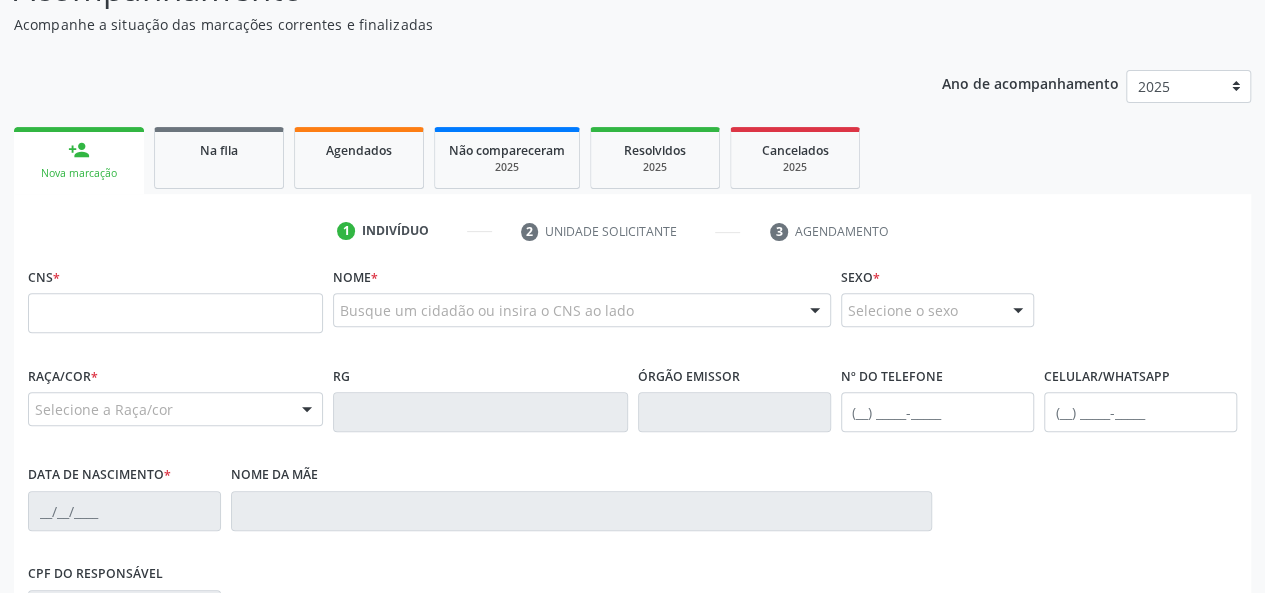 scroll, scrollTop: 300, scrollLeft: 0, axis: vertical 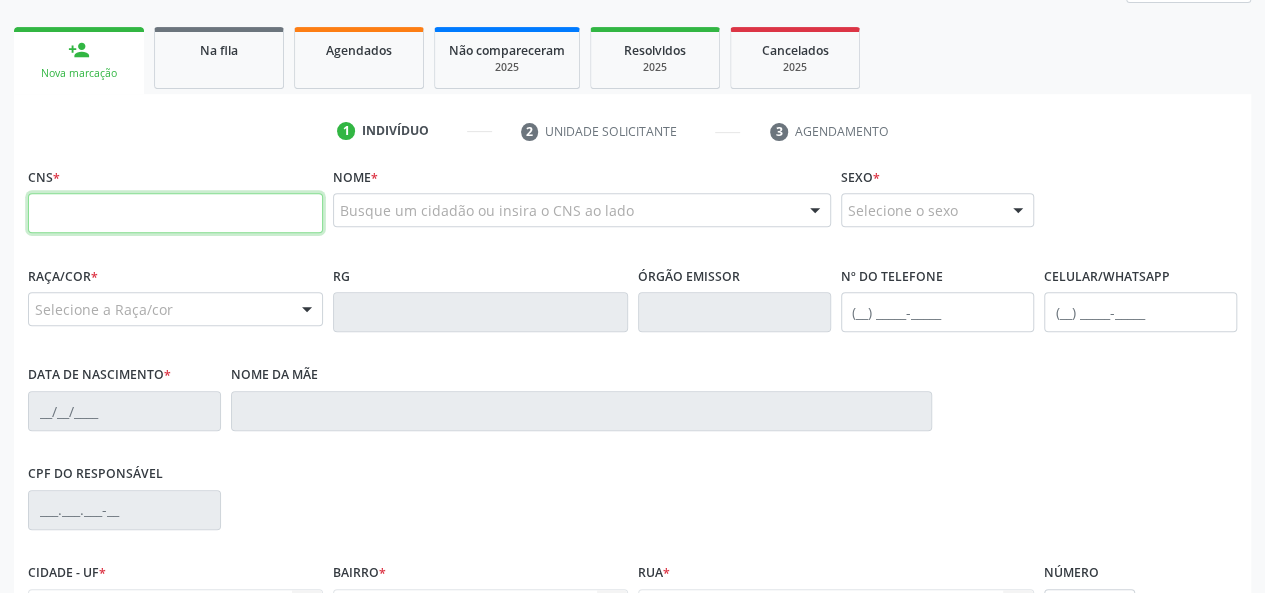 click at bounding box center (175, 213) 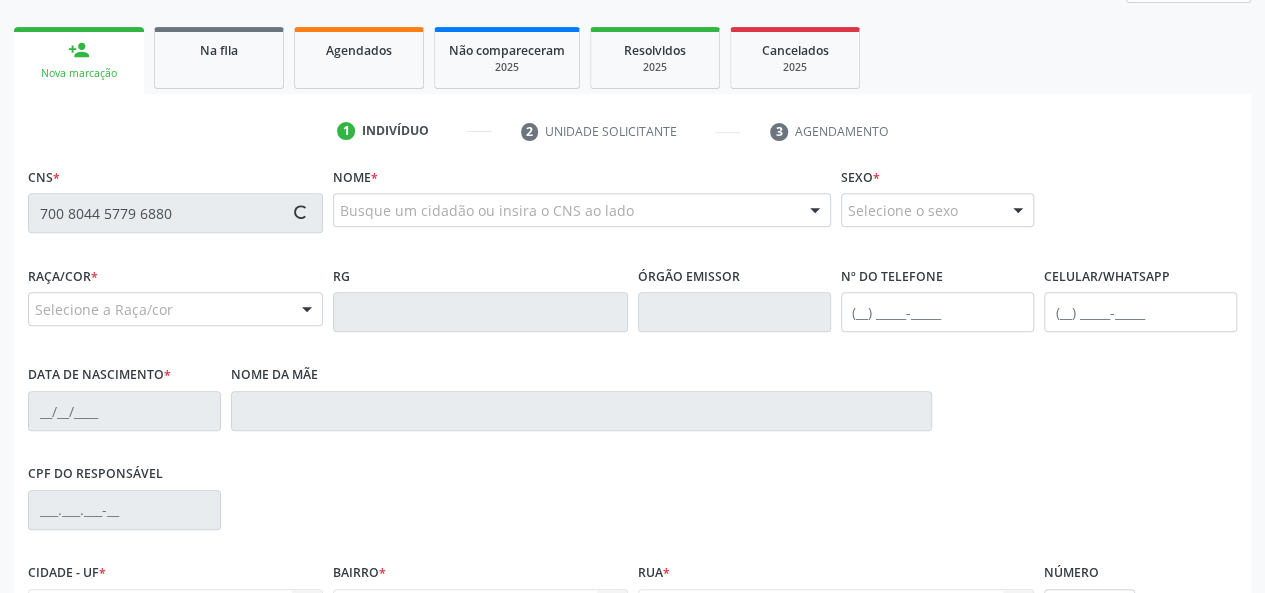 type on "700 8044 5779 6880" 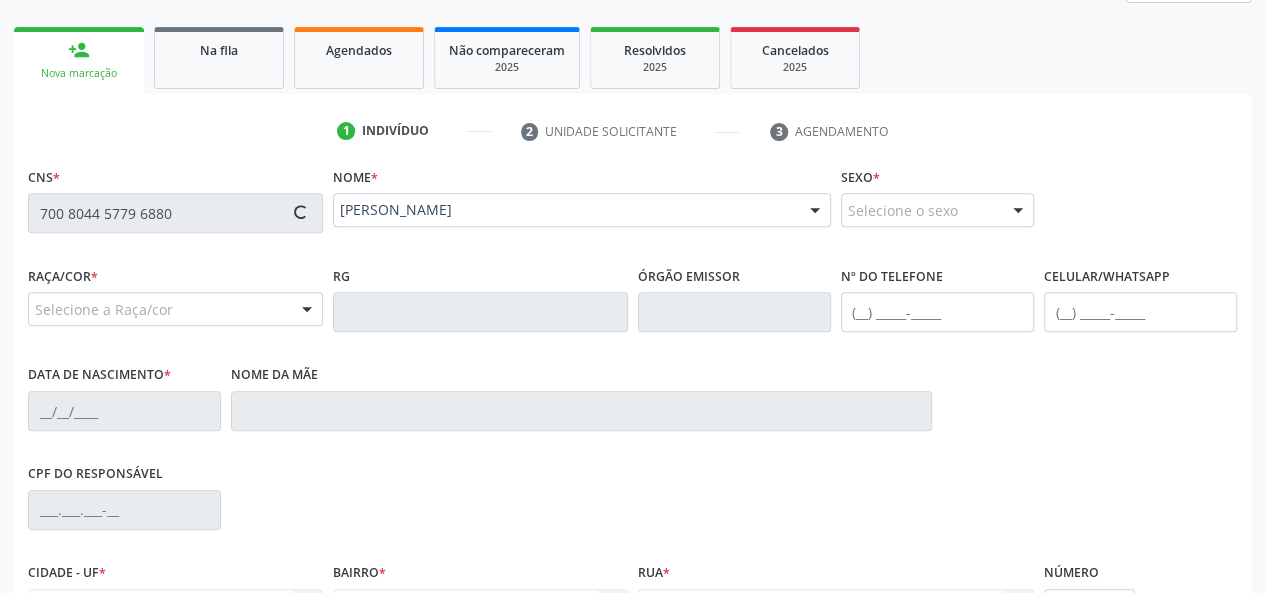 type on "(82) 99630-4074" 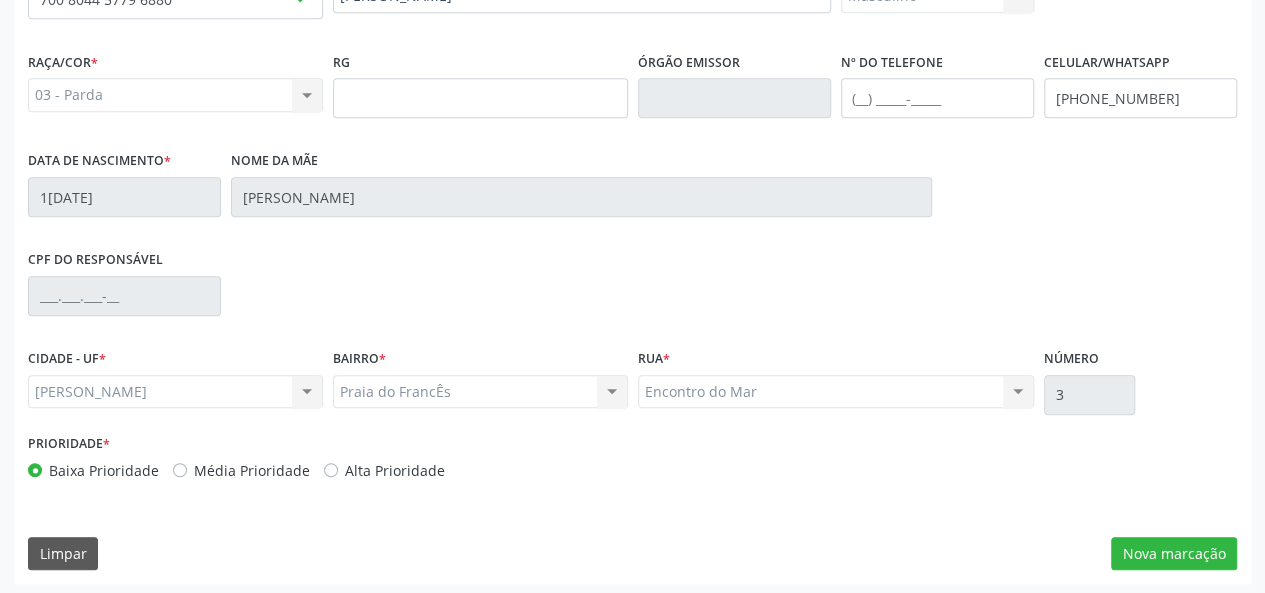 scroll, scrollTop: 518, scrollLeft: 0, axis: vertical 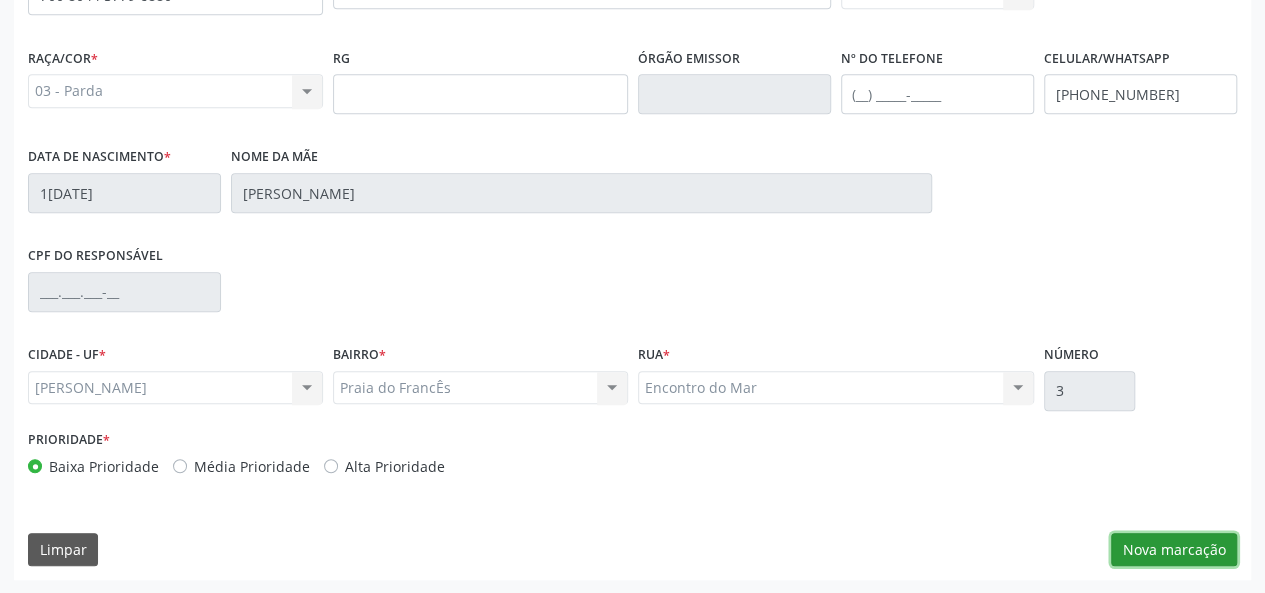 click on "Nova marcação" at bounding box center (1174, 550) 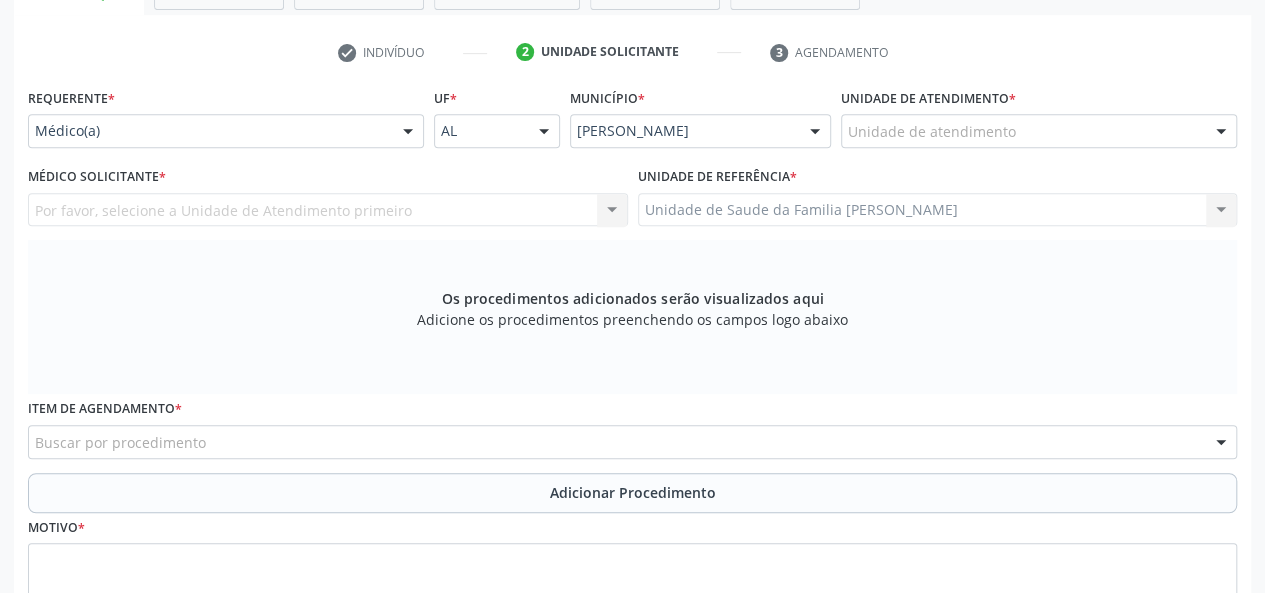 scroll, scrollTop: 218, scrollLeft: 0, axis: vertical 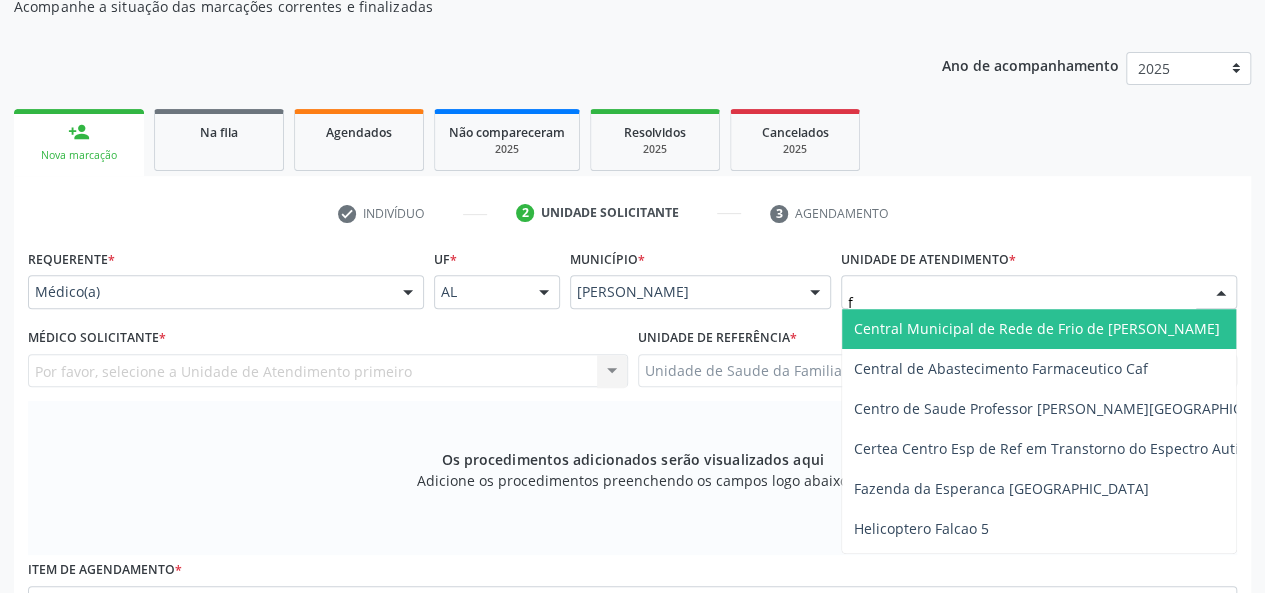 type on "fr" 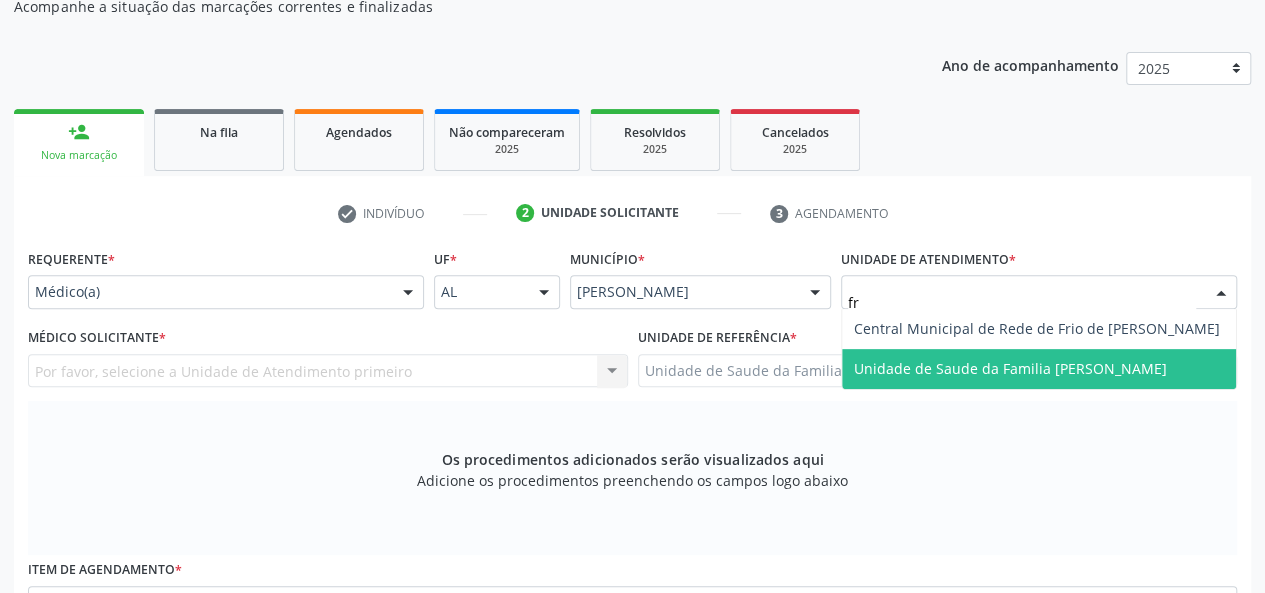 click on "Unidade de Saude da Familia [PERSON_NAME]" at bounding box center [1010, 368] 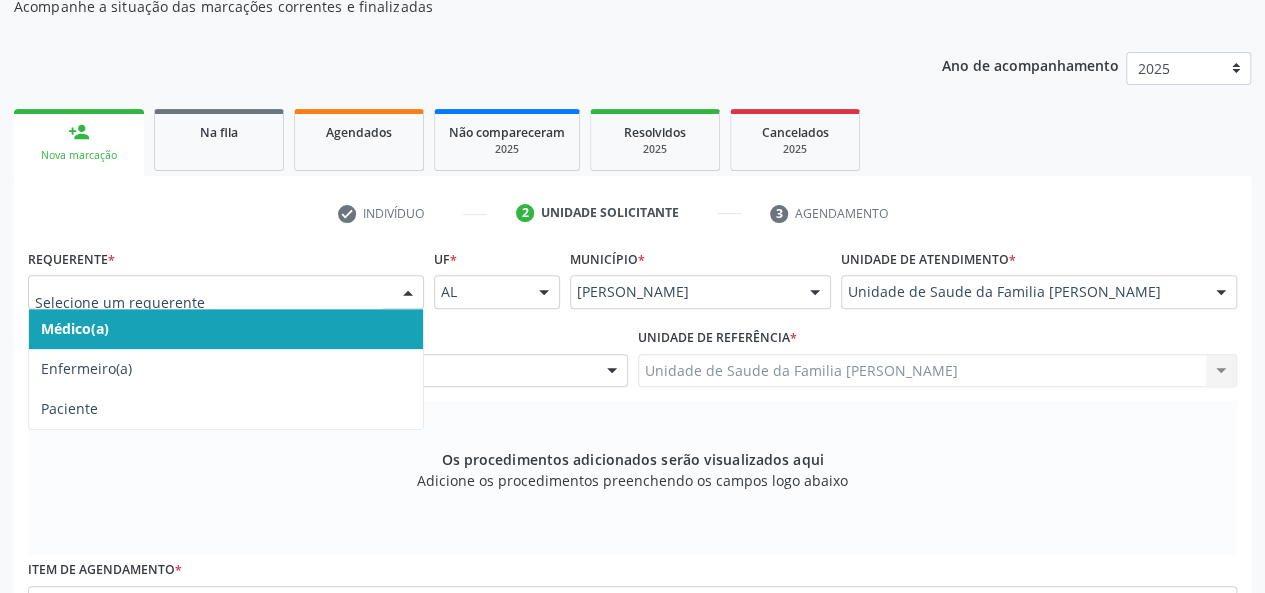 click at bounding box center (408, 293) 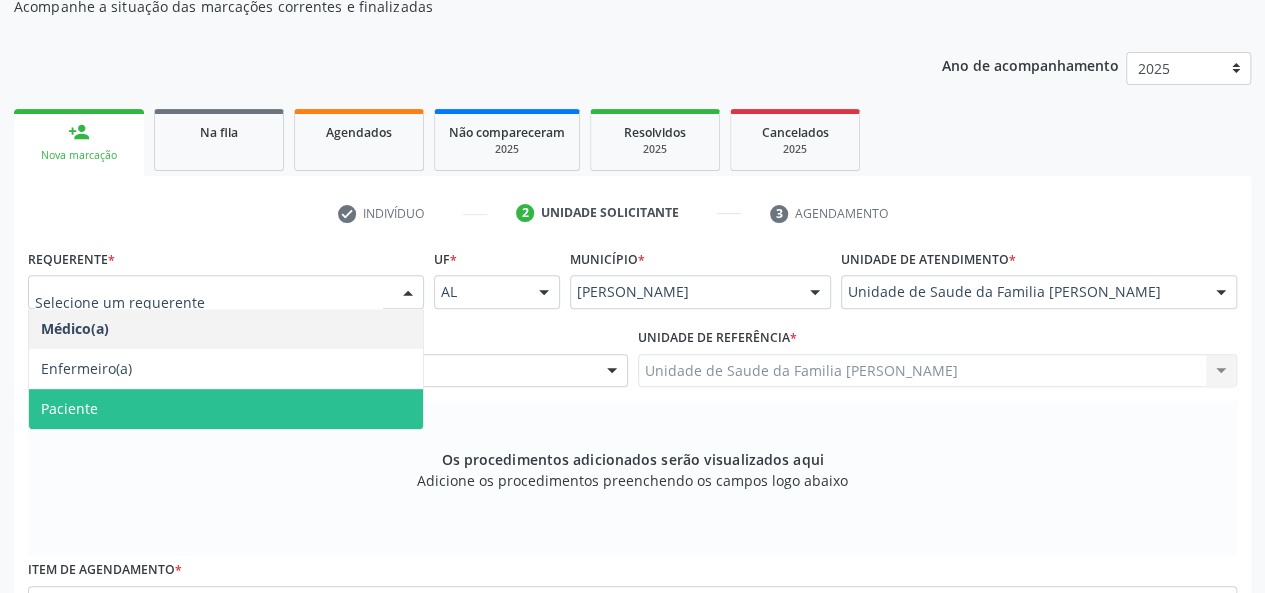 click on "Paciente" at bounding box center (69, 408) 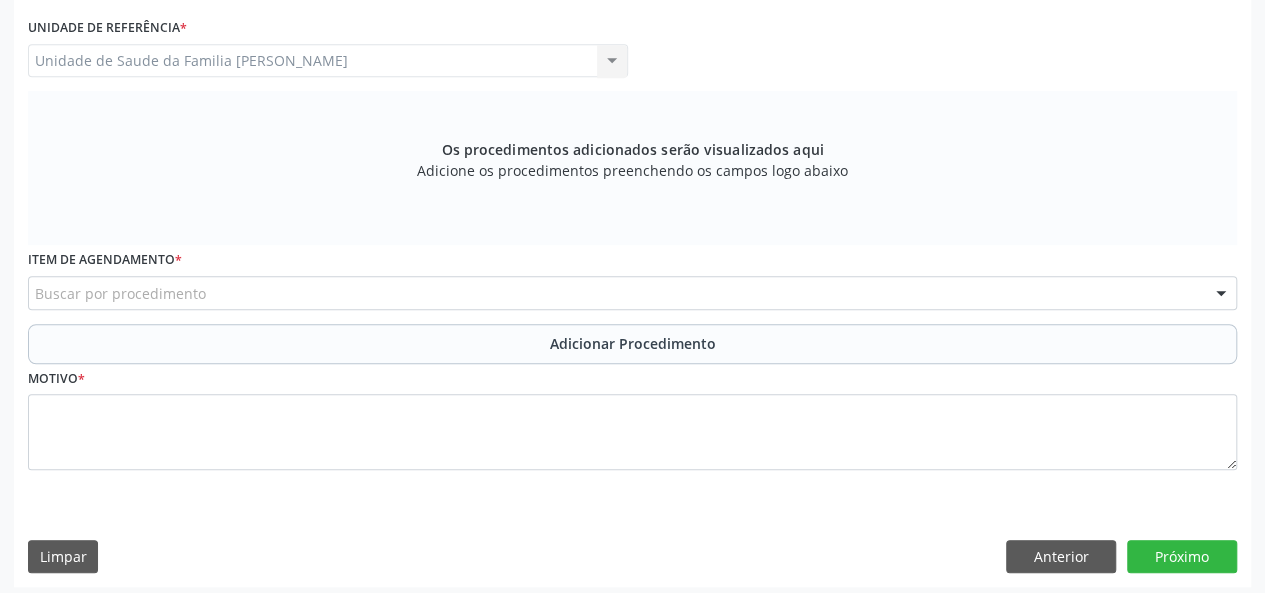 scroll, scrollTop: 534, scrollLeft: 0, axis: vertical 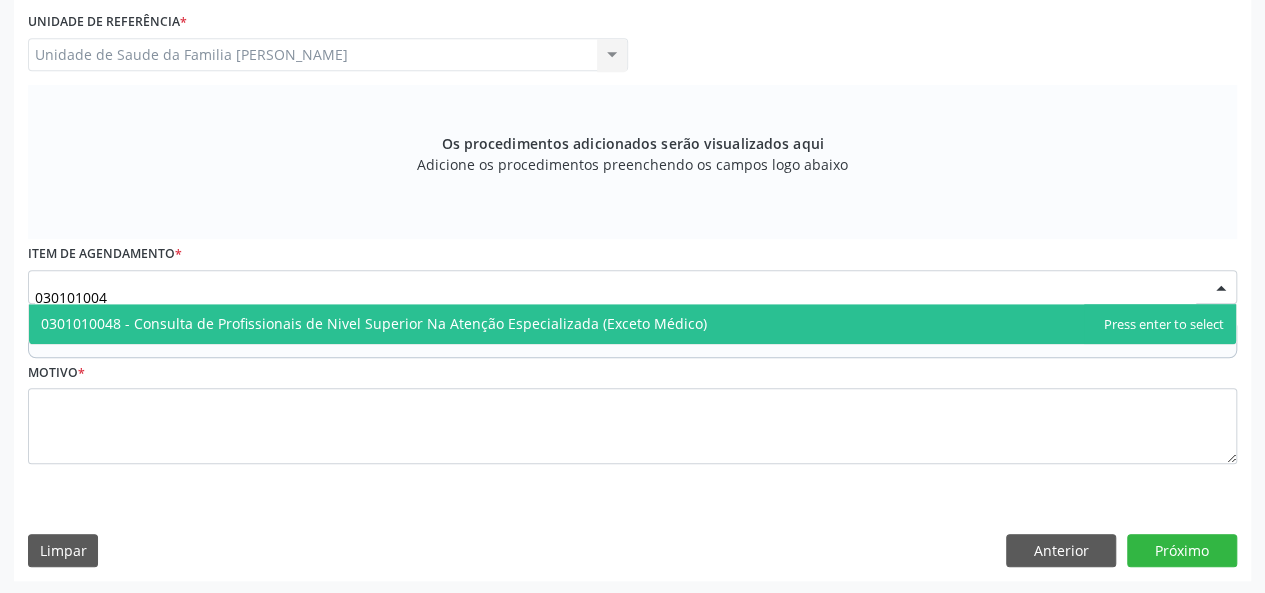 type on "0301010048" 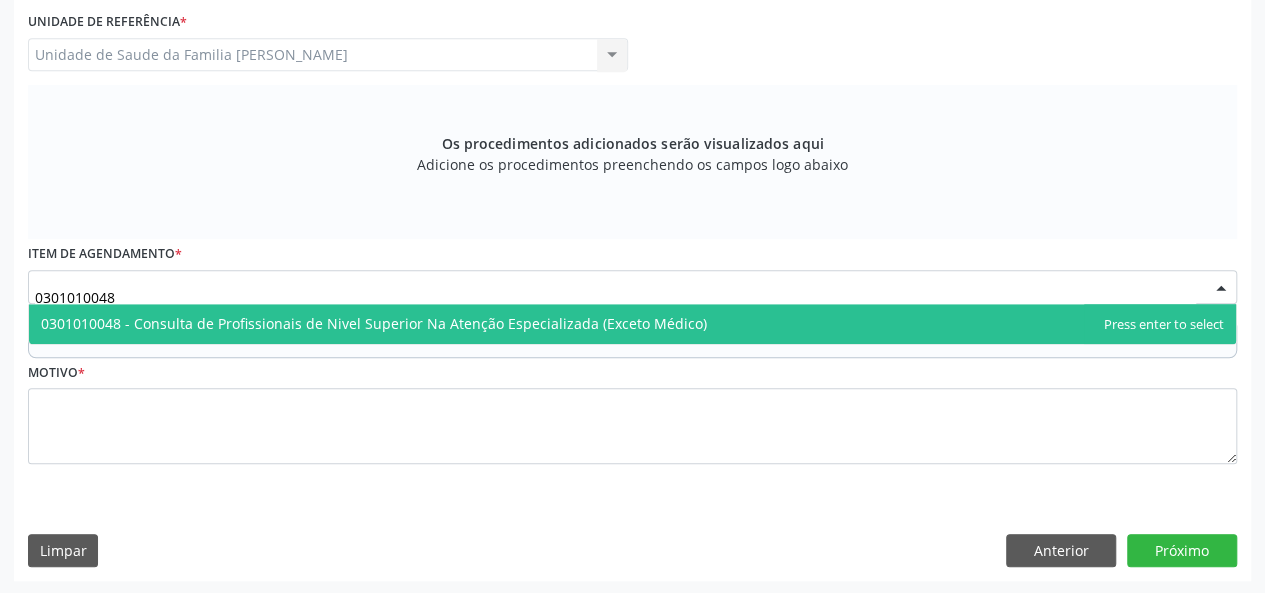 click on "0301010048 - Consulta de Profissionais de Nivel Superior Na Atenção Especializada (Exceto Médico)" at bounding box center (632, 324) 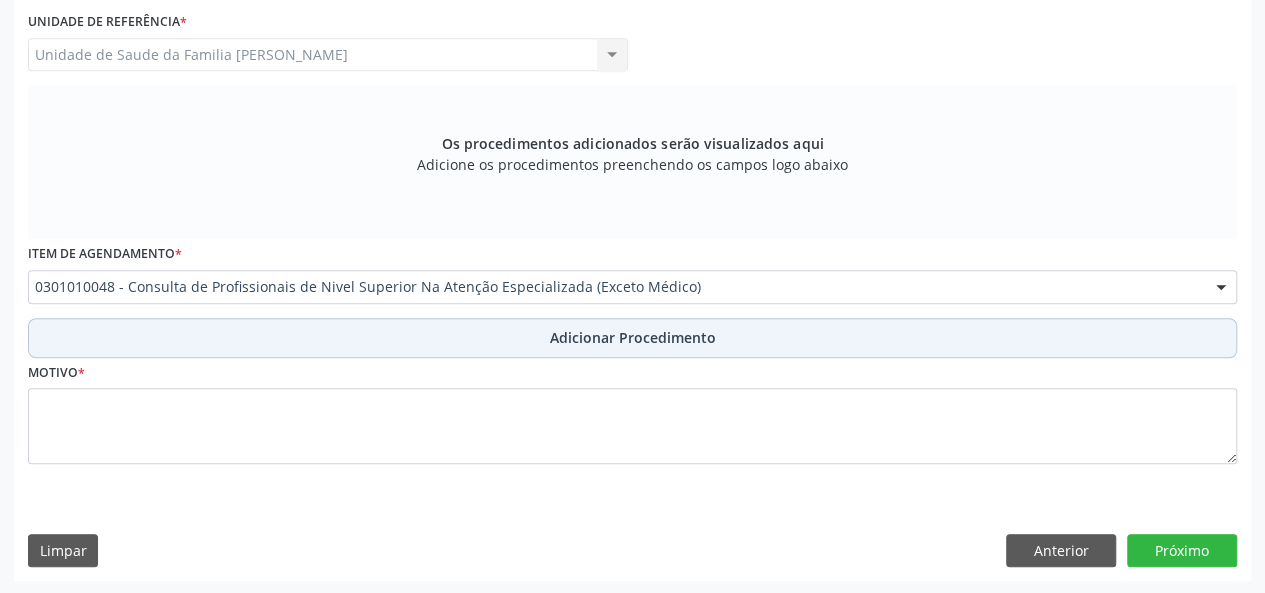 click on "Adicionar Procedimento" at bounding box center [633, 337] 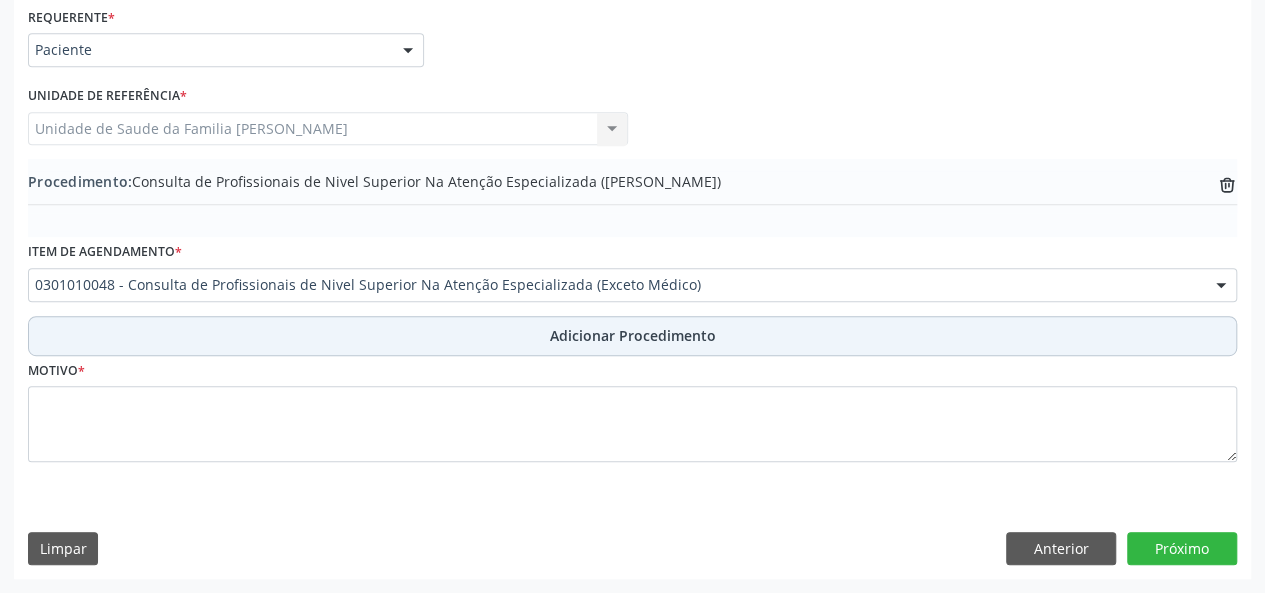 scroll, scrollTop: 458, scrollLeft: 0, axis: vertical 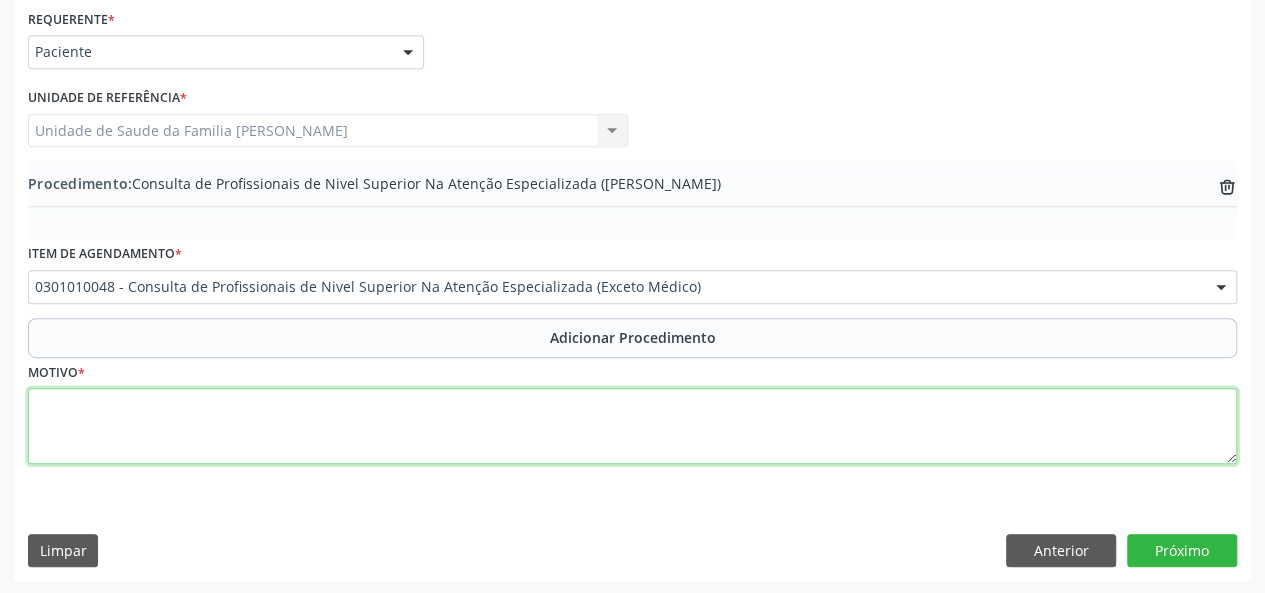 click at bounding box center (632, 426) 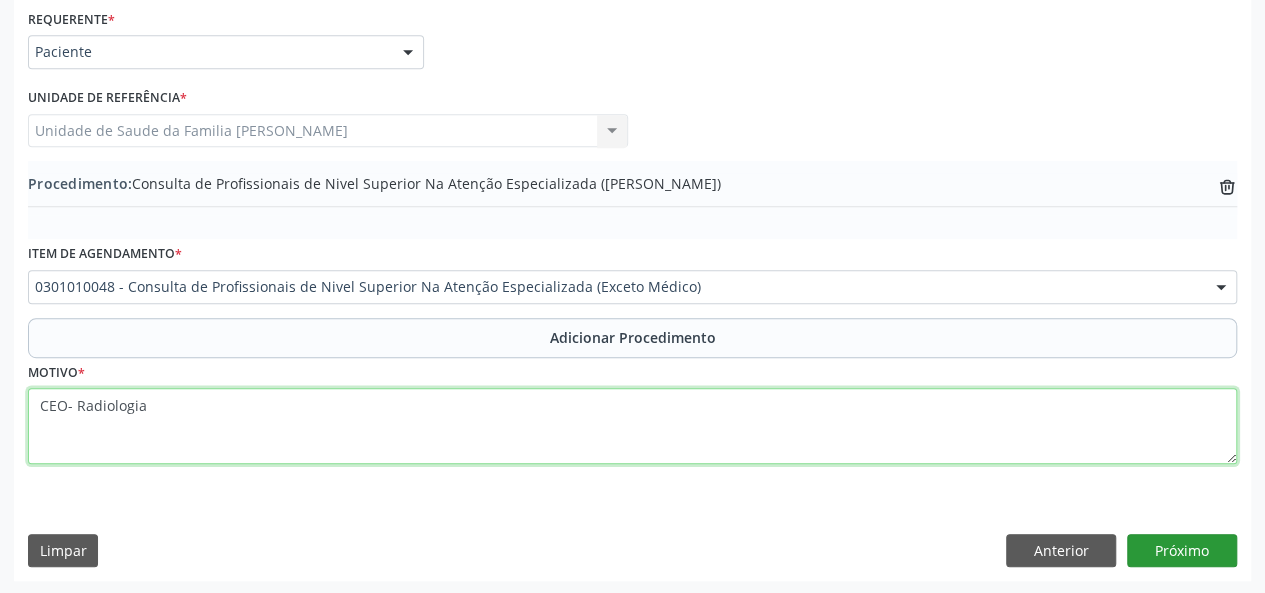type on "CEO- Radiologia" 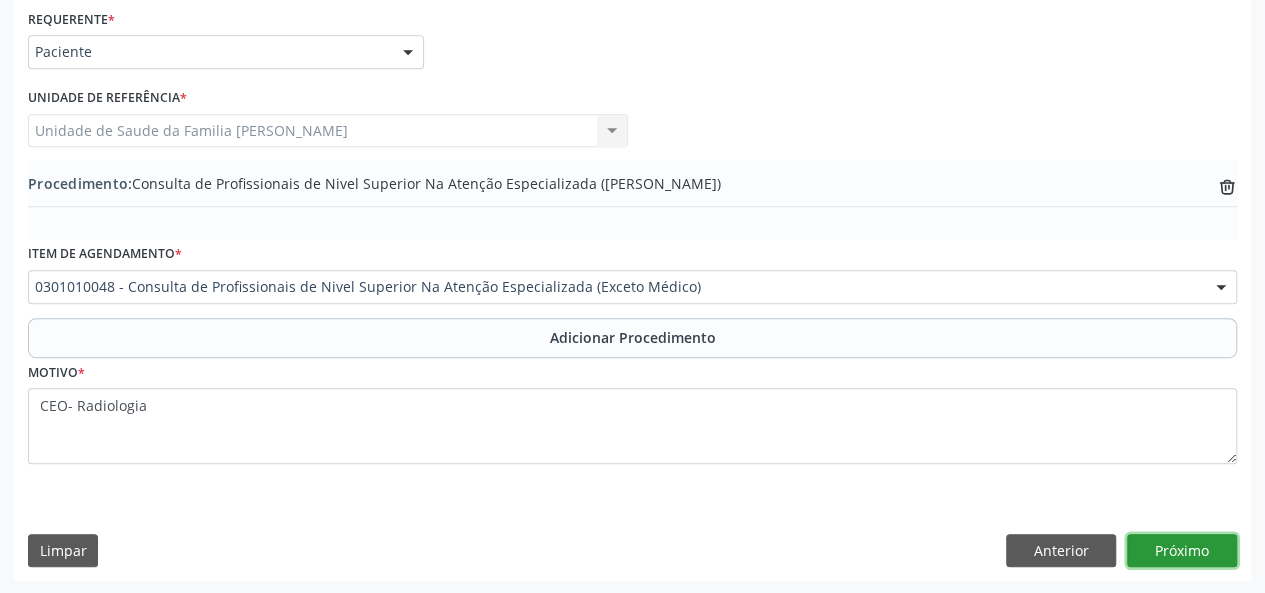 click on "Próximo" at bounding box center (1182, 551) 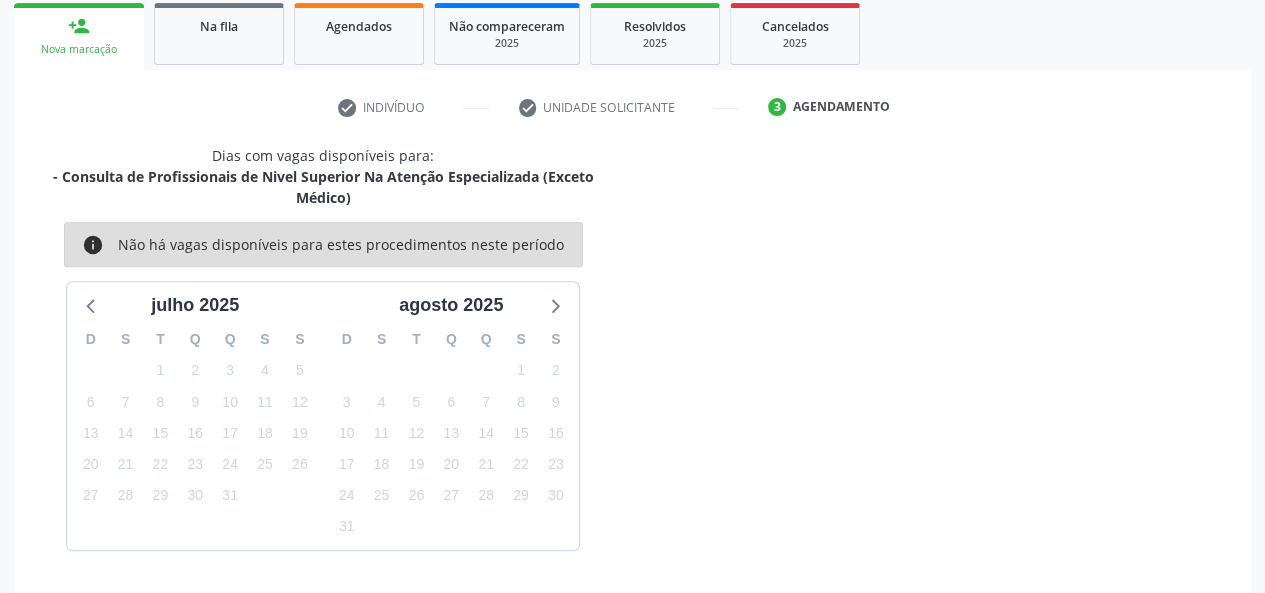 scroll, scrollTop: 382, scrollLeft: 0, axis: vertical 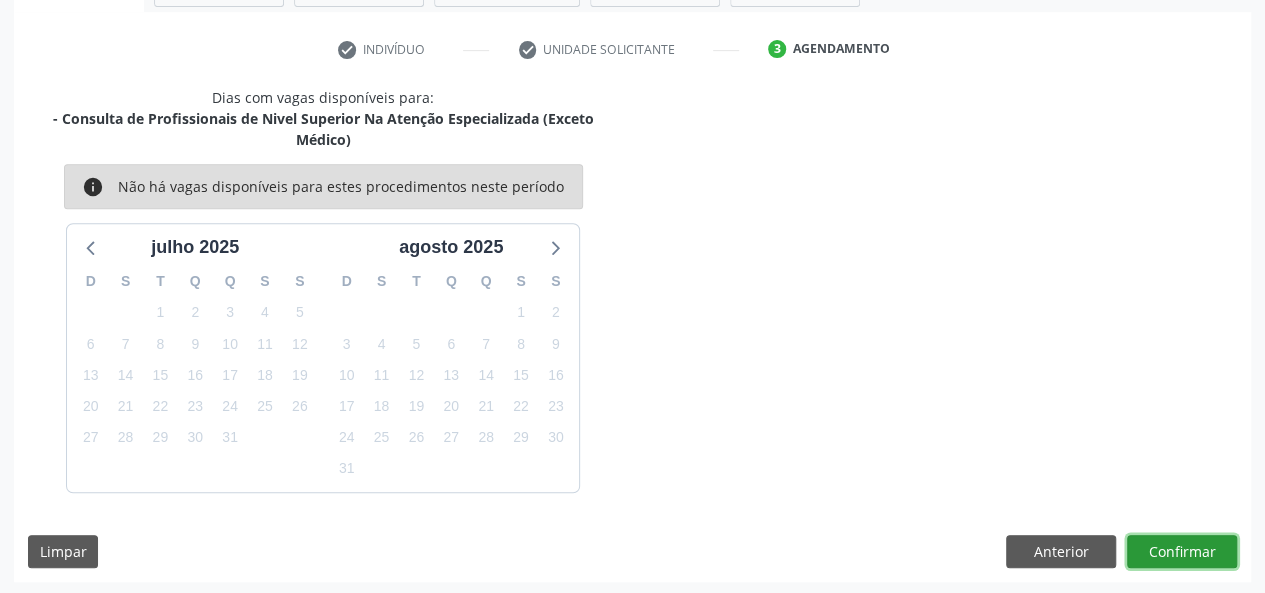 click on "Confirmar" at bounding box center (1182, 552) 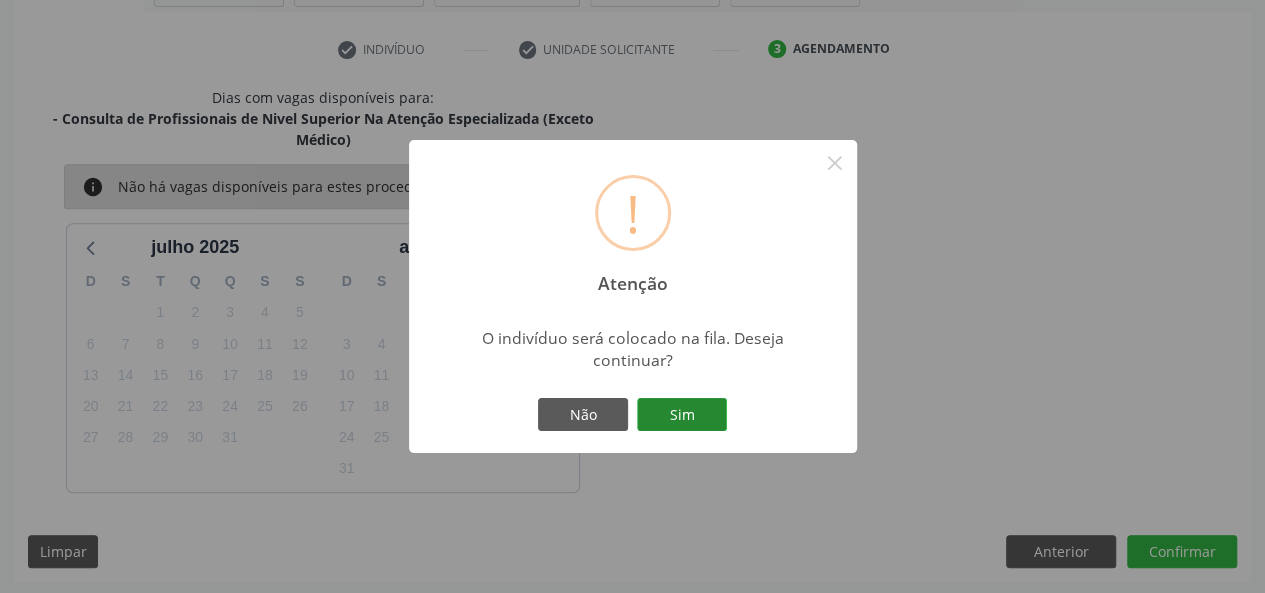 click on "Sim" at bounding box center [682, 415] 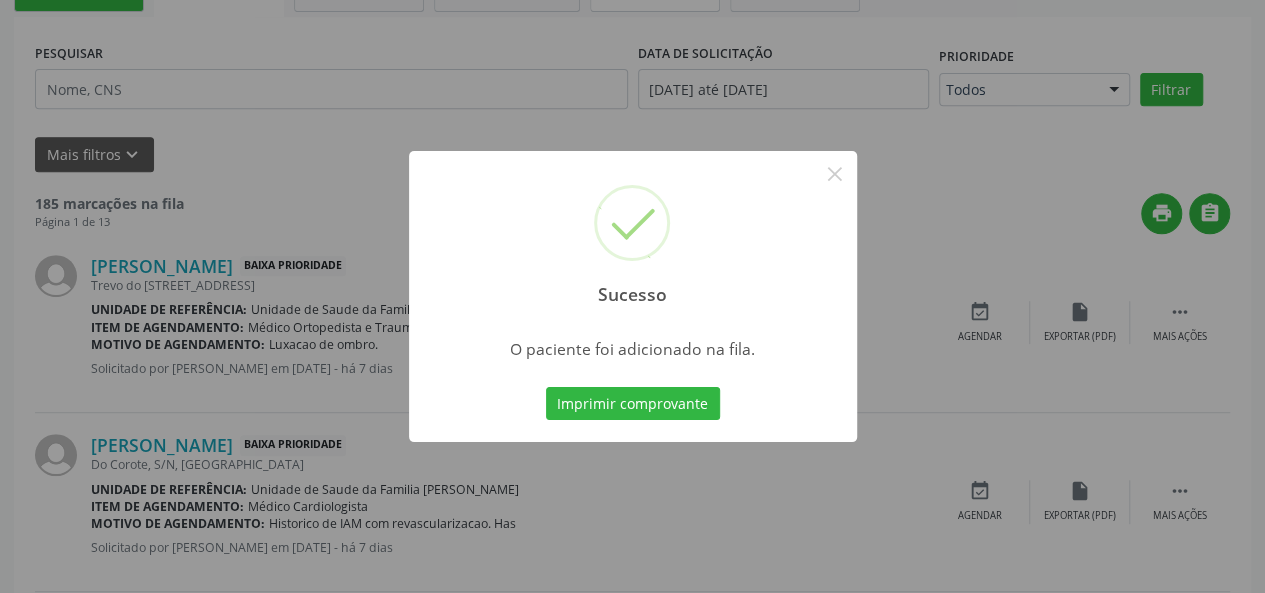 scroll, scrollTop: 100, scrollLeft: 0, axis: vertical 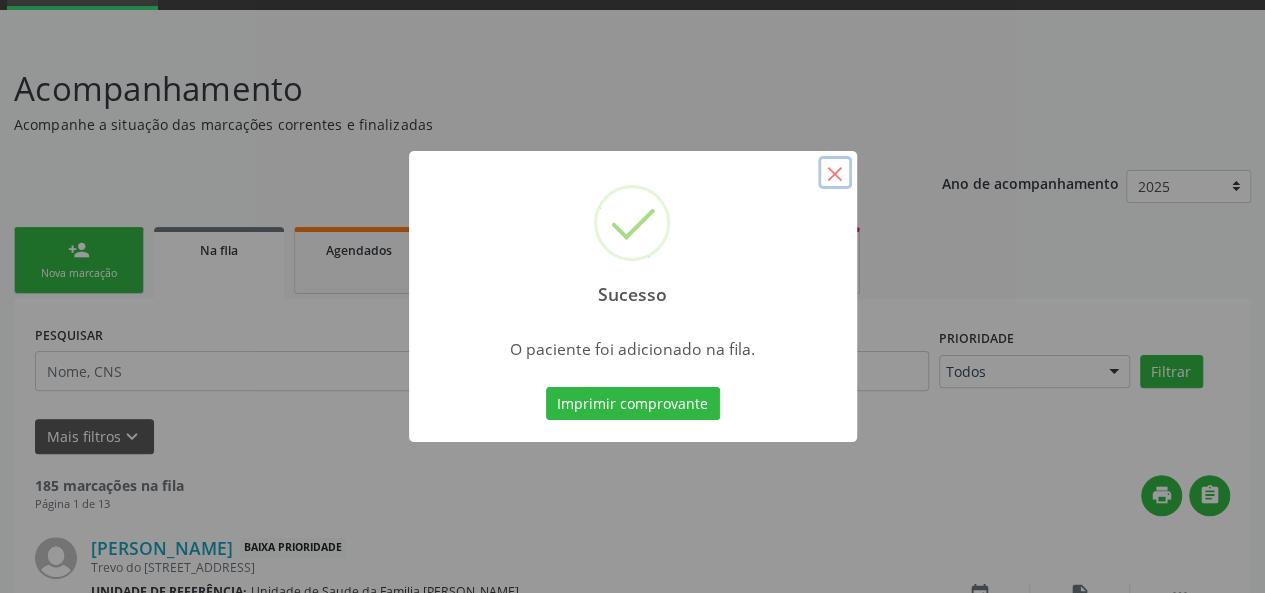 click on "×" at bounding box center (835, 173) 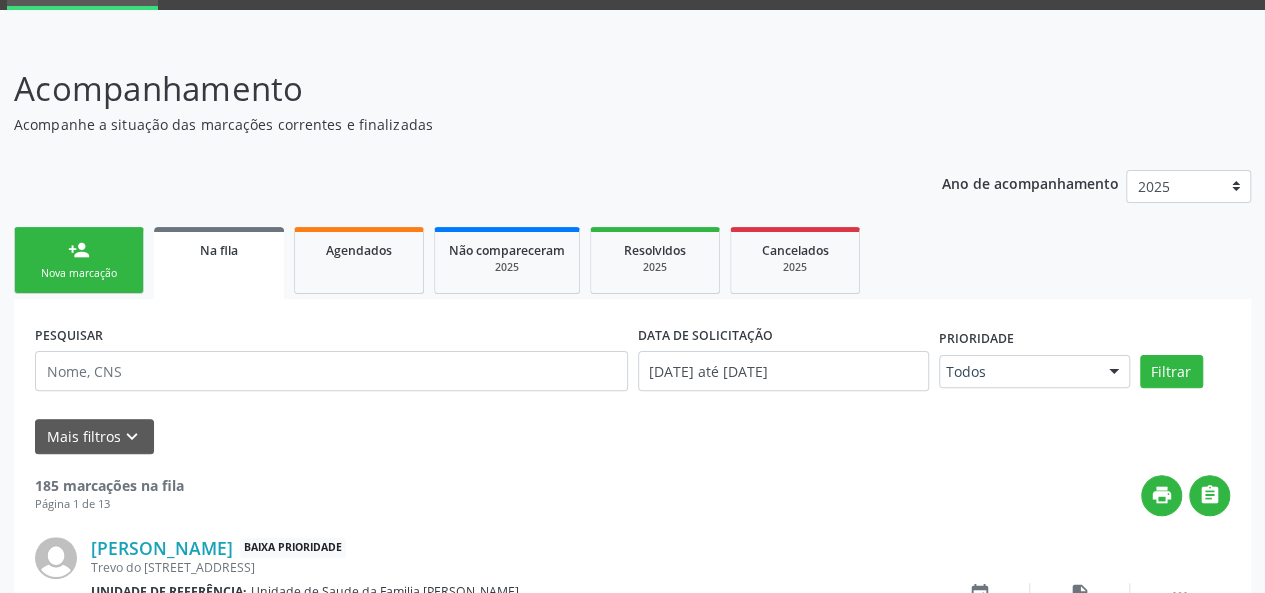 click on "Nova marcação" at bounding box center (79, 273) 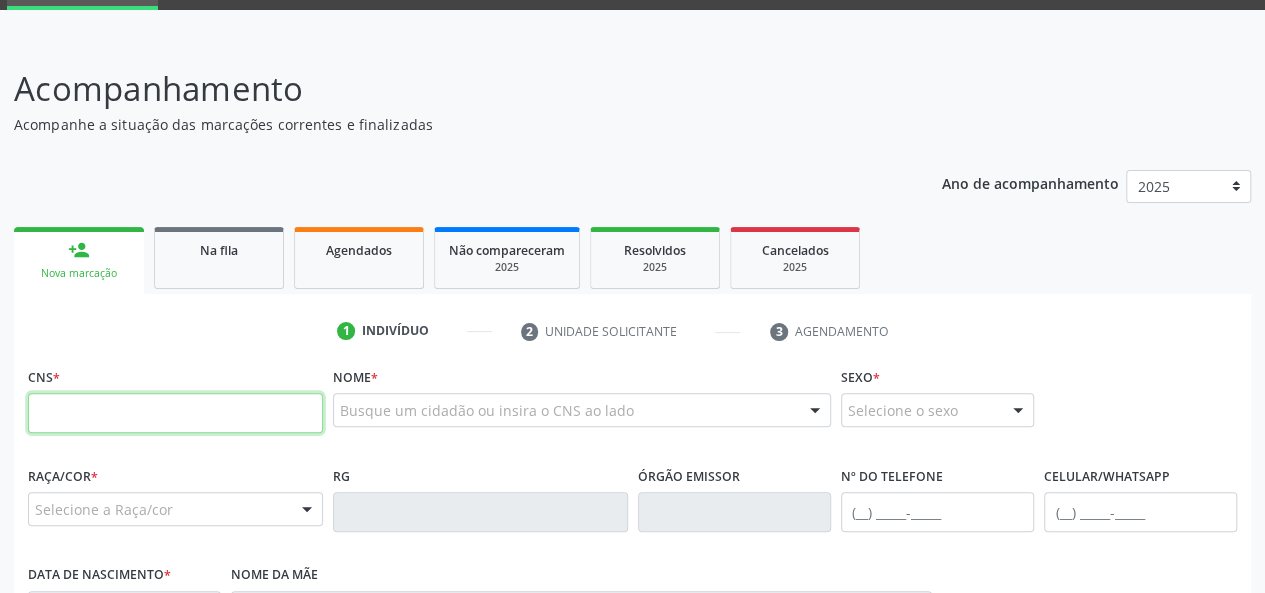 click at bounding box center (175, 413) 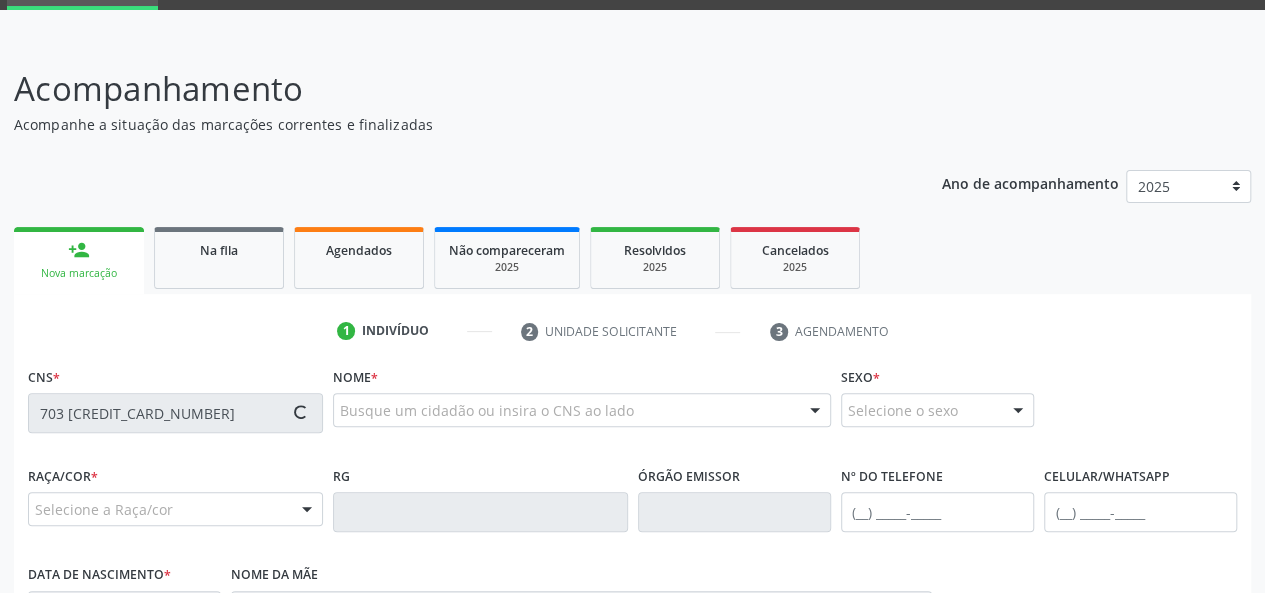 type on "703 6080 7030 6436" 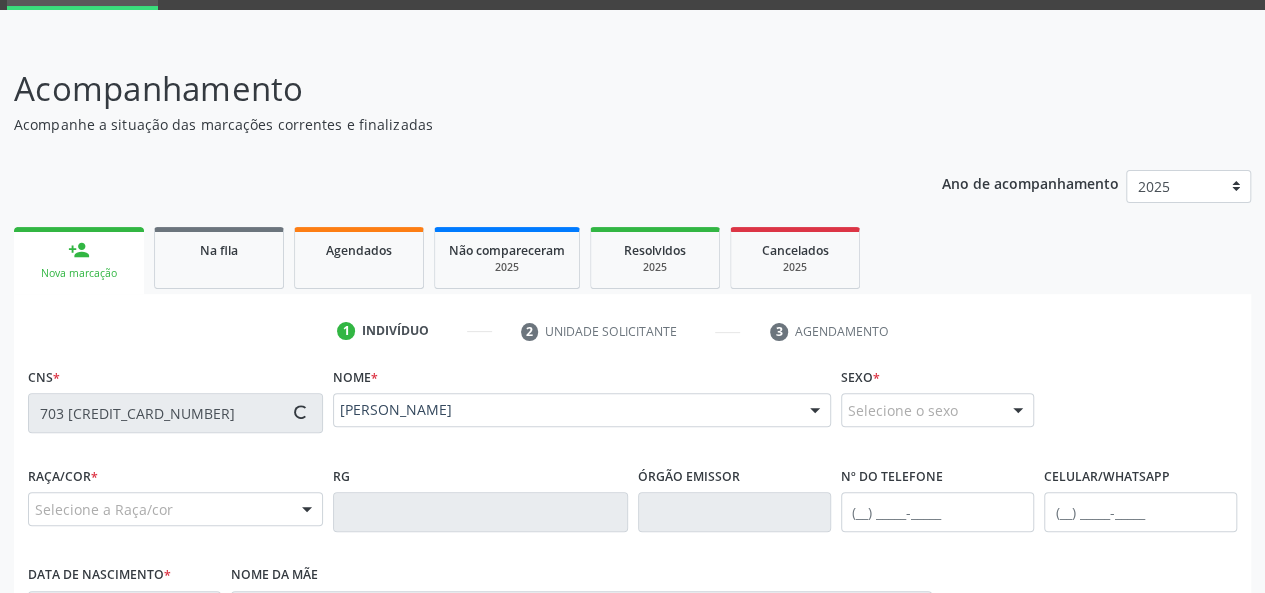 type on "(82) 97400-0236" 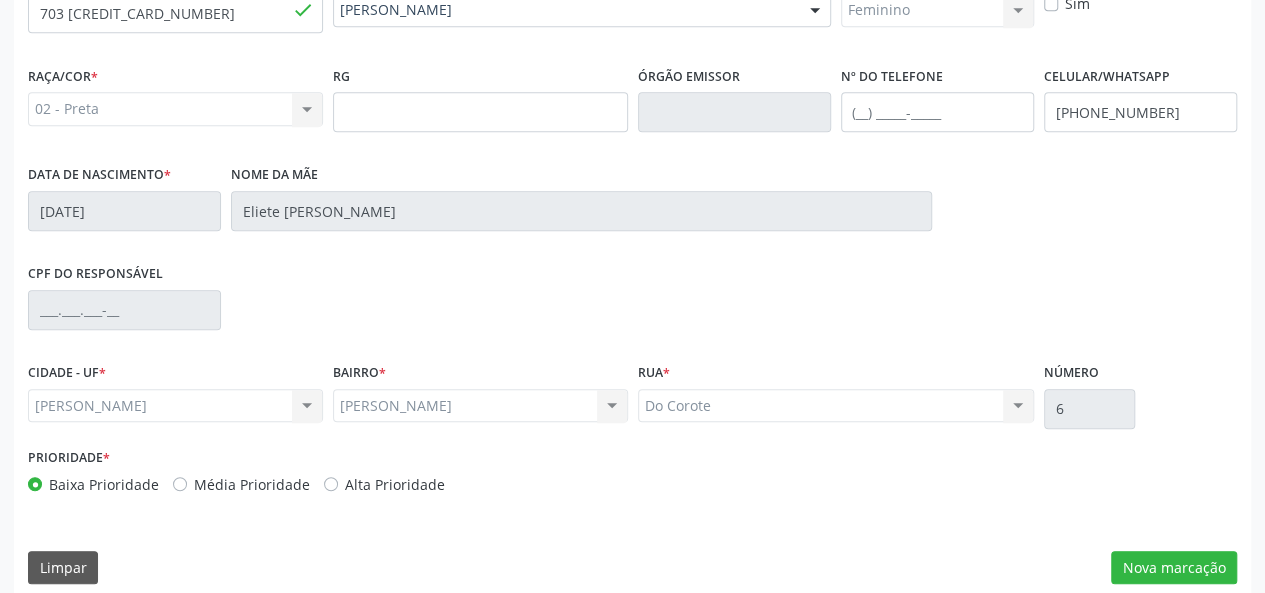 scroll, scrollTop: 518, scrollLeft: 0, axis: vertical 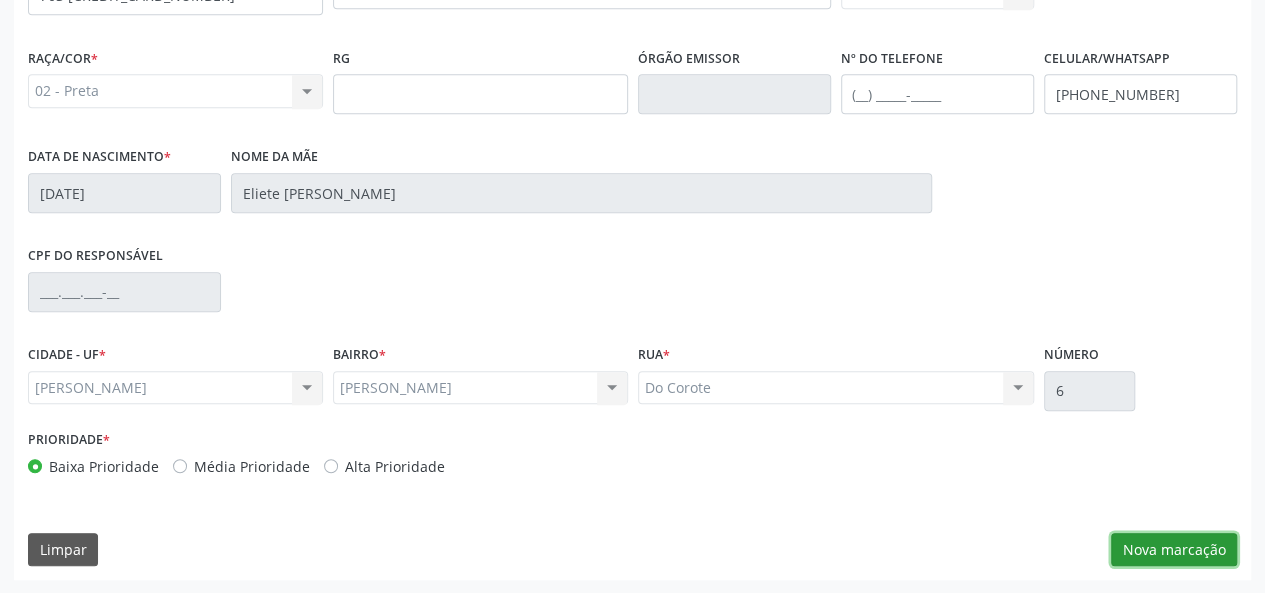 click on "Nova marcação" at bounding box center [1174, 550] 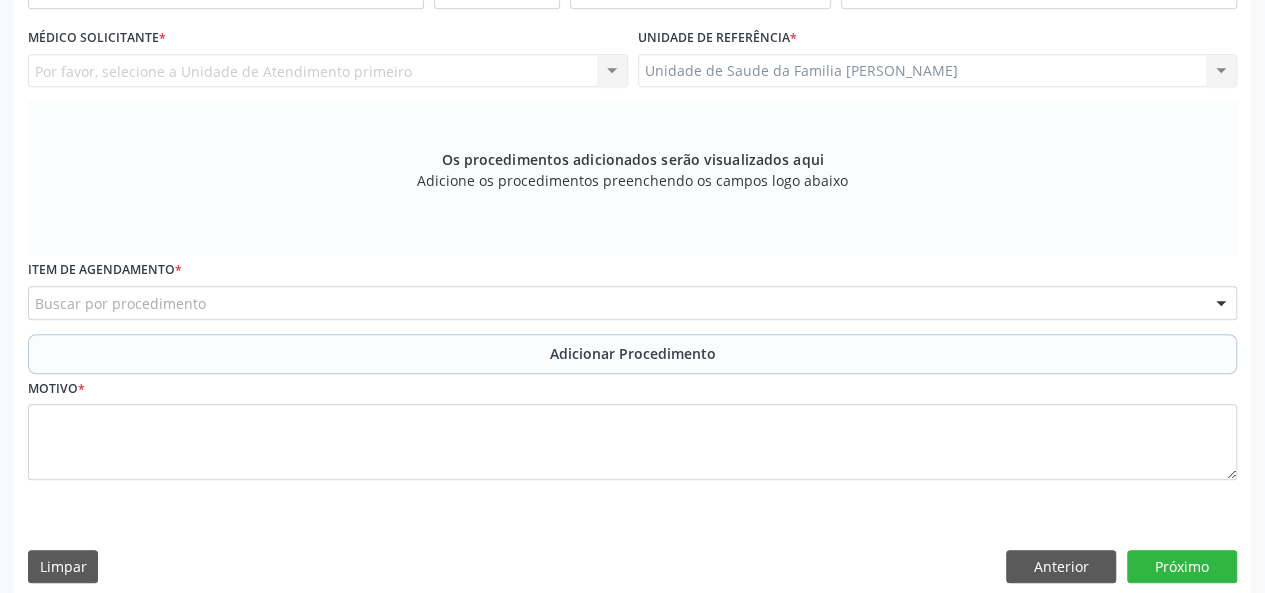 scroll, scrollTop: 218, scrollLeft: 0, axis: vertical 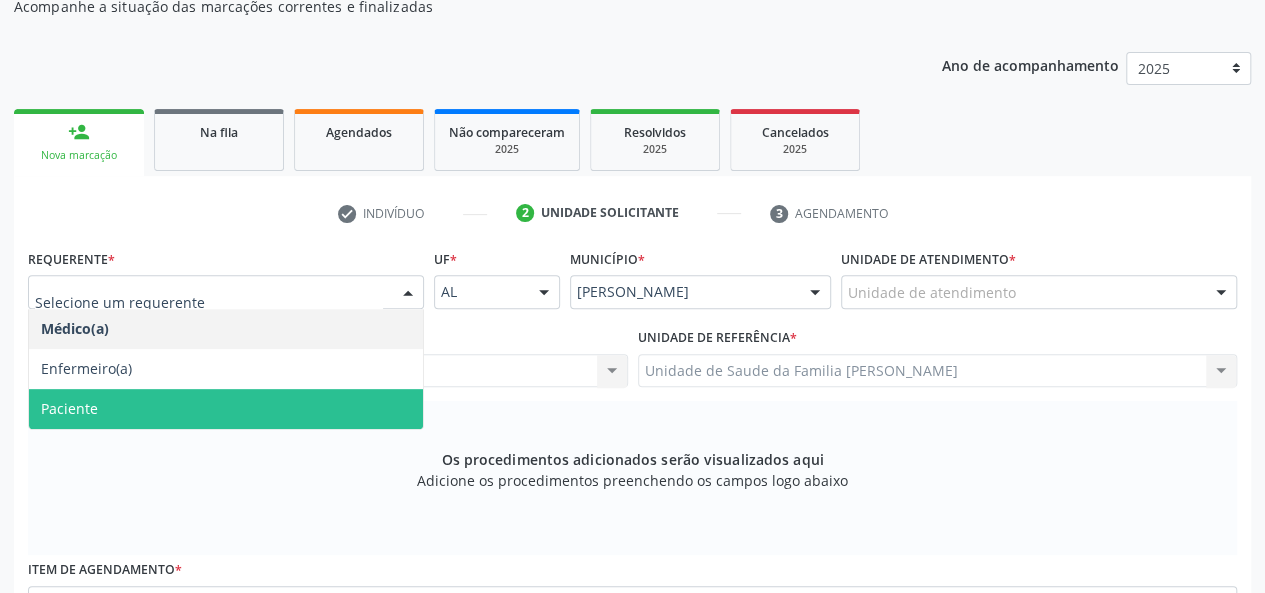 click on "Paciente" at bounding box center (226, 409) 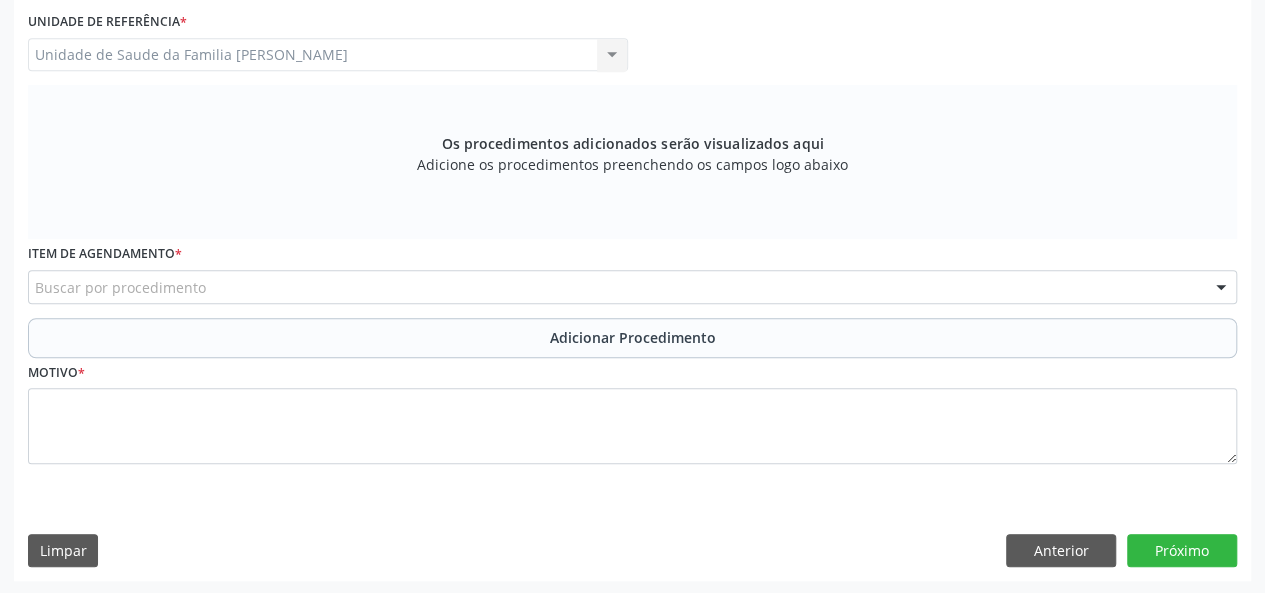 scroll, scrollTop: 534, scrollLeft: 0, axis: vertical 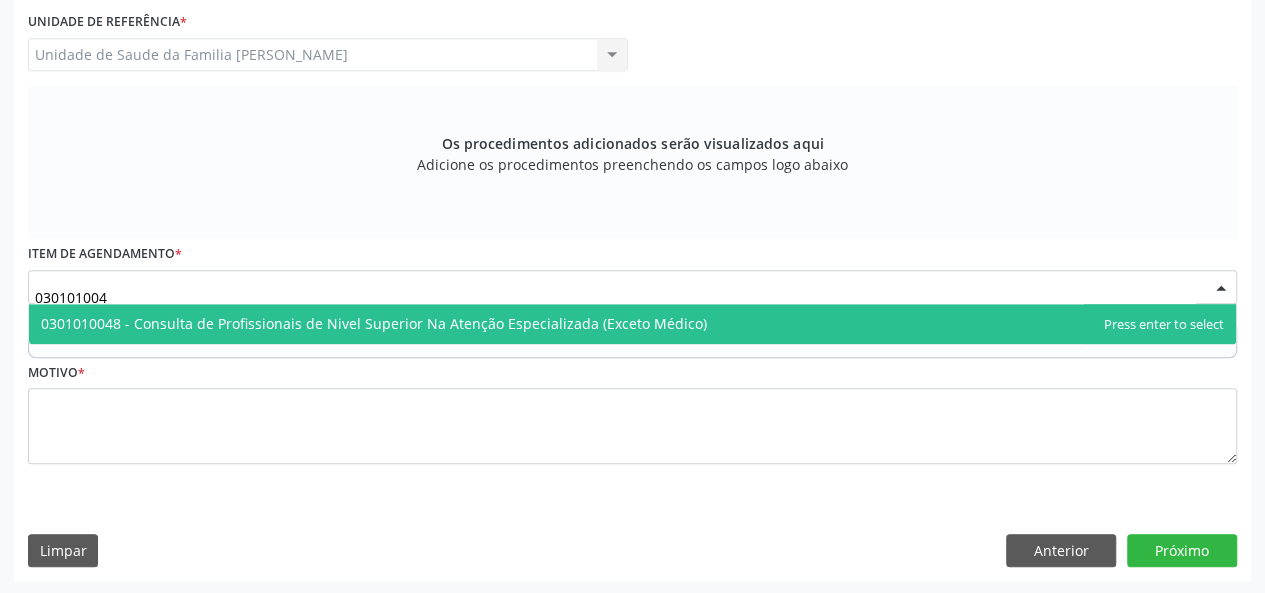 type on "0301010048" 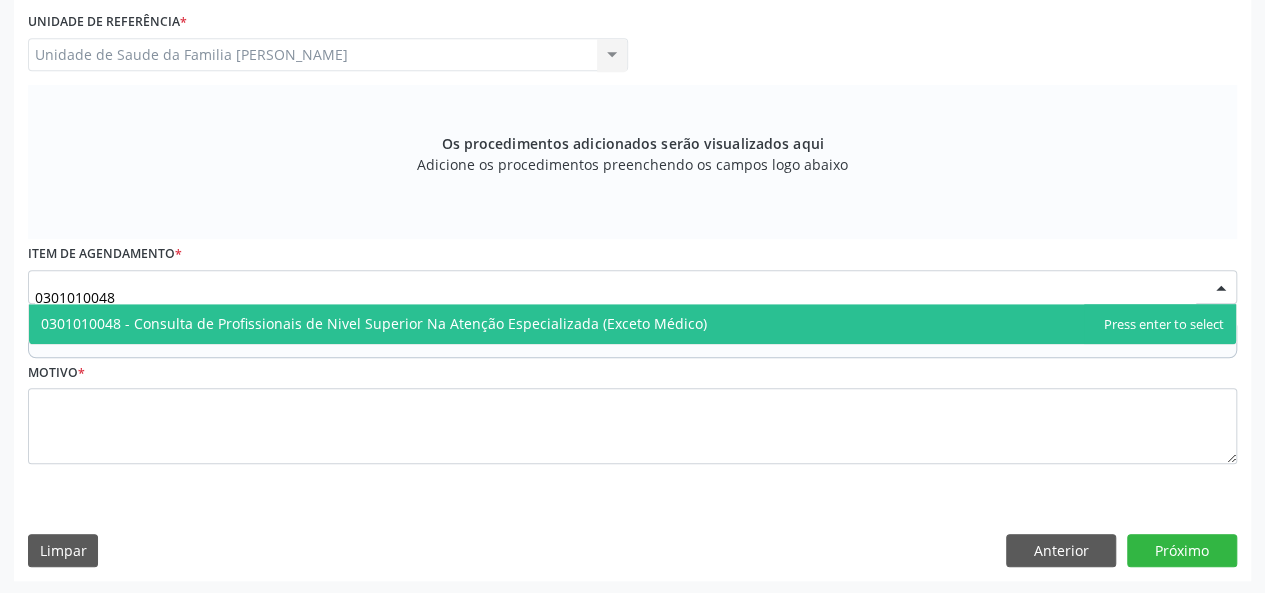 click on "0301010048 - Consulta de Profissionais de Nivel Superior Na Atenção Especializada (Exceto Médico)" at bounding box center (632, 324) 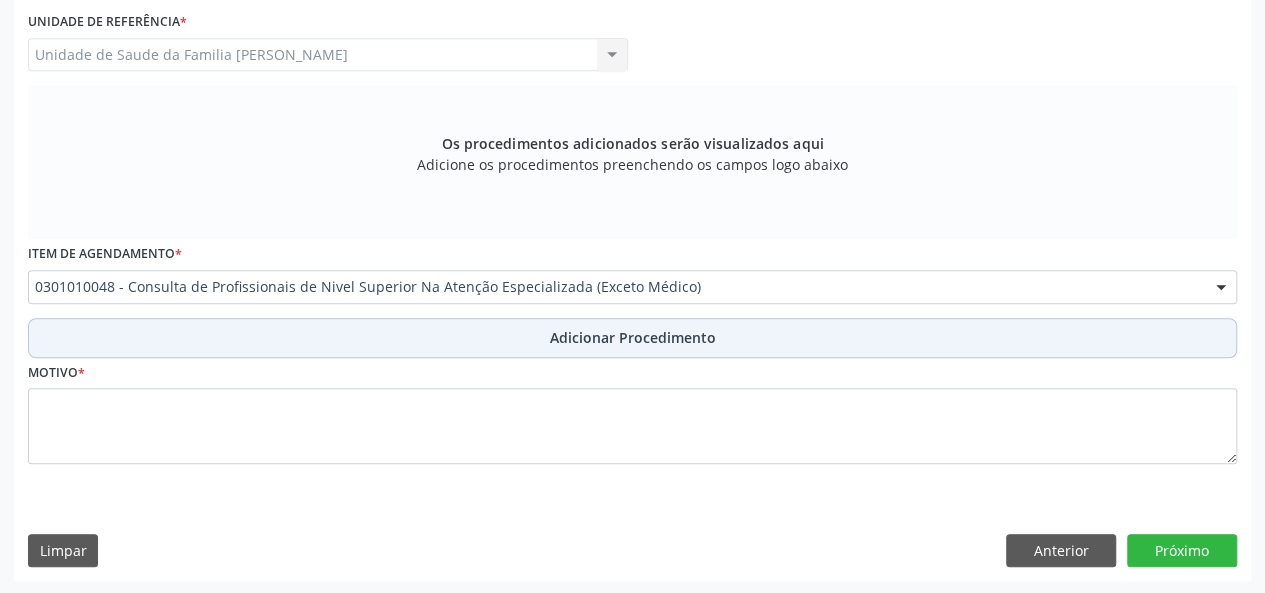 click on "Adicionar Procedimento" at bounding box center [633, 337] 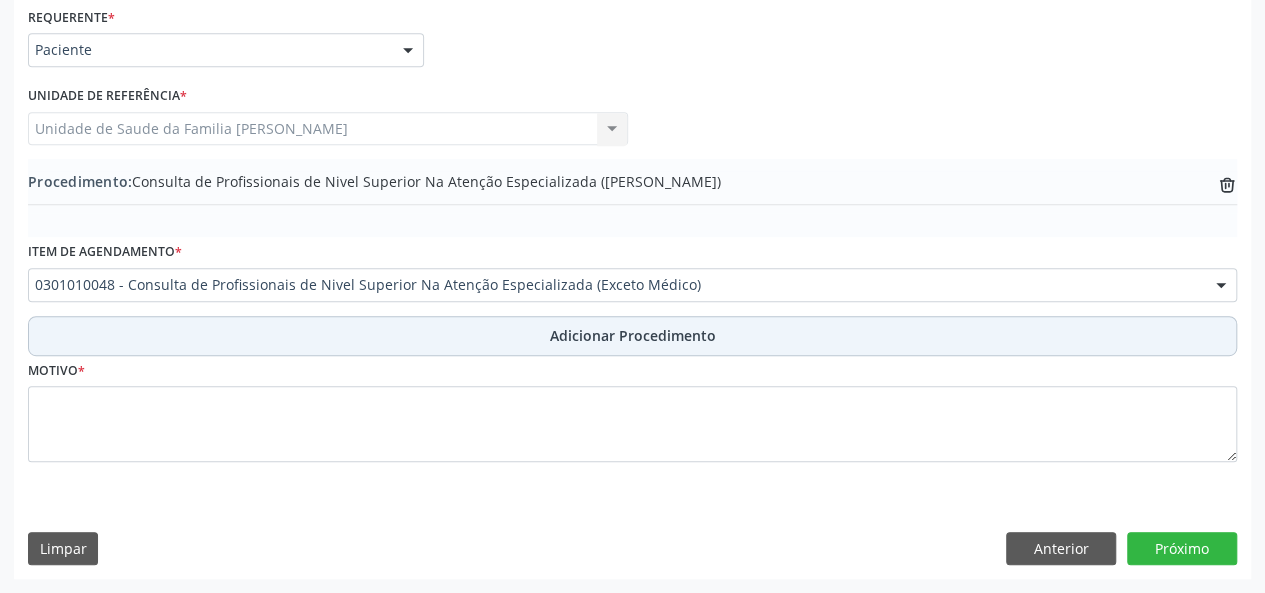 scroll, scrollTop: 458, scrollLeft: 0, axis: vertical 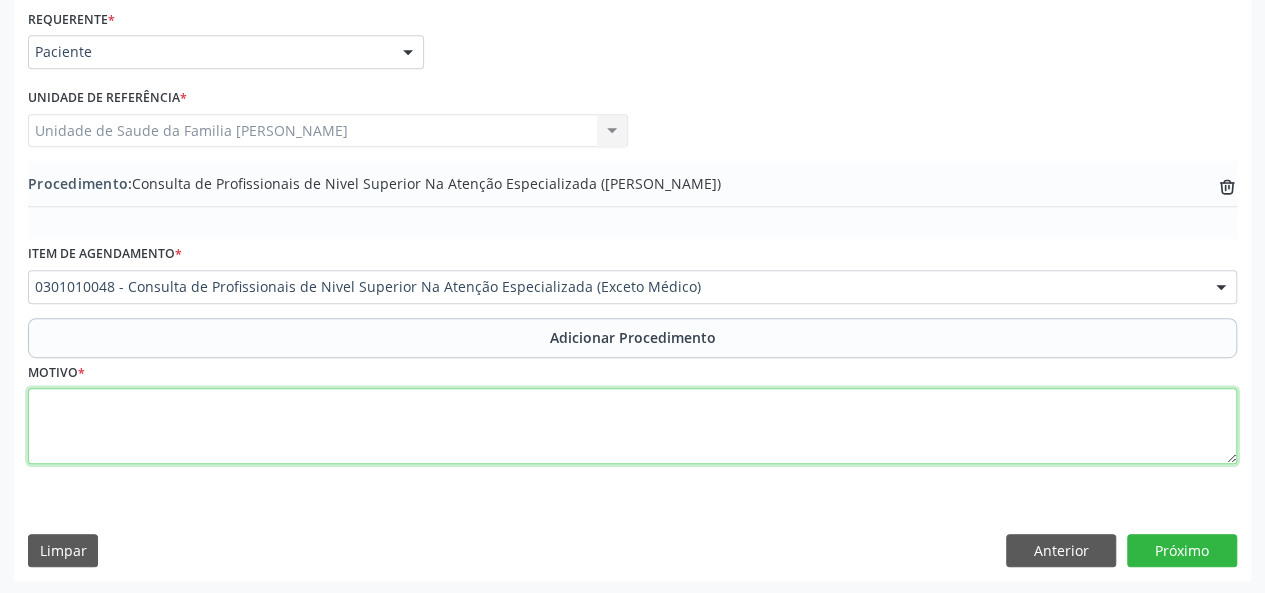 click at bounding box center (632, 426) 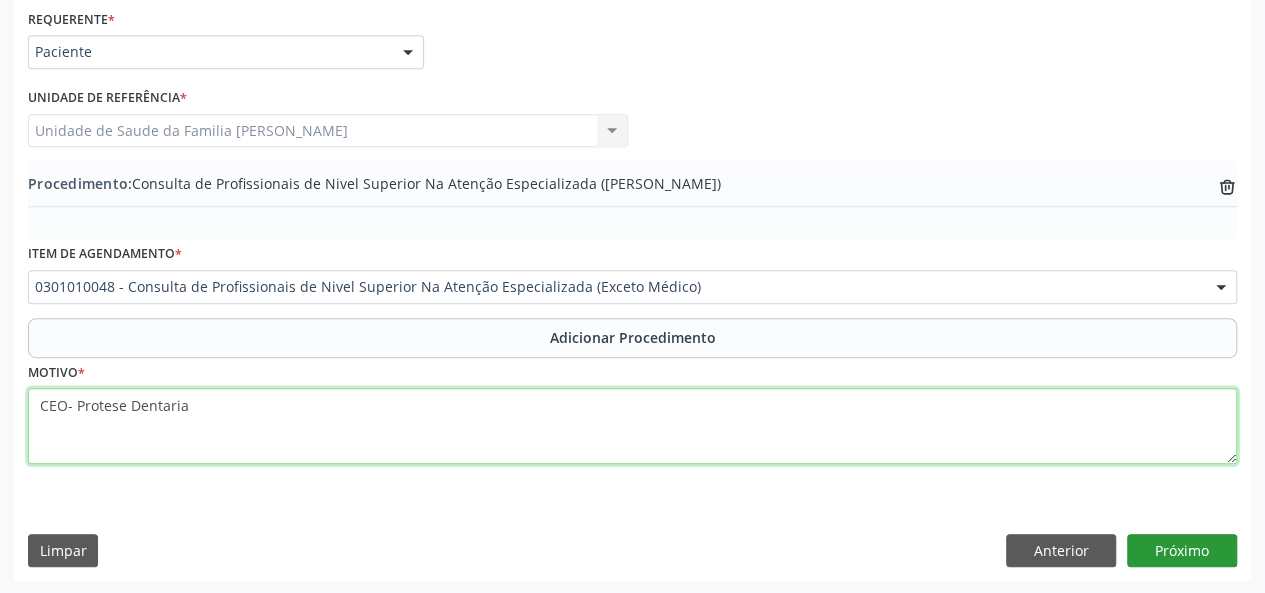 type on "CEO- Protese Dentaria" 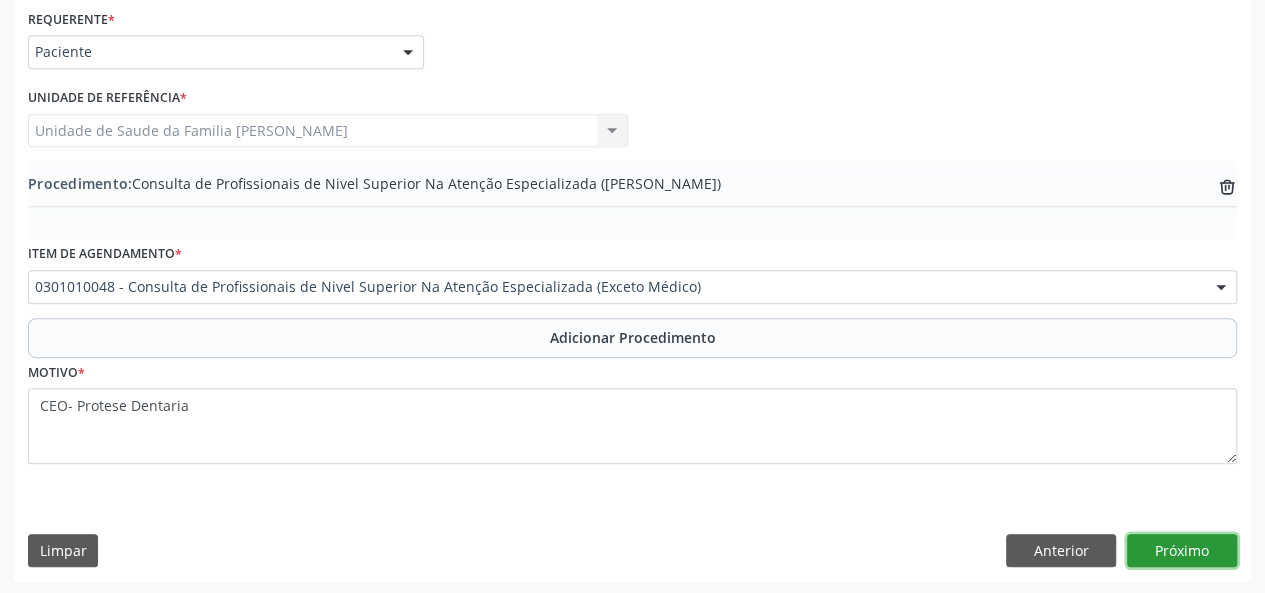 click on "Próximo" at bounding box center (1182, 551) 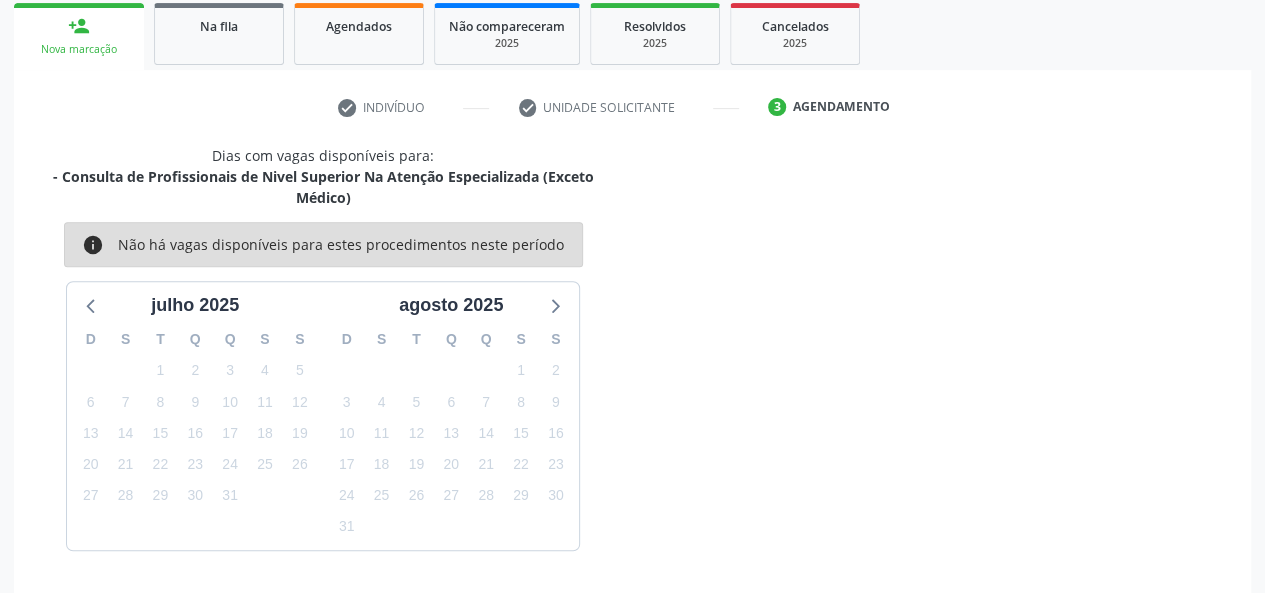 scroll, scrollTop: 382, scrollLeft: 0, axis: vertical 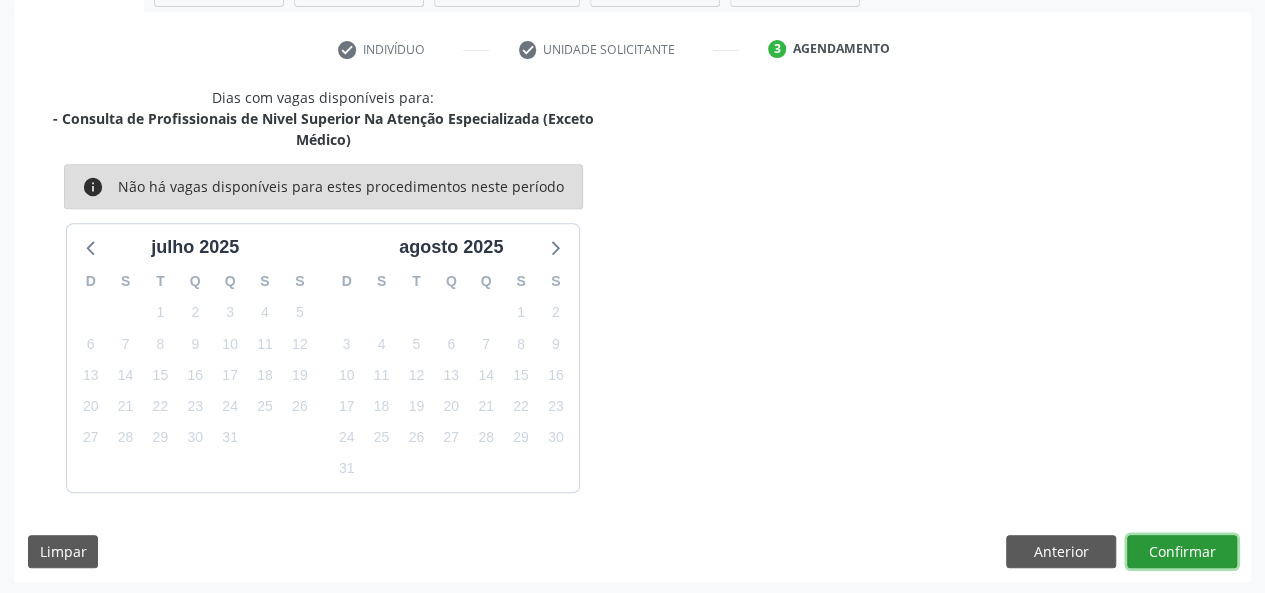 click on "Confirmar" at bounding box center (1182, 552) 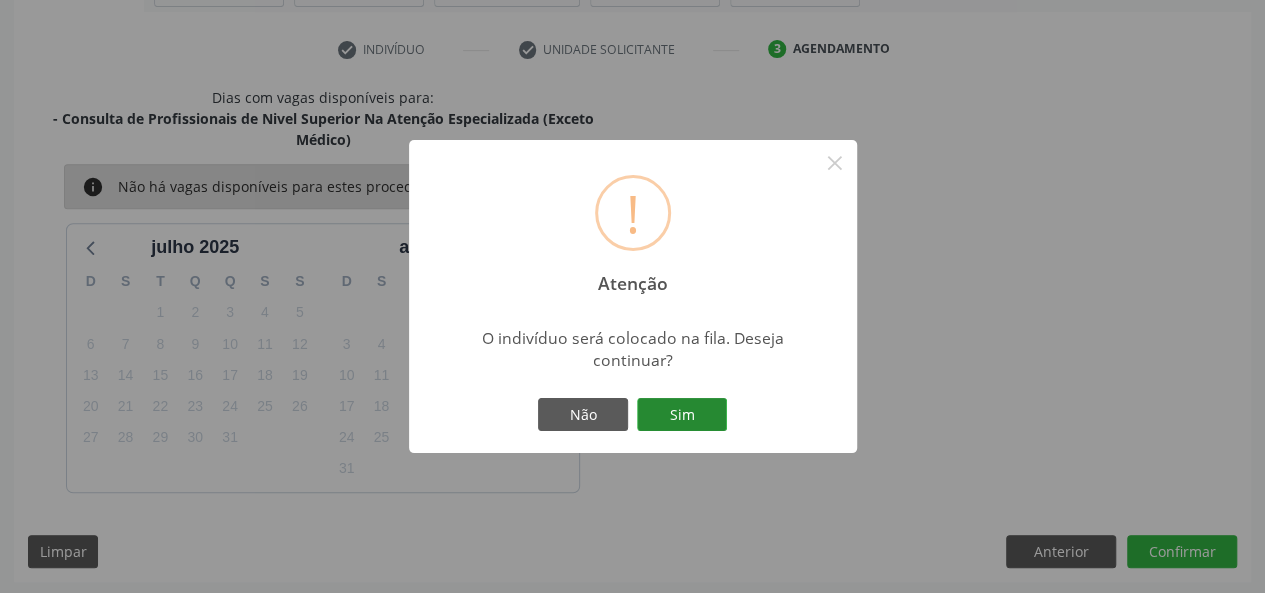 click on "Sim" at bounding box center [682, 415] 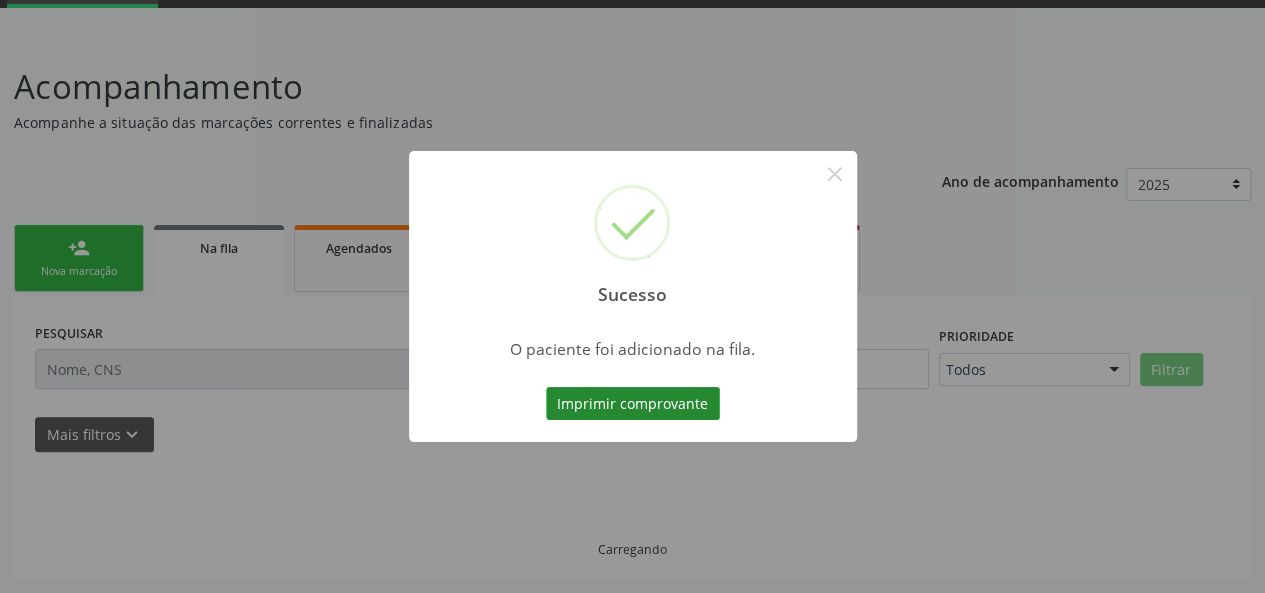 scroll, scrollTop: 100, scrollLeft: 0, axis: vertical 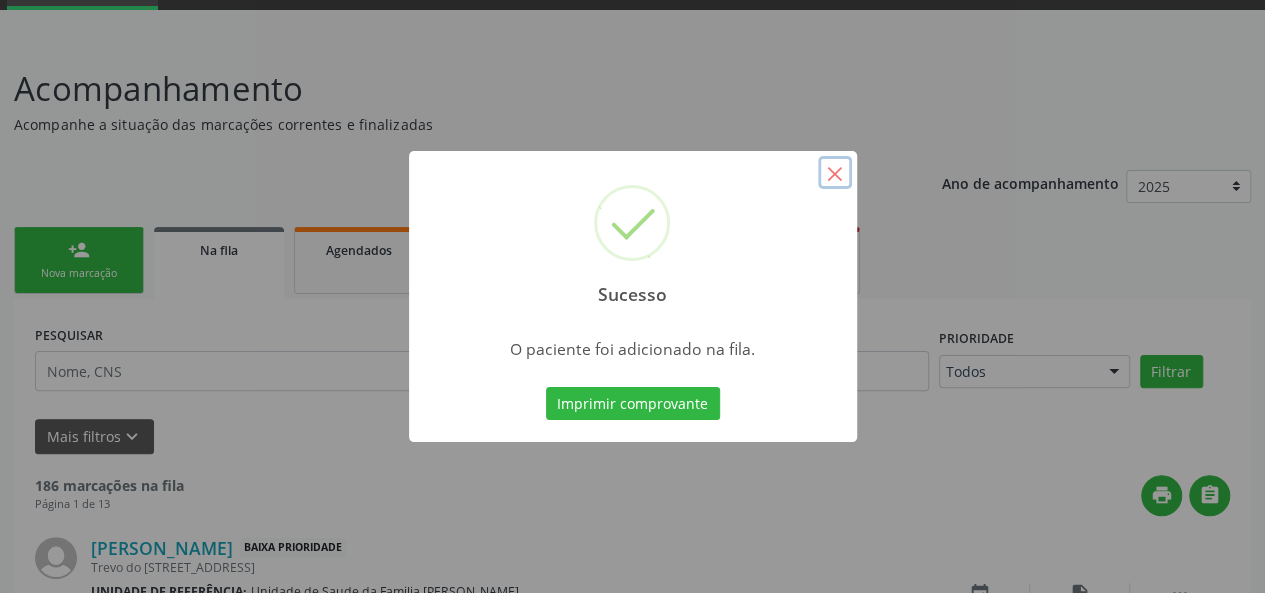 click on "×" at bounding box center (835, 173) 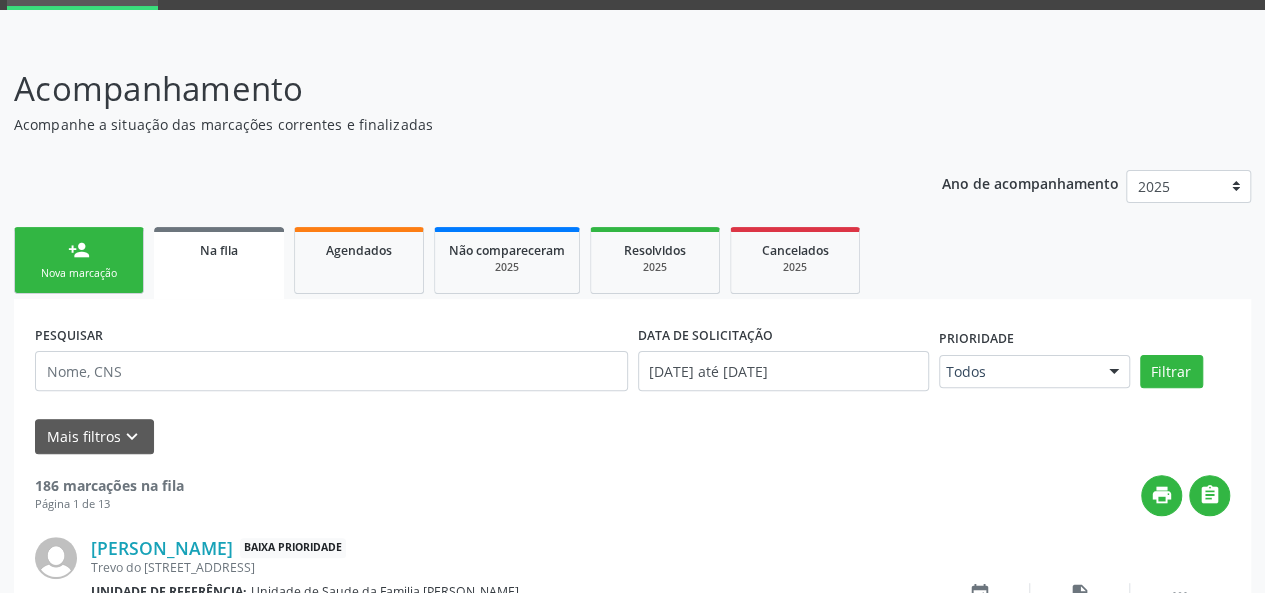 click on "Nova marcação" at bounding box center (79, 273) 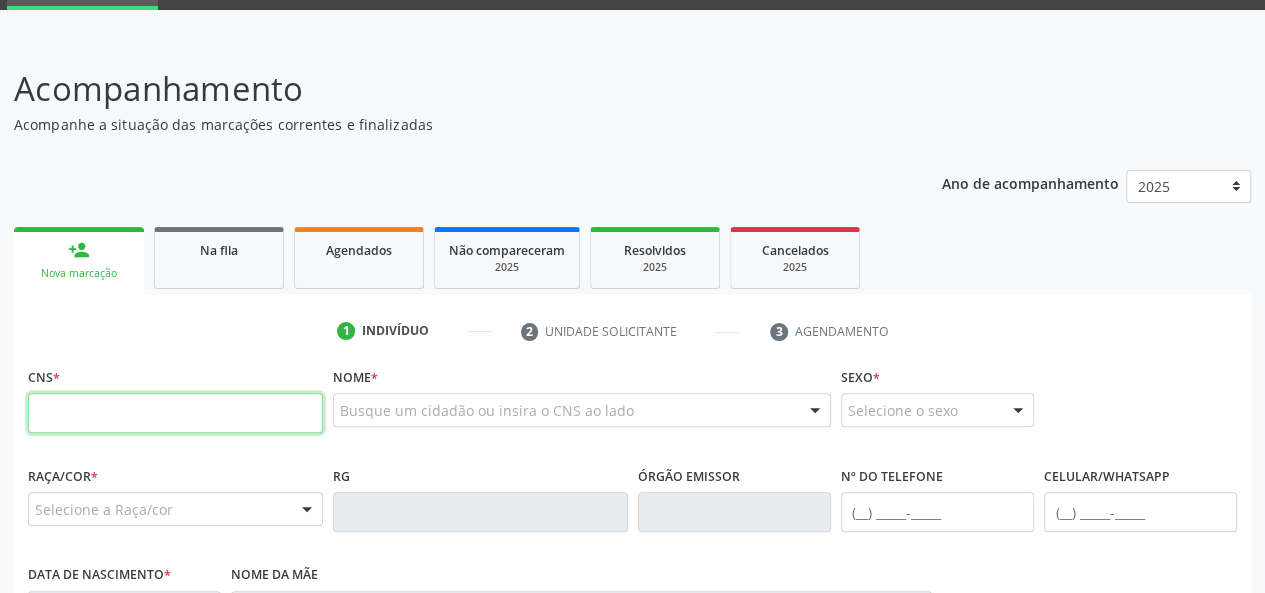 click at bounding box center [175, 413] 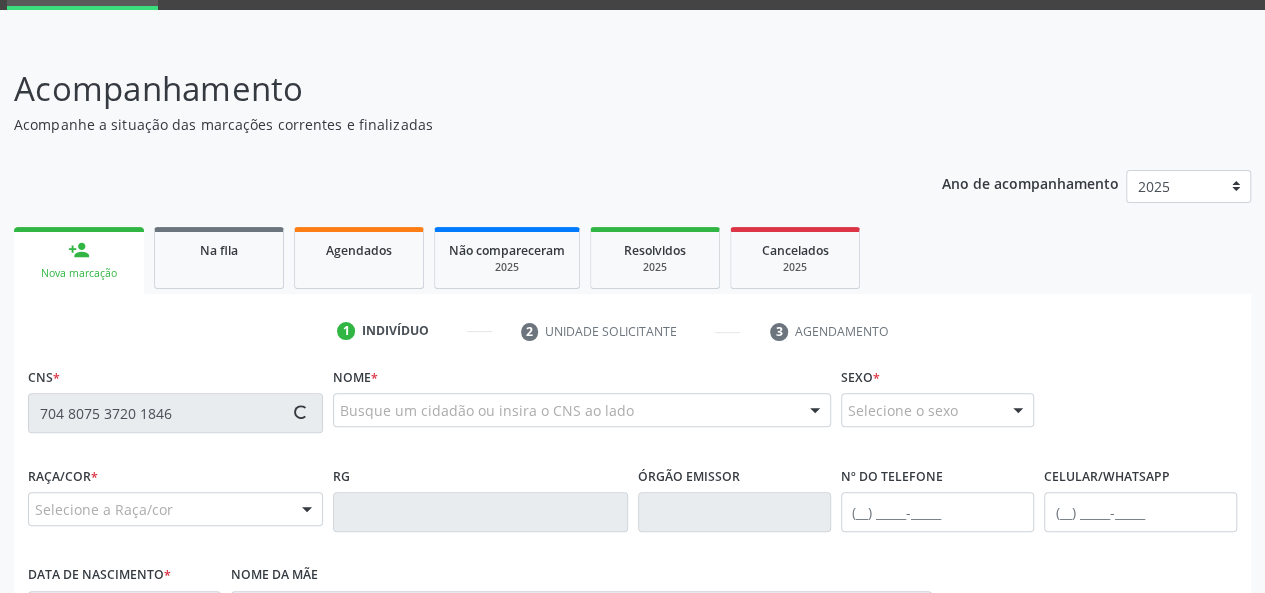 type on "704 8075 3720 1846" 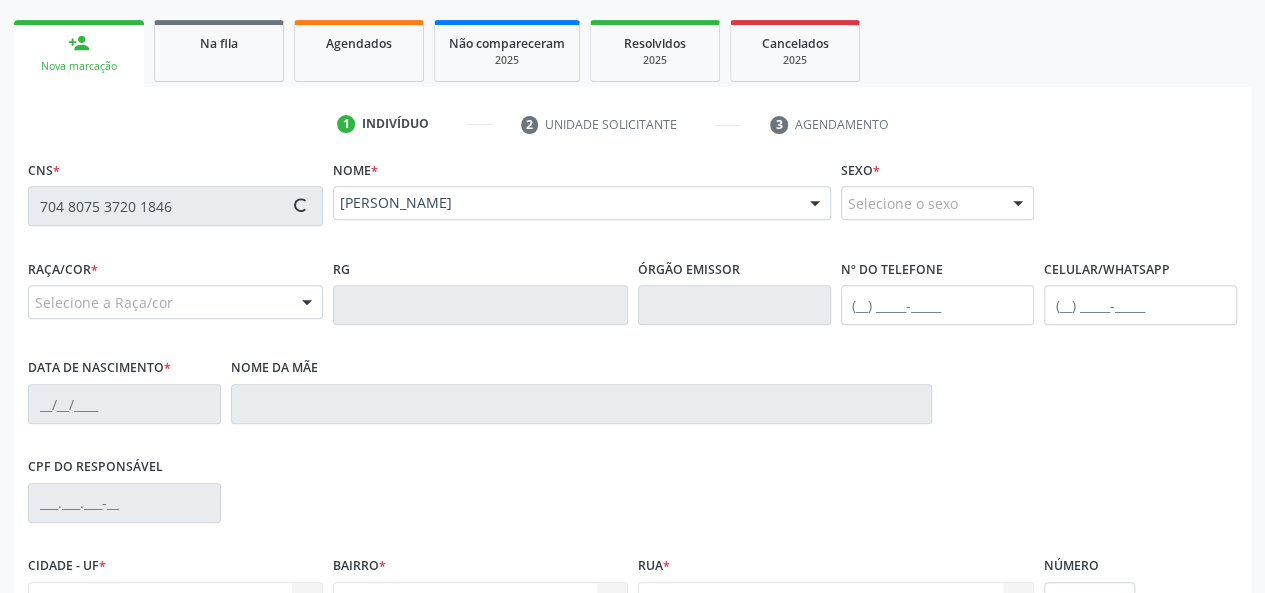 scroll, scrollTop: 400, scrollLeft: 0, axis: vertical 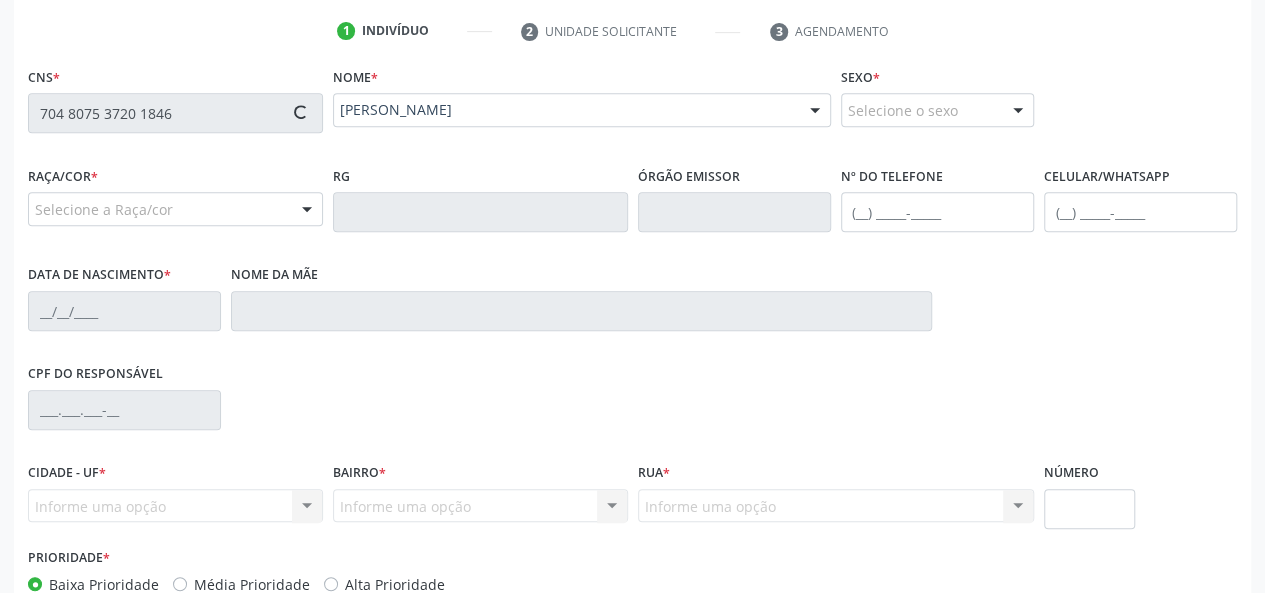 type on "(82) 99360-8916" 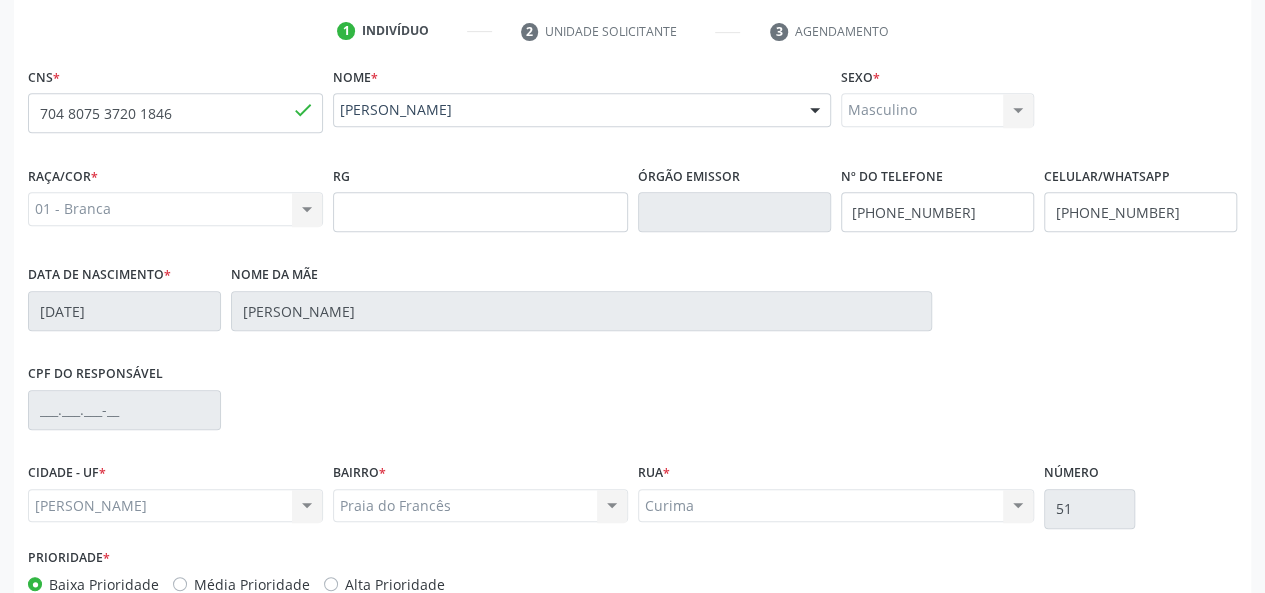 click on "Prioridade
*
Baixa Prioridade
Média Prioridade
Alta Prioridade" at bounding box center (632, 576) 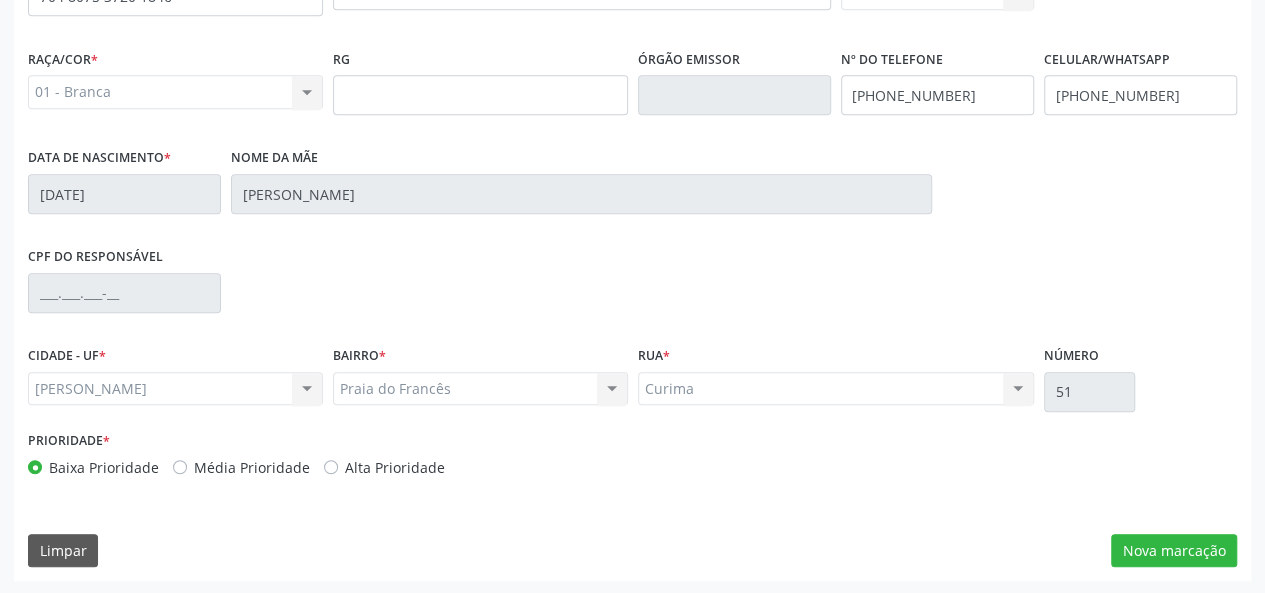 scroll, scrollTop: 518, scrollLeft: 0, axis: vertical 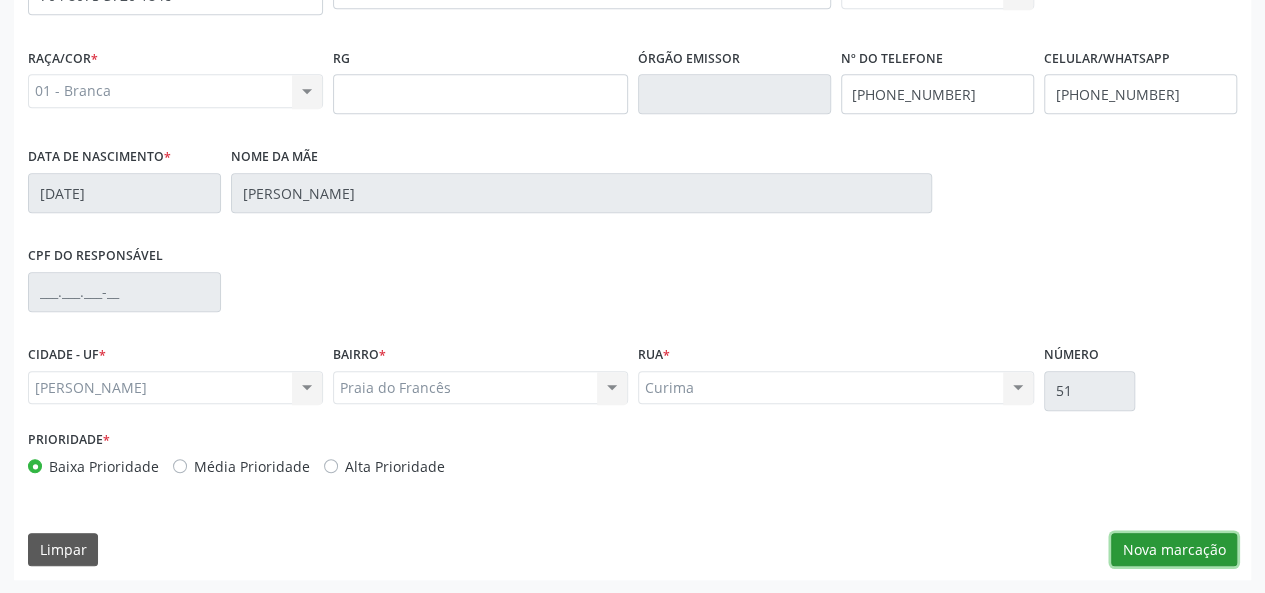 click on "Nova marcação" at bounding box center [1174, 550] 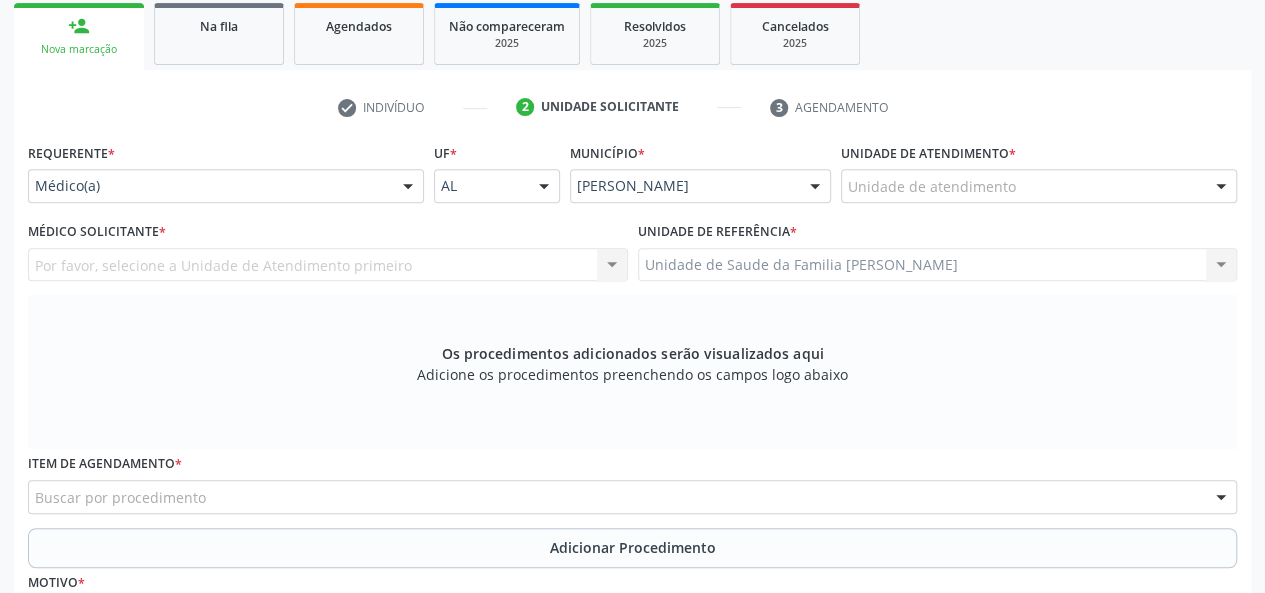 scroll, scrollTop: 318, scrollLeft: 0, axis: vertical 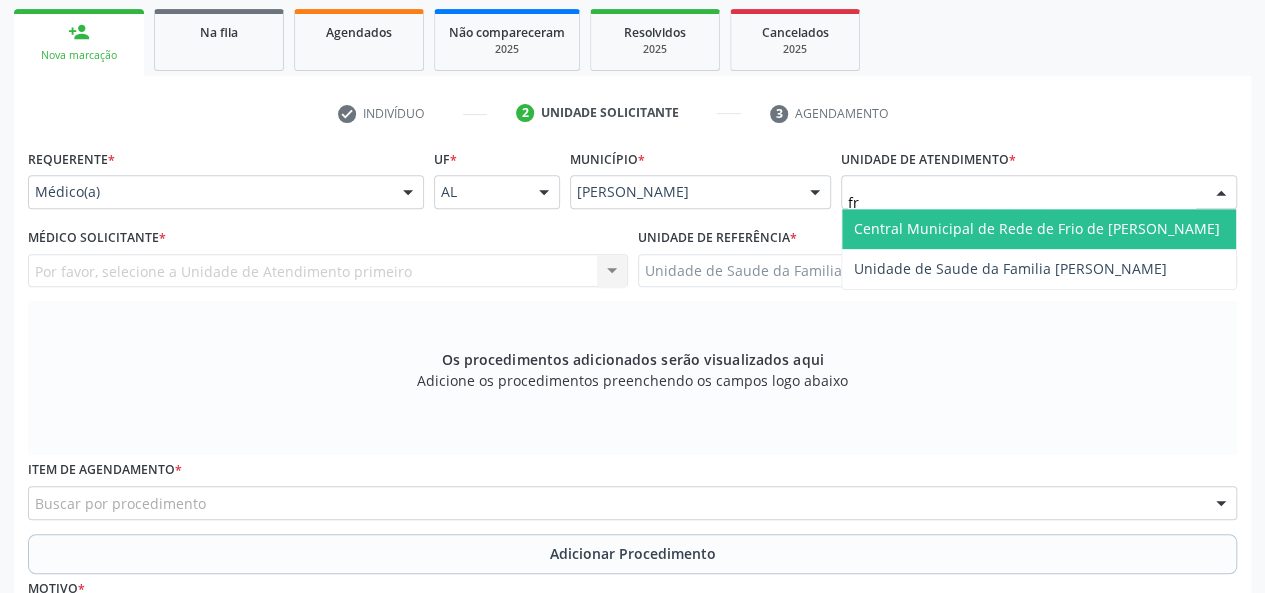 type on "fra" 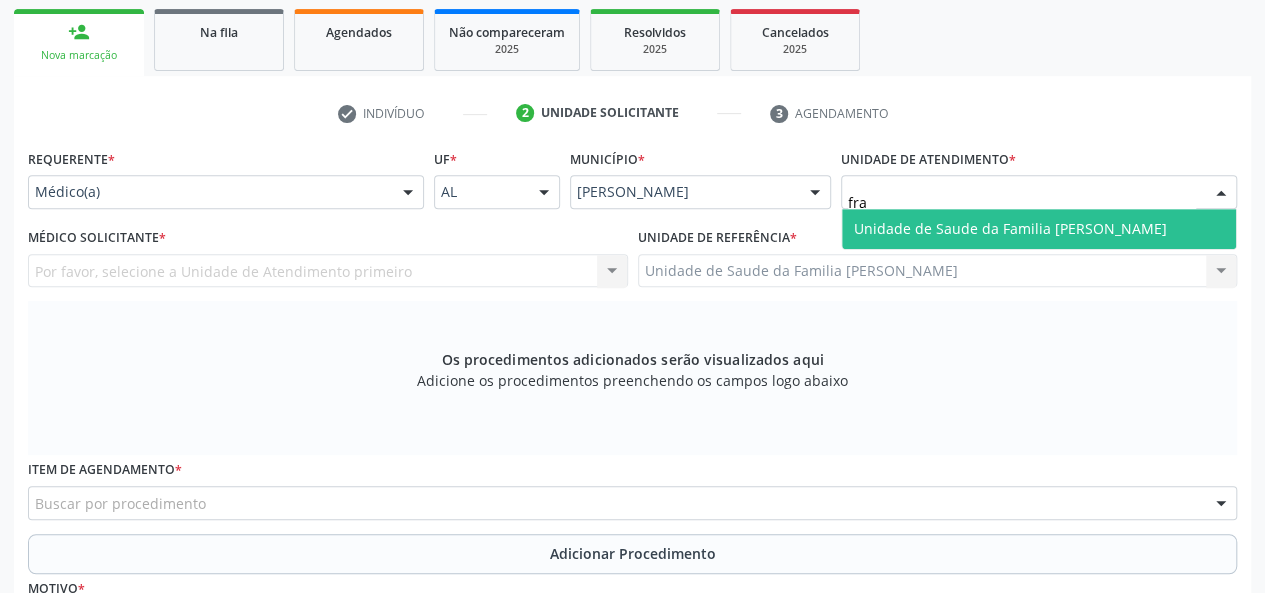 click on "Unidade de Saude da Familia [PERSON_NAME]" at bounding box center [1010, 228] 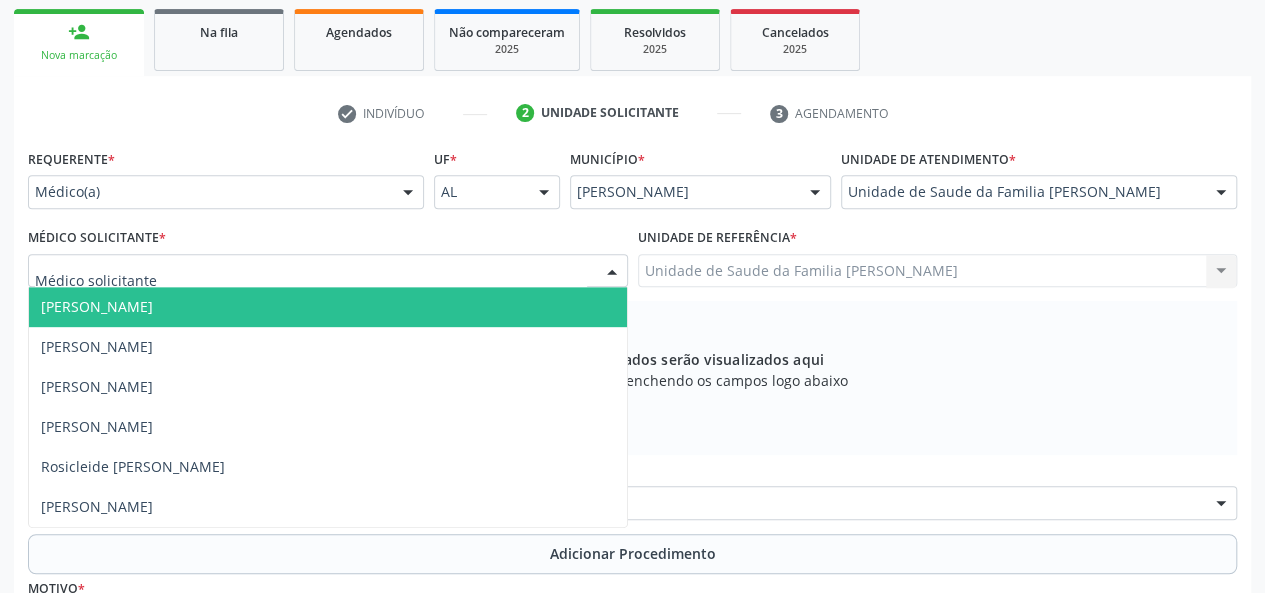 click on "[PERSON_NAME]" at bounding box center (97, 306) 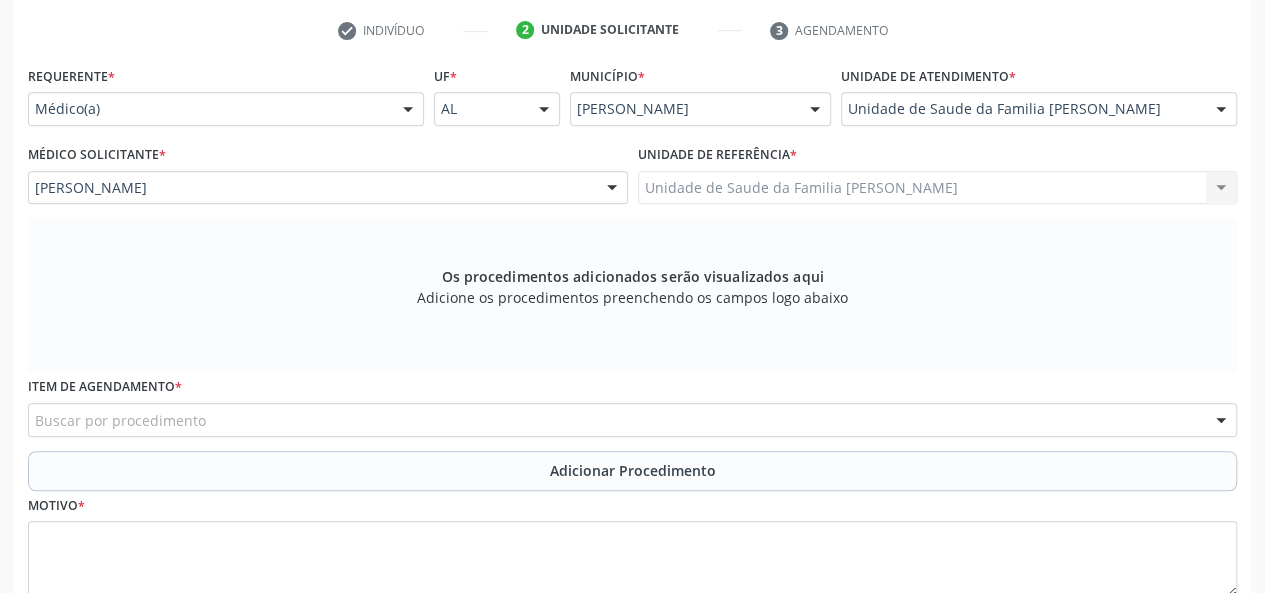 scroll, scrollTop: 518, scrollLeft: 0, axis: vertical 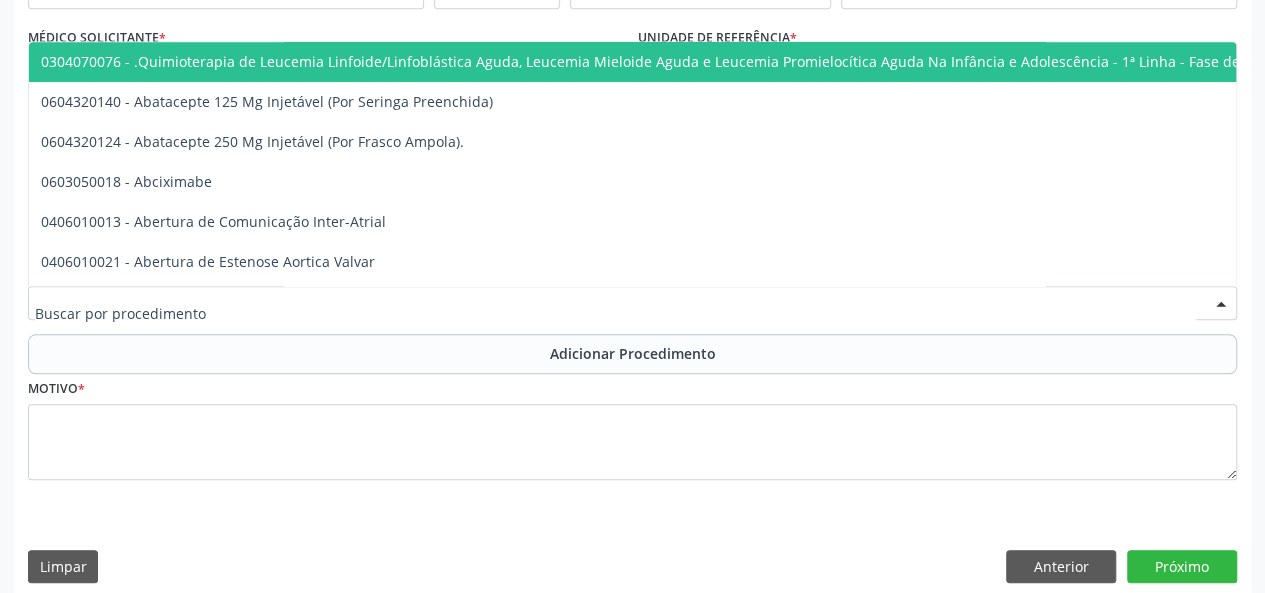 click at bounding box center (632, 303) 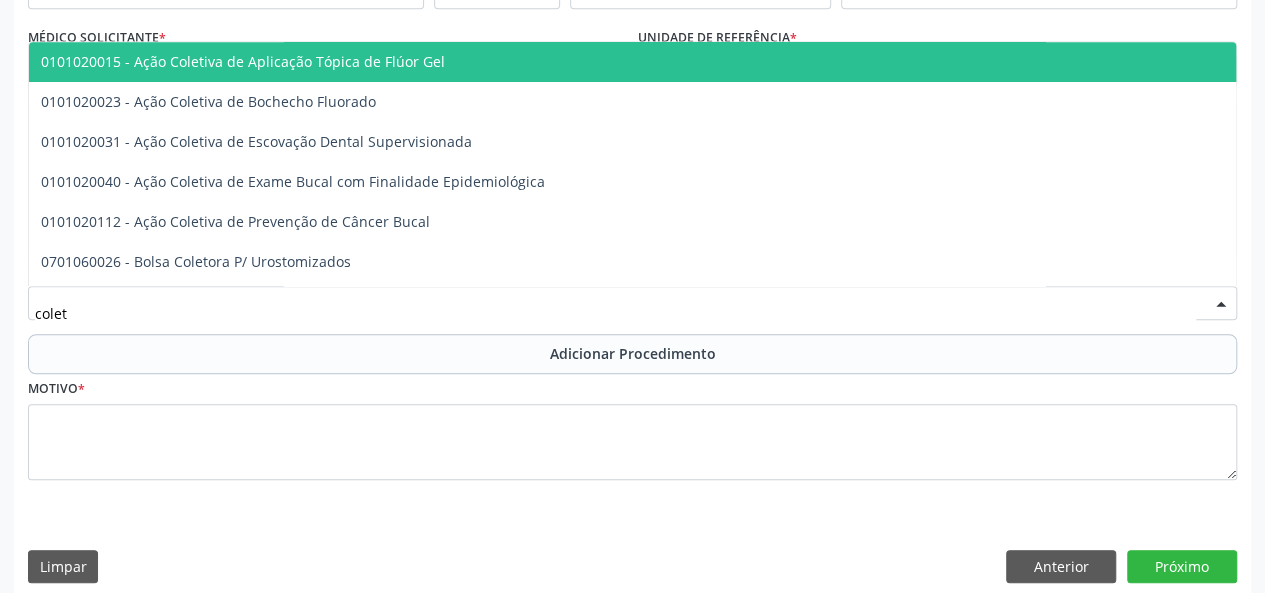 type on "coleta" 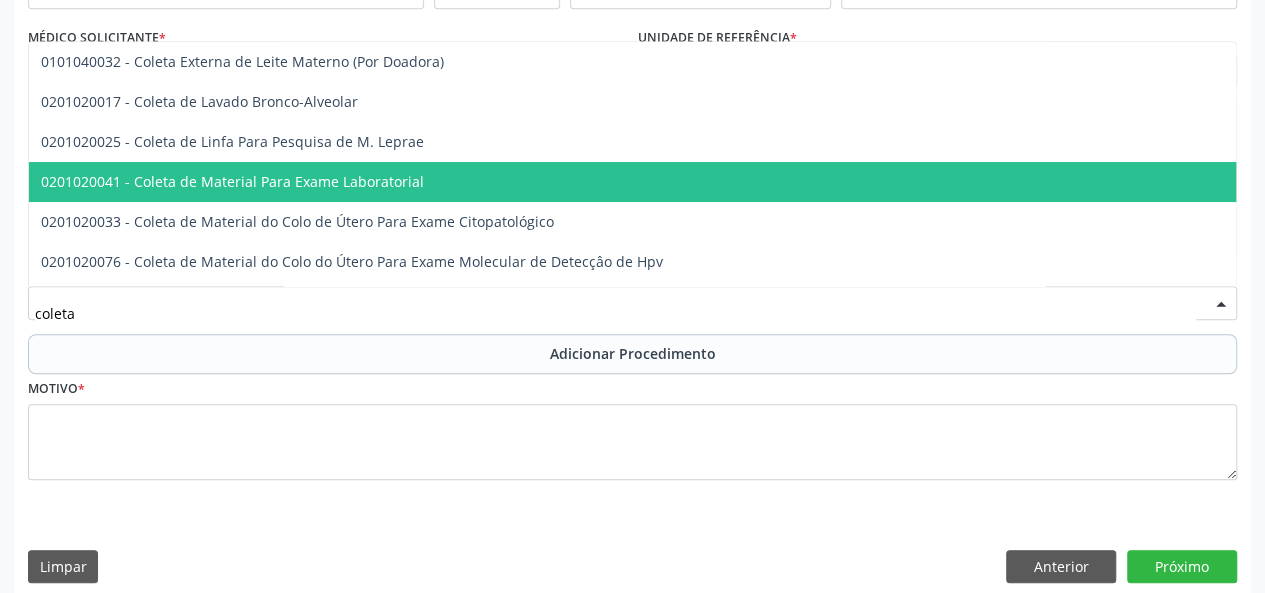 click on "0201020041 - Coleta de Material Para Exame Laboratorial" at bounding box center (232, 181) 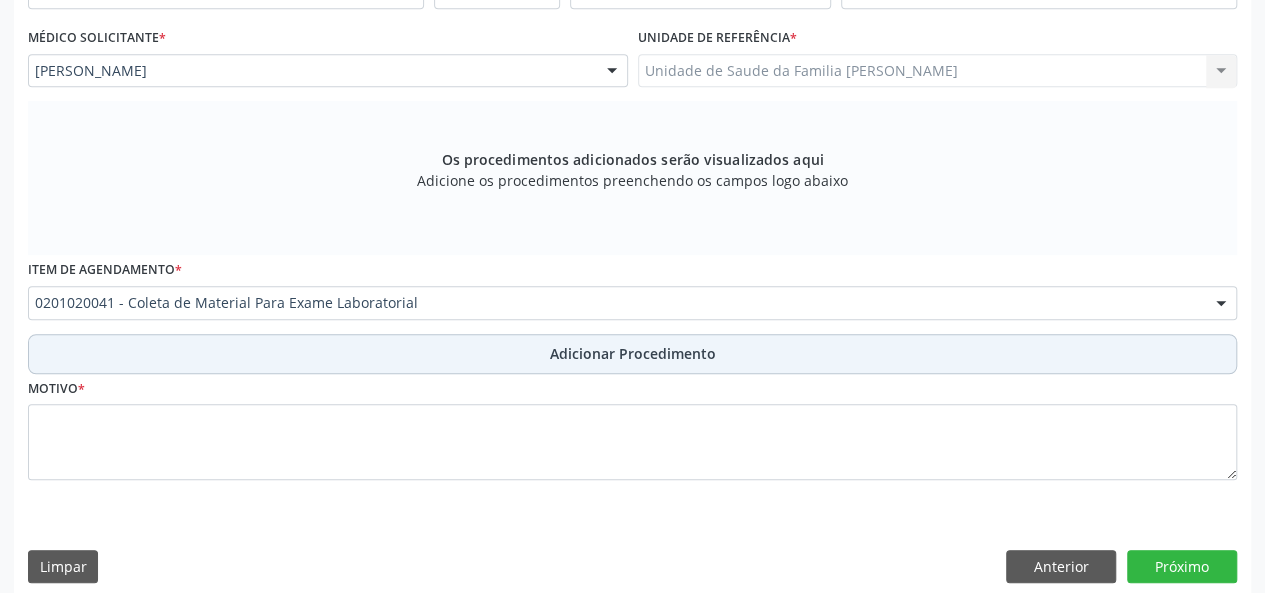 click on "Adicionar Procedimento" at bounding box center (633, 353) 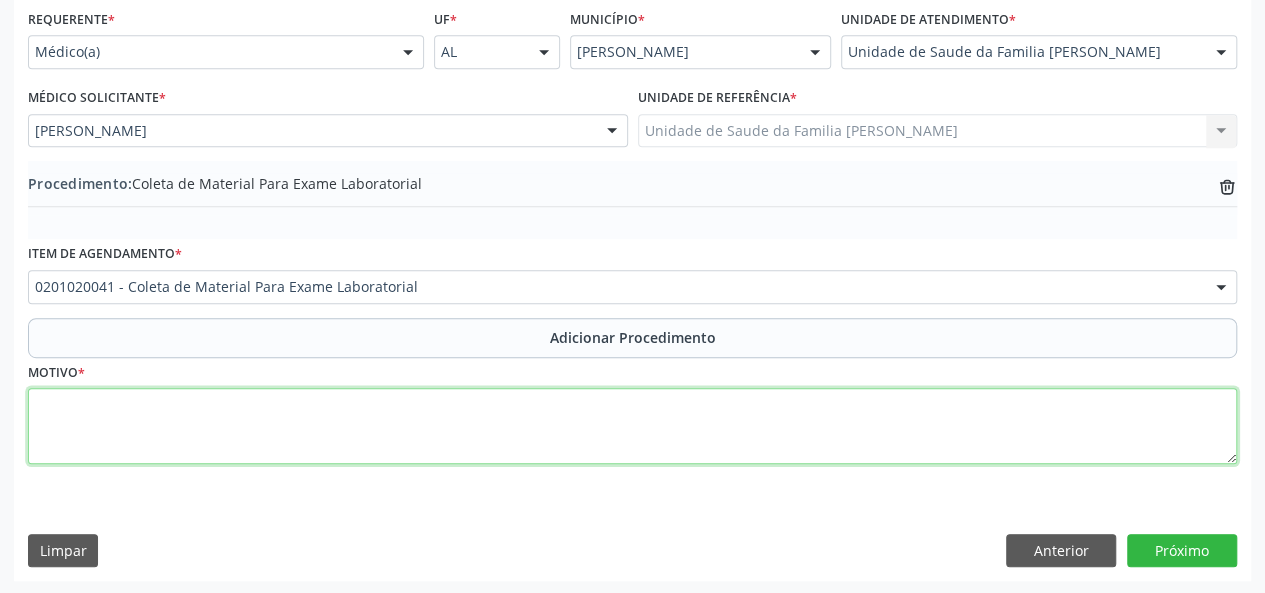 click at bounding box center (632, 426) 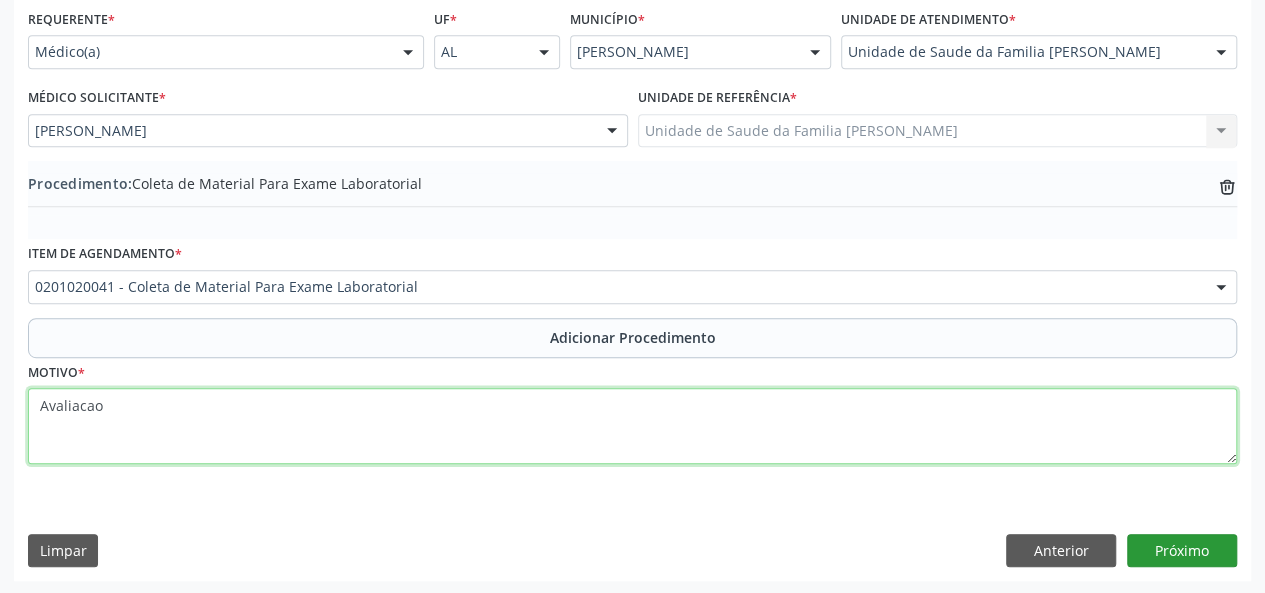 type on "Avaliacao" 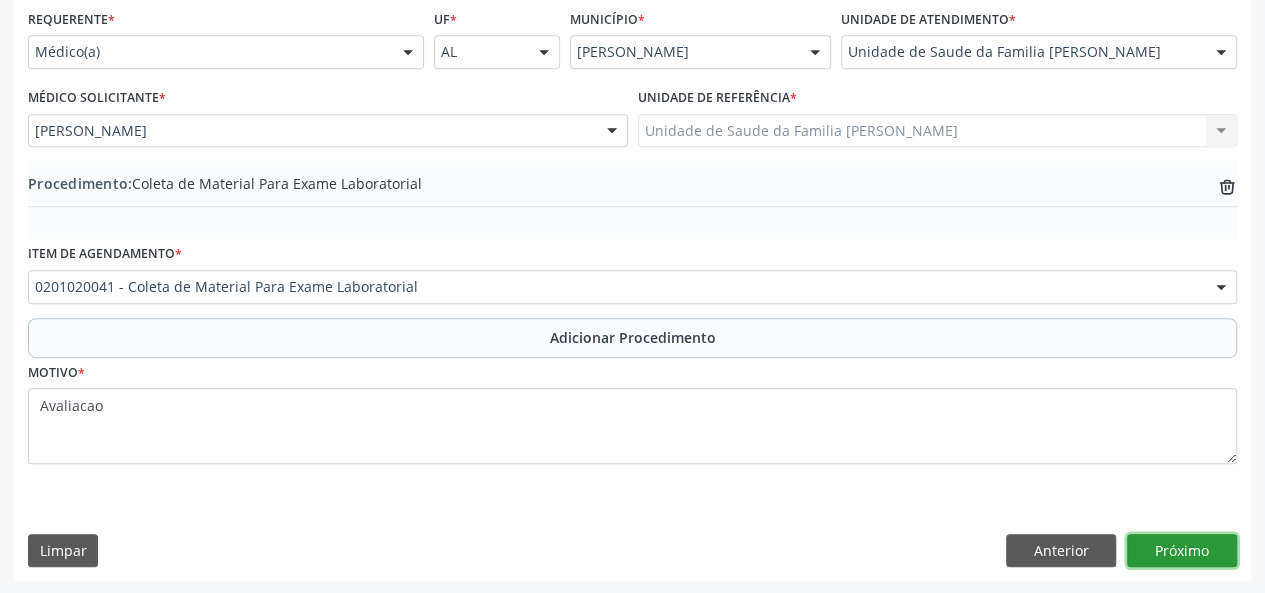 click on "Próximo" at bounding box center (1182, 551) 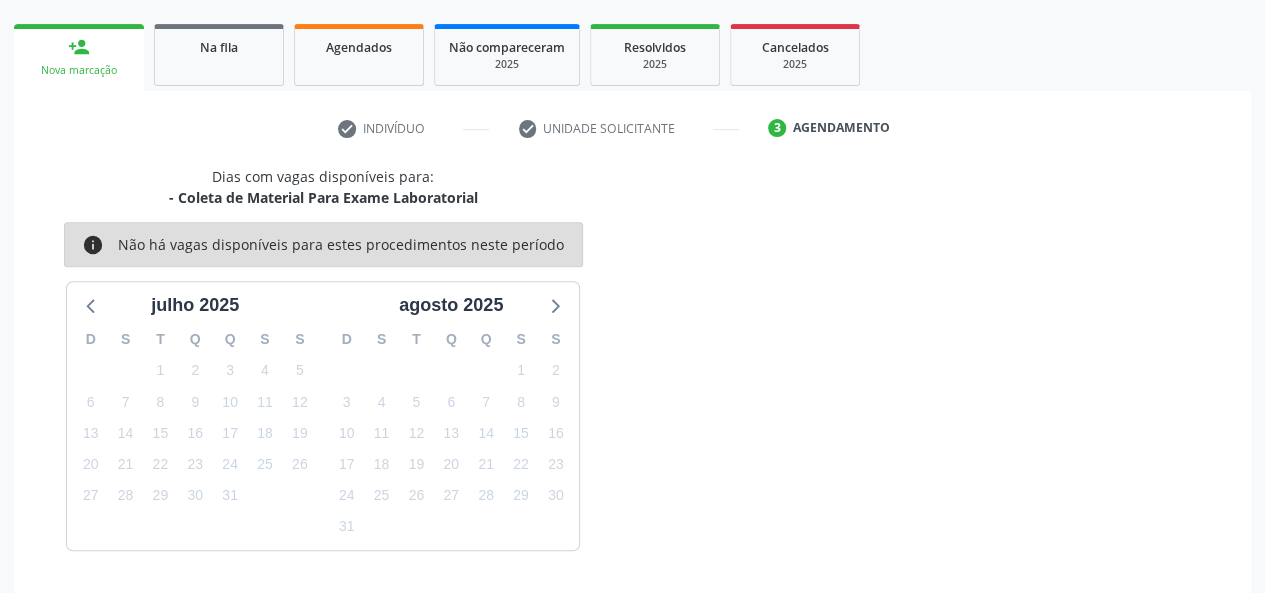 scroll, scrollTop: 362, scrollLeft: 0, axis: vertical 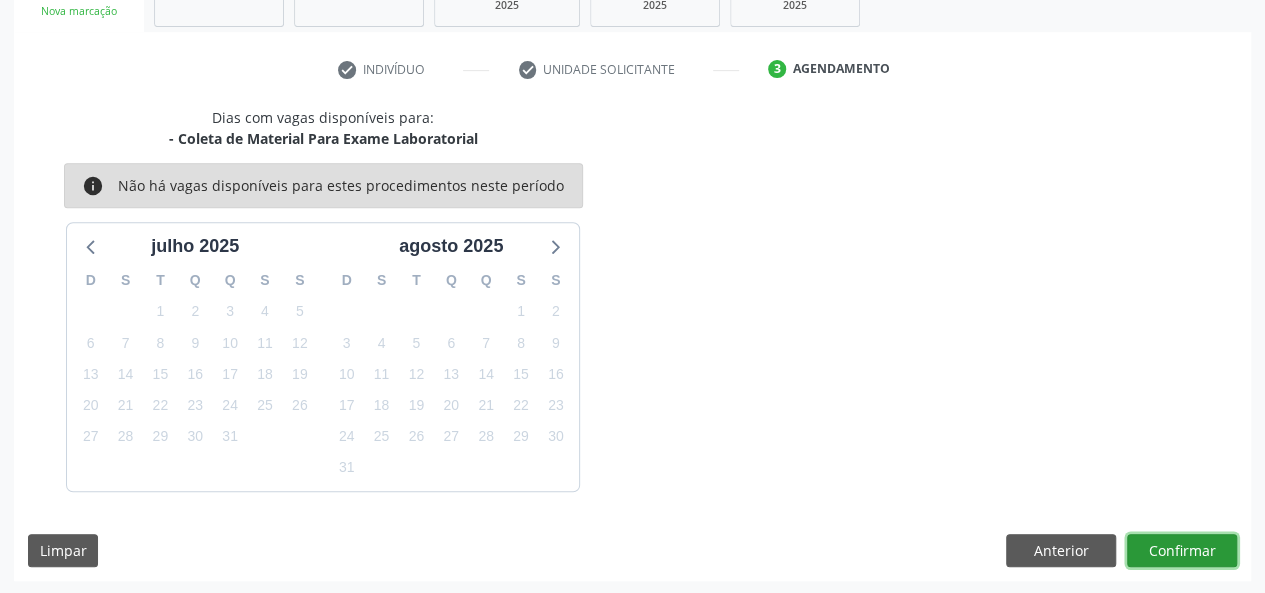 click on "Confirmar" at bounding box center (1182, 551) 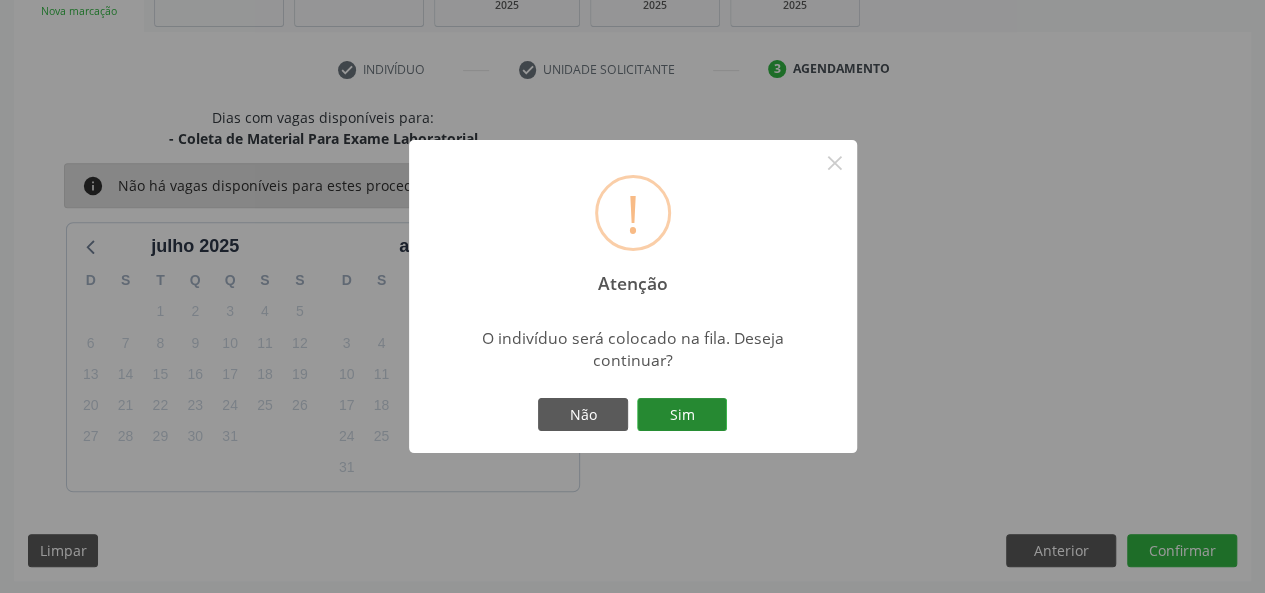 click on "Sim" at bounding box center (682, 415) 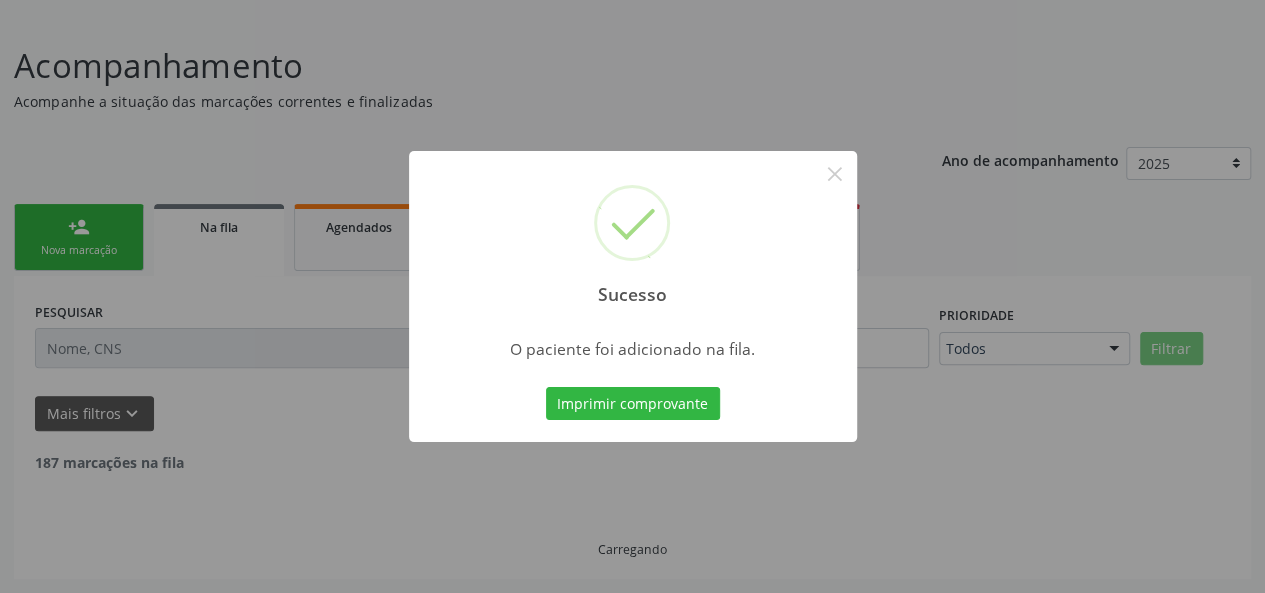scroll, scrollTop: 100, scrollLeft: 0, axis: vertical 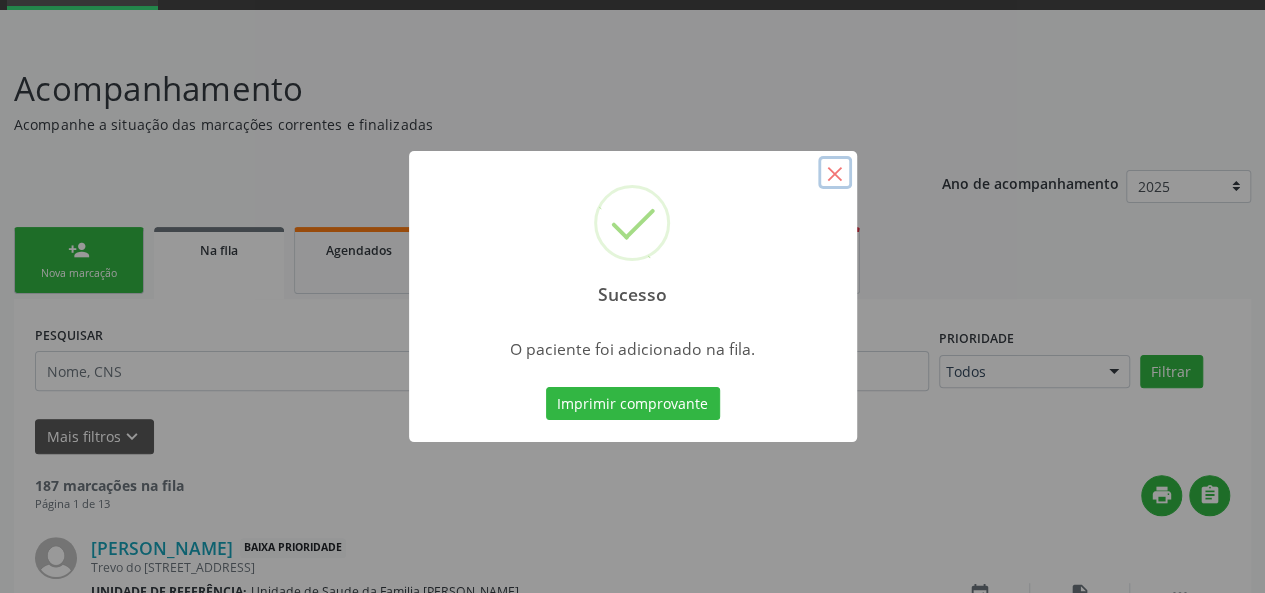 click on "×" at bounding box center [835, 173] 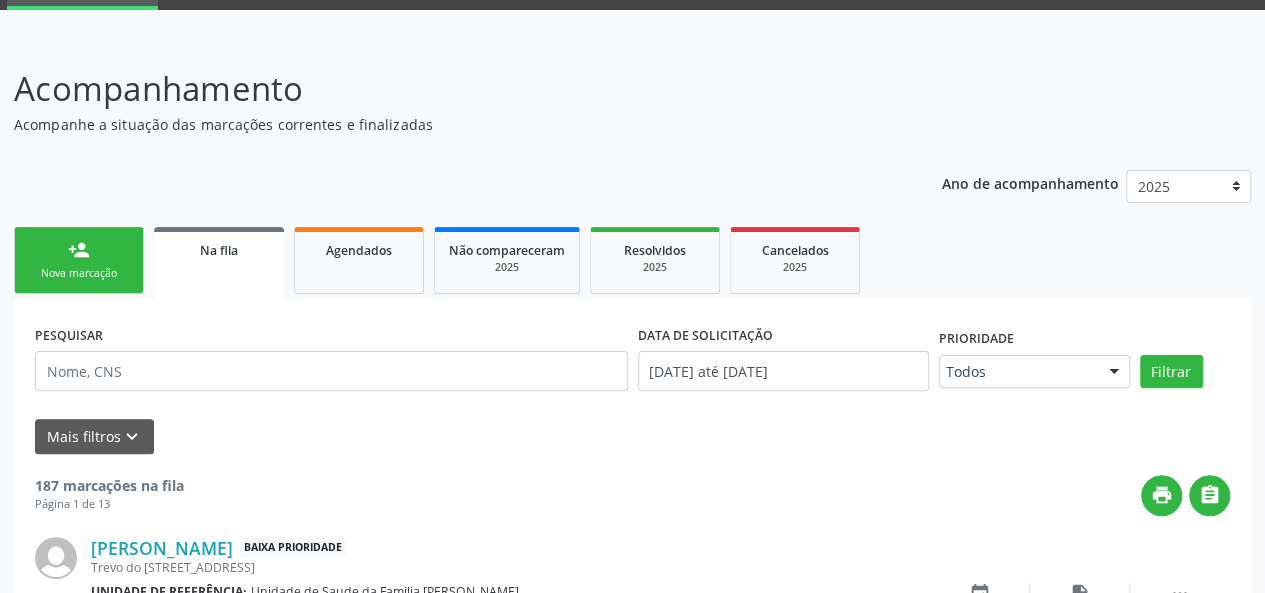 click on "Nova marcação" at bounding box center (79, 273) 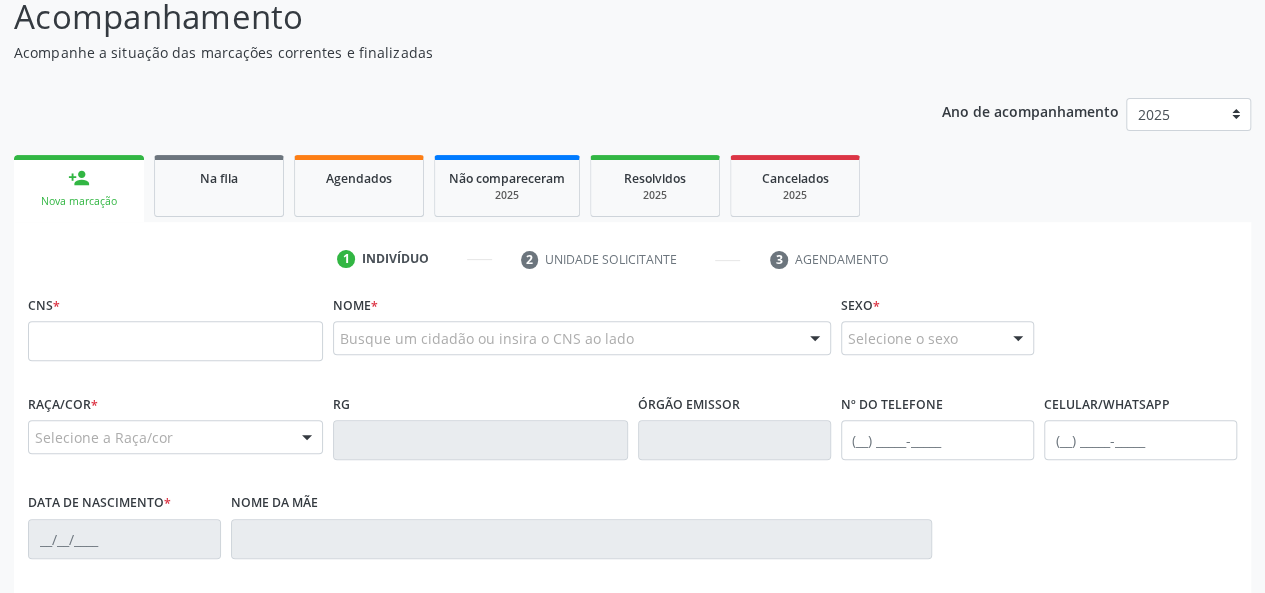 scroll, scrollTop: 200, scrollLeft: 0, axis: vertical 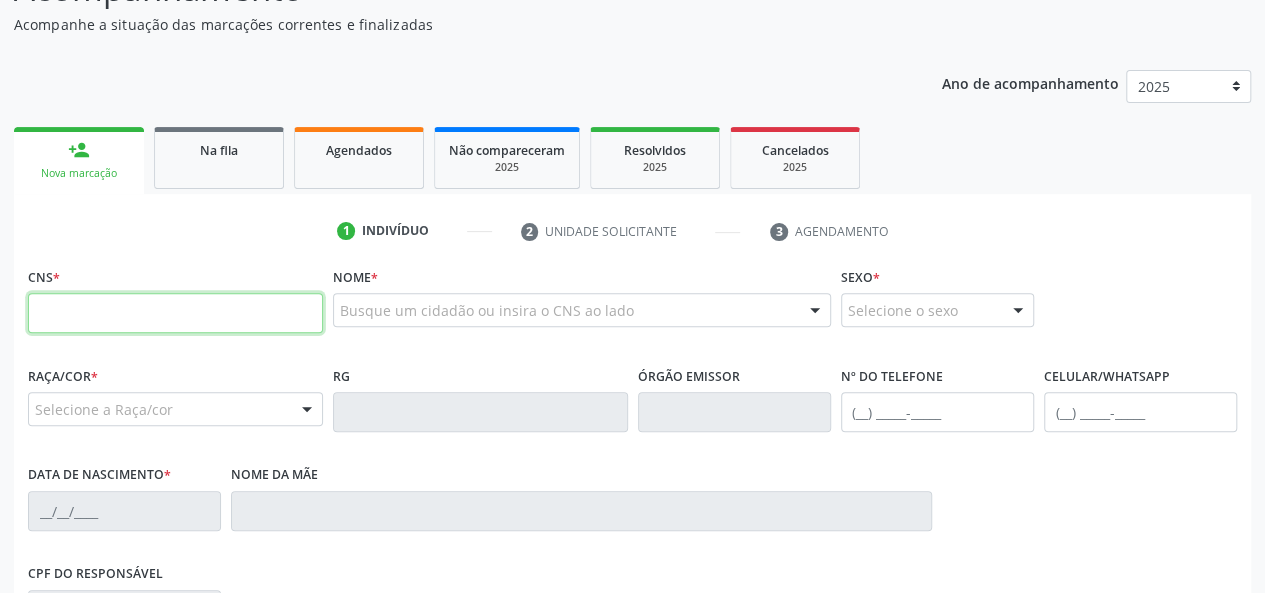 click at bounding box center [175, 313] 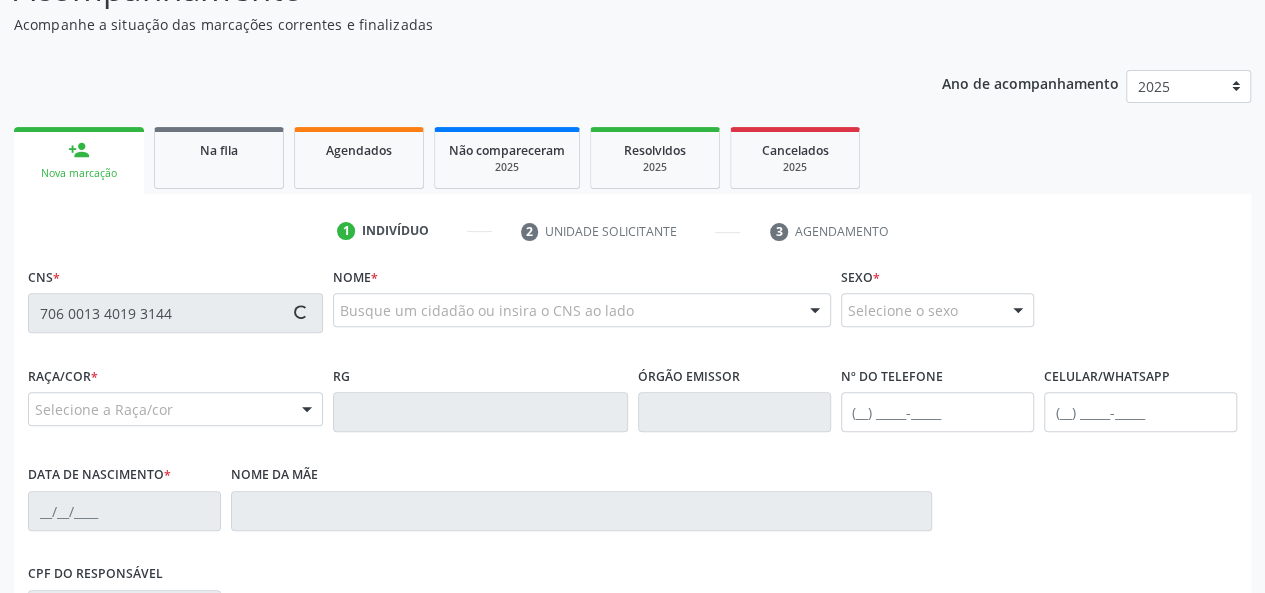 type on "706 0013 4019 3144" 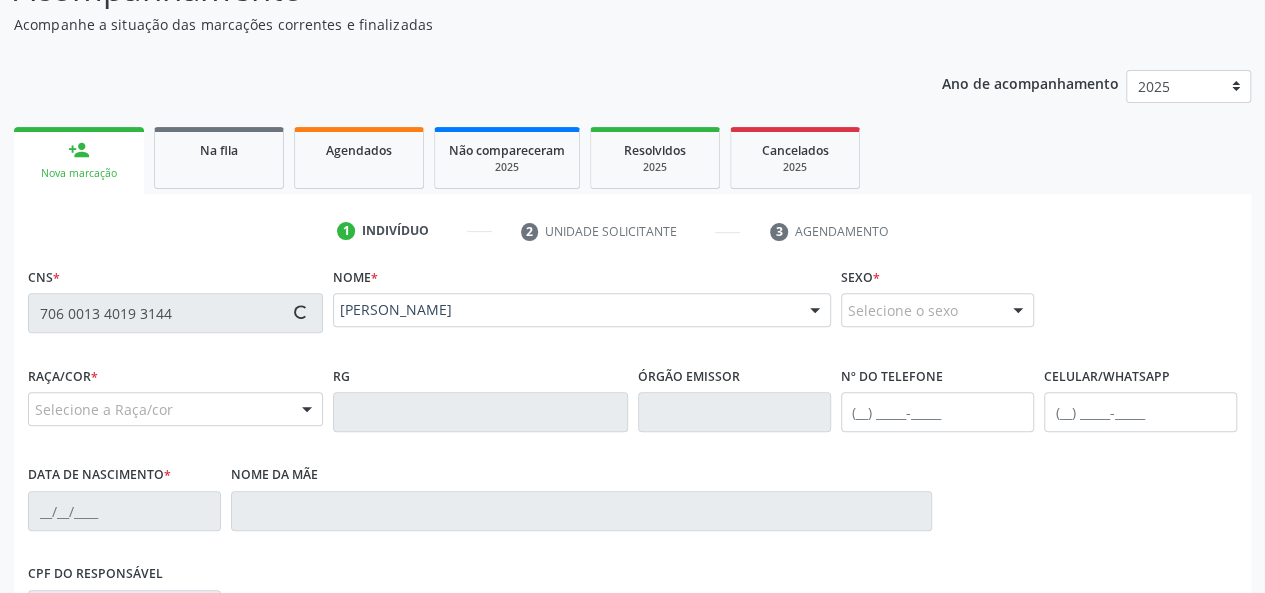 type on "(33) 98822-9800" 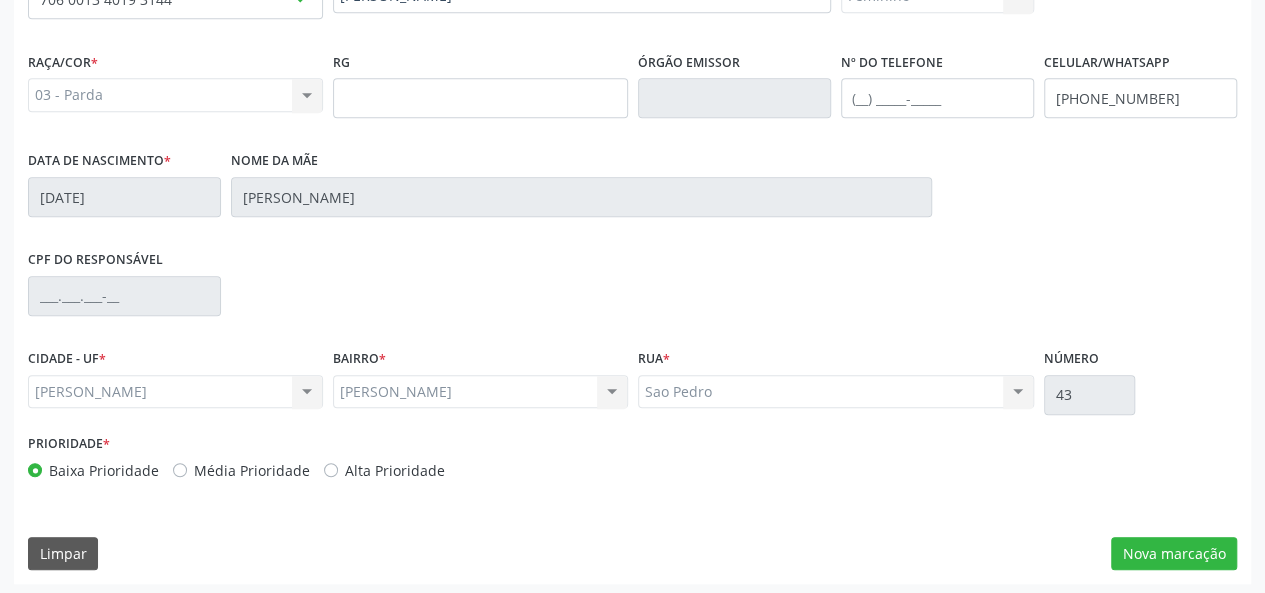 scroll, scrollTop: 518, scrollLeft: 0, axis: vertical 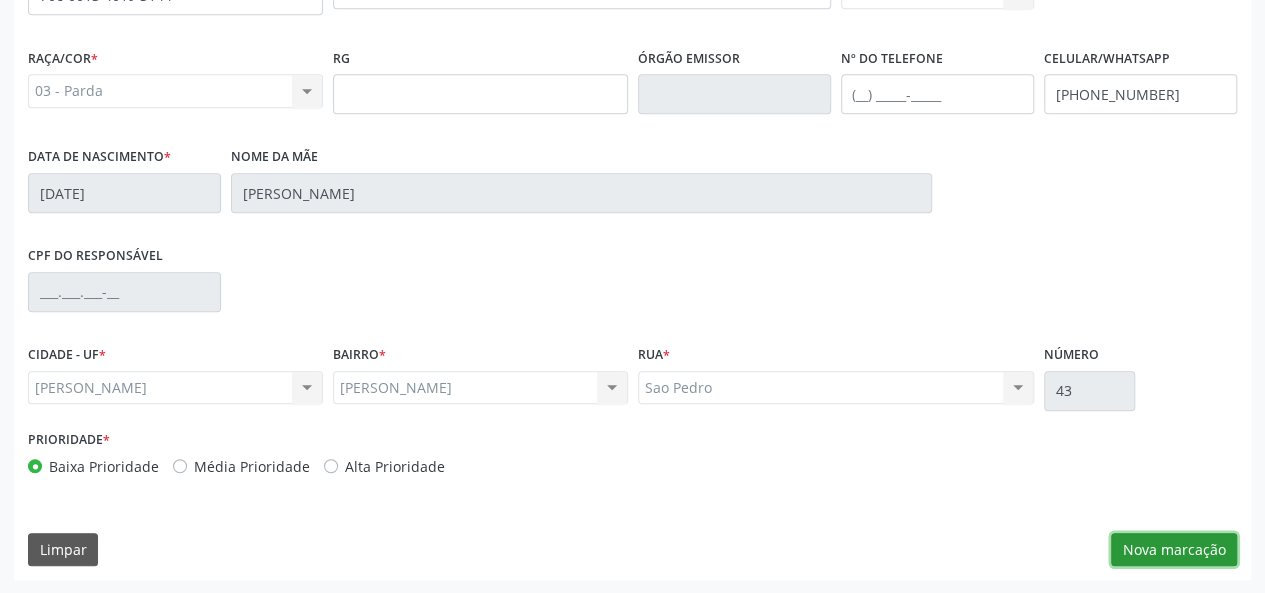 click on "Nova marcação" at bounding box center [1174, 550] 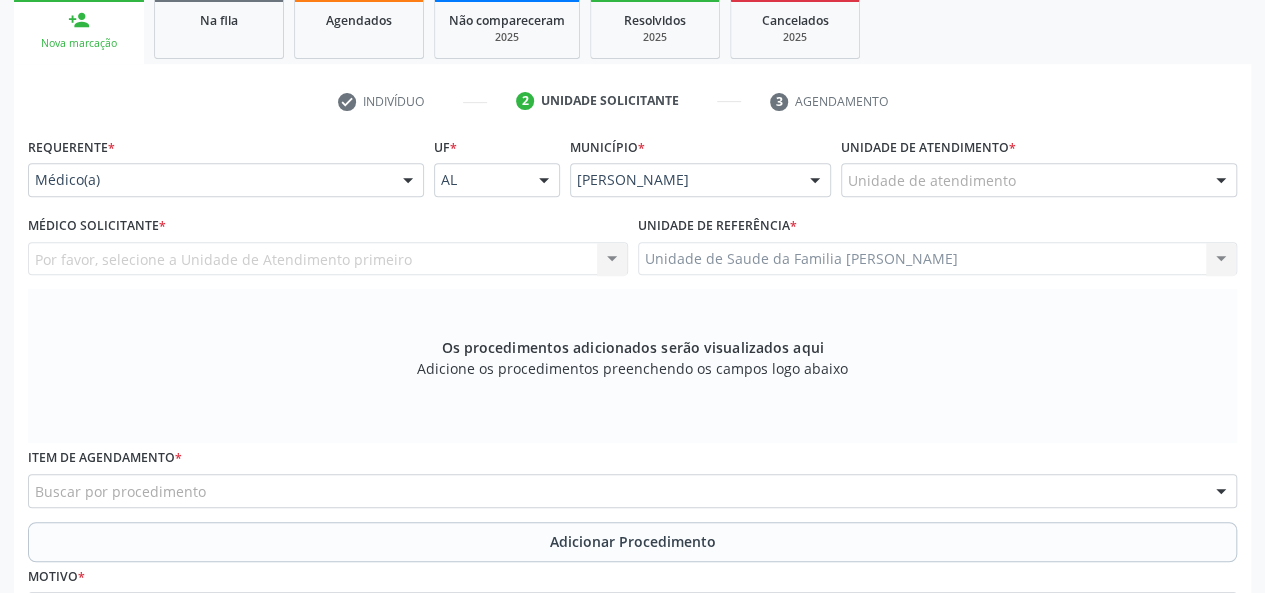 scroll, scrollTop: 318, scrollLeft: 0, axis: vertical 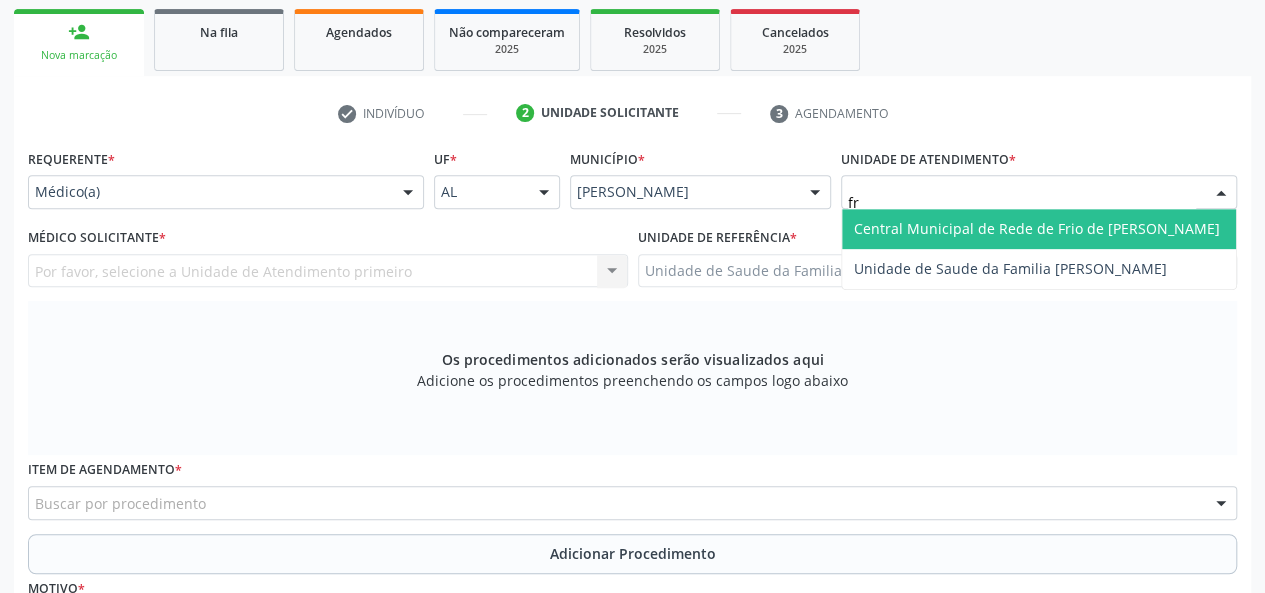 type on "fra" 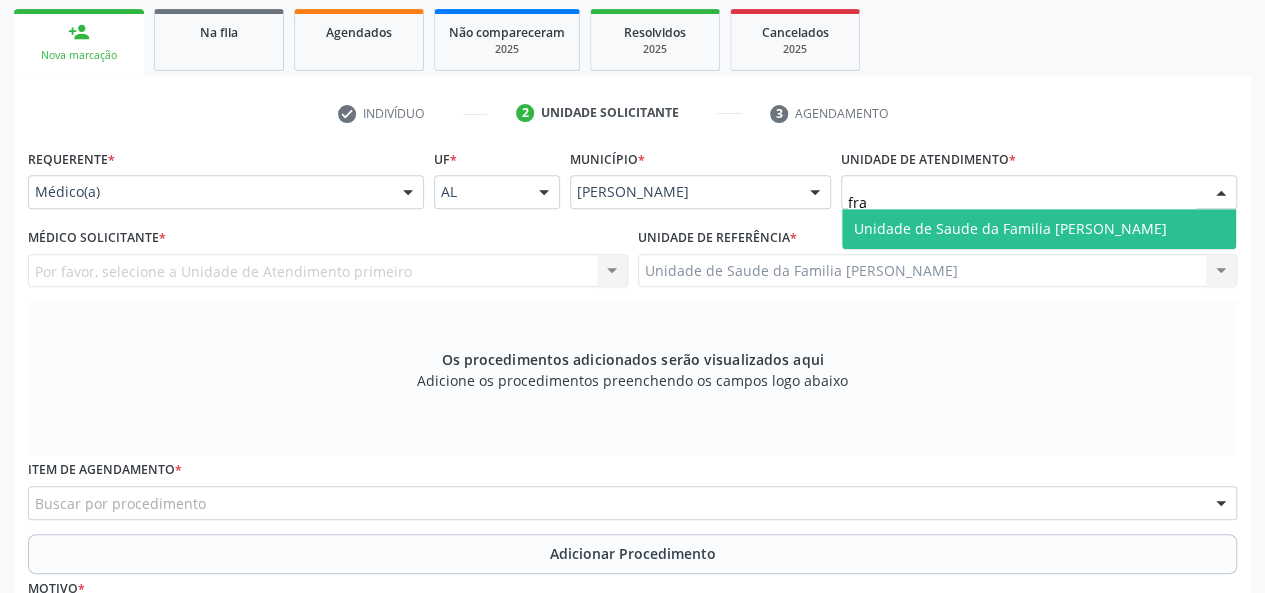 click on "Unidade de Saude da Familia [PERSON_NAME]" at bounding box center [1010, 228] 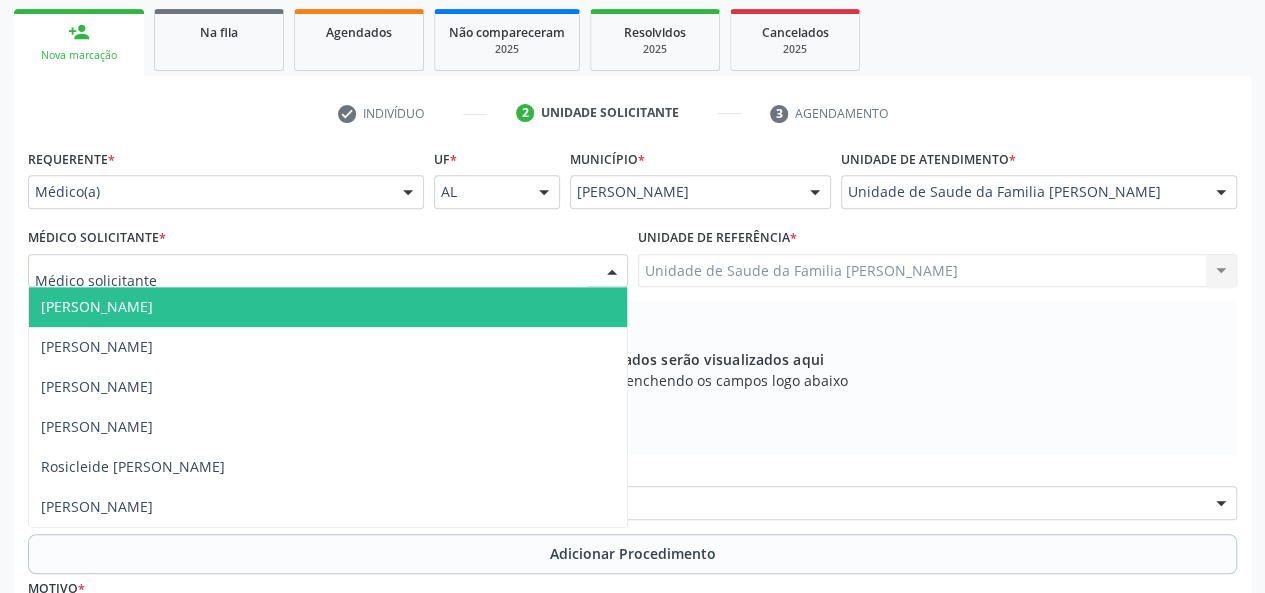 click on "[PERSON_NAME]" at bounding box center [97, 306] 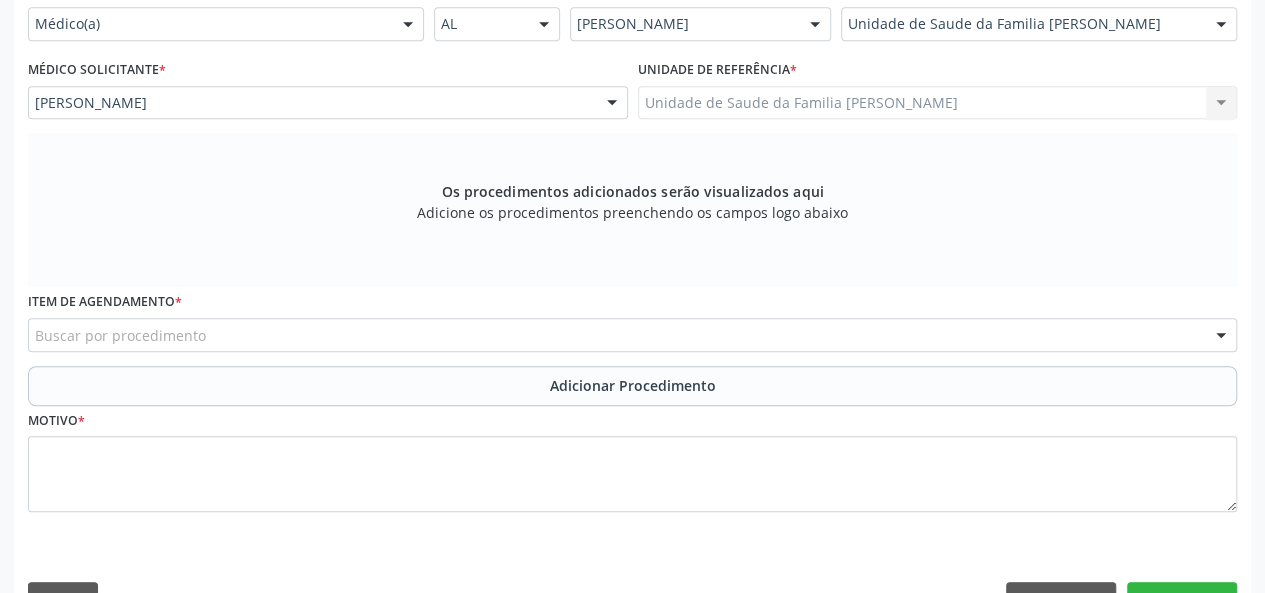 scroll, scrollTop: 518, scrollLeft: 0, axis: vertical 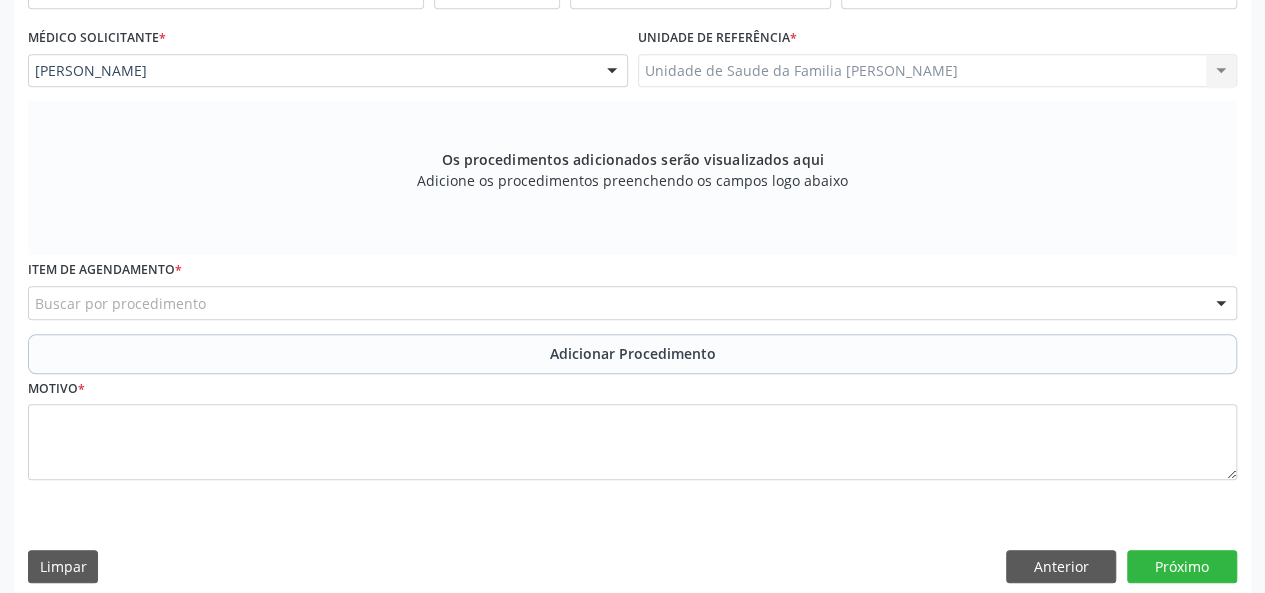 click on "Buscar por procedimento" at bounding box center [632, 303] 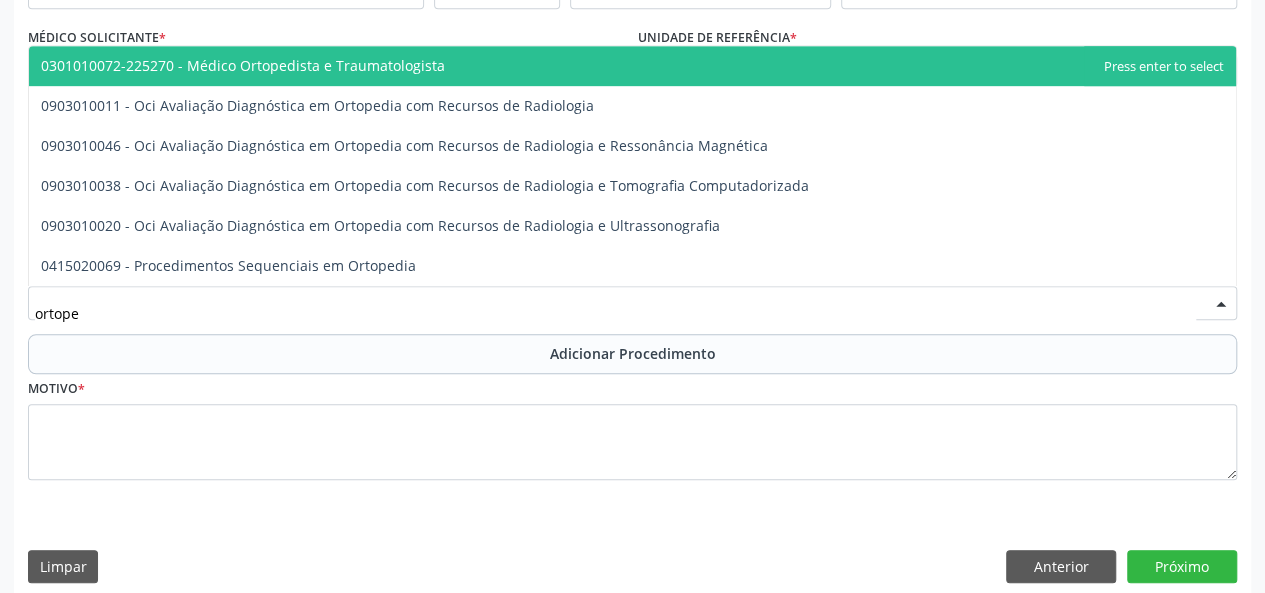 type on "ortoped" 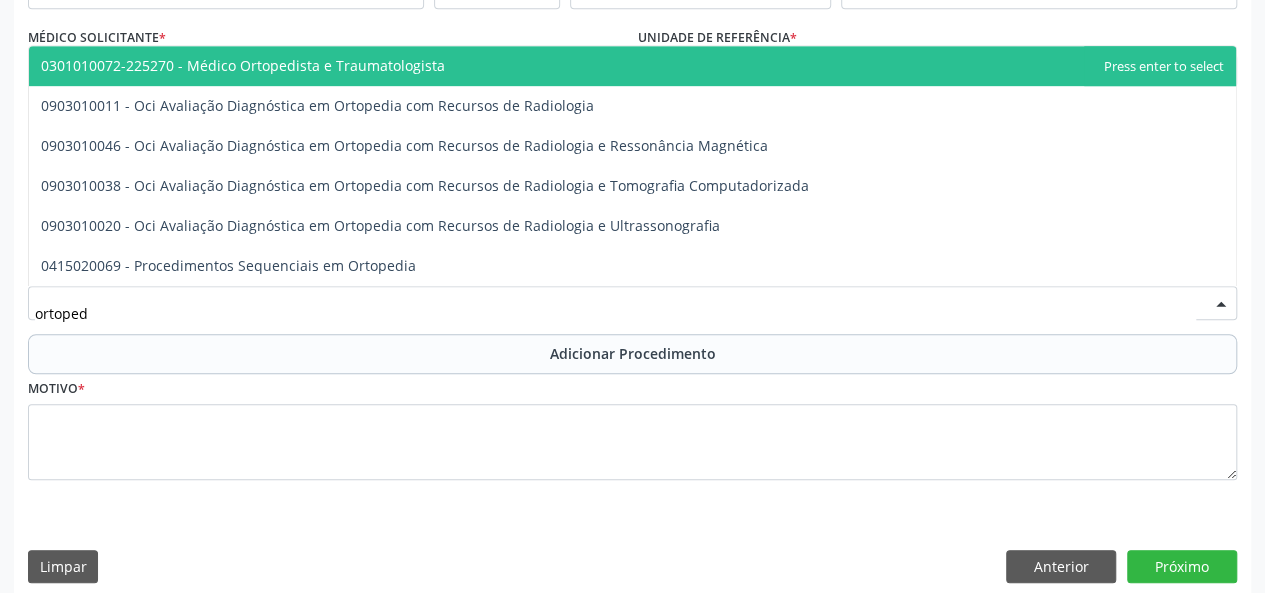 click on "0301010072-225270 - Médico Ortopedista e Traumatologista" at bounding box center (632, 66) 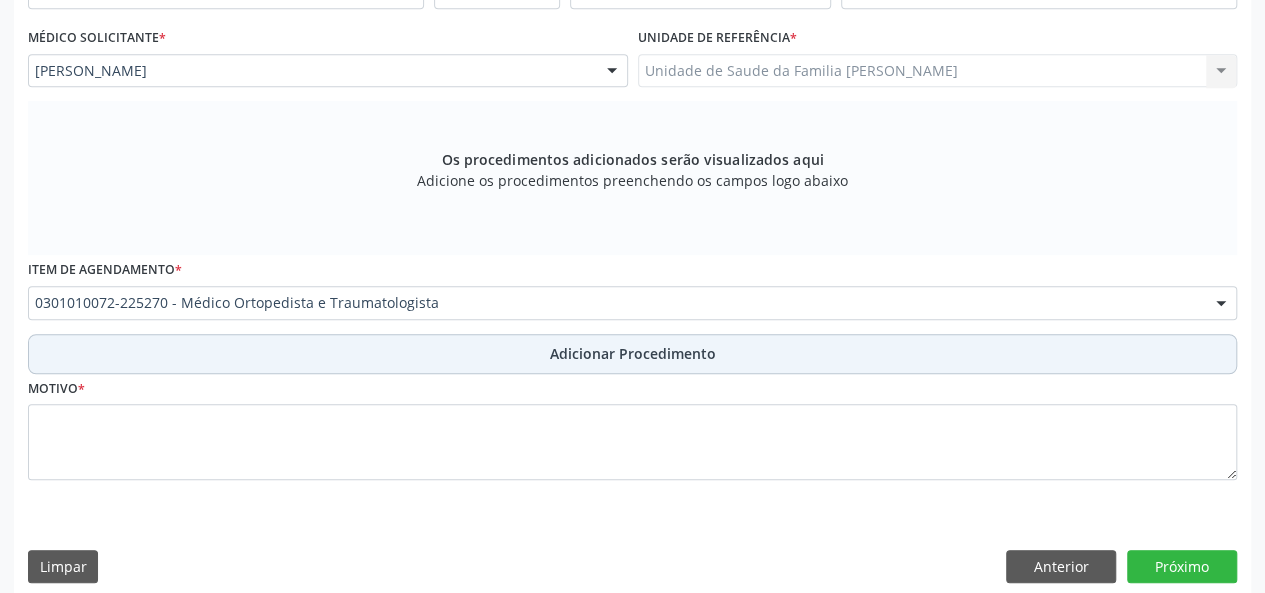 click on "Adicionar Procedimento" at bounding box center [633, 353] 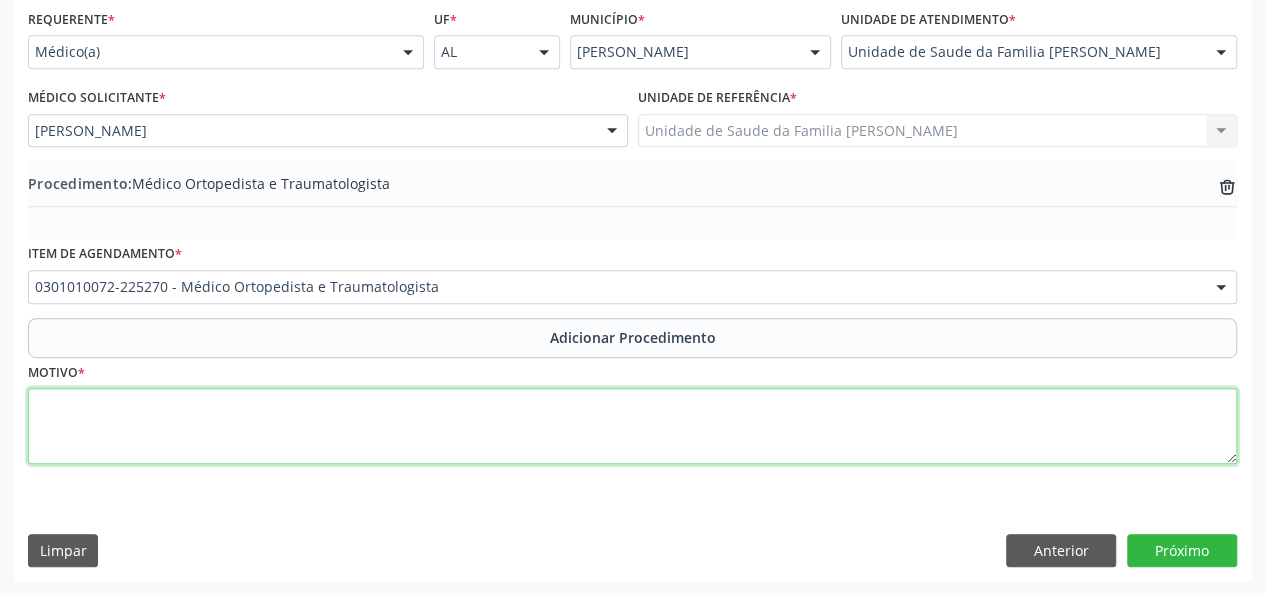 drag, startPoint x: 56, startPoint y: 407, endPoint x: 56, endPoint y: 419, distance: 12 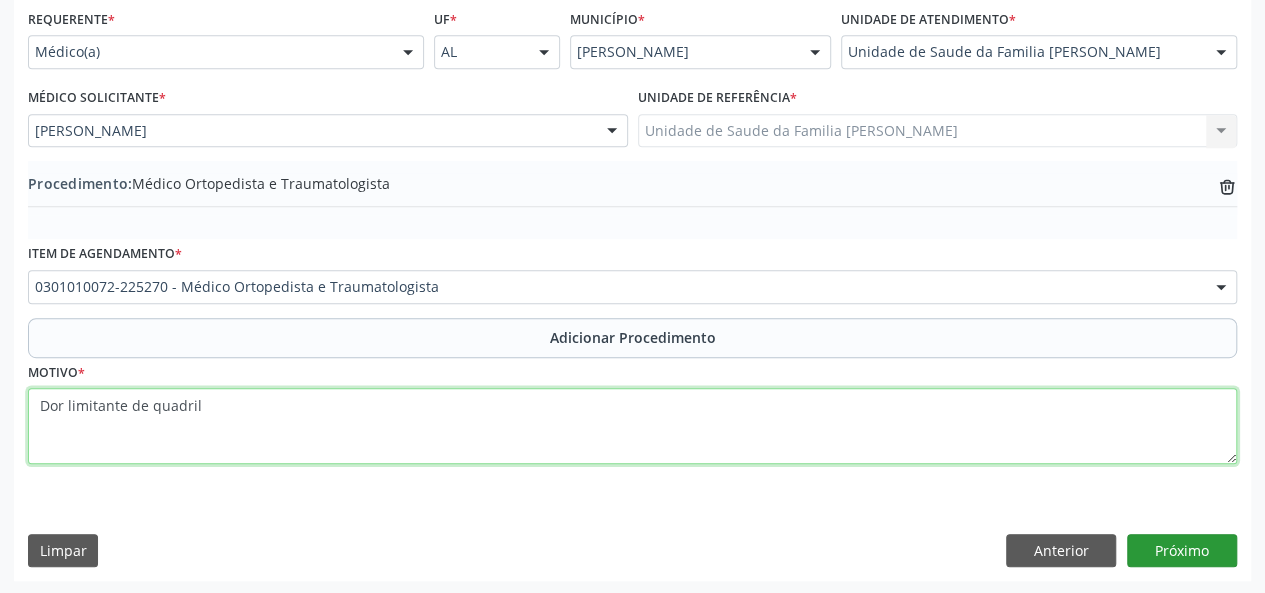 type on "Dor limitante de quadril" 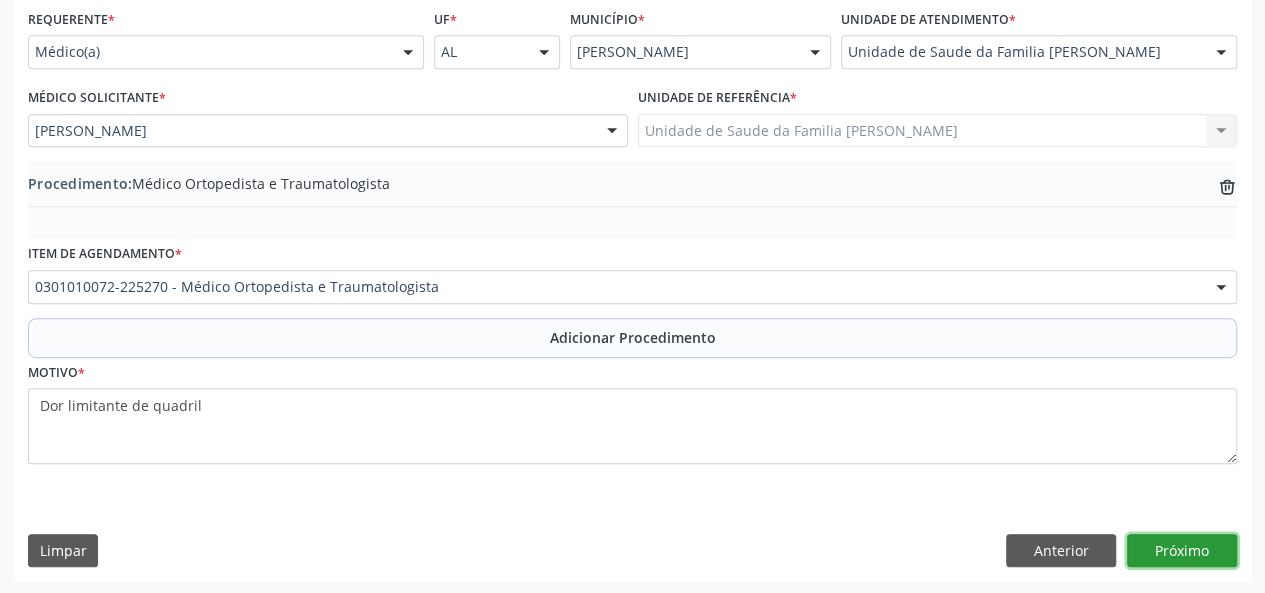 click on "Próximo" at bounding box center (1182, 551) 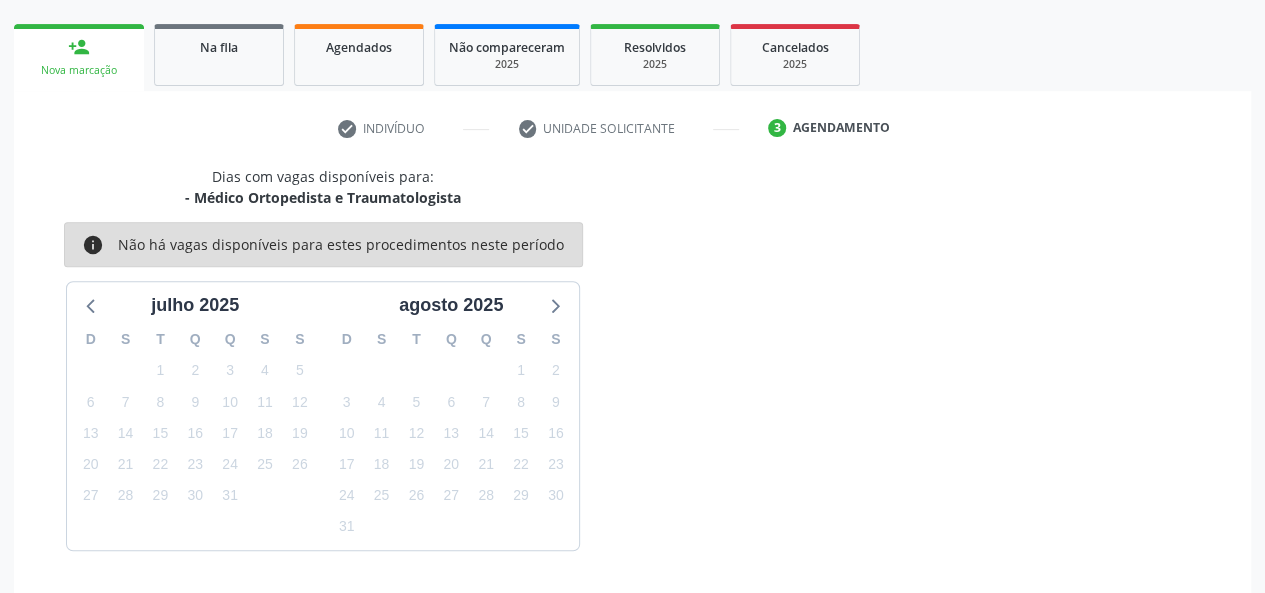 scroll, scrollTop: 362, scrollLeft: 0, axis: vertical 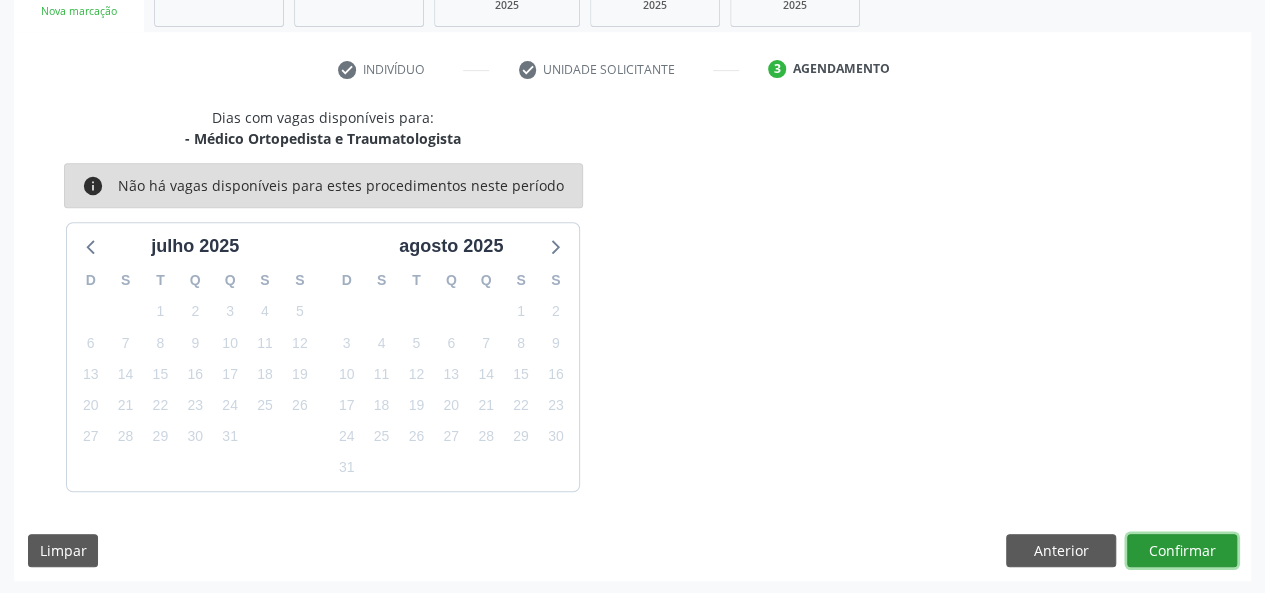 click on "Confirmar" at bounding box center (1182, 551) 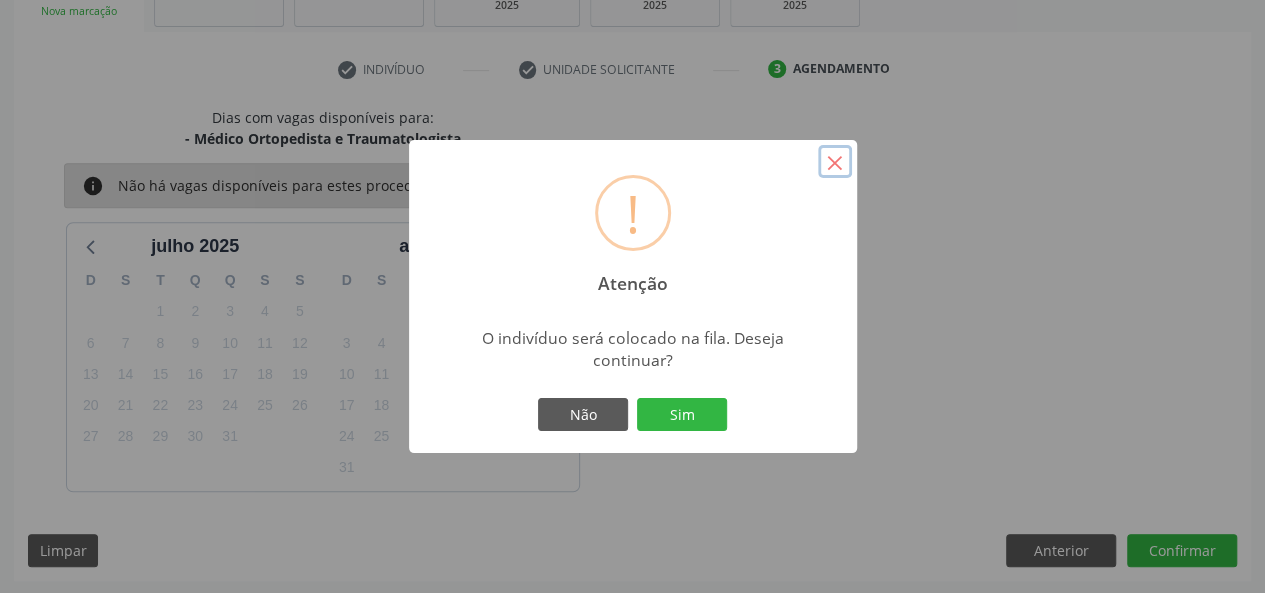 click on "×" at bounding box center (835, 162) 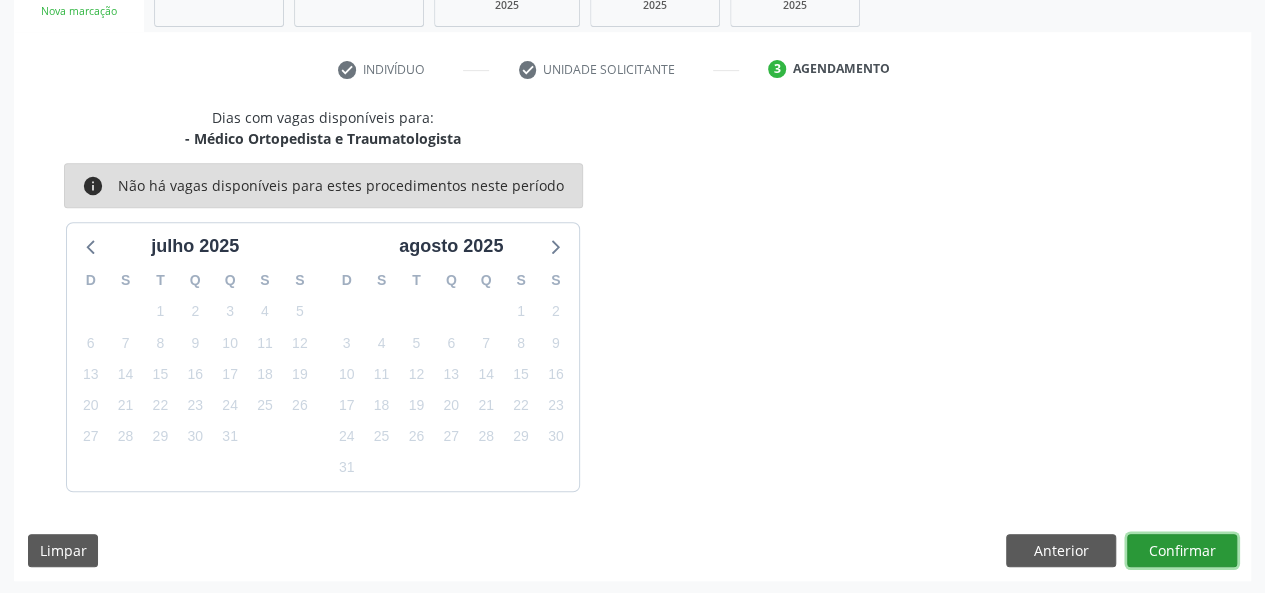 click on "Confirmar" at bounding box center (1182, 551) 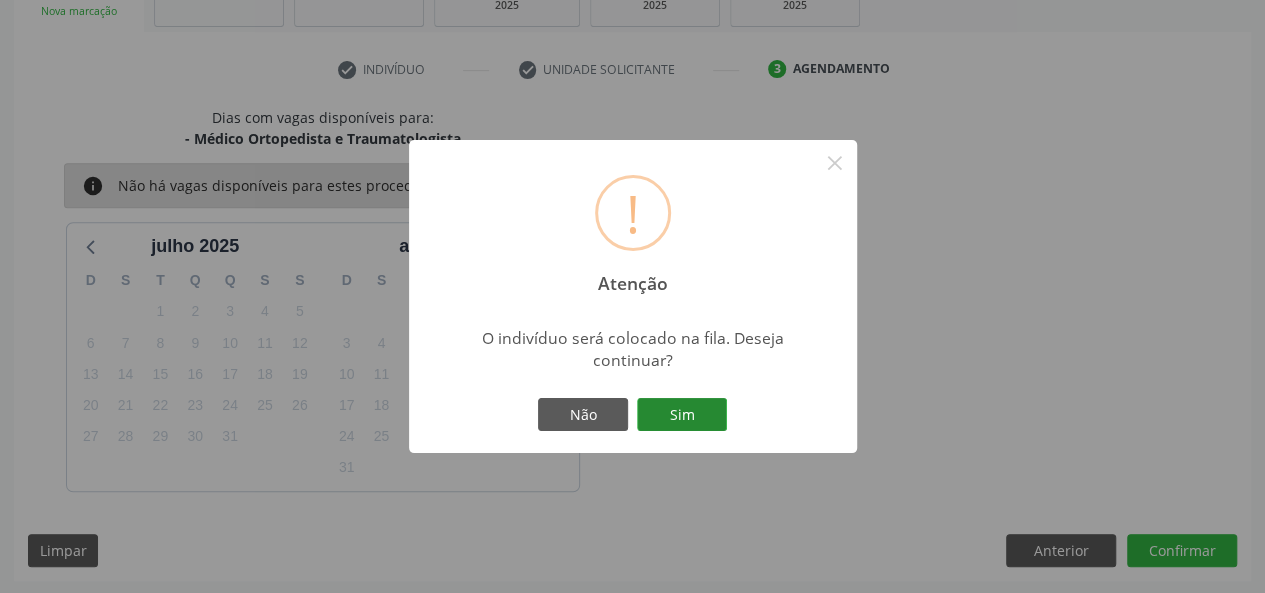 click on "Sim" at bounding box center [682, 415] 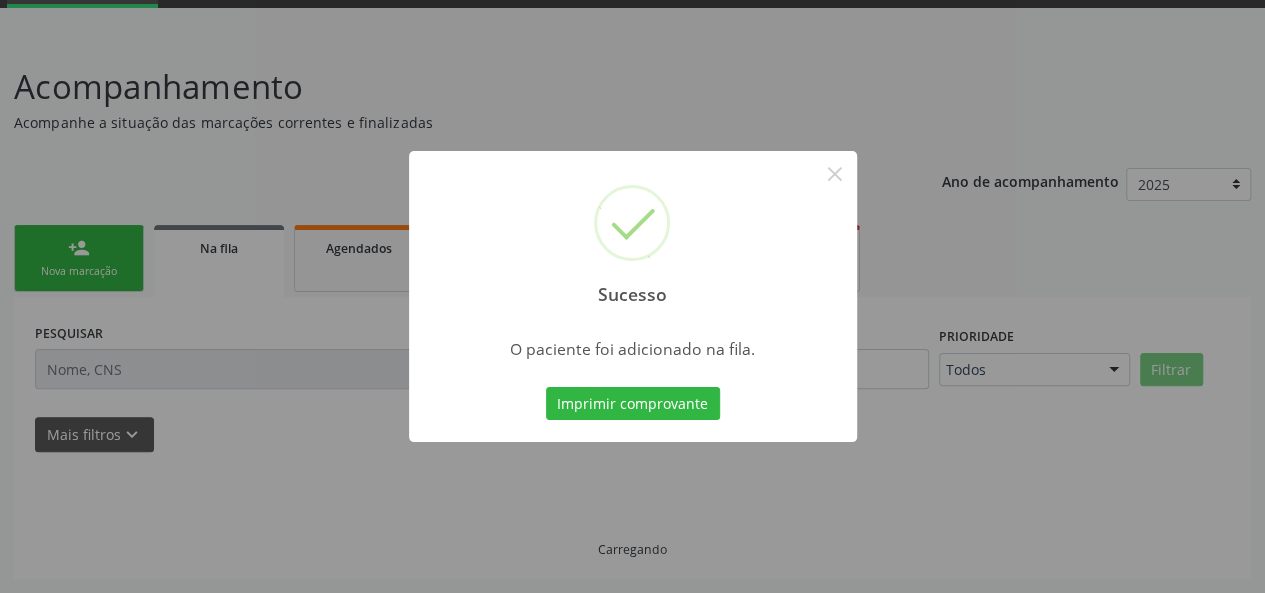scroll, scrollTop: 100, scrollLeft: 0, axis: vertical 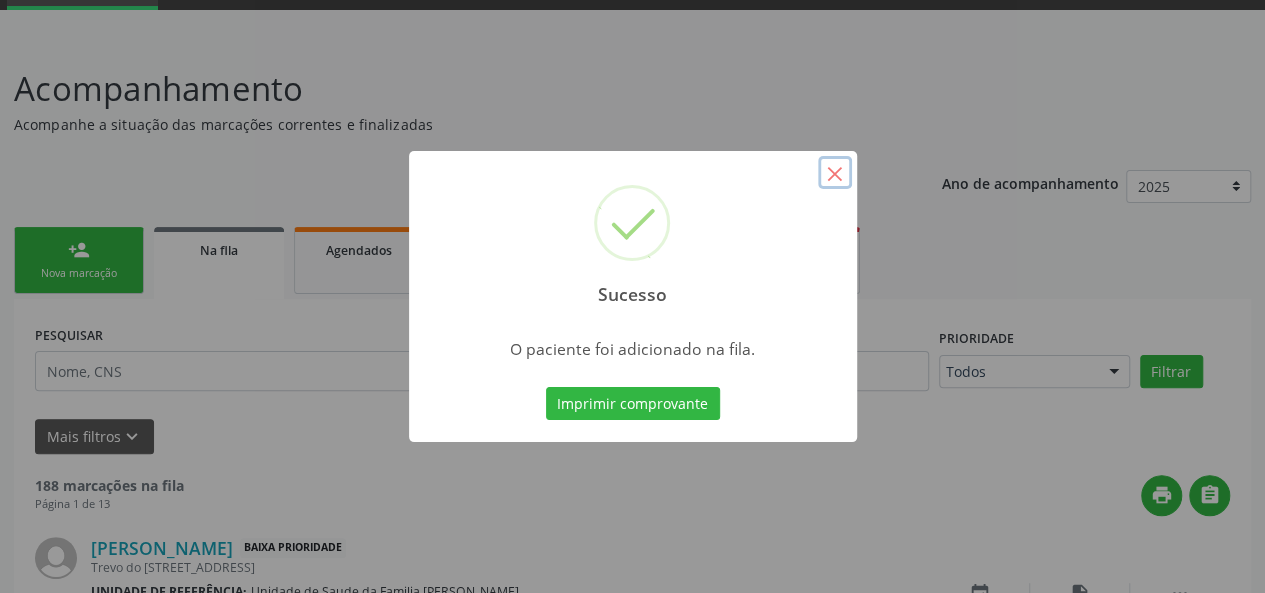 click on "×" at bounding box center (835, 173) 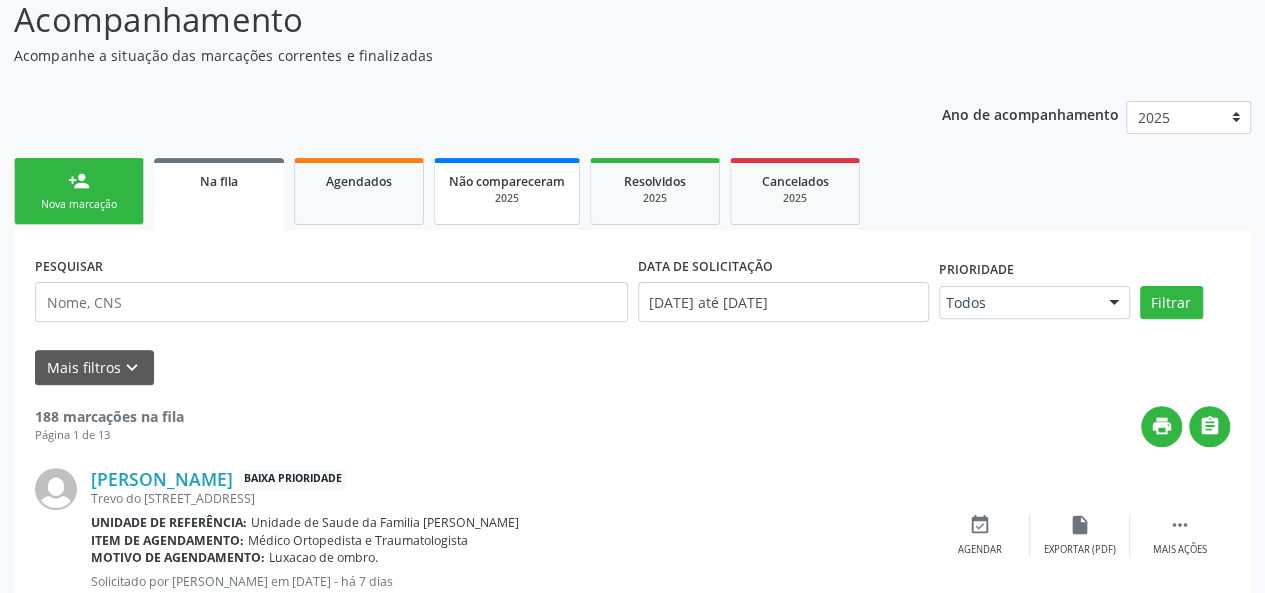 scroll, scrollTop: 200, scrollLeft: 0, axis: vertical 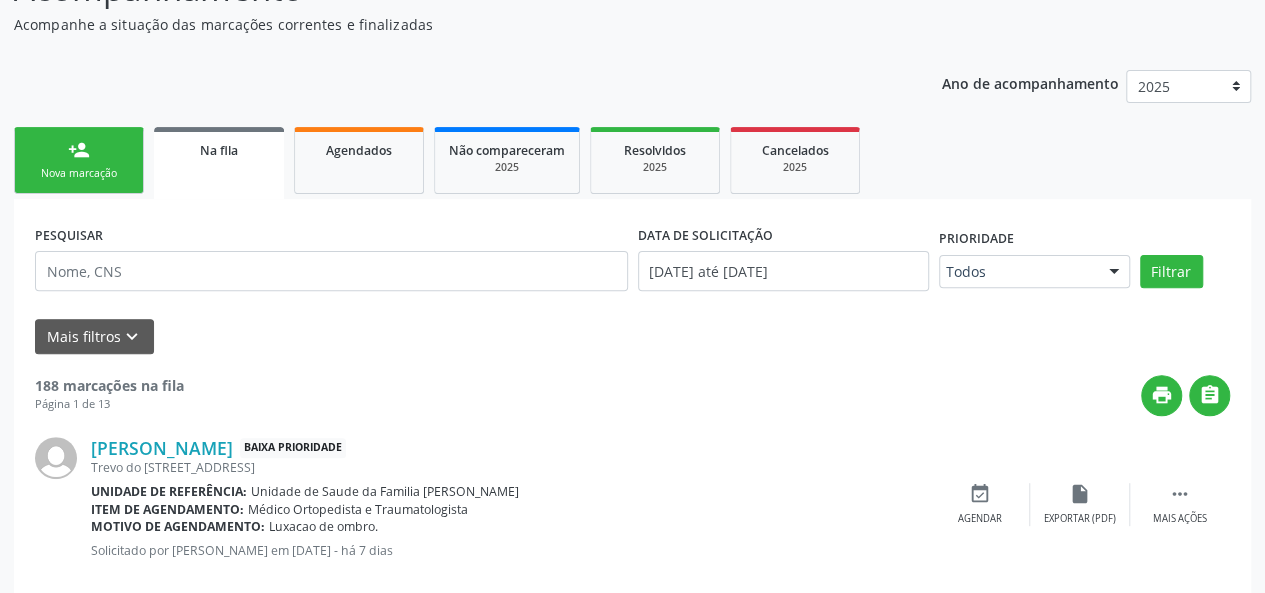 click on "person_add" at bounding box center (79, 150) 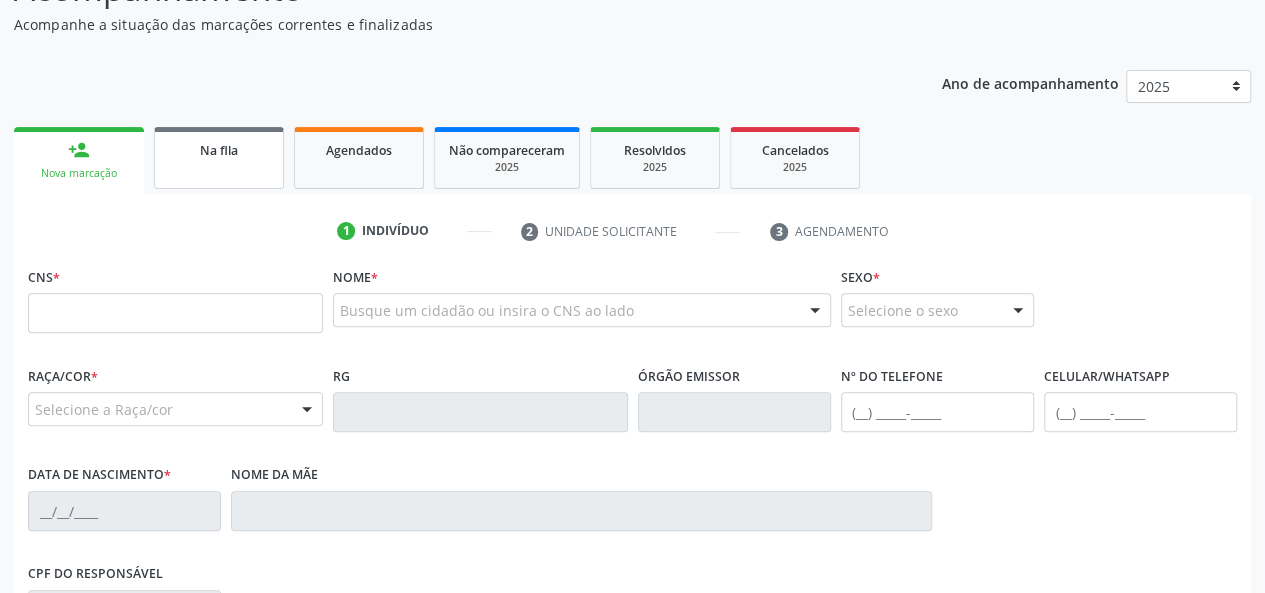 click on "Na fila" at bounding box center (219, 158) 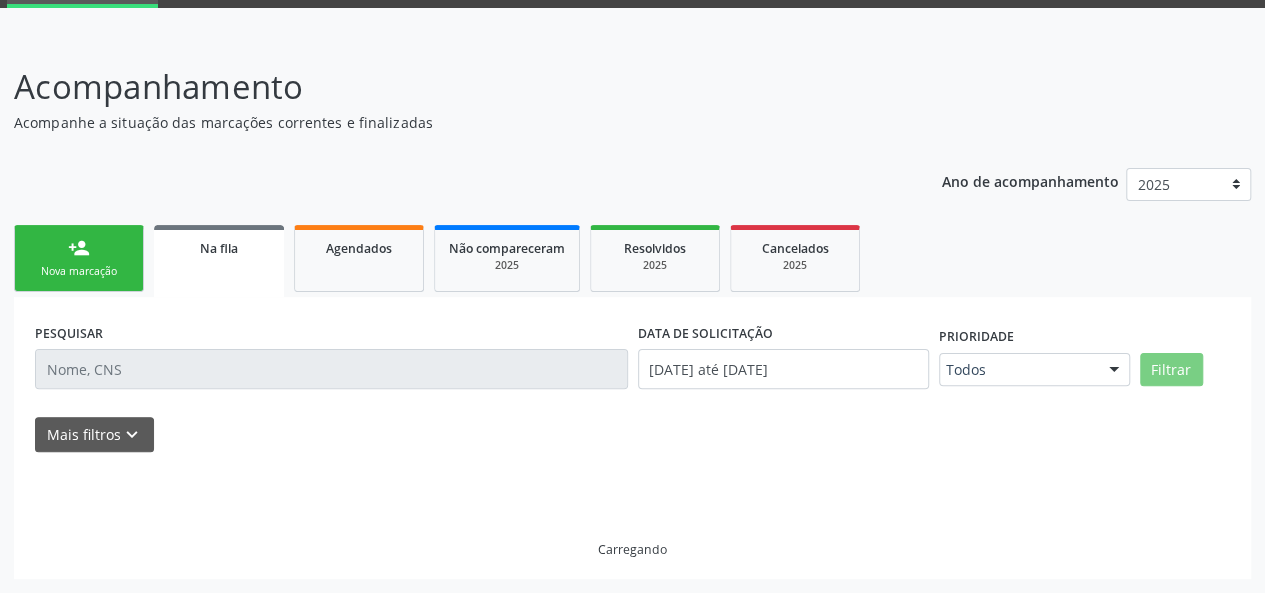 scroll, scrollTop: 100, scrollLeft: 0, axis: vertical 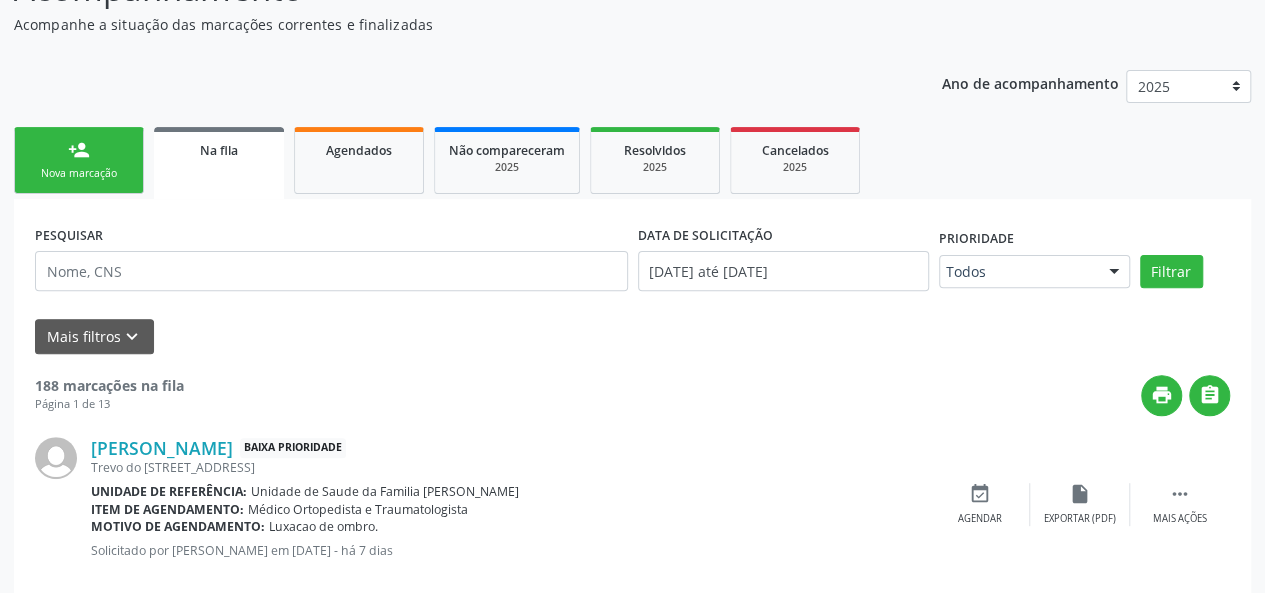 click on "person_add
Nova marcação" at bounding box center (79, 160) 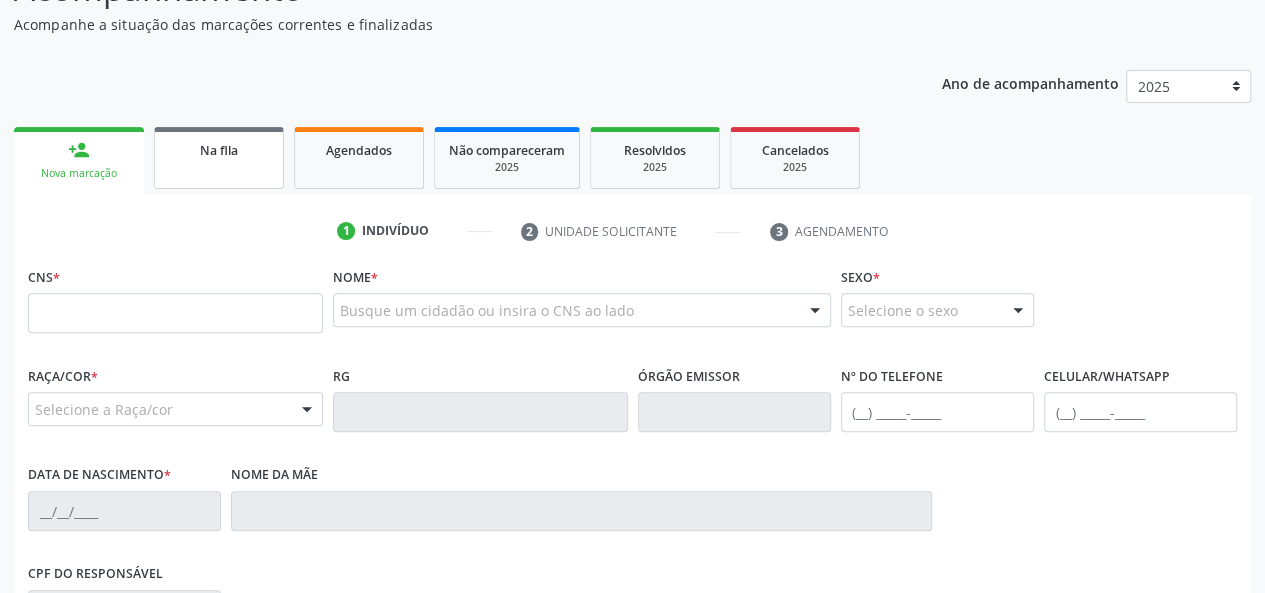 click on "Na fila" at bounding box center [219, 149] 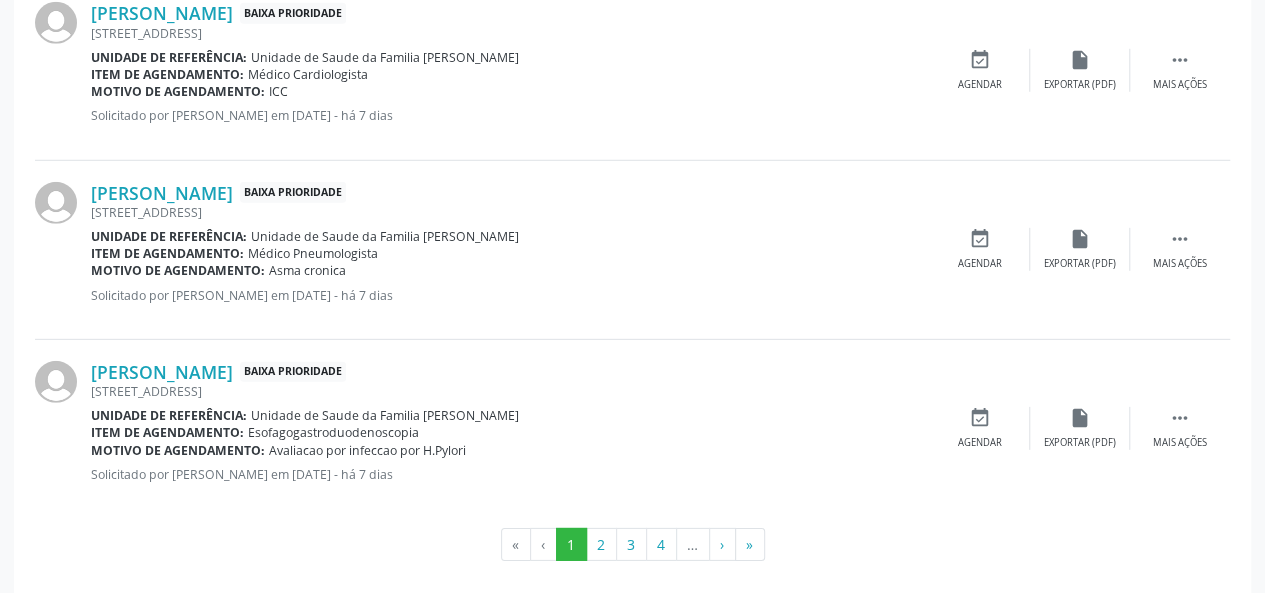 scroll, scrollTop: 2829, scrollLeft: 0, axis: vertical 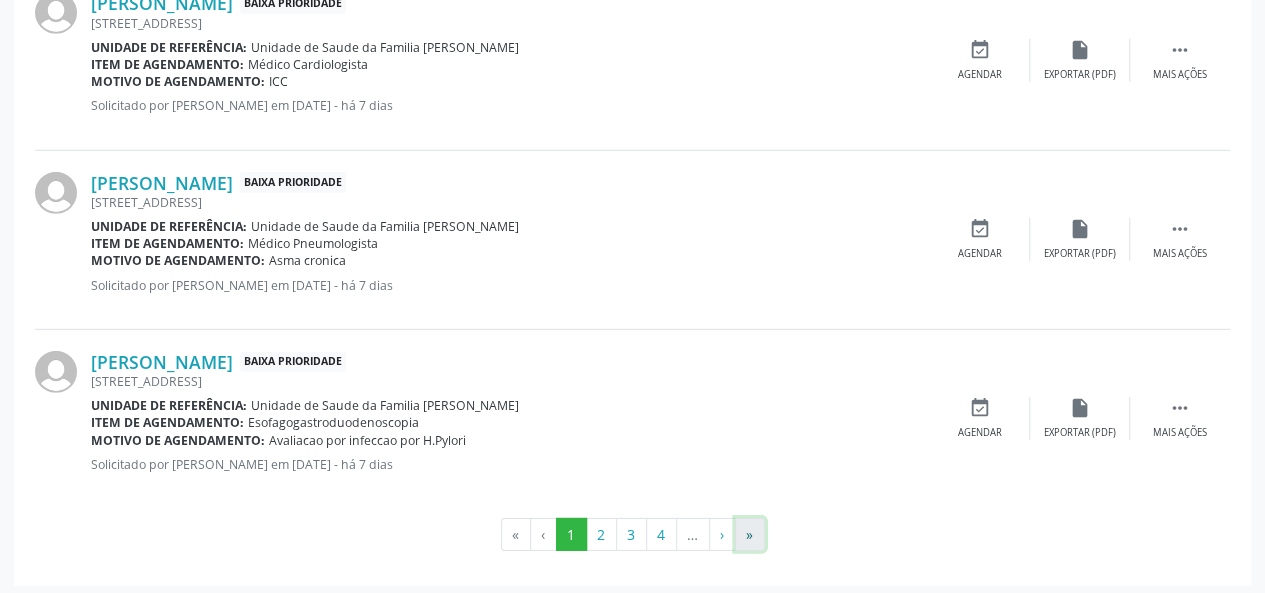 click on "»" at bounding box center [750, 535] 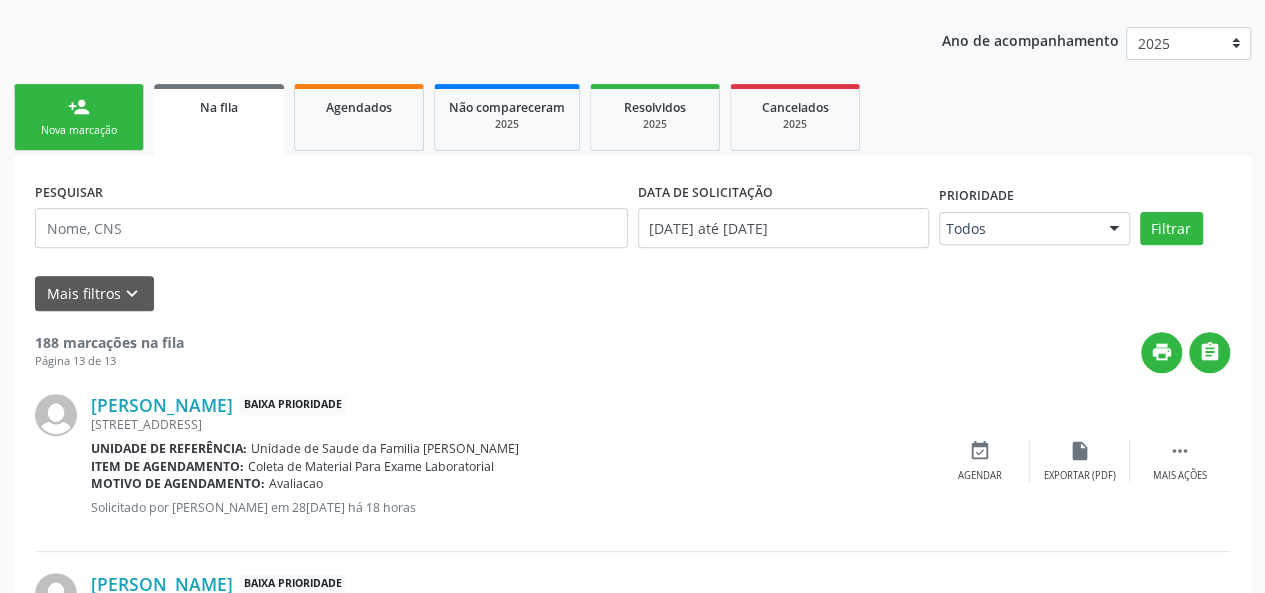 scroll, scrollTop: 0, scrollLeft: 0, axis: both 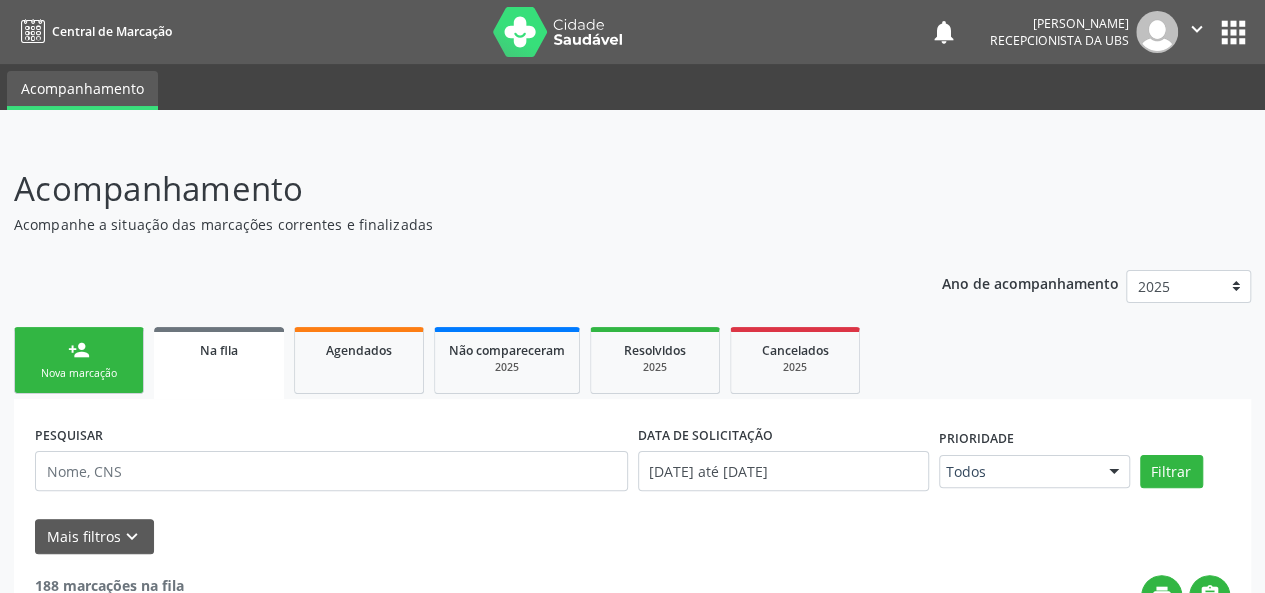 click on "person_add
Nova marcação" at bounding box center [79, 360] 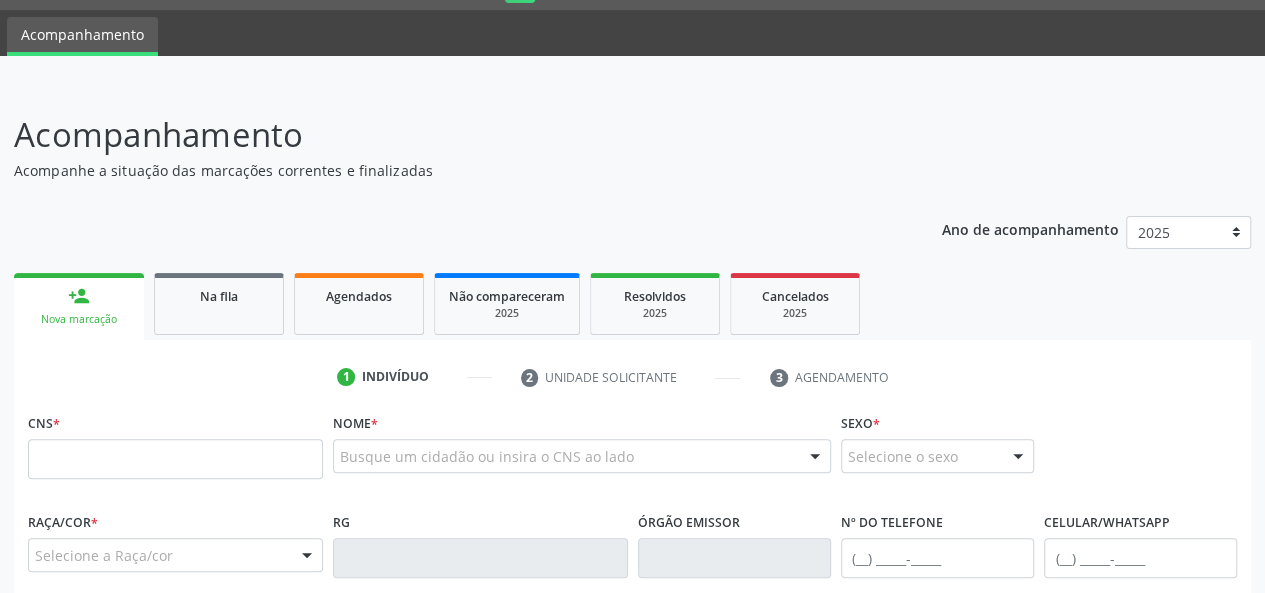 scroll, scrollTop: 100, scrollLeft: 0, axis: vertical 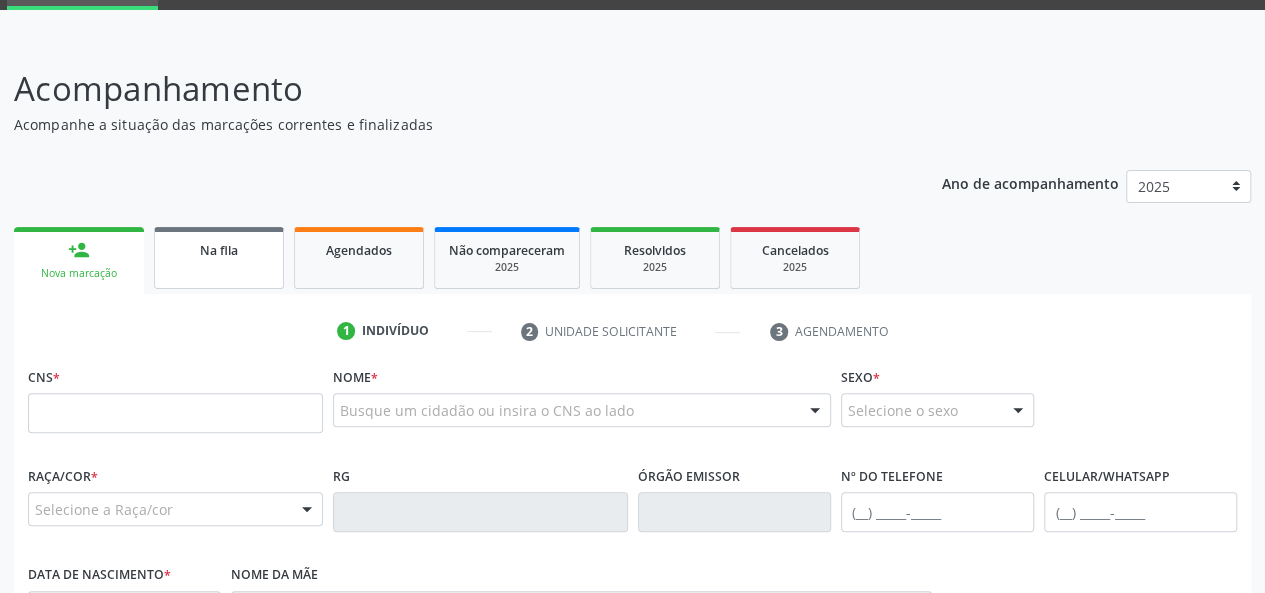 click on "Na fila" at bounding box center (219, 249) 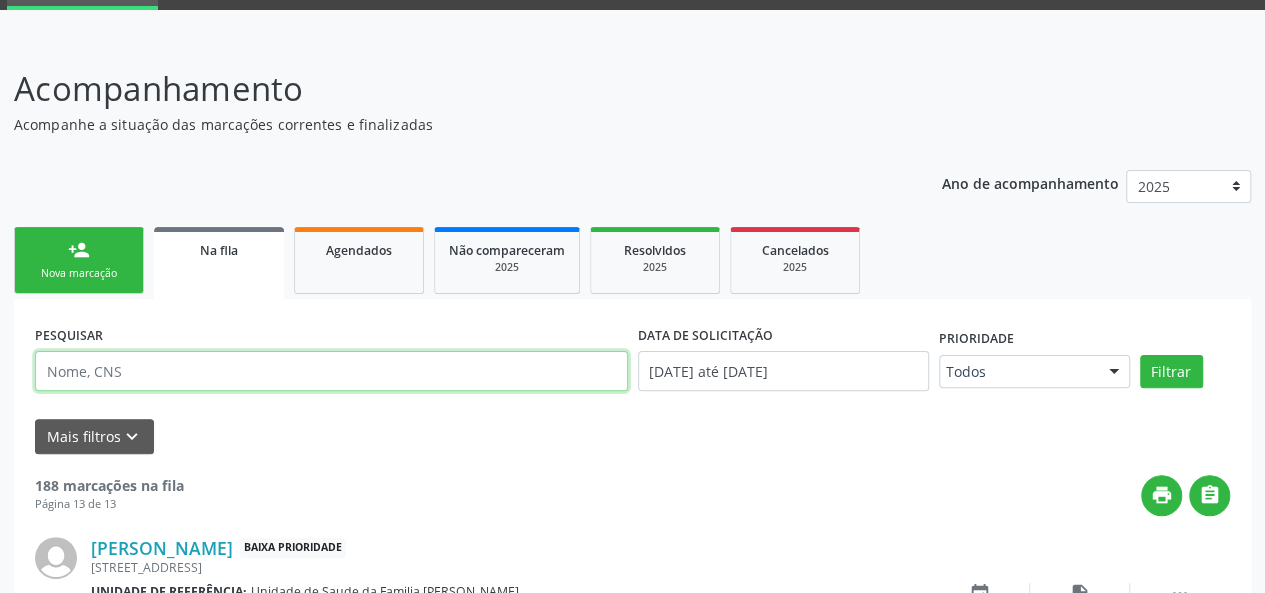 click at bounding box center (331, 371) 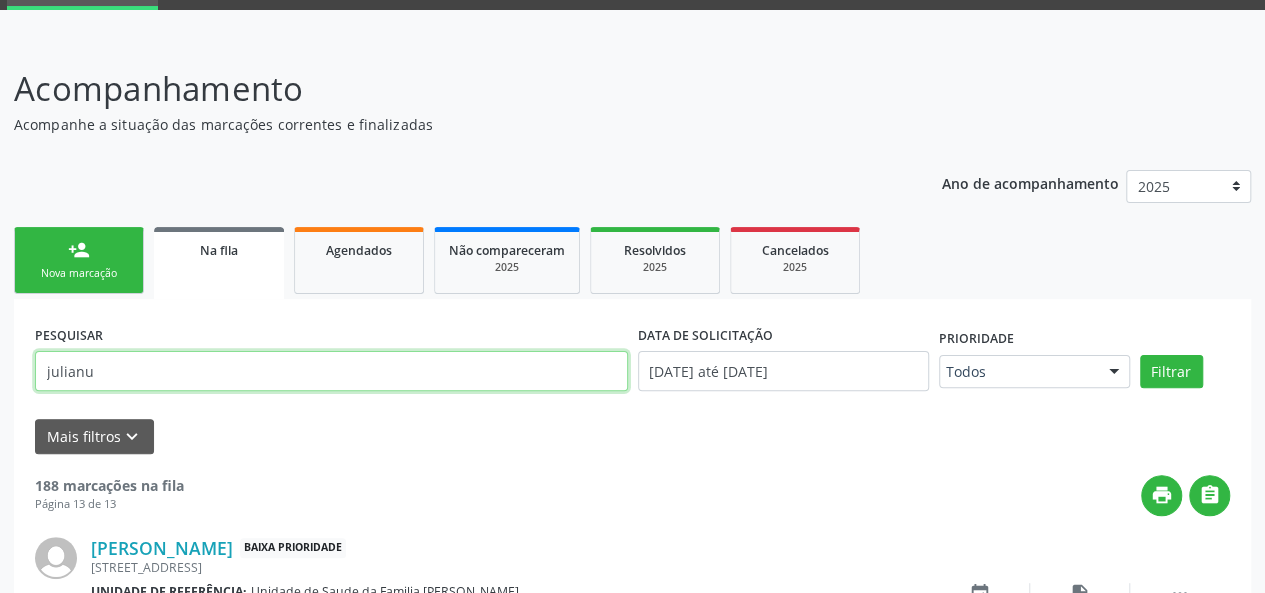 click on "Filtrar" at bounding box center [1171, 372] 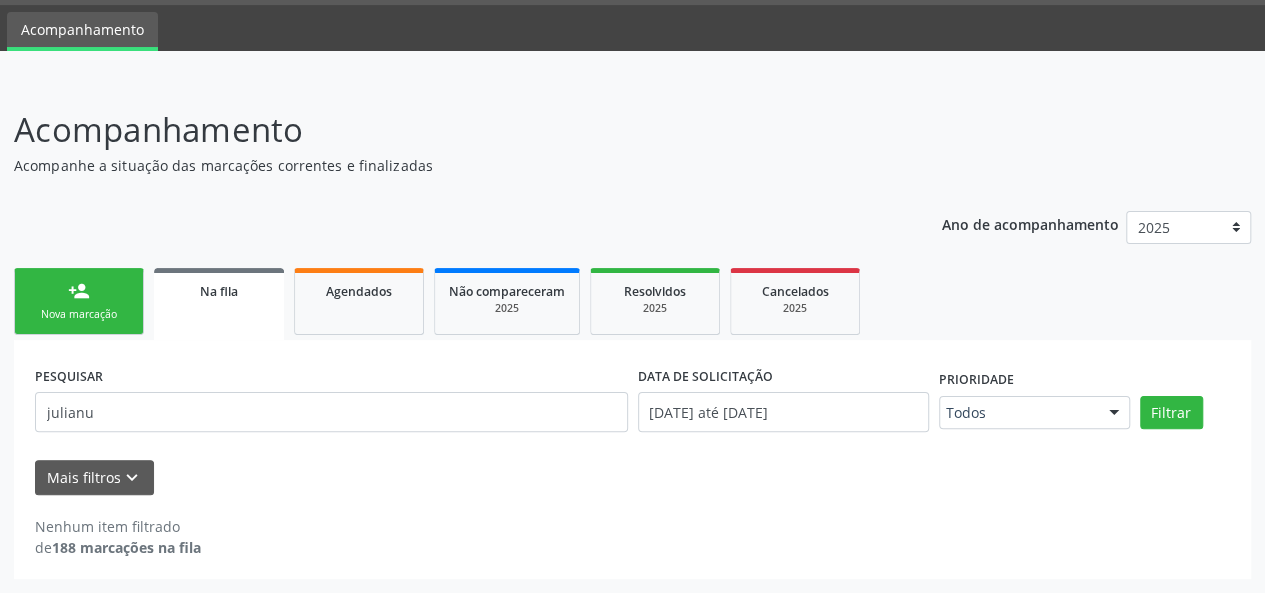 scroll, scrollTop: 58, scrollLeft: 0, axis: vertical 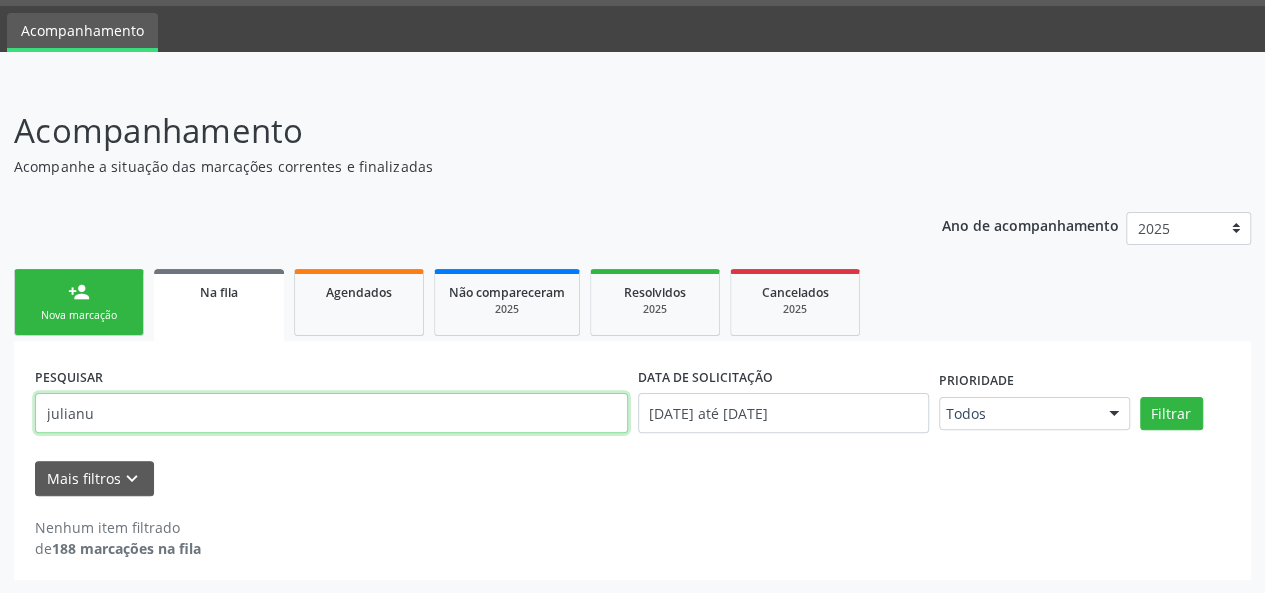 click on "julianu" at bounding box center [331, 413] 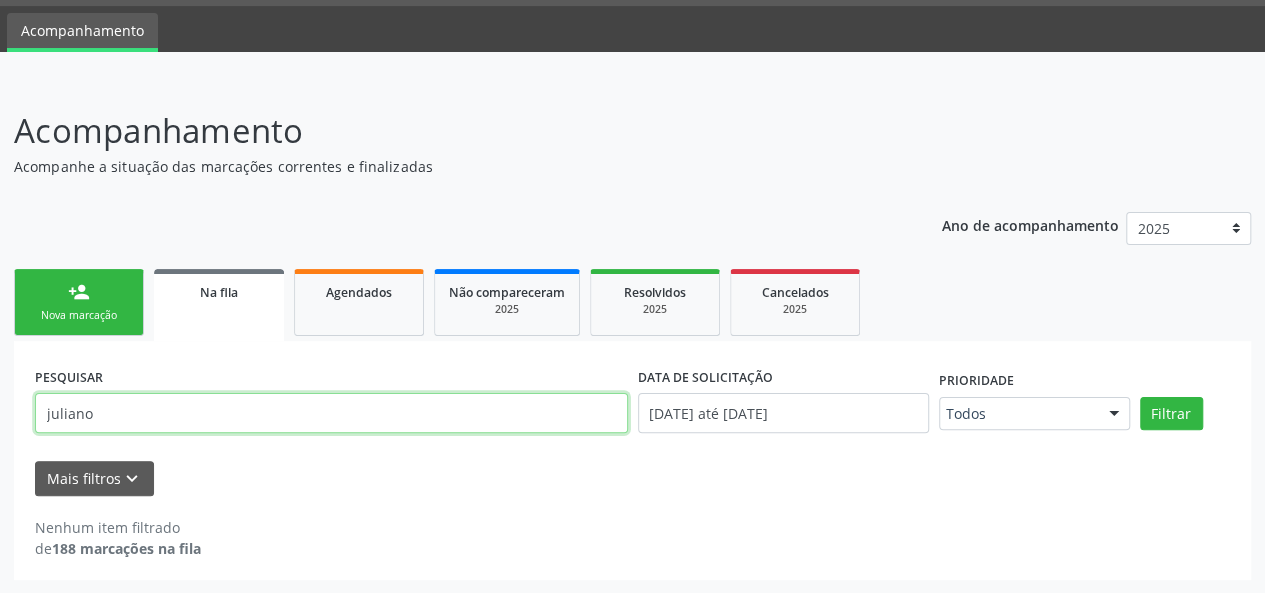 type on "juliano" 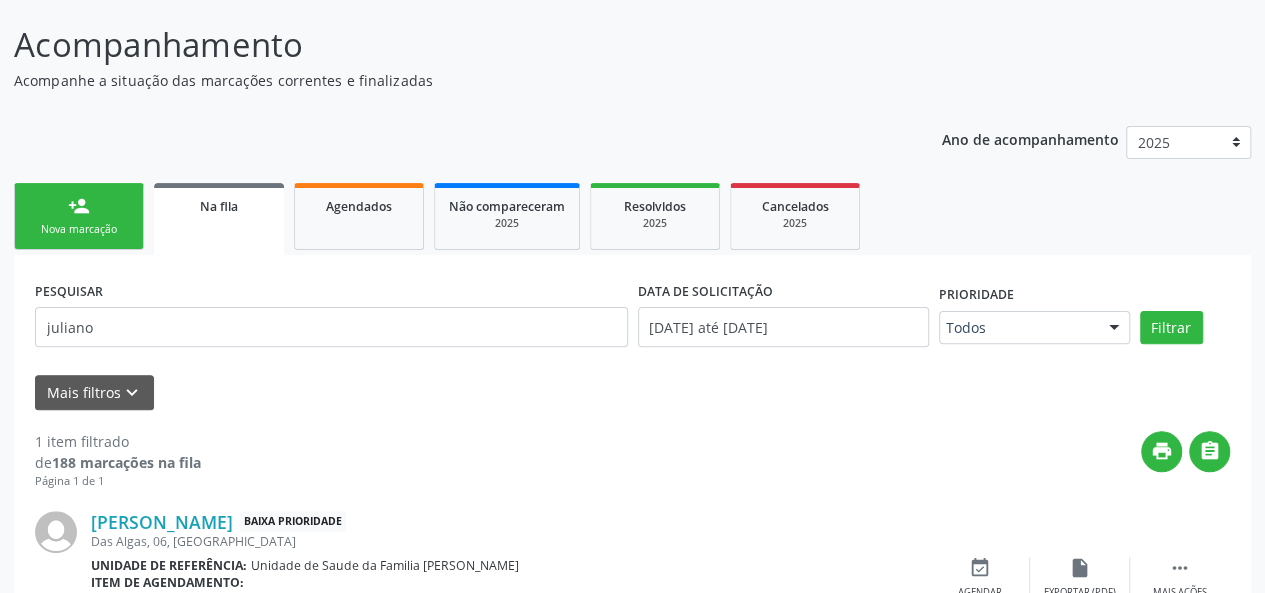 scroll, scrollTop: 252, scrollLeft: 0, axis: vertical 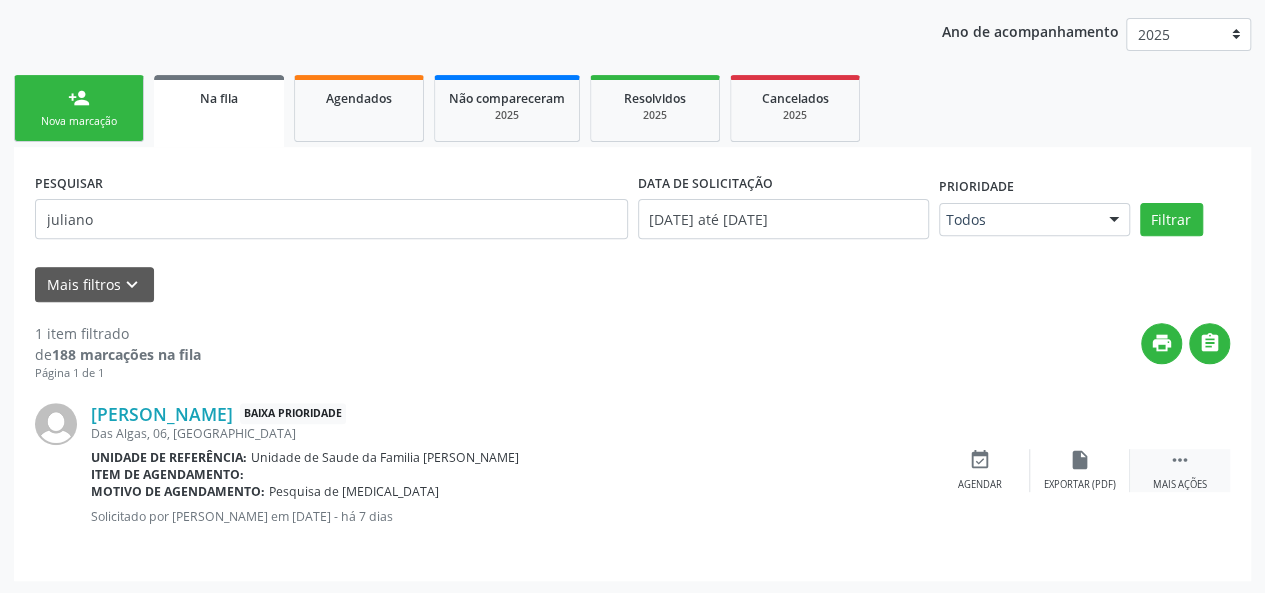 click on "" at bounding box center [1180, 460] 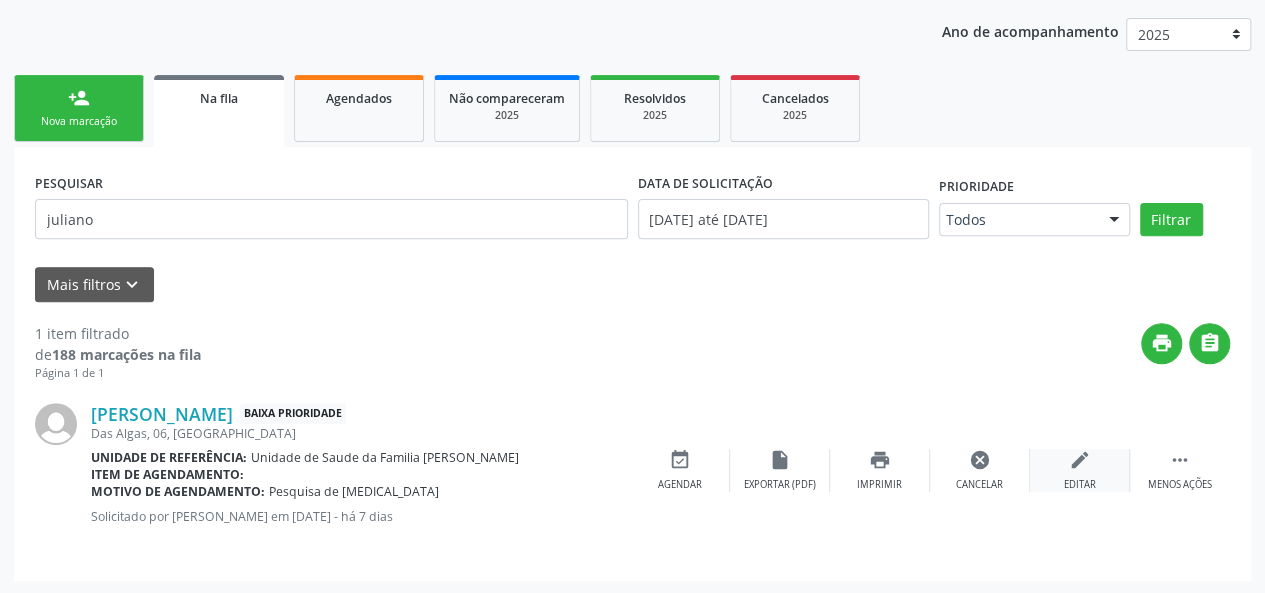 click on "edit
Editar" at bounding box center (1080, 470) 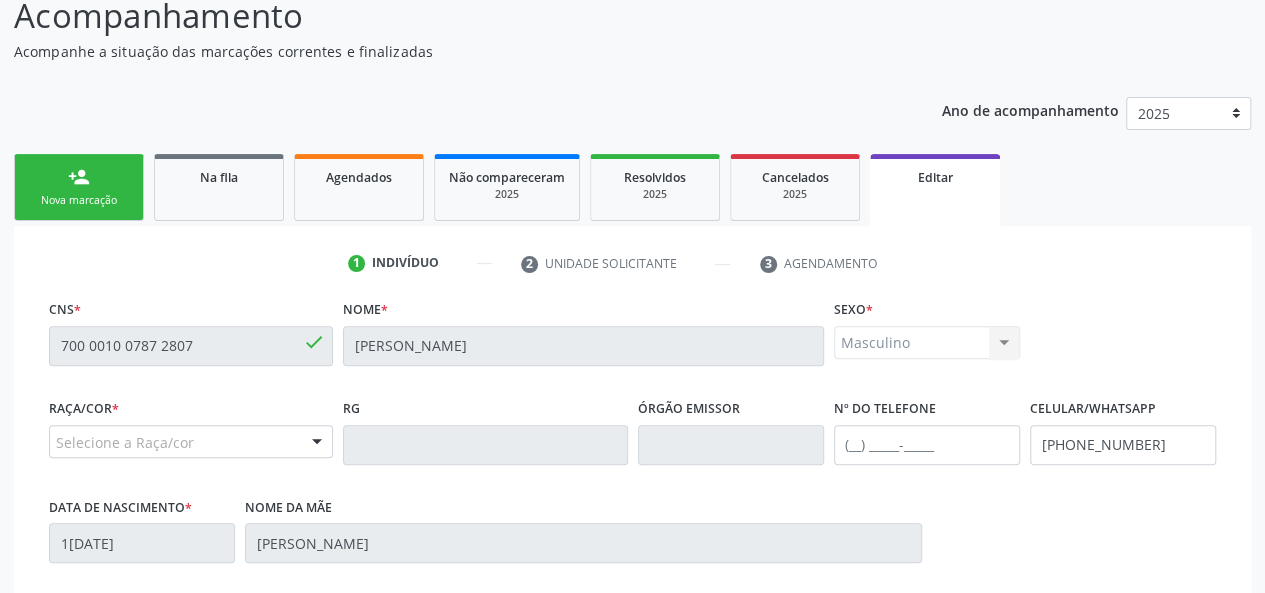 scroll, scrollTop: 200, scrollLeft: 0, axis: vertical 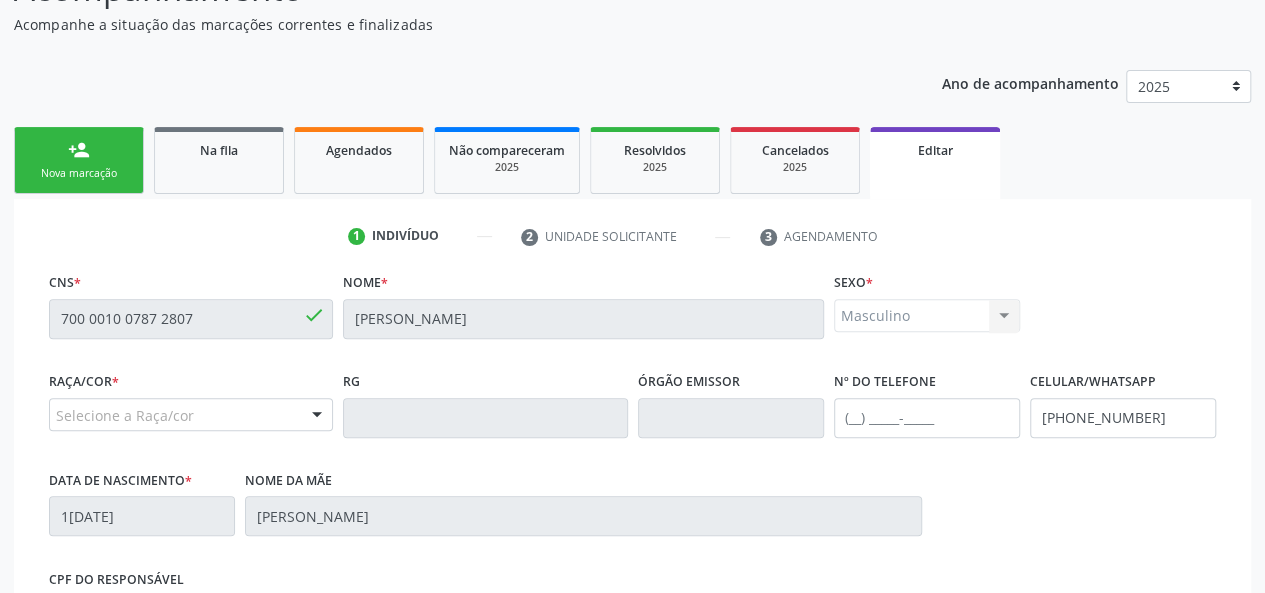 click on "Selecione a Raça/cor" at bounding box center (191, 415) 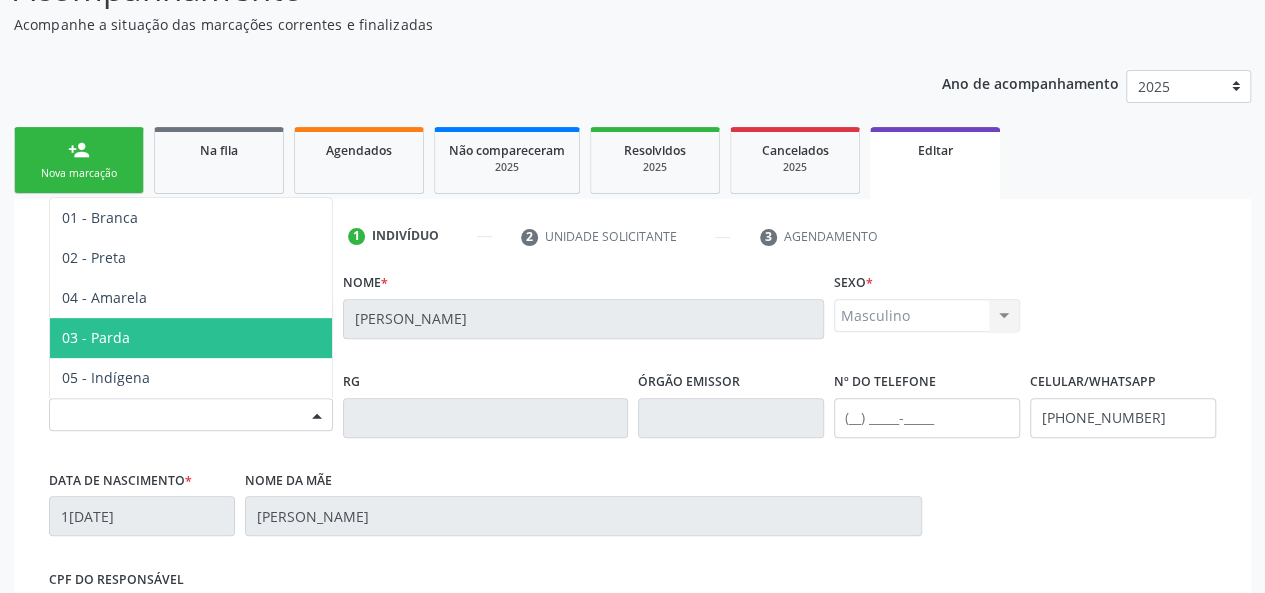 click on "03 - Parda" at bounding box center [191, 338] 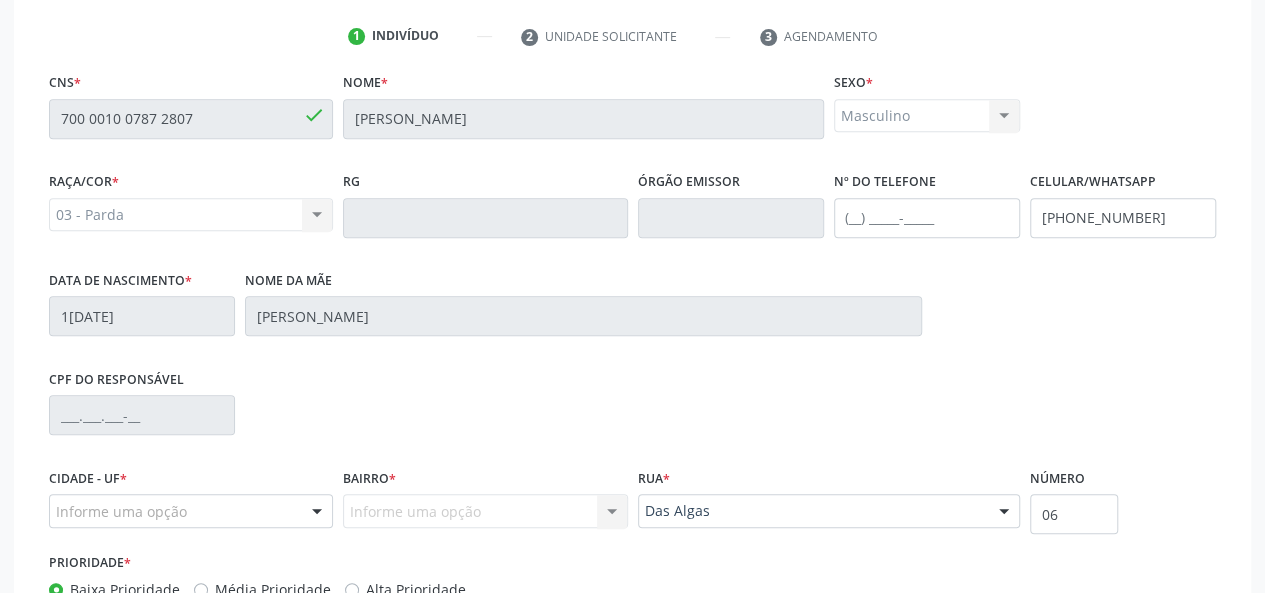 scroll, scrollTop: 544, scrollLeft: 0, axis: vertical 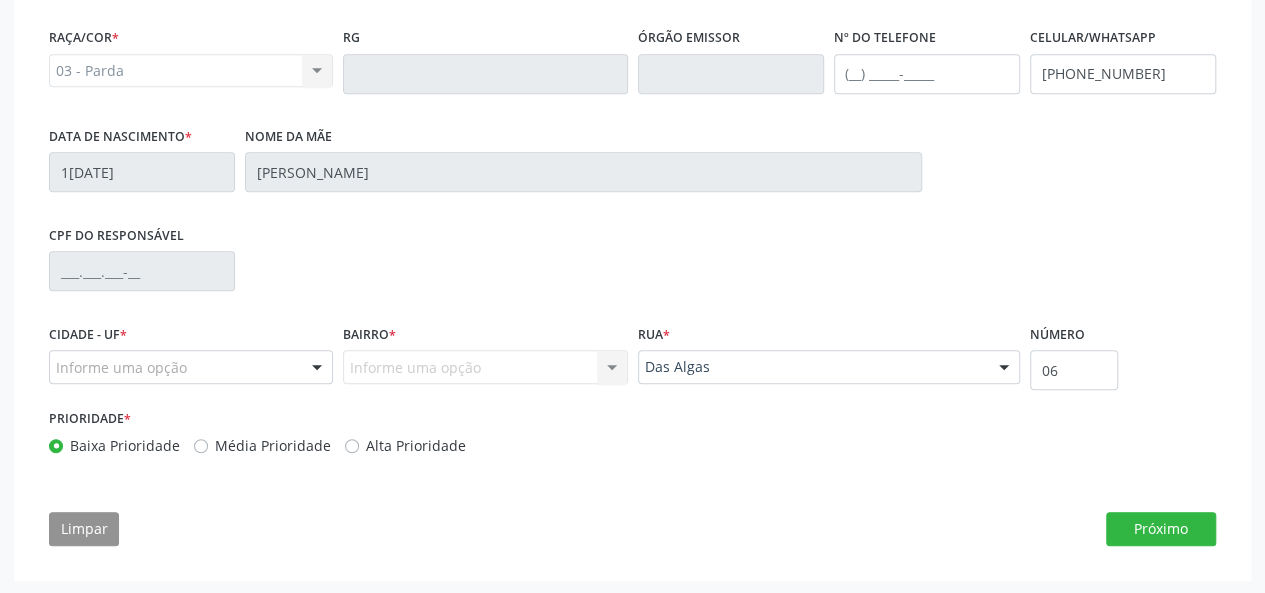 click on "Informe uma opção" at bounding box center [191, 367] 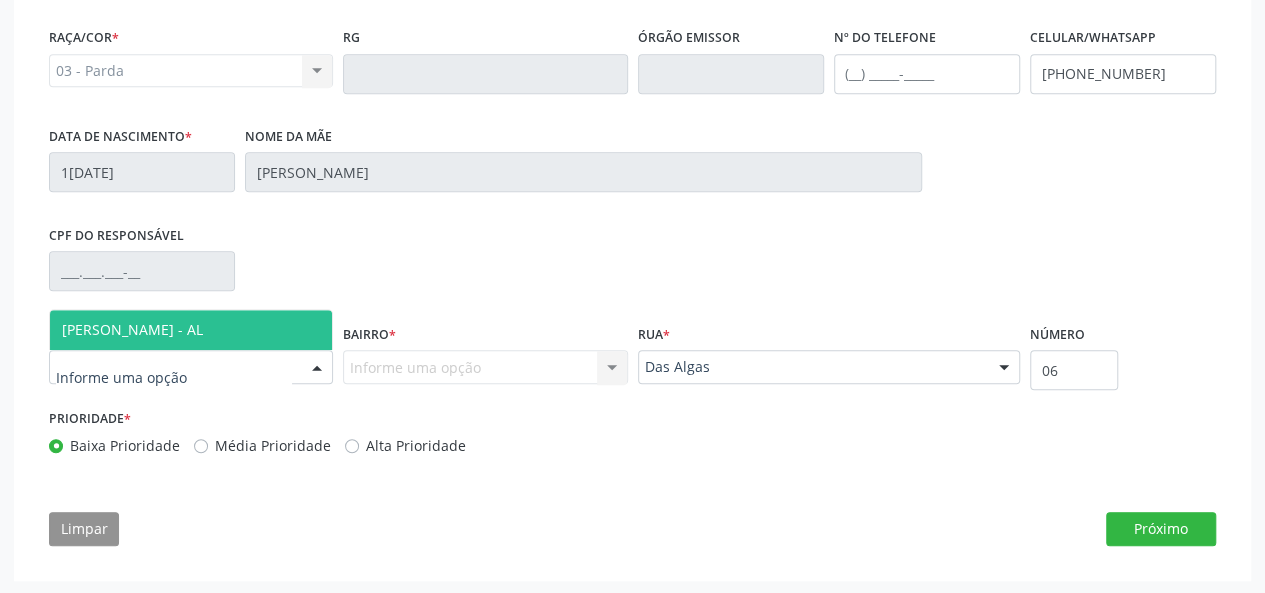 click on "[PERSON_NAME] - AL" at bounding box center [191, 330] 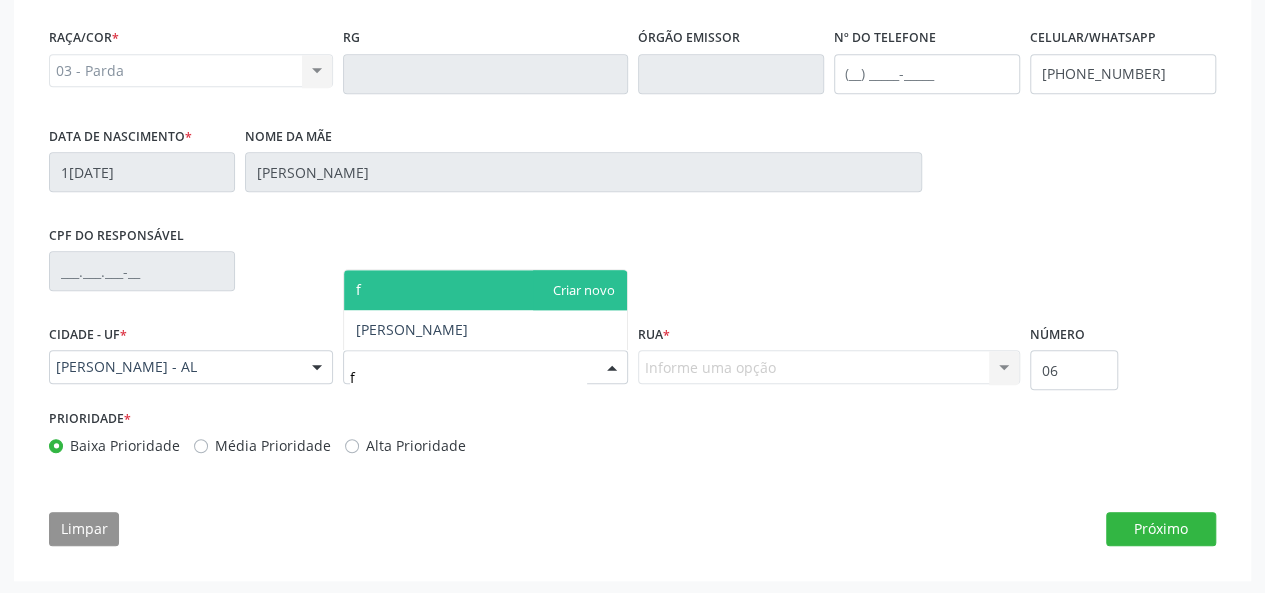 type on "fr" 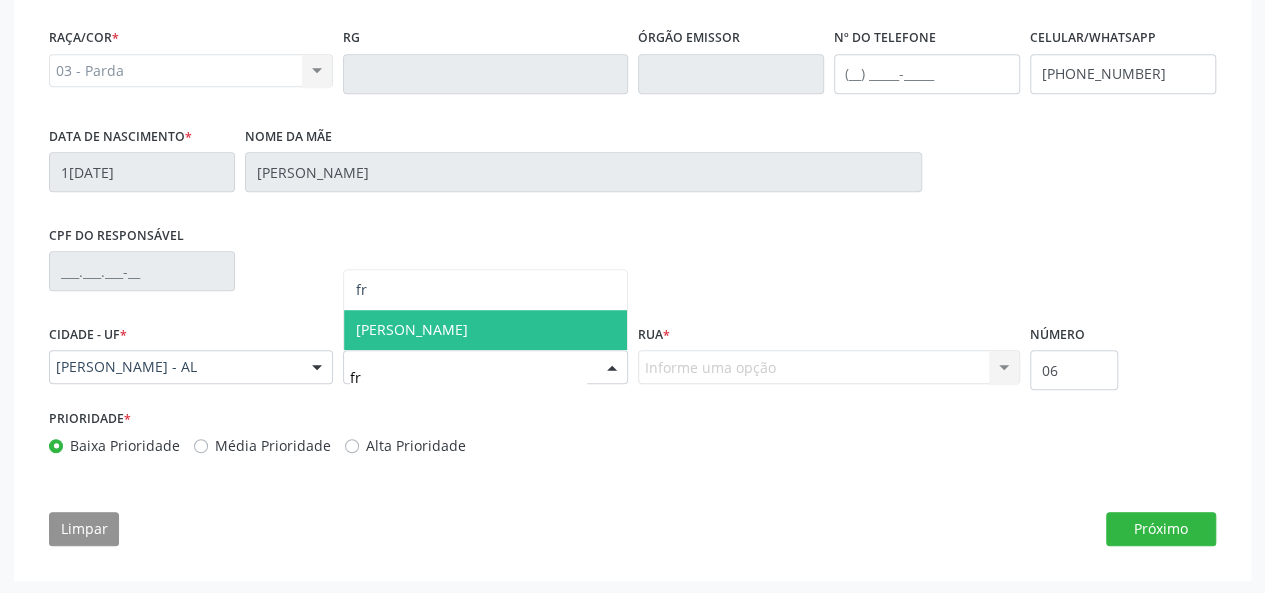 click on "[PERSON_NAME]" at bounding box center (485, 330) 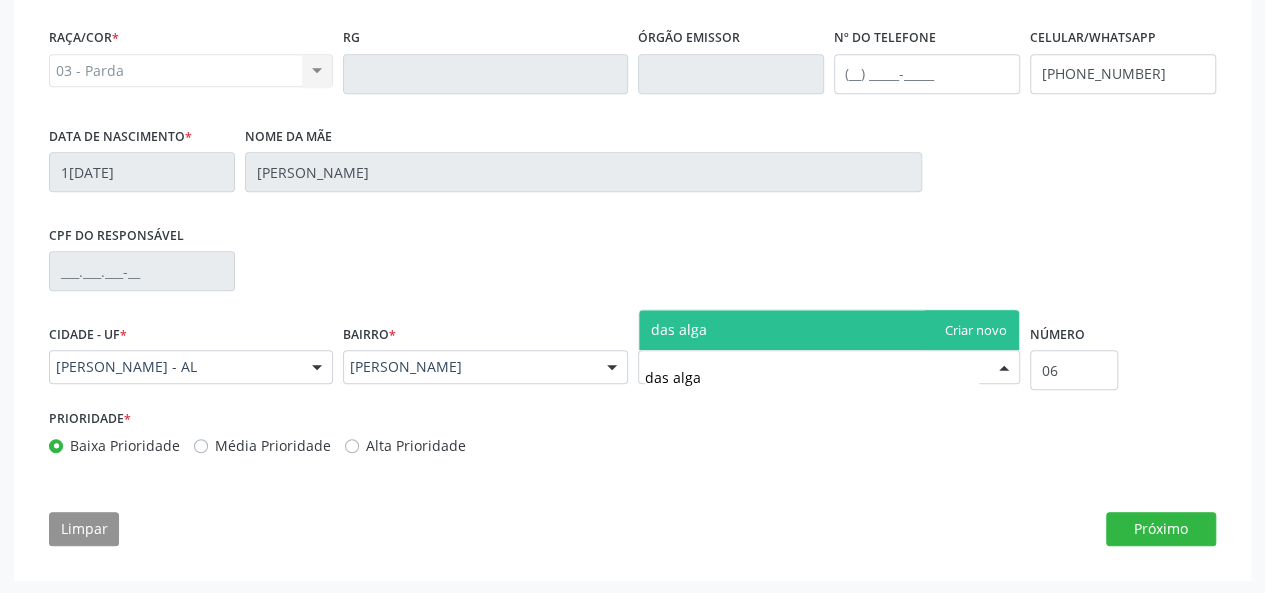 type on "das algas" 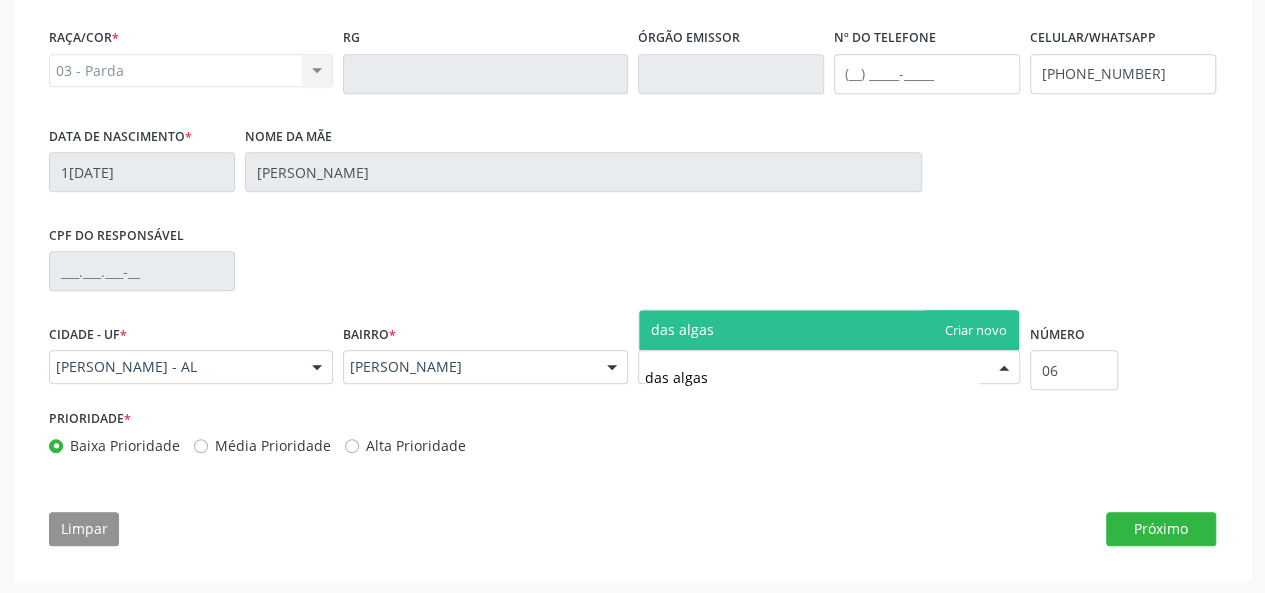 click on "das algas" at bounding box center [829, 330] 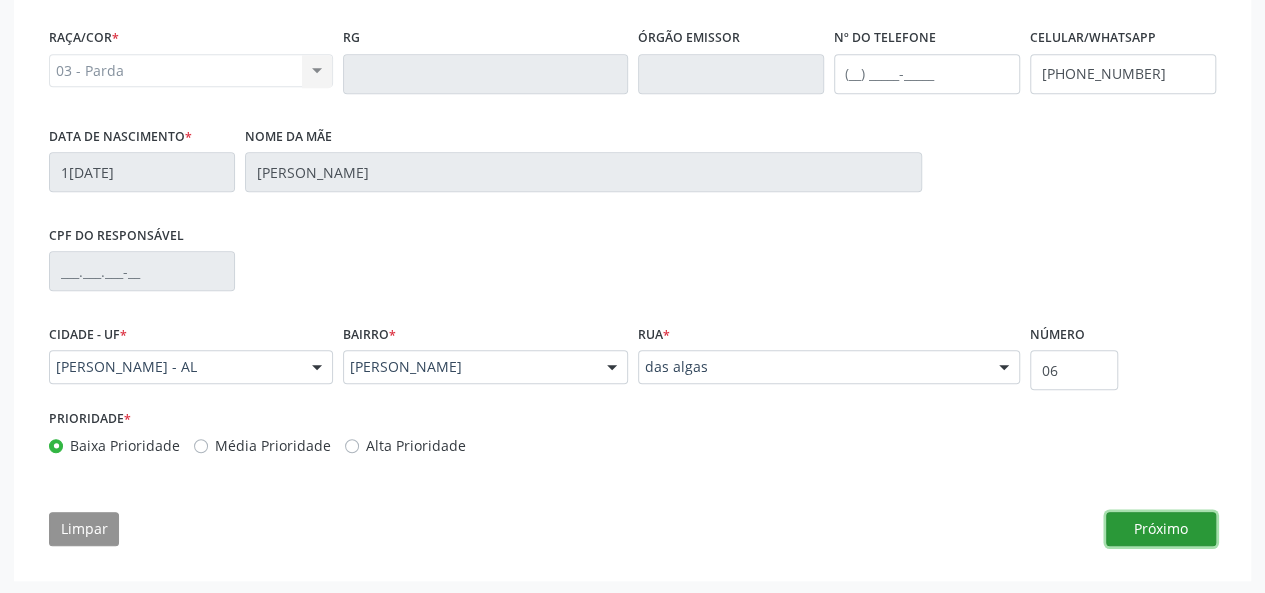 click on "Próximo" at bounding box center (1161, 529) 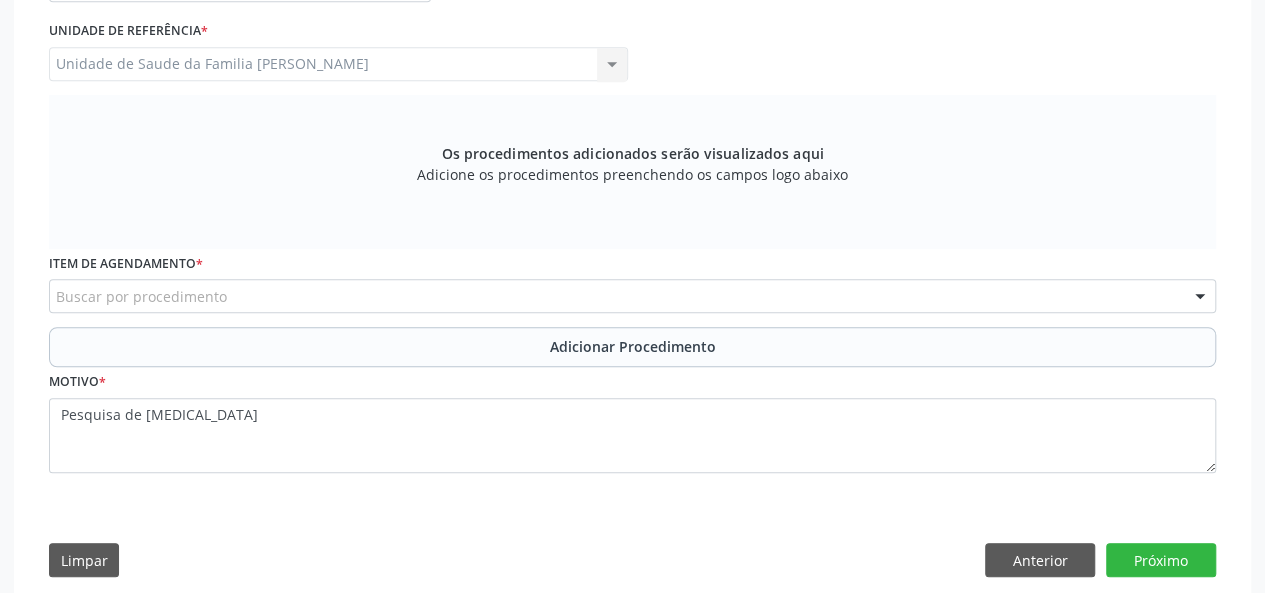 scroll, scrollTop: 544, scrollLeft: 0, axis: vertical 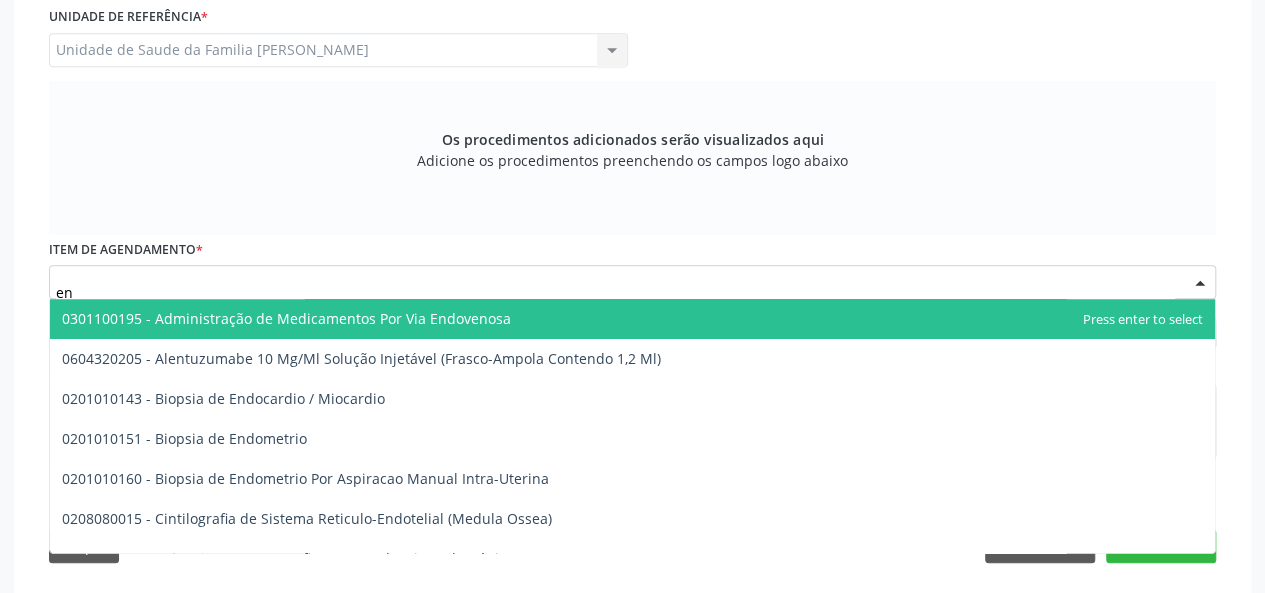 type on "e" 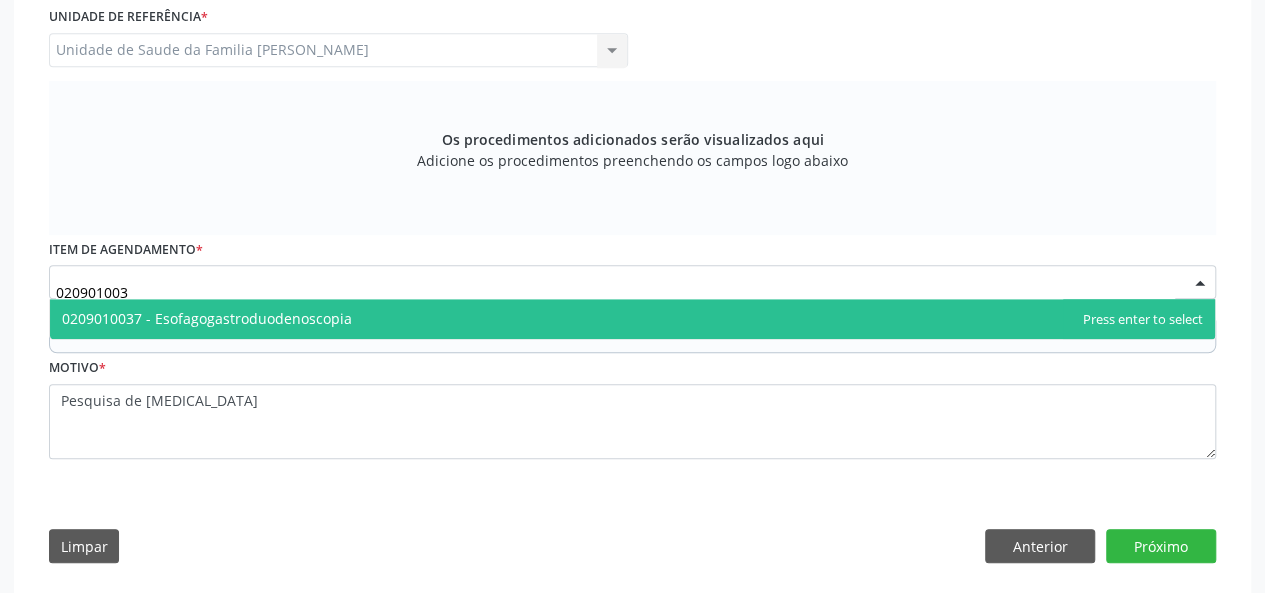 type on "0209010037" 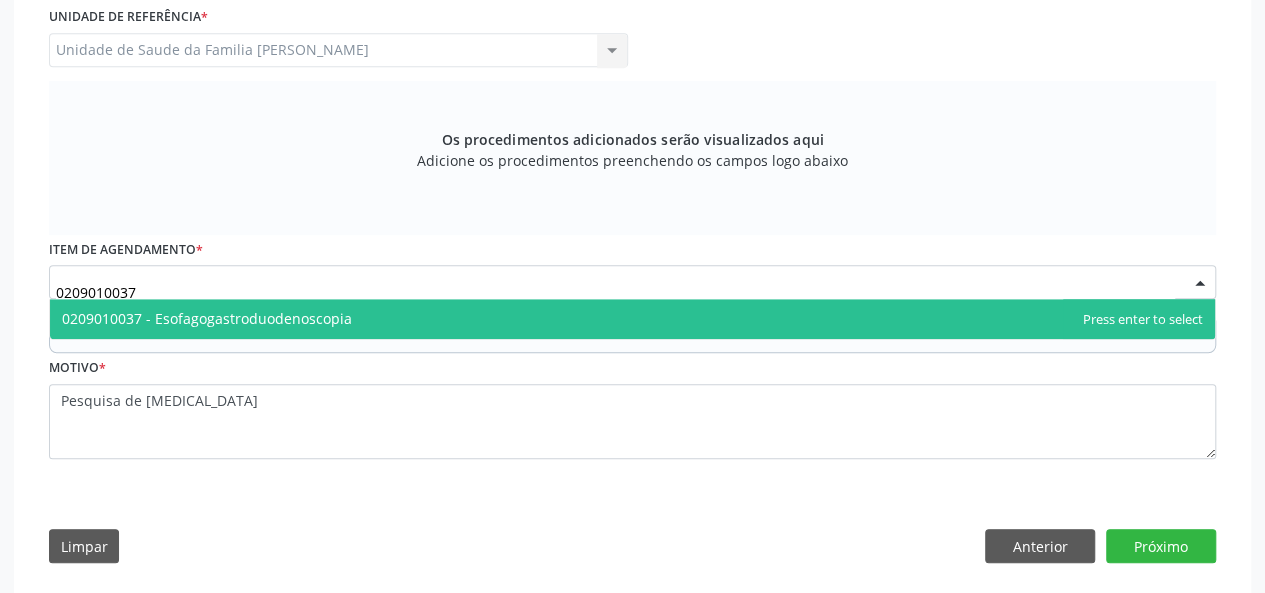 click on "0209010037 - Esofagogastroduodenoscopia" at bounding box center (207, 318) 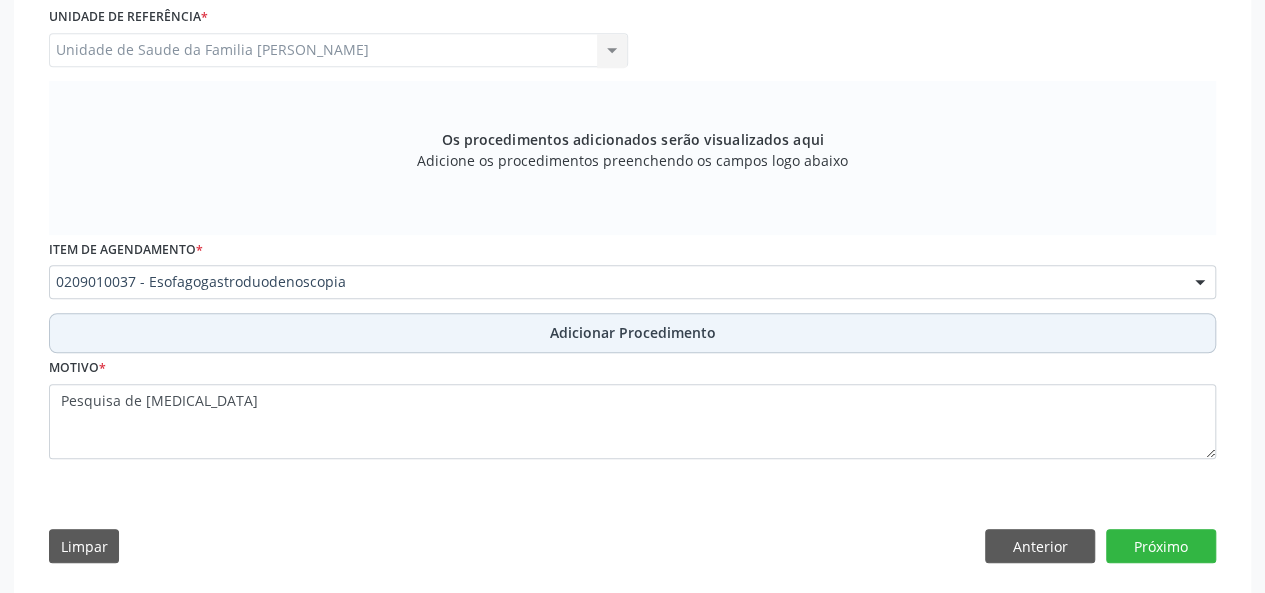 click on "Adicionar Procedimento" at bounding box center [633, 332] 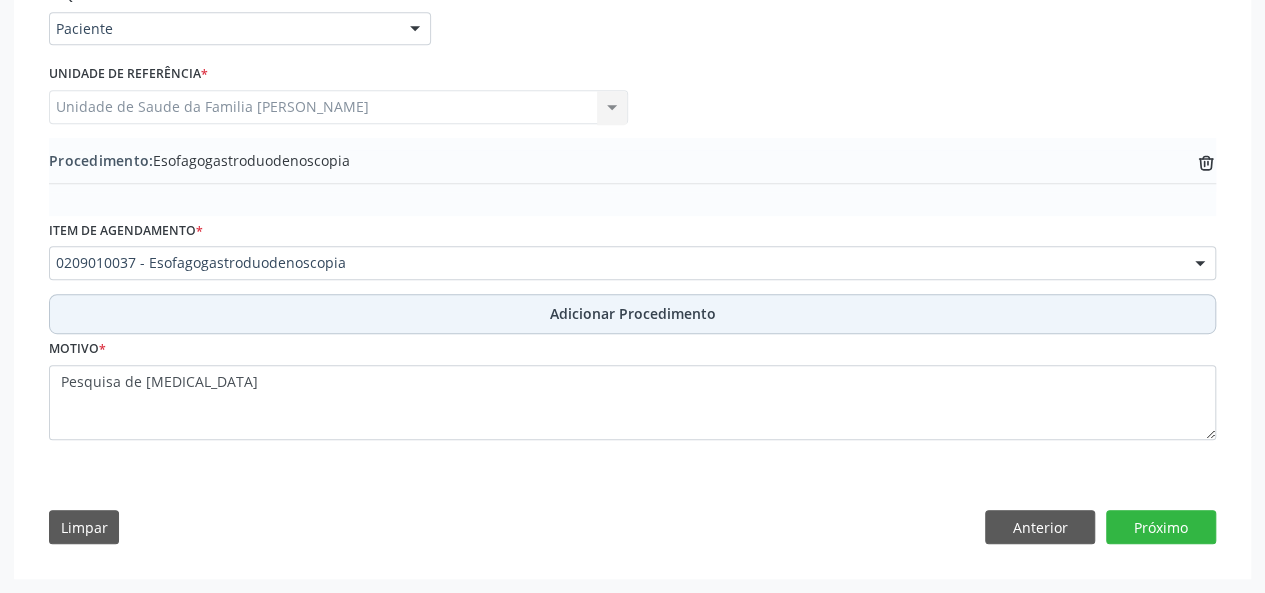 scroll, scrollTop: 484, scrollLeft: 0, axis: vertical 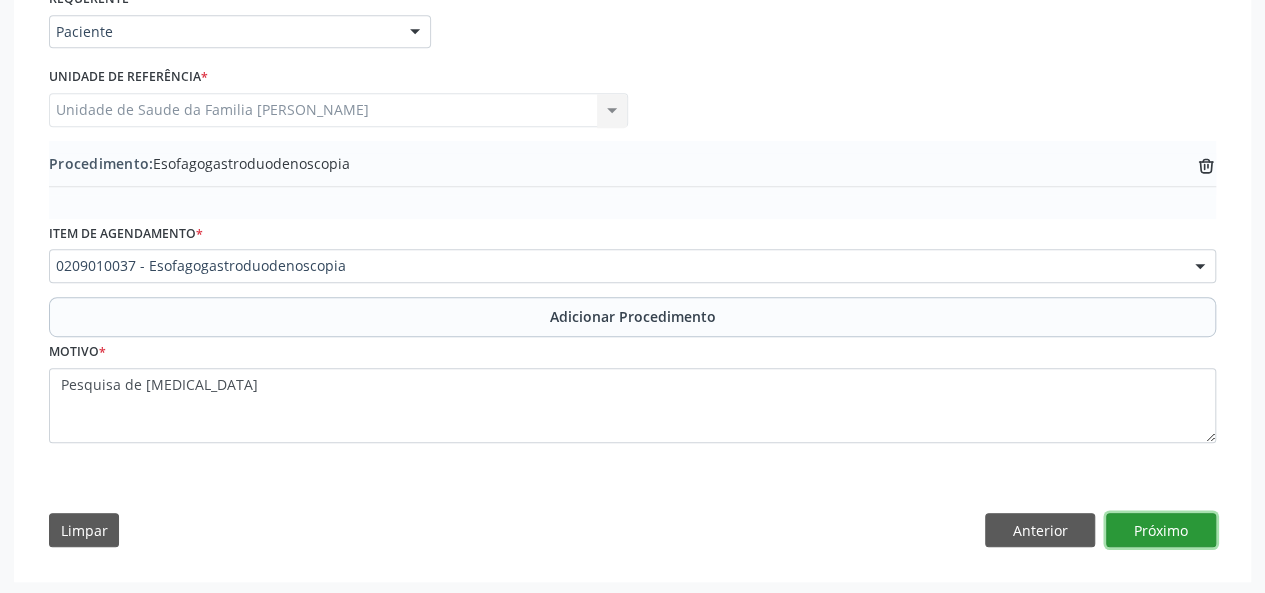 click on "Próximo" at bounding box center (1161, 530) 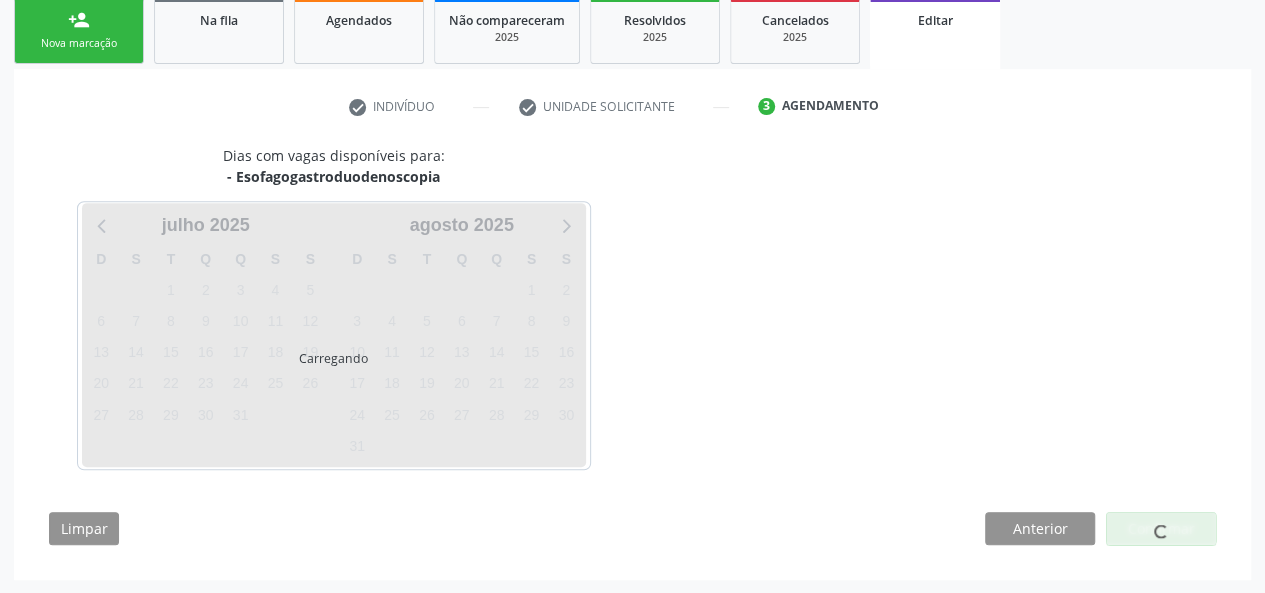 scroll, scrollTop: 388, scrollLeft: 0, axis: vertical 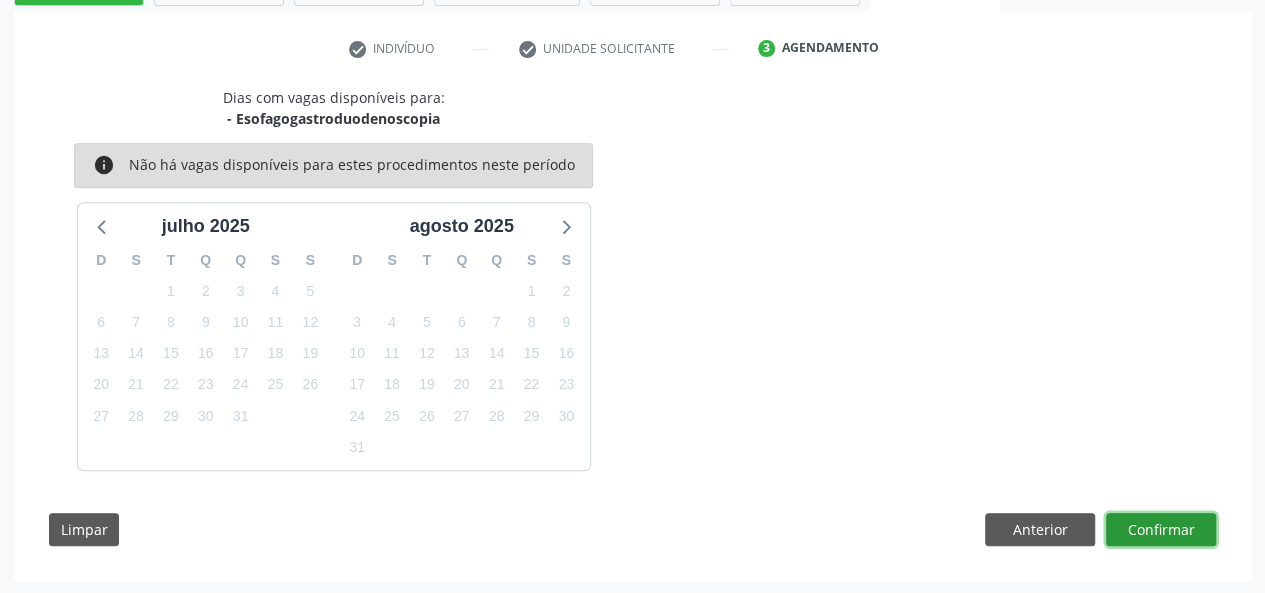 click on "Confirmar" at bounding box center [1161, 530] 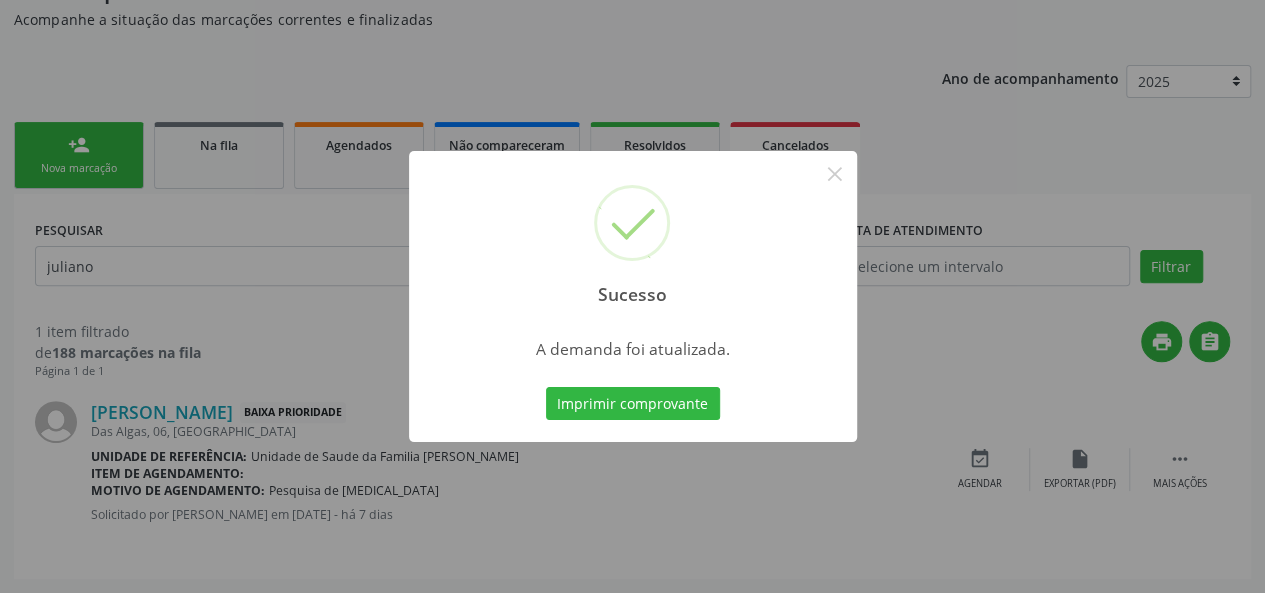 scroll, scrollTop: 0, scrollLeft: 0, axis: both 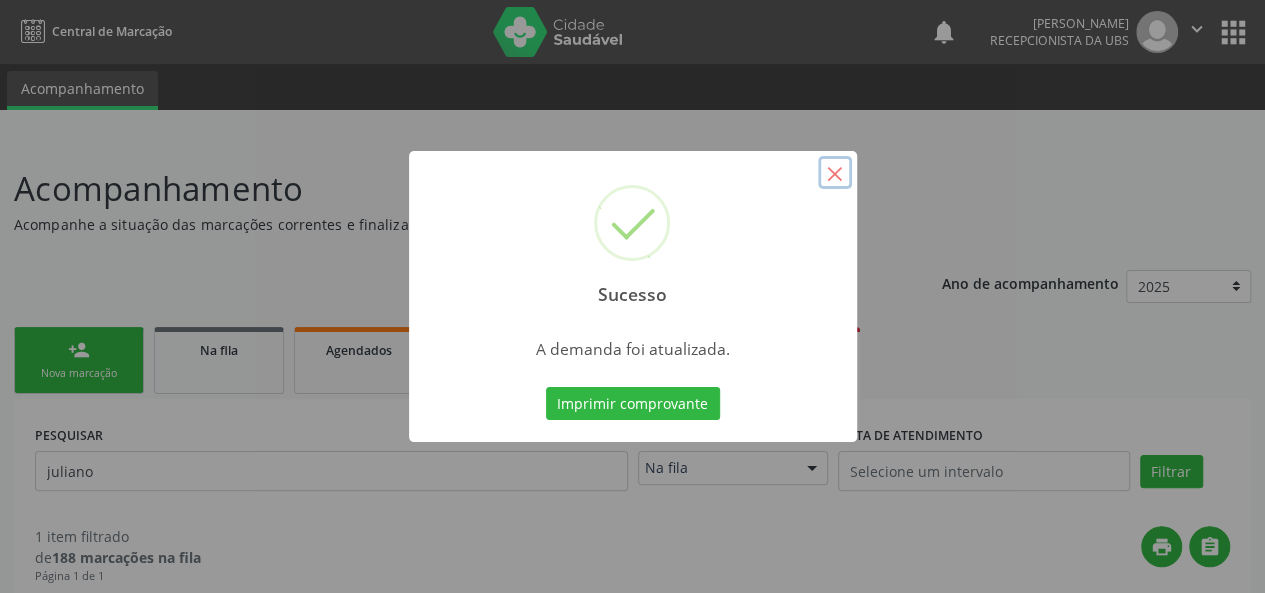 click on "×" at bounding box center [835, 173] 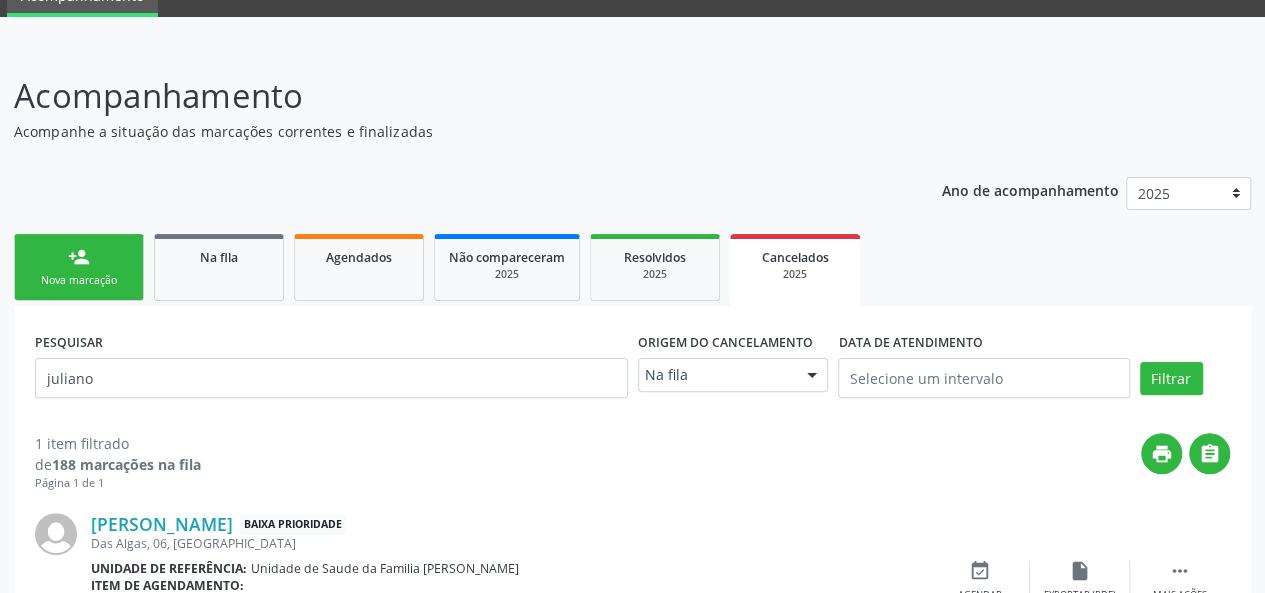 scroll, scrollTop: 204, scrollLeft: 0, axis: vertical 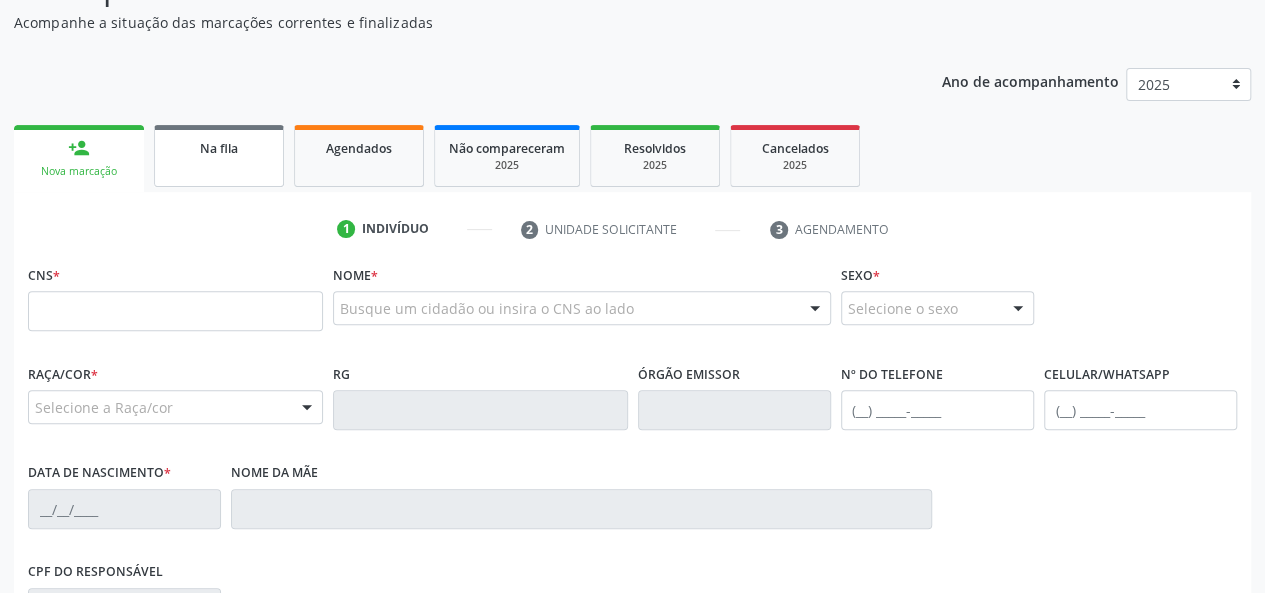 click on "Na fila" at bounding box center (219, 148) 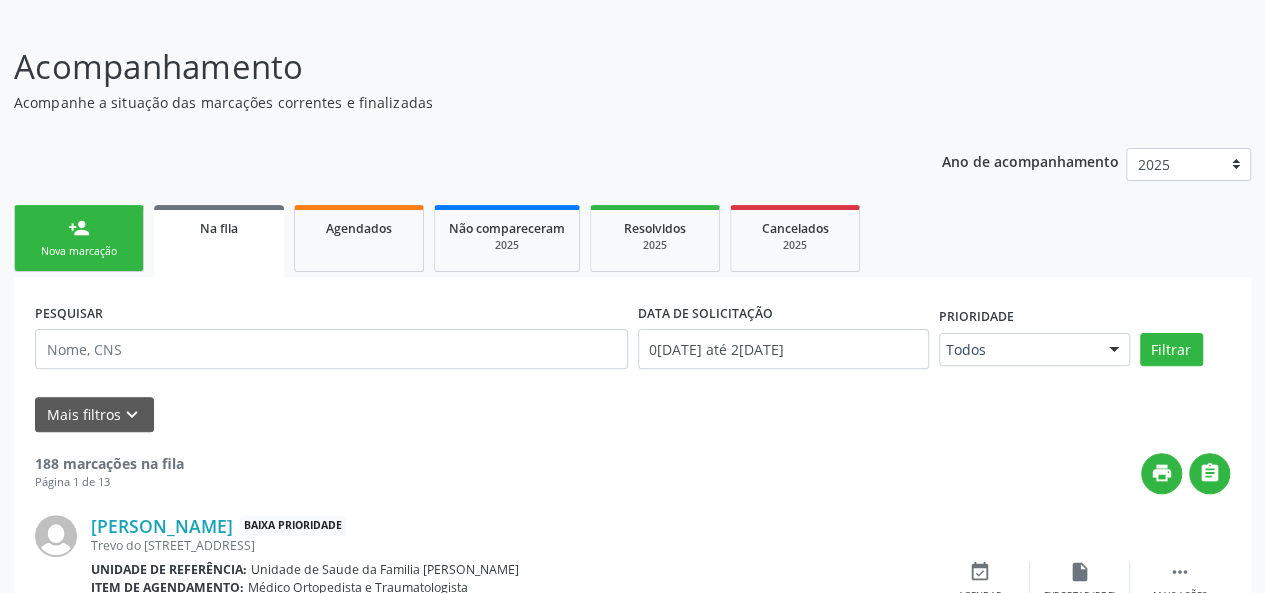 scroll, scrollTop: 202, scrollLeft: 0, axis: vertical 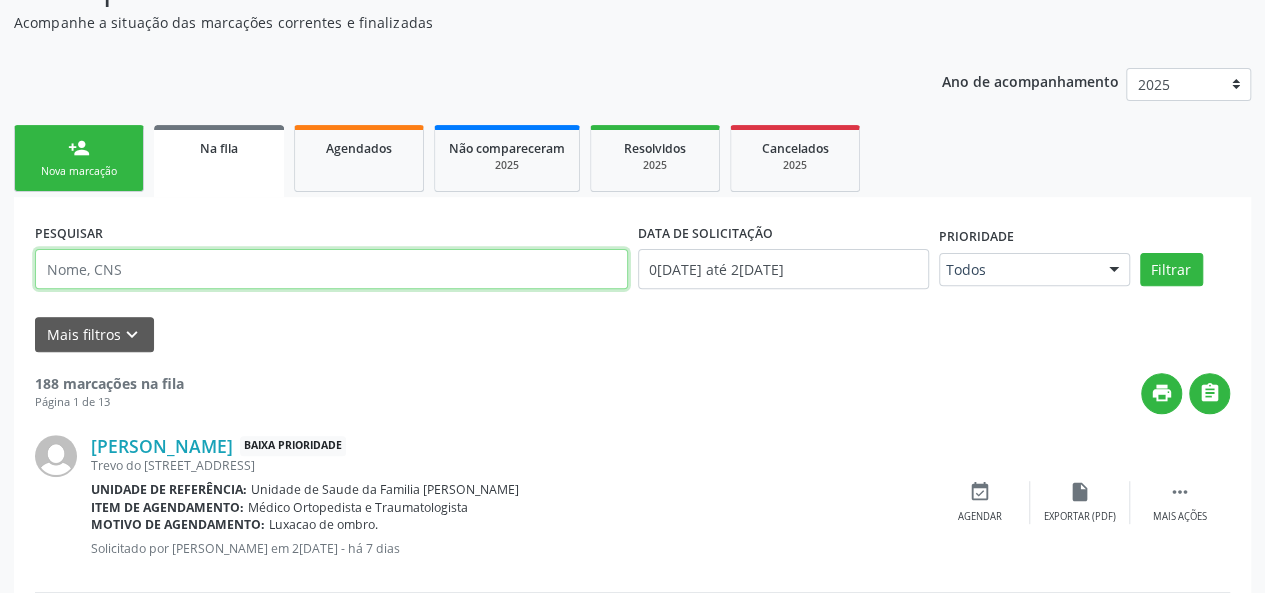 click at bounding box center (331, 269) 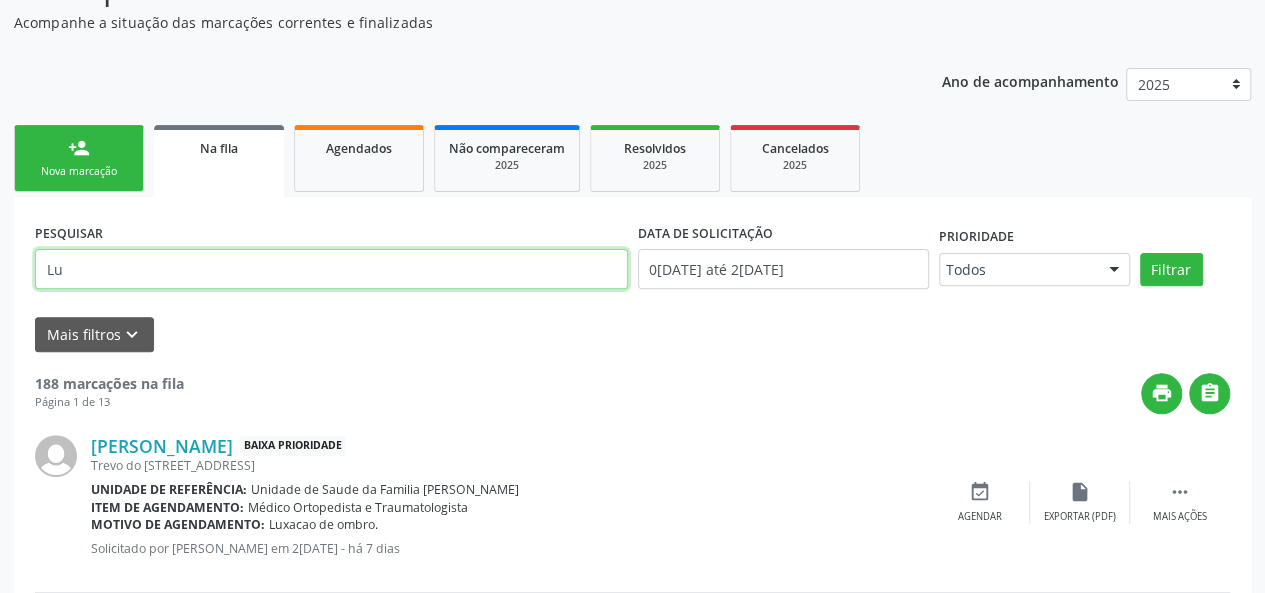type on "L" 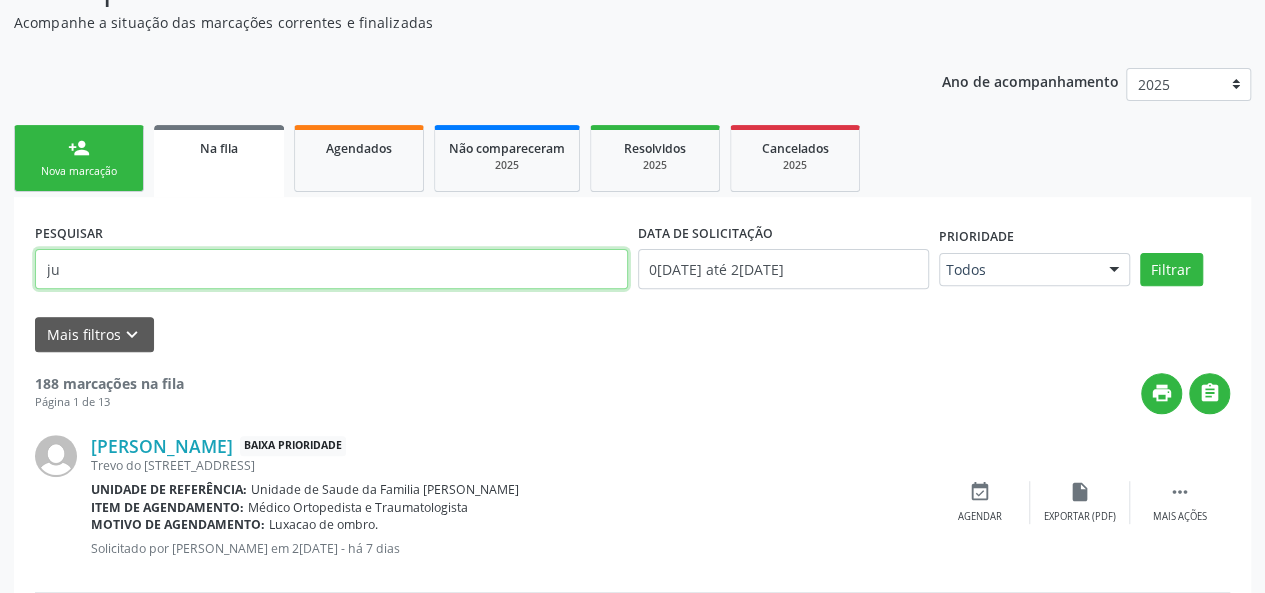 click on "ju" at bounding box center (331, 269) 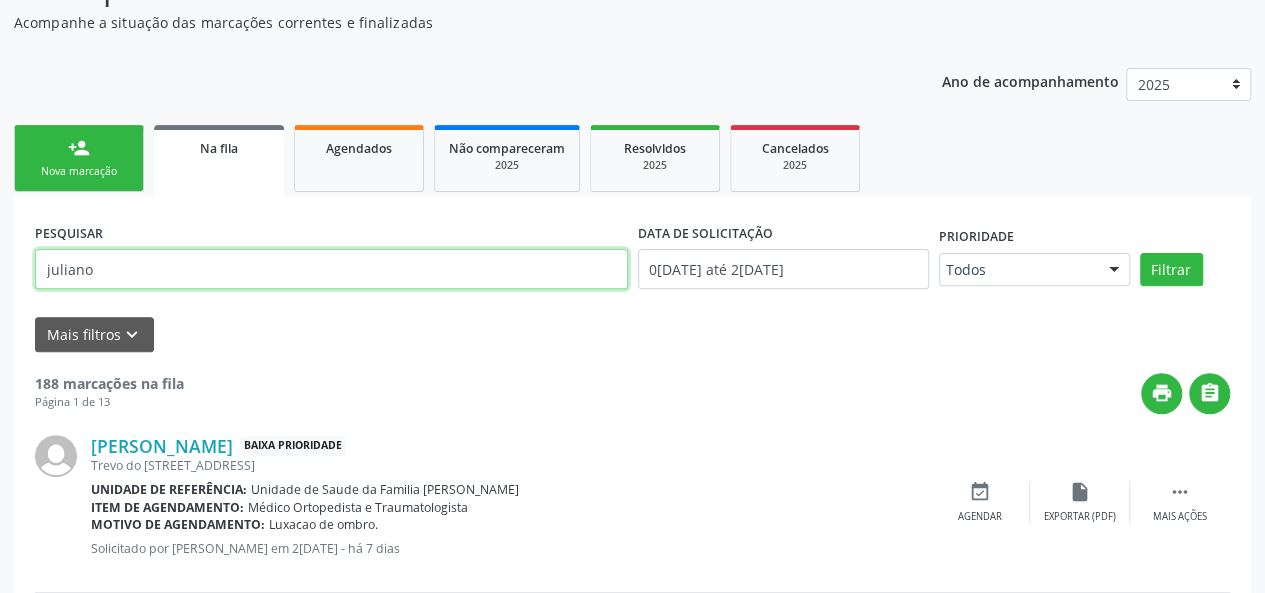 click on "Filtrar" at bounding box center [1171, 270] 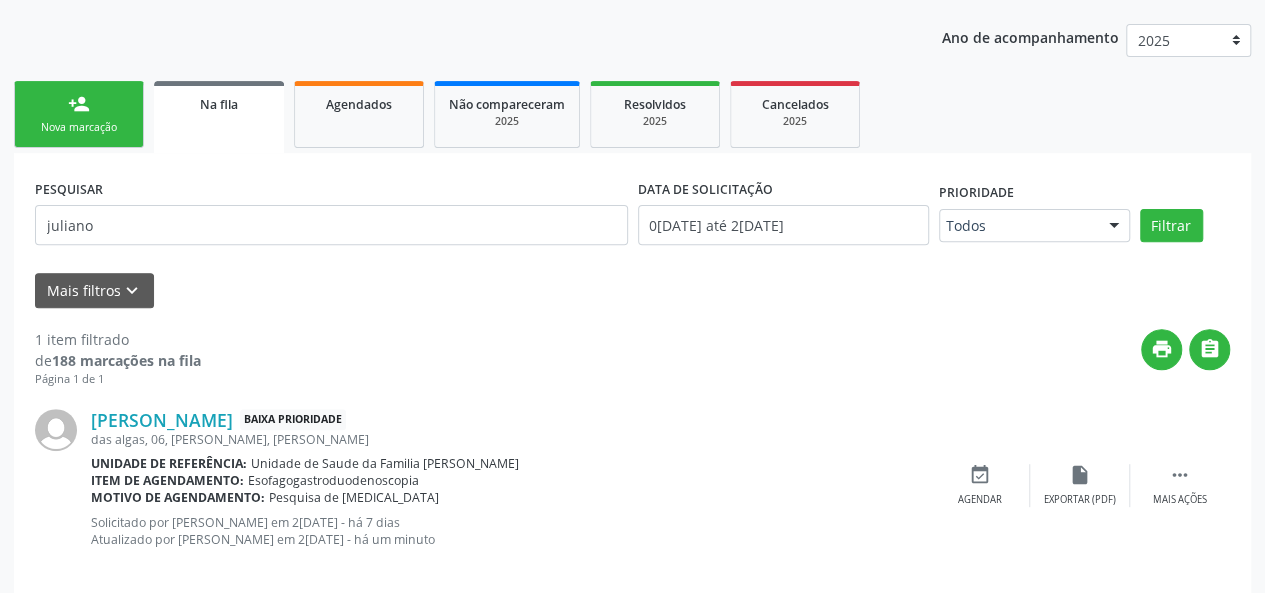 scroll, scrollTop: 270, scrollLeft: 0, axis: vertical 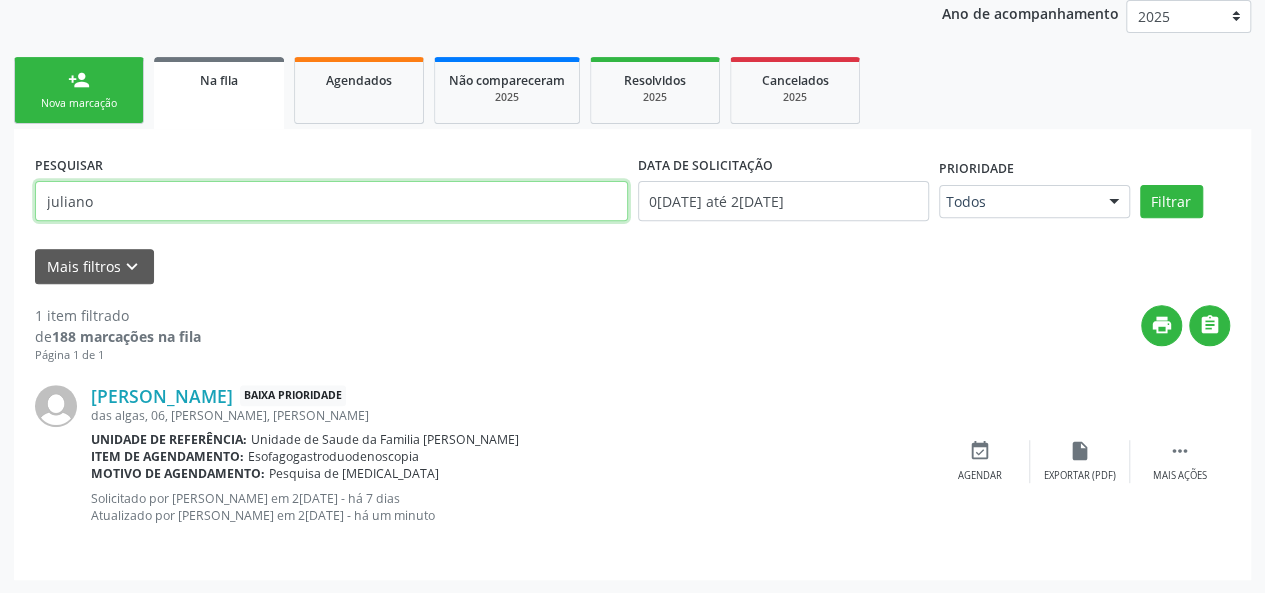 drag, startPoint x: 122, startPoint y: 213, endPoint x: 49, endPoint y: 194, distance: 75.43209 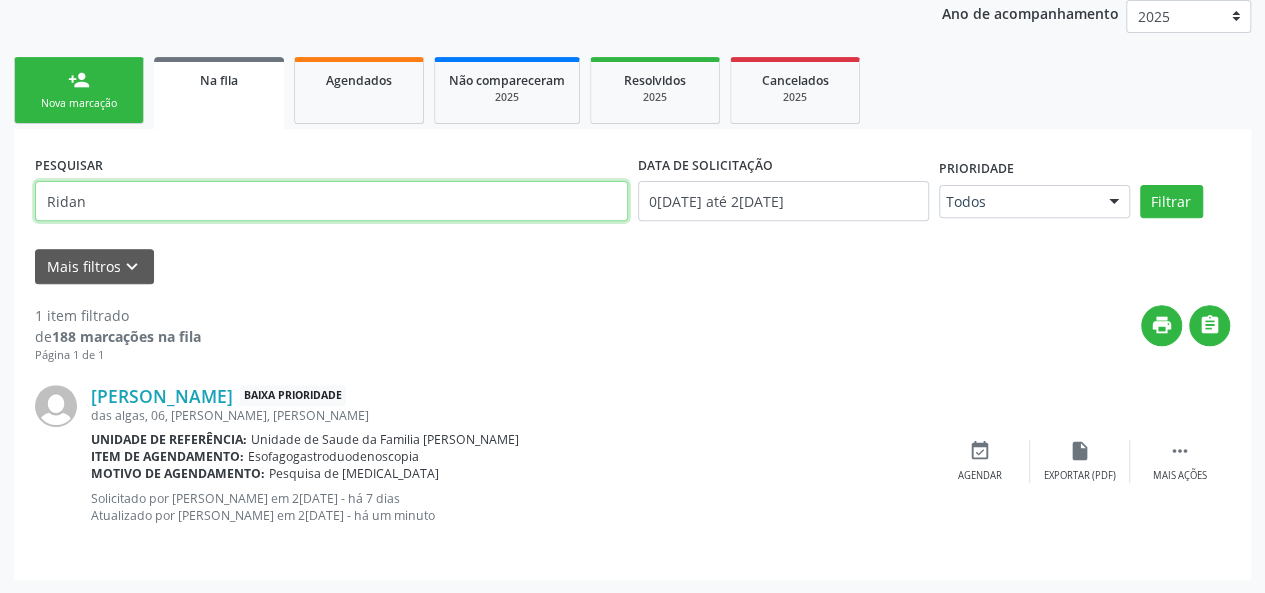 click on "Filtrar" at bounding box center (1171, 202) 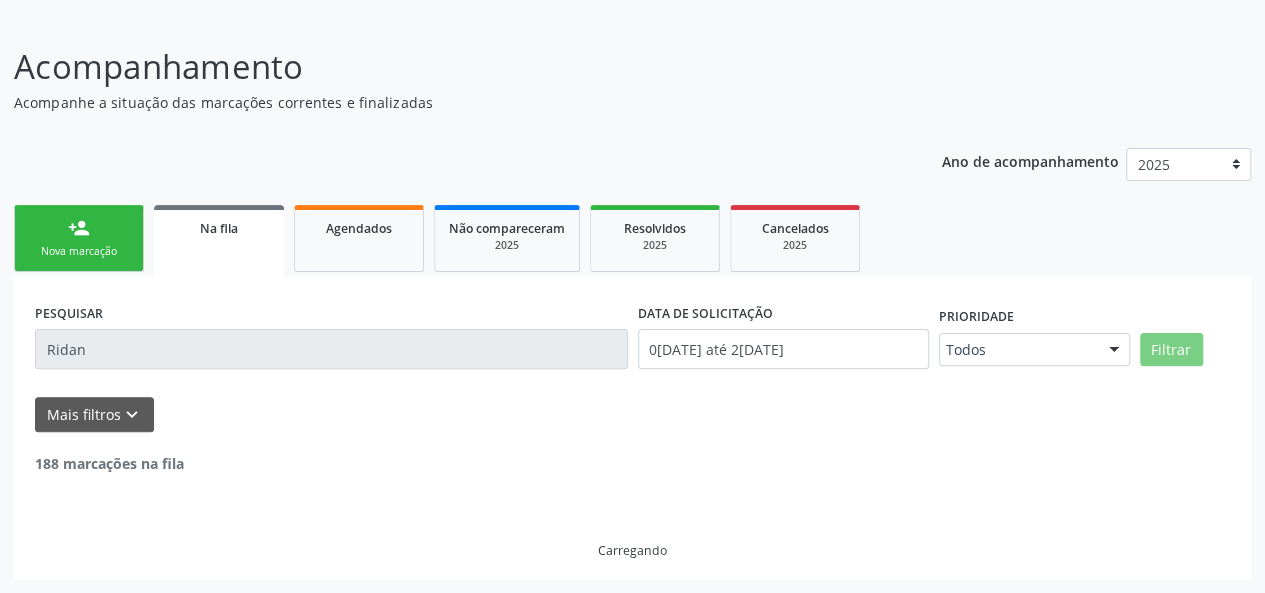 scroll, scrollTop: 58, scrollLeft: 0, axis: vertical 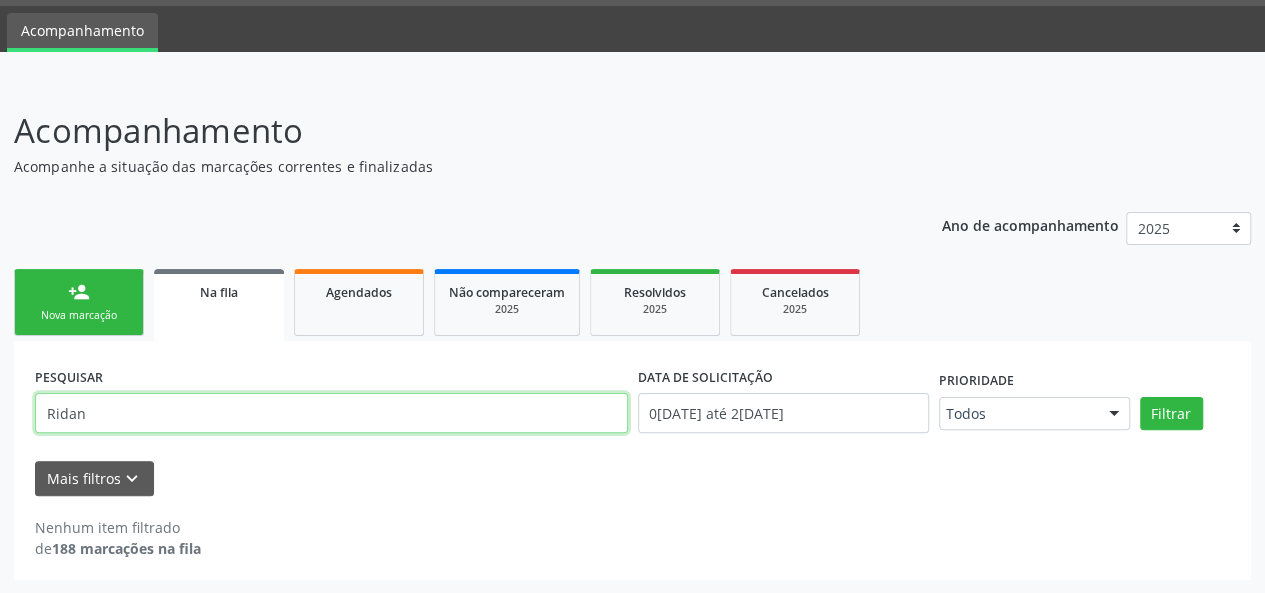 click on "Ridan" at bounding box center [331, 413] 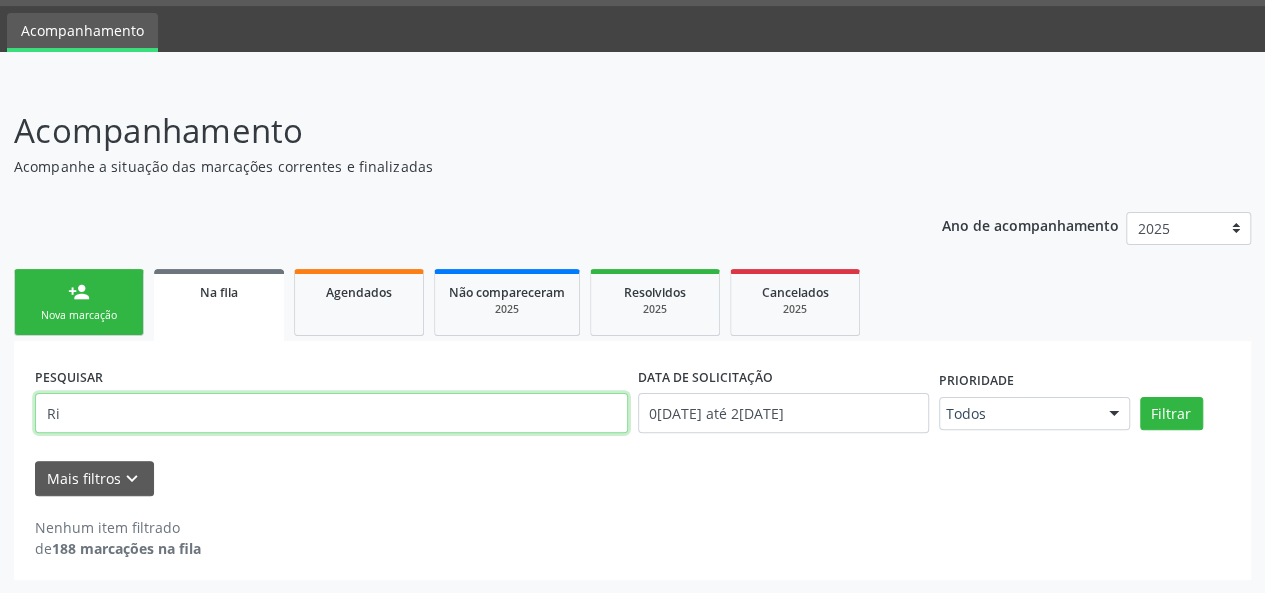type on "R" 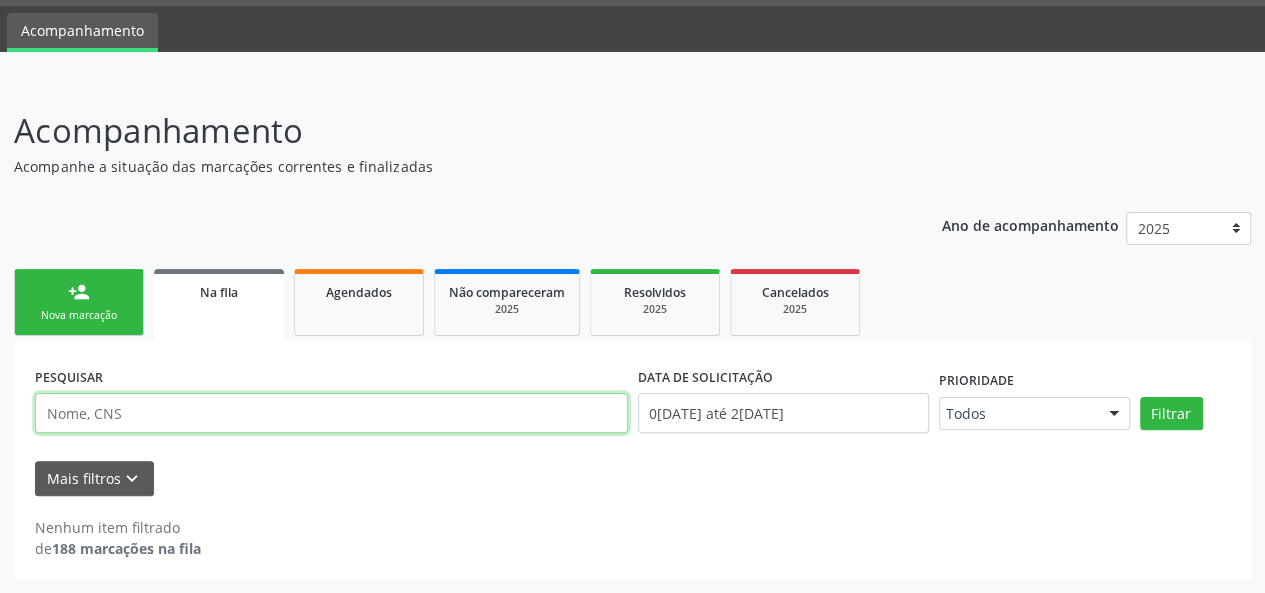 click at bounding box center [331, 413] 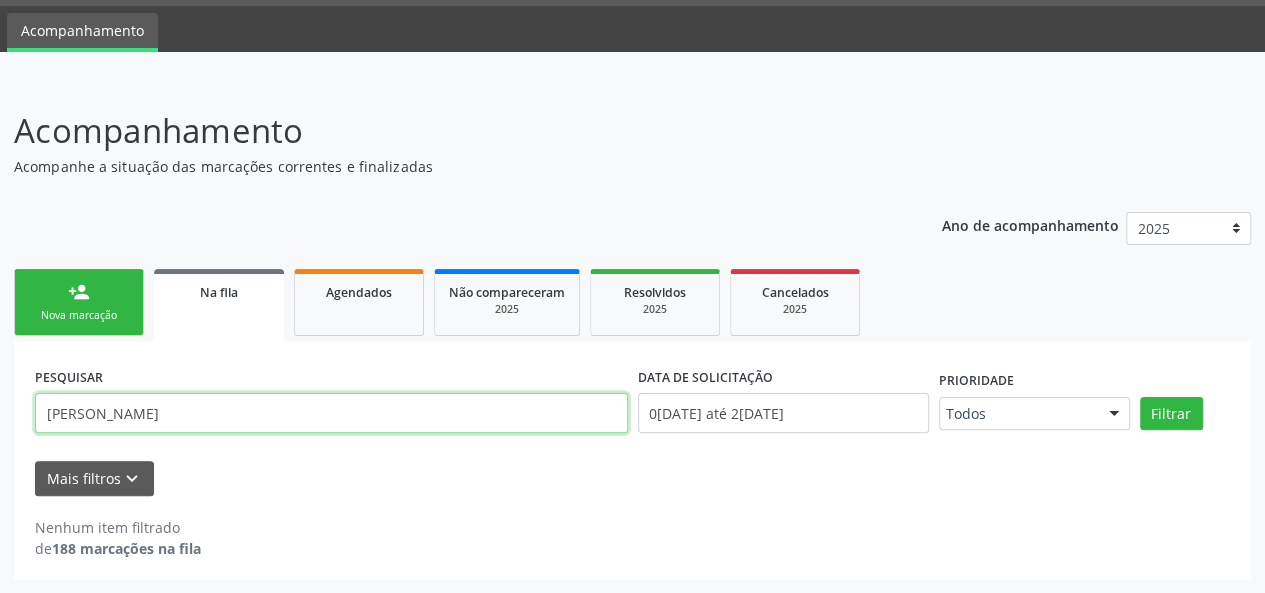 type on "[PERSON_NAME]" 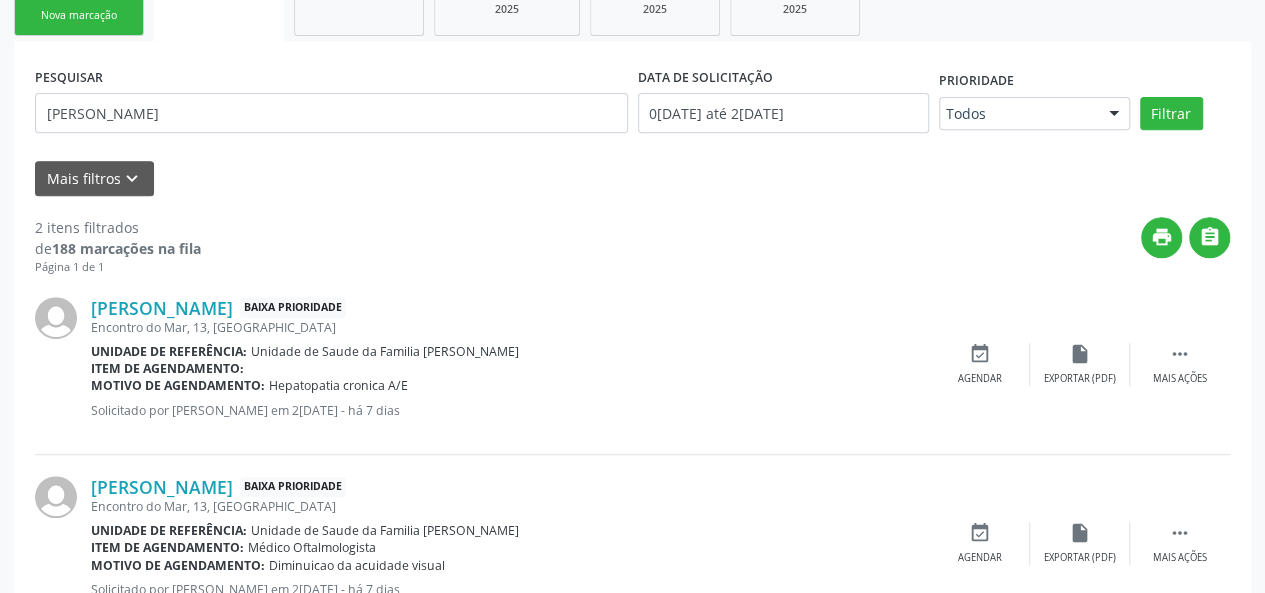 scroll, scrollTop: 431, scrollLeft: 0, axis: vertical 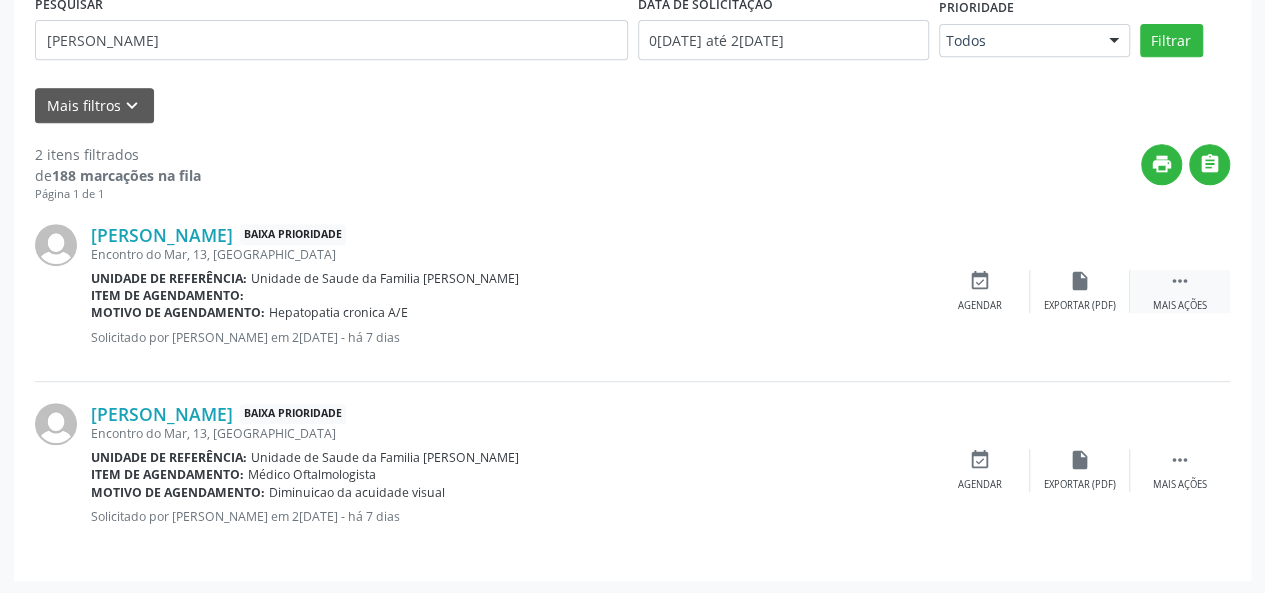 click on "" at bounding box center [1180, 281] 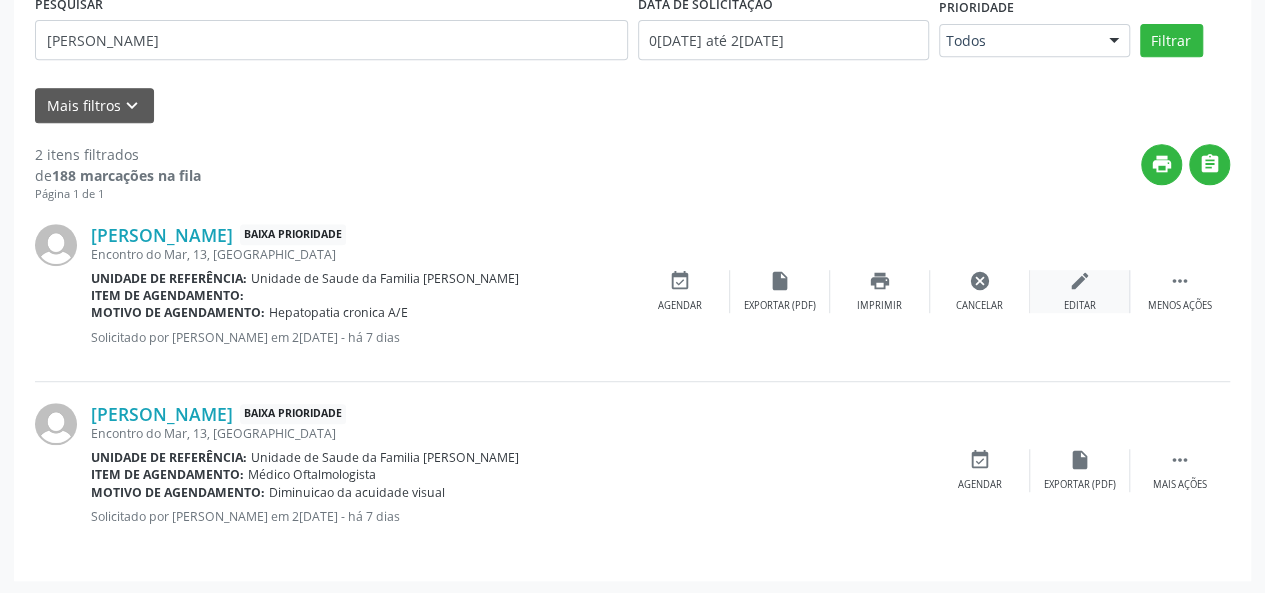 click on "edit
Editar" at bounding box center [1080, 291] 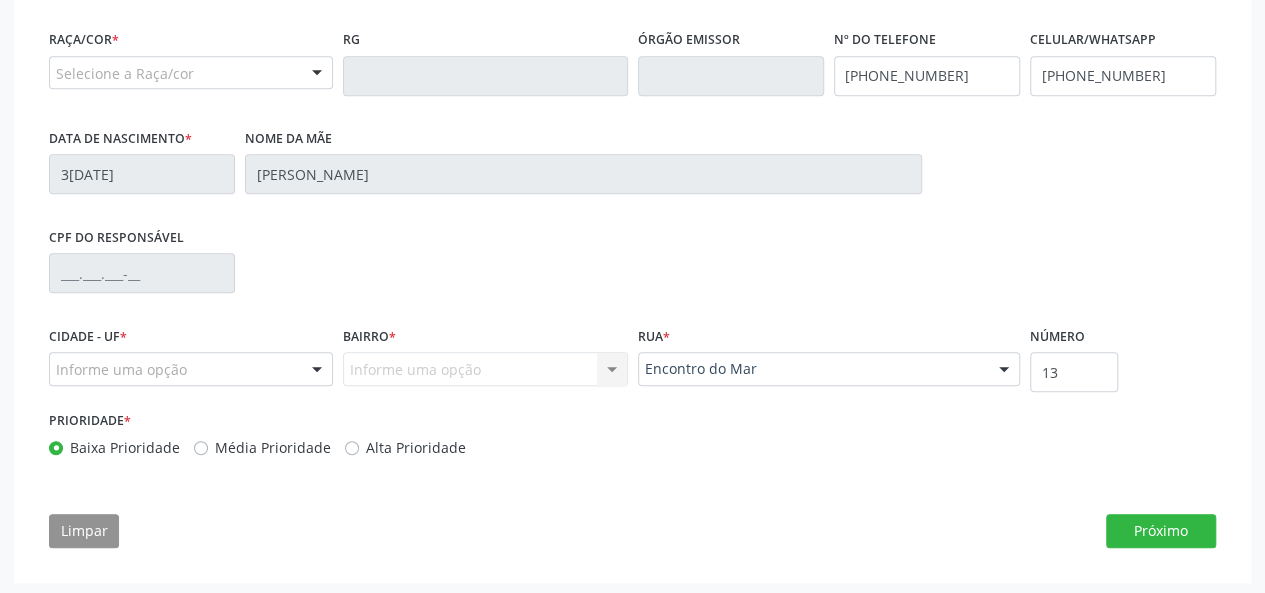 scroll, scrollTop: 544, scrollLeft: 0, axis: vertical 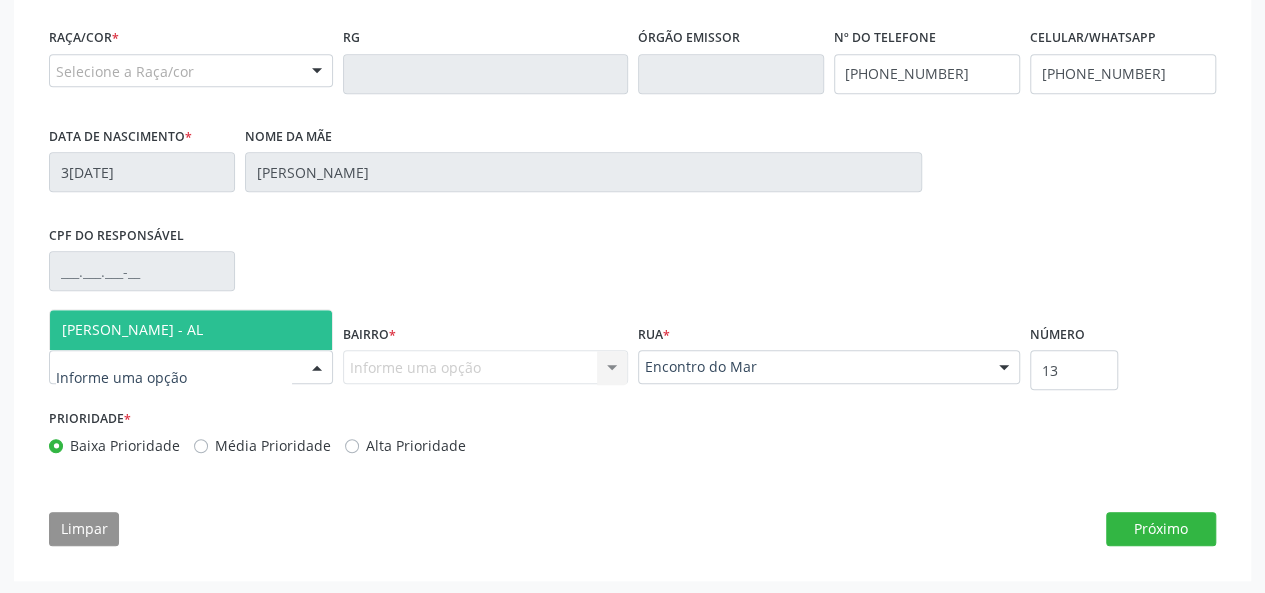 click on "[PERSON_NAME] - AL" at bounding box center [191, 330] 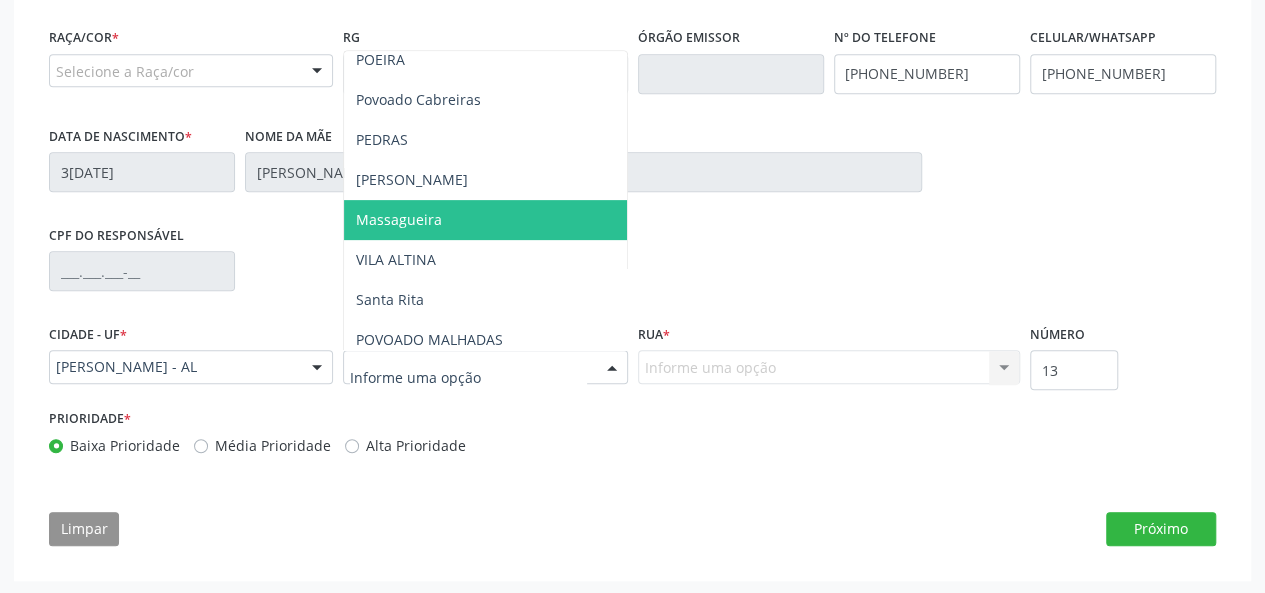 scroll, scrollTop: 300, scrollLeft: 0, axis: vertical 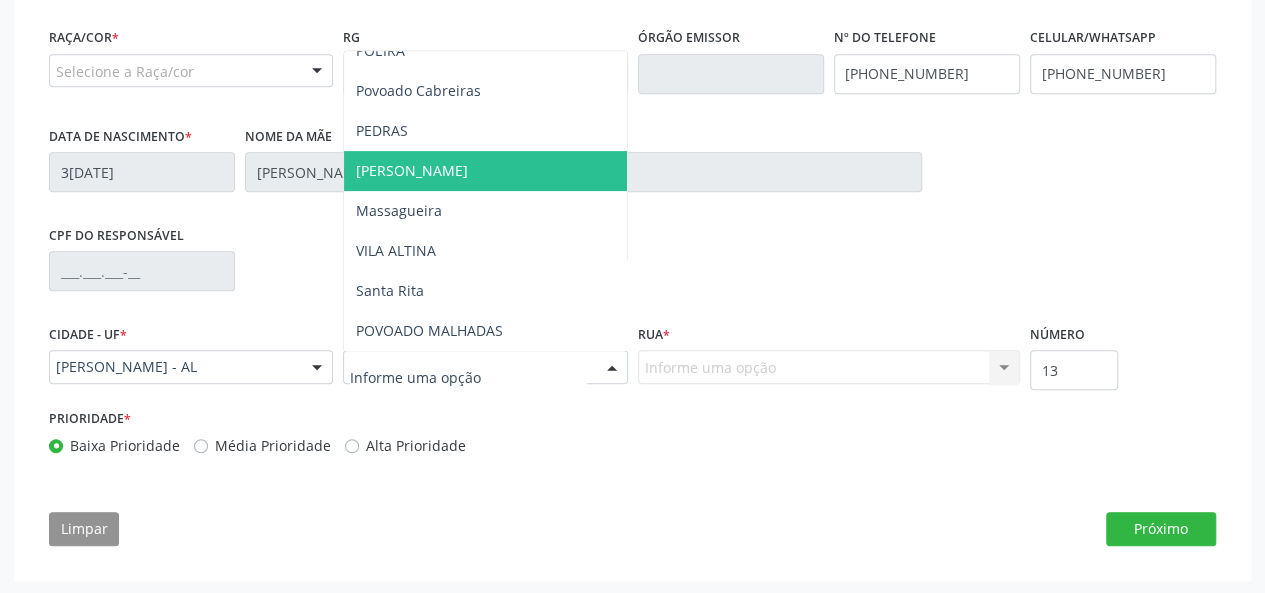 click on "[PERSON_NAME]" at bounding box center [485, 171] 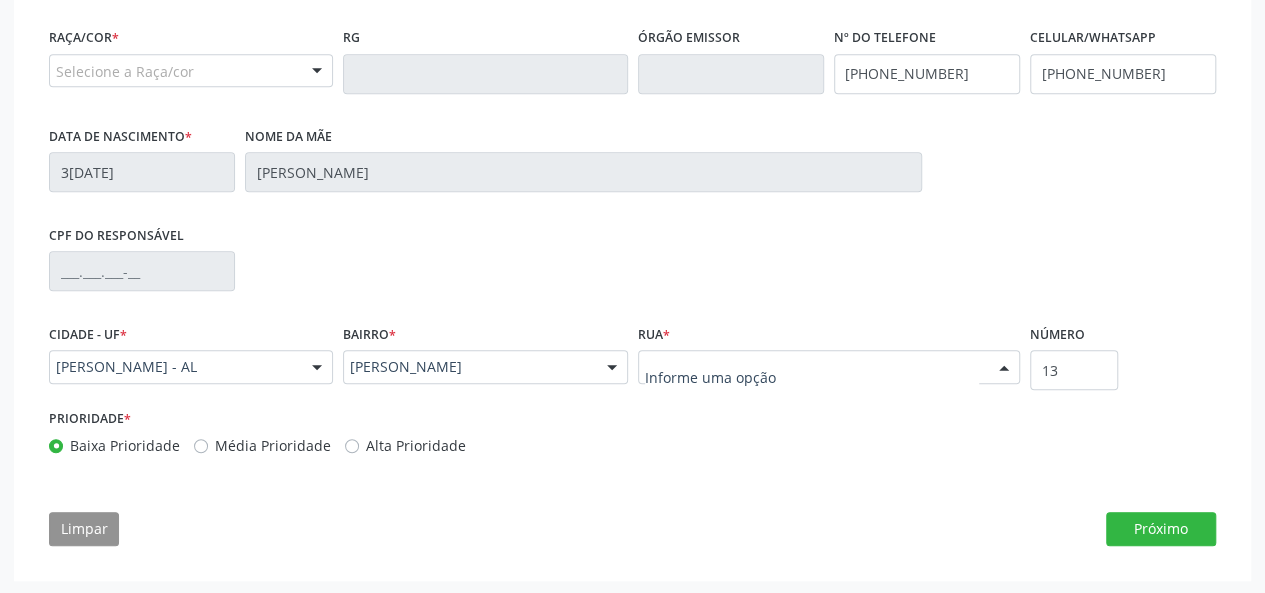 click at bounding box center (829, 367) 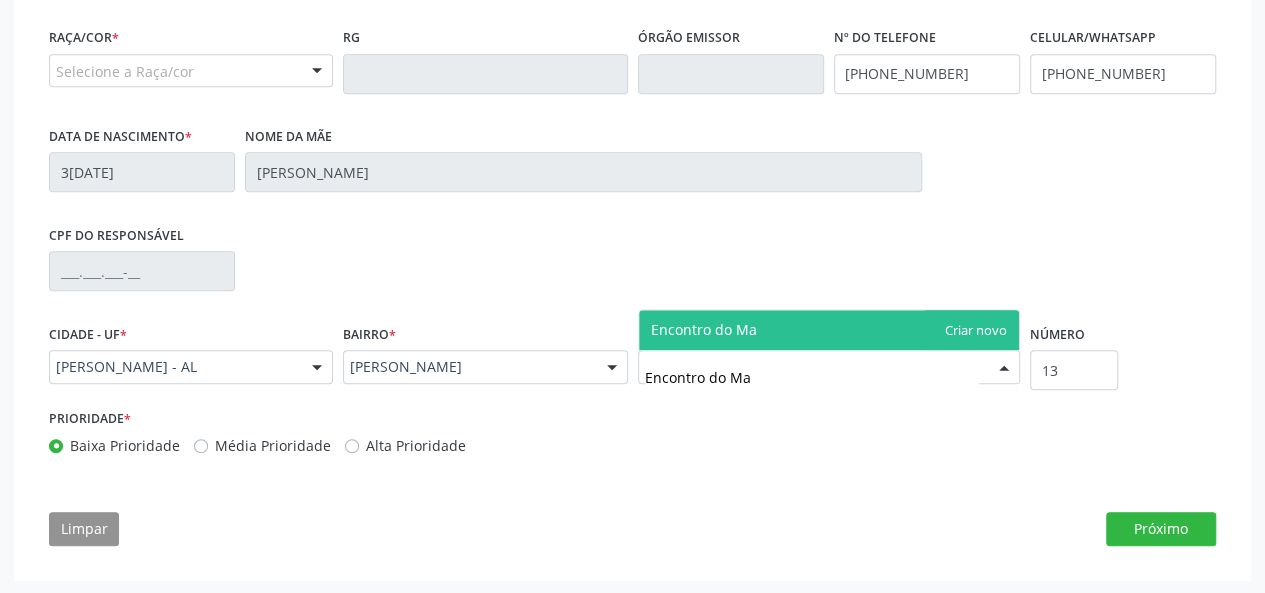 type on "Encontro do Mar" 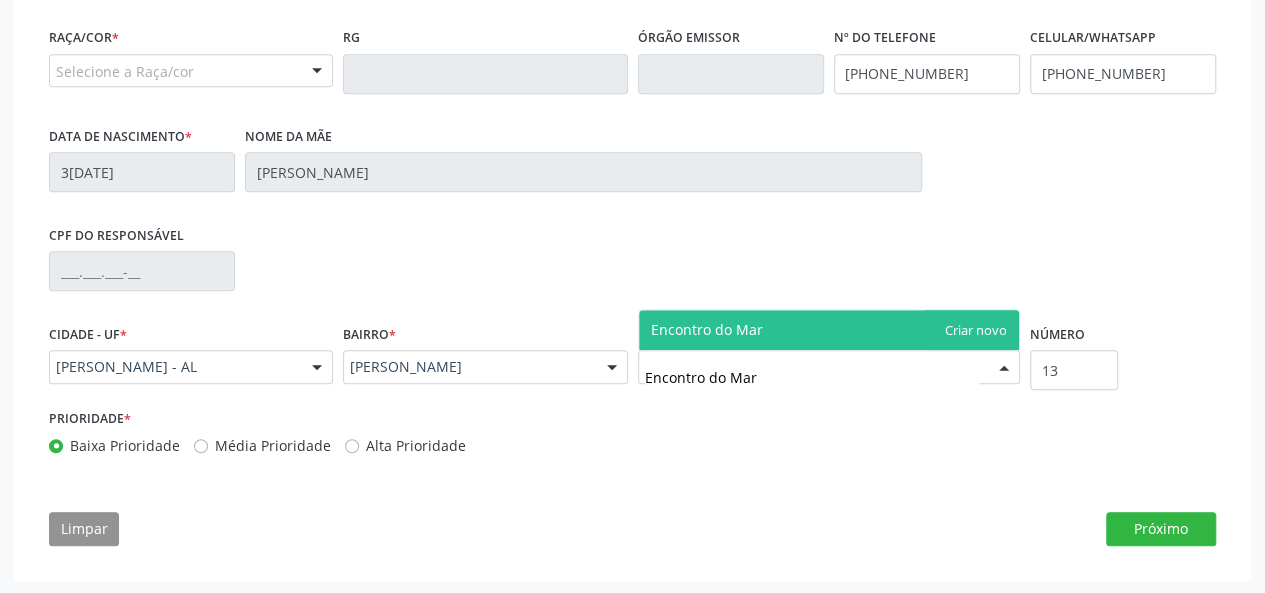 click on "Encontro do Mar" at bounding box center [829, 330] 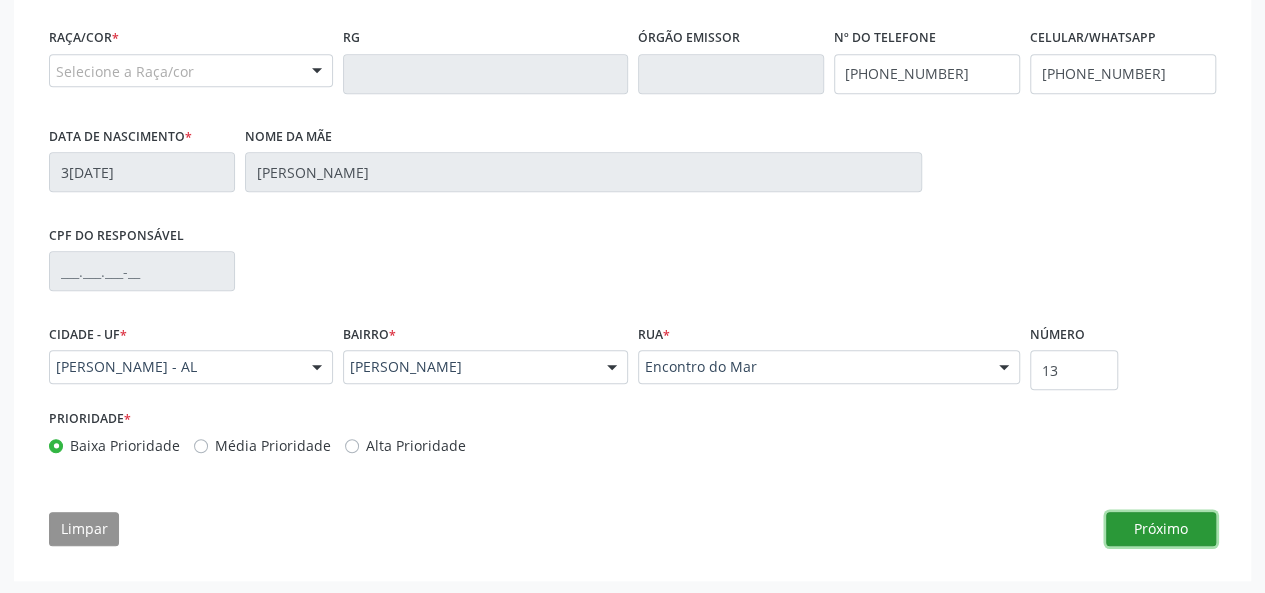 click on "Próximo" at bounding box center [1161, 529] 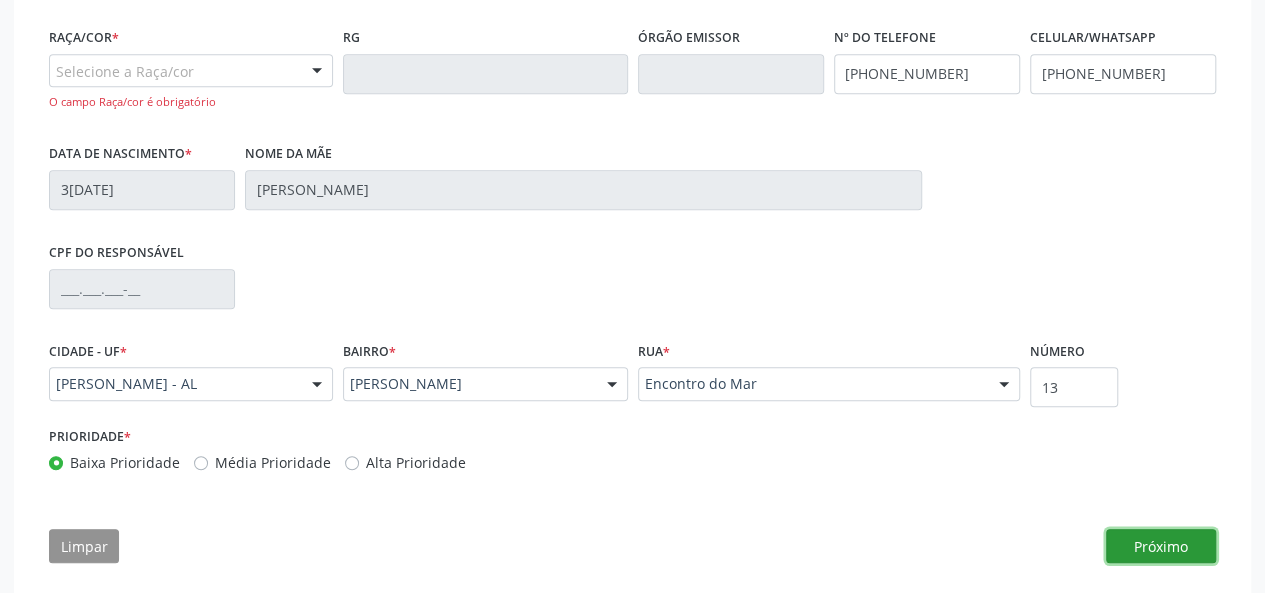 click on "Próximo" at bounding box center [1161, 546] 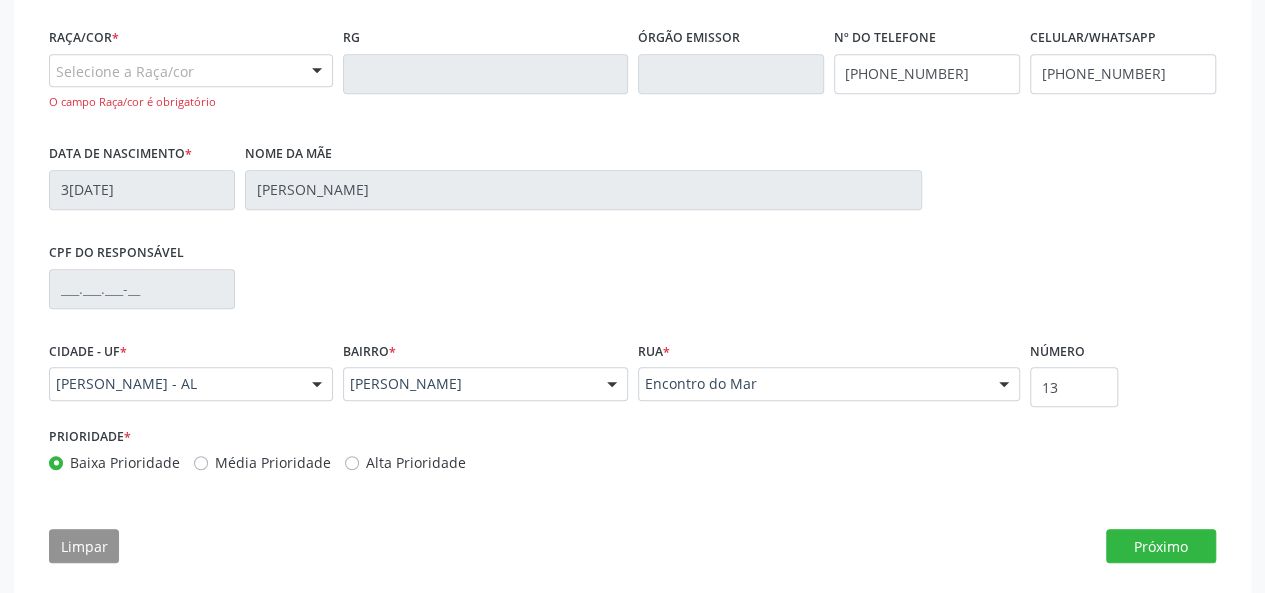 click on "Selecione a Raça/cor" at bounding box center [191, 71] 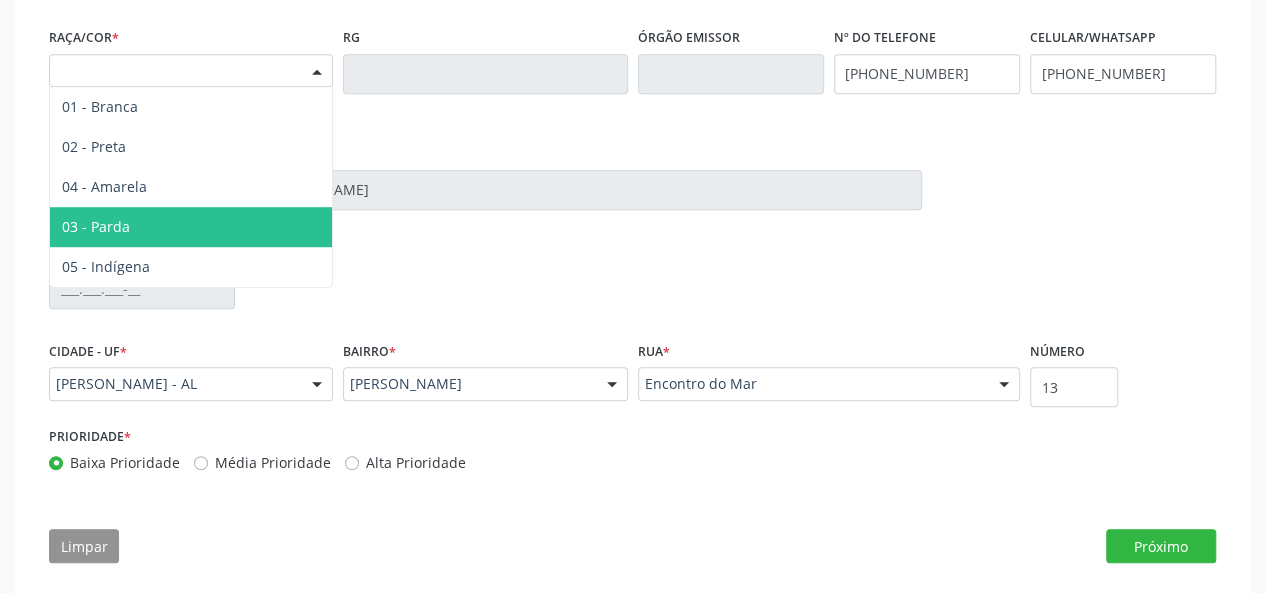 click on "03 - Parda" at bounding box center (191, 227) 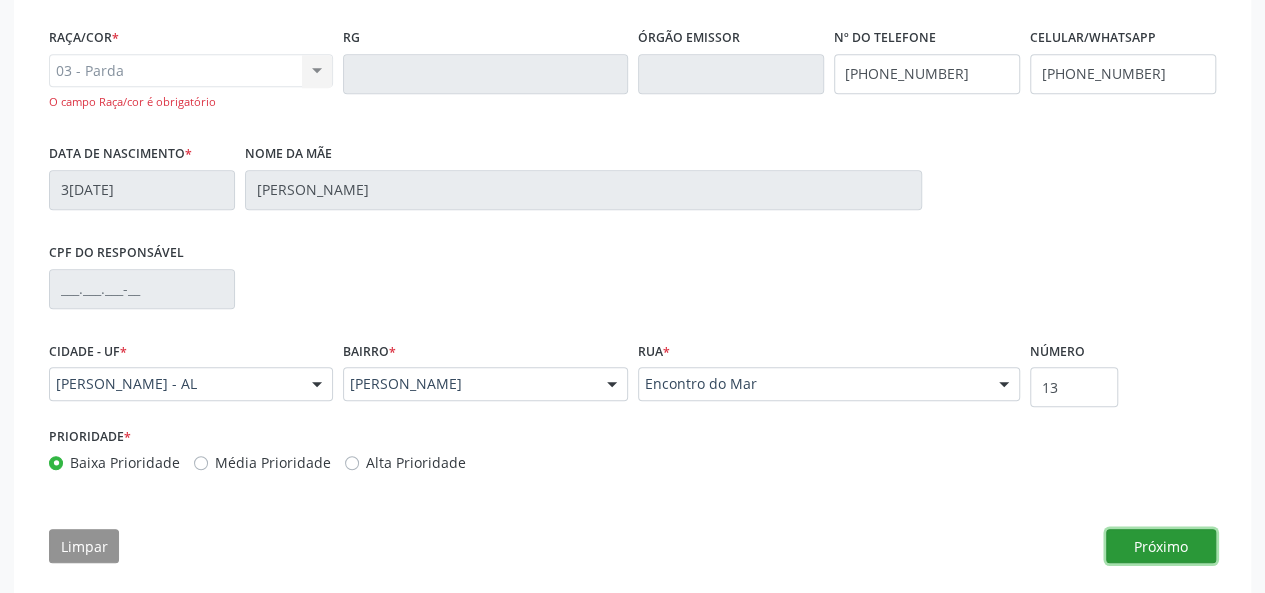 click on "Próximo" at bounding box center (1161, 546) 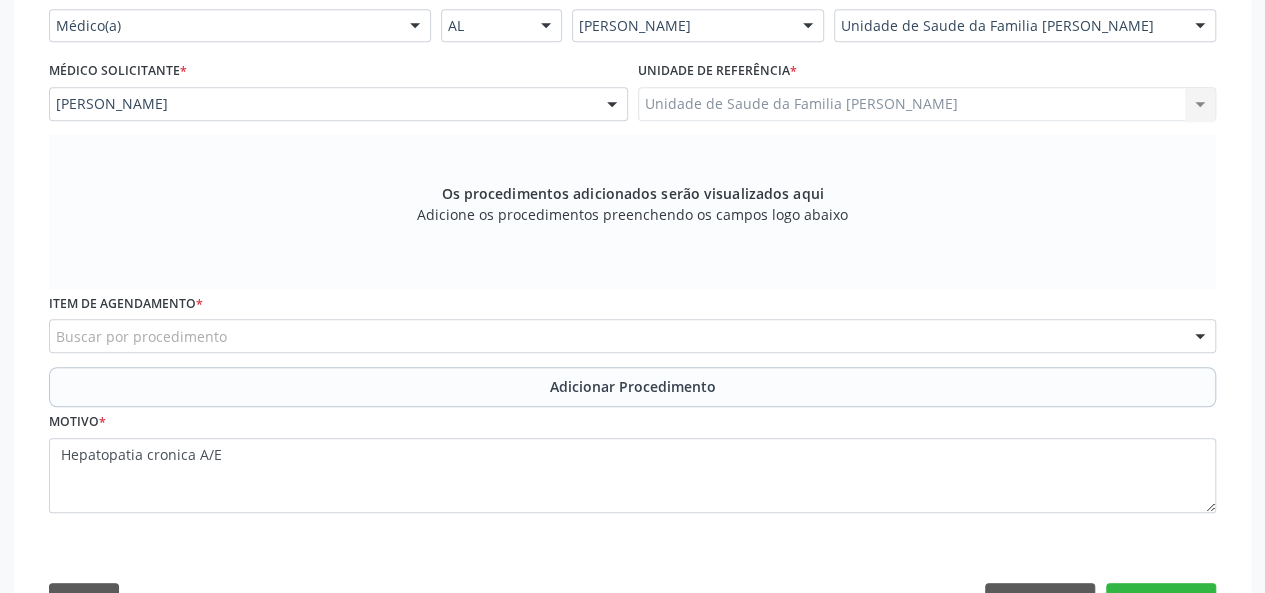 scroll, scrollTop: 444, scrollLeft: 0, axis: vertical 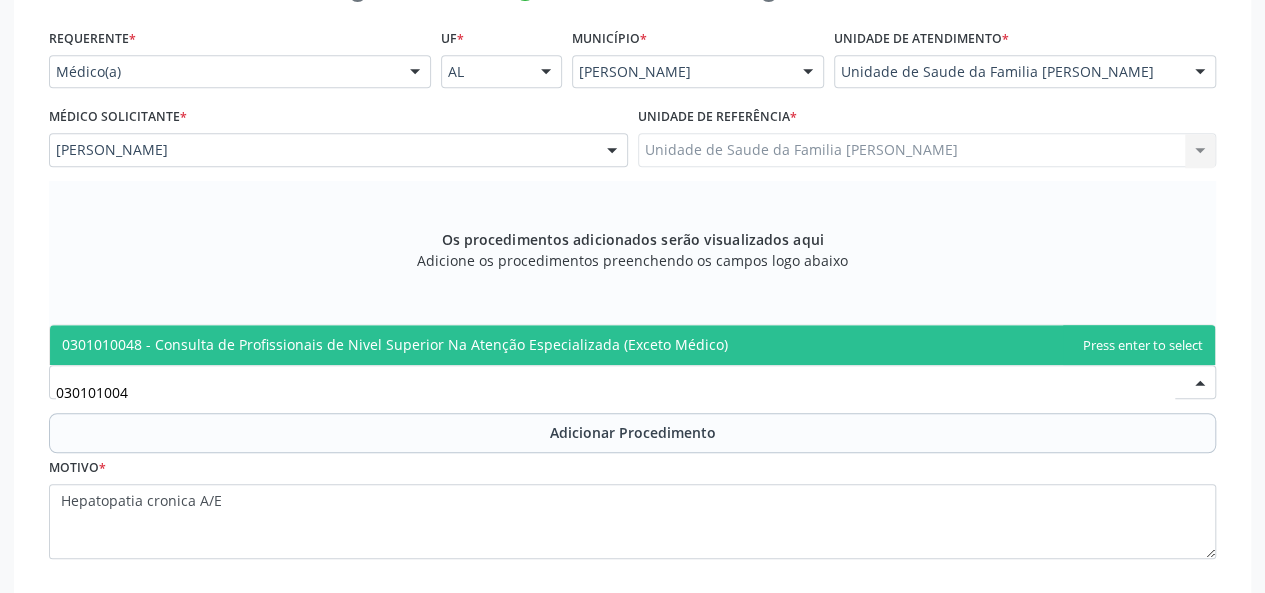 type on "0301010048" 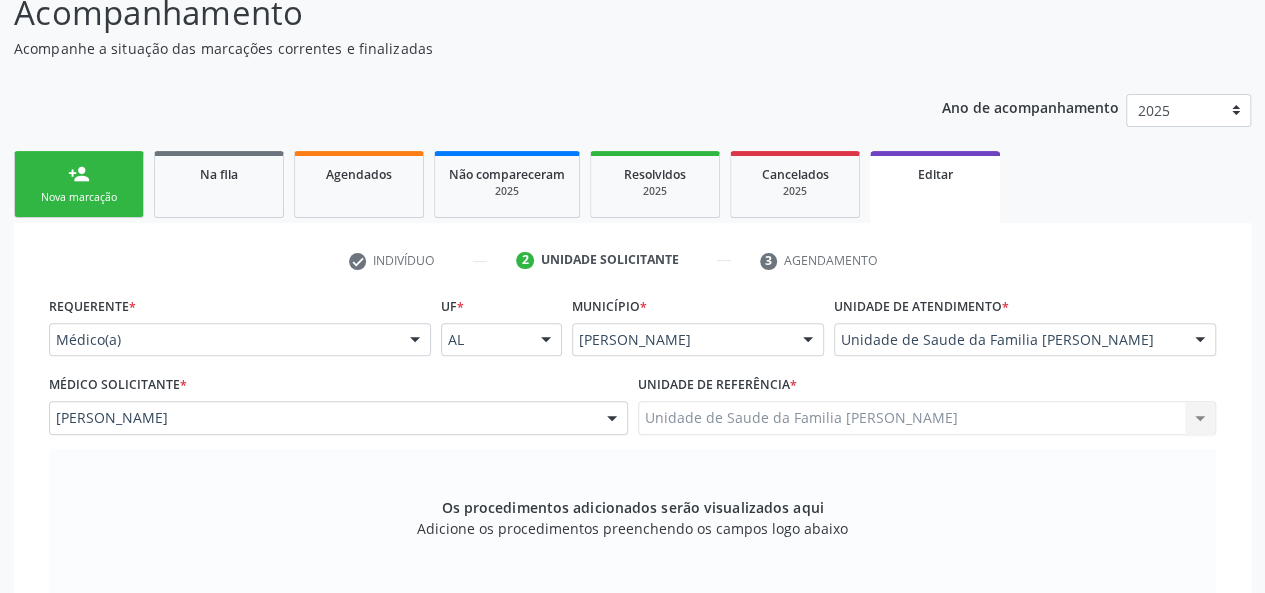 scroll, scrollTop: 144, scrollLeft: 0, axis: vertical 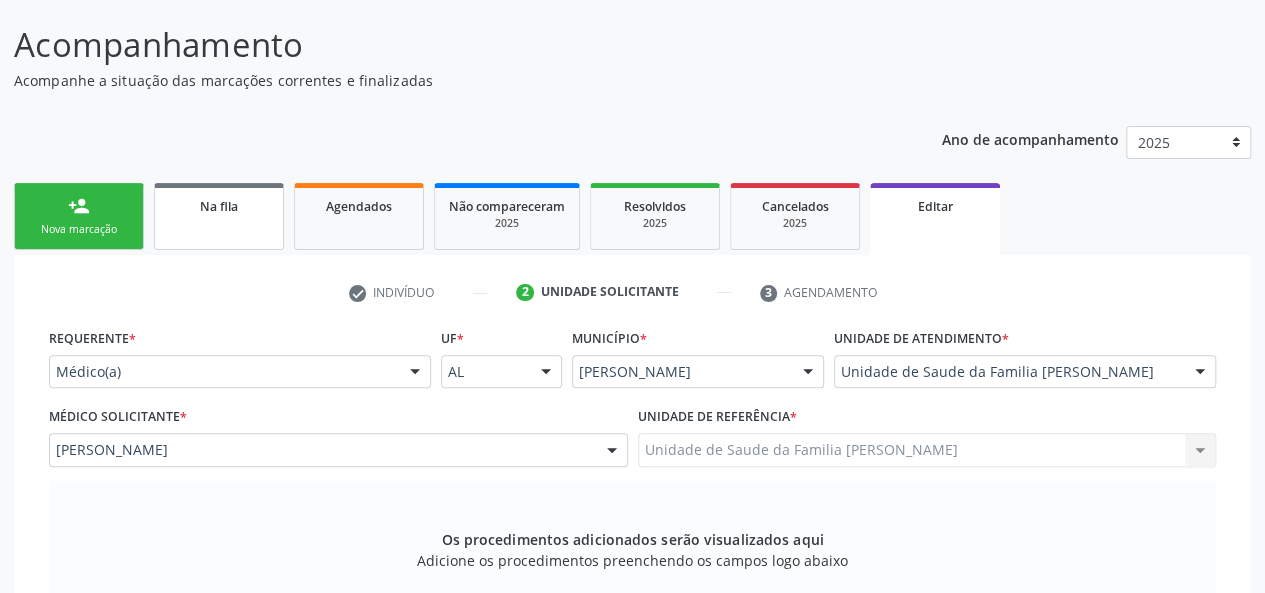 click on "Na fila" at bounding box center [219, 216] 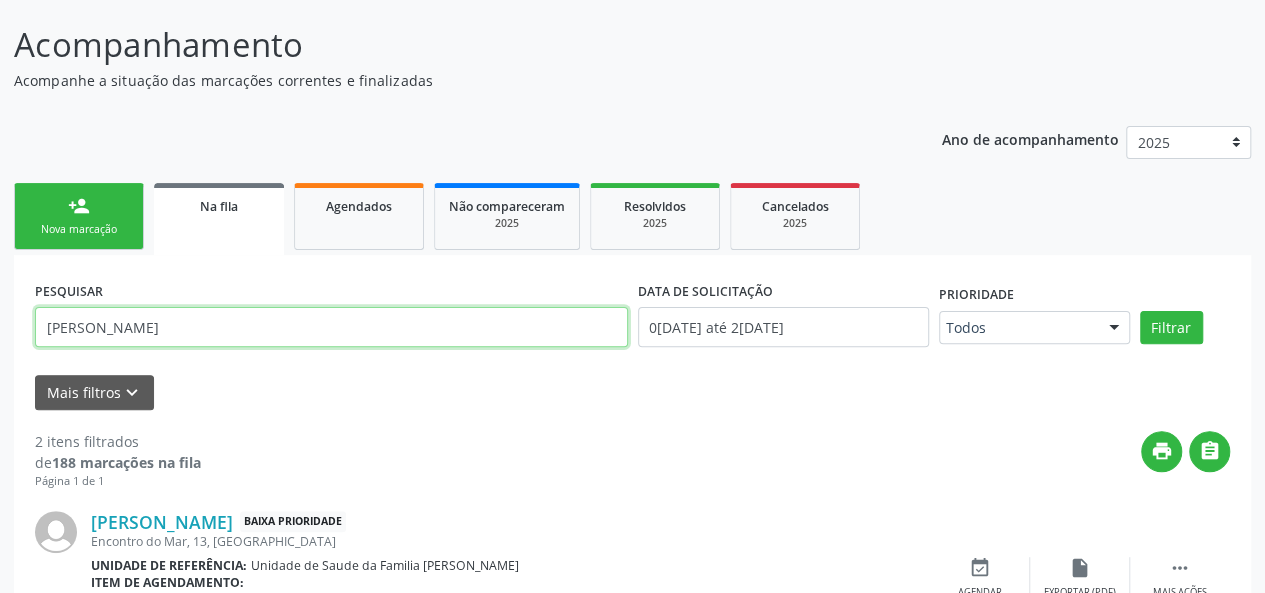 drag, startPoint x: 114, startPoint y: 329, endPoint x: 20, endPoint y: 327, distance: 94.02127 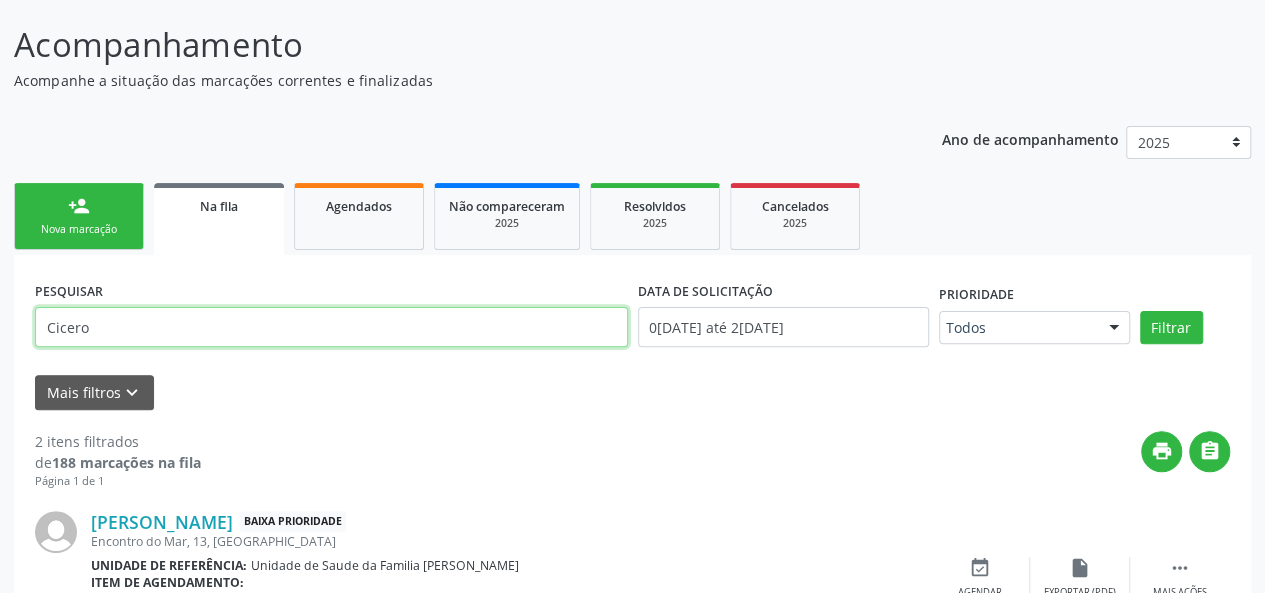 type on "Cicero" 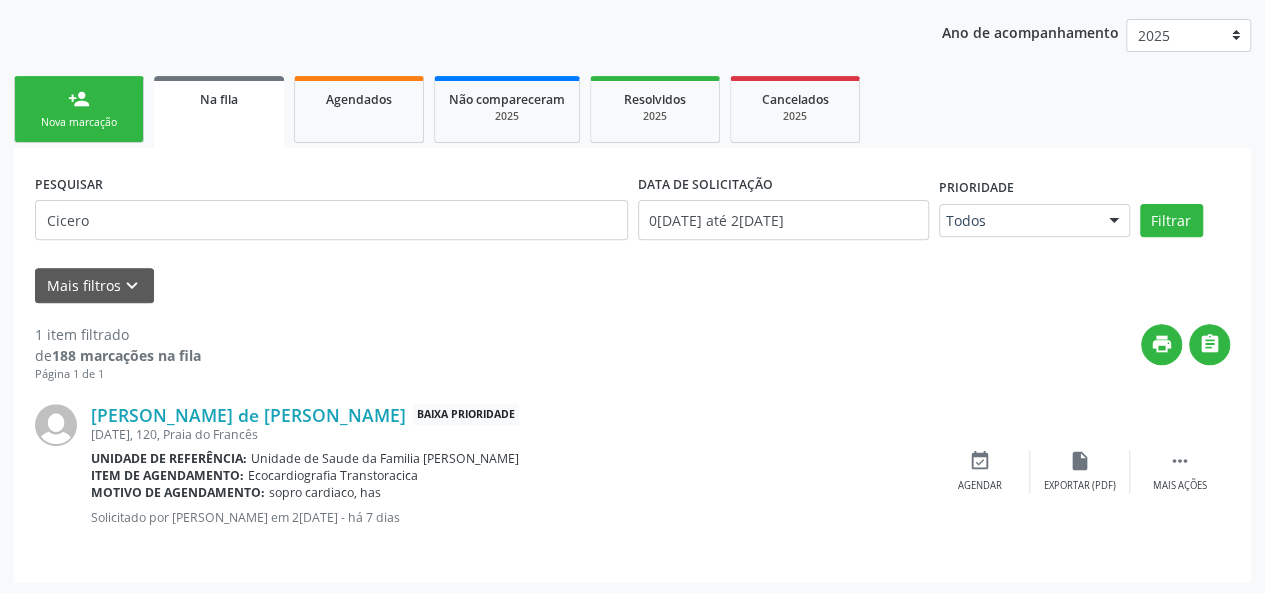 scroll, scrollTop: 252, scrollLeft: 0, axis: vertical 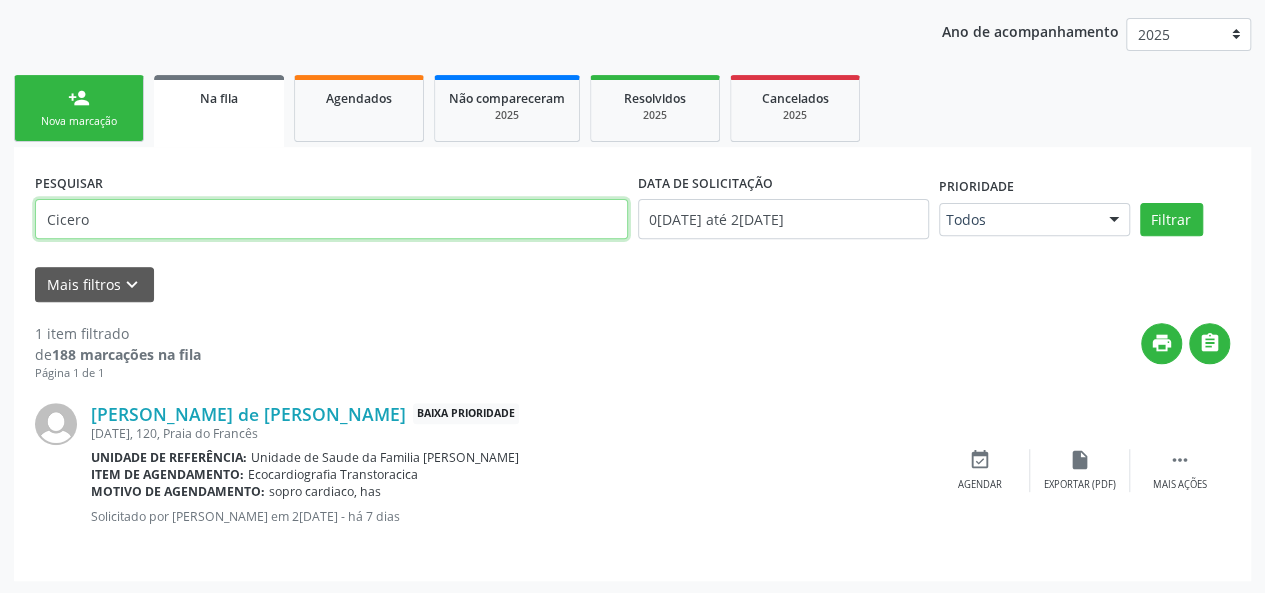 drag, startPoint x: 241, startPoint y: 237, endPoint x: 0, endPoint y: 187, distance: 246.13208 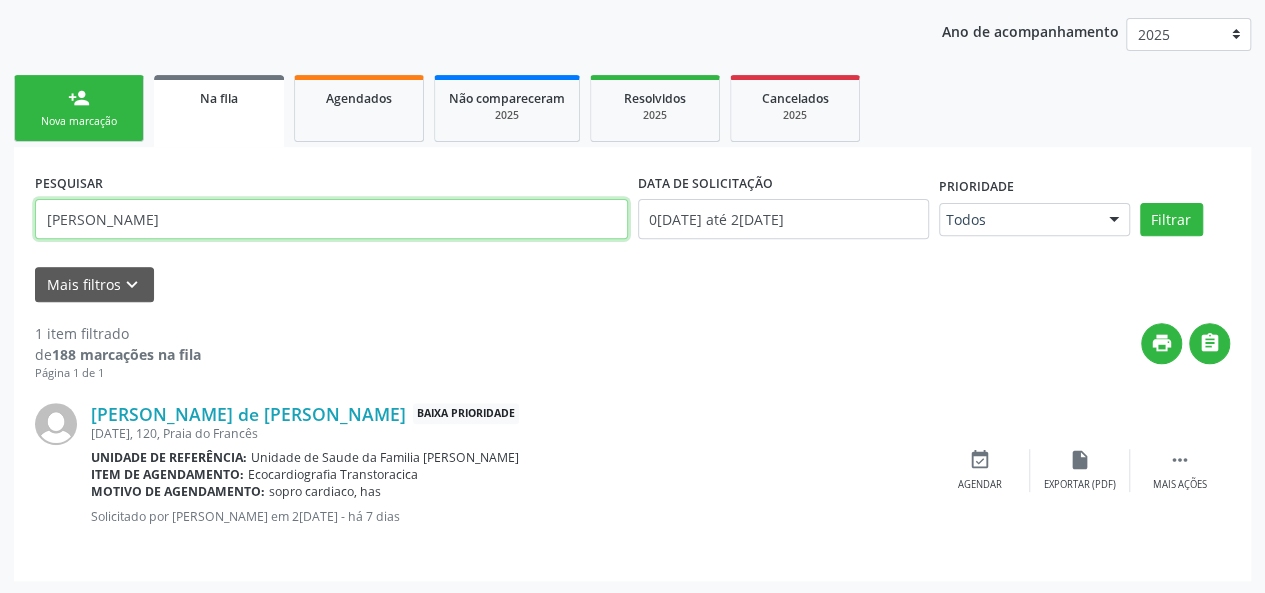 type on "juliano" 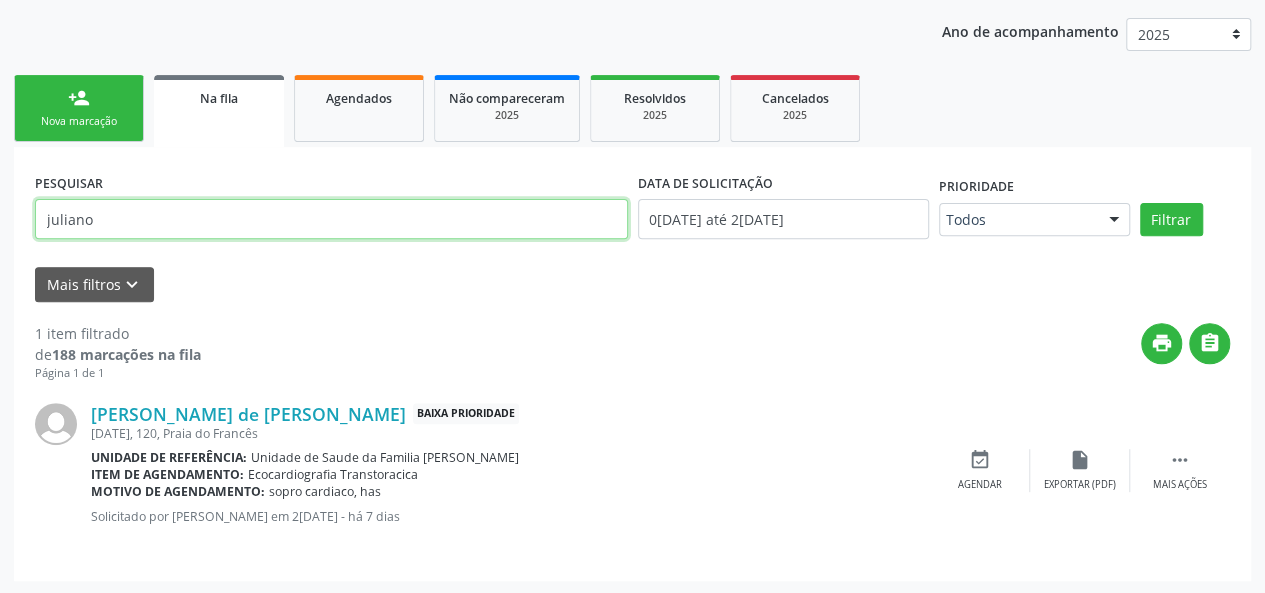 click on "Filtrar" at bounding box center (1171, 220) 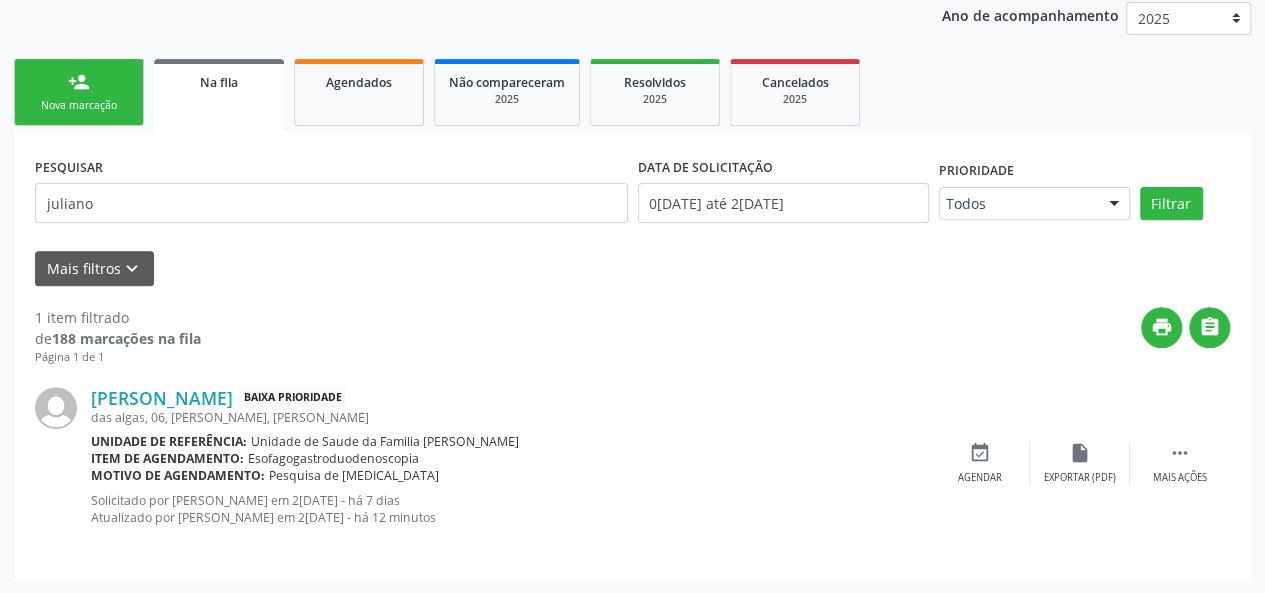 scroll, scrollTop: 270, scrollLeft: 0, axis: vertical 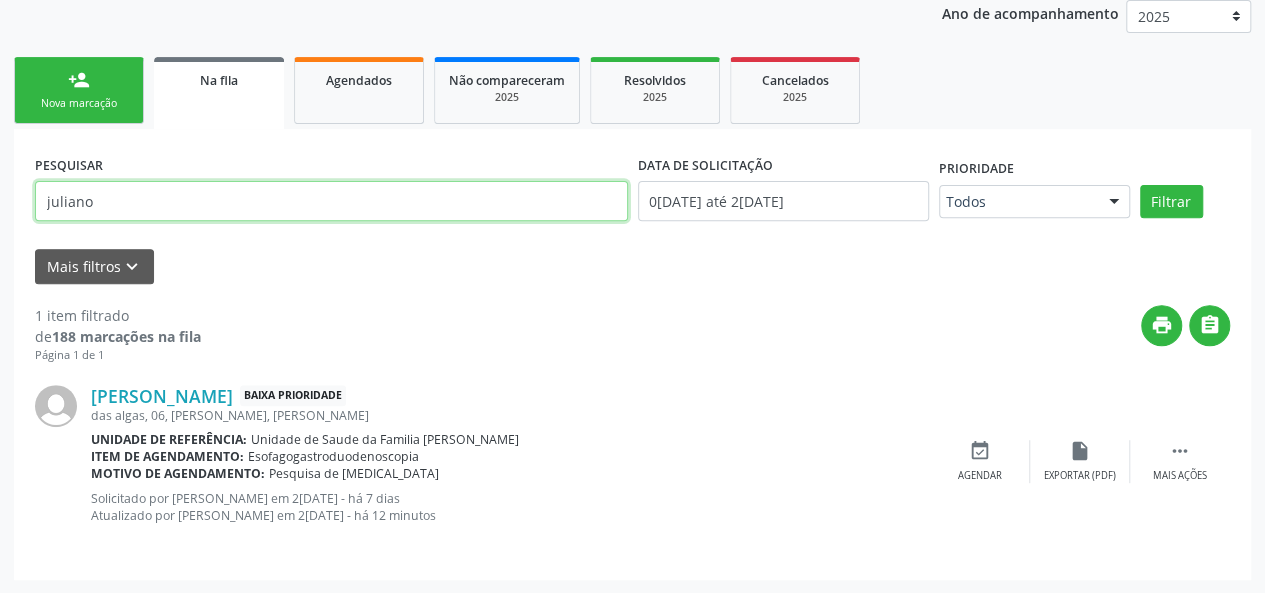 drag, startPoint x: 199, startPoint y: 201, endPoint x: 0, endPoint y: 201, distance: 199 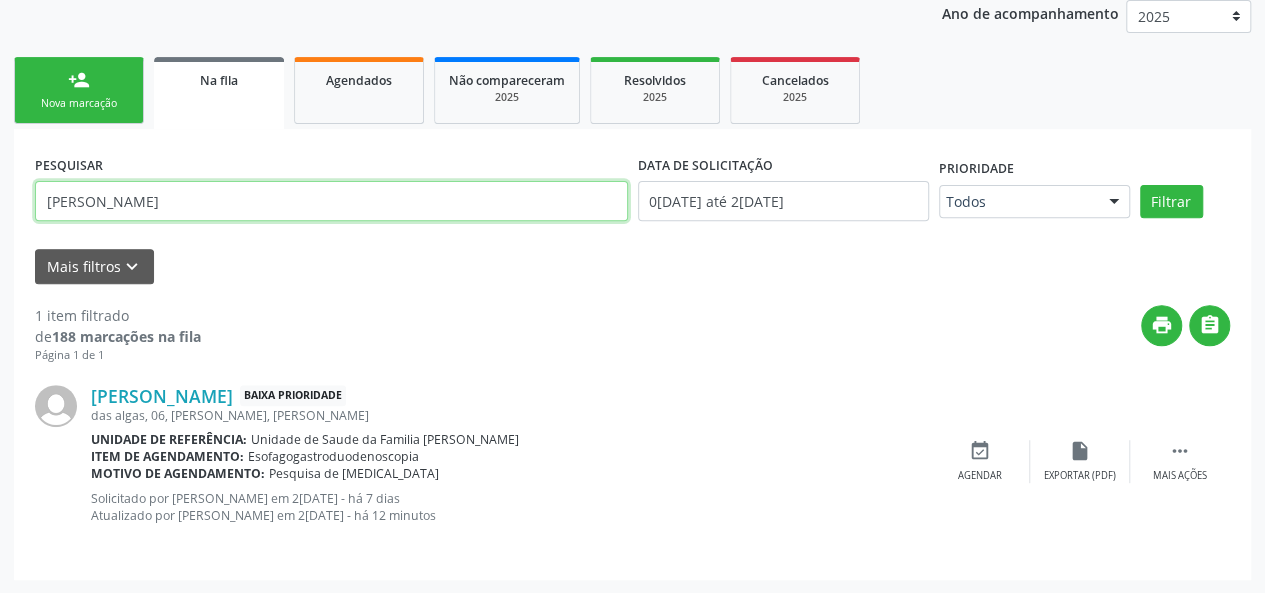 click on "Filtrar" at bounding box center (1171, 202) 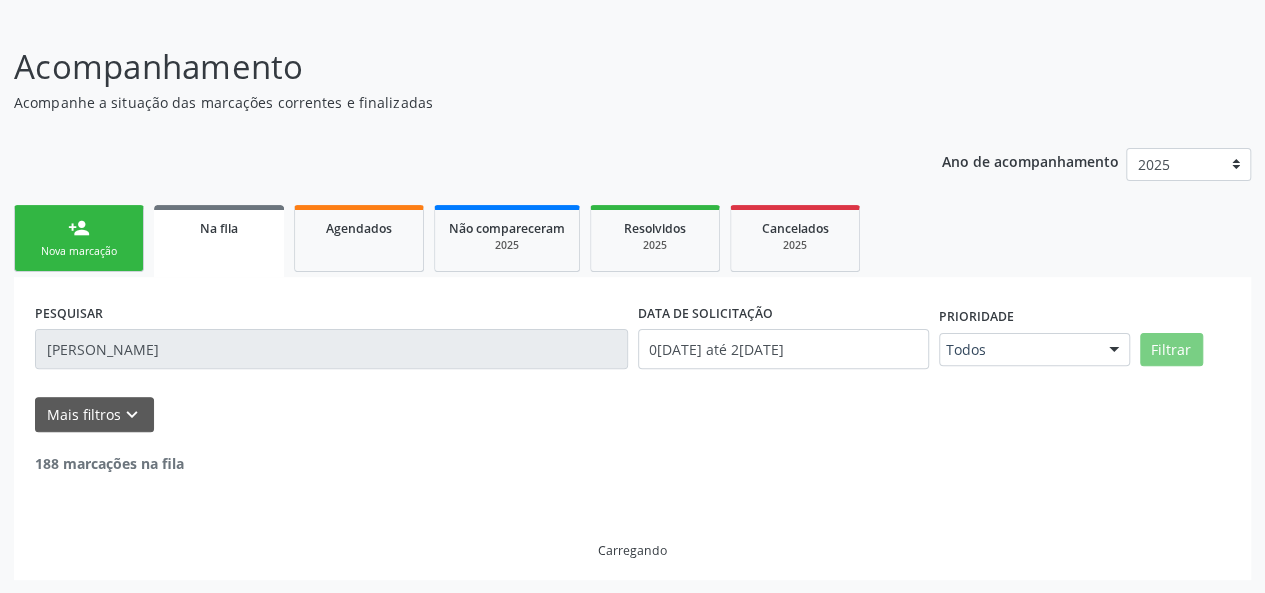 scroll, scrollTop: 252, scrollLeft: 0, axis: vertical 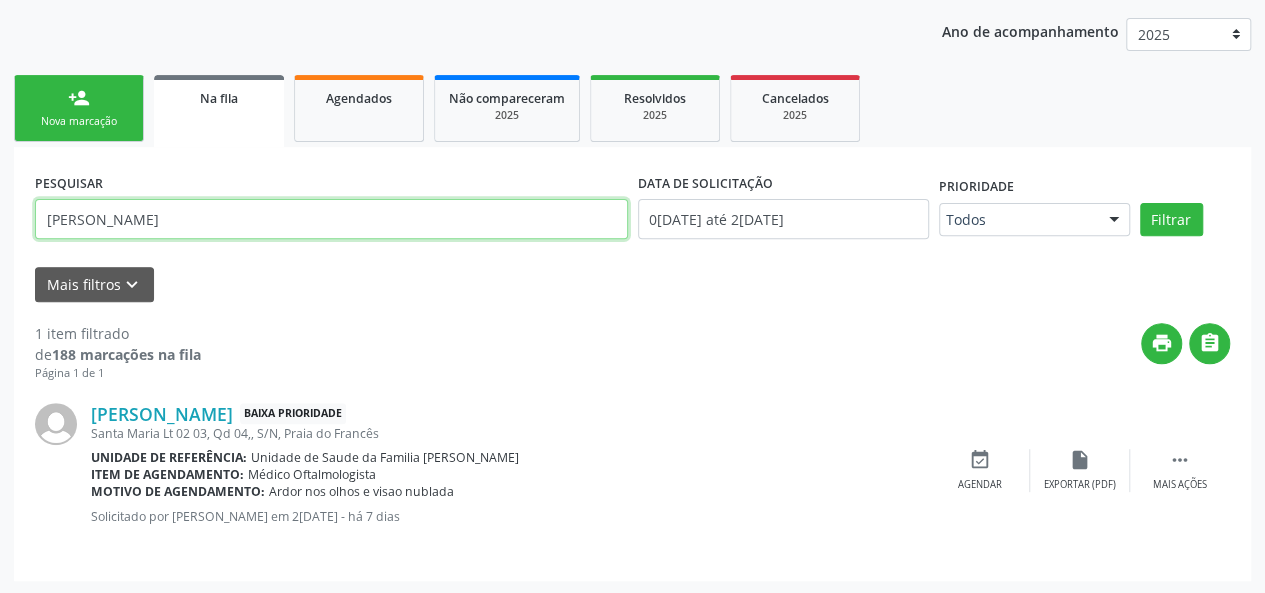click on "[PERSON_NAME]" at bounding box center (331, 219) 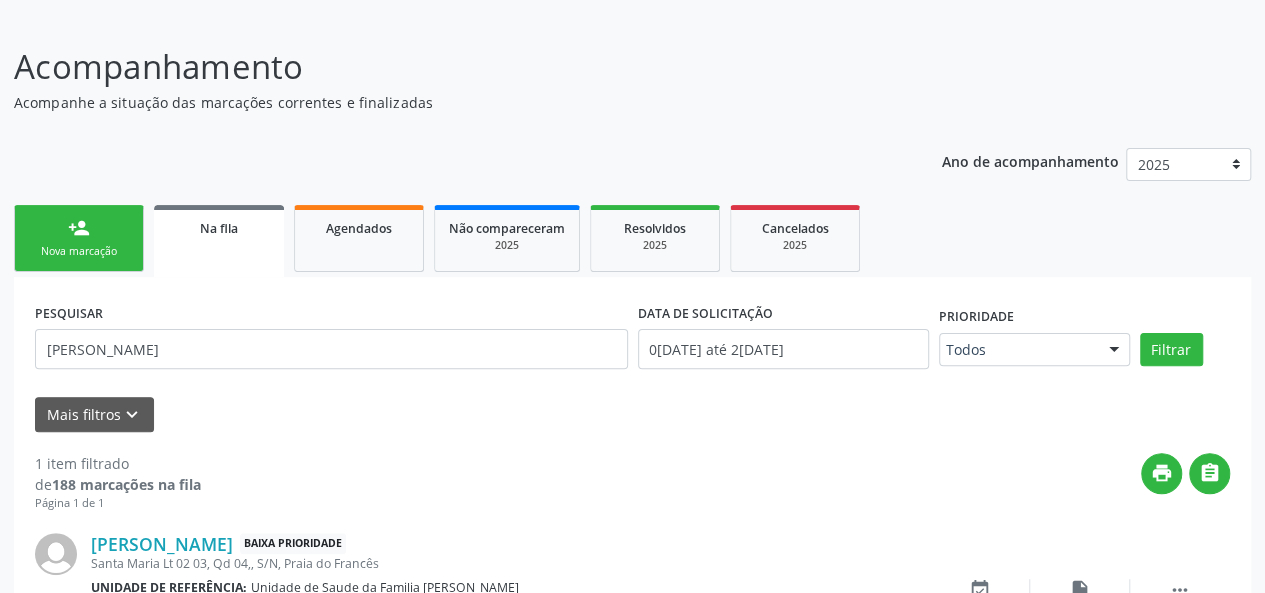 scroll, scrollTop: 252, scrollLeft: 0, axis: vertical 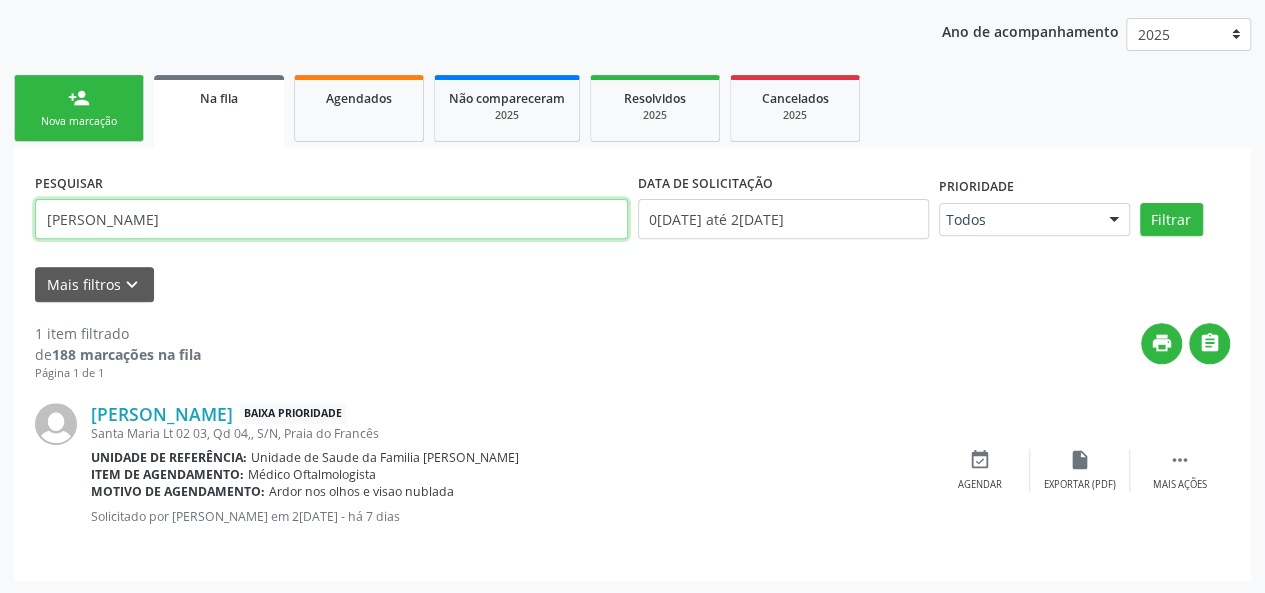 drag, startPoint x: 206, startPoint y: 220, endPoint x: 0, endPoint y: 227, distance: 206.1189 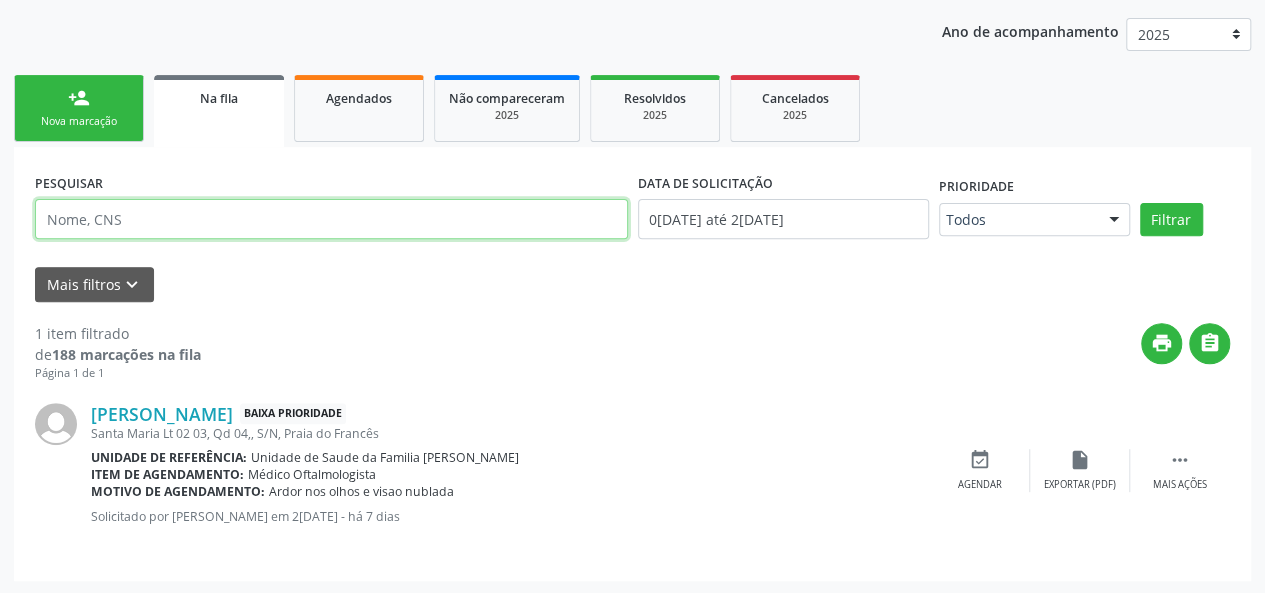 type on "R" 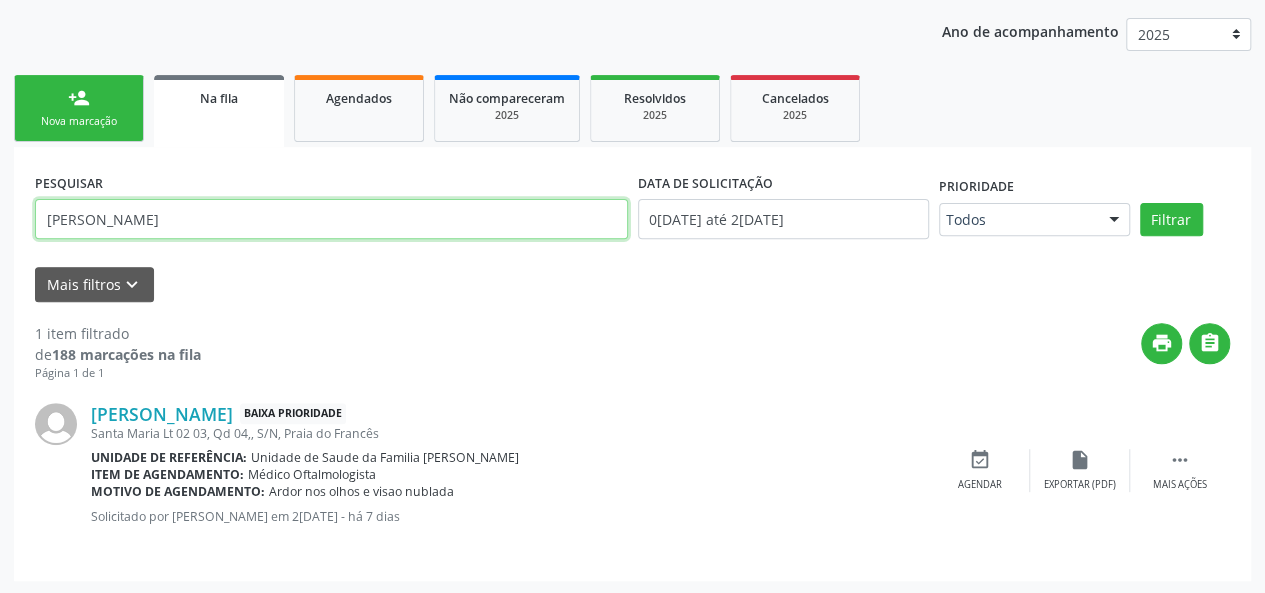 type on "Ednaldo" 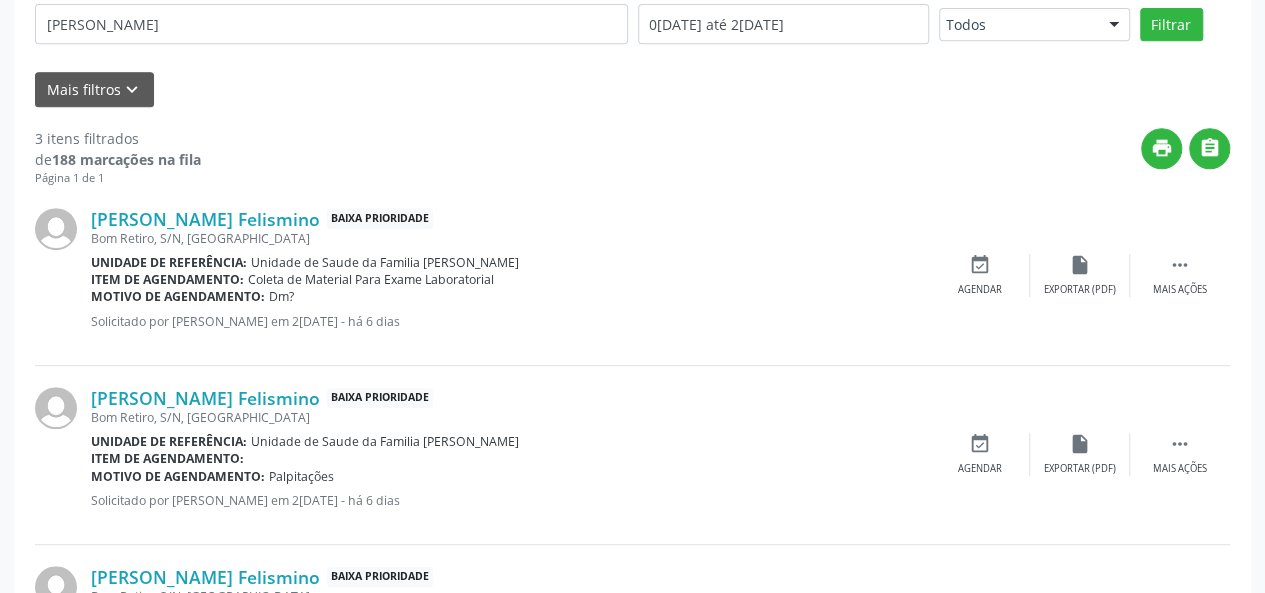 scroll, scrollTop: 310, scrollLeft: 0, axis: vertical 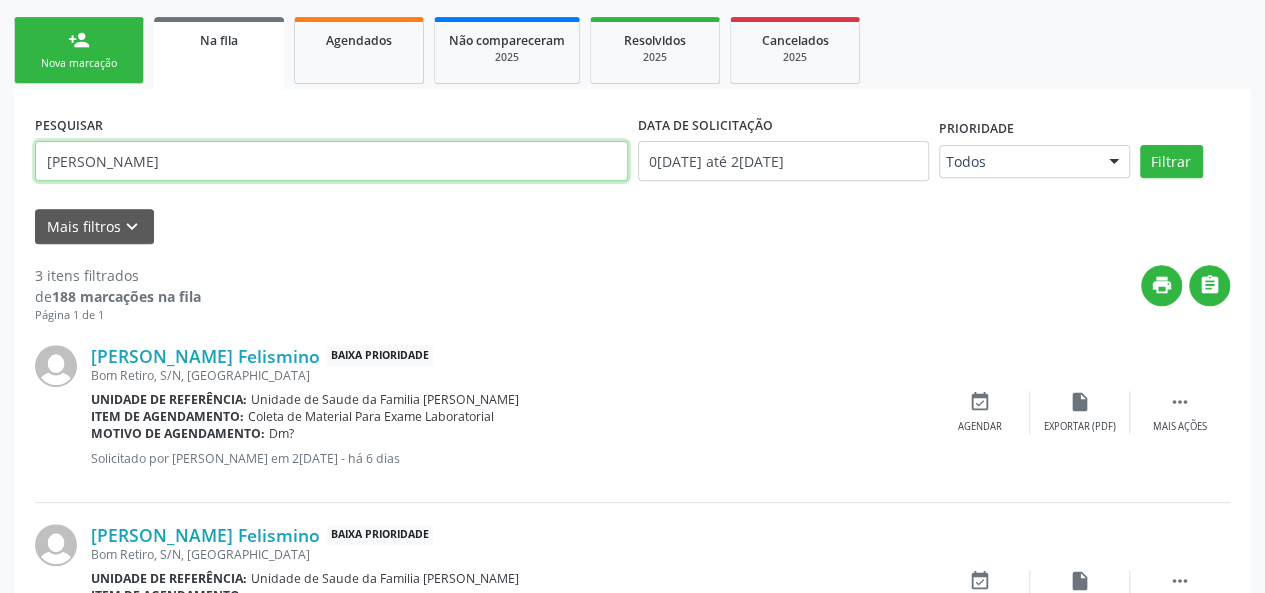 drag, startPoint x: 187, startPoint y: 162, endPoint x: 0, endPoint y: 150, distance: 187.38463 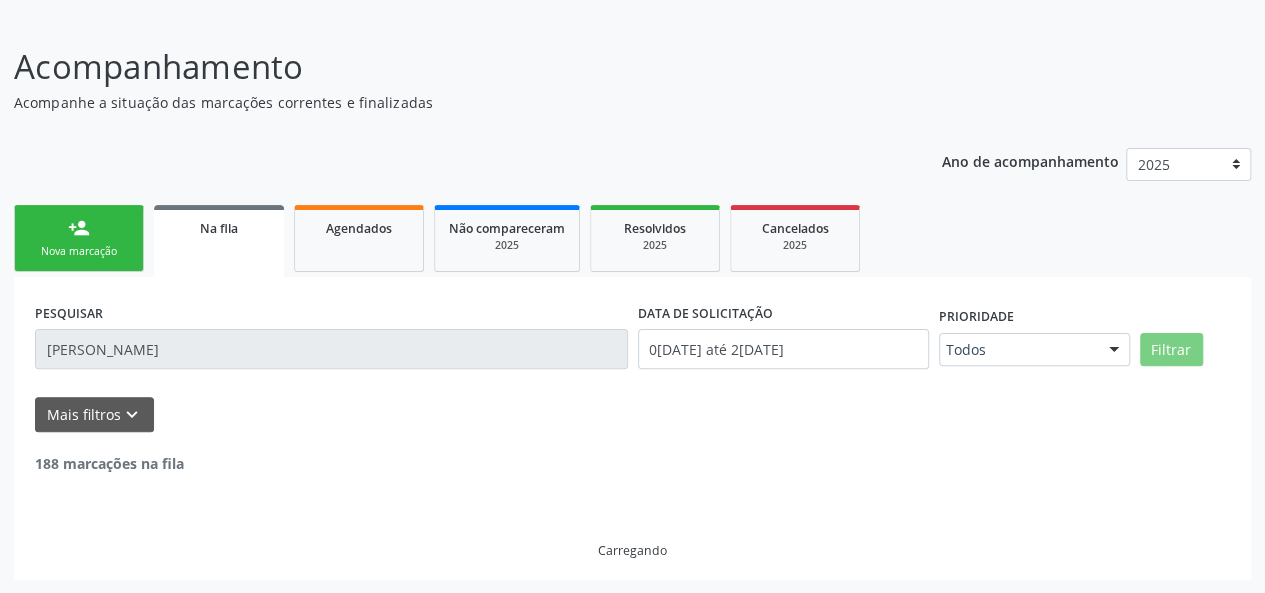 scroll, scrollTop: 58, scrollLeft: 0, axis: vertical 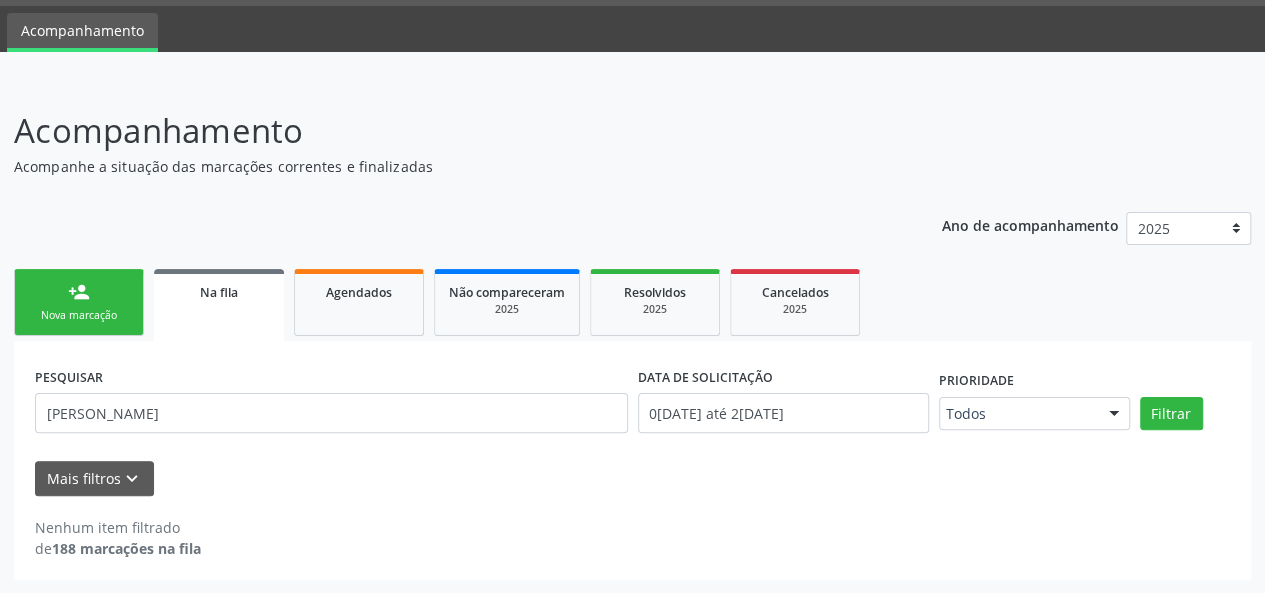 drag, startPoint x: 187, startPoint y: 433, endPoint x: 0, endPoint y: 400, distance: 189.88943 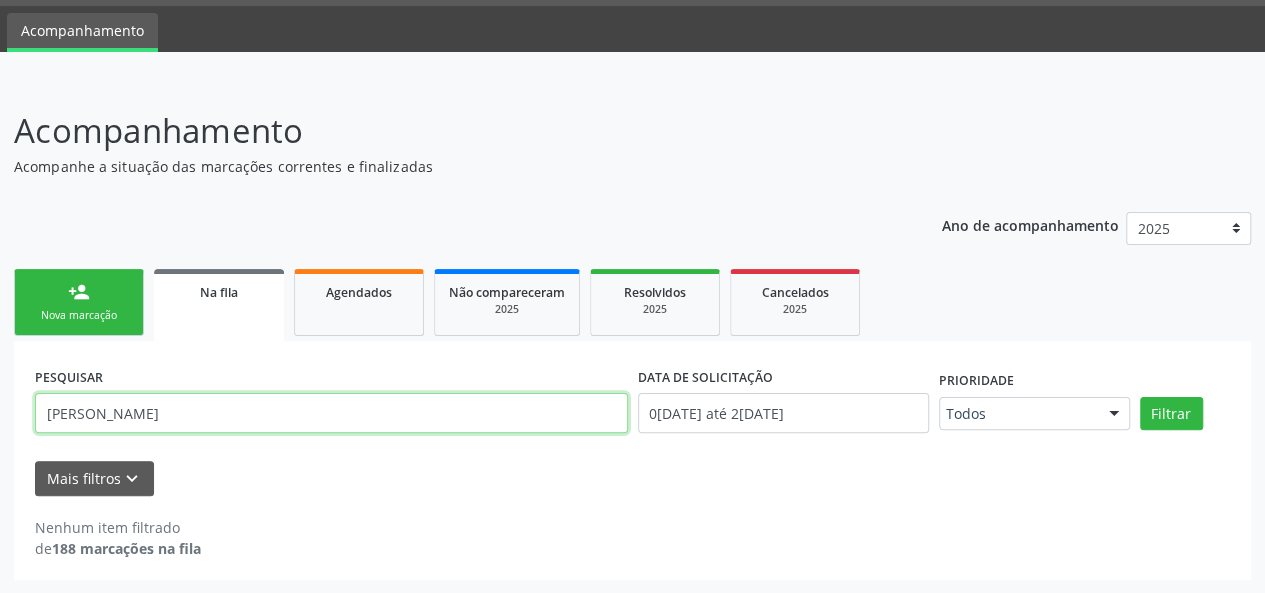 drag, startPoint x: 82, startPoint y: 411, endPoint x: 0, endPoint y: 433, distance: 84.89994 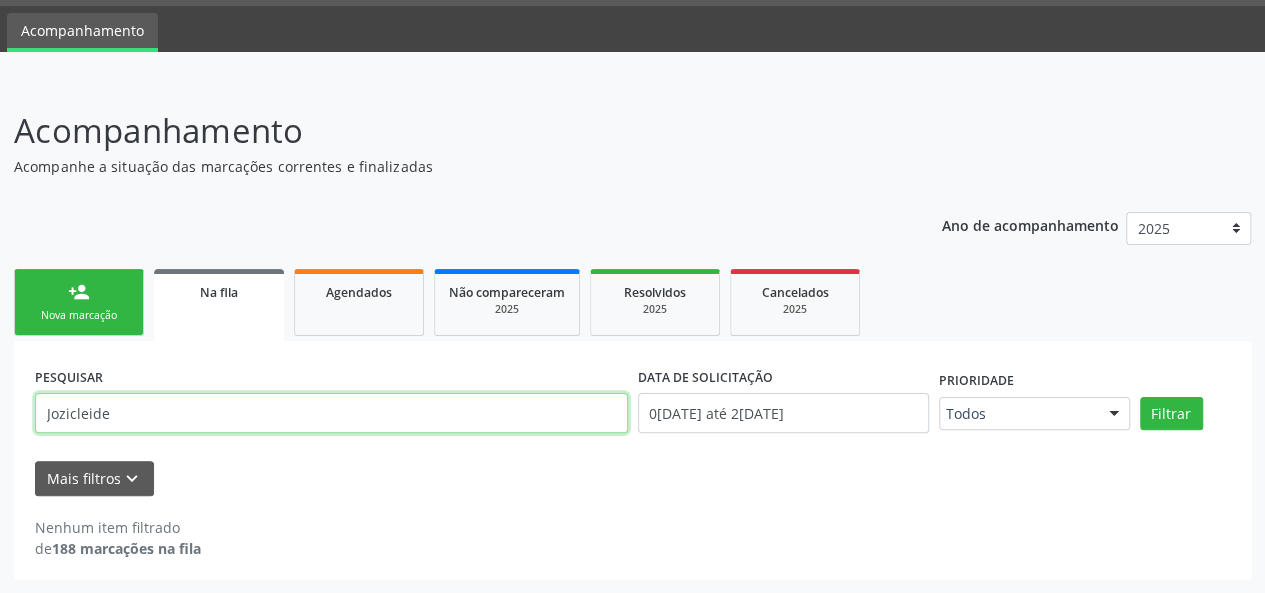 type on "Jozicleide" 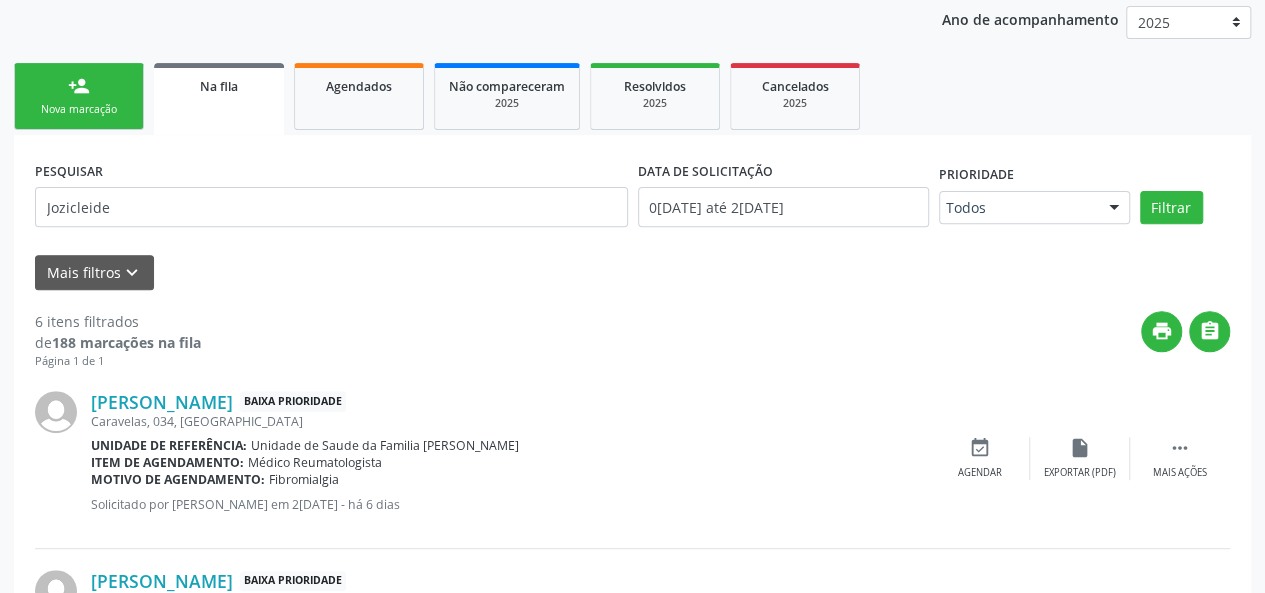 scroll, scrollTop: 0, scrollLeft: 0, axis: both 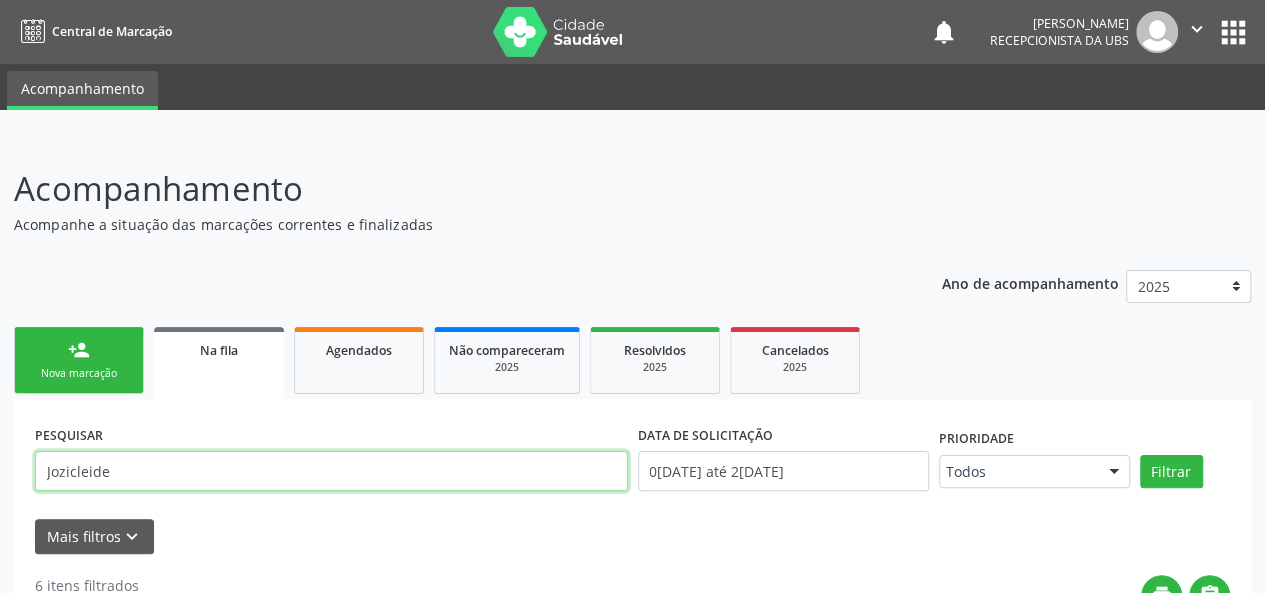 drag, startPoint x: 142, startPoint y: 455, endPoint x: 0, endPoint y: 487, distance: 145.56099 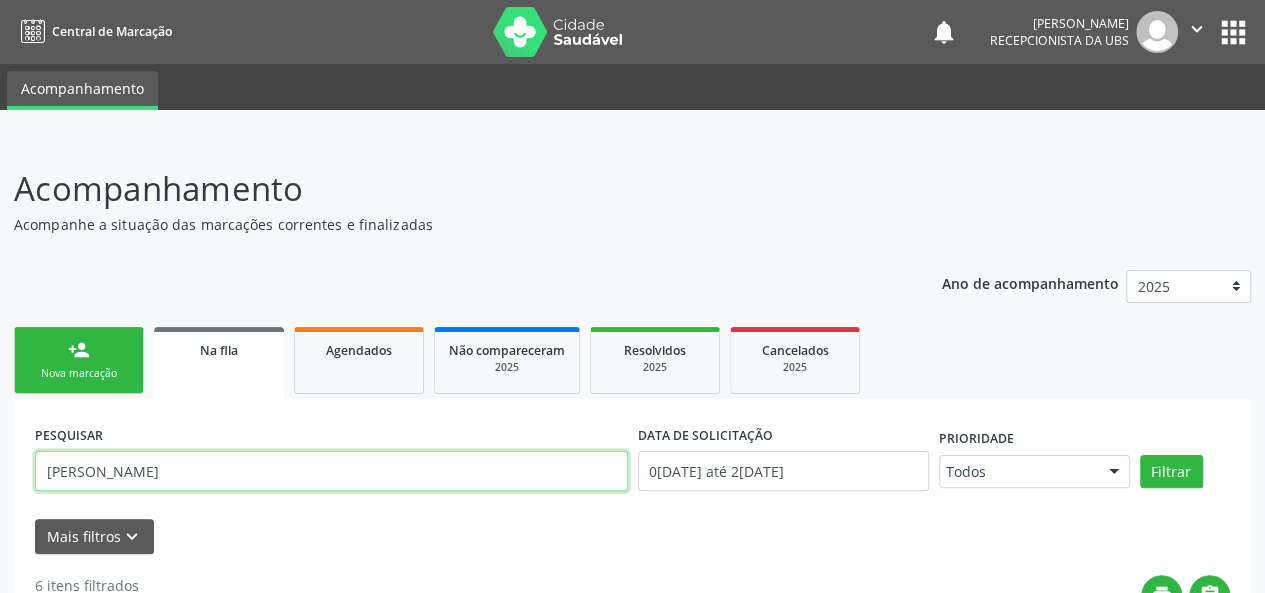 type on "Patricia" 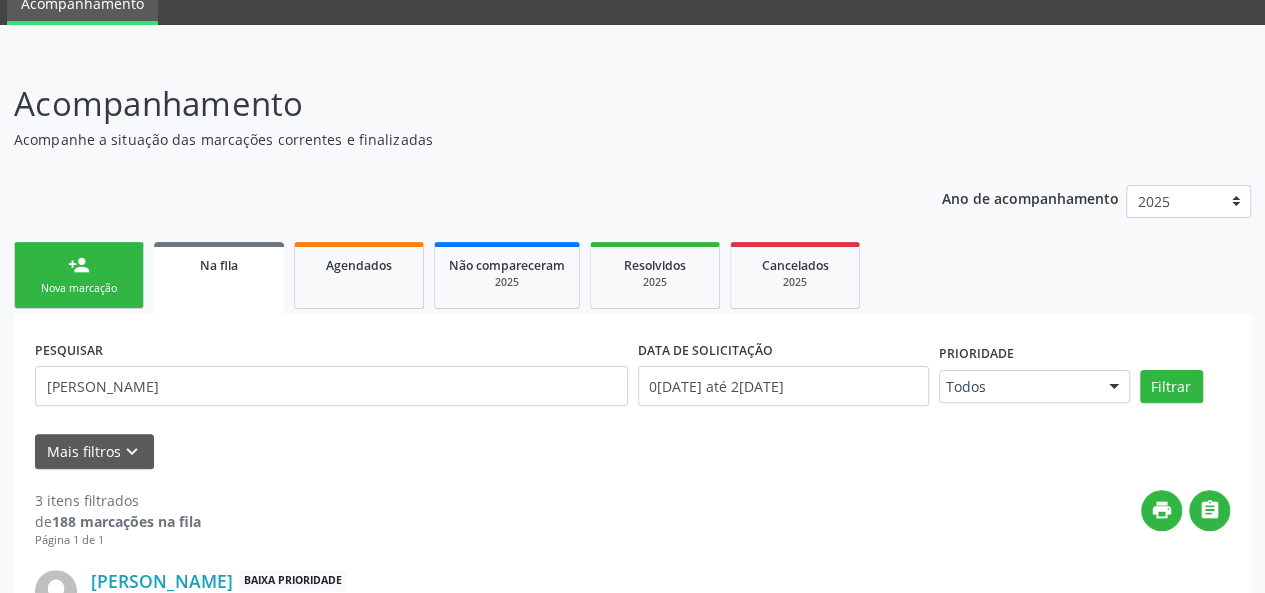 scroll, scrollTop: 0, scrollLeft: 0, axis: both 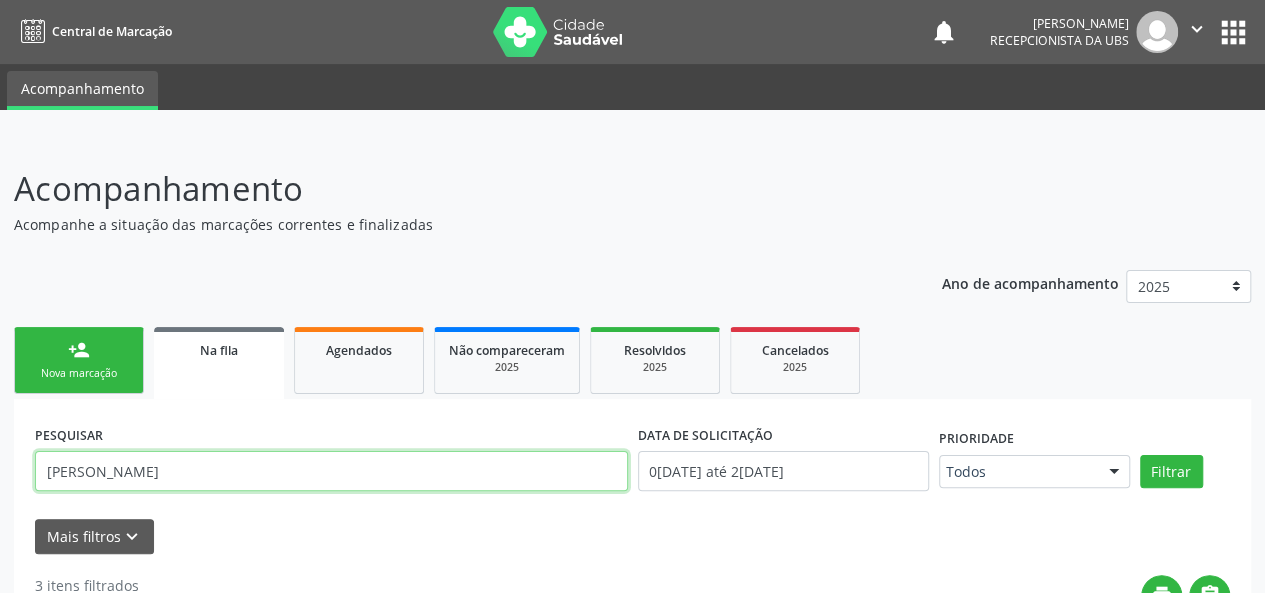 drag, startPoint x: 111, startPoint y: 470, endPoint x: 0, endPoint y: 481, distance: 111.54372 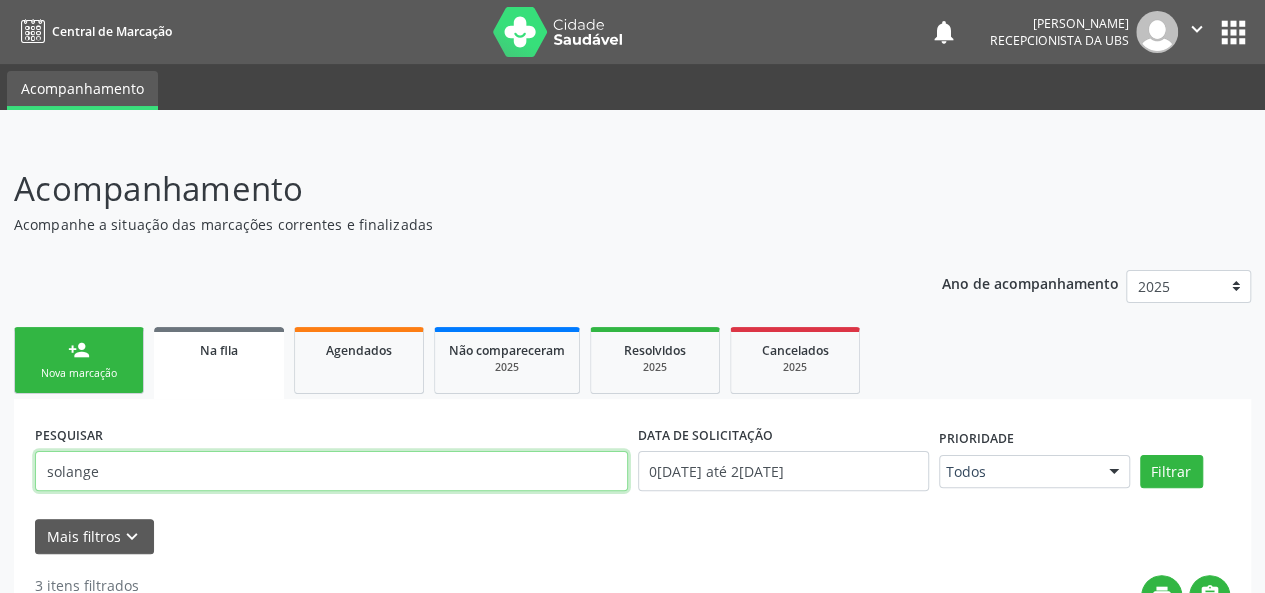 type on "solange" 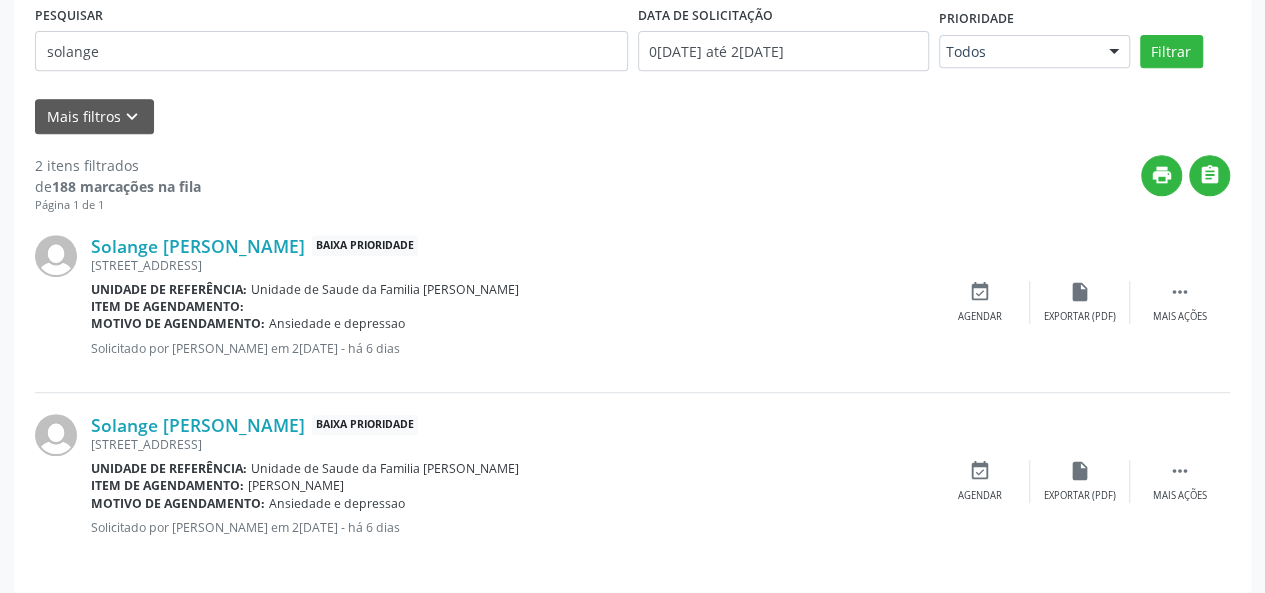 scroll, scrollTop: 431, scrollLeft: 0, axis: vertical 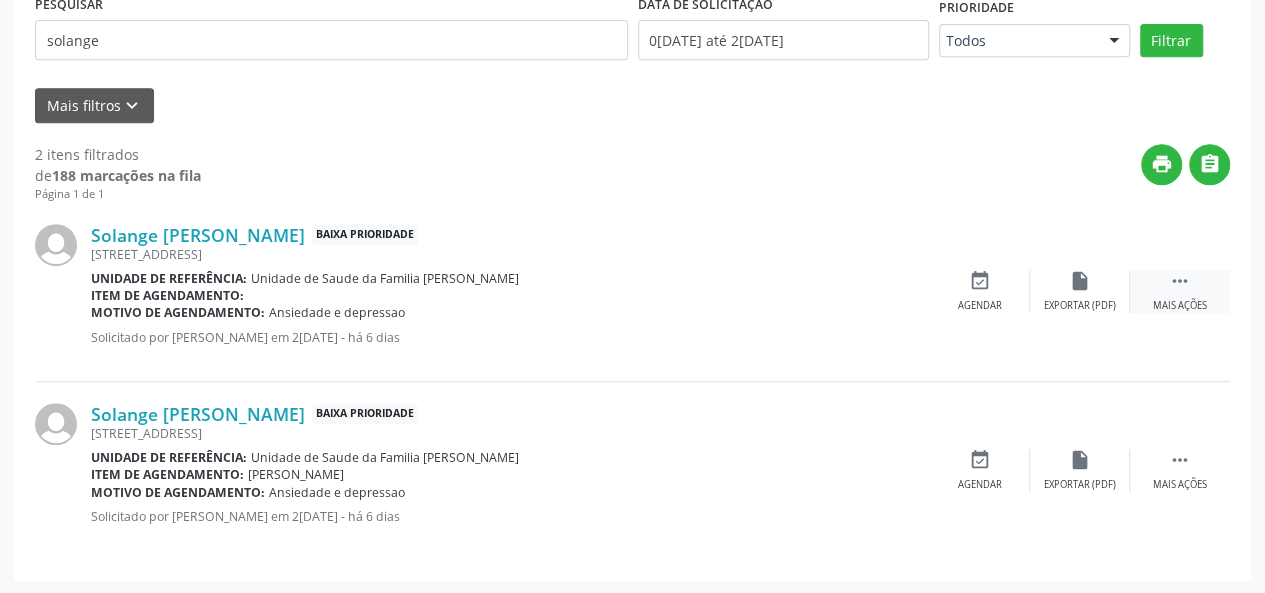 click on "" at bounding box center [1180, 281] 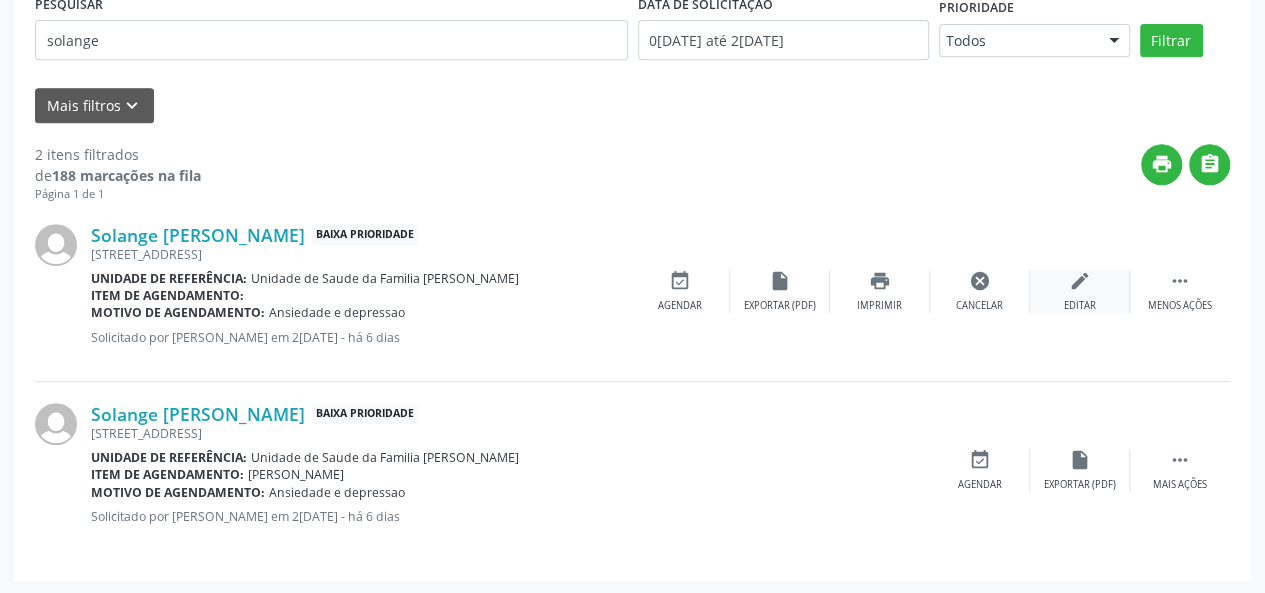 click on "edit" at bounding box center (1080, 281) 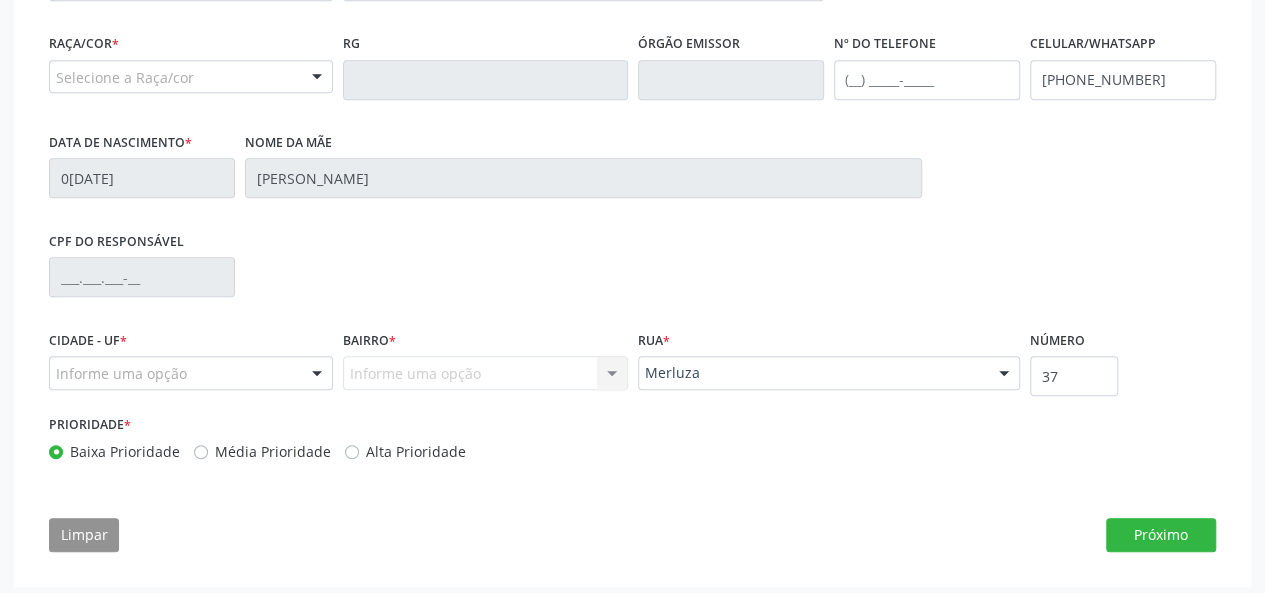 scroll, scrollTop: 544, scrollLeft: 0, axis: vertical 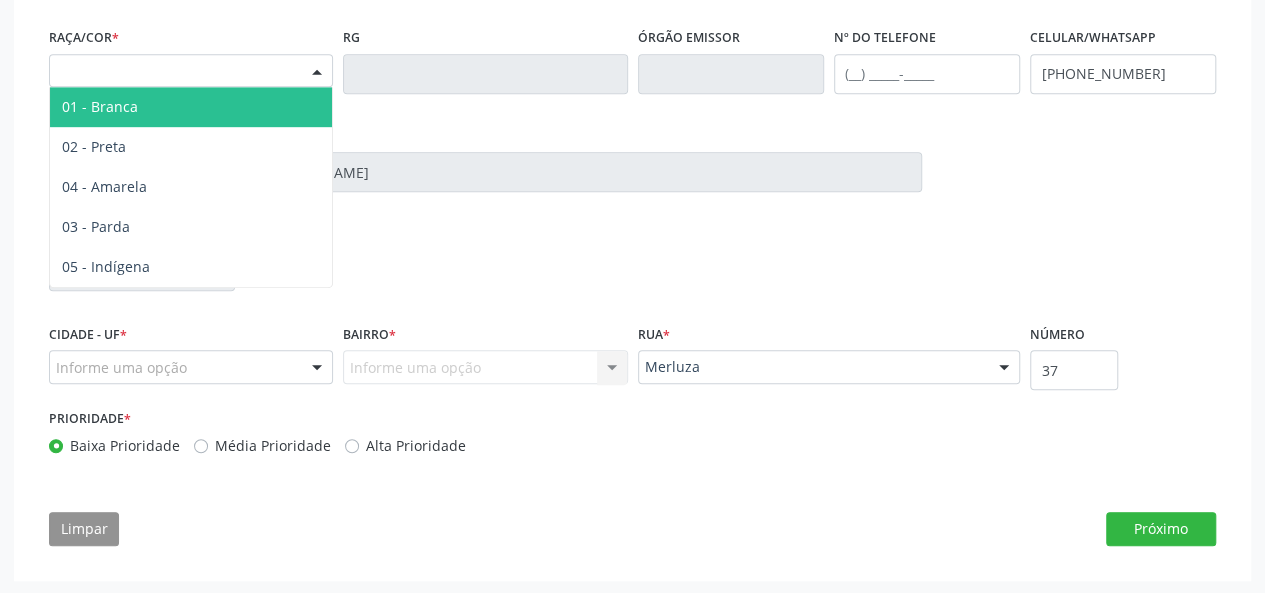 click on "Selecione a Raça/cor" at bounding box center [191, 71] 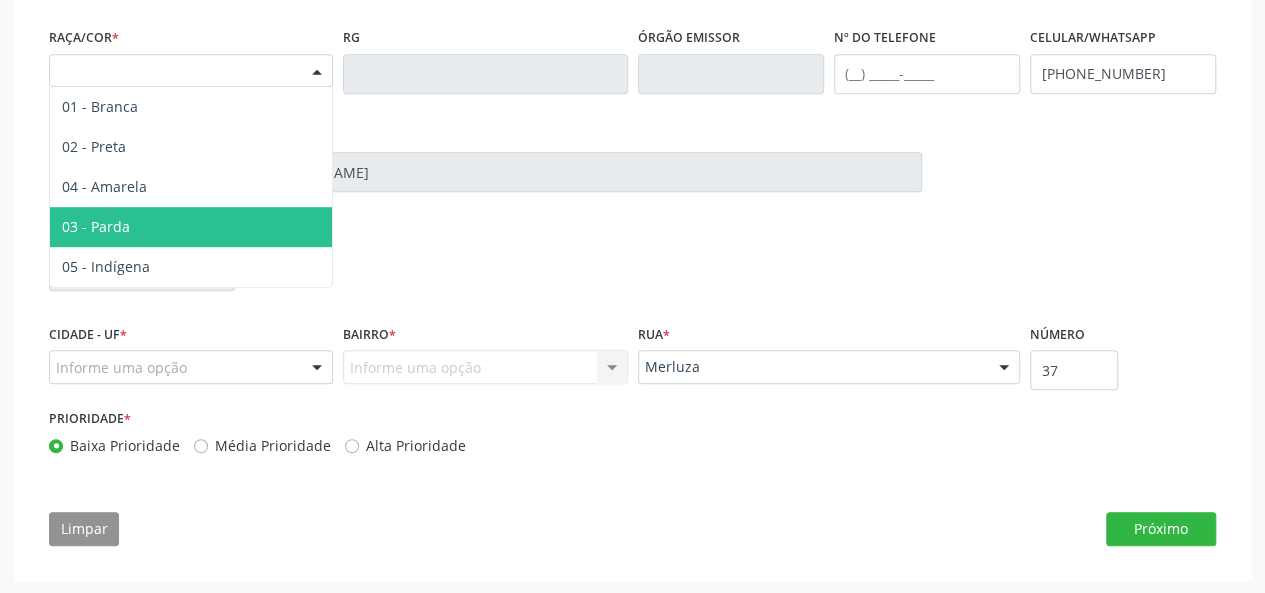 click on "03 - Parda" at bounding box center (96, 226) 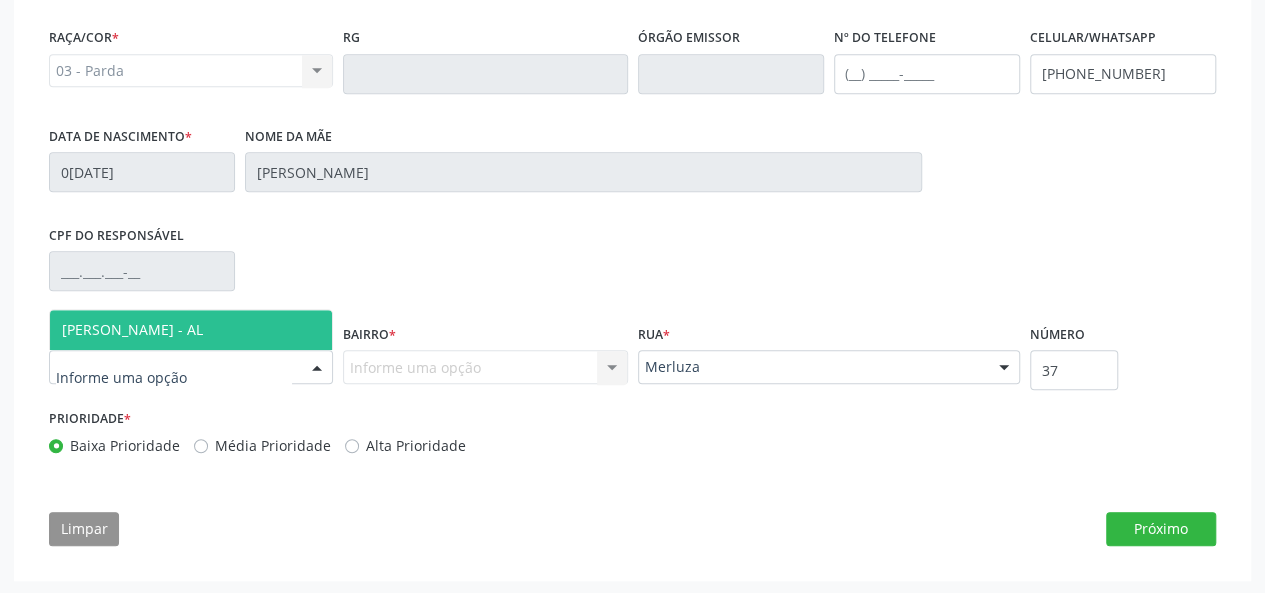 click on "[PERSON_NAME] - AL" at bounding box center [191, 330] 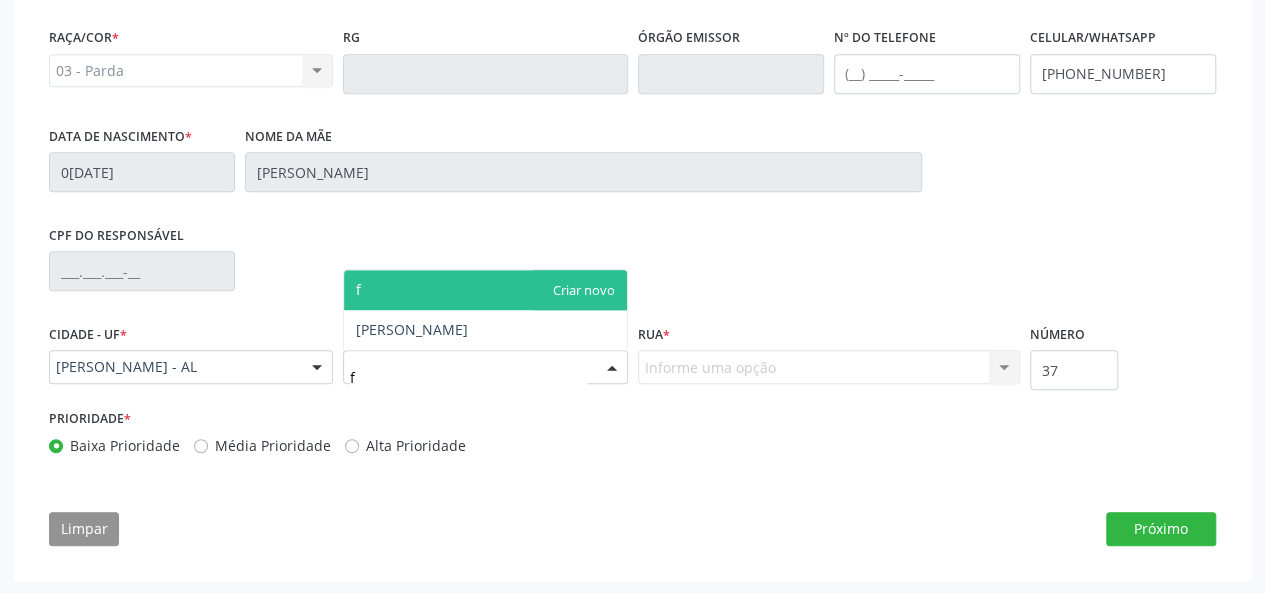 type on "fr" 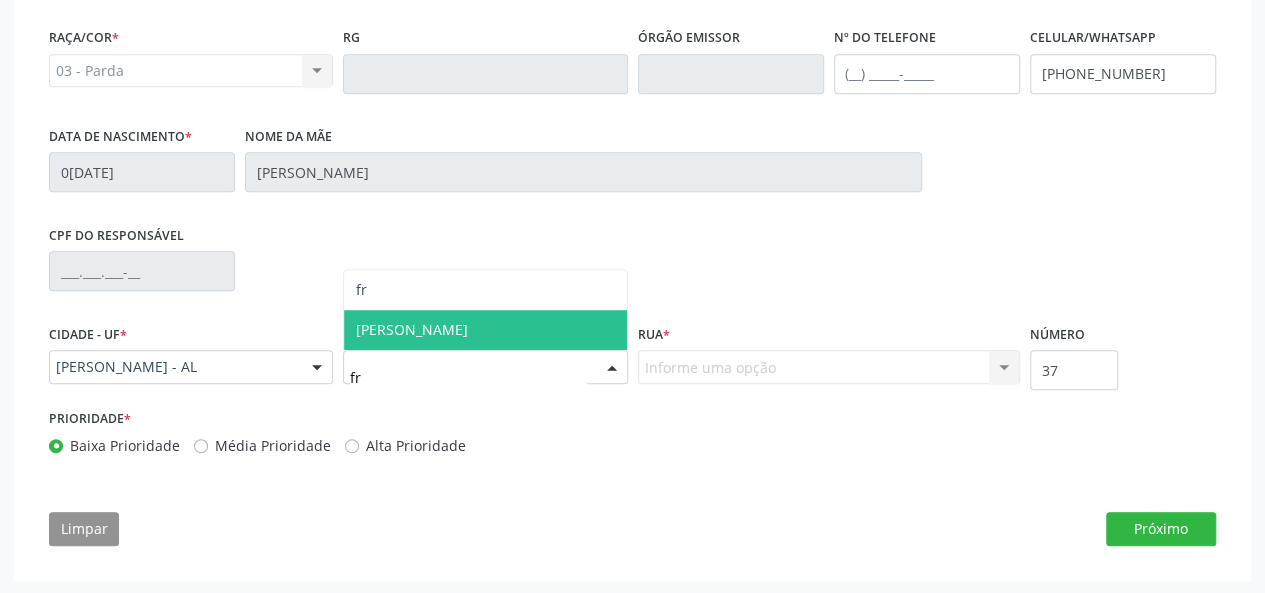 click on "[PERSON_NAME]" at bounding box center [412, 329] 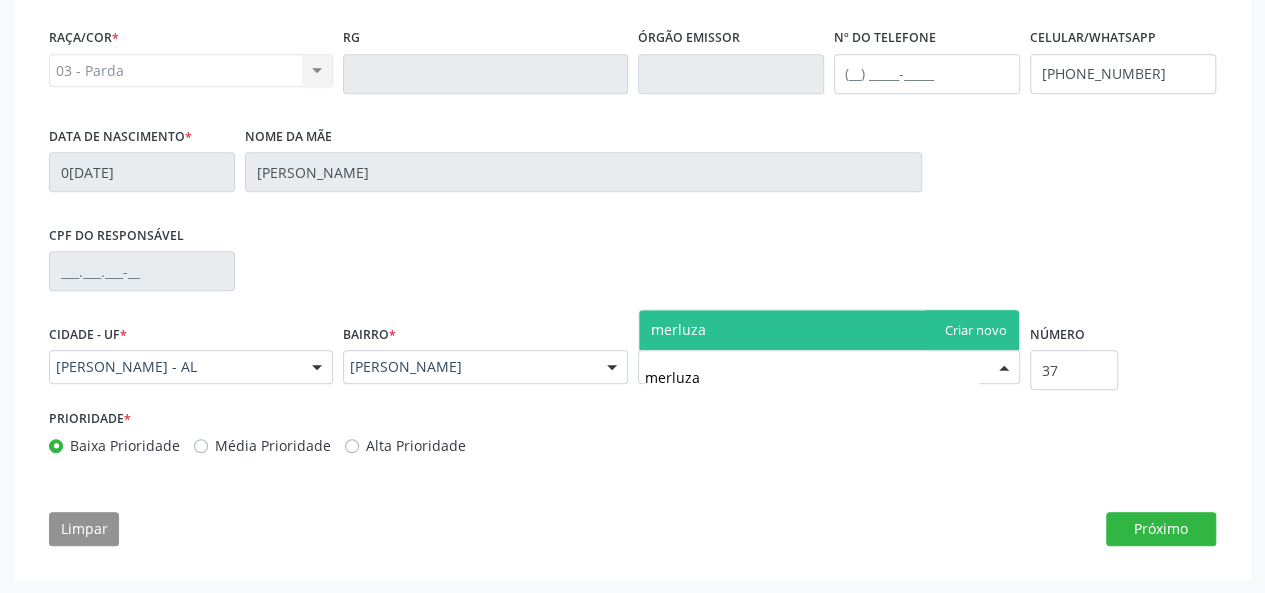 click on "merluza" at bounding box center (812, 377) 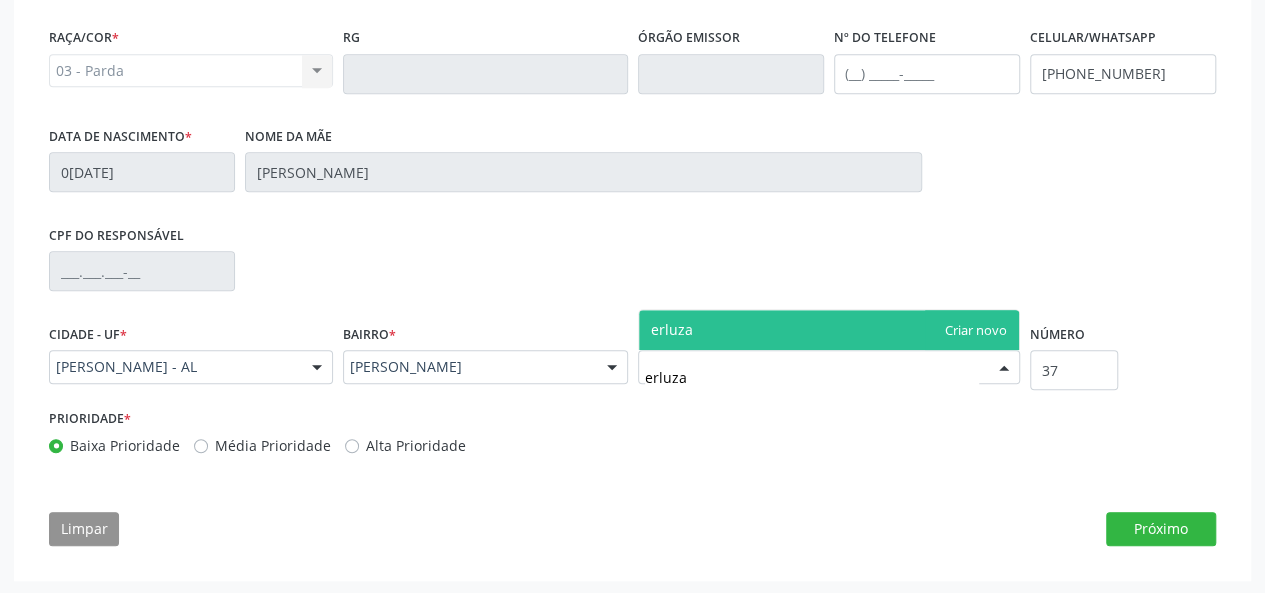 type on "Merluza" 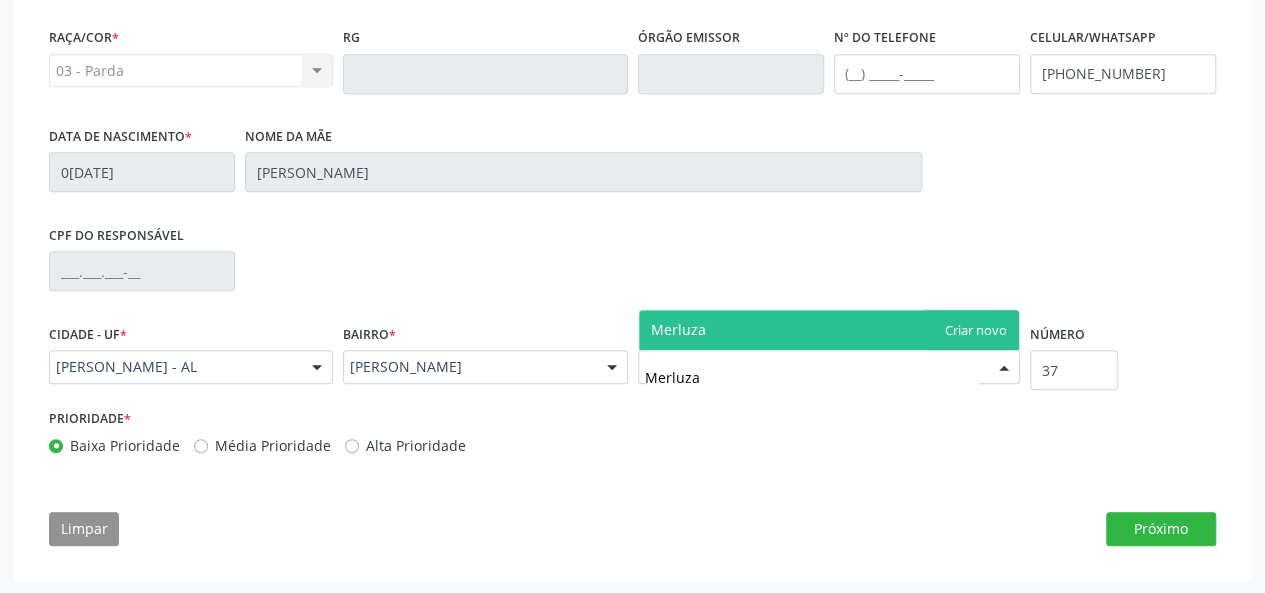 click on "Merluza" at bounding box center (829, 330) 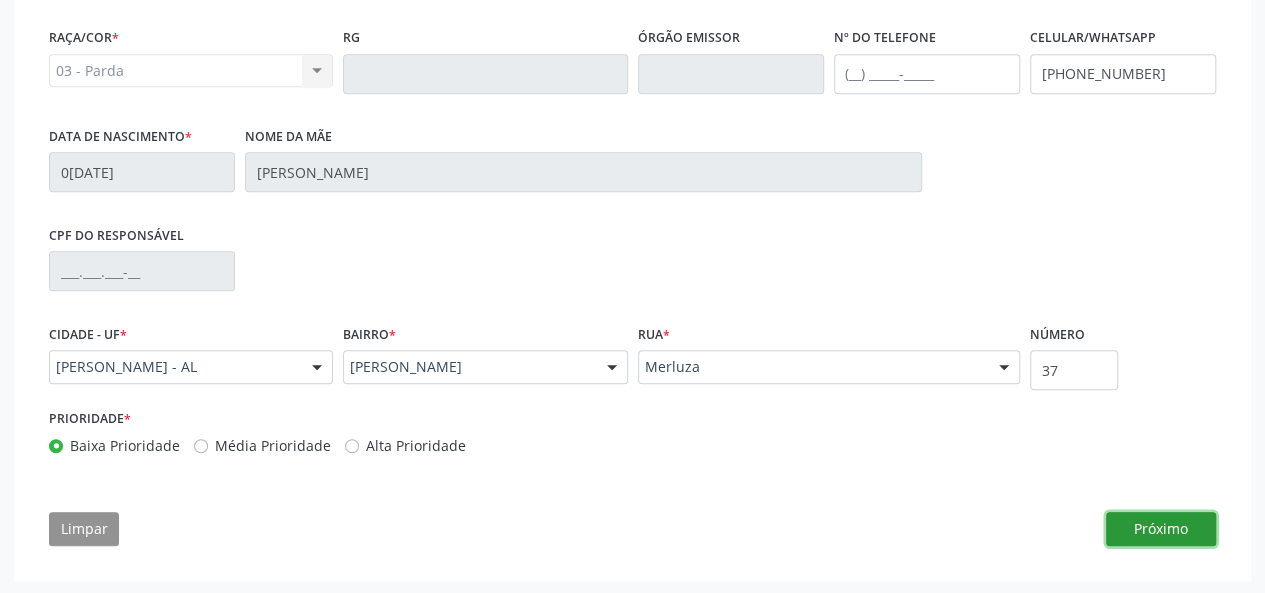 drag, startPoint x: 1167, startPoint y: 521, endPoint x: 1134, endPoint y: 524, distance: 33.13608 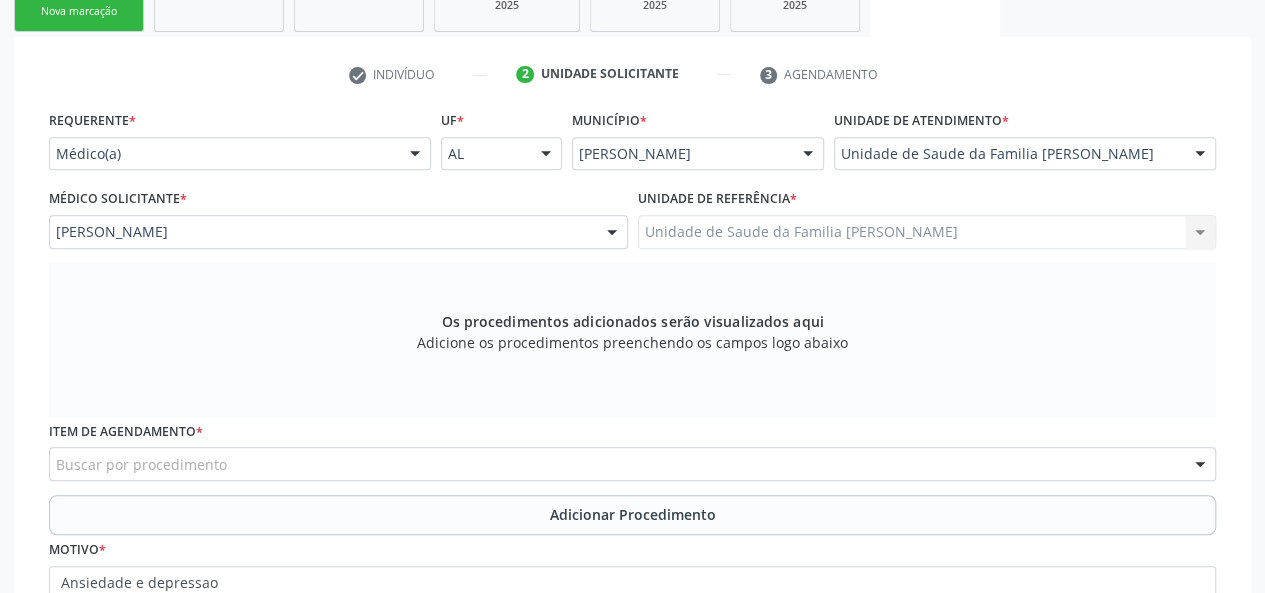 scroll, scrollTop: 344, scrollLeft: 0, axis: vertical 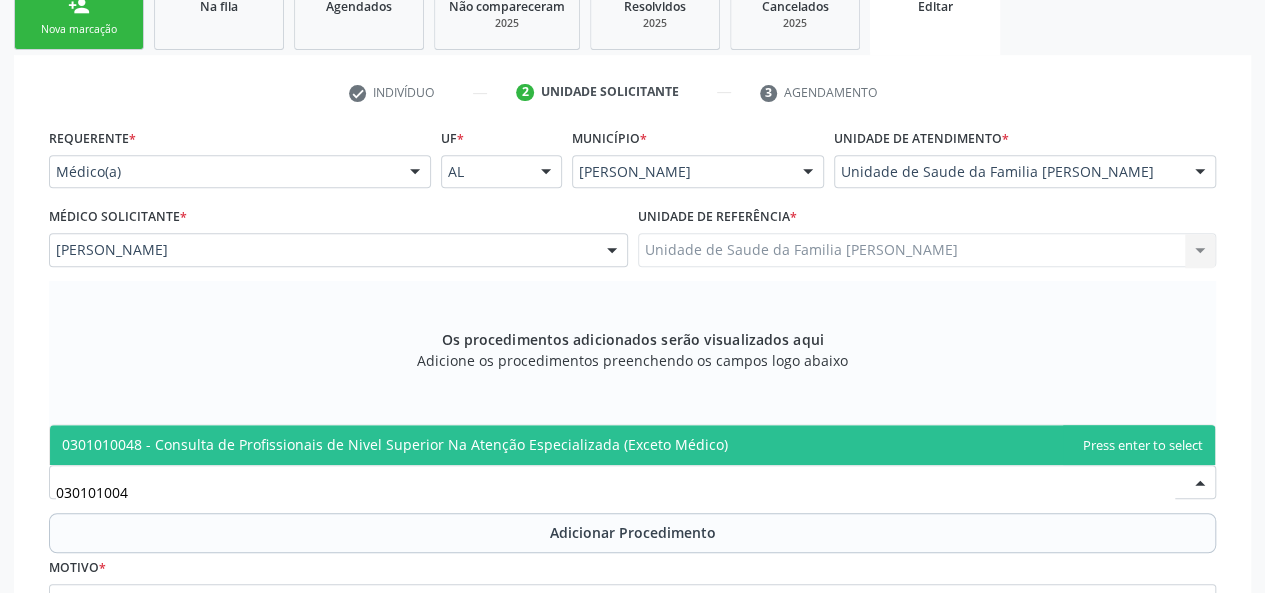 type on "0301010048" 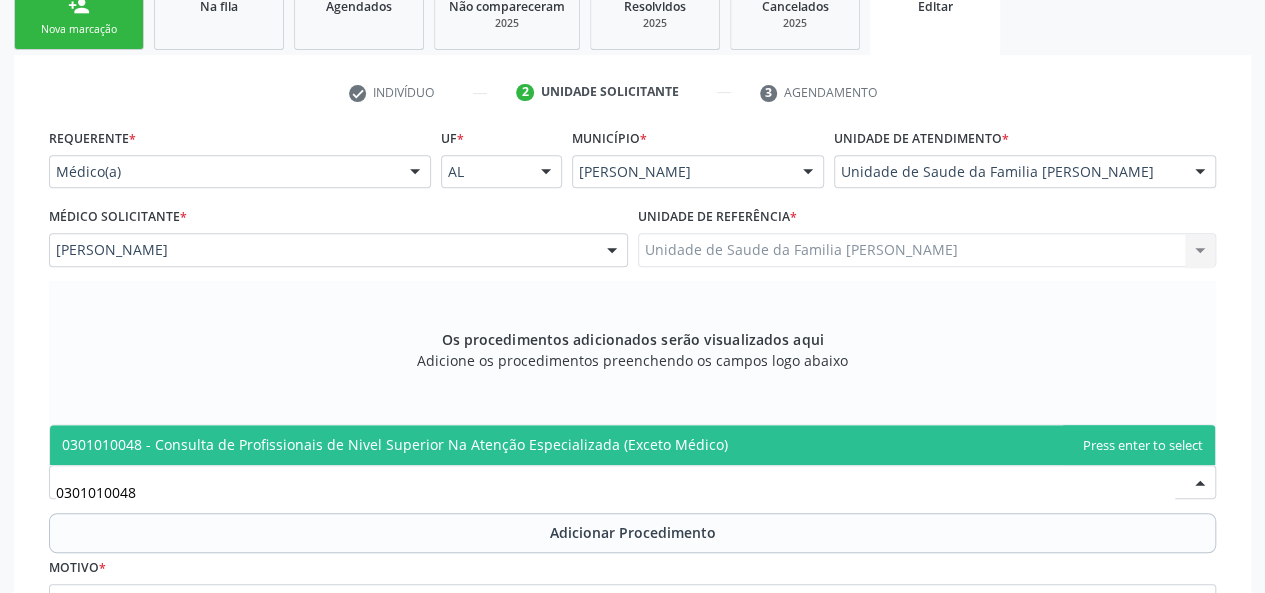 click on "0301010048 - Consulta de Profissionais de Nivel Superior Na Atenção Especializada (Exceto Médico)" at bounding box center (395, 444) 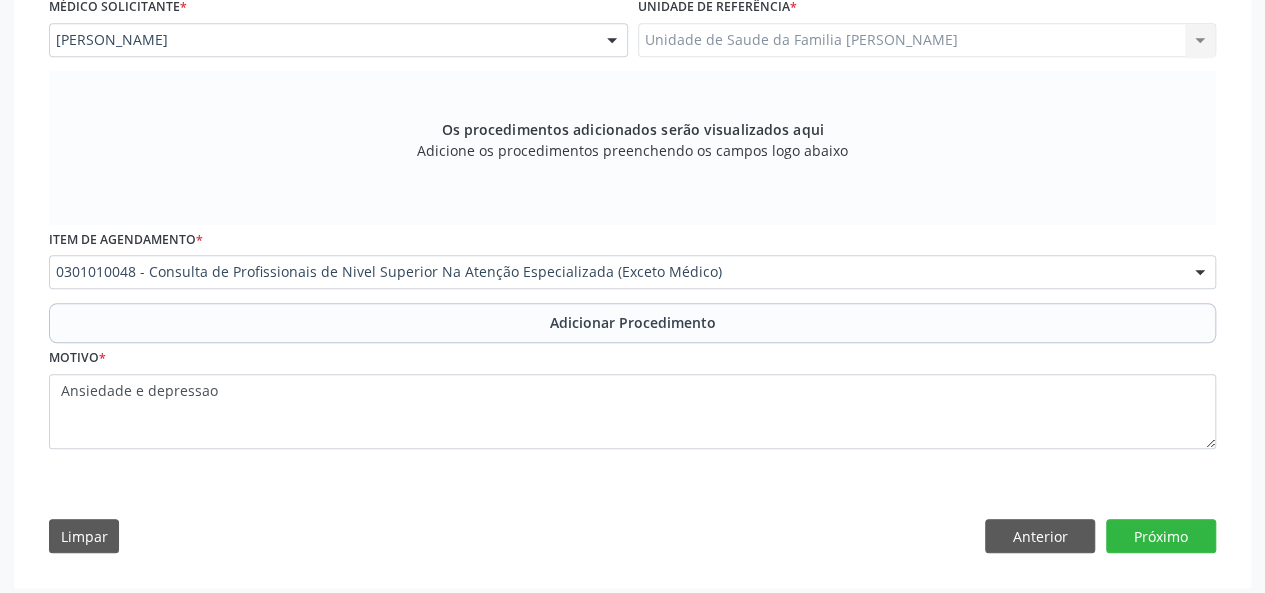 scroll, scrollTop: 561, scrollLeft: 0, axis: vertical 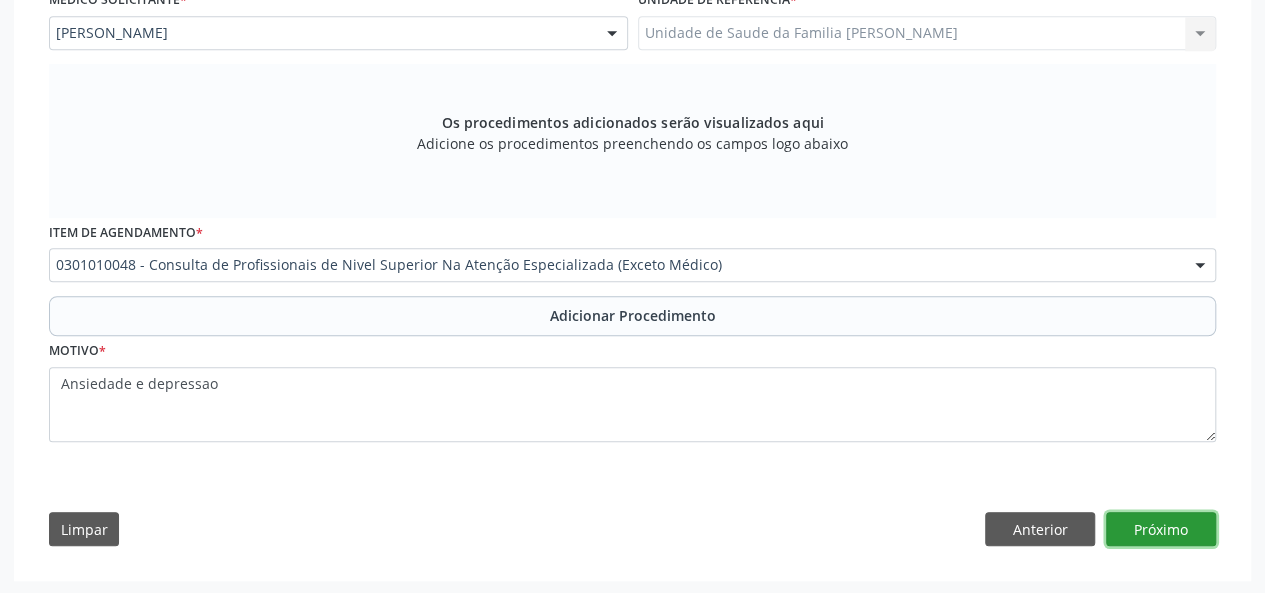 click on "Próximo" at bounding box center (1161, 529) 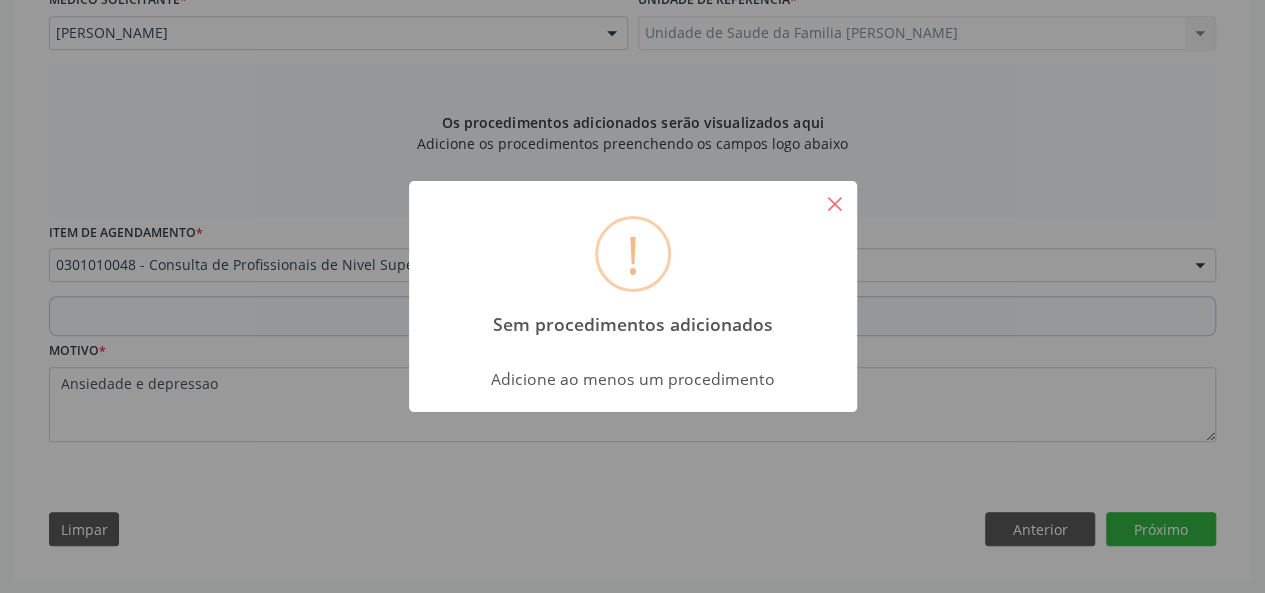 click on "×" at bounding box center [835, 203] 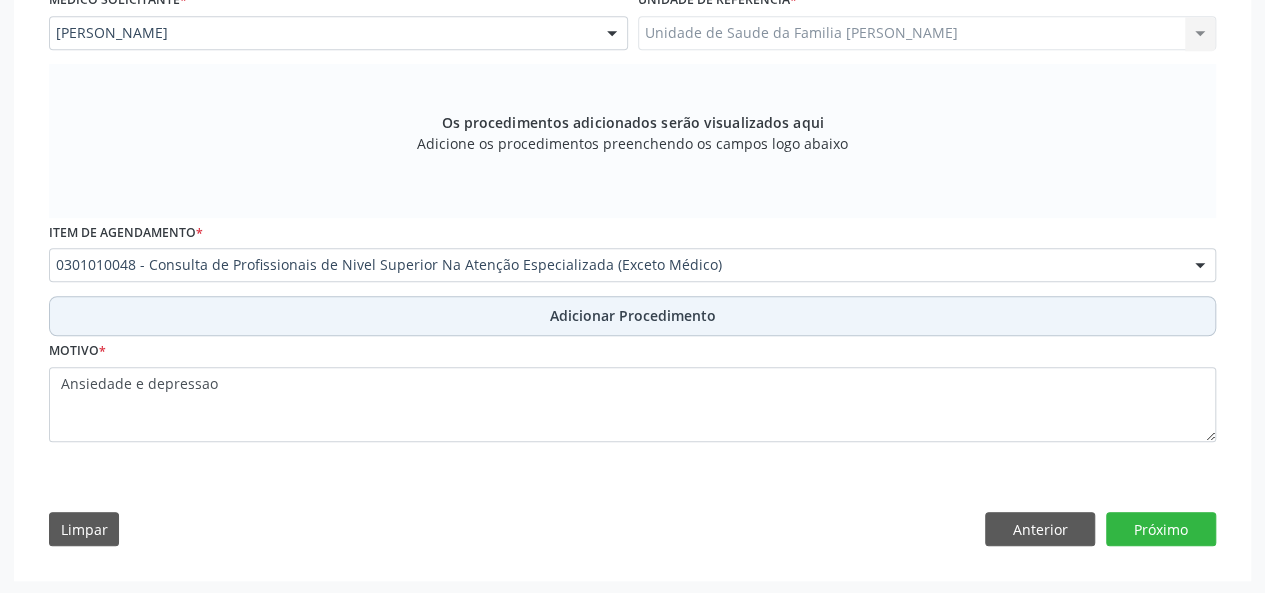 click on "Adicionar Procedimento" at bounding box center (633, 315) 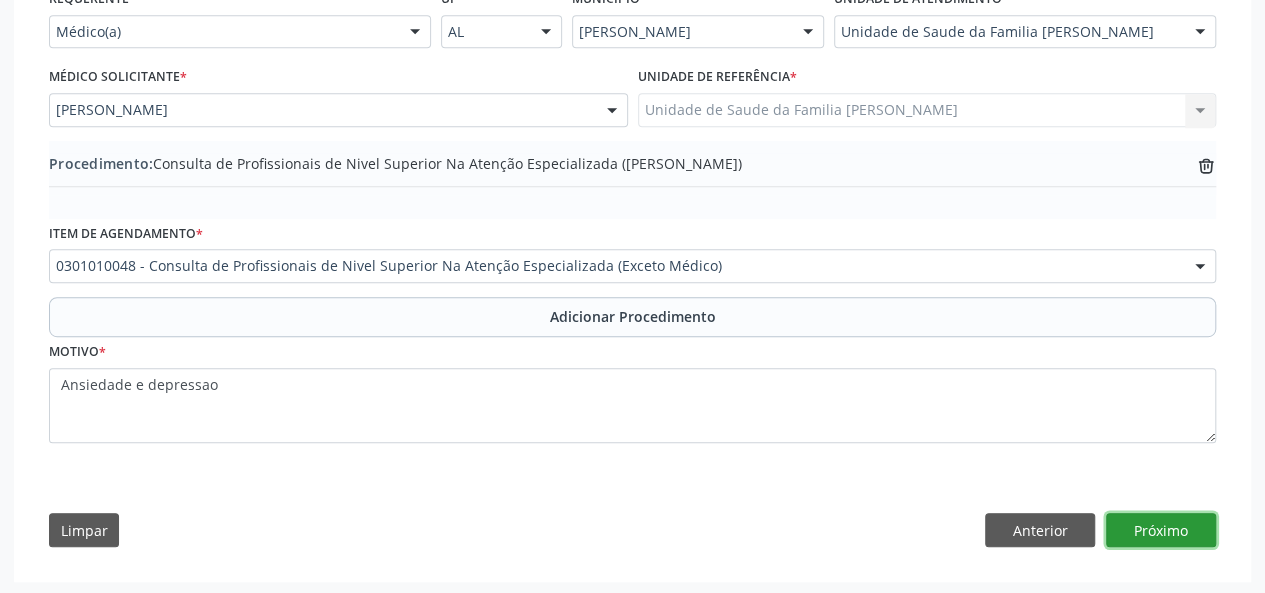 click on "Próximo" at bounding box center (1161, 530) 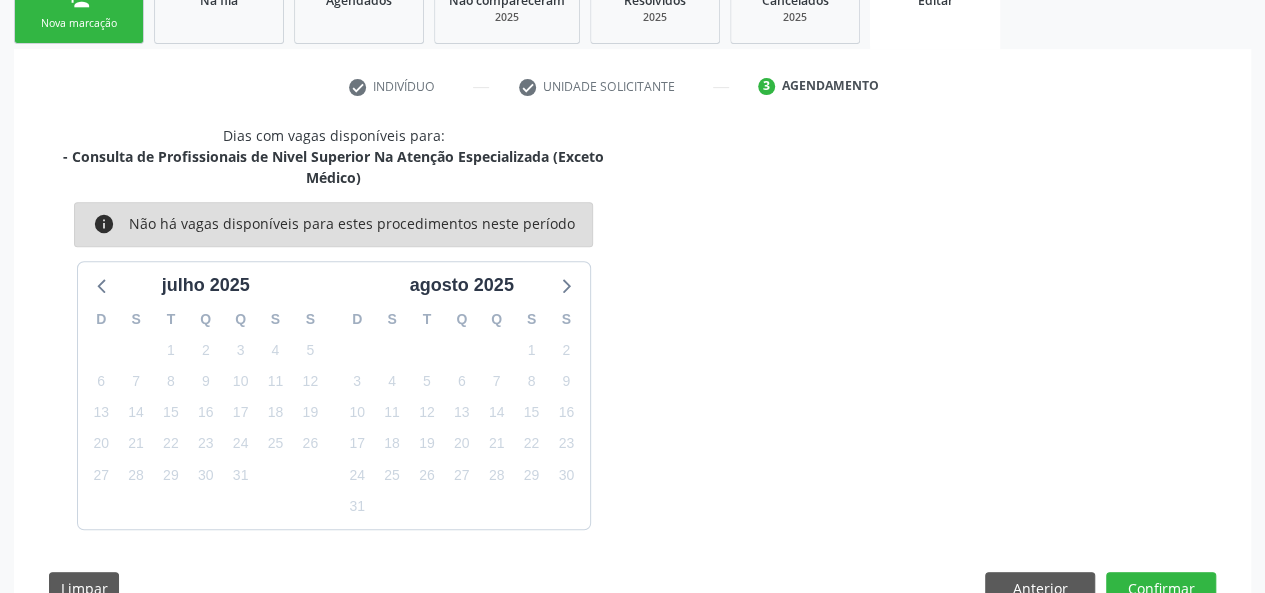 scroll, scrollTop: 409, scrollLeft: 0, axis: vertical 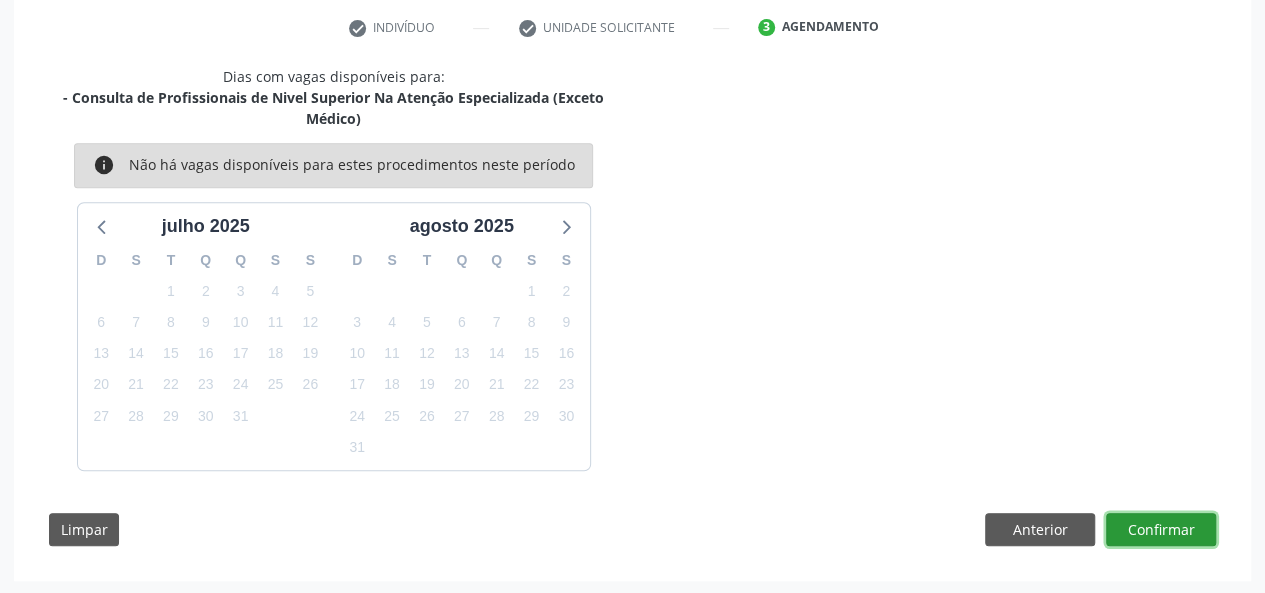 click on "Confirmar" at bounding box center [1161, 530] 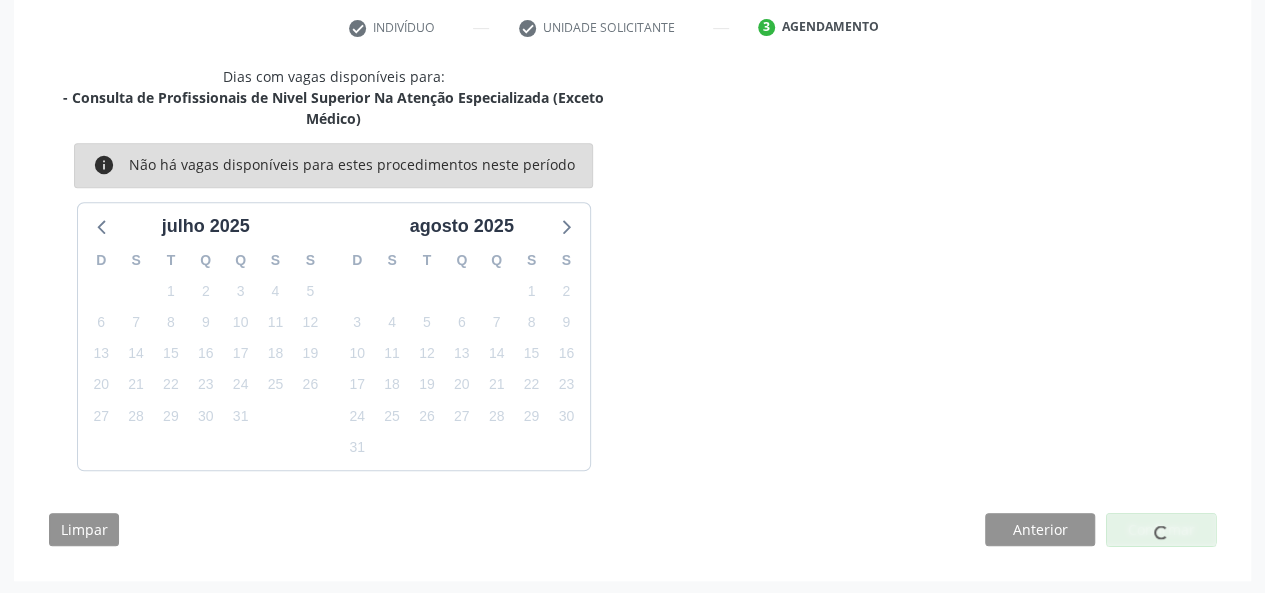scroll, scrollTop: 100, scrollLeft: 0, axis: vertical 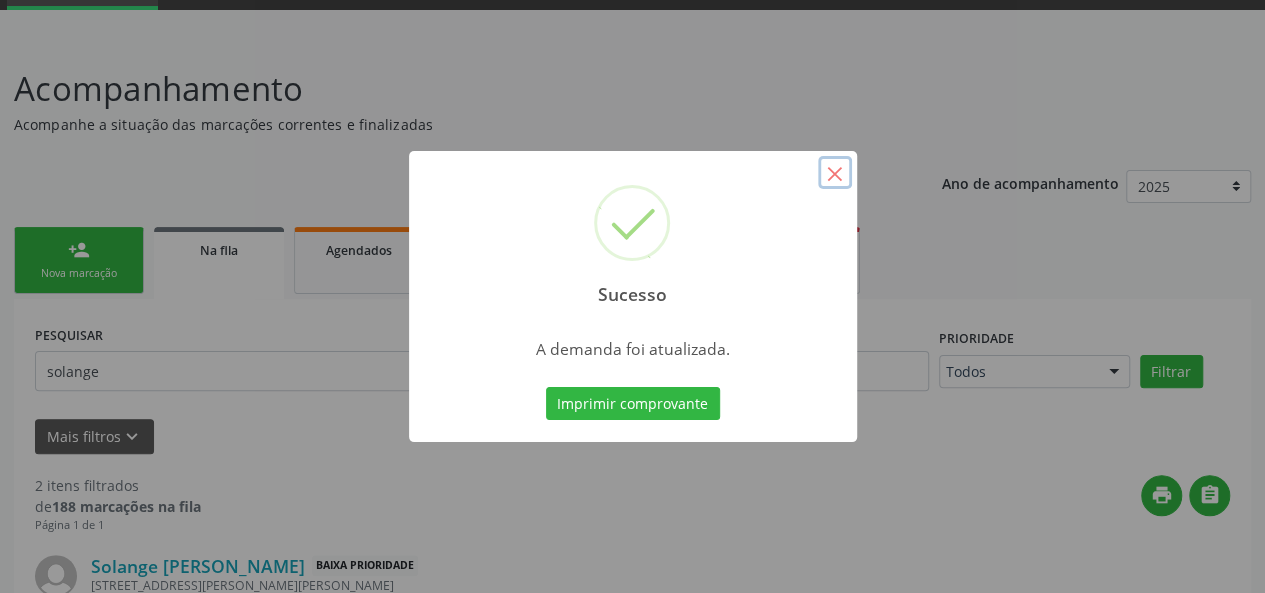 click on "×" at bounding box center (835, 173) 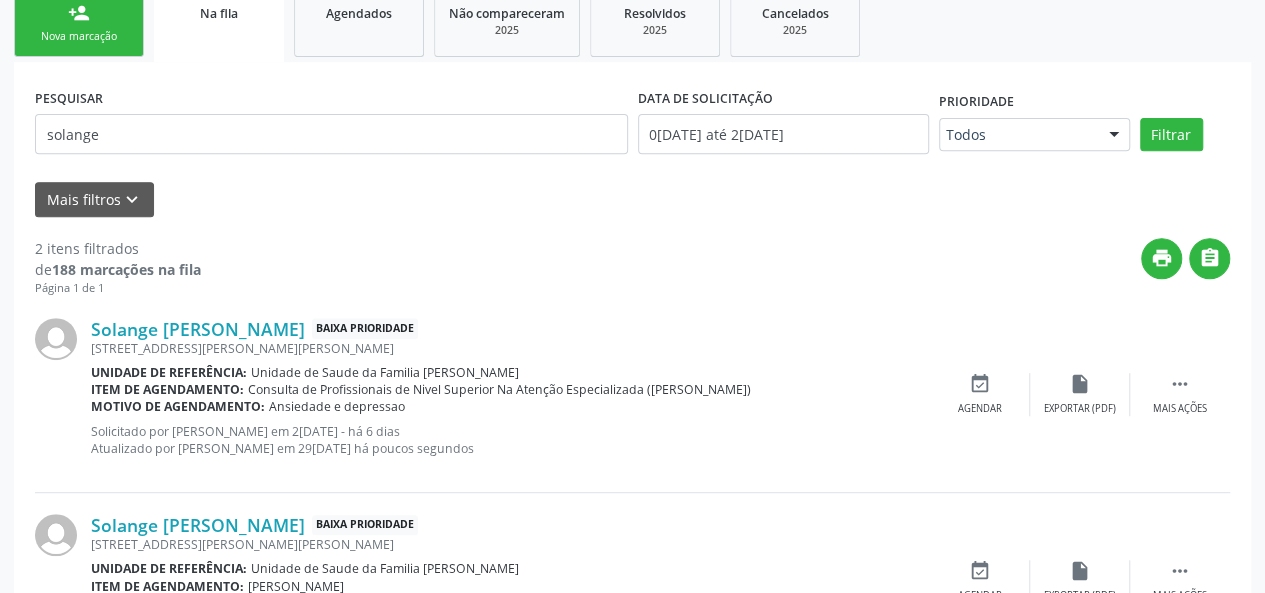 scroll, scrollTop: 248, scrollLeft: 0, axis: vertical 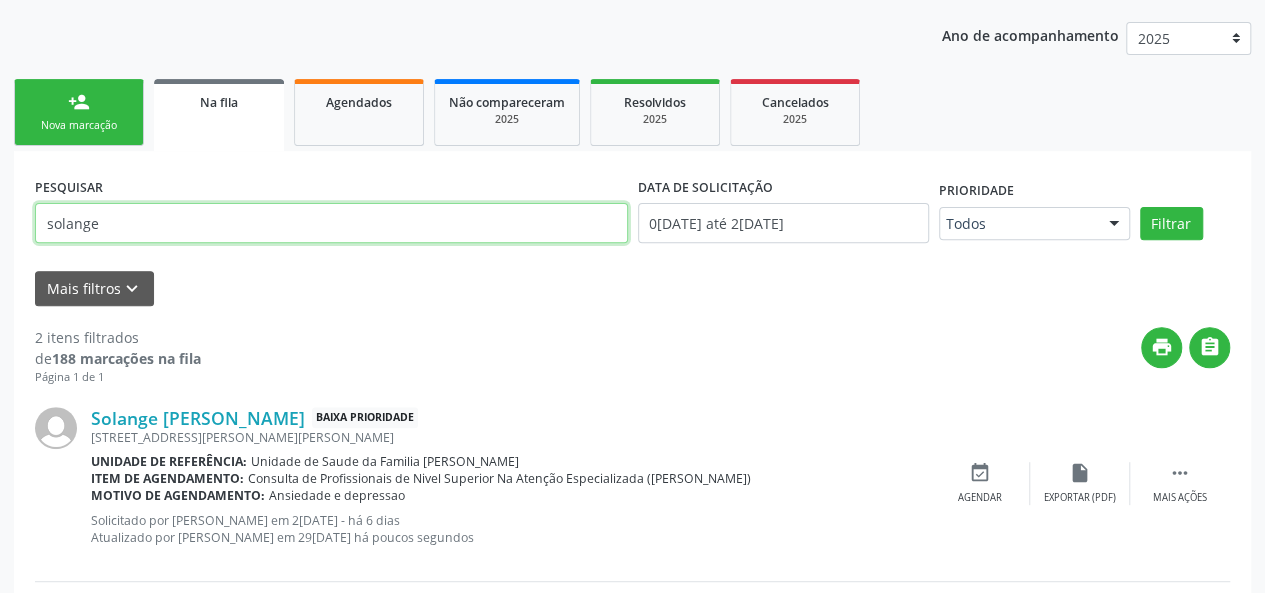 drag, startPoint x: 200, startPoint y: 221, endPoint x: 0, endPoint y: 236, distance: 200.5617 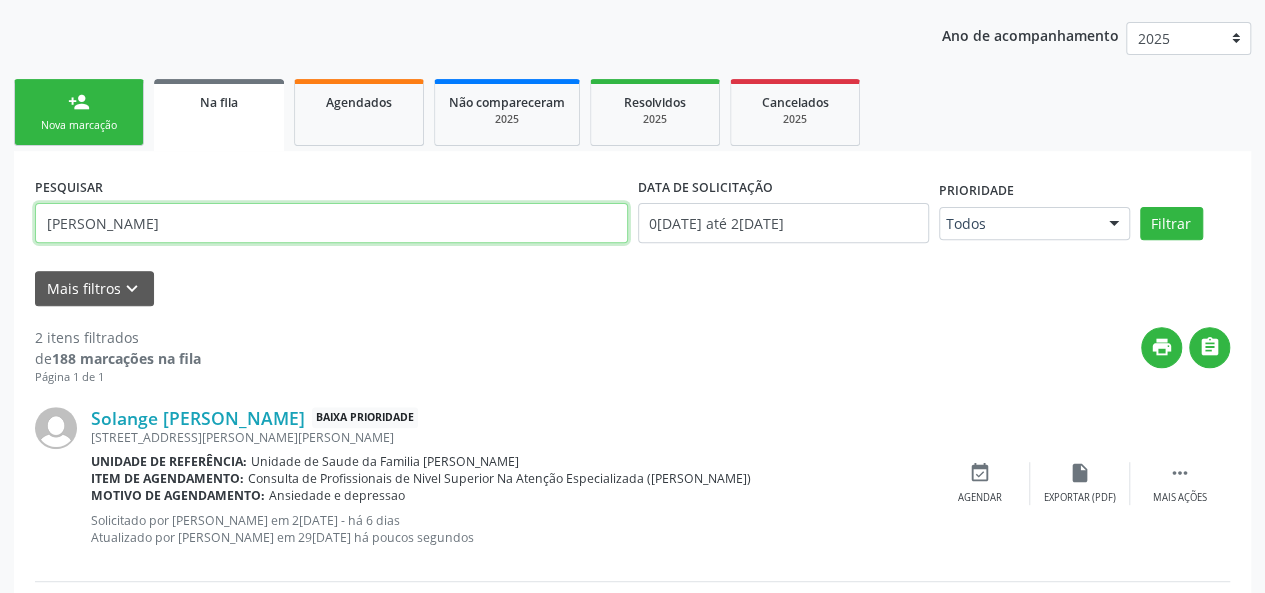 type on "Valmir Vicente" 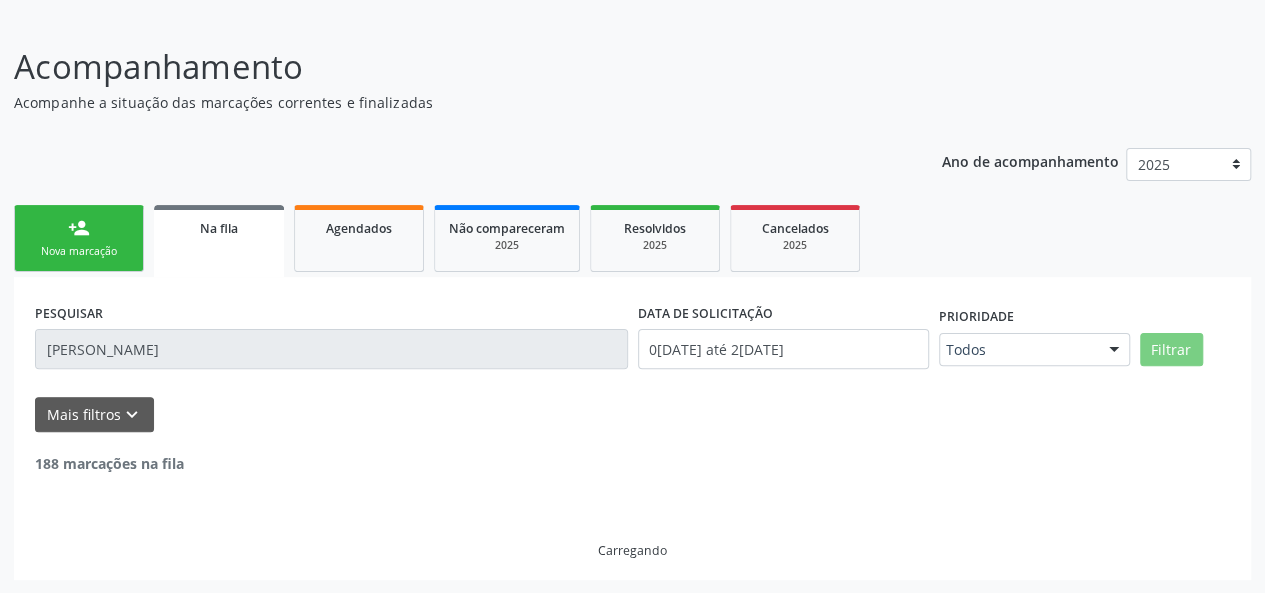 scroll, scrollTop: 248, scrollLeft: 0, axis: vertical 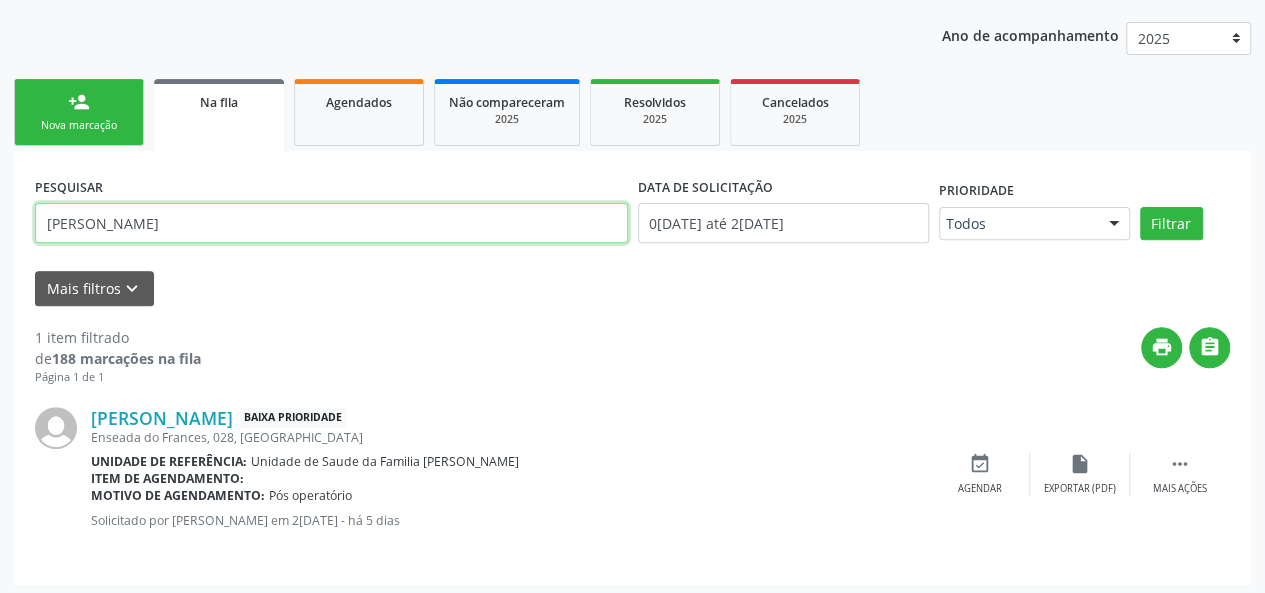 drag, startPoint x: 182, startPoint y: 225, endPoint x: 0, endPoint y: 255, distance: 184.45596 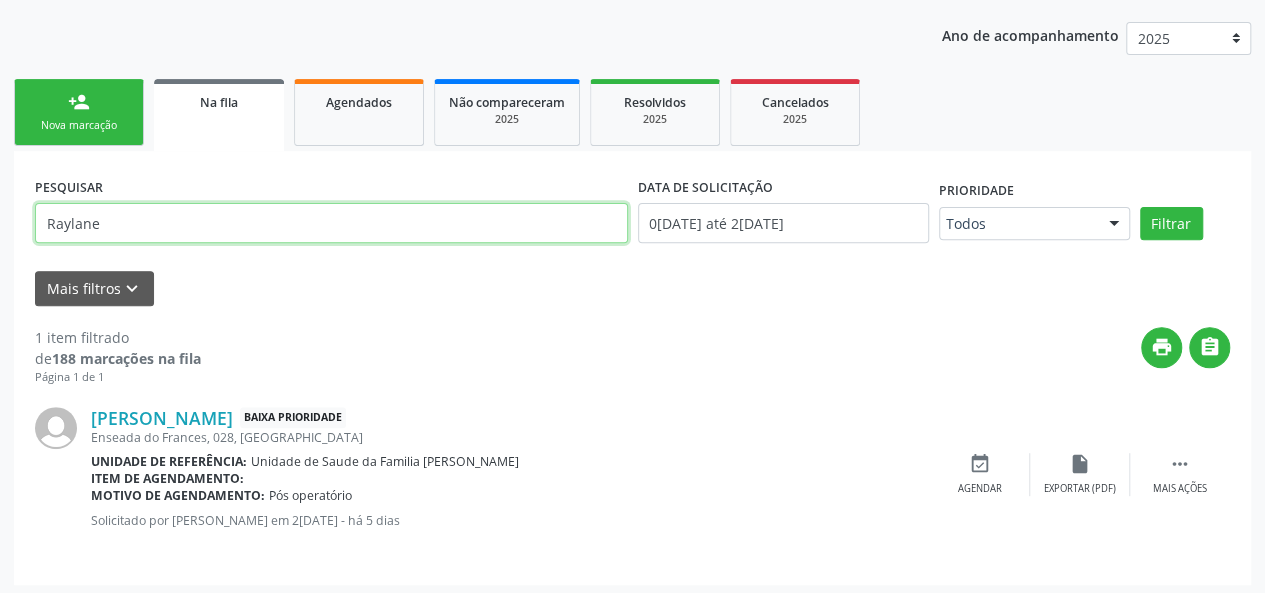 type on "Raylane" 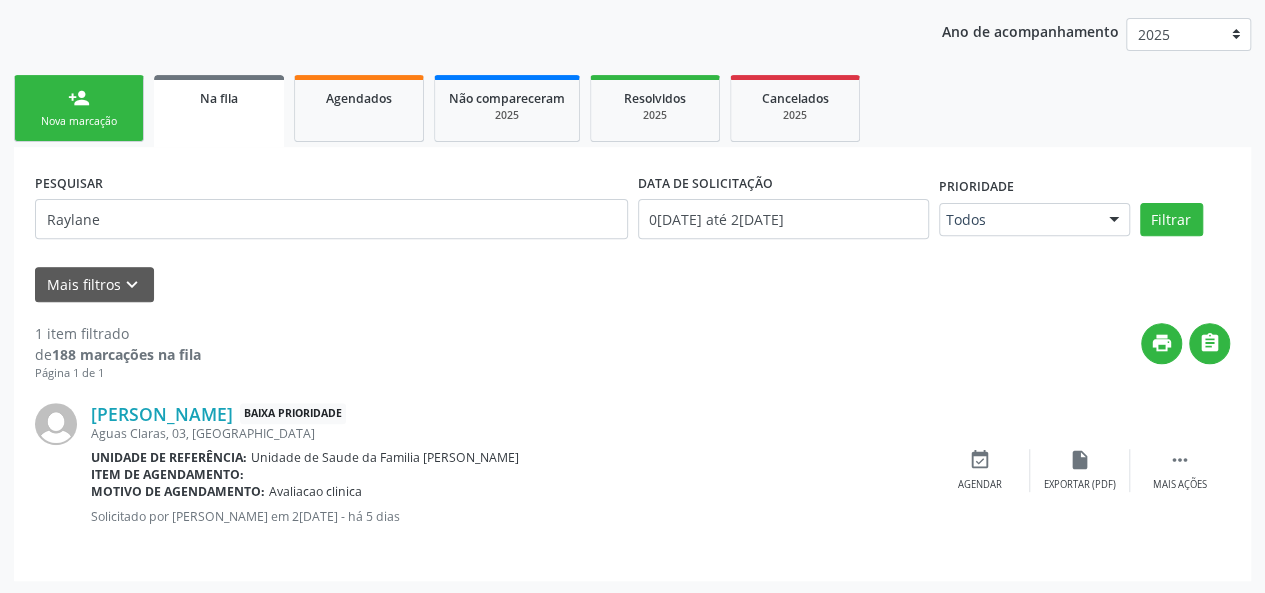 scroll, scrollTop: 252, scrollLeft: 0, axis: vertical 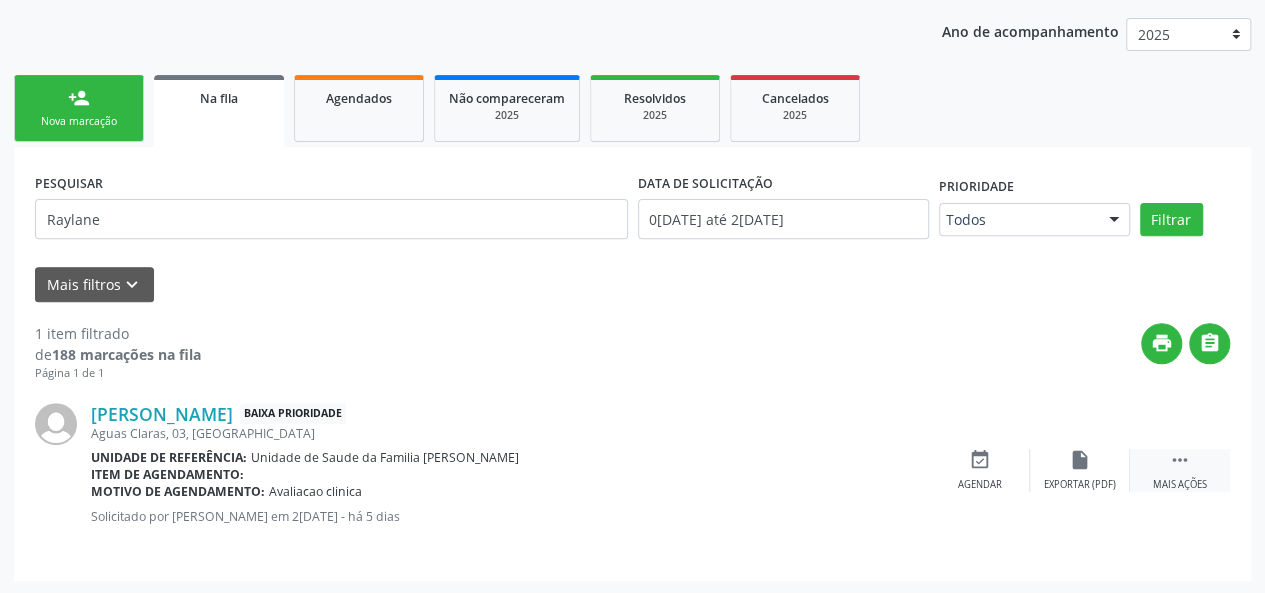 click on "" at bounding box center (1180, 460) 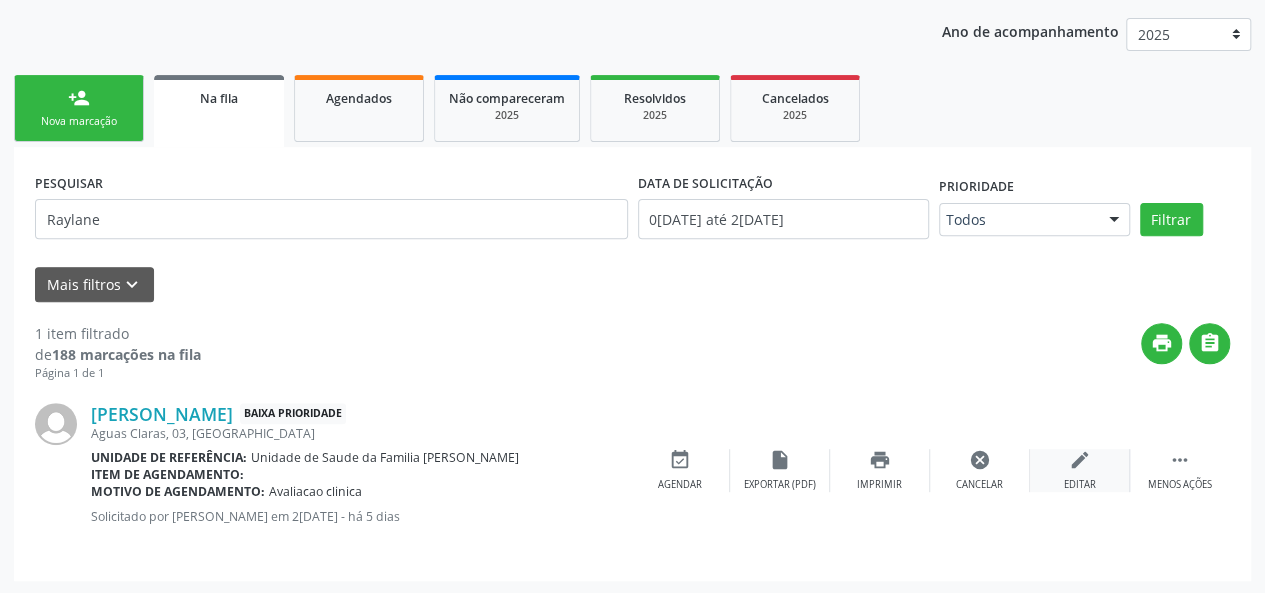 click on "edit
Editar" at bounding box center [1080, 470] 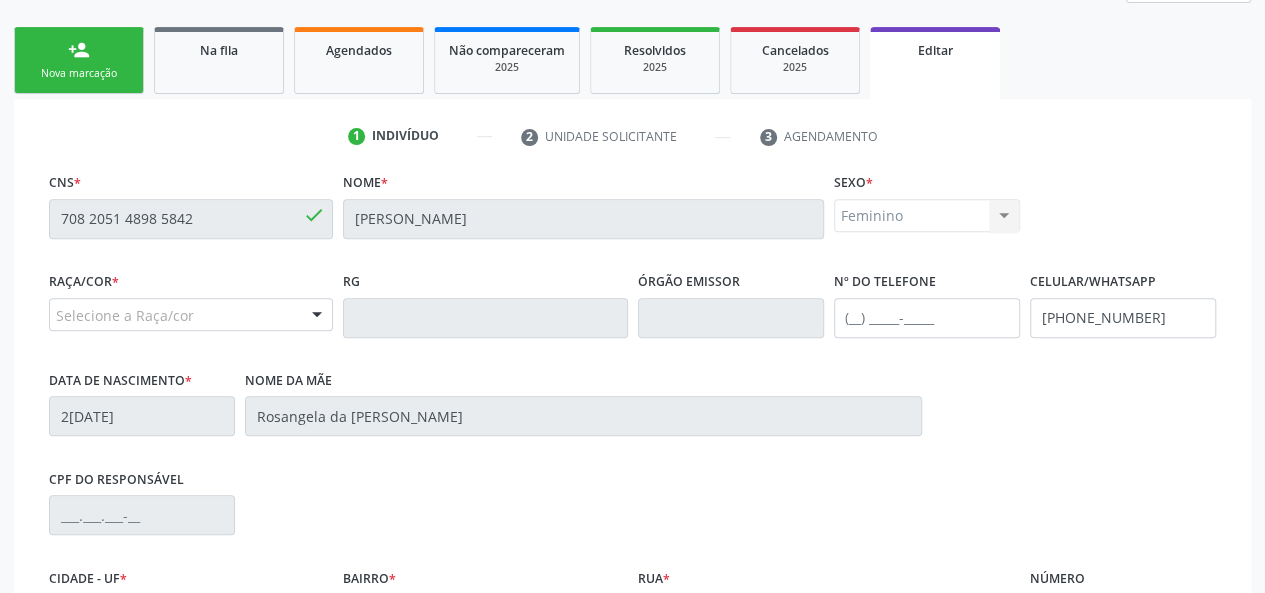 scroll, scrollTop: 544, scrollLeft: 0, axis: vertical 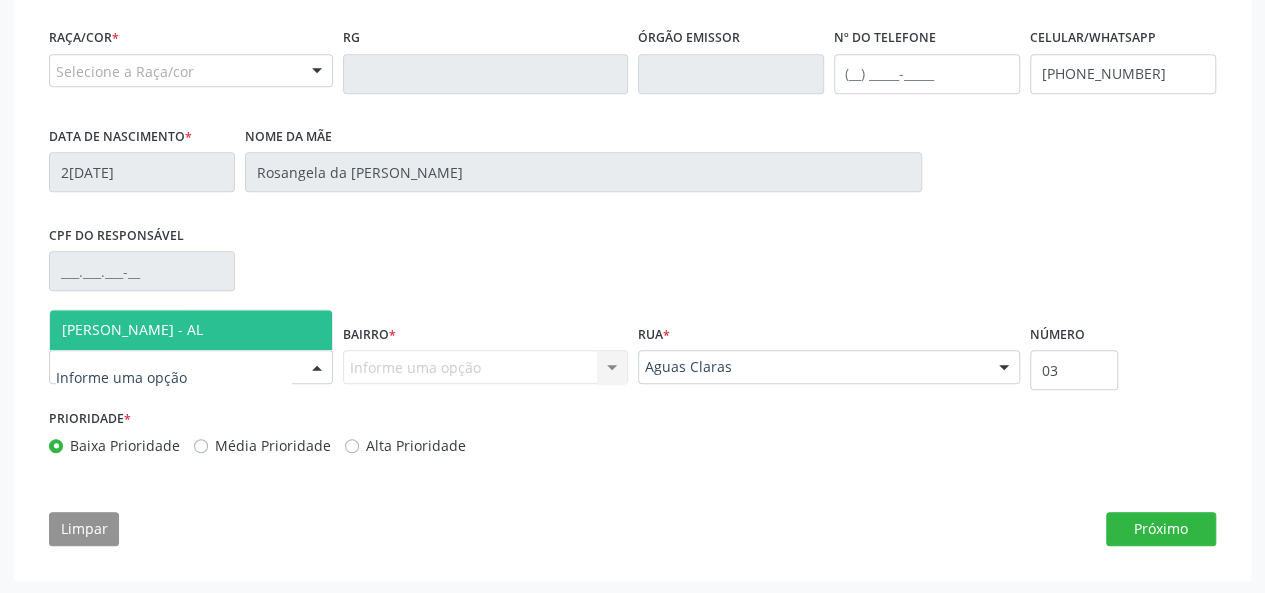 click on "[PERSON_NAME] - AL" at bounding box center [191, 330] 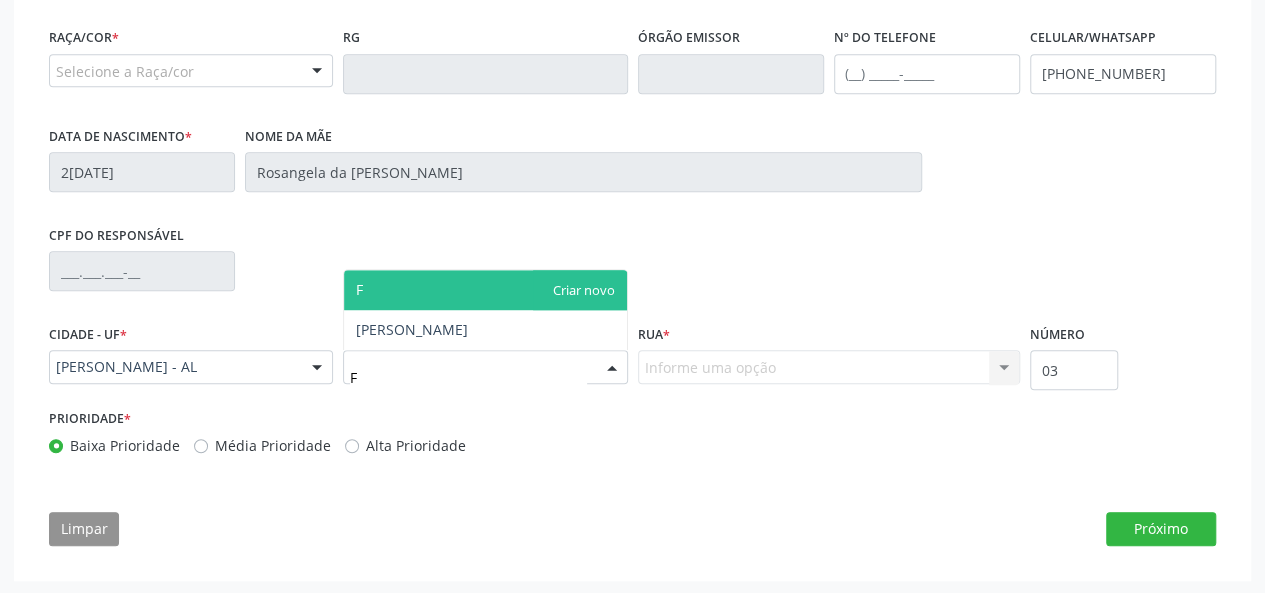 type on "Fr" 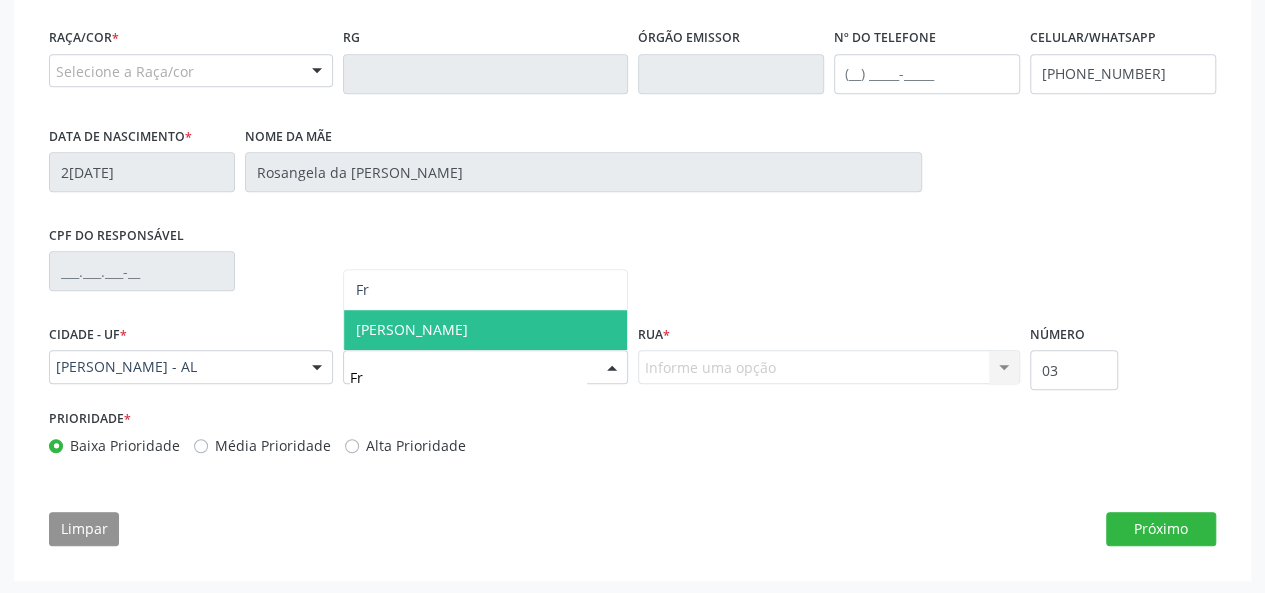 click on "[PERSON_NAME]" at bounding box center (412, 329) 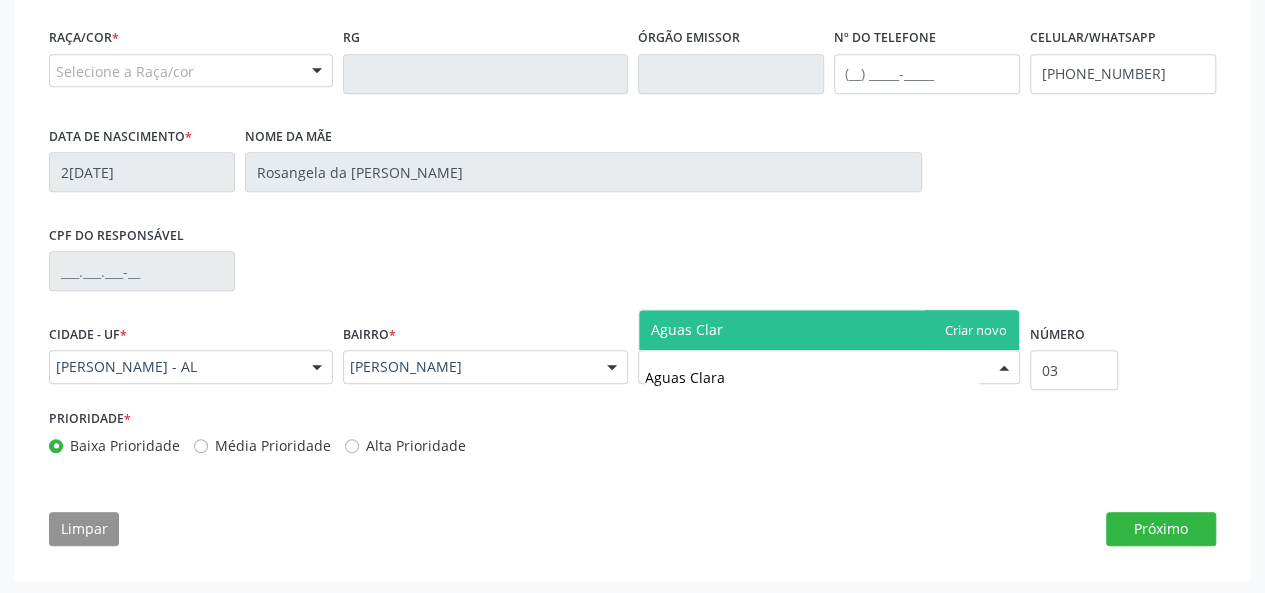 type on "Aguas Claras" 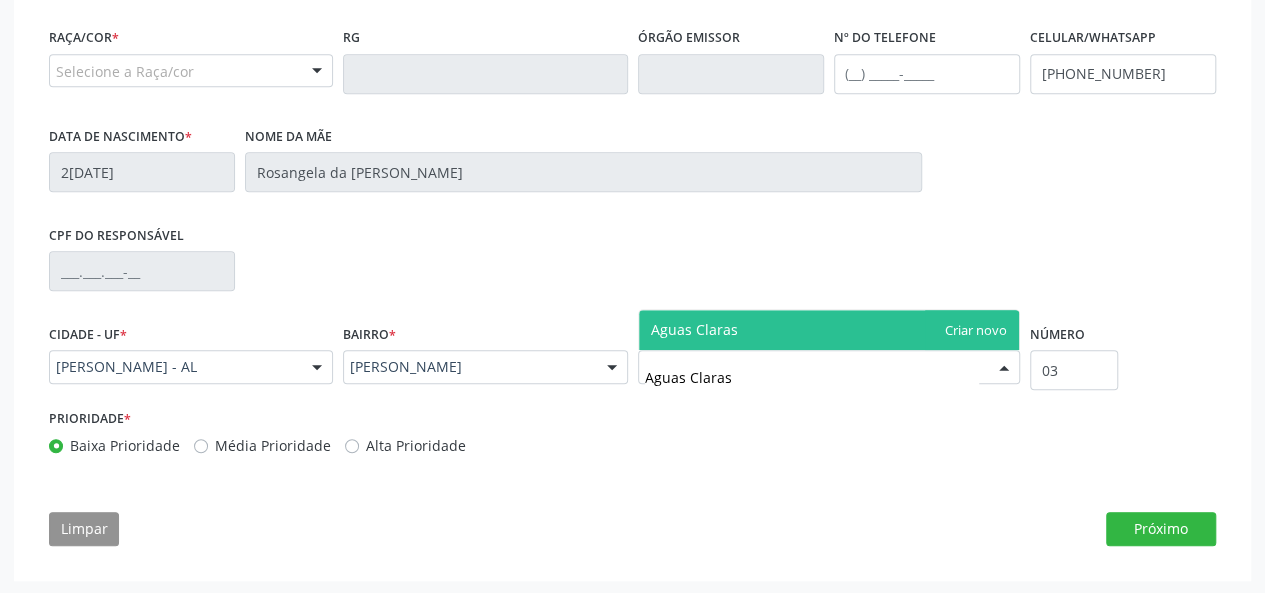 click on "Aguas Claras" at bounding box center [829, 330] 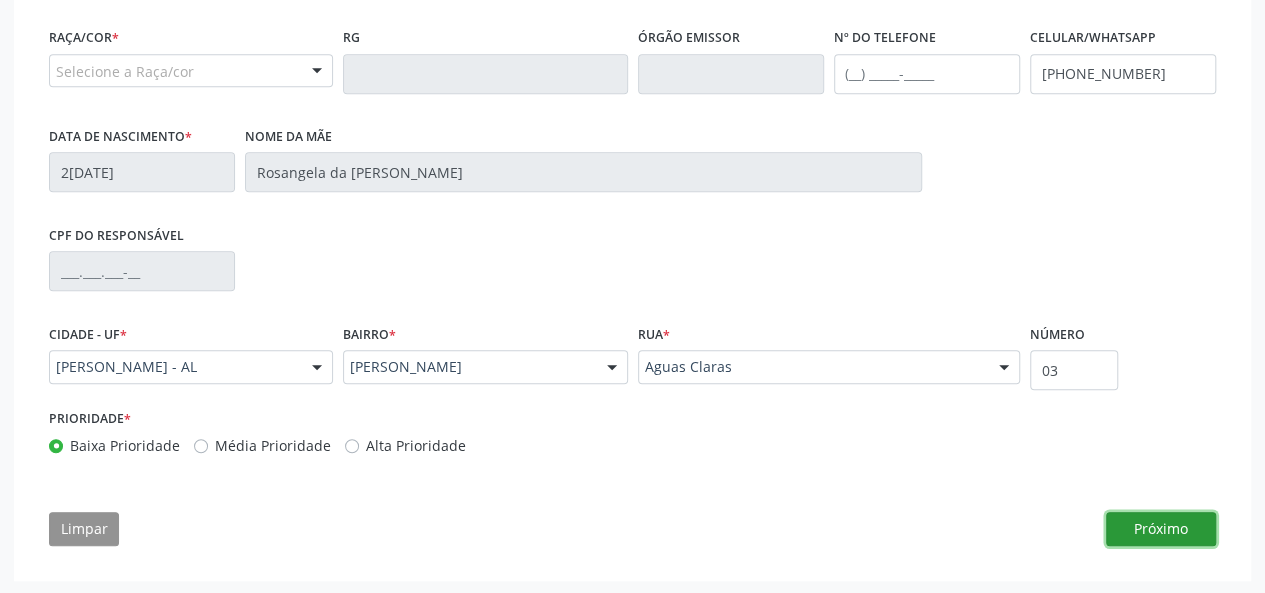click on "Próximo" at bounding box center (1161, 529) 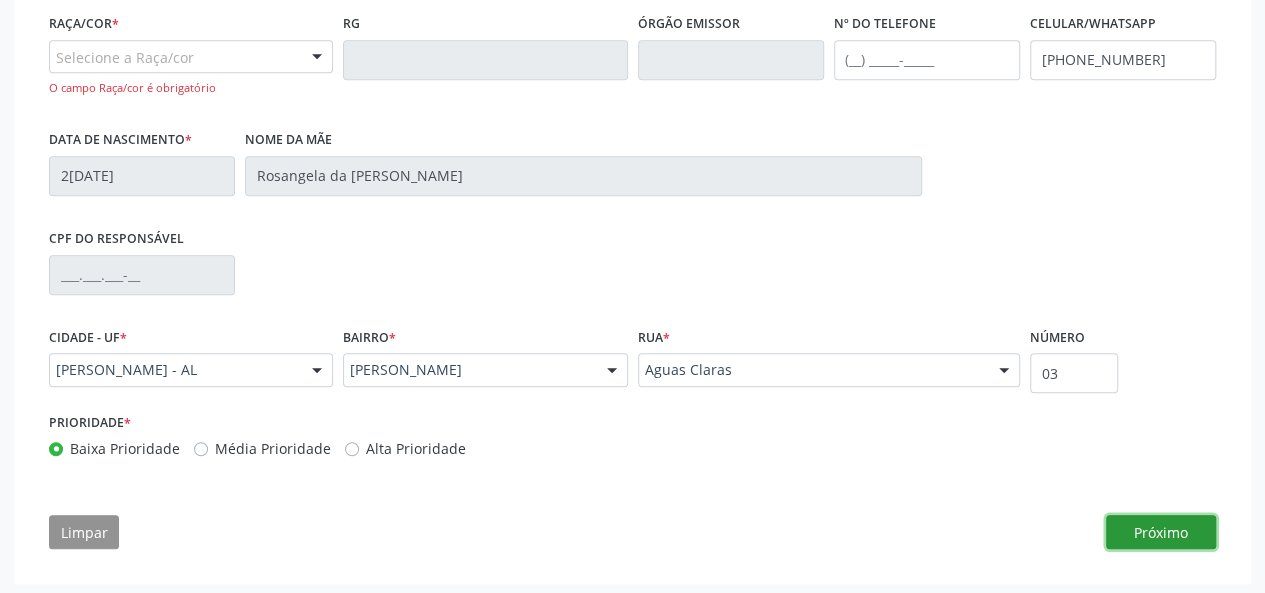 scroll, scrollTop: 562, scrollLeft: 0, axis: vertical 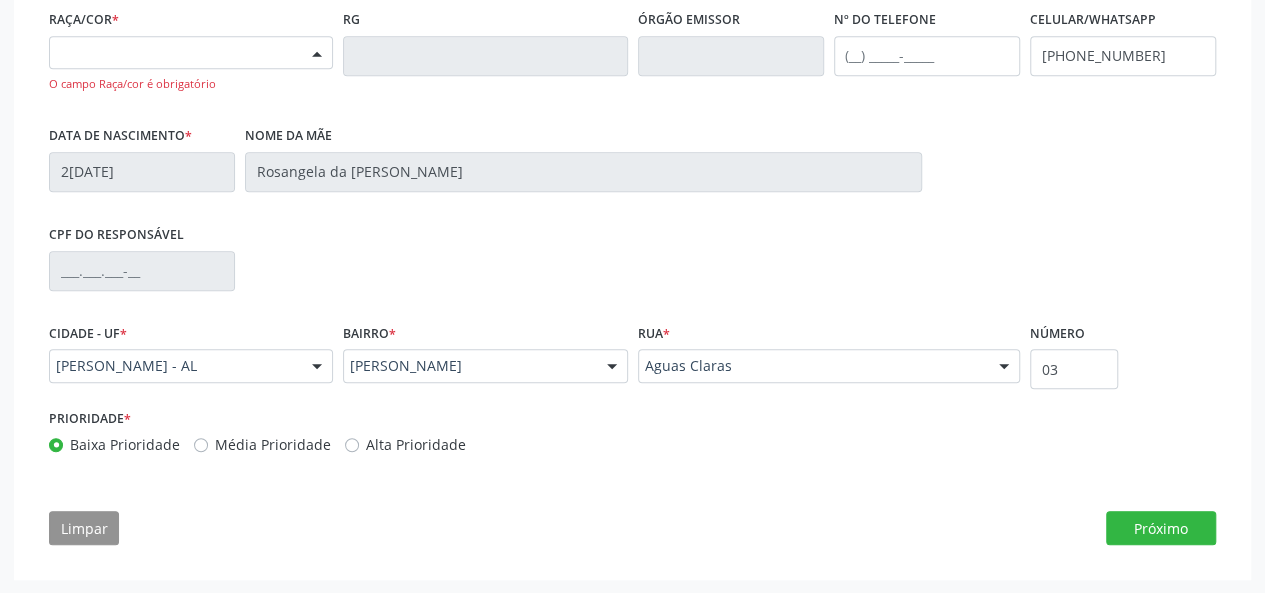click on "Selecione a Raça/cor" at bounding box center (191, 53) 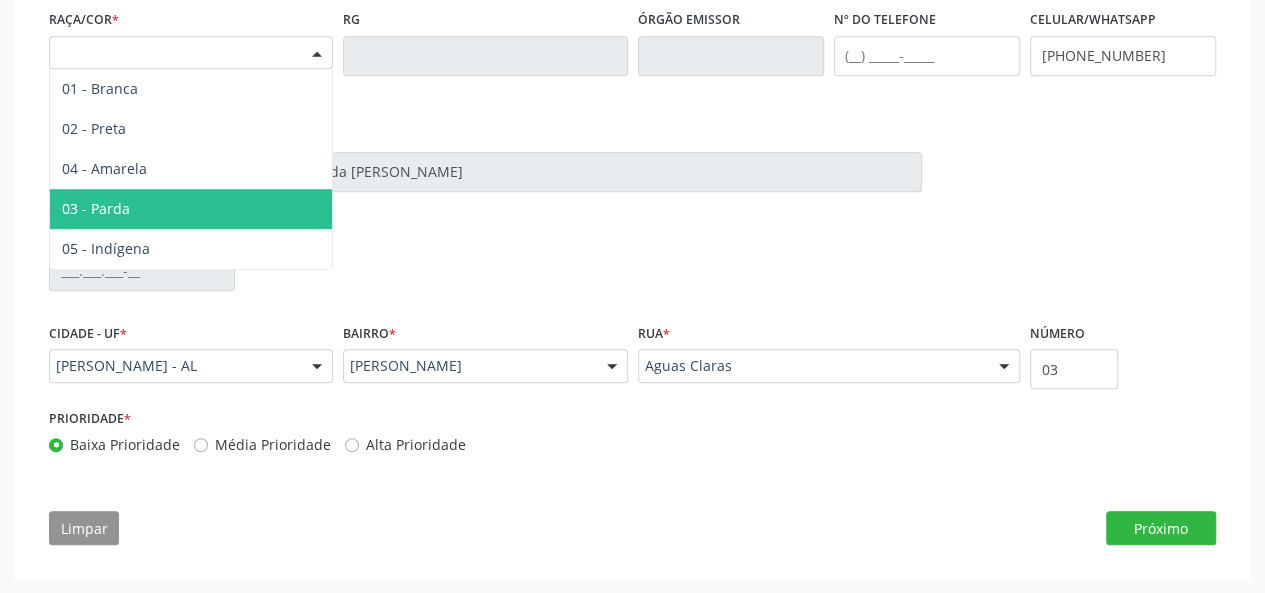 click on "03 - Parda" at bounding box center (191, 209) 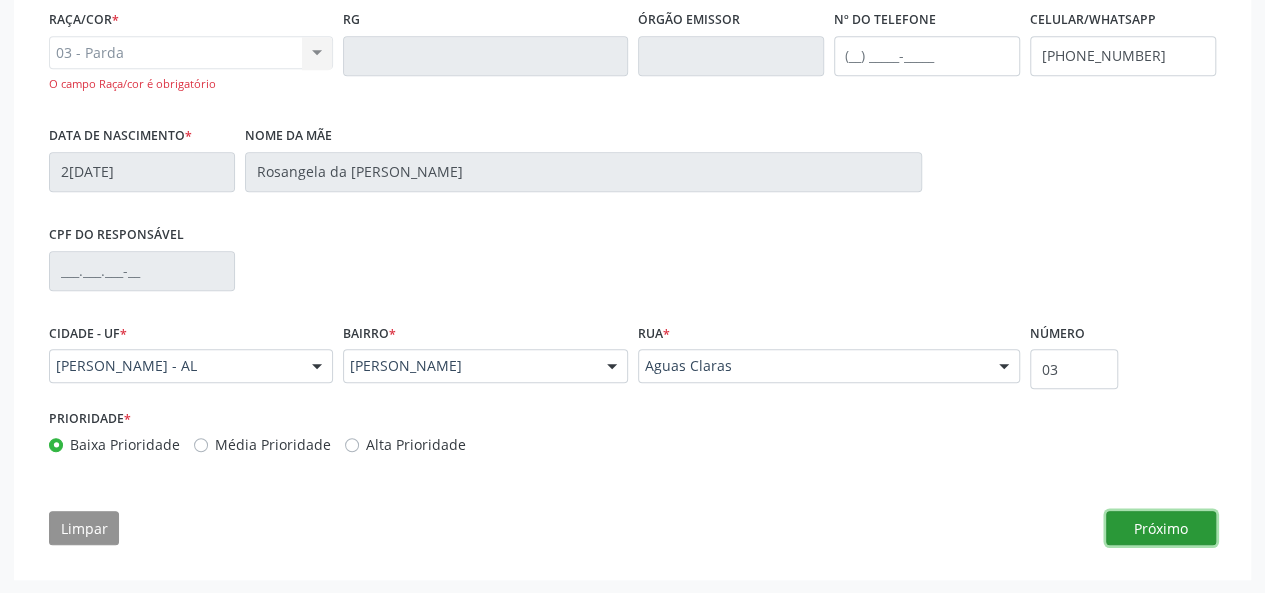 click on "Próximo" at bounding box center (1161, 528) 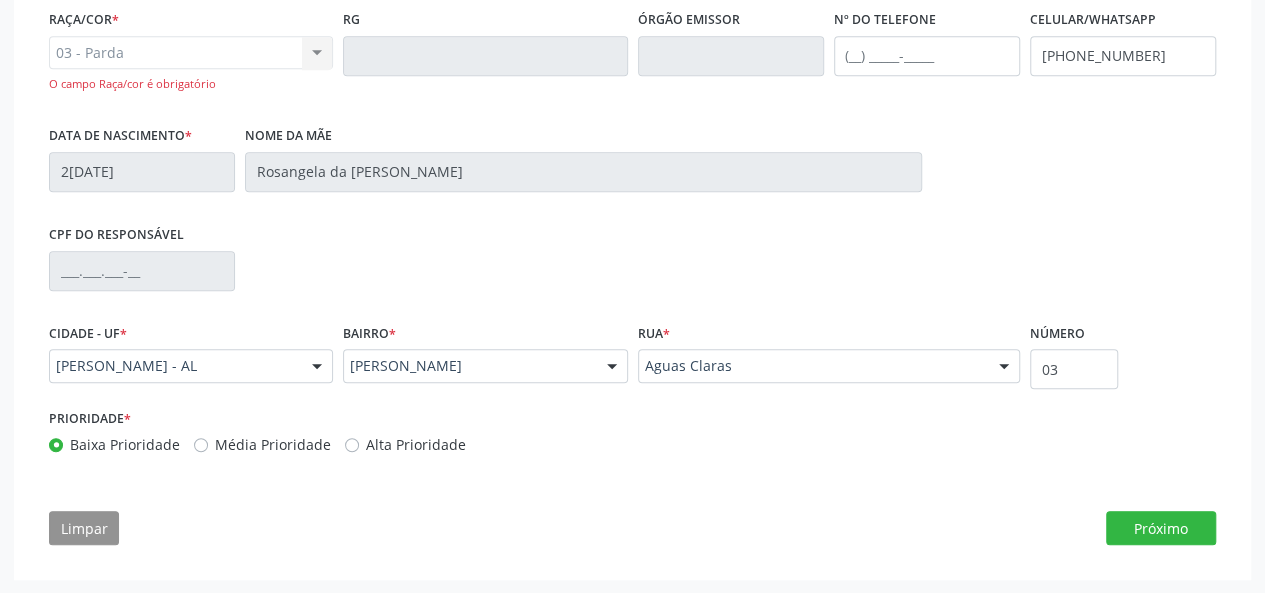 scroll, scrollTop: 561, scrollLeft: 0, axis: vertical 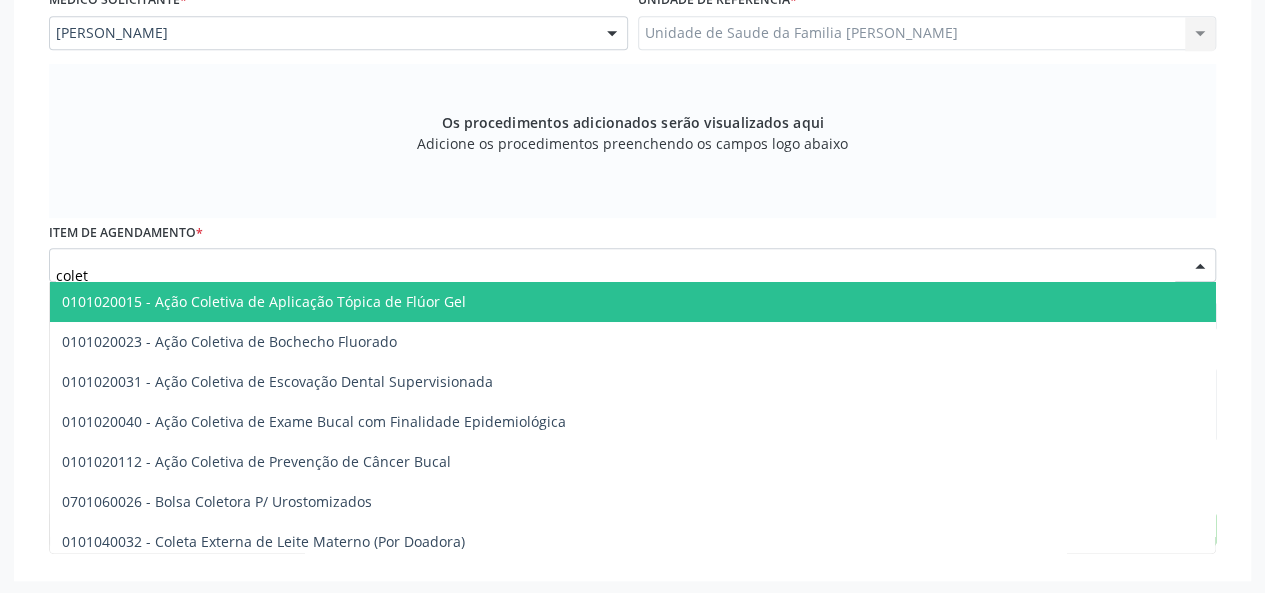 type on "coleta" 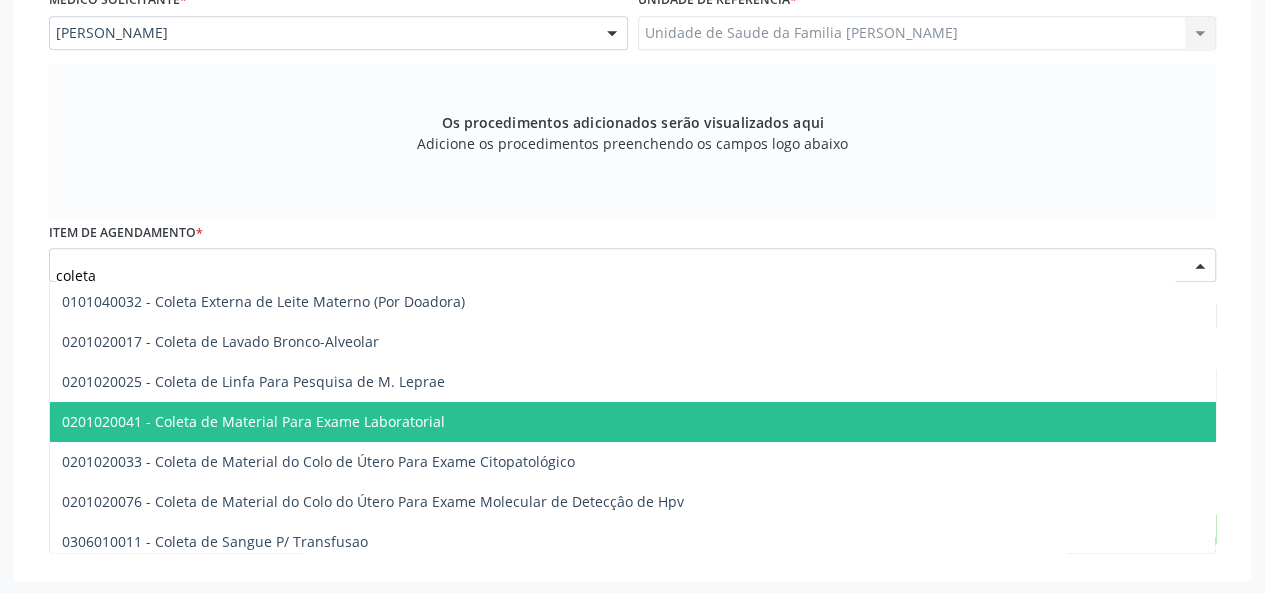 click on "0201020041 - Coleta de Material Para Exame Laboratorial" at bounding box center (253, 421) 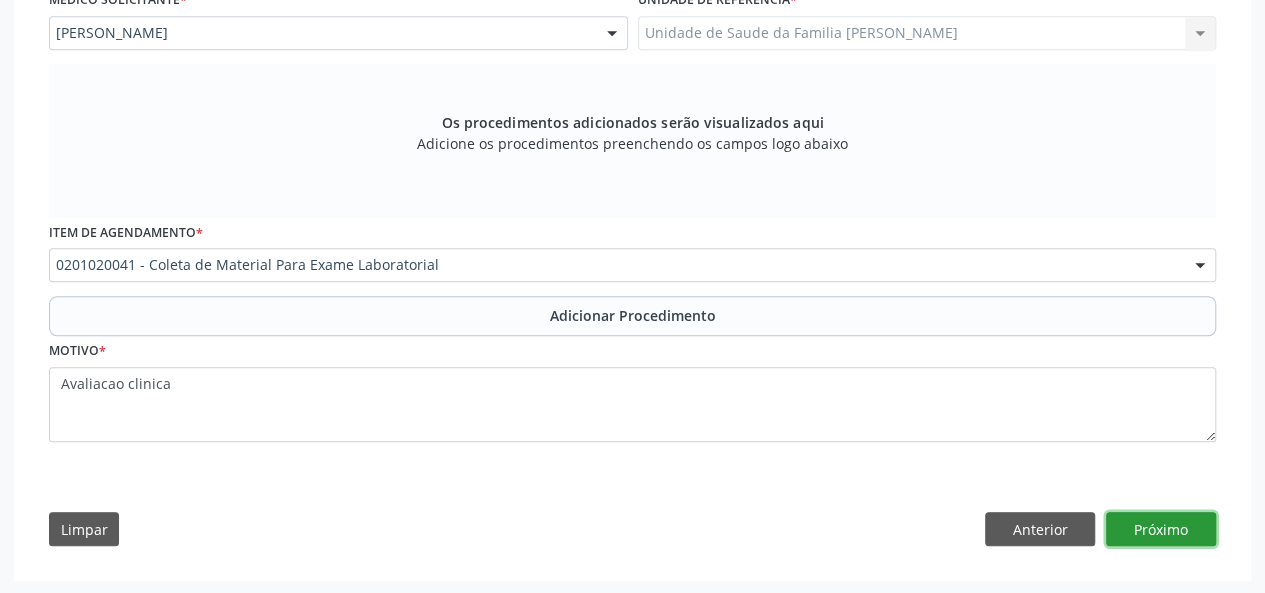 click on "Próximo" at bounding box center (1161, 529) 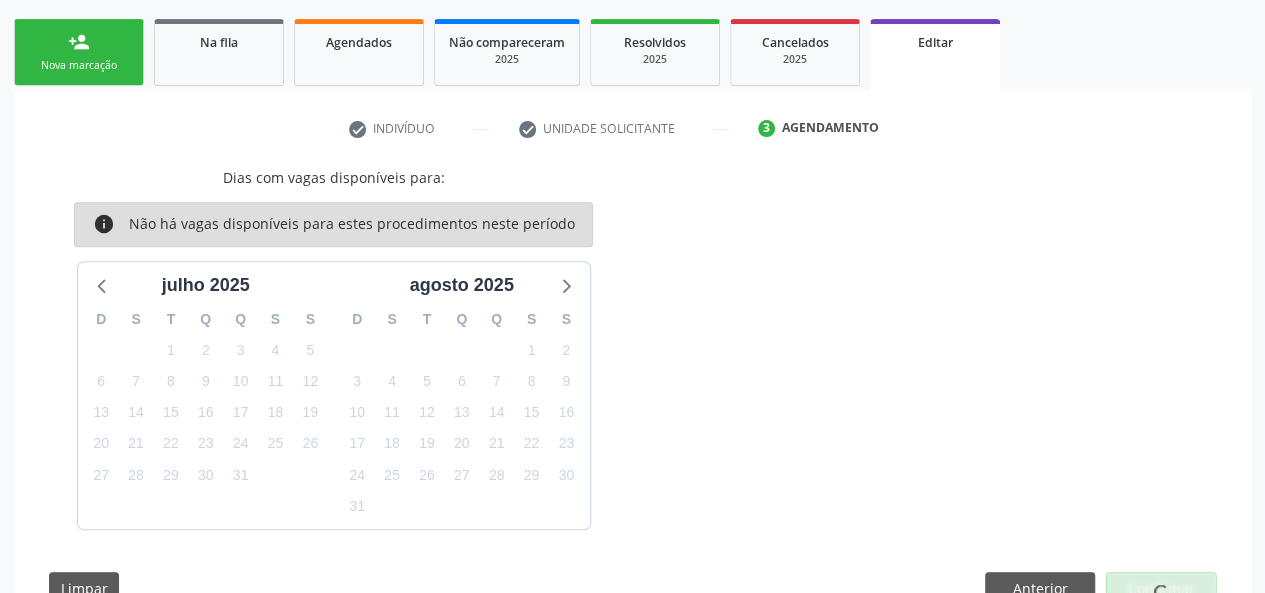 scroll, scrollTop: 367, scrollLeft: 0, axis: vertical 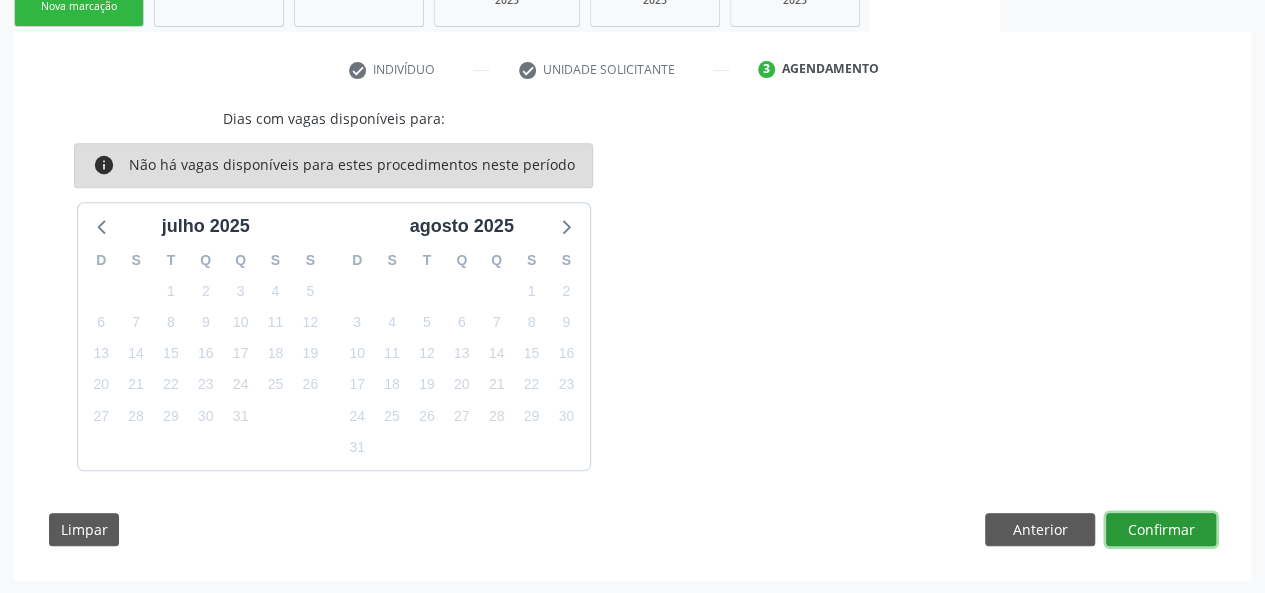 click on "Confirmar" at bounding box center (1161, 530) 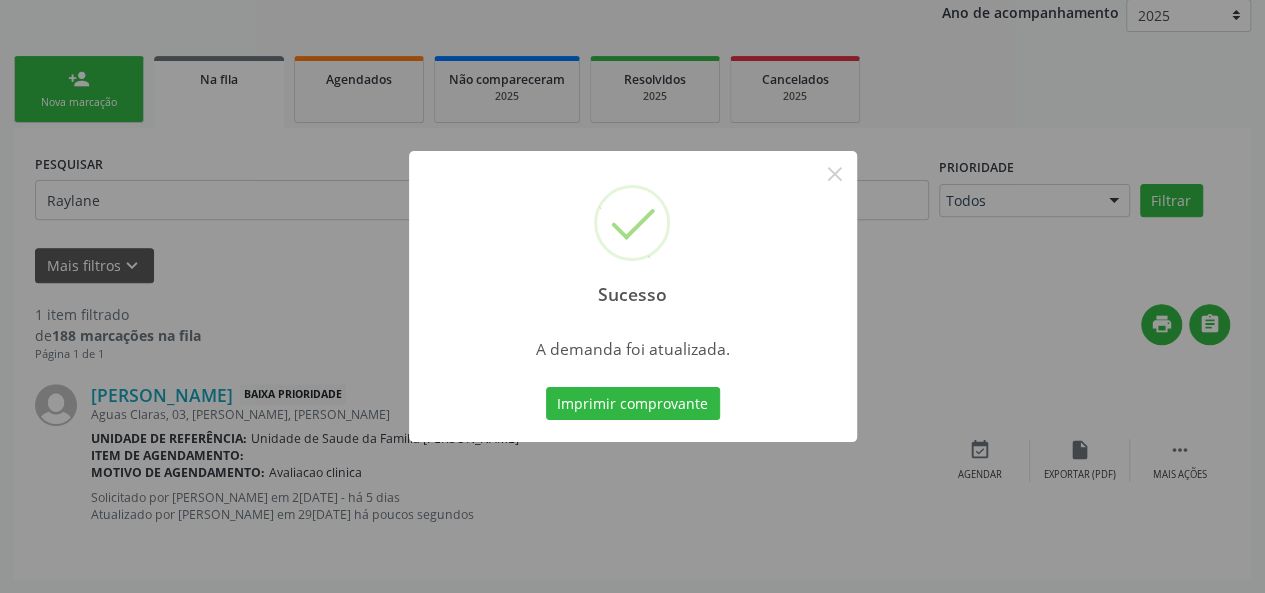 scroll, scrollTop: 100, scrollLeft: 0, axis: vertical 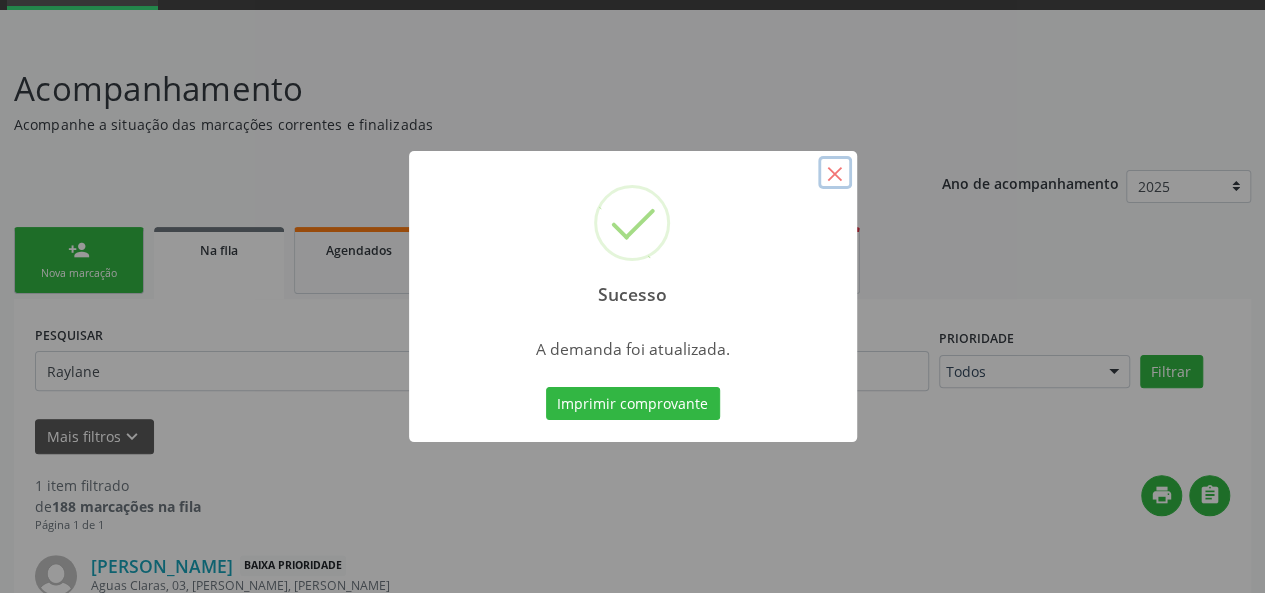 click on "×" at bounding box center [835, 173] 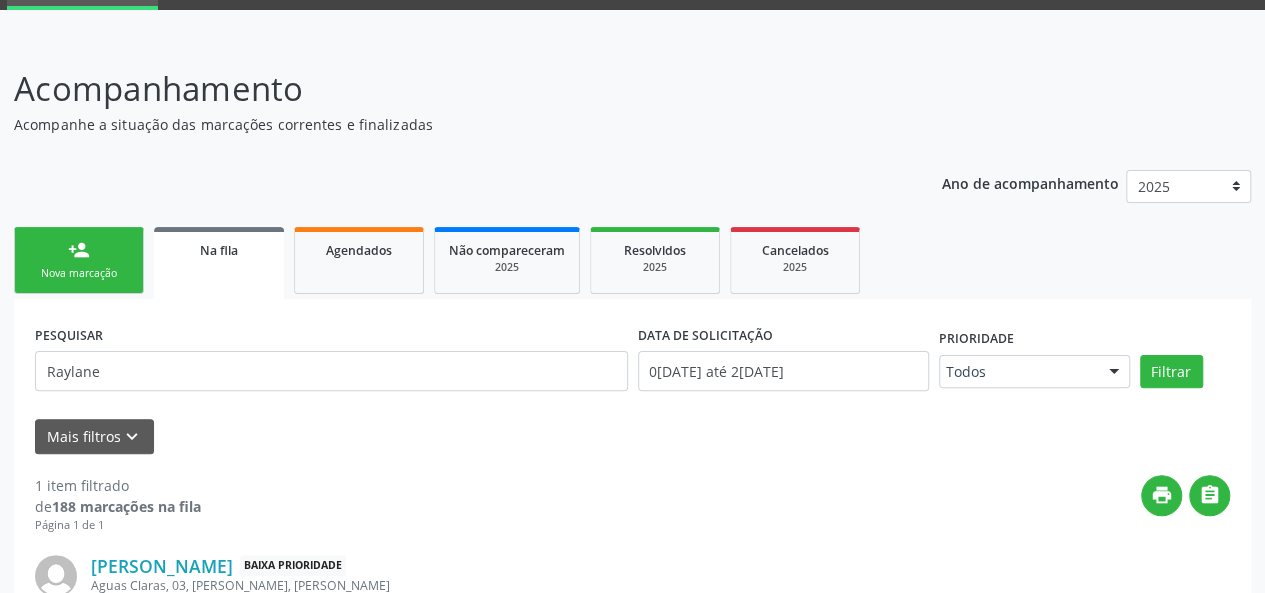 scroll, scrollTop: 270, scrollLeft: 0, axis: vertical 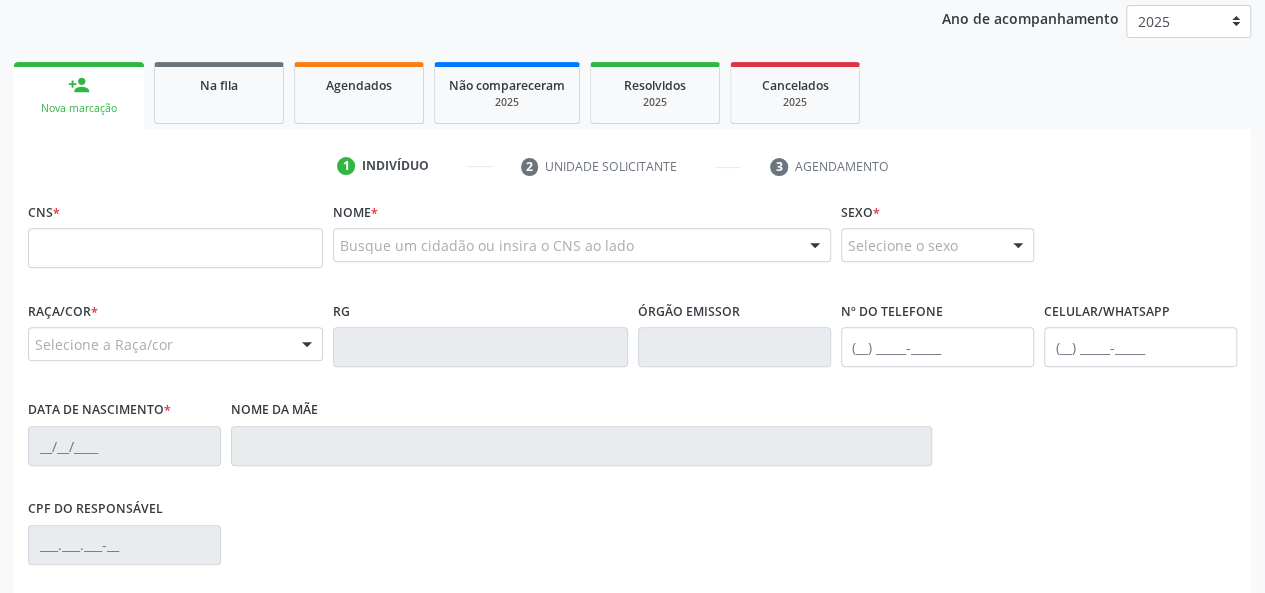 click on "person_add
Nova marcação
Na fila   Agendados   Não compareceram
2025
Resolvidos
2025
Cancelados
2025" at bounding box center [632, 93] 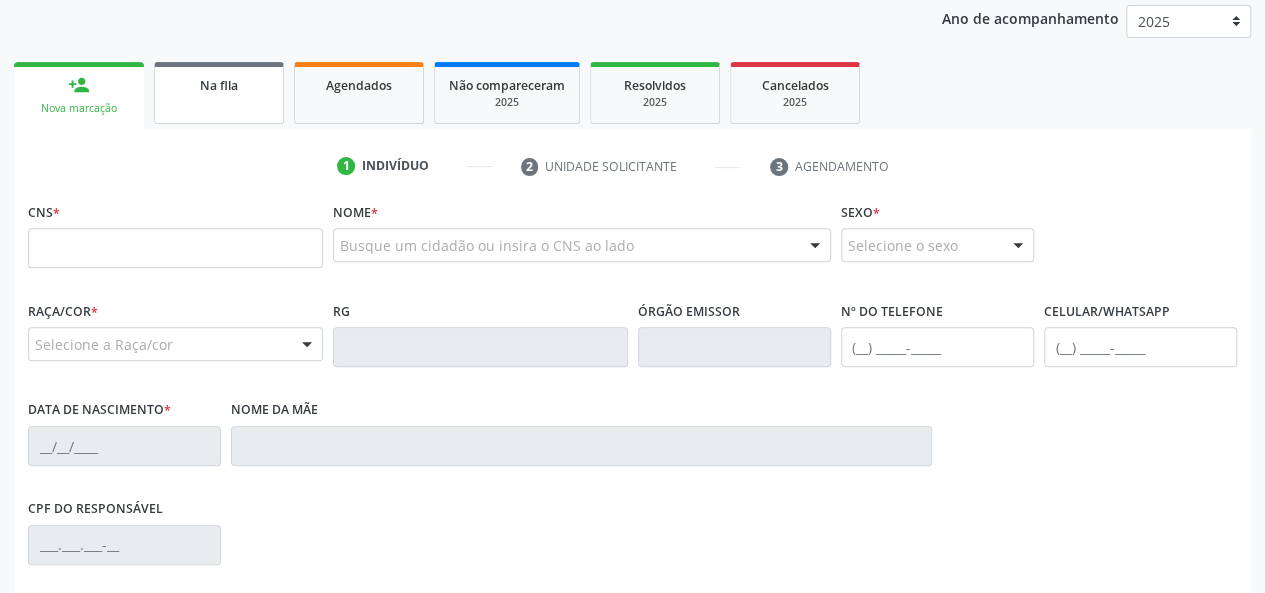 click on "Na fila" at bounding box center (219, 84) 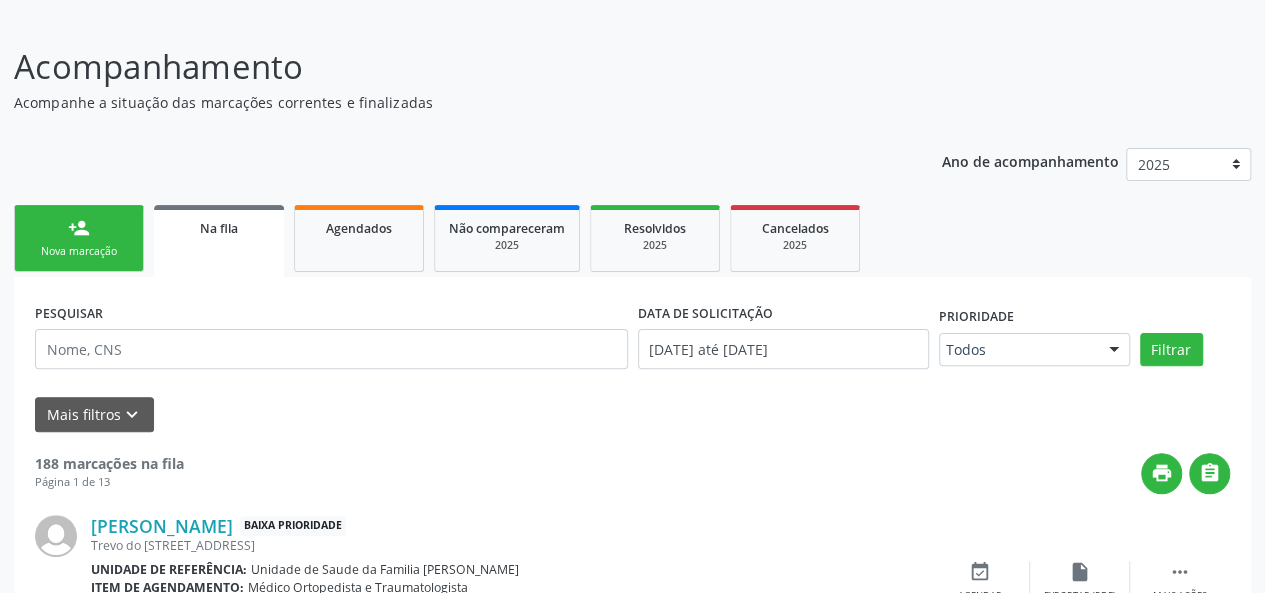 scroll, scrollTop: 265, scrollLeft: 0, axis: vertical 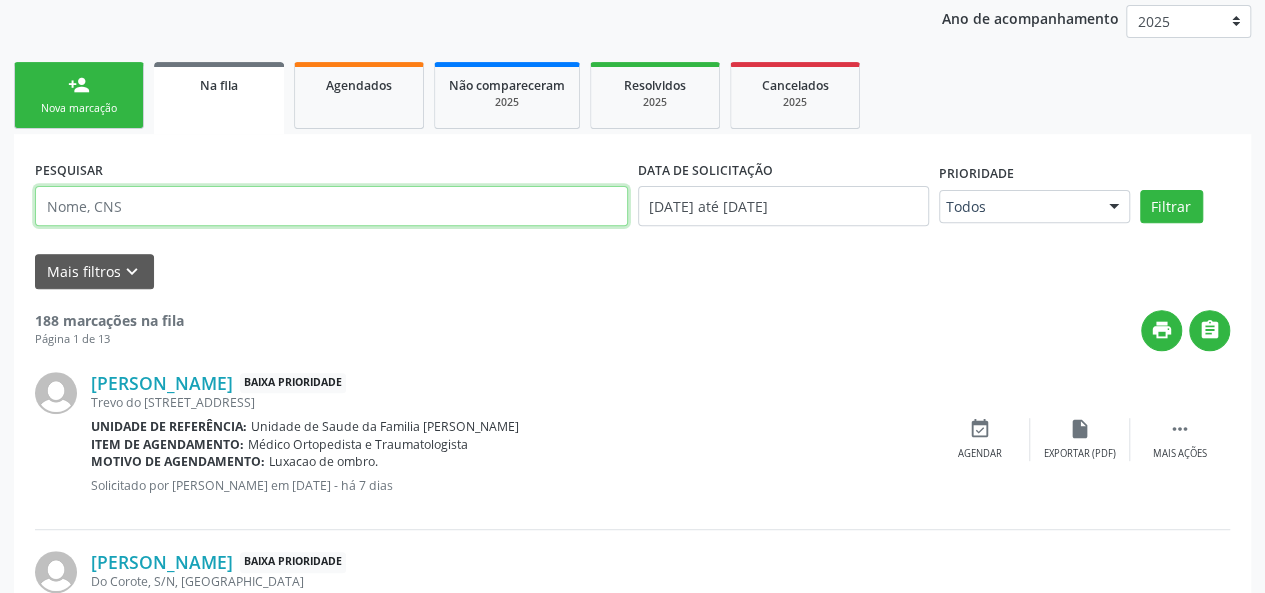 click at bounding box center (331, 206) 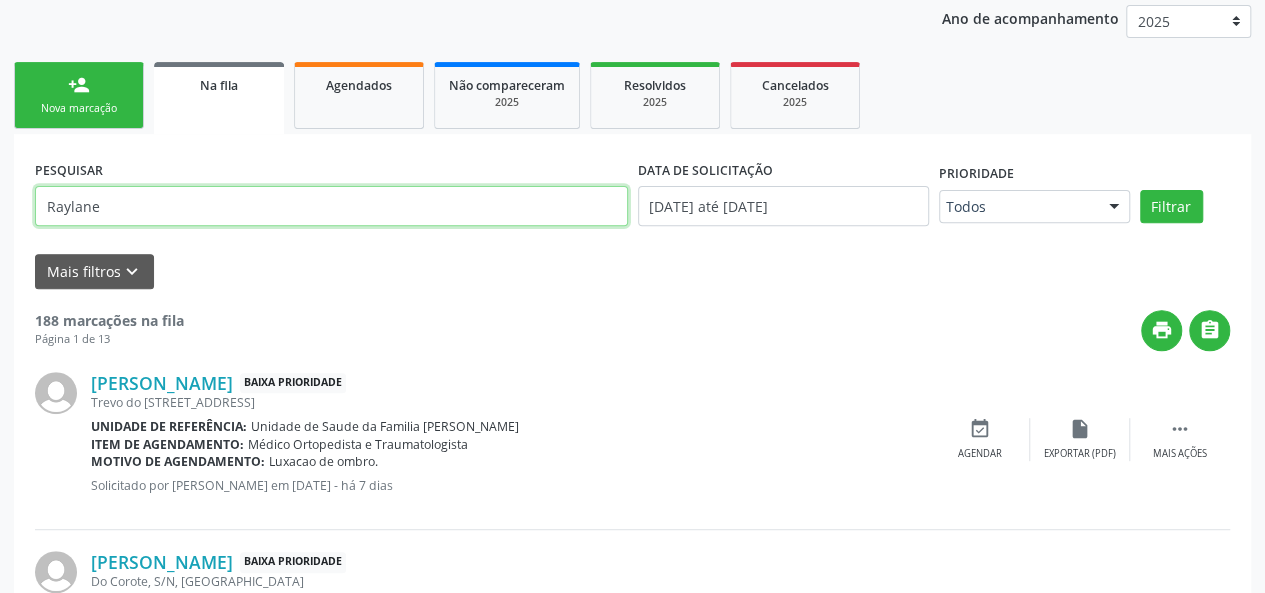 type on "Raylane" 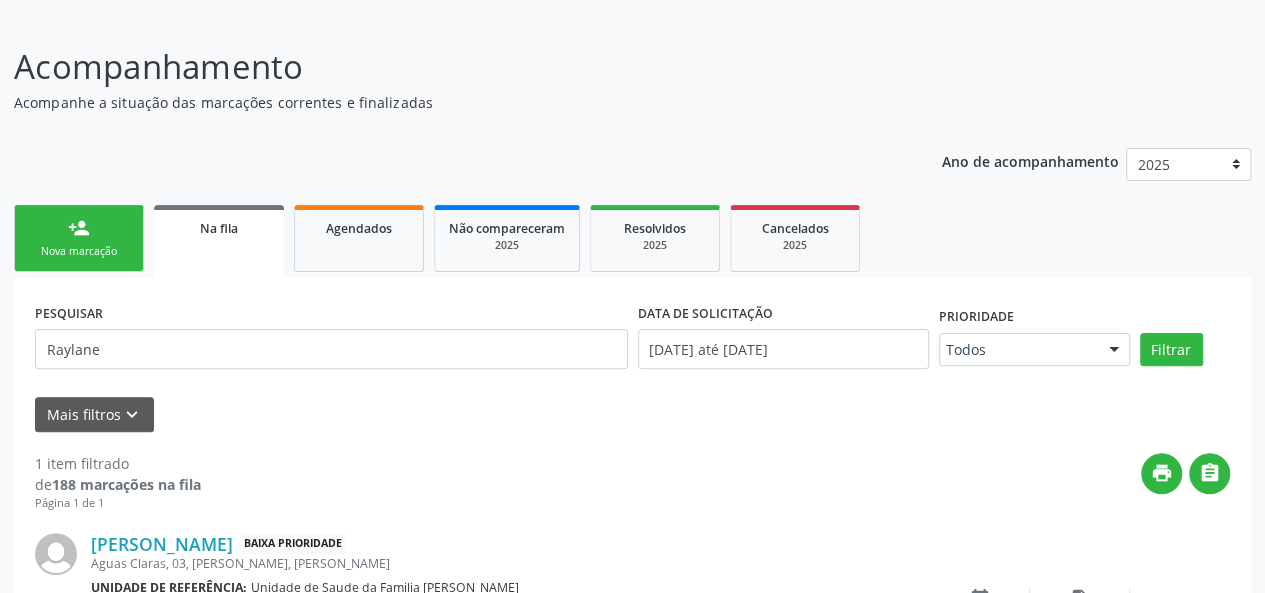 scroll, scrollTop: 265, scrollLeft: 0, axis: vertical 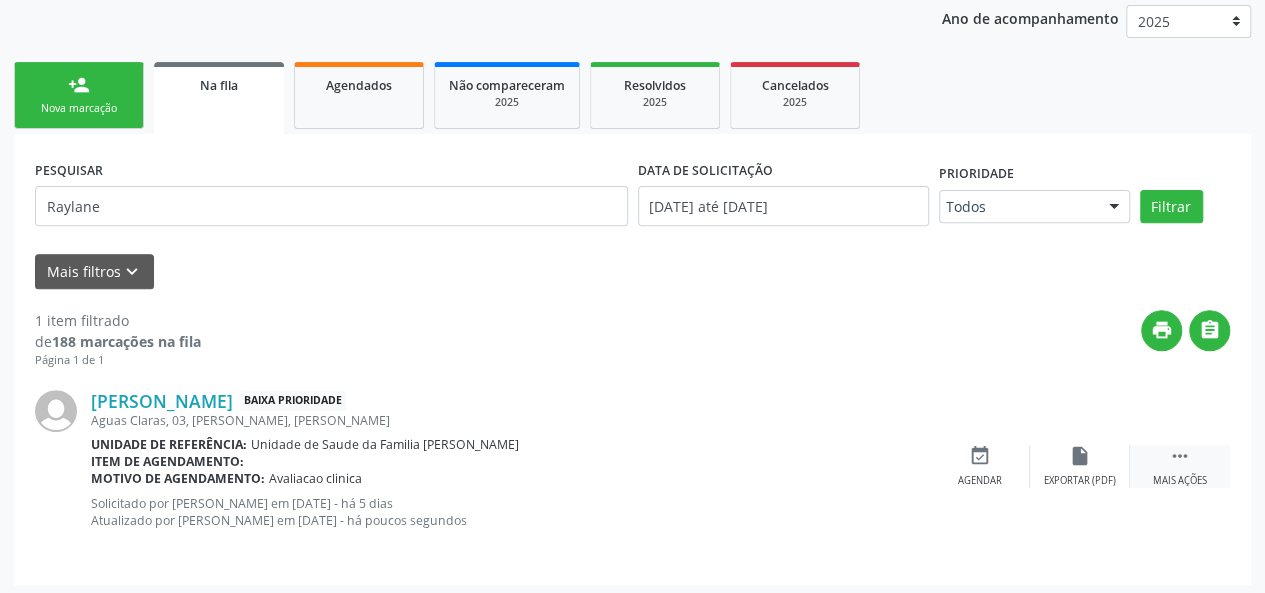 click on "" at bounding box center (1180, 456) 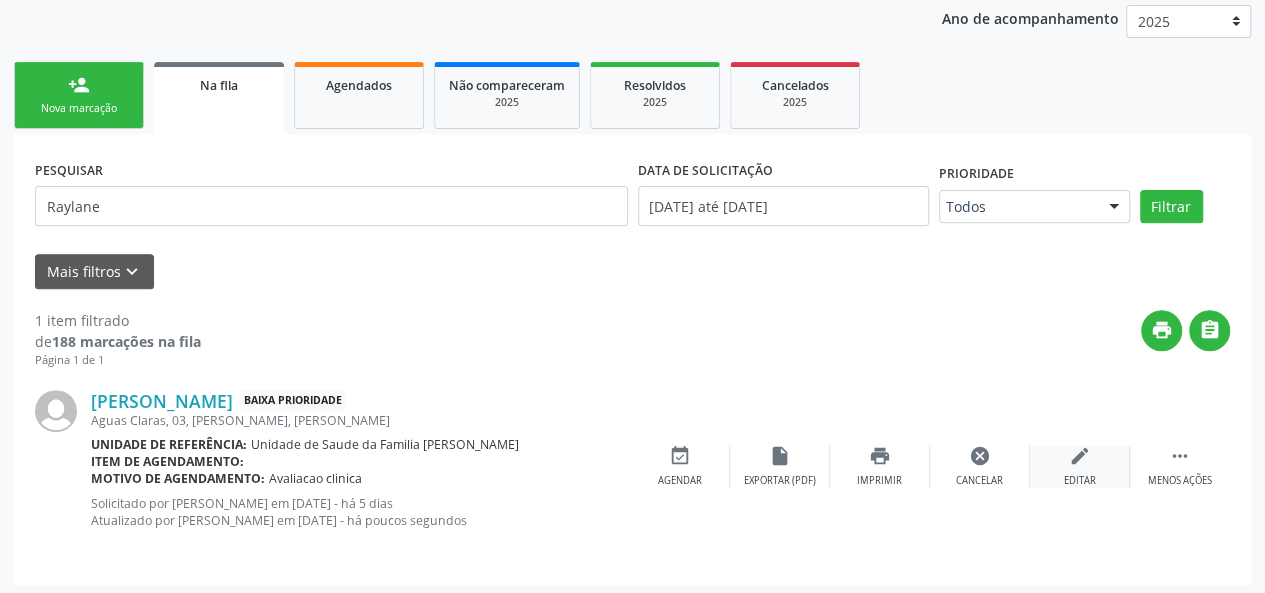 click on "edit
Editar" at bounding box center [1080, 466] 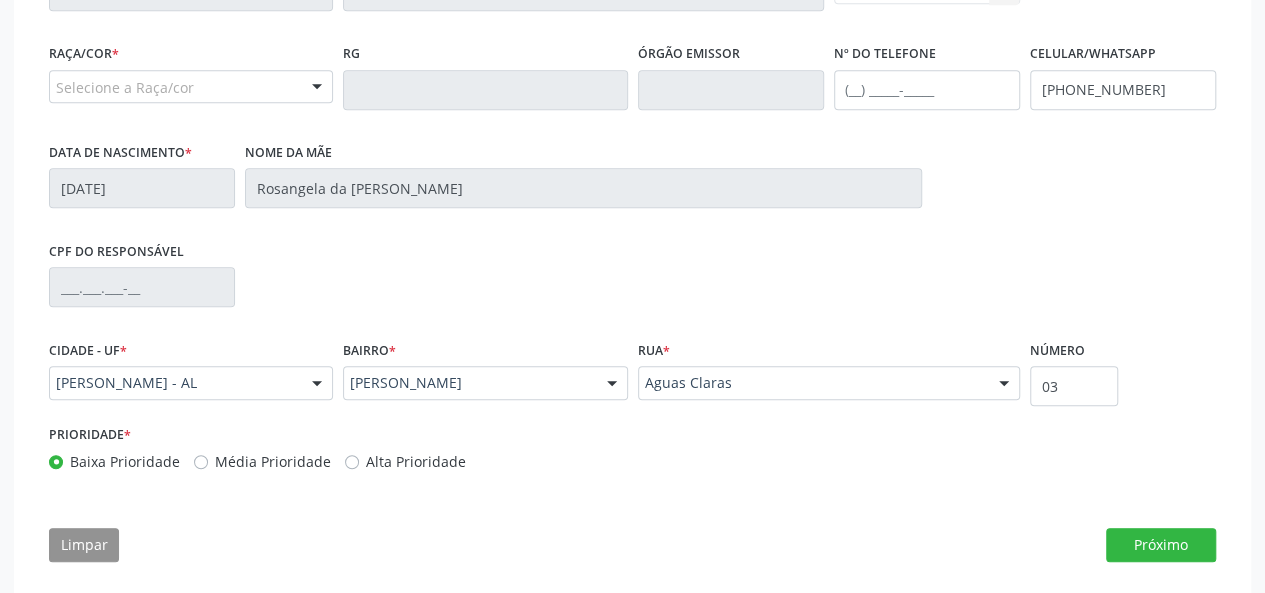 scroll, scrollTop: 544, scrollLeft: 0, axis: vertical 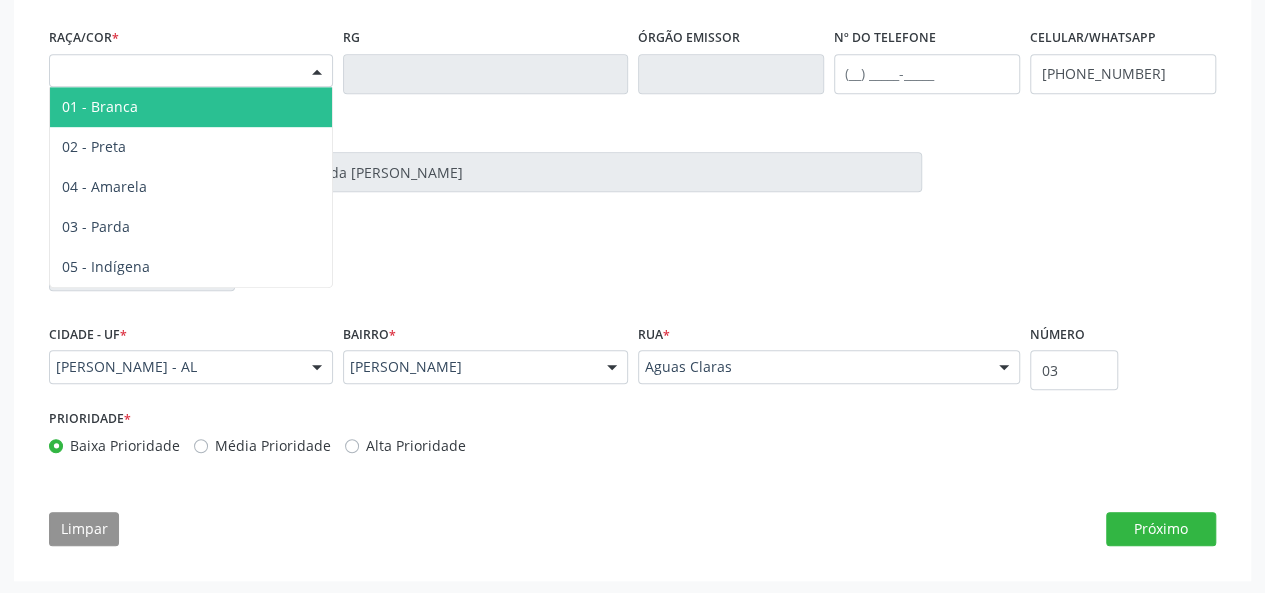 click on "Selecione a Raça/cor" at bounding box center [191, 71] 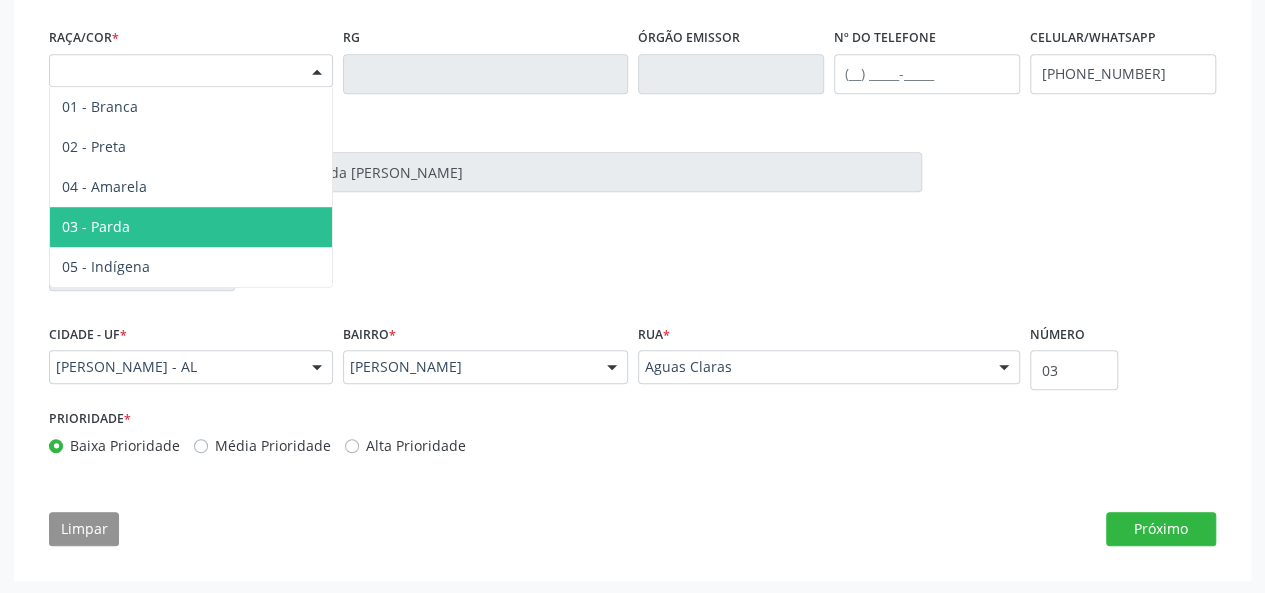 click on "03 - Parda" at bounding box center (96, 226) 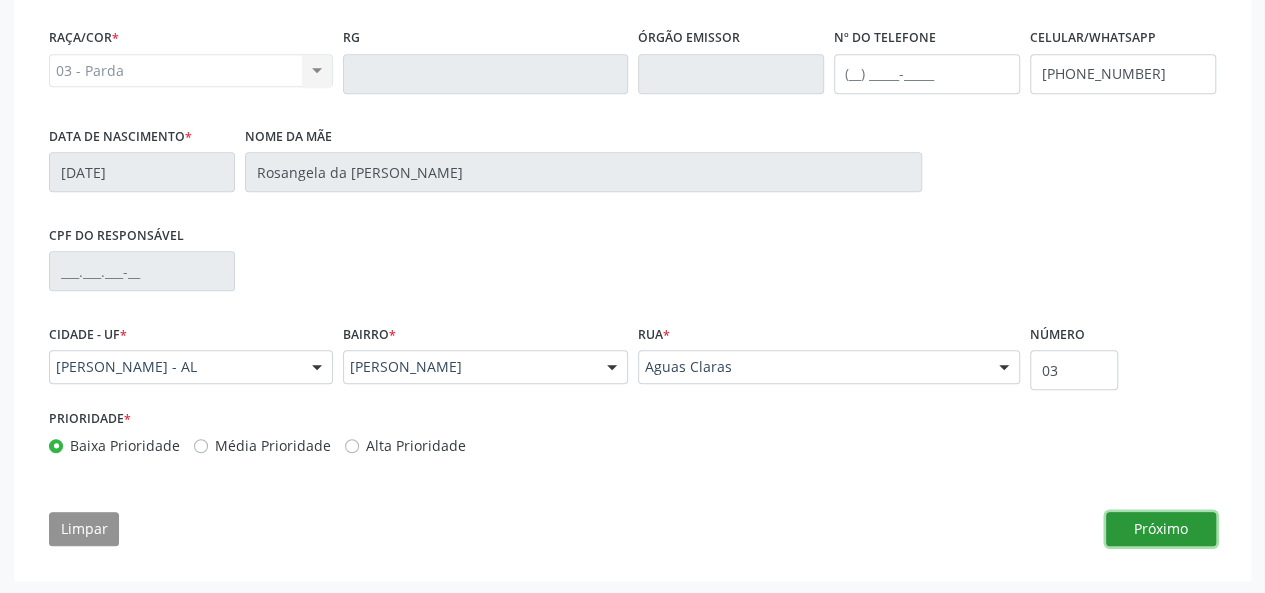 click on "Próximo" at bounding box center (1161, 529) 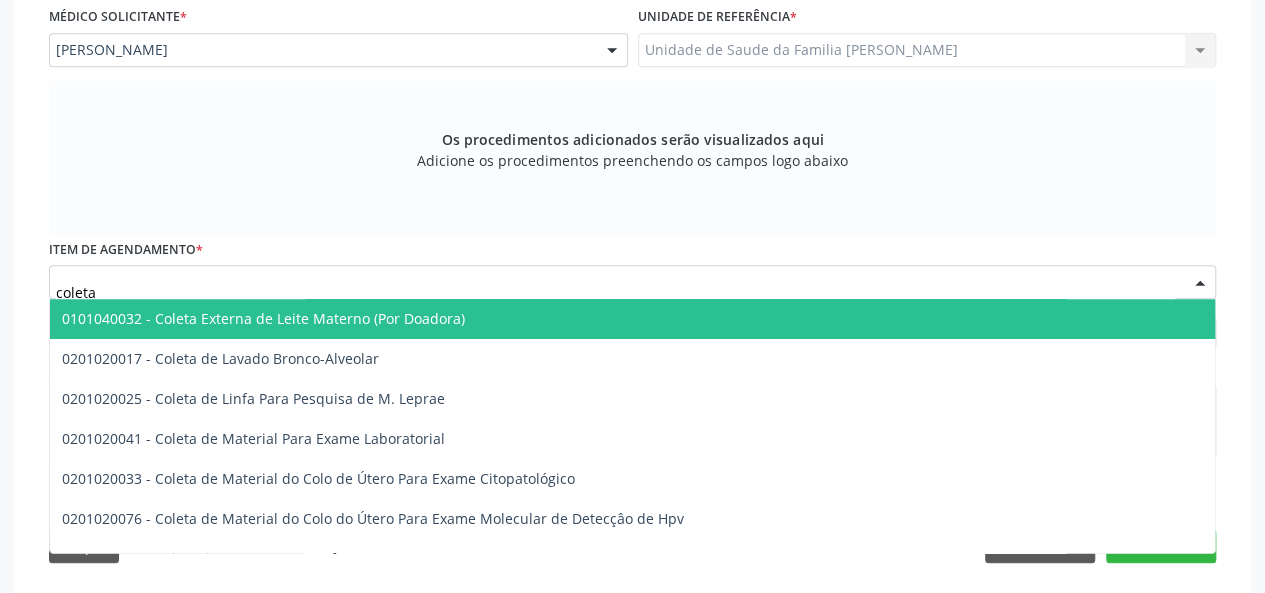 type on "coleta" 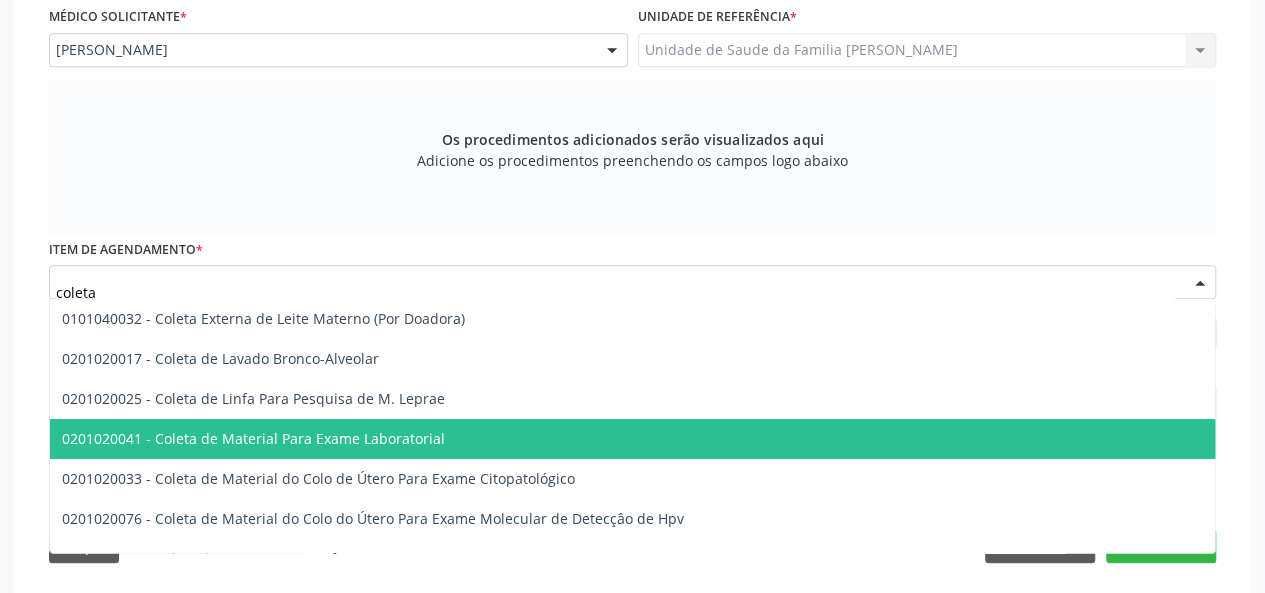 click on "0201020041 - Coleta de Material Para Exame Laboratorial" at bounding box center (253, 438) 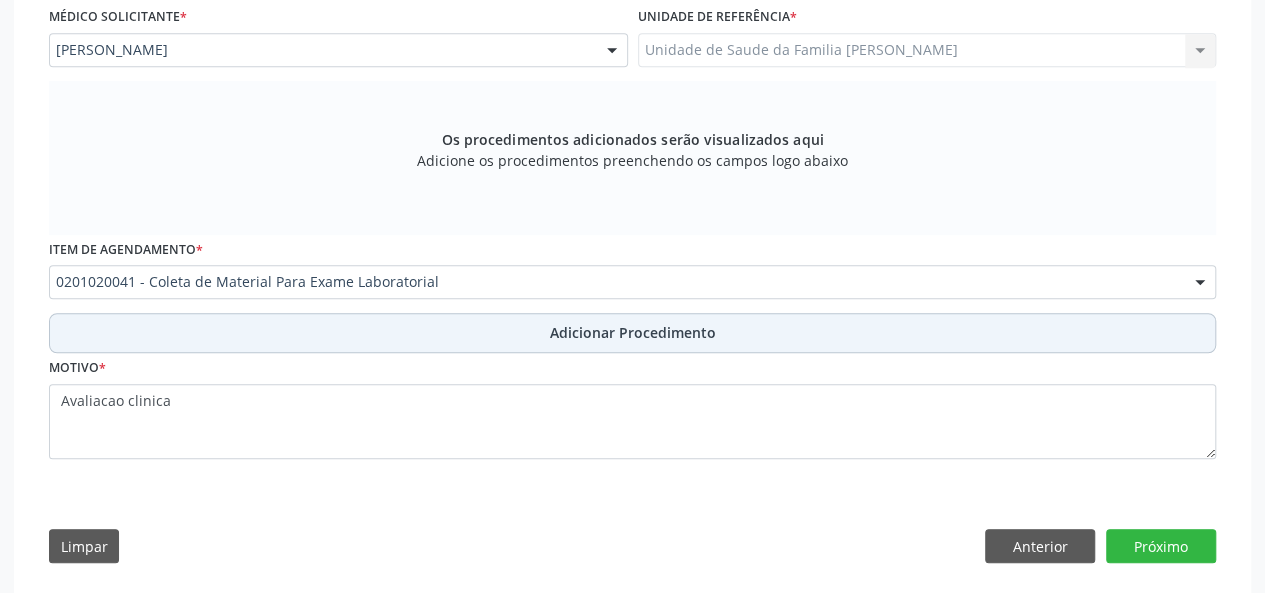 click on "Adicionar Procedimento" at bounding box center (632, 333) 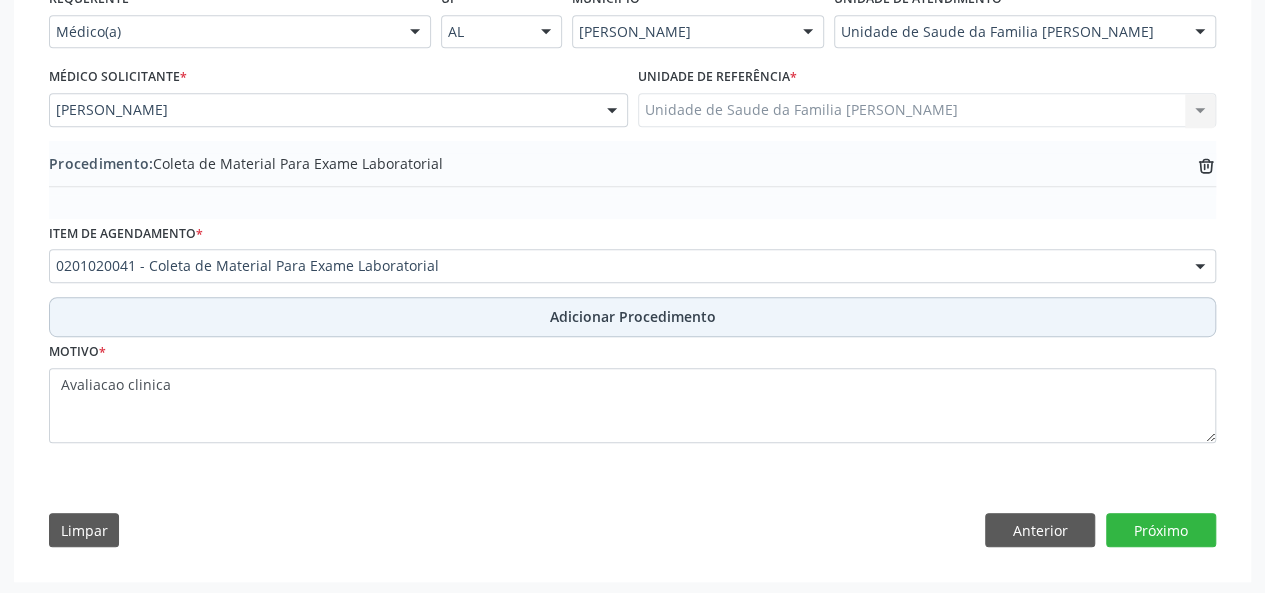 click on "Adicionar Procedimento" at bounding box center (633, 316) 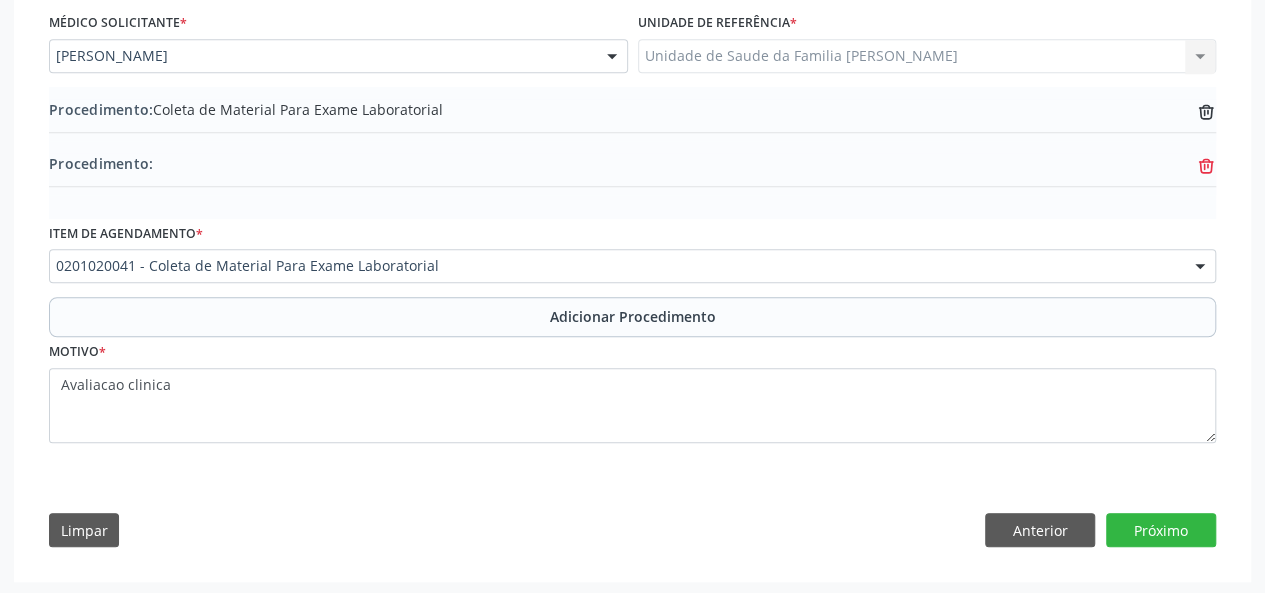 click on "trash-outline icon" 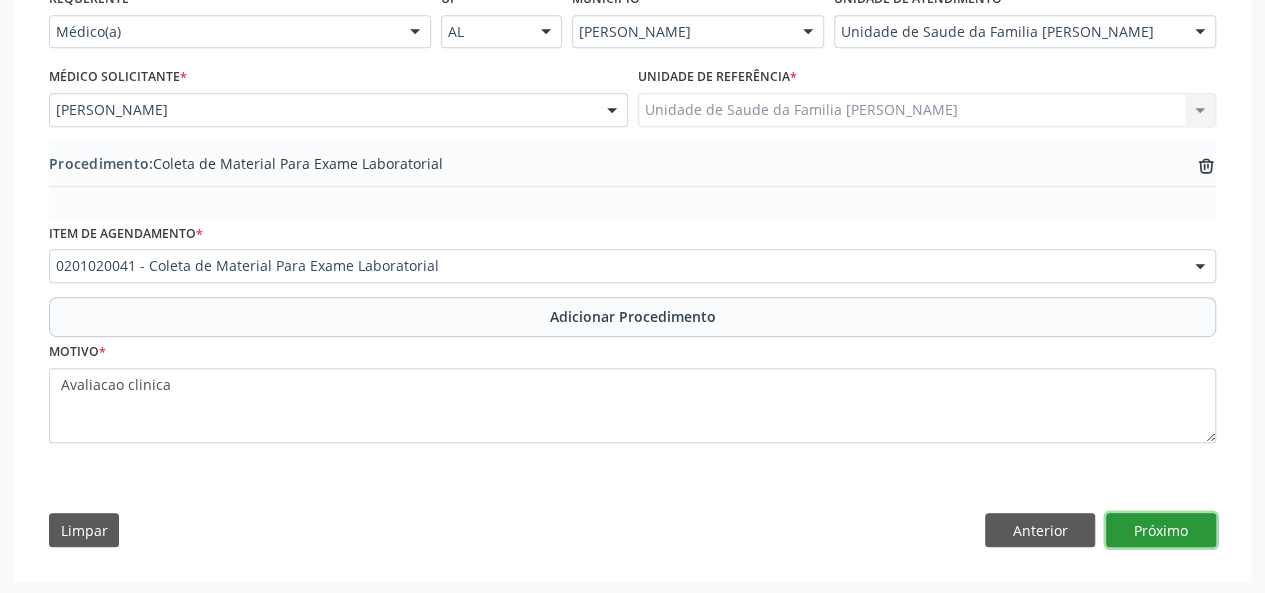 click on "Próximo" at bounding box center (1161, 530) 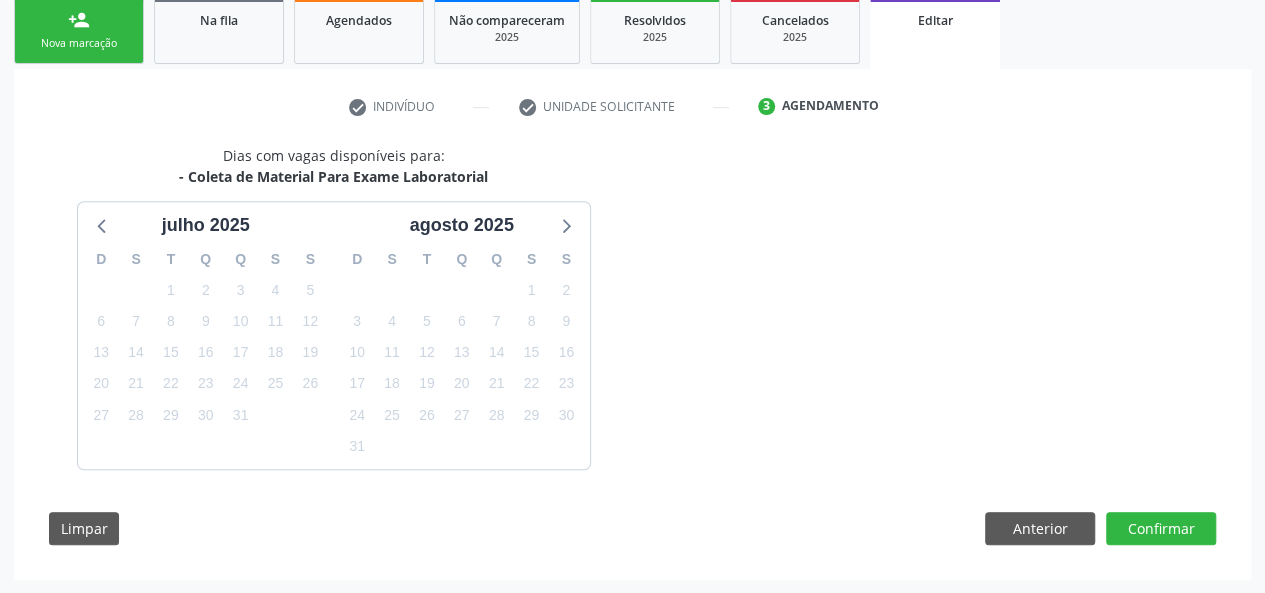 scroll, scrollTop: 388, scrollLeft: 0, axis: vertical 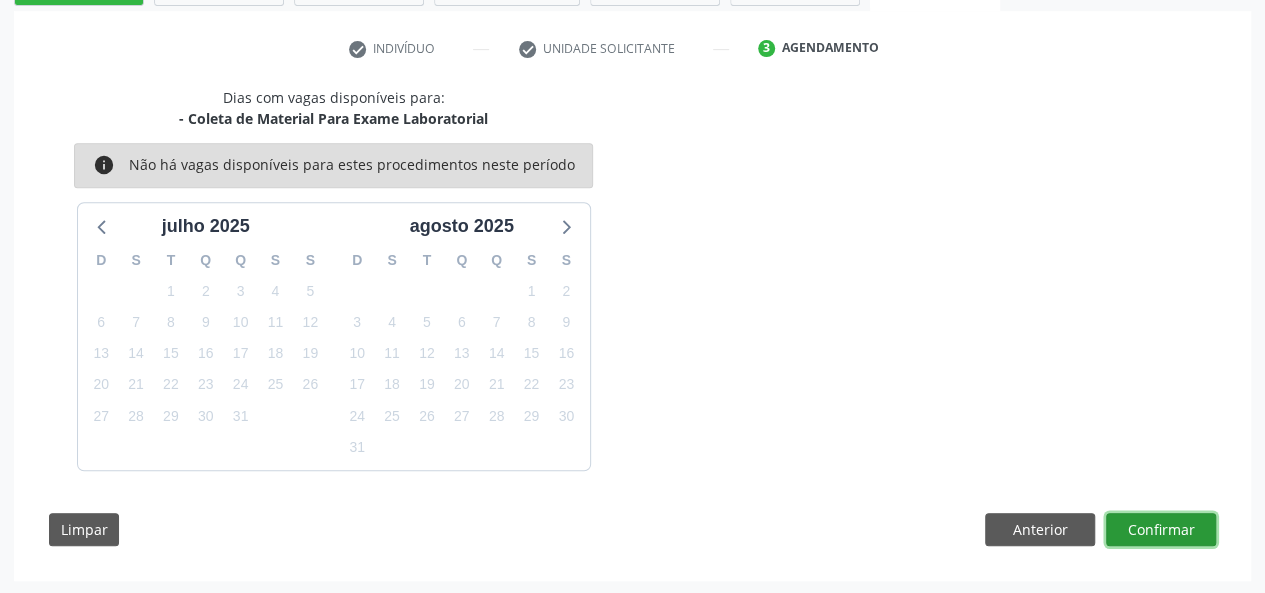click on "Confirmar" at bounding box center [1161, 530] 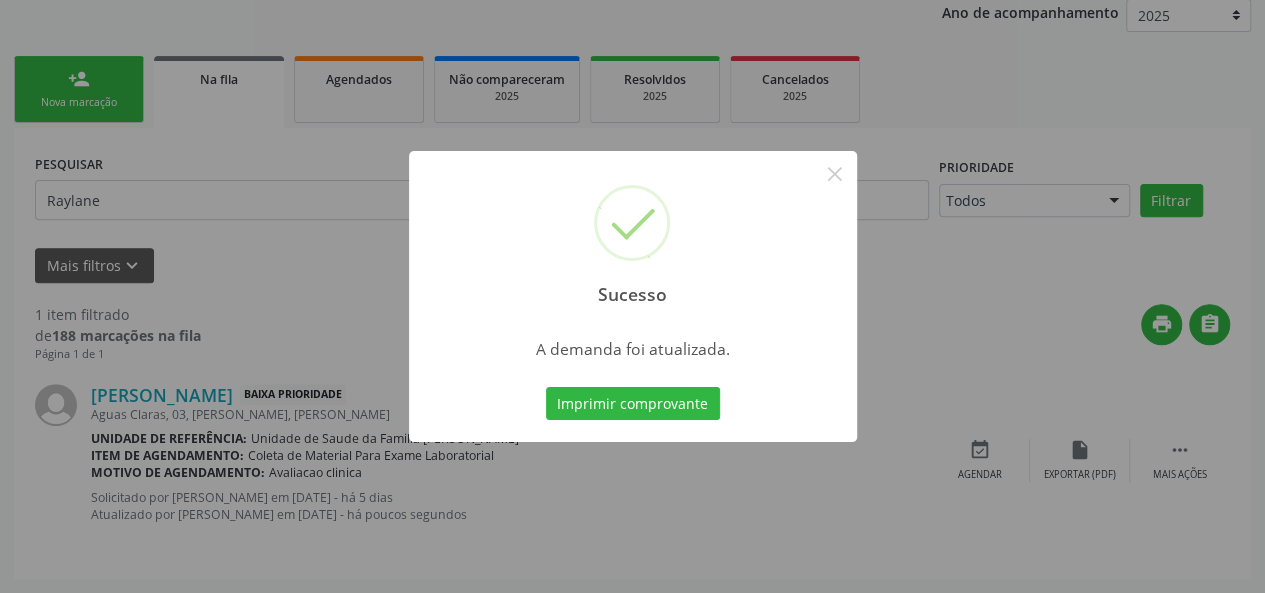 scroll, scrollTop: 100, scrollLeft: 0, axis: vertical 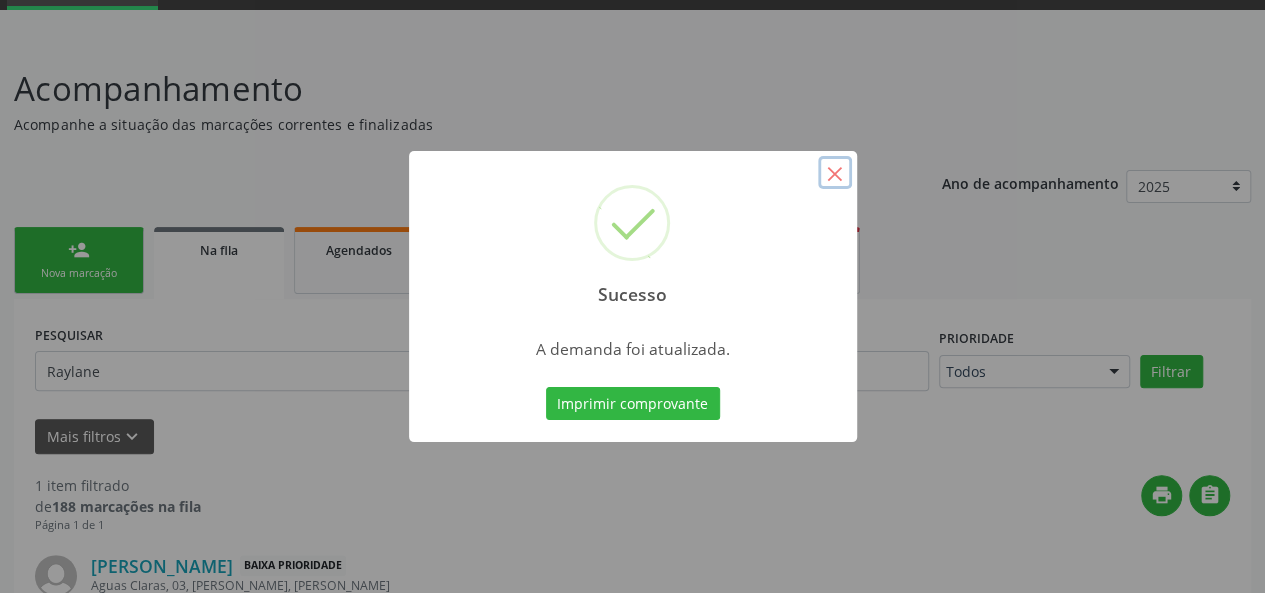 click on "×" at bounding box center (835, 173) 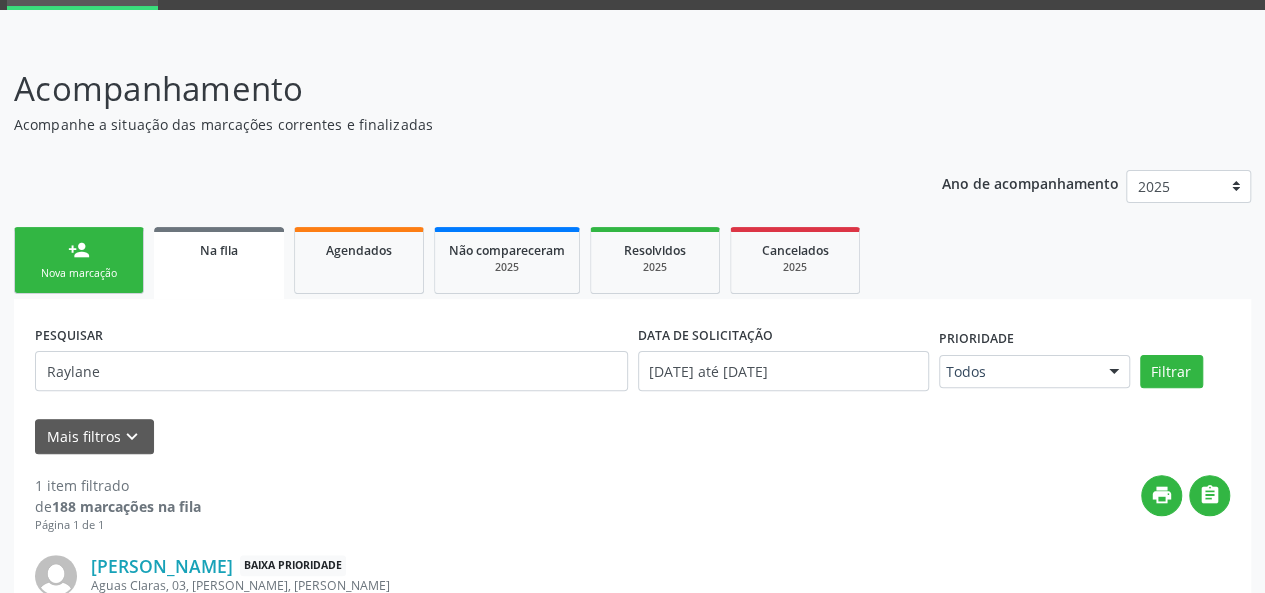 scroll, scrollTop: 270, scrollLeft: 0, axis: vertical 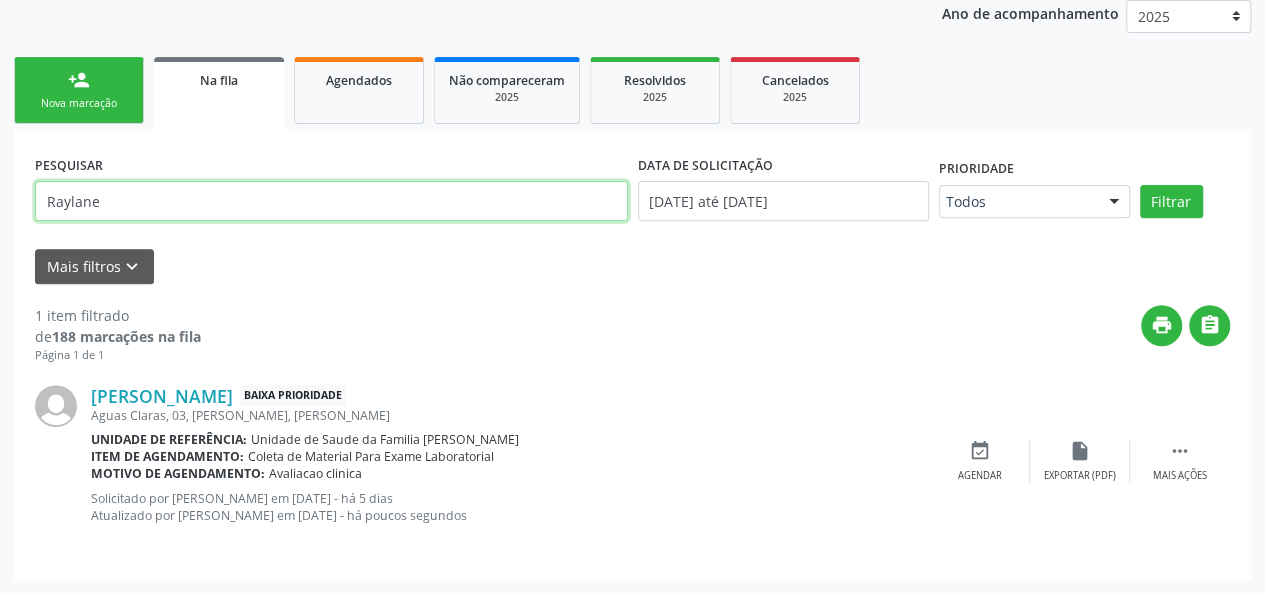 drag, startPoint x: 126, startPoint y: 209, endPoint x: 0, endPoint y: 221, distance: 126.57014 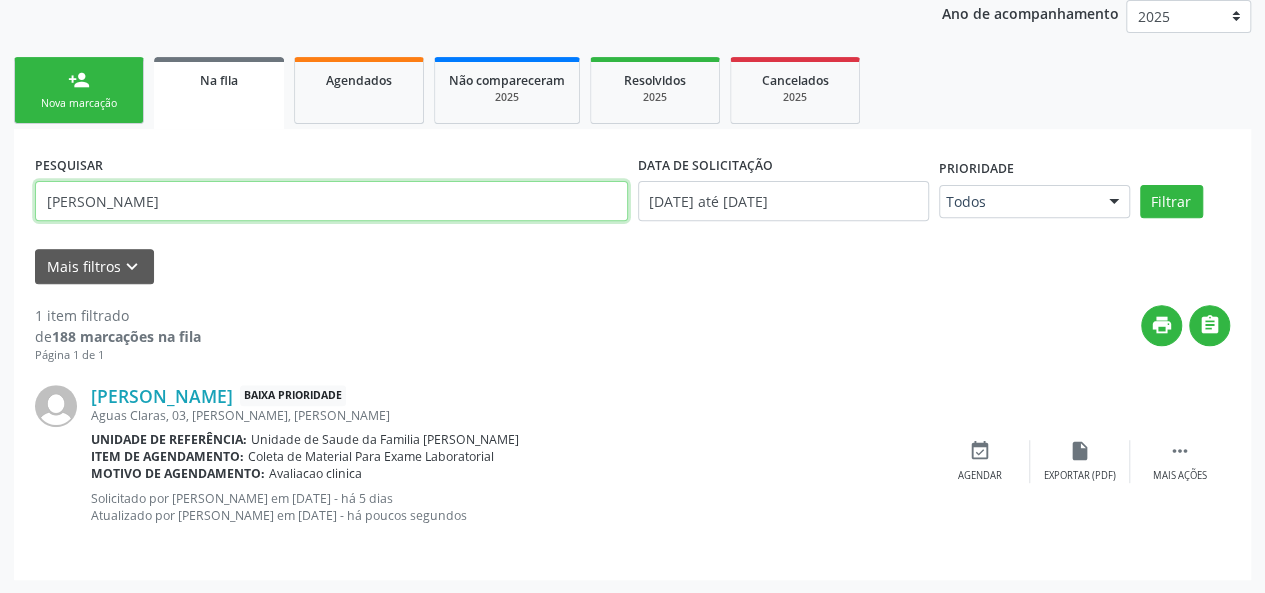 type on "Joao Miguel" 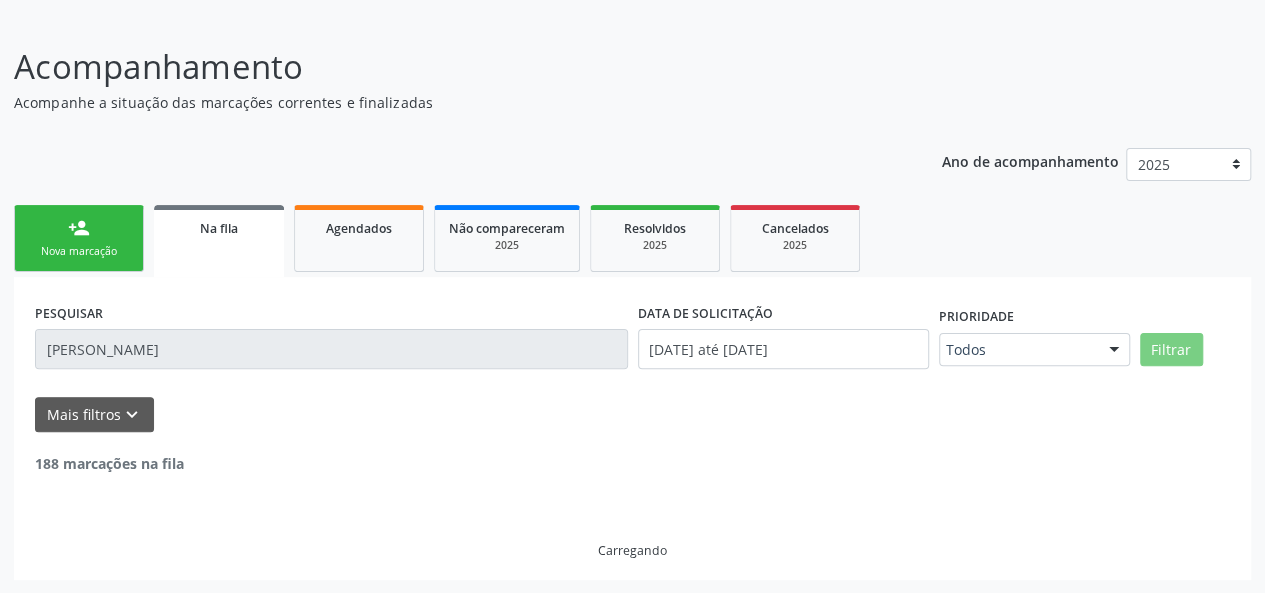 scroll, scrollTop: 58, scrollLeft: 0, axis: vertical 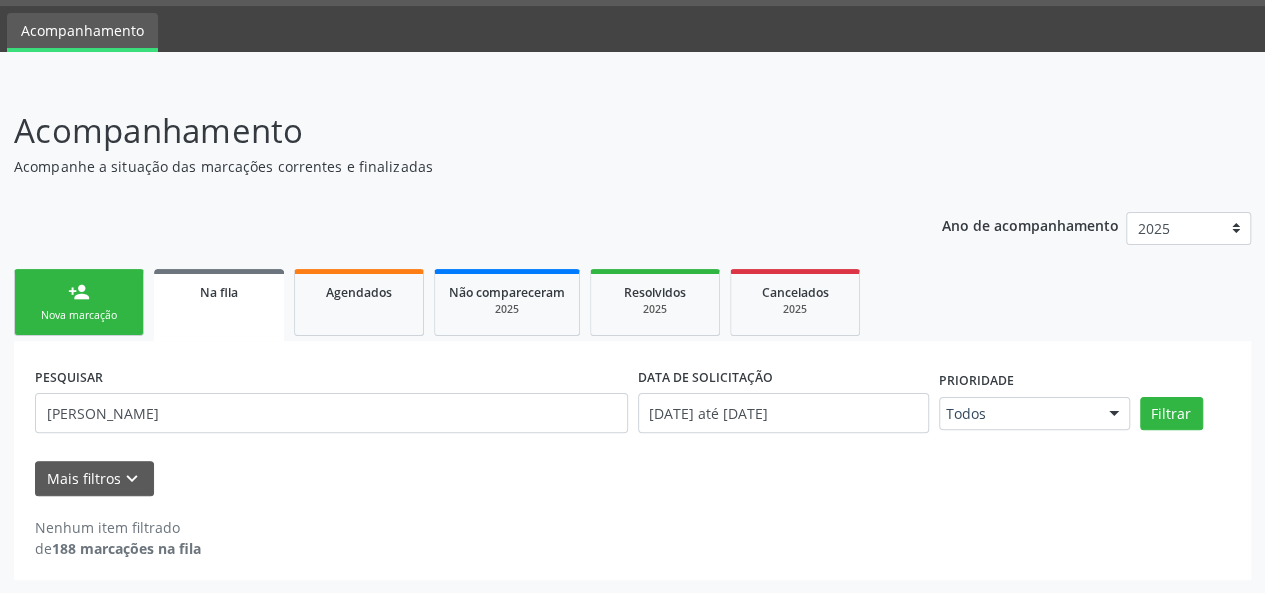 drag, startPoint x: 164, startPoint y: 391, endPoint x: 31, endPoint y: 418, distance: 135.71294 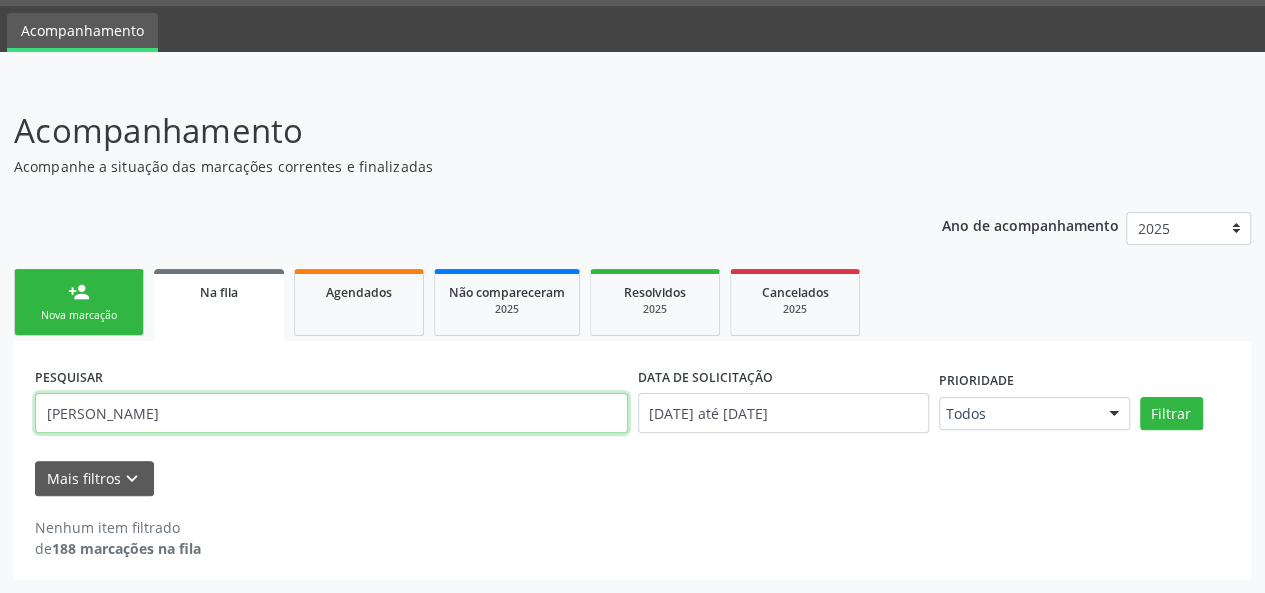 click on "Joao Miguel" at bounding box center (331, 413) 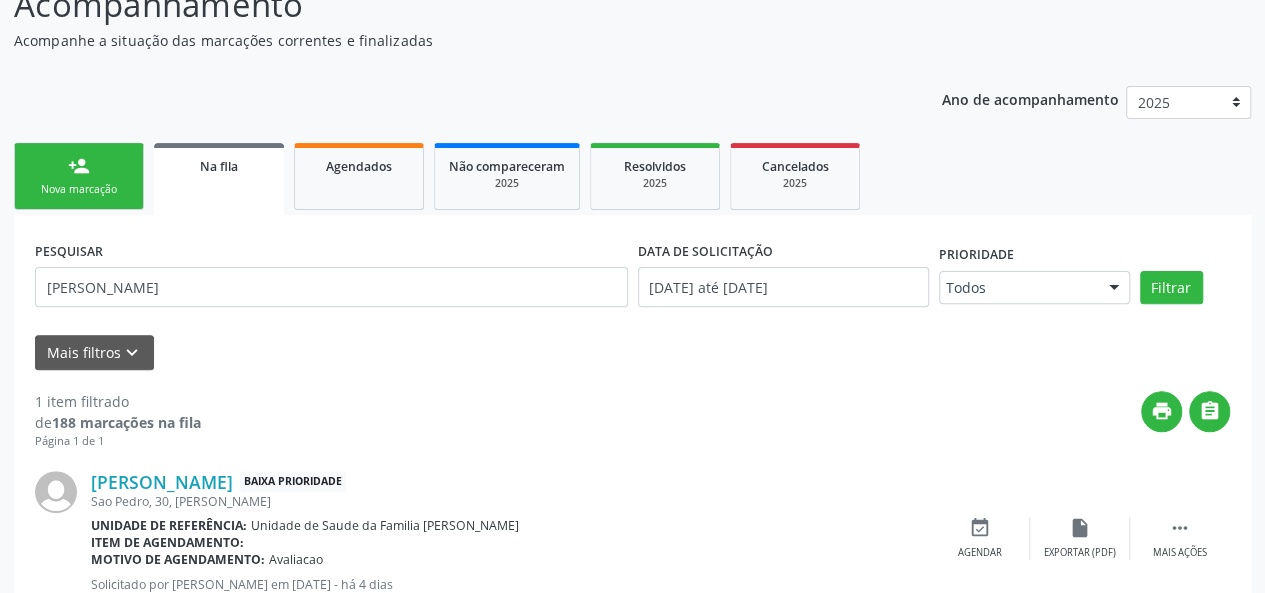 scroll, scrollTop: 252, scrollLeft: 0, axis: vertical 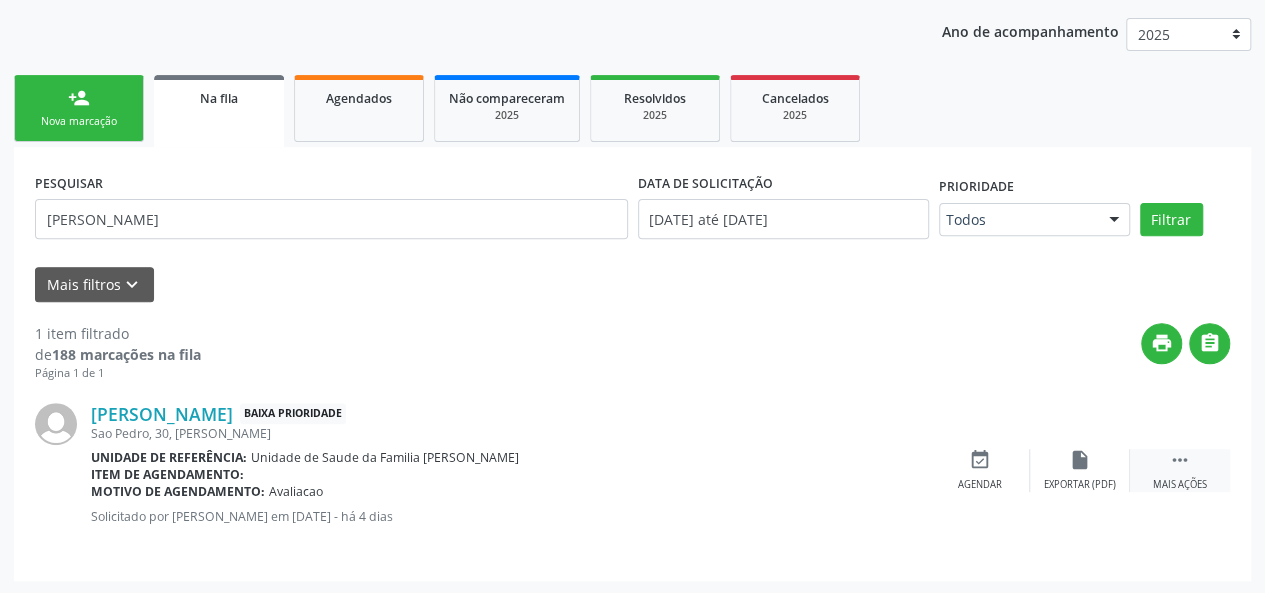 click on "" at bounding box center (1180, 460) 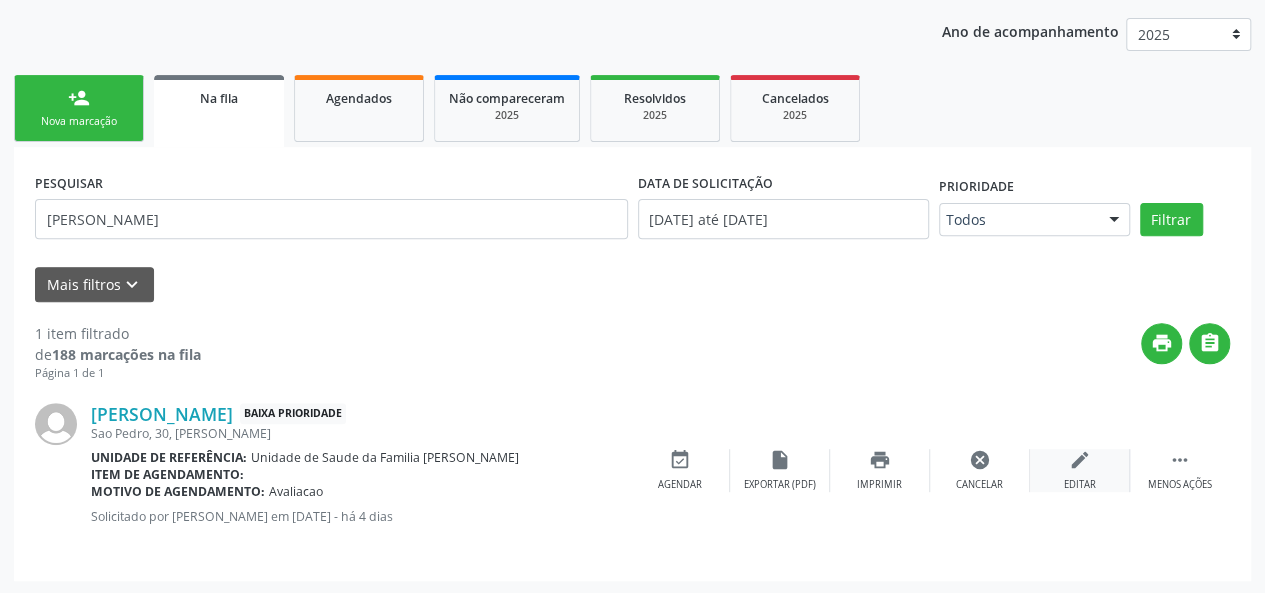 click on "edit
Editar" at bounding box center [1080, 470] 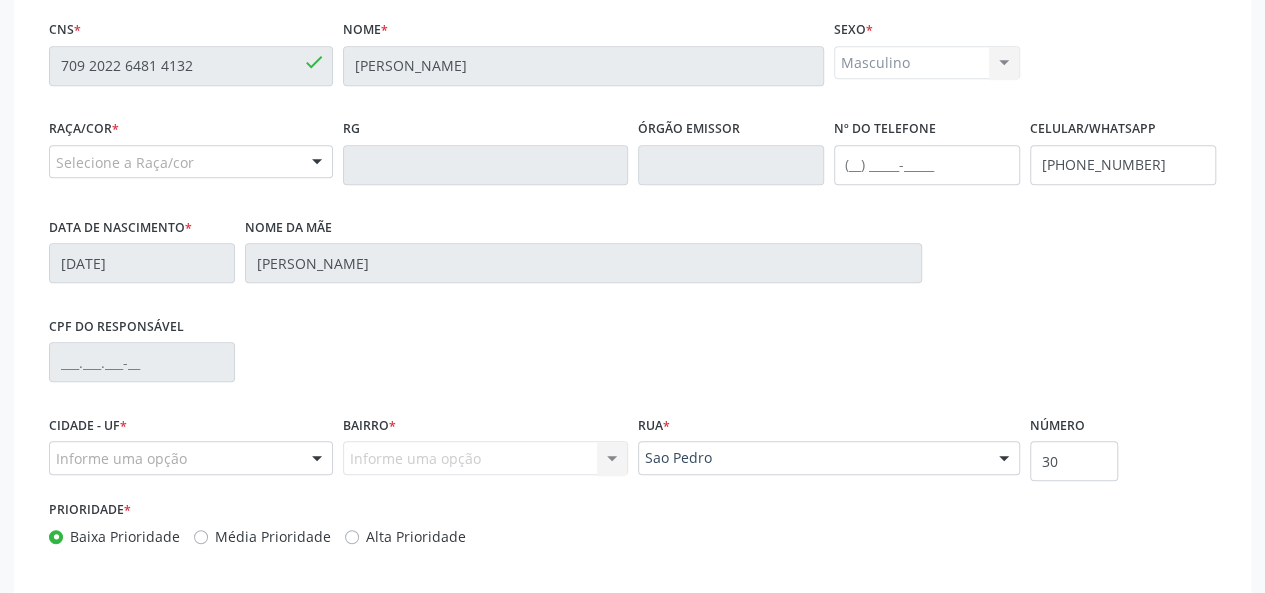 scroll, scrollTop: 500, scrollLeft: 0, axis: vertical 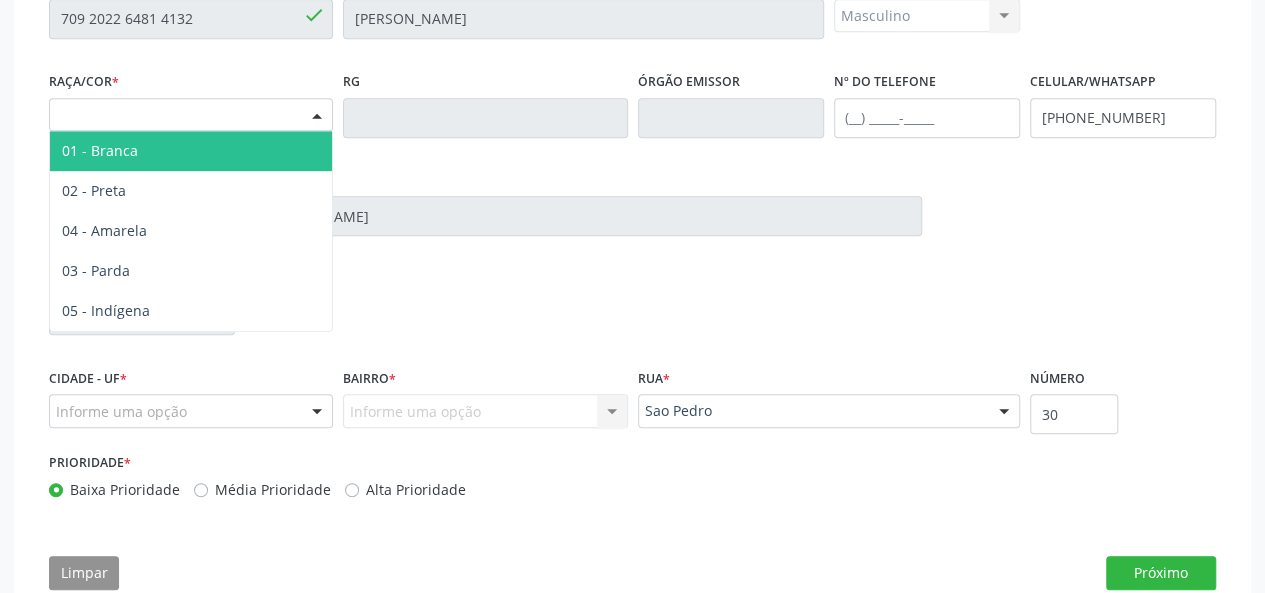 click on "Selecione a Raça/cor" at bounding box center [191, 115] 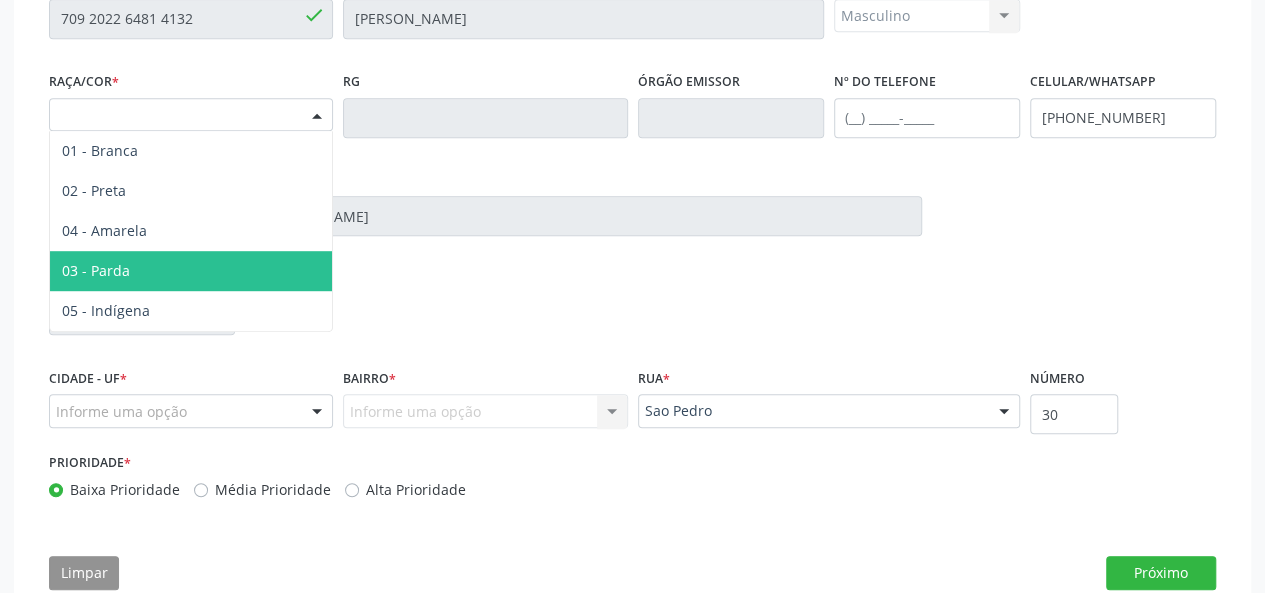 click on "03 - Parda" at bounding box center (96, 270) 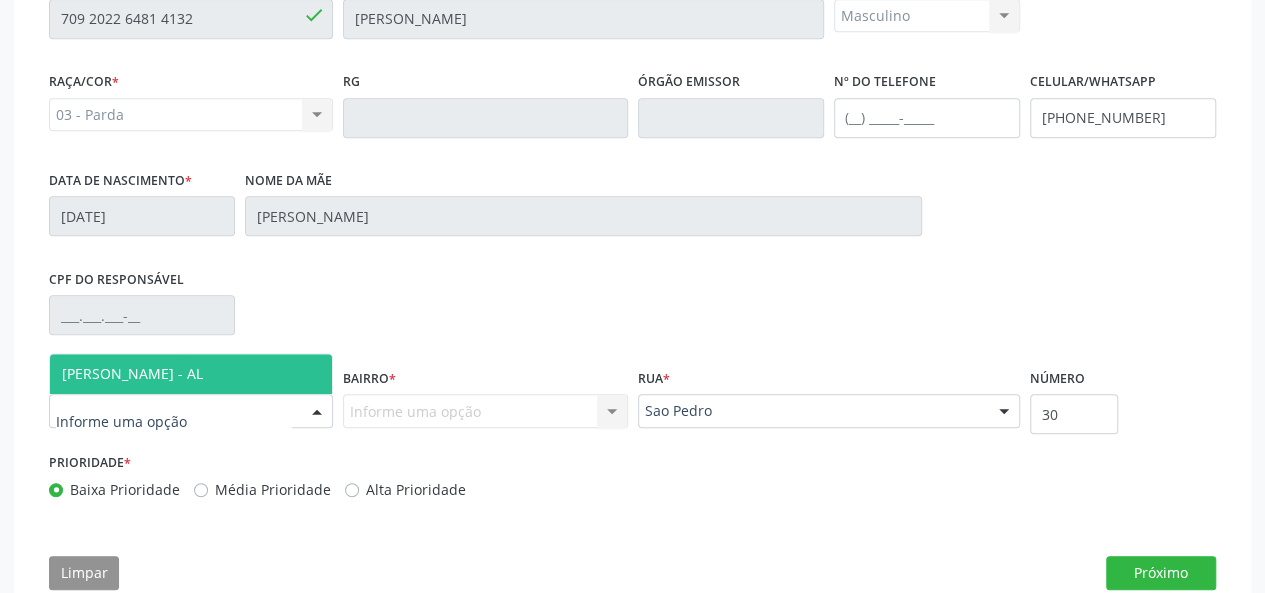 click on "[PERSON_NAME] - AL" at bounding box center (191, 374) 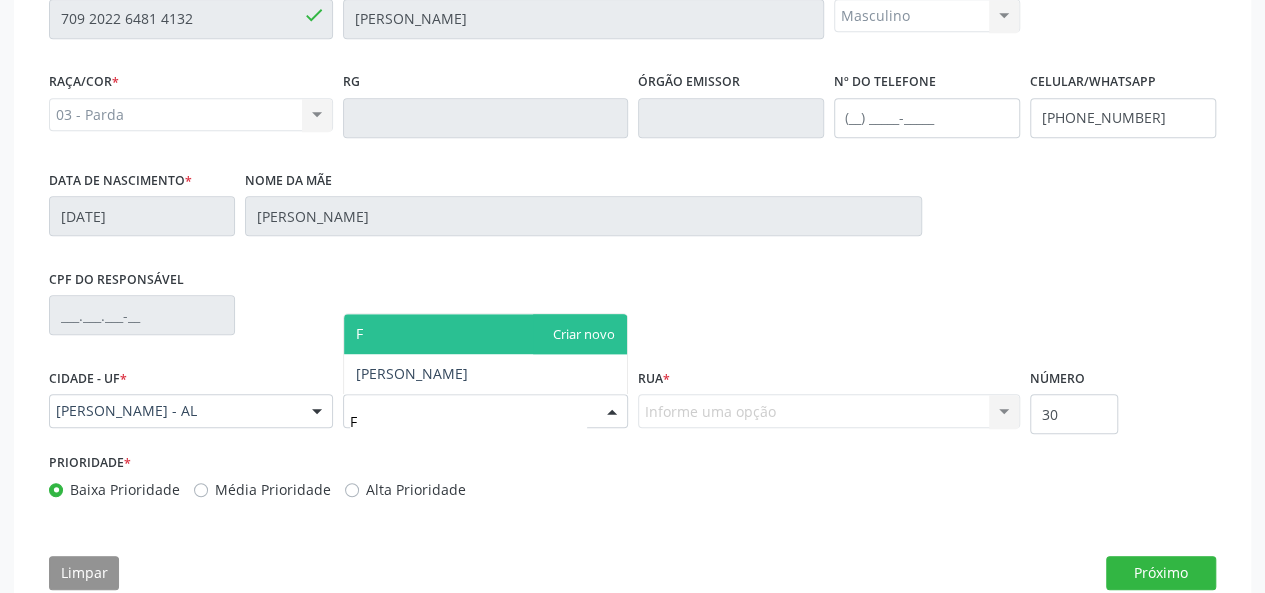 type on "Fr" 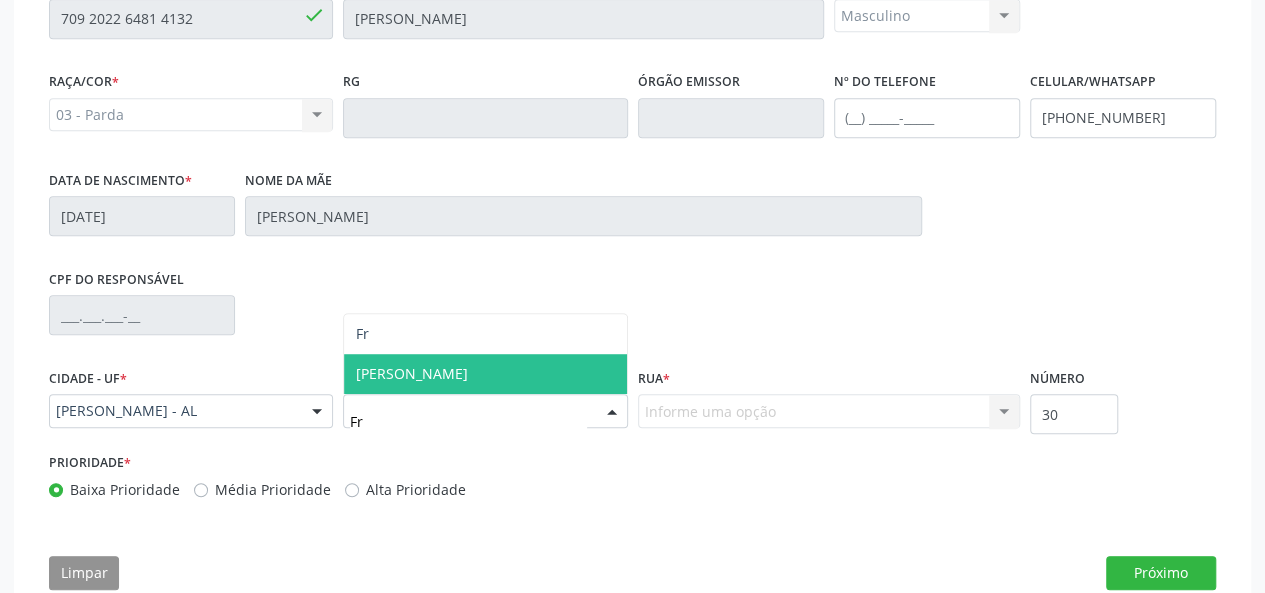 click on "[PERSON_NAME]" at bounding box center (412, 373) 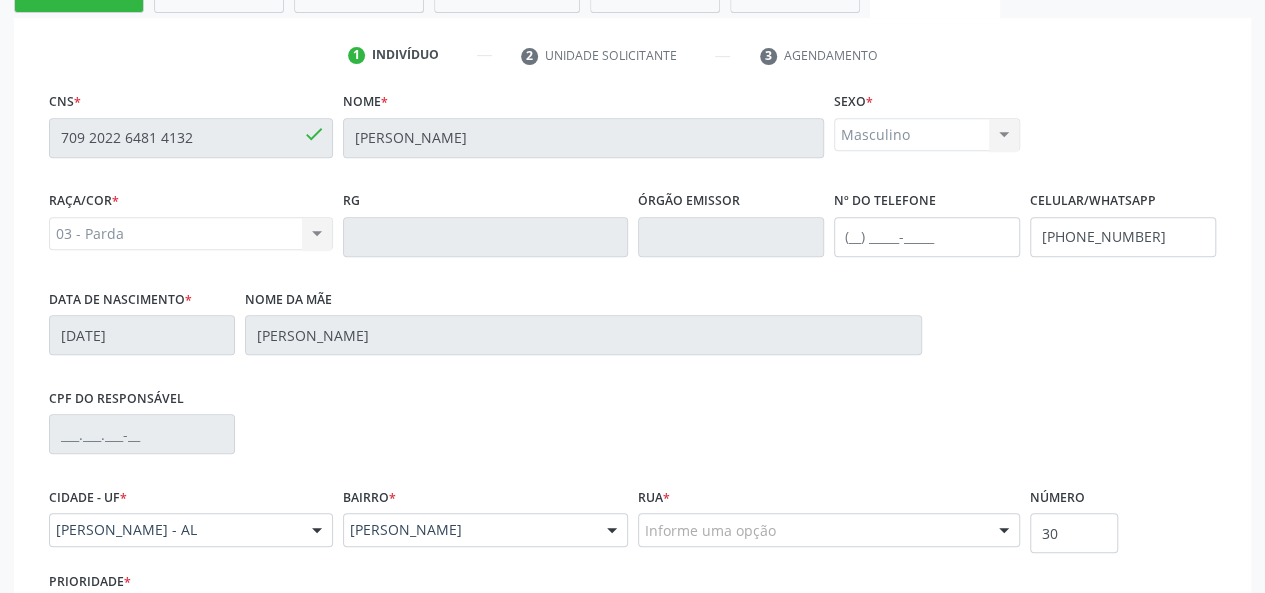 scroll, scrollTop: 400, scrollLeft: 0, axis: vertical 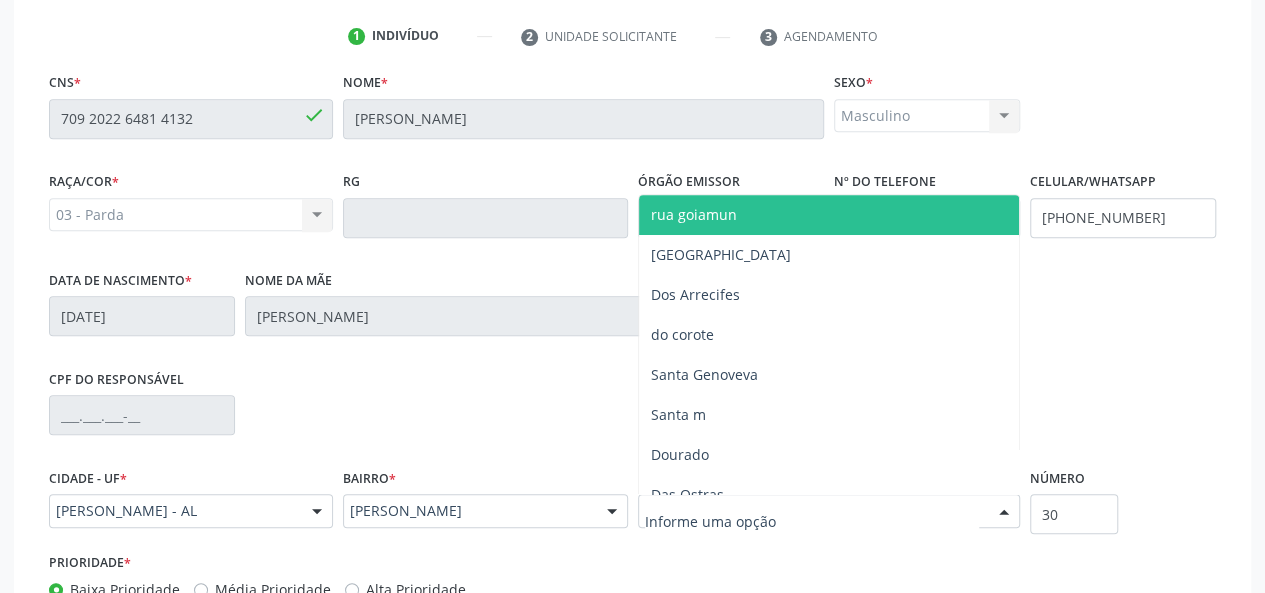 click at bounding box center (829, 511) 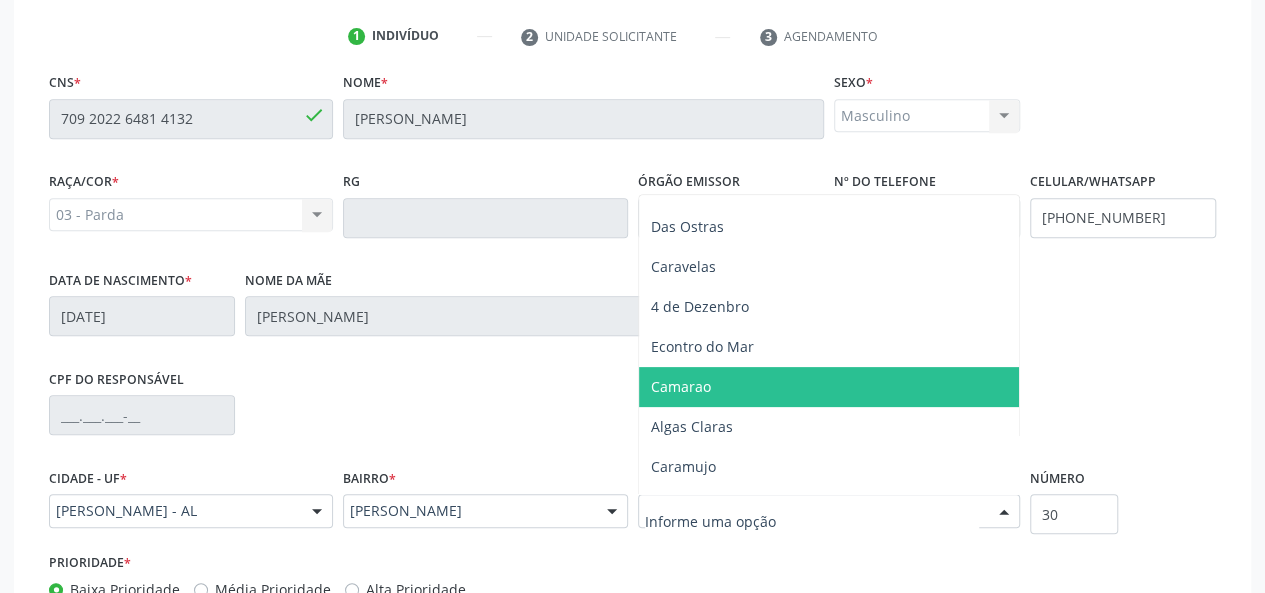 scroll, scrollTop: 300, scrollLeft: 0, axis: vertical 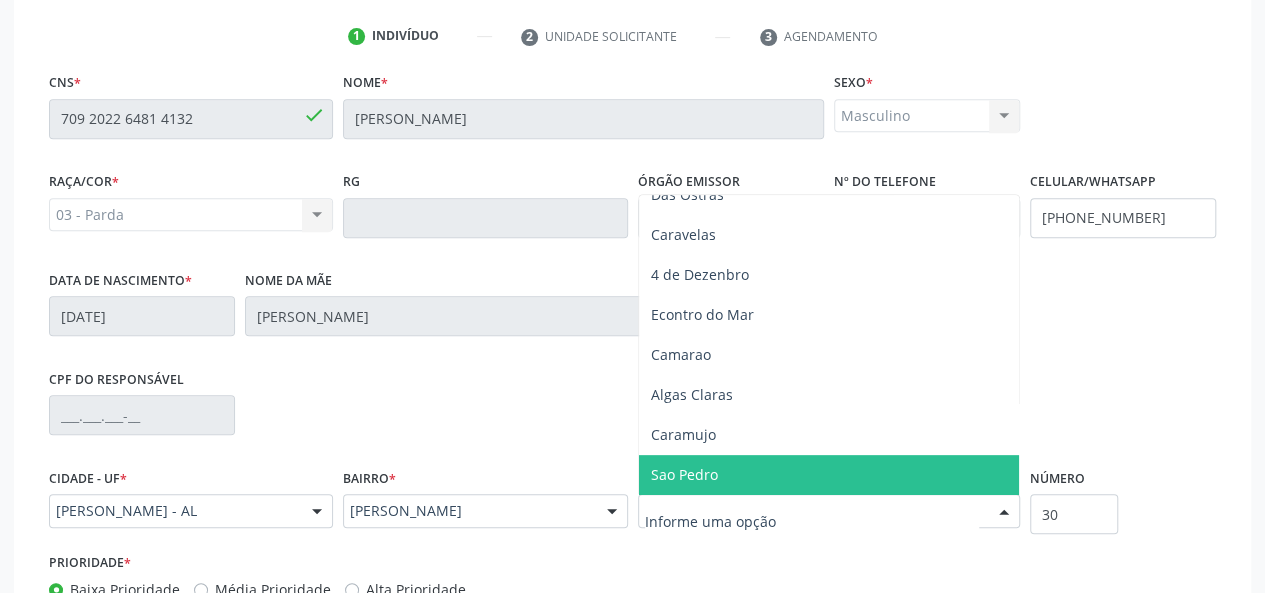 click on "Sao Pedro" at bounding box center (829, 475) 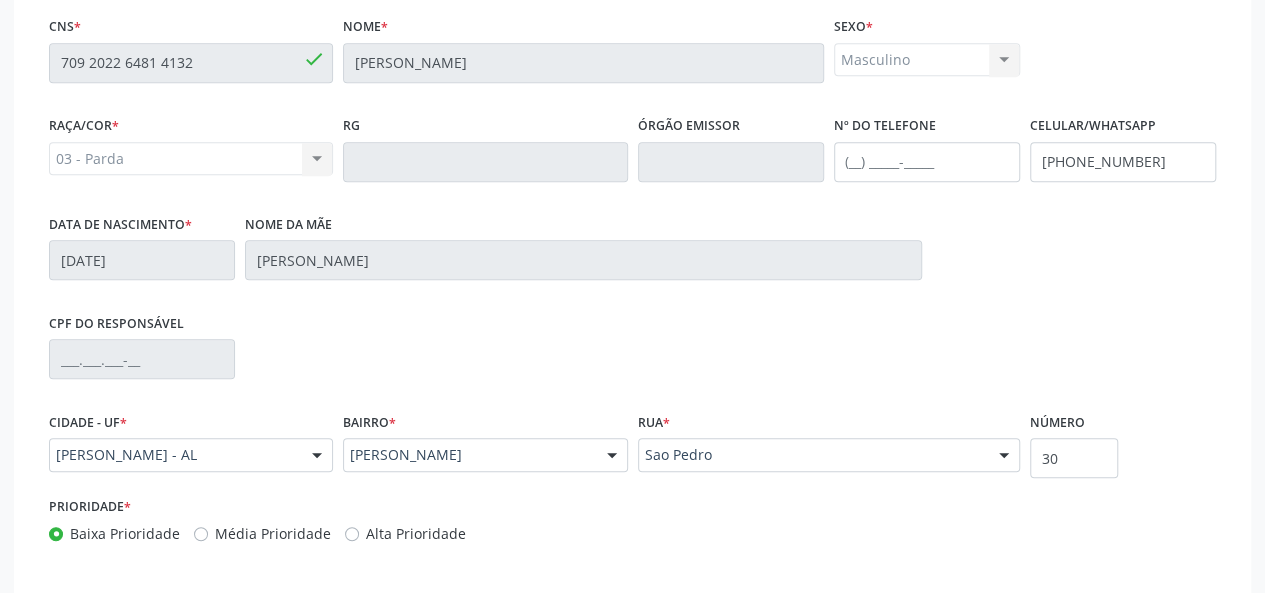 scroll, scrollTop: 500, scrollLeft: 0, axis: vertical 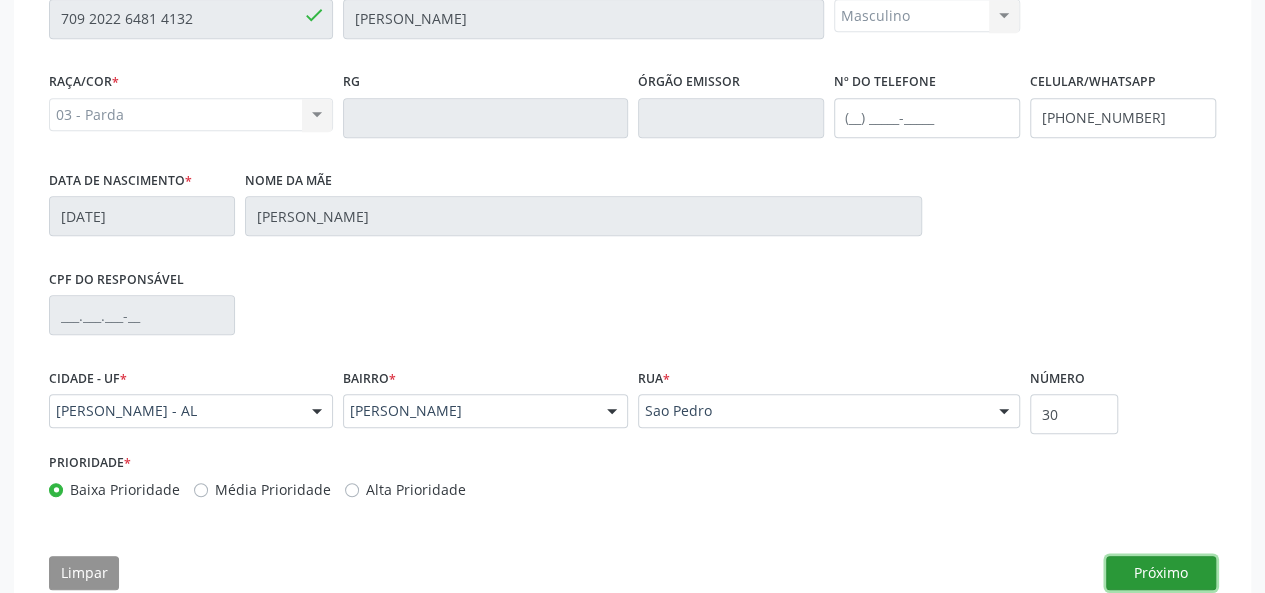 click on "Próximo" at bounding box center (1161, 573) 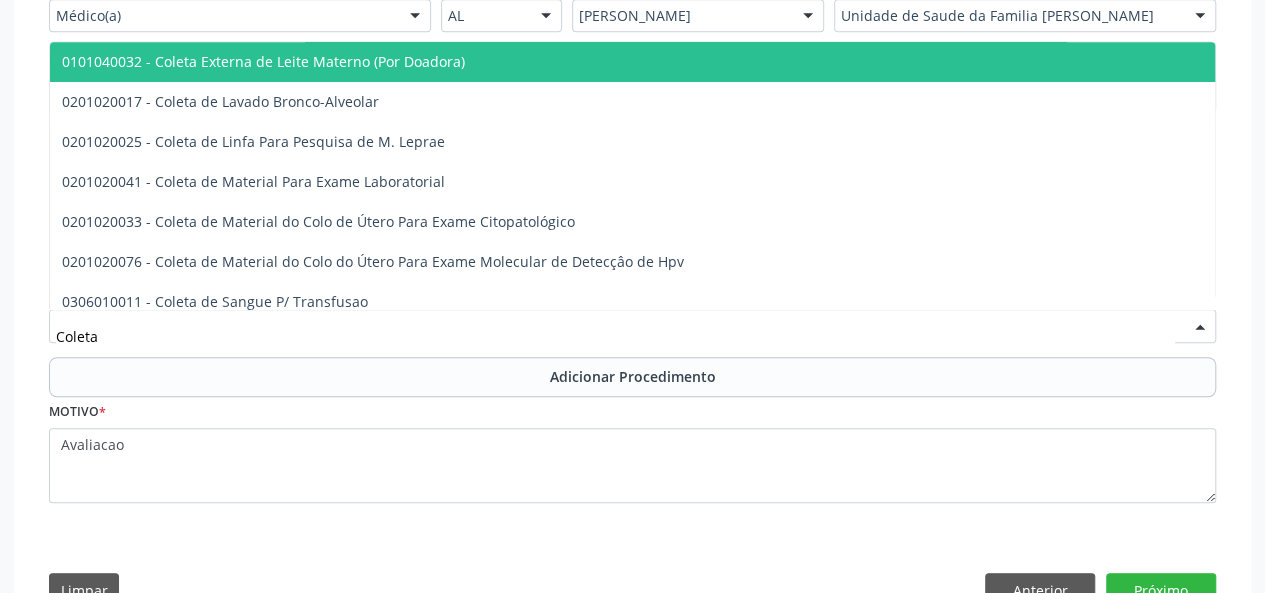 type on "Coleta" 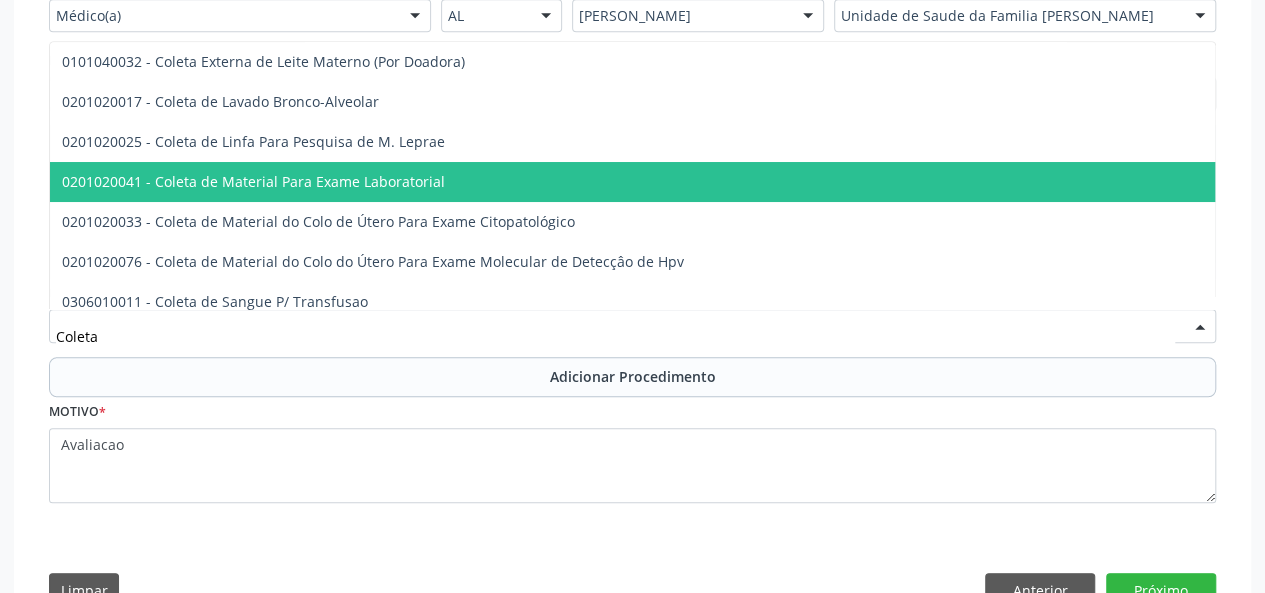 click on "0201020041 - Coleta de Material Para Exame Laboratorial" at bounding box center (253, 181) 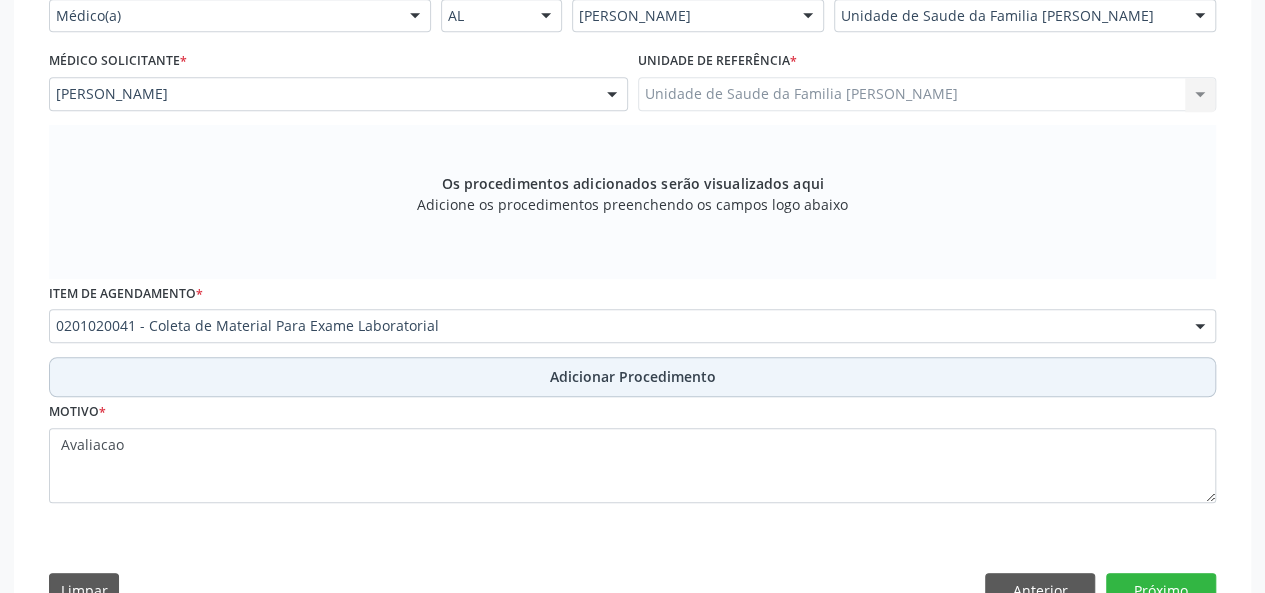 click on "Adicionar Procedimento" at bounding box center [633, 376] 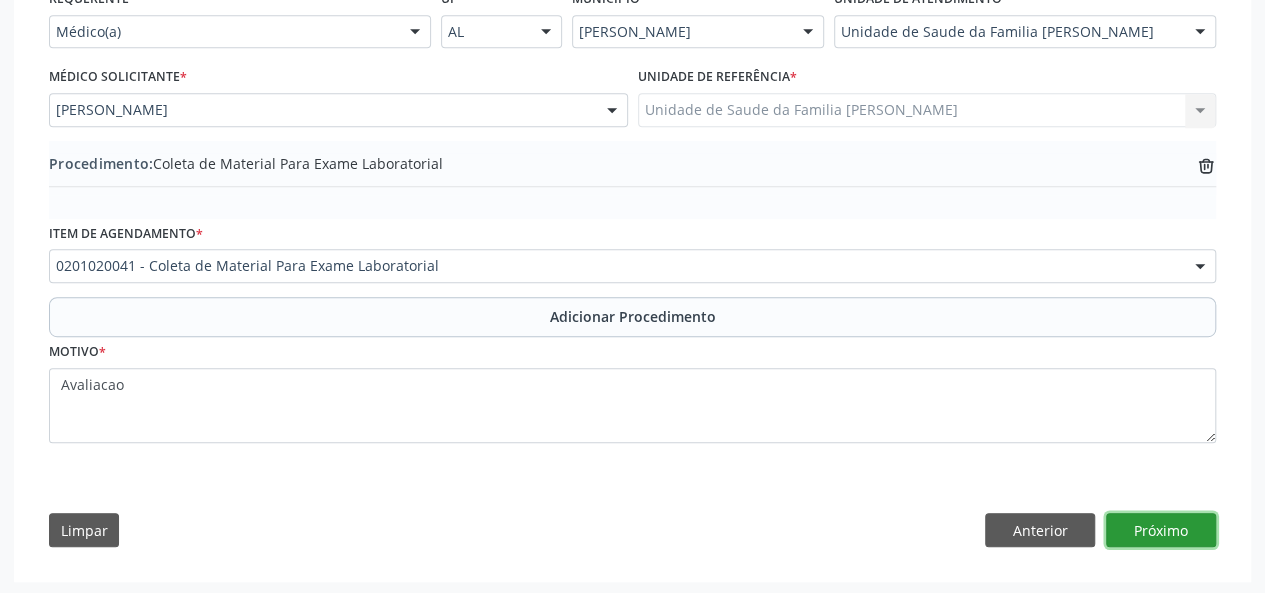 click on "Próximo" at bounding box center (1161, 530) 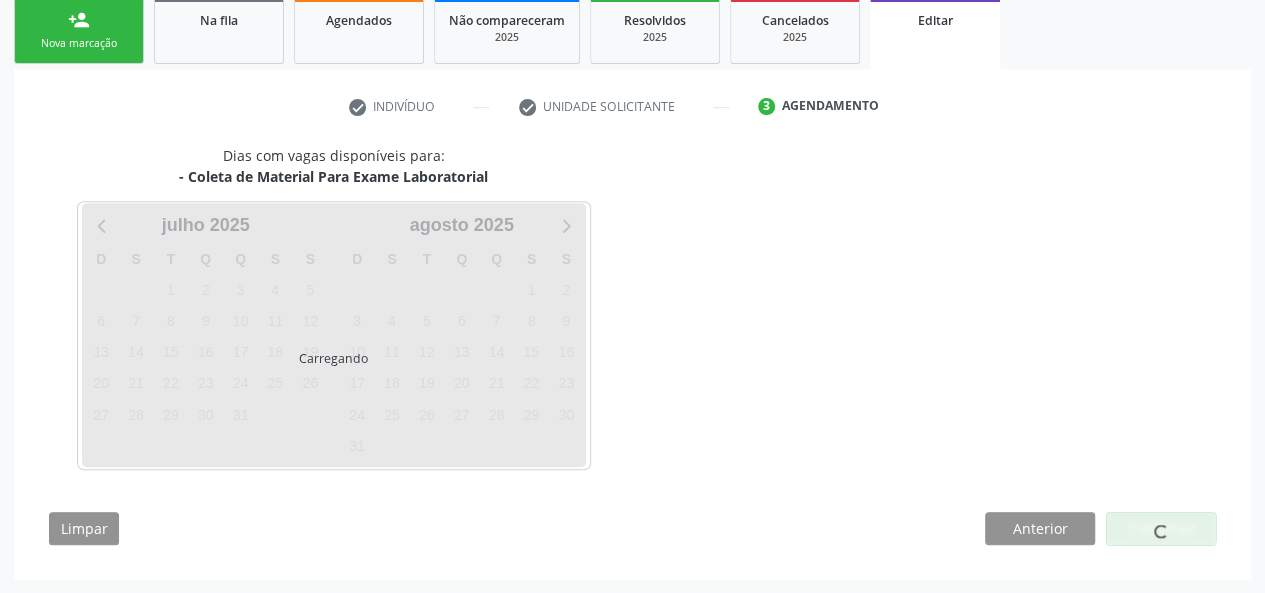 scroll, scrollTop: 388, scrollLeft: 0, axis: vertical 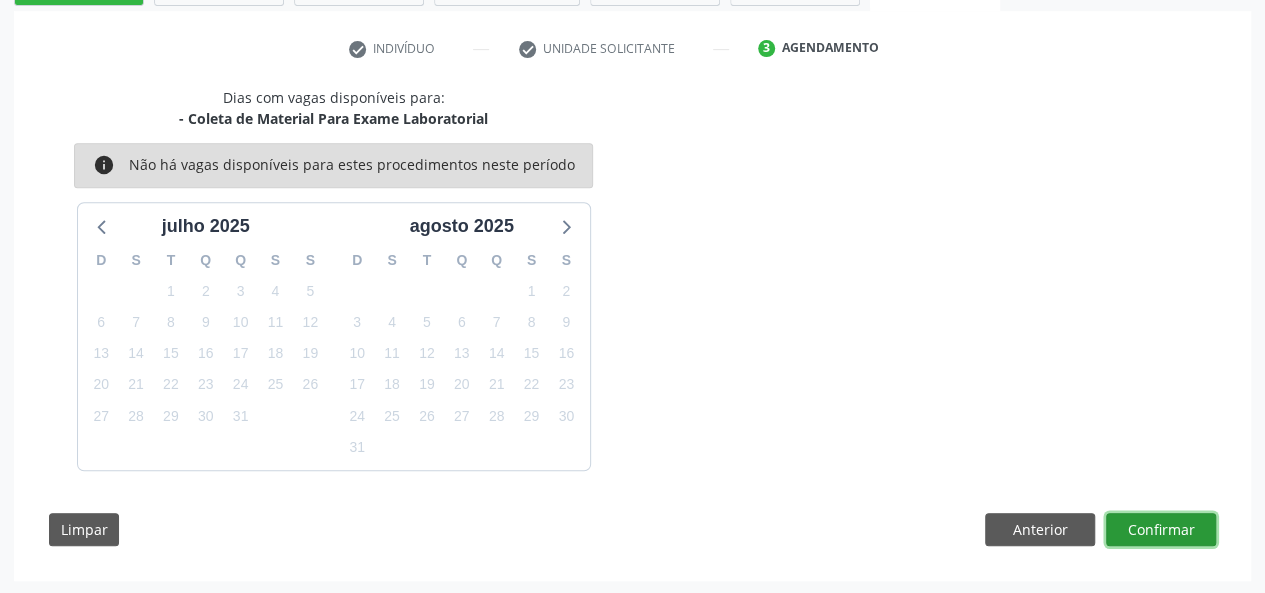 click on "Confirmar" at bounding box center (1161, 530) 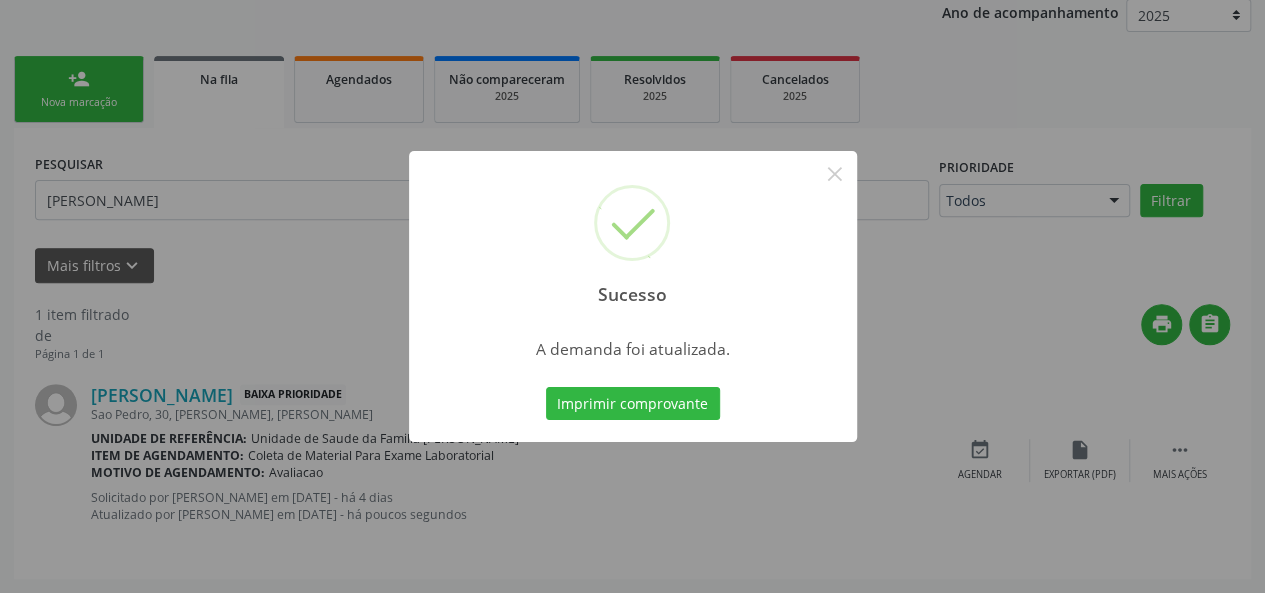 scroll, scrollTop: 100, scrollLeft: 0, axis: vertical 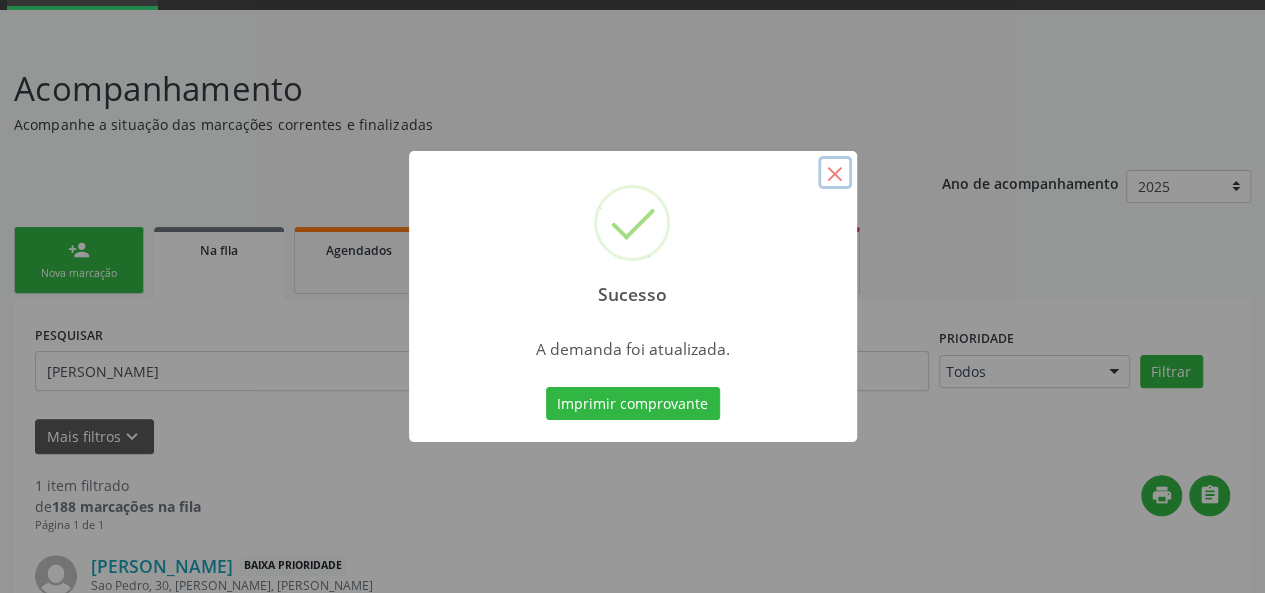 click on "×" at bounding box center (835, 173) 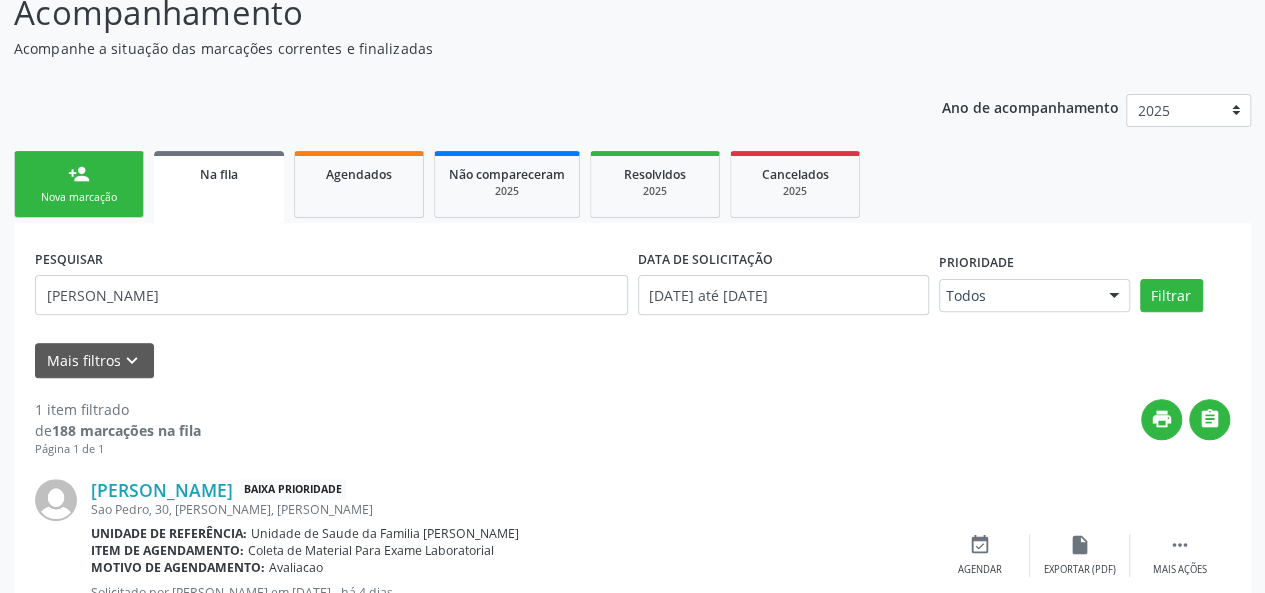 scroll, scrollTop: 270, scrollLeft: 0, axis: vertical 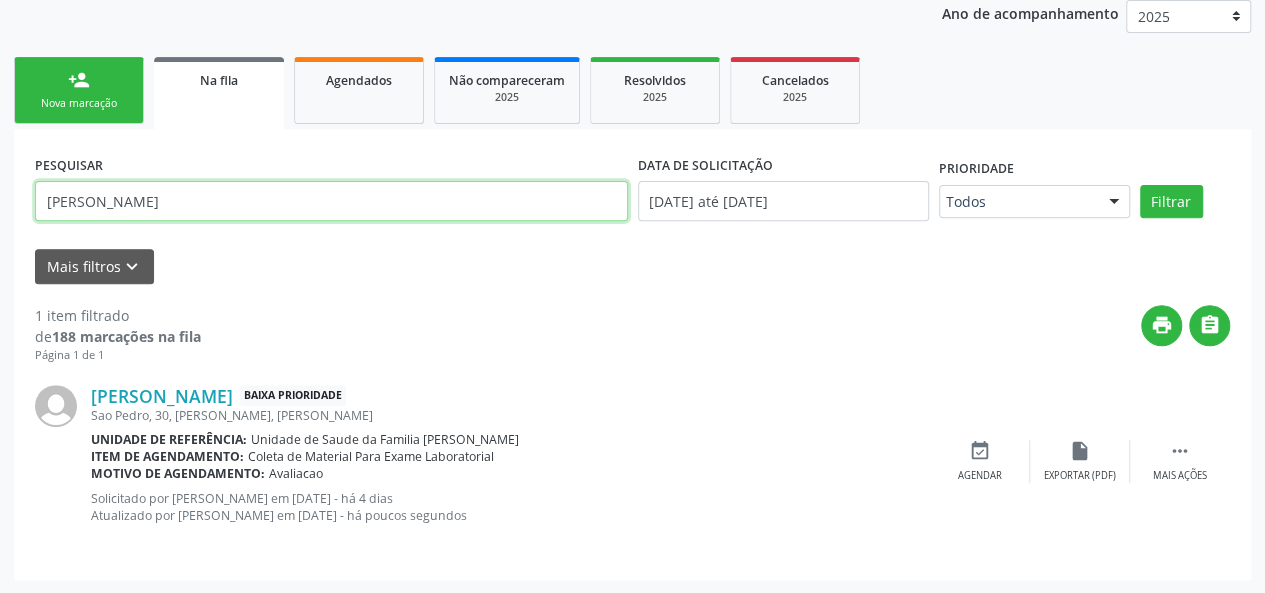 drag, startPoint x: 152, startPoint y: 203, endPoint x: 64, endPoint y: 201, distance: 88.02273 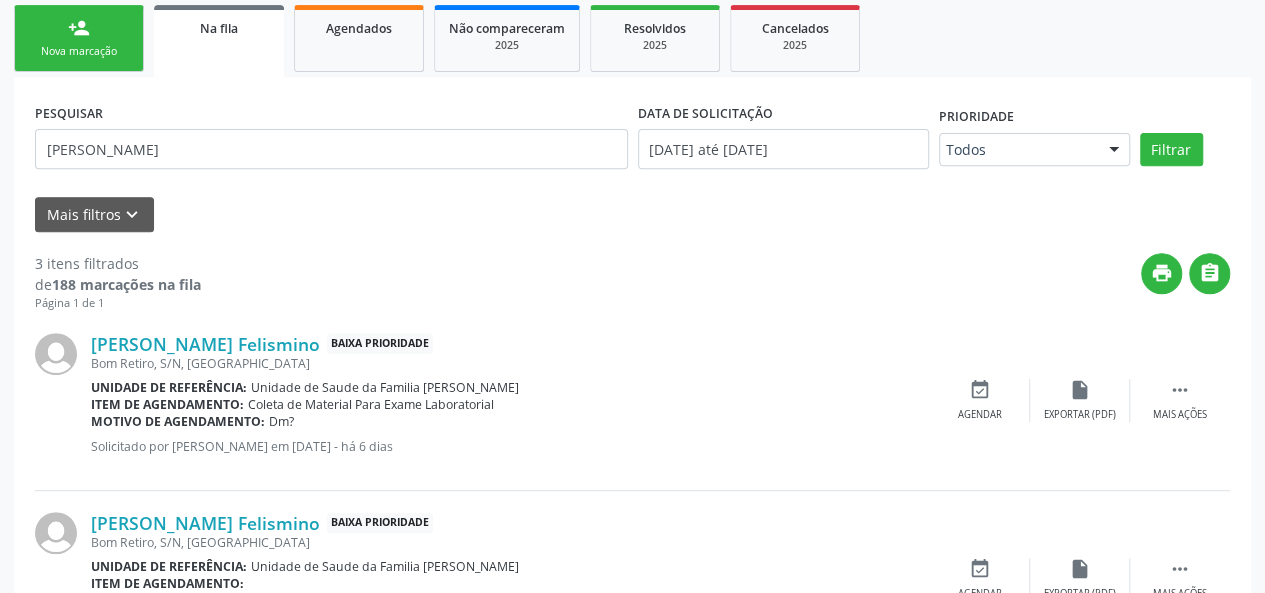 scroll, scrollTop: 210, scrollLeft: 0, axis: vertical 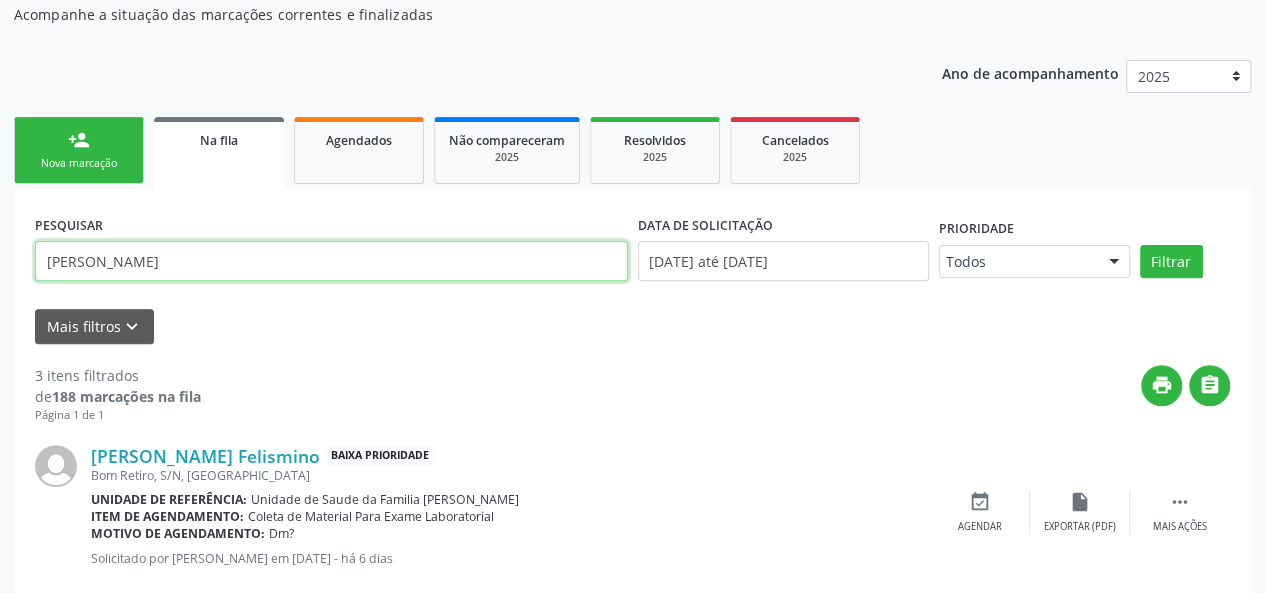 drag, startPoint x: 114, startPoint y: 259, endPoint x: 0, endPoint y: 249, distance: 114.43776 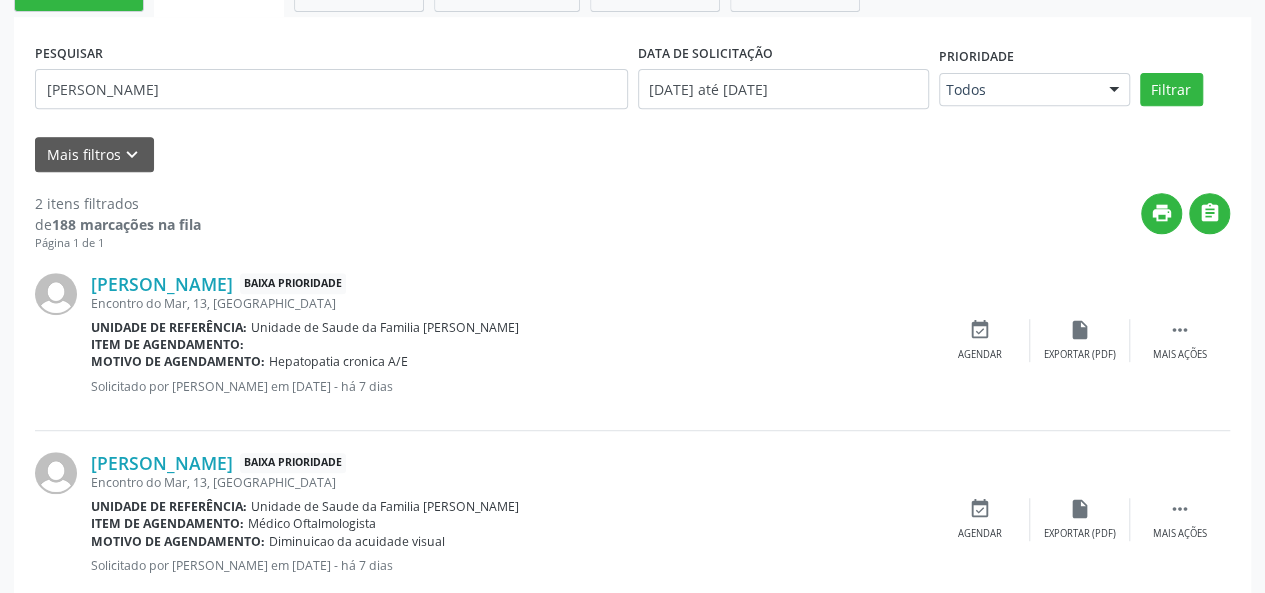 scroll, scrollTop: 410, scrollLeft: 0, axis: vertical 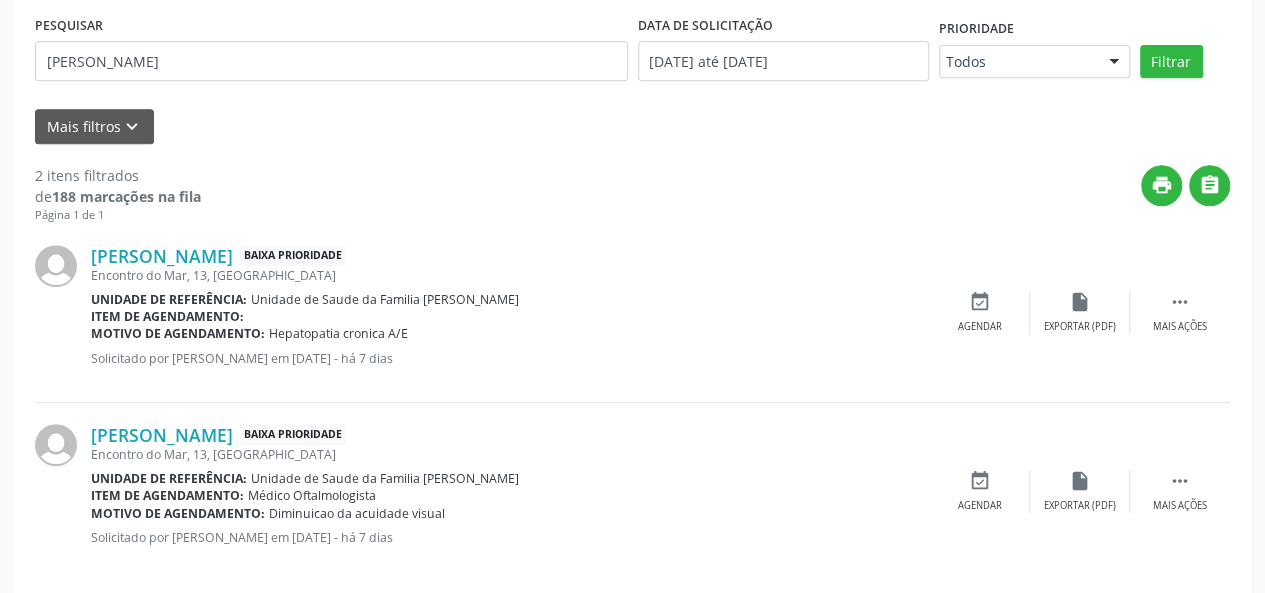 drag, startPoint x: 196, startPoint y: 82, endPoint x: 0, endPoint y: 63, distance: 196.91876 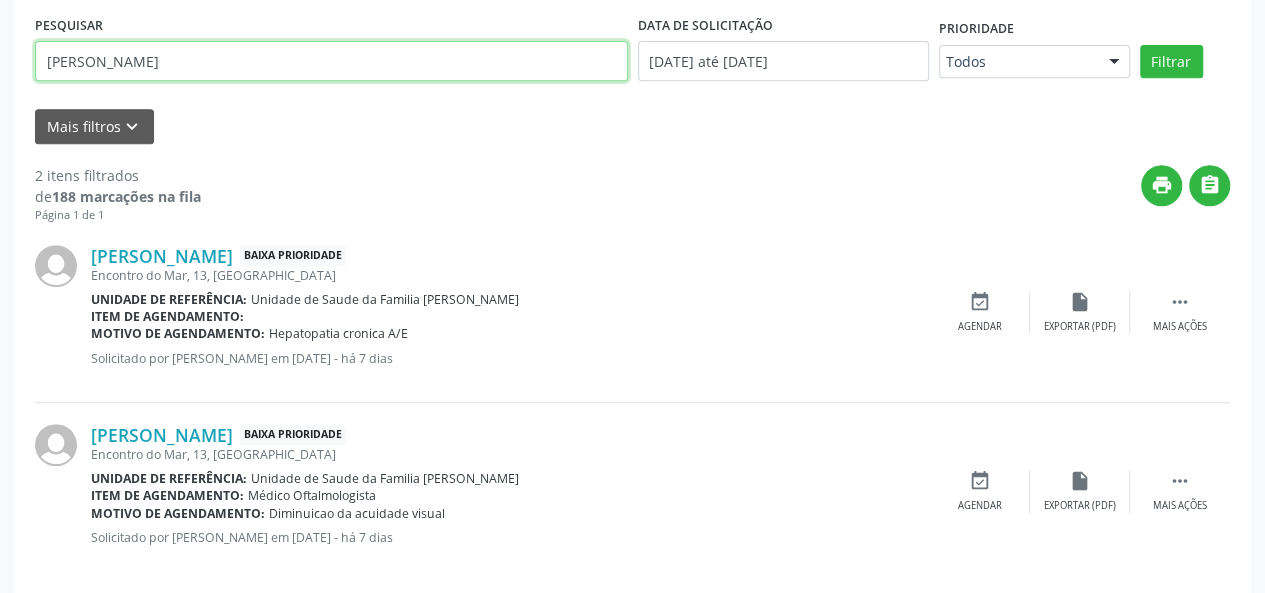 drag, startPoint x: 140, startPoint y: 57, endPoint x: 0, endPoint y: 80, distance: 141.87671 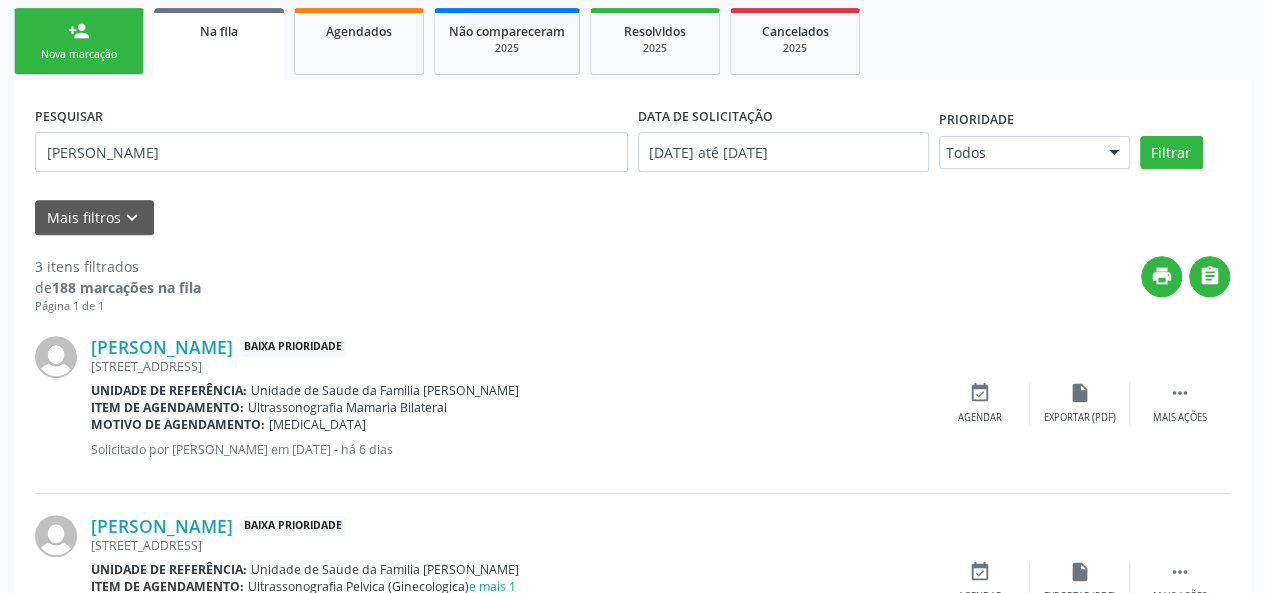 scroll, scrollTop: 310, scrollLeft: 0, axis: vertical 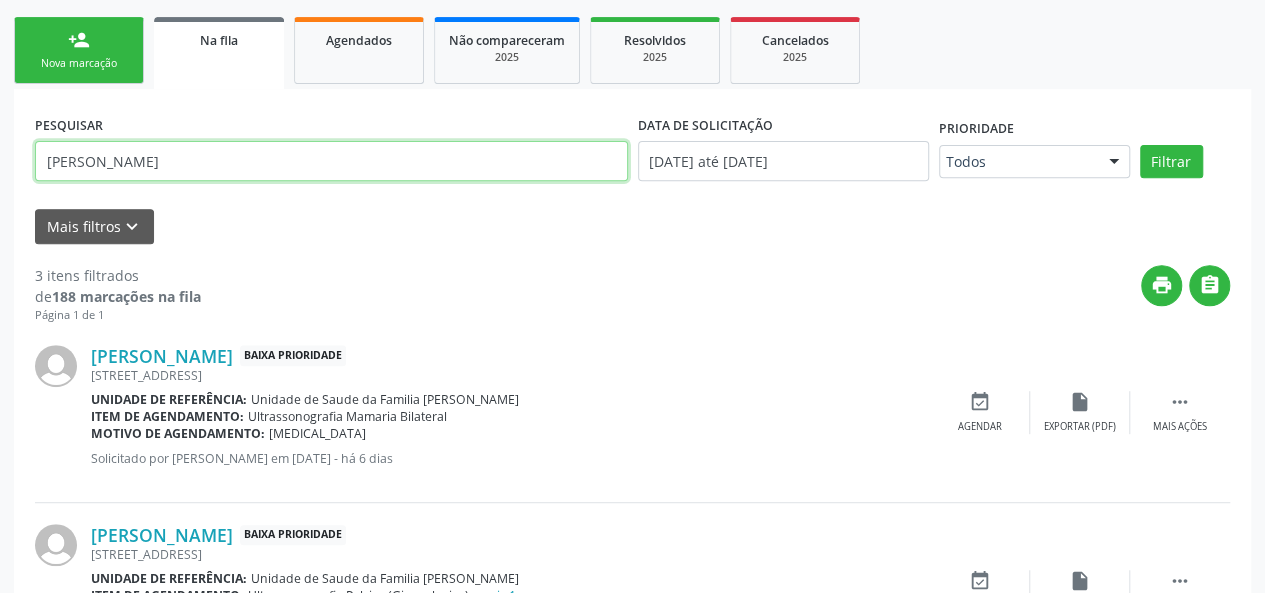 drag, startPoint x: 56, startPoint y: 159, endPoint x: 0, endPoint y: 150, distance: 56.718605 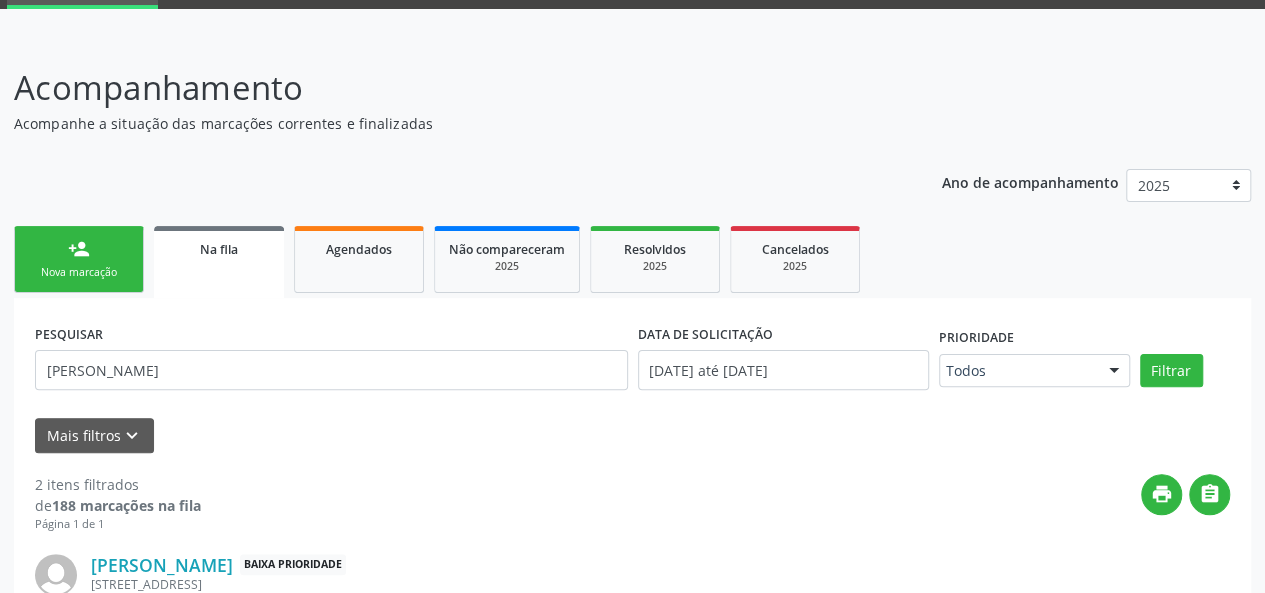 scroll, scrollTop: 31, scrollLeft: 0, axis: vertical 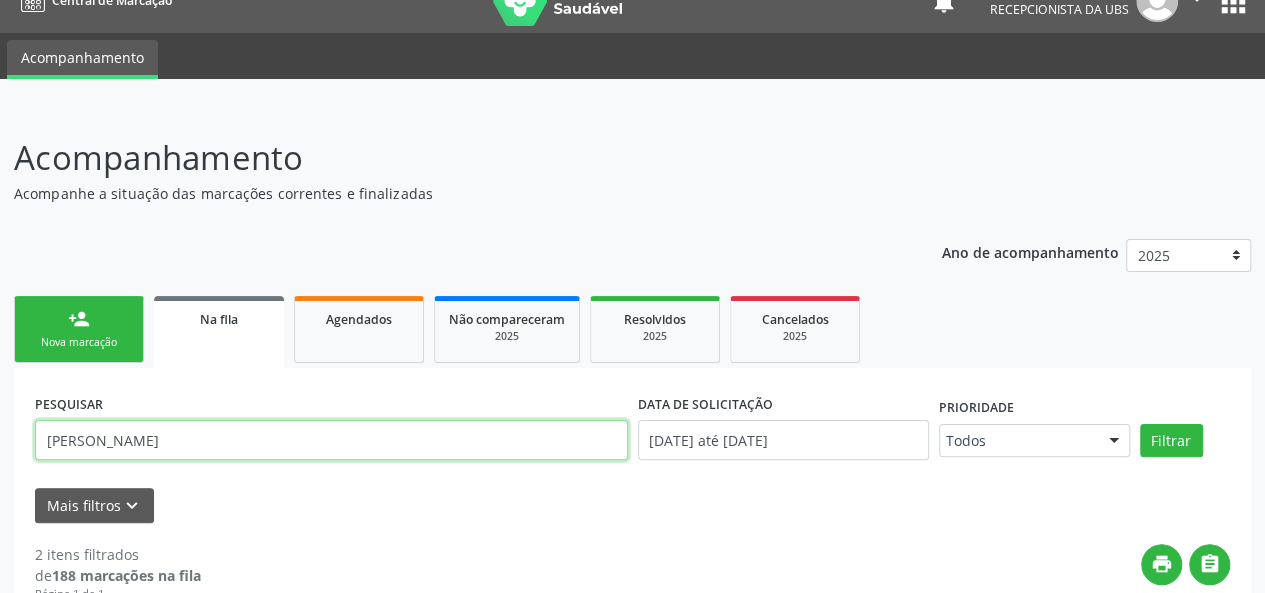 drag, startPoint x: 161, startPoint y: 453, endPoint x: 0, endPoint y: 440, distance: 161.52399 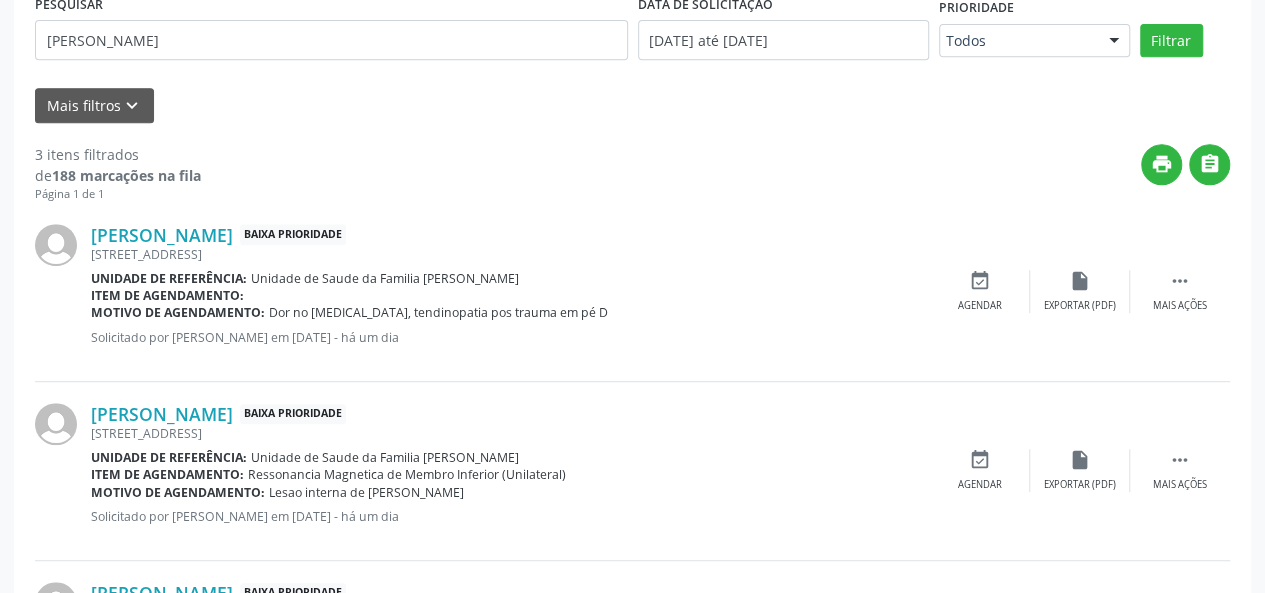 scroll, scrollTop: 0, scrollLeft: 0, axis: both 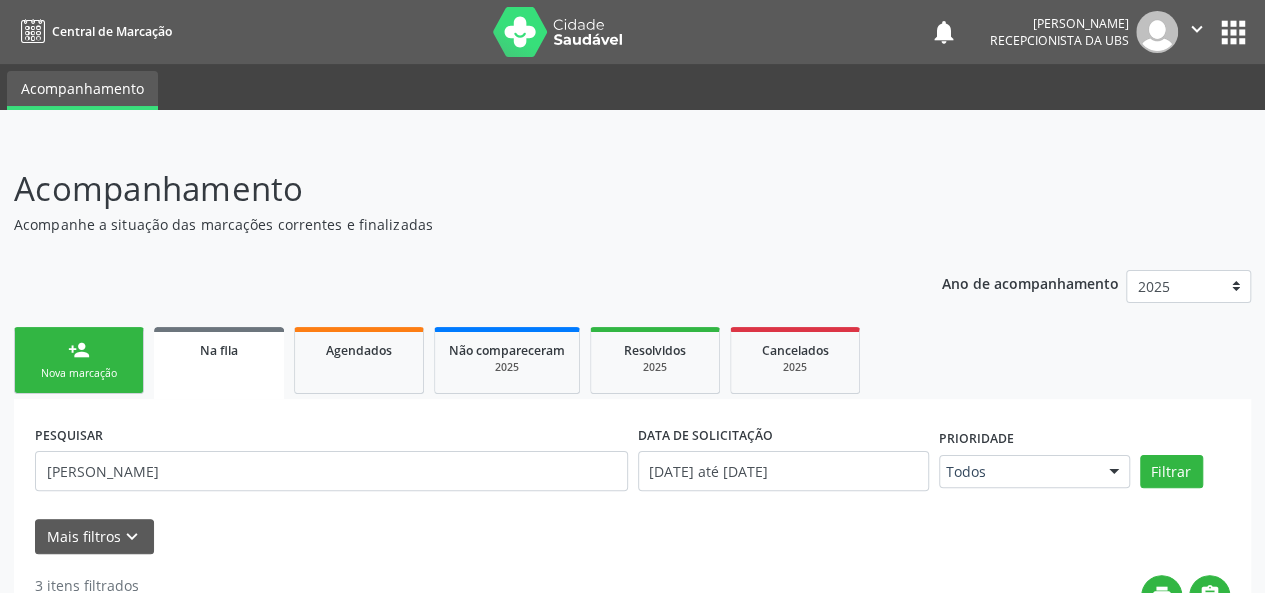 drag, startPoint x: 46, startPoint y: 341, endPoint x: 448, endPoint y: 3, distance: 525.21234 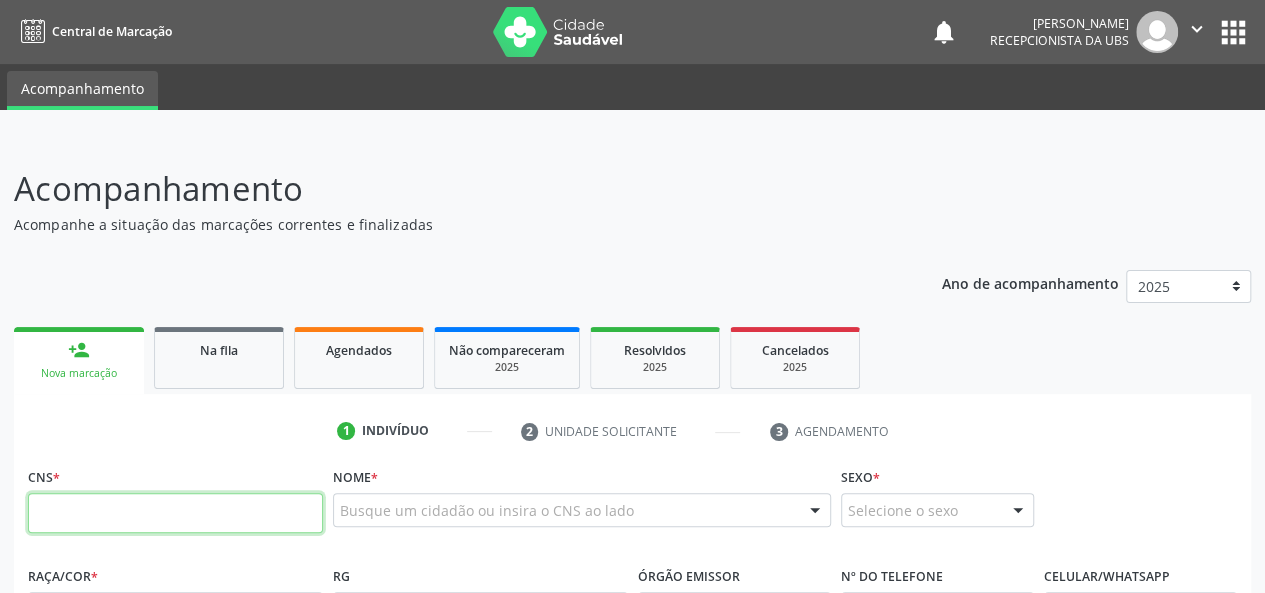drag, startPoint x: 42, startPoint y: 504, endPoint x: 110, endPoint y: 529, distance: 72.44998 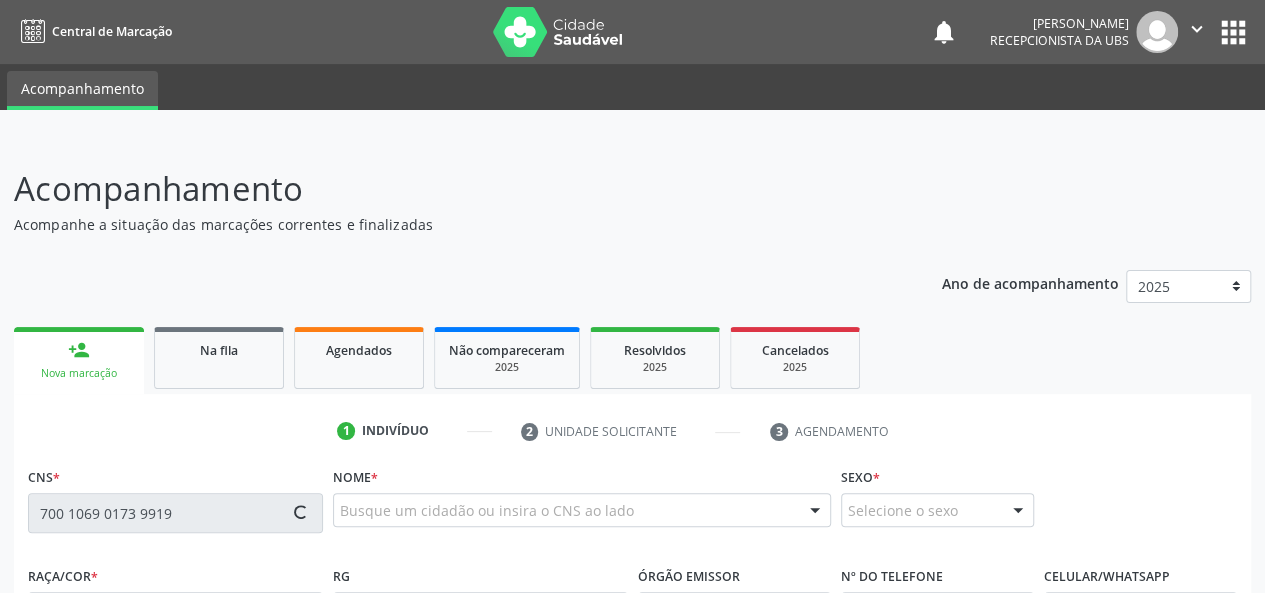 type on "700 1069 0173 9919" 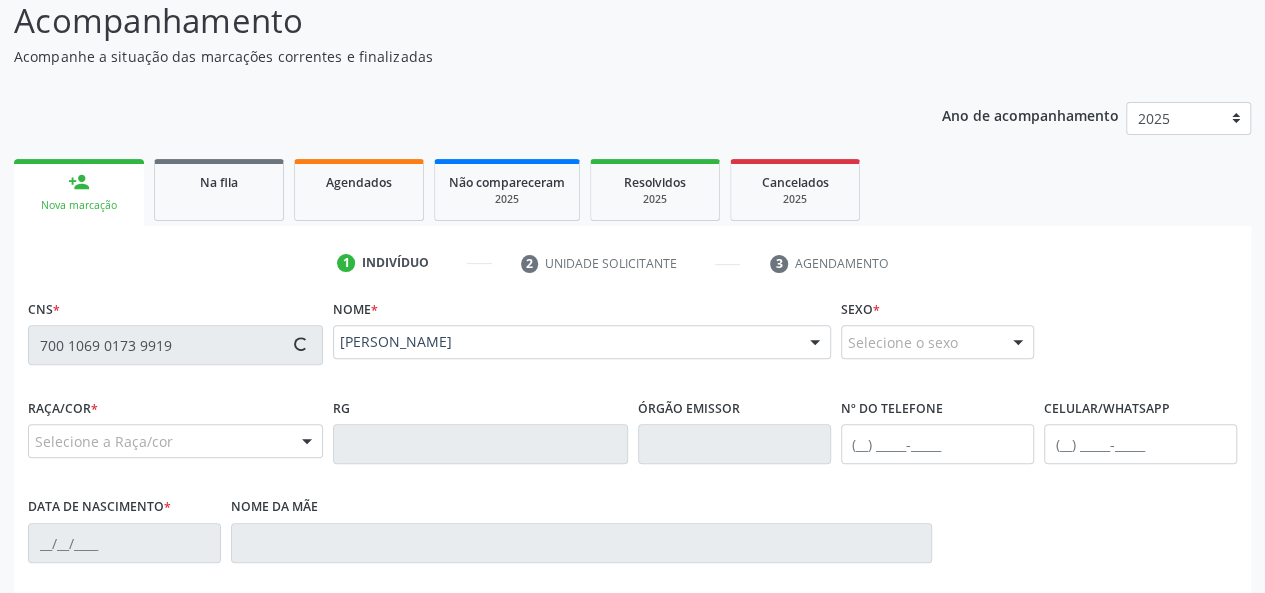 scroll, scrollTop: 200, scrollLeft: 0, axis: vertical 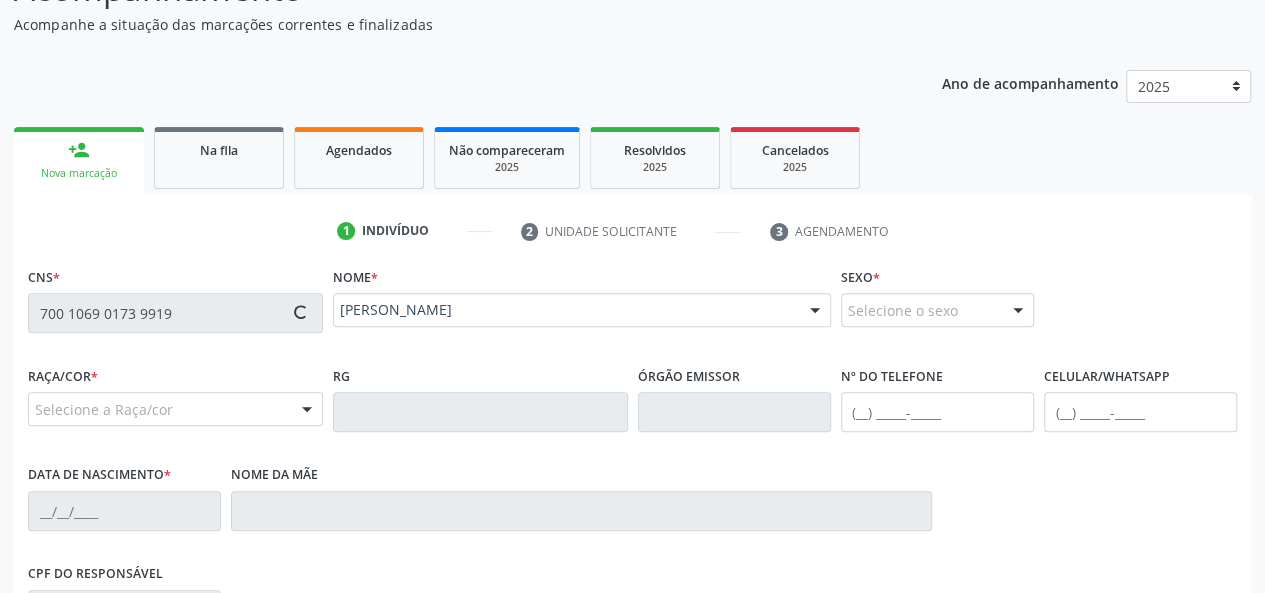 type on "(82) 98873-5339" 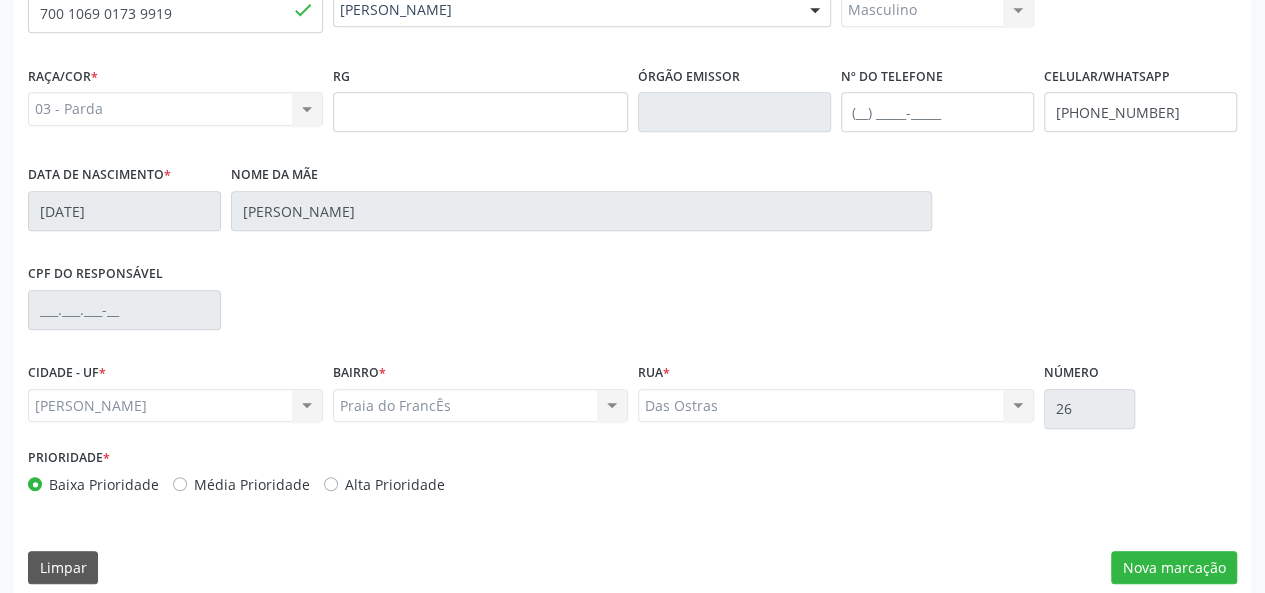 scroll, scrollTop: 518, scrollLeft: 0, axis: vertical 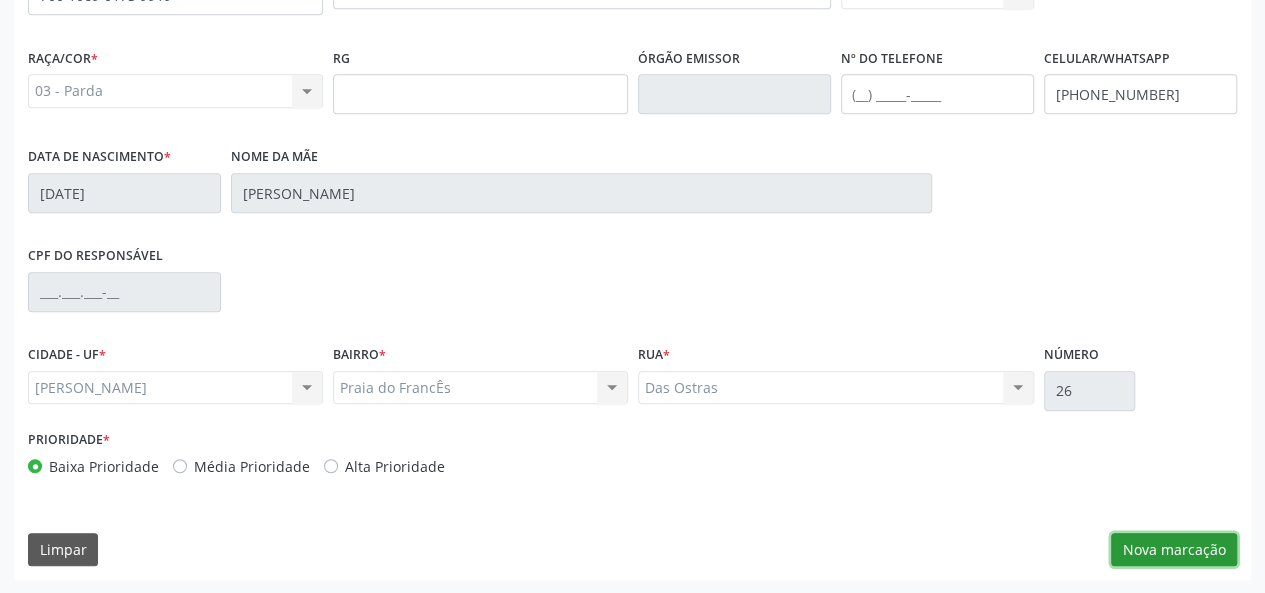 click on "Nova marcação" at bounding box center [1174, 550] 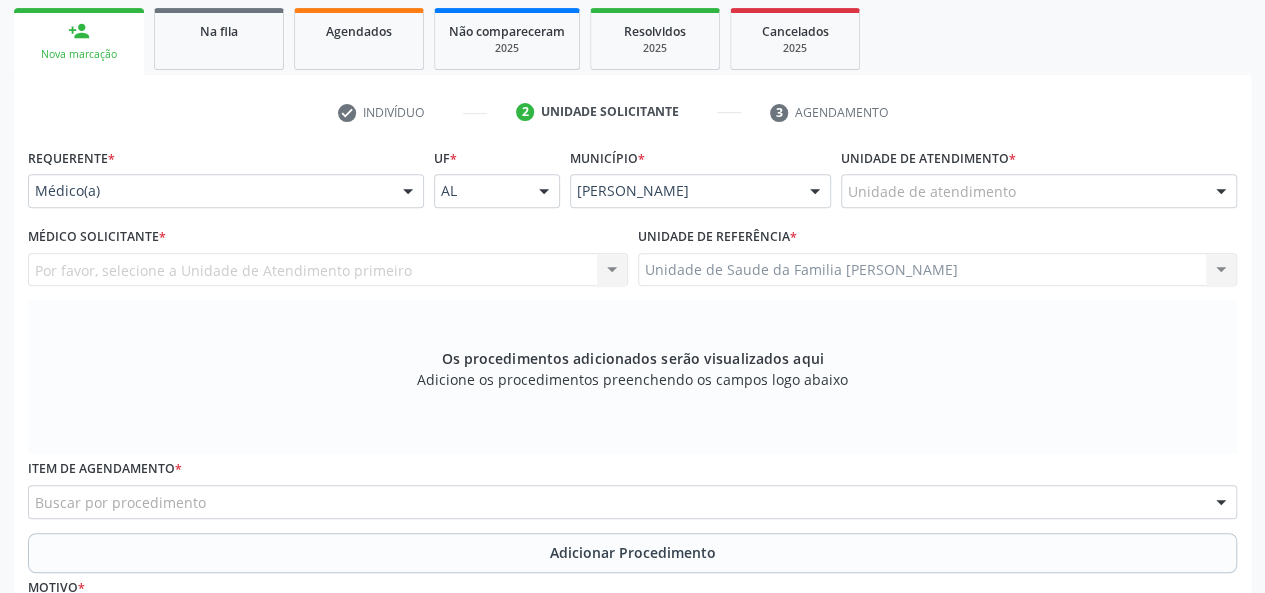 scroll, scrollTop: 318, scrollLeft: 0, axis: vertical 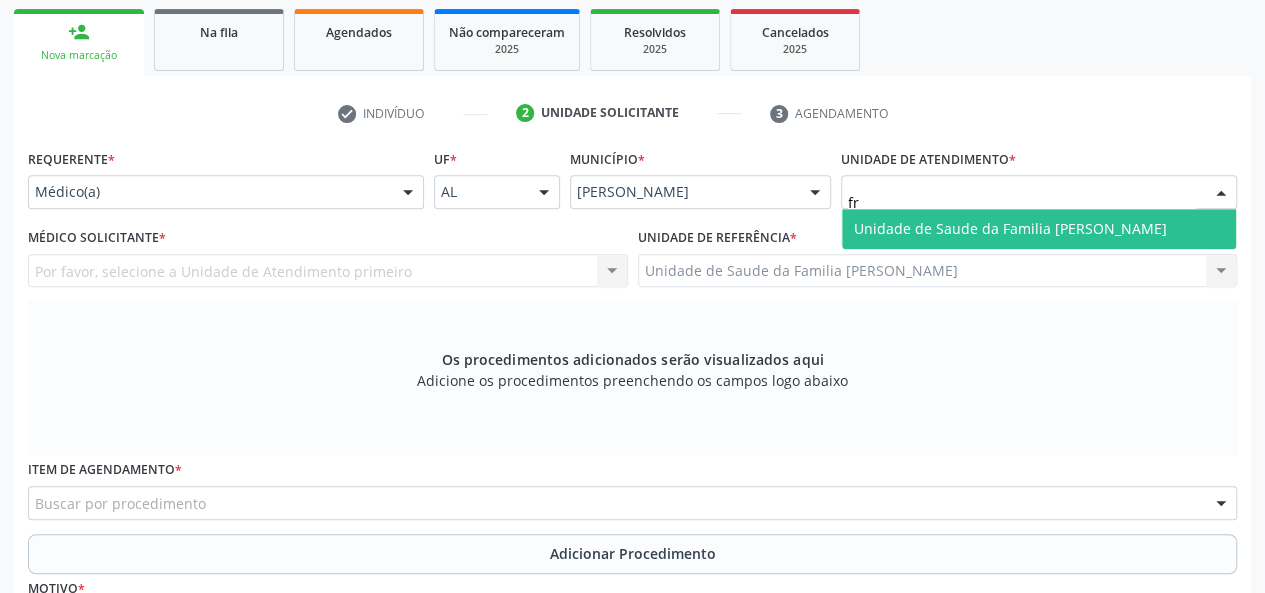 type on "fra" 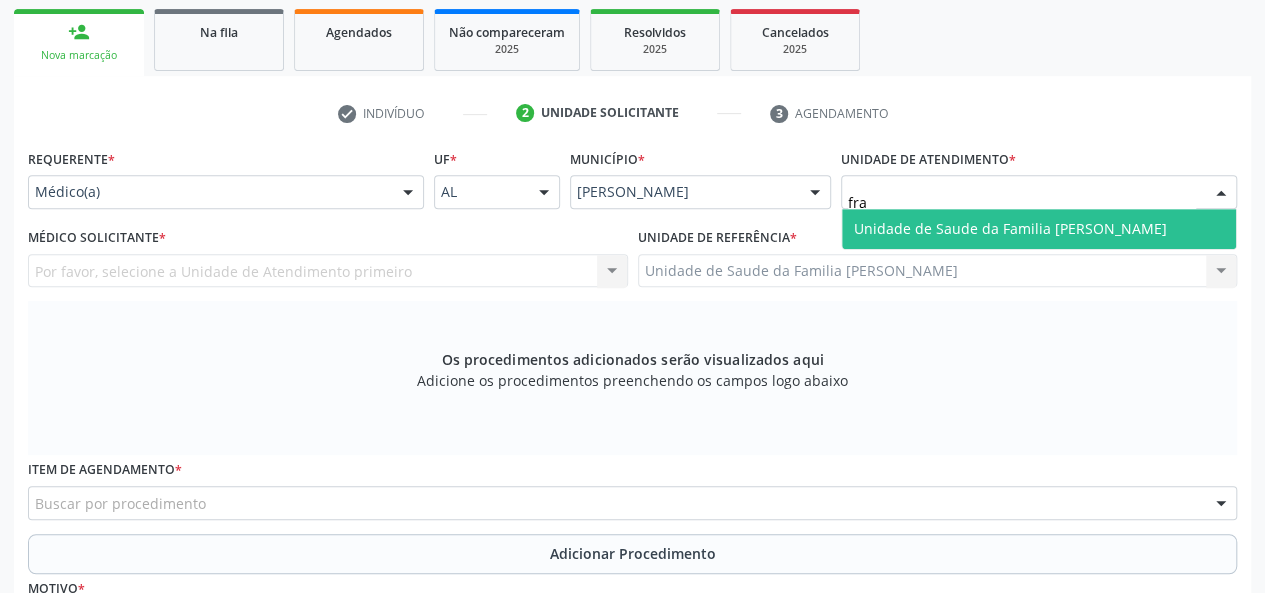 click on "Unidade de Saude da Familia [PERSON_NAME]" at bounding box center (1039, 229) 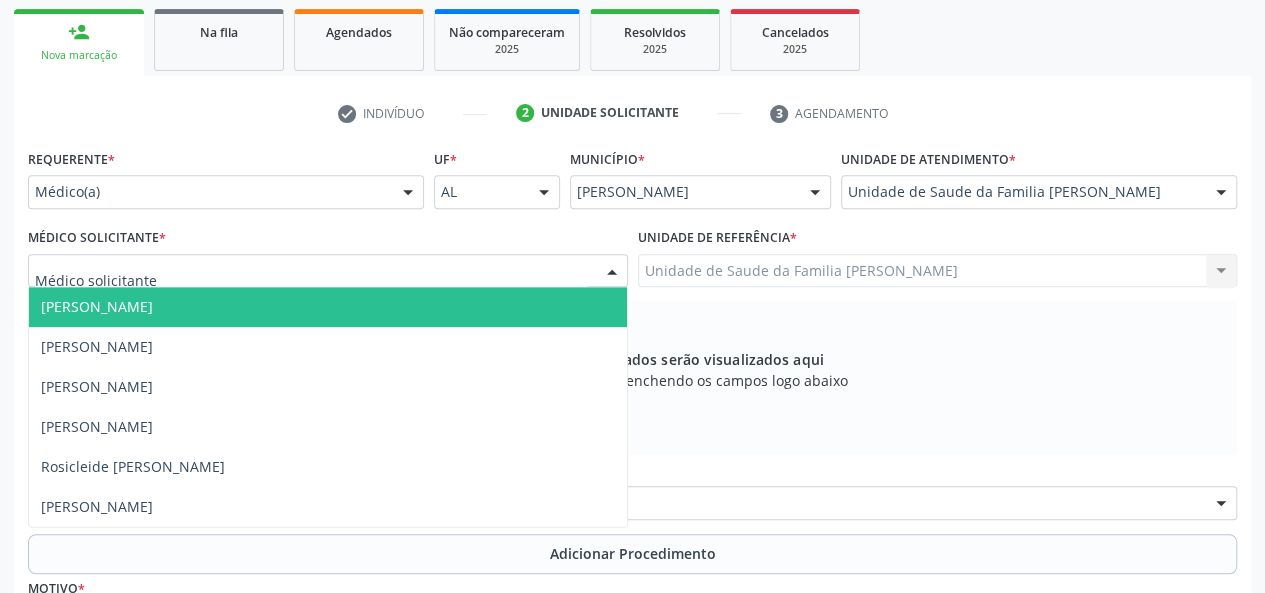 click on "[PERSON_NAME]" at bounding box center (97, 306) 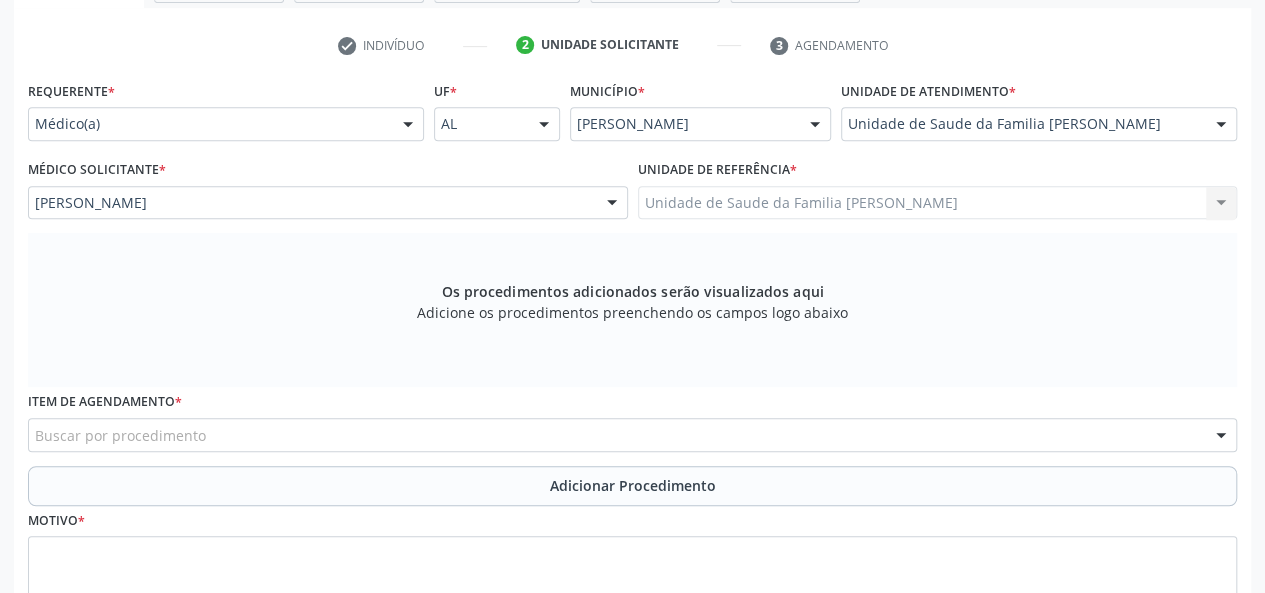 scroll, scrollTop: 418, scrollLeft: 0, axis: vertical 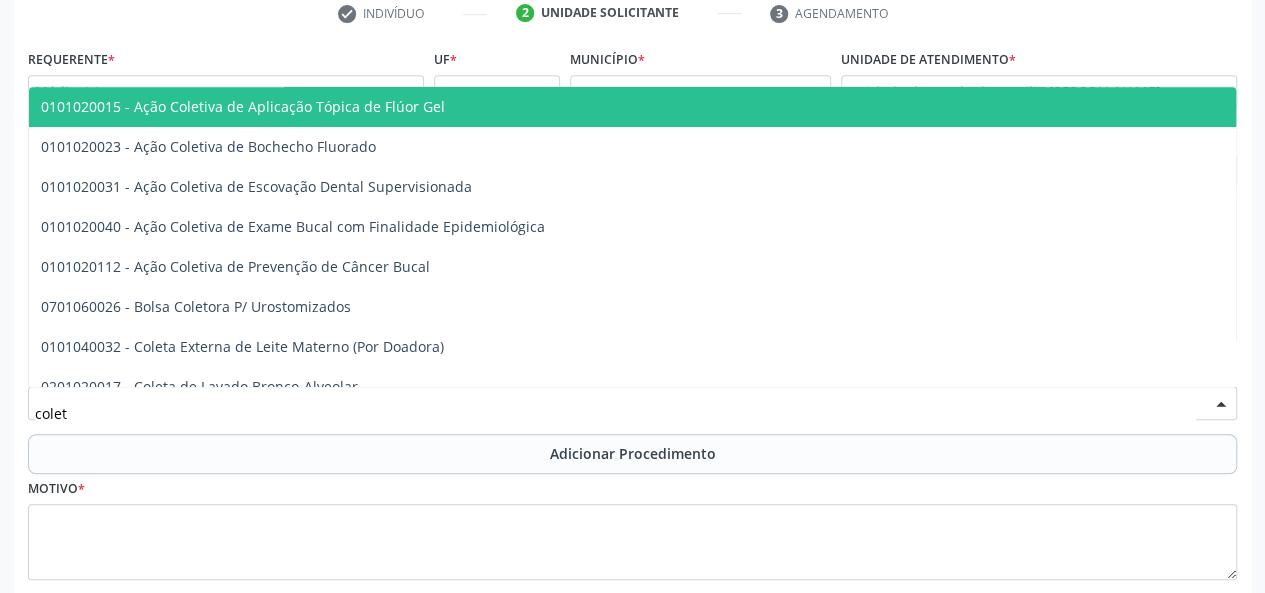 type on "coleta" 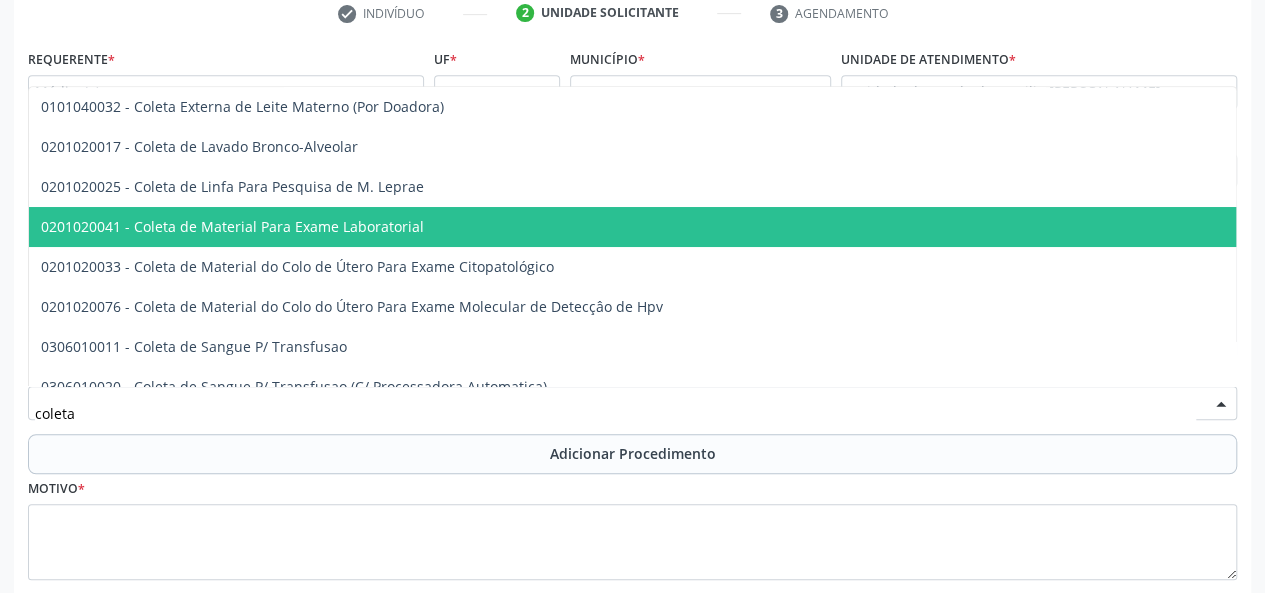 click on "0201020041 - Coleta de Material Para Exame Laboratorial" at bounding box center [232, 226] 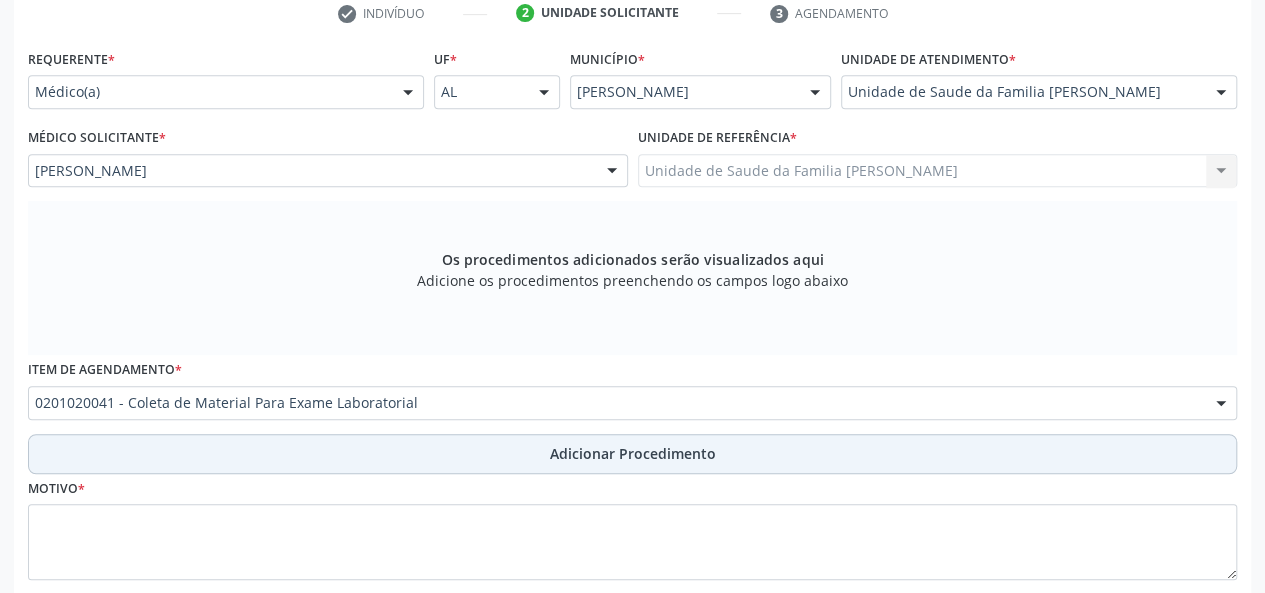 click on "Adicionar Procedimento" at bounding box center (632, 454) 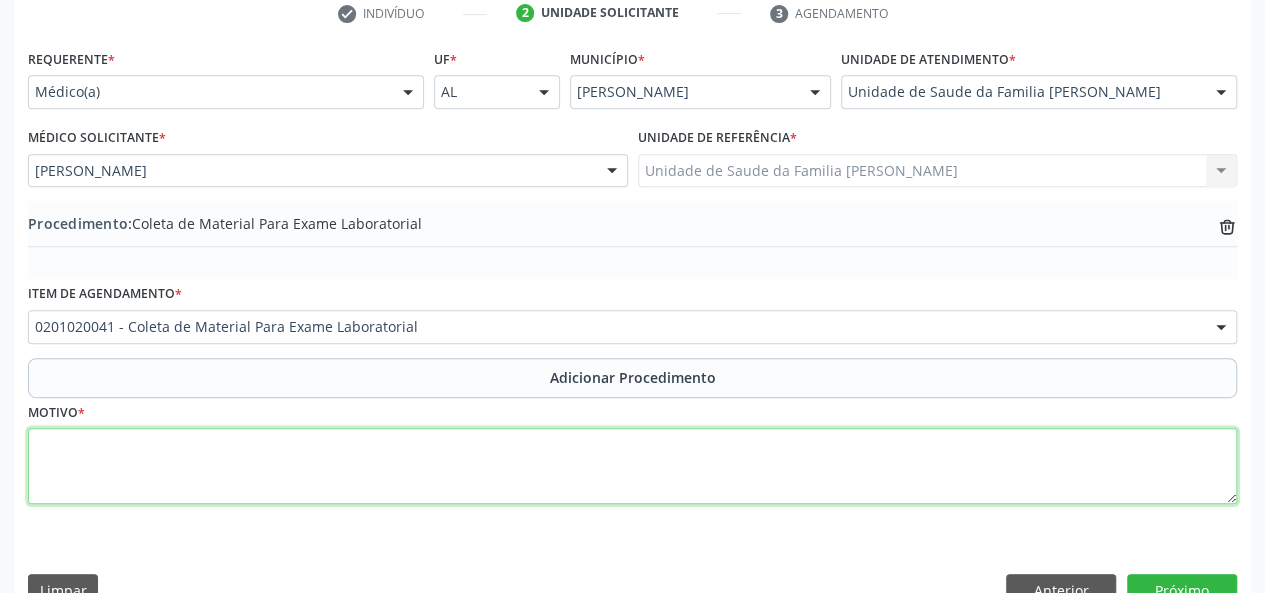 click at bounding box center [632, 466] 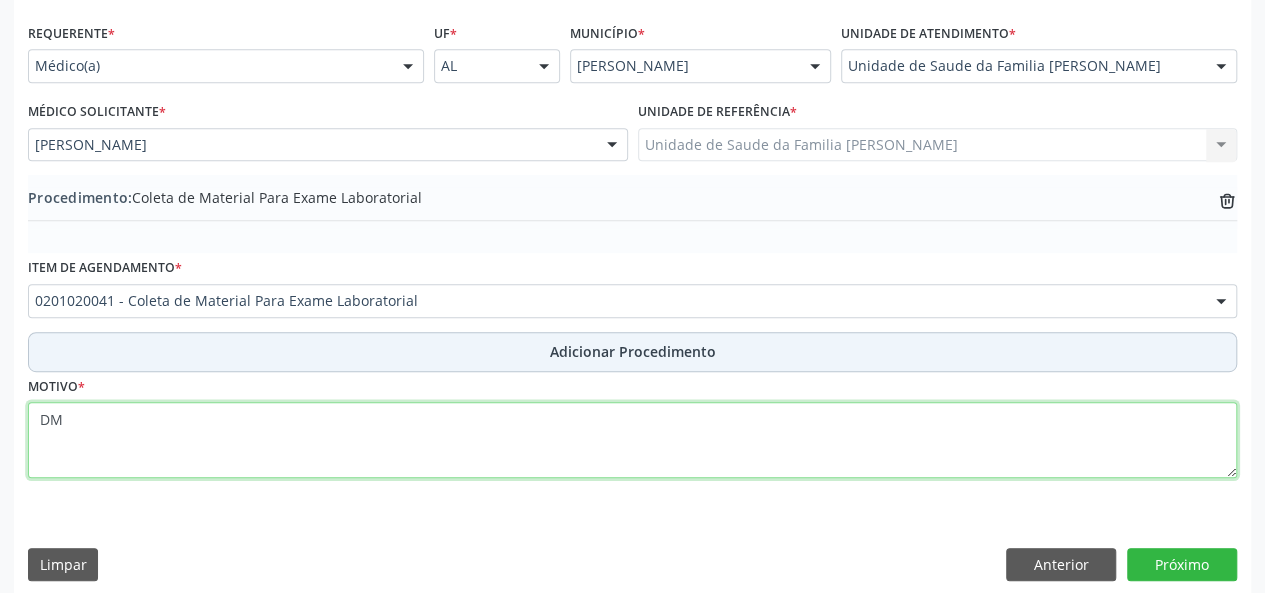 scroll, scrollTop: 458, scrollLeft: 0, axis: vertical 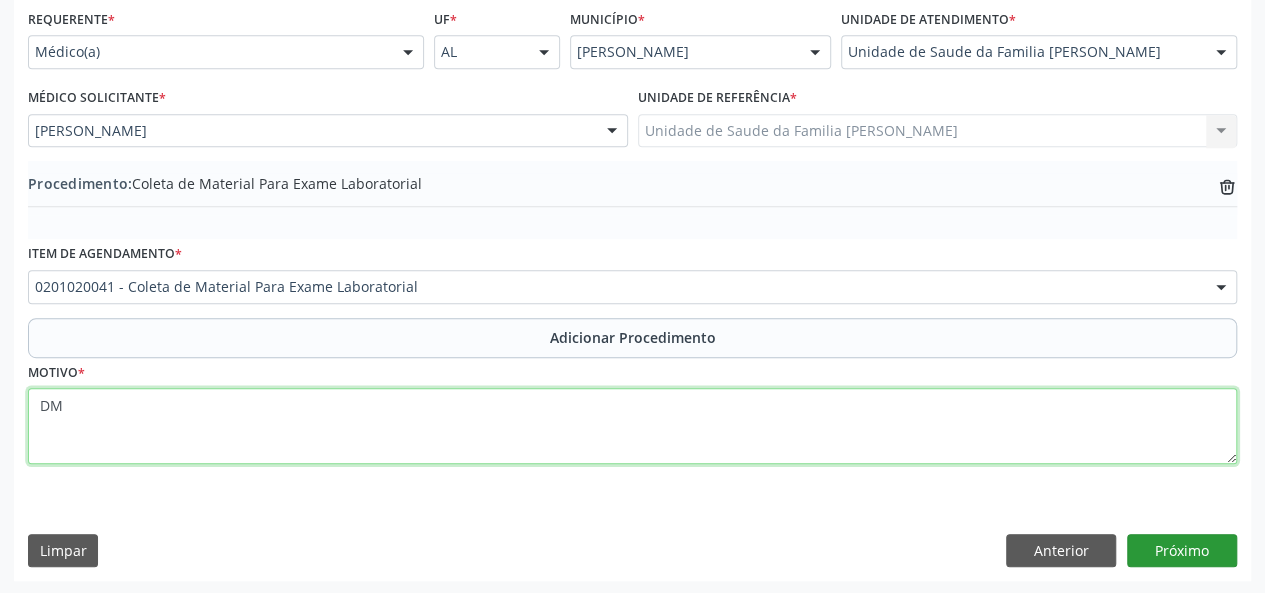 type on "DM" 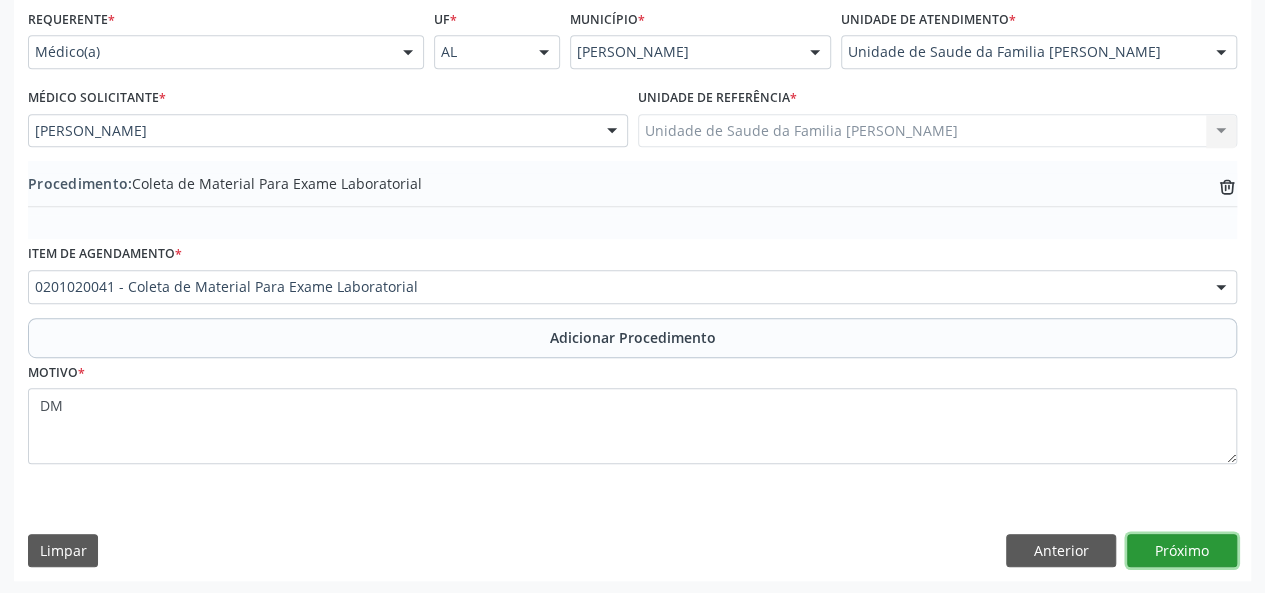 click on "Próximo" at bounding box center (1182, 551) 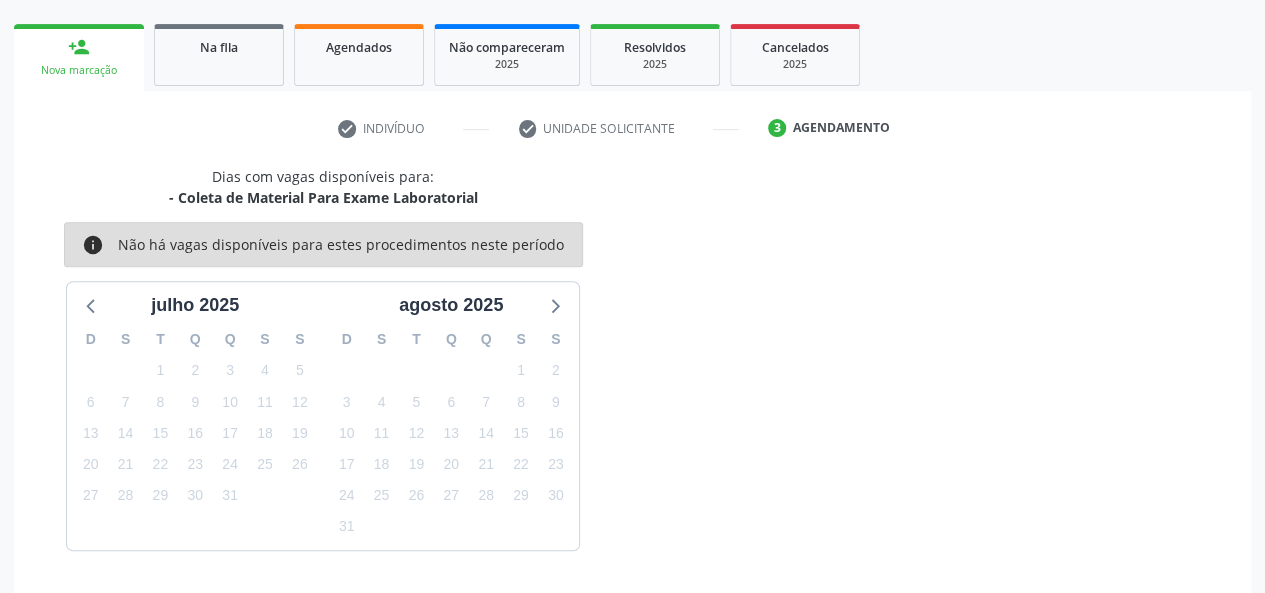 scroll, scrollTop: 362, scrollLeft: 0, axis: vertical 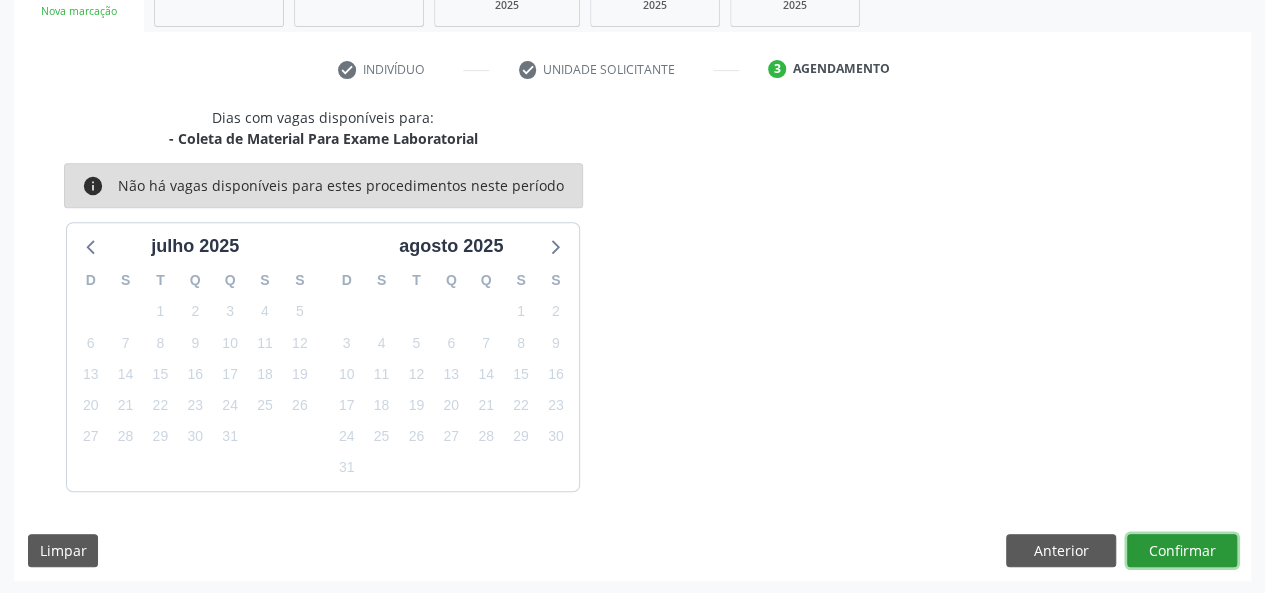 click on "Confirmar" at bounding box center (1182, 551) 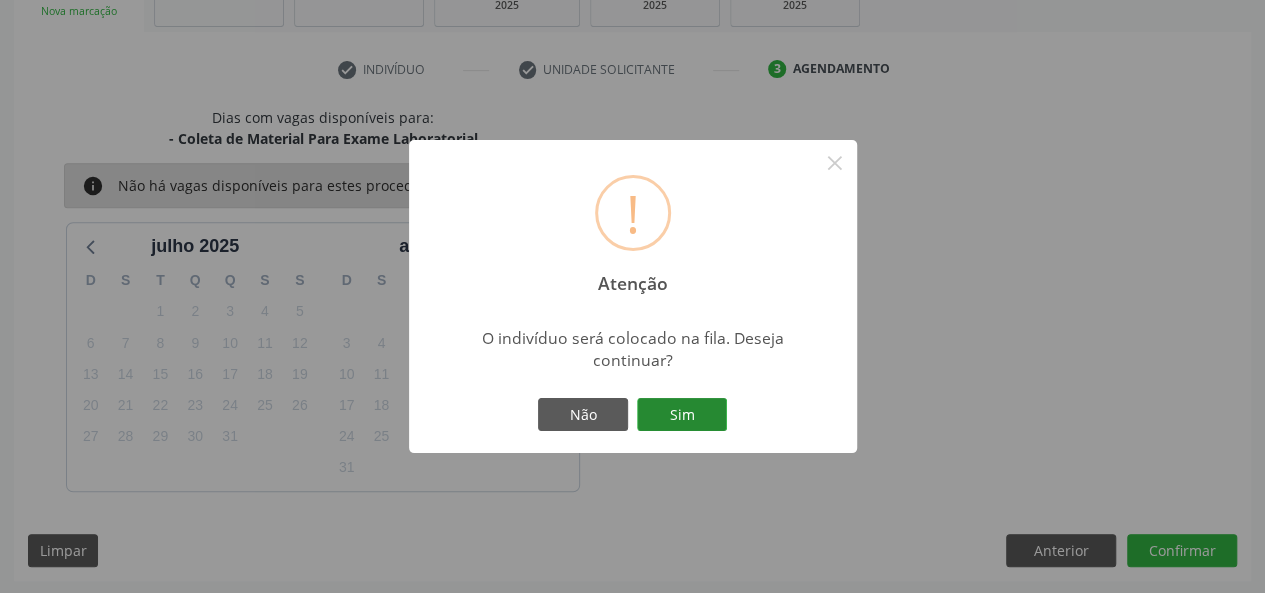 click on "Sim" at bounding box center (682, 415) 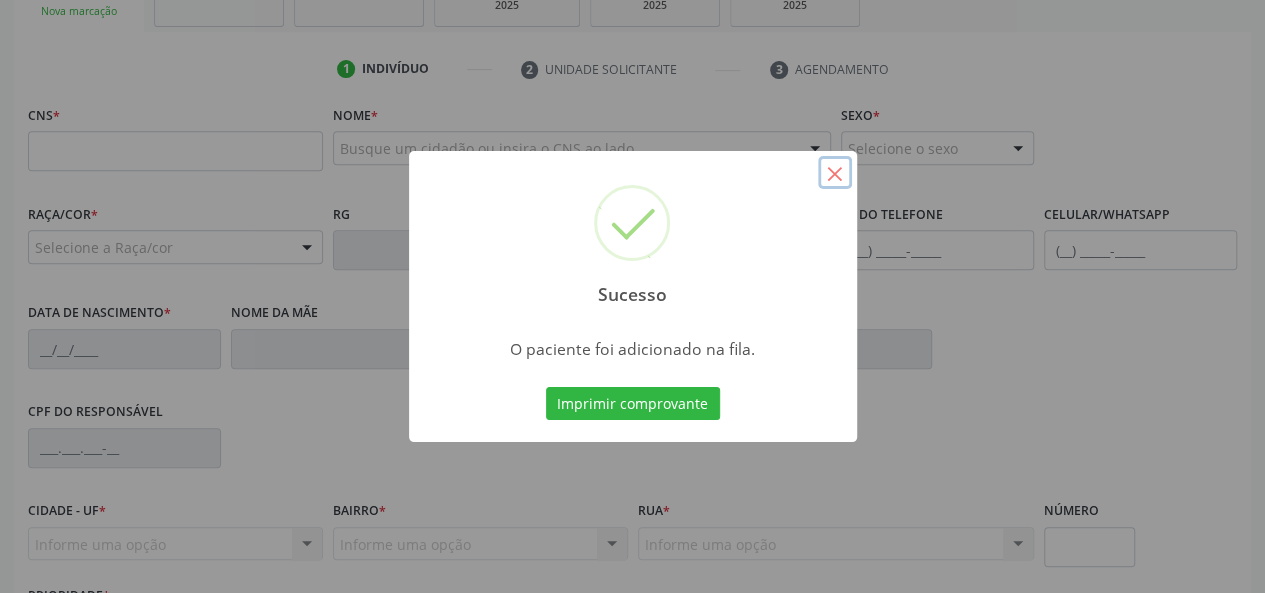 click on "×" at bounding box center [835, 173] 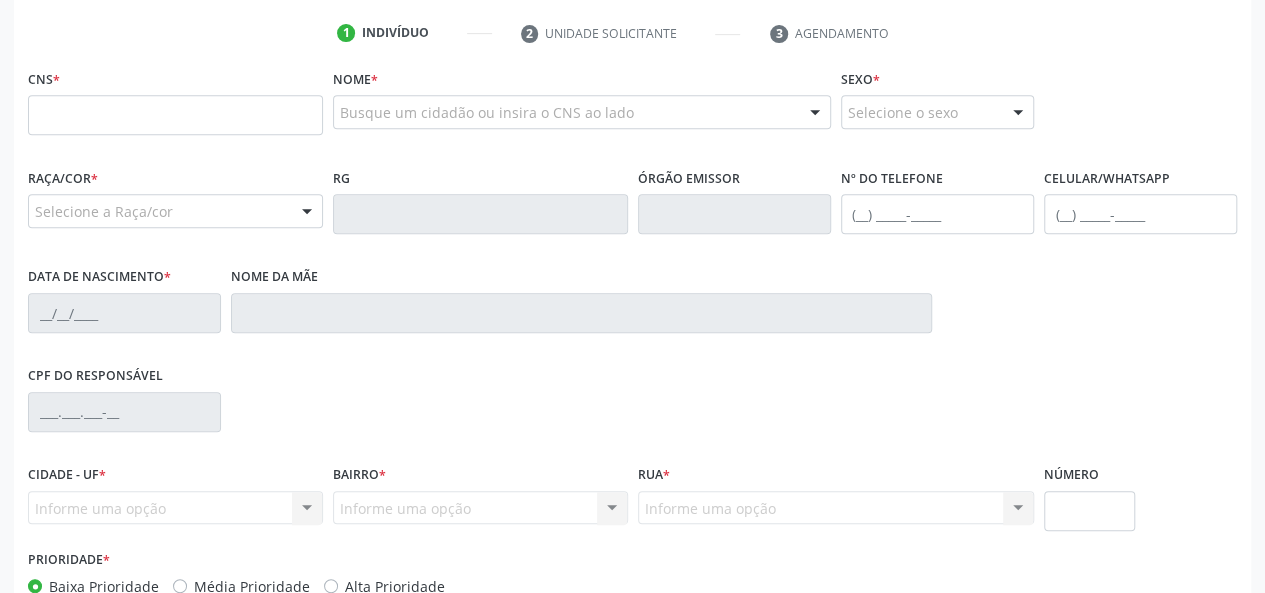 scroll, scrollTop: 218, scrollLeft: 0, axis: vertical 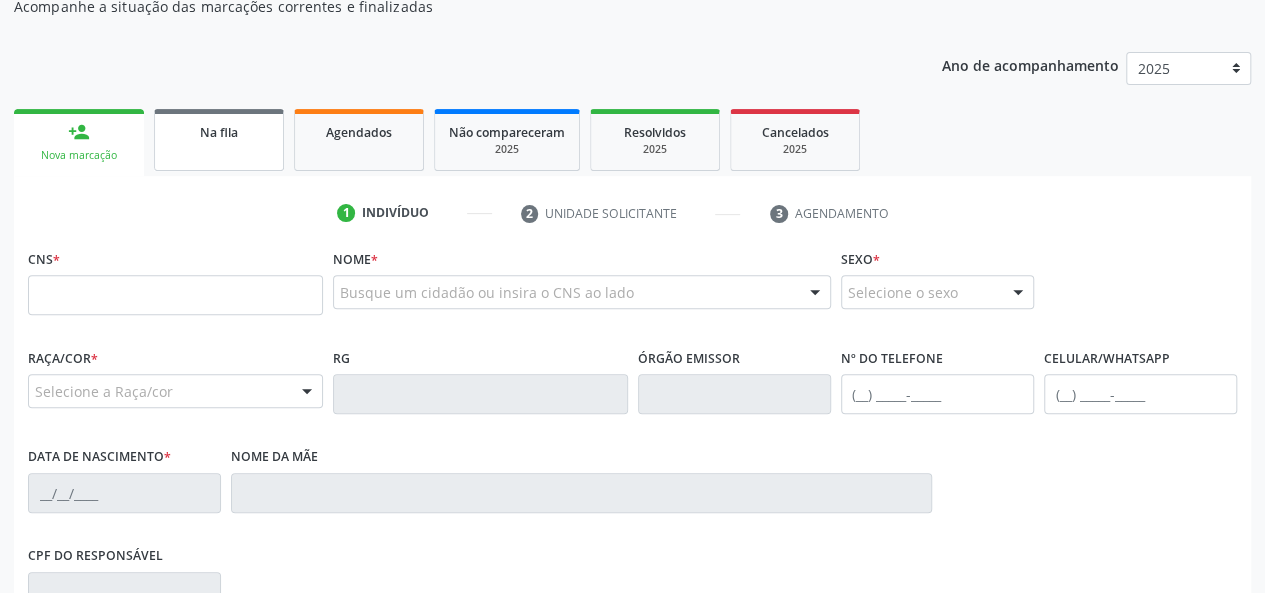 click on "Na fila" at bounding box center [219, 140] 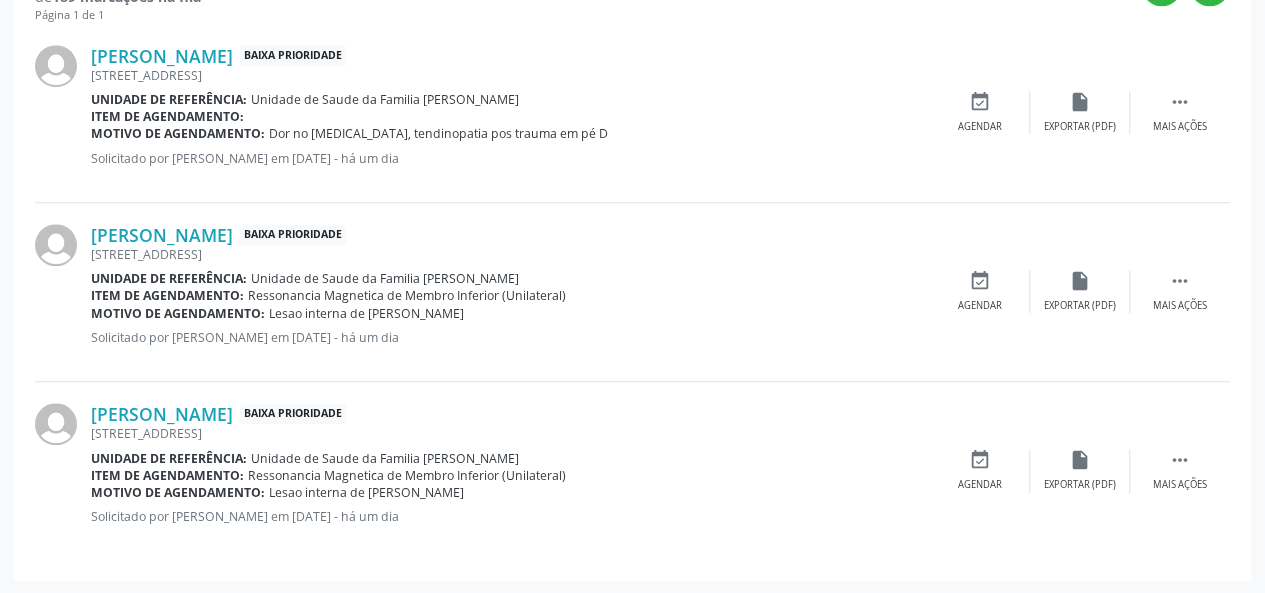 scroll, scrollTop: 310, scrollLeft: 0, axis: vertical 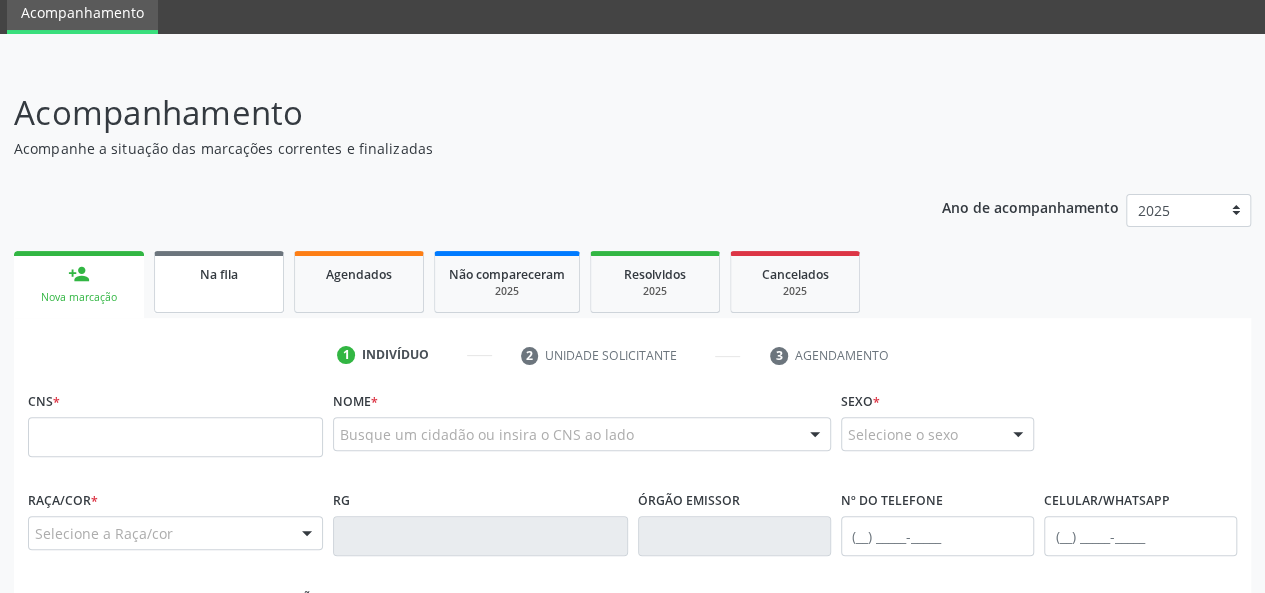 click on "Na fila" at bounding box center [219, 274] 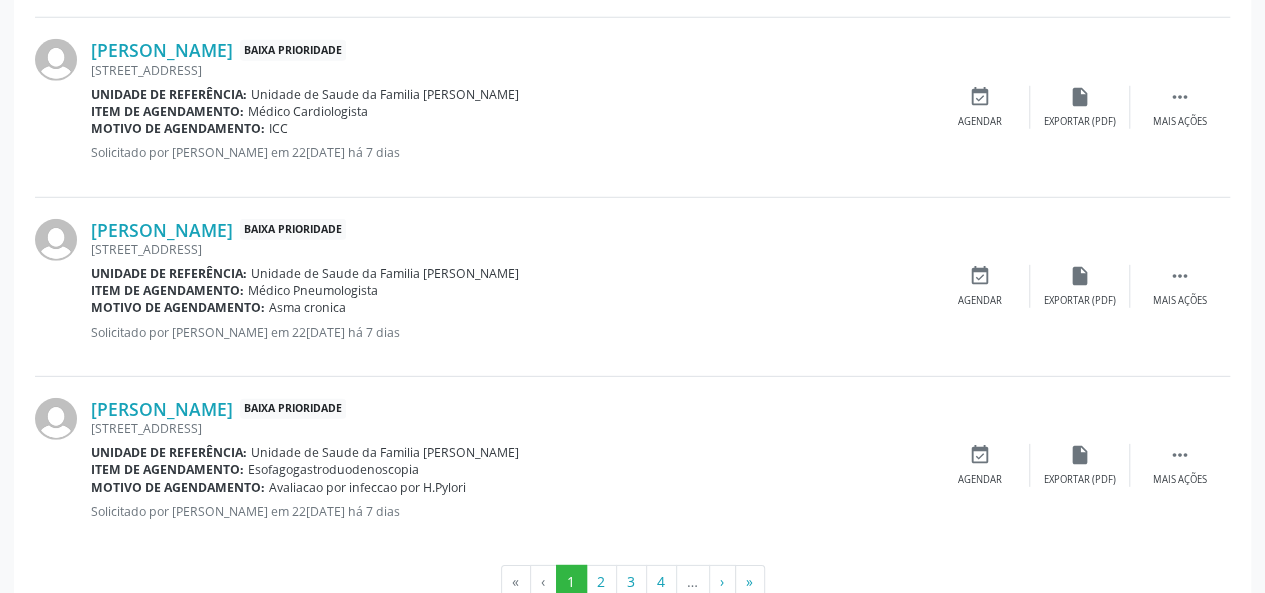 scroll, scrollTop: 2829, scrollLeft: 0, axis: vertical 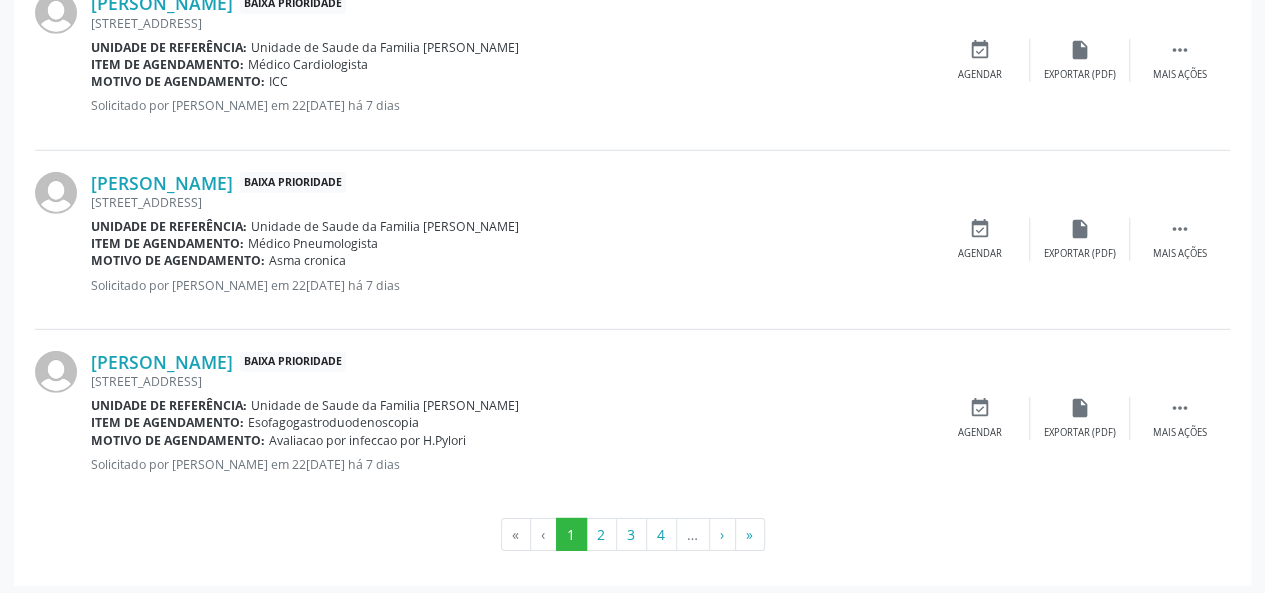 click on "PESQUISAR
DATA DE SOLICITAÇÃO
01/01/2025 até 29/07/2025
Prioridade
Todos         Todos   Baixa Prioridade   Média Prioridade   Alta Prioridade
Nenhum resultado encontrado para: "   "
Não há nenhuma opção para ser exibida.
Filtrar
Grupo/Subgrupo
Selecione um grupo ou subgrupo
Todos os grupos e subgrupos
01 - Ações de promoção e prevenção em saúde
01.01 - Ações coletivas/individuais em saúde
01.02 - Vigilância em saúde
01.03 - Medicamentos de âmbito hospitalar e urgência
02 - Procedimentos com finalidade diagnóstica
02.01 - Coleta de material
02.02 - Diagnóstico em laboratório clínico
02.03 - Diagnóstico por anatomia patológica e citopatologia" at bounding box center [632, -922] 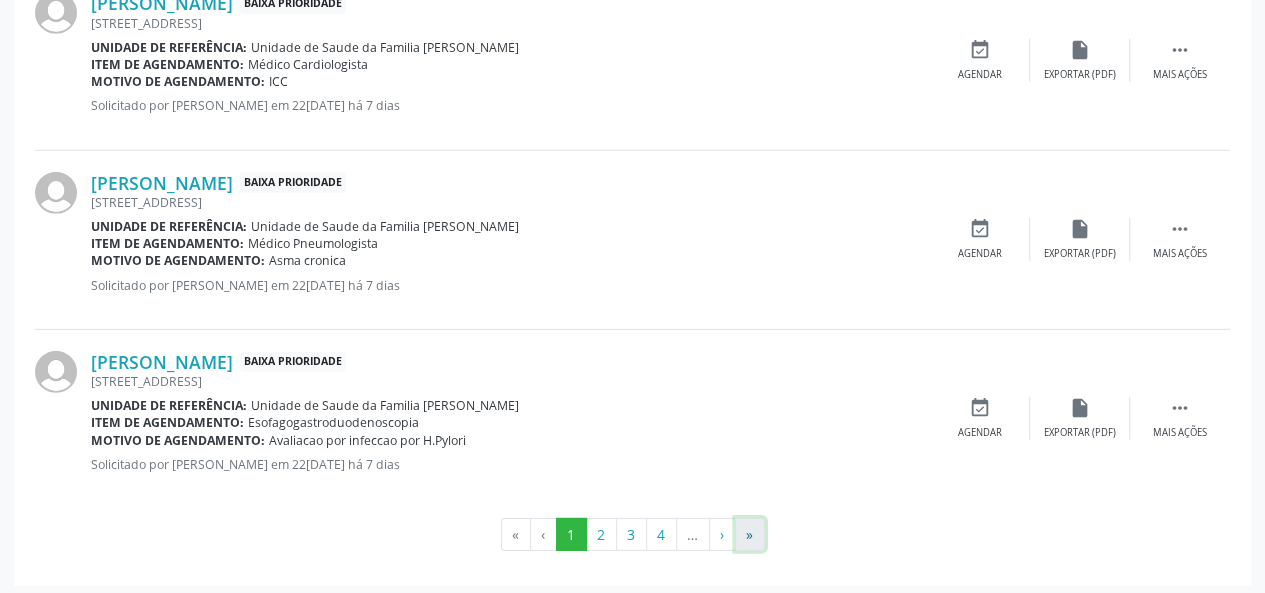 click on "»" at bounding box center [750, 535] 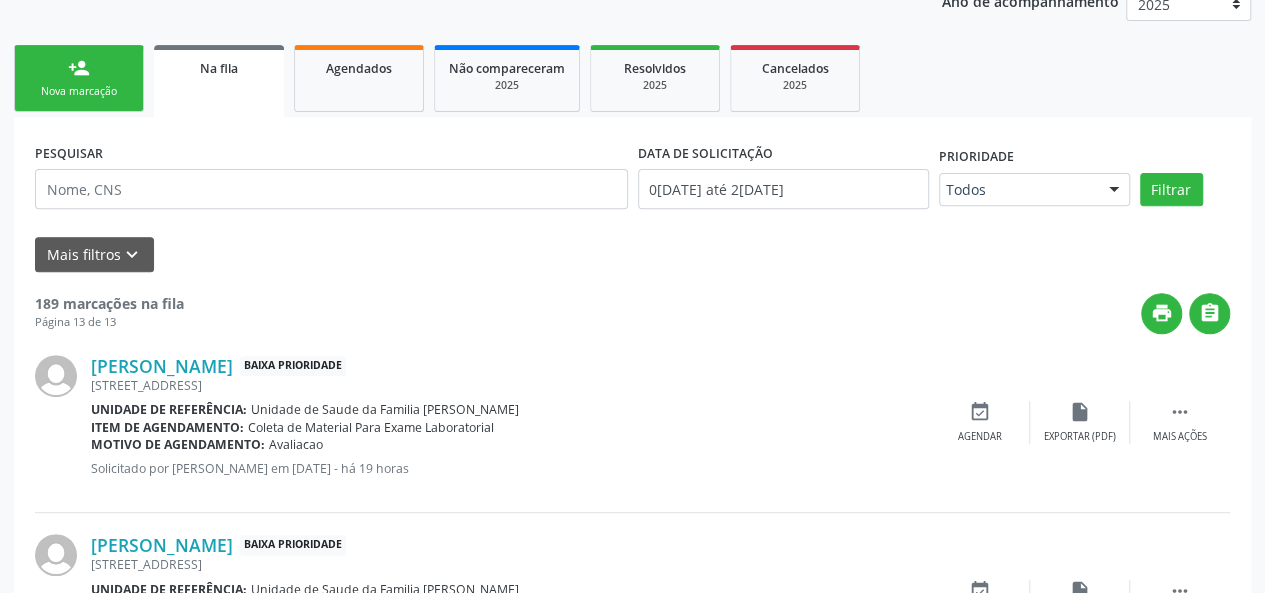 scroll, scrollTop: 122, scrollLeft: 0, axis: vertical 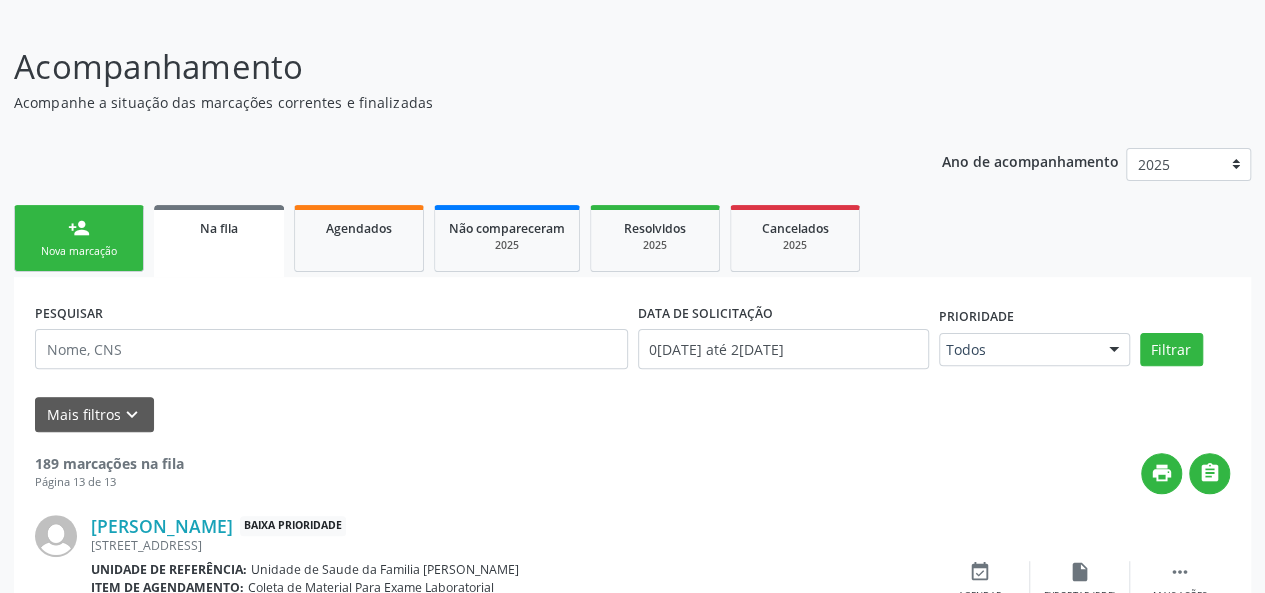 click on "person_add" at bounding box center [79, 228] 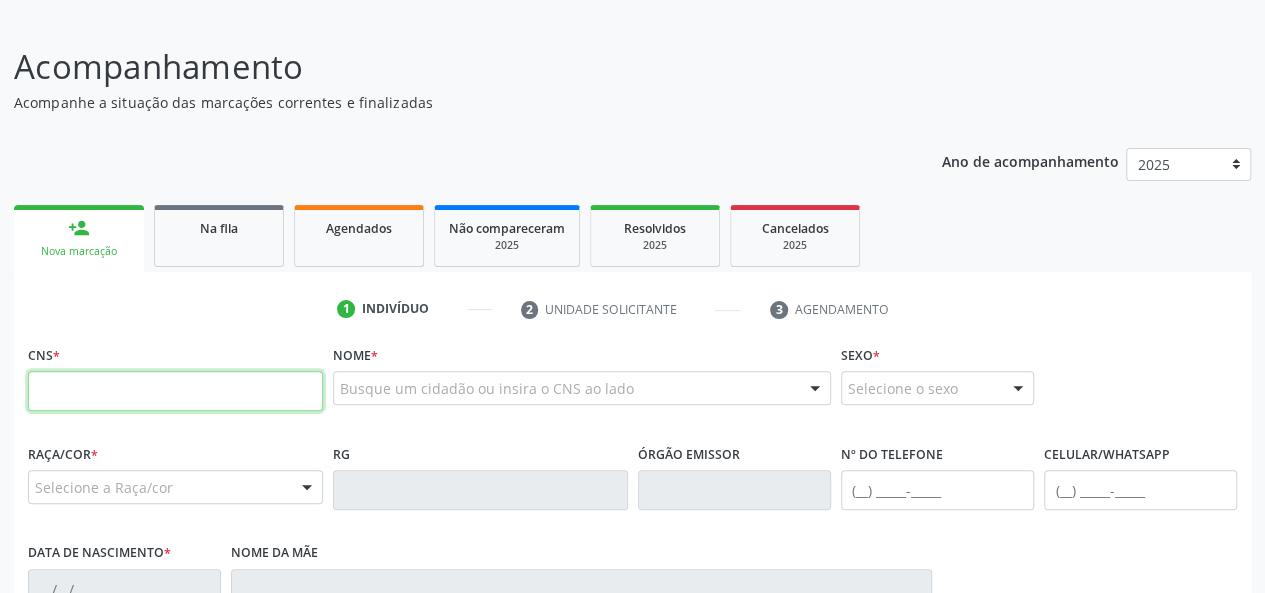 click at bounding box center (175, 391) 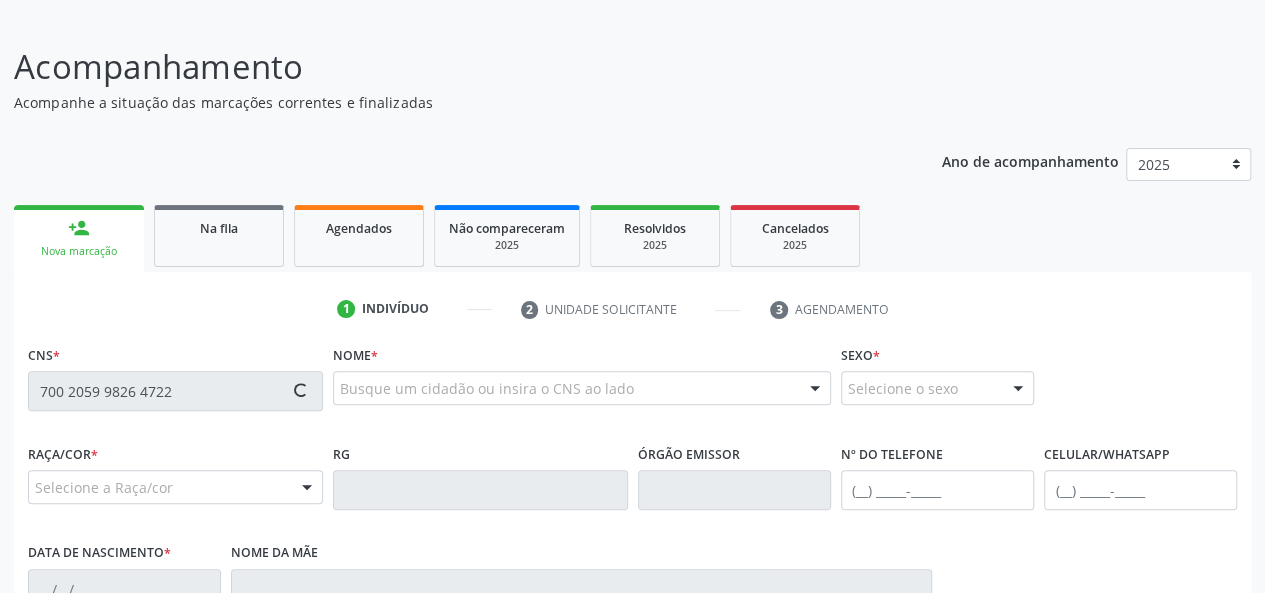 type on "700 2059 9826 4722" 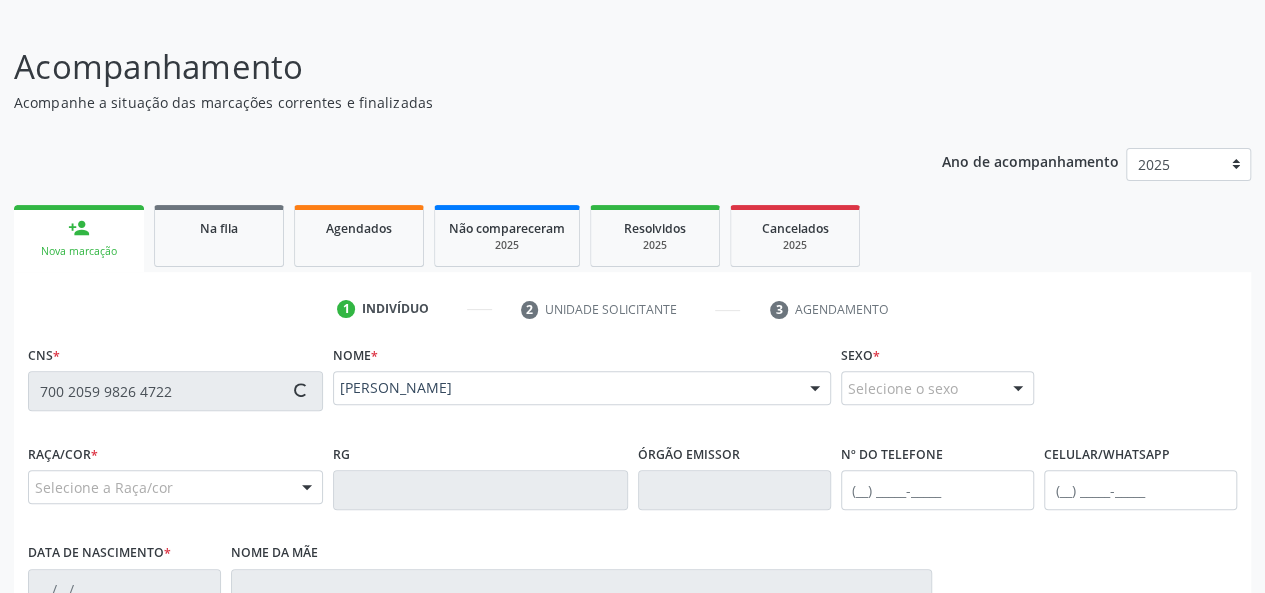 type on "(82) 99159-2525" 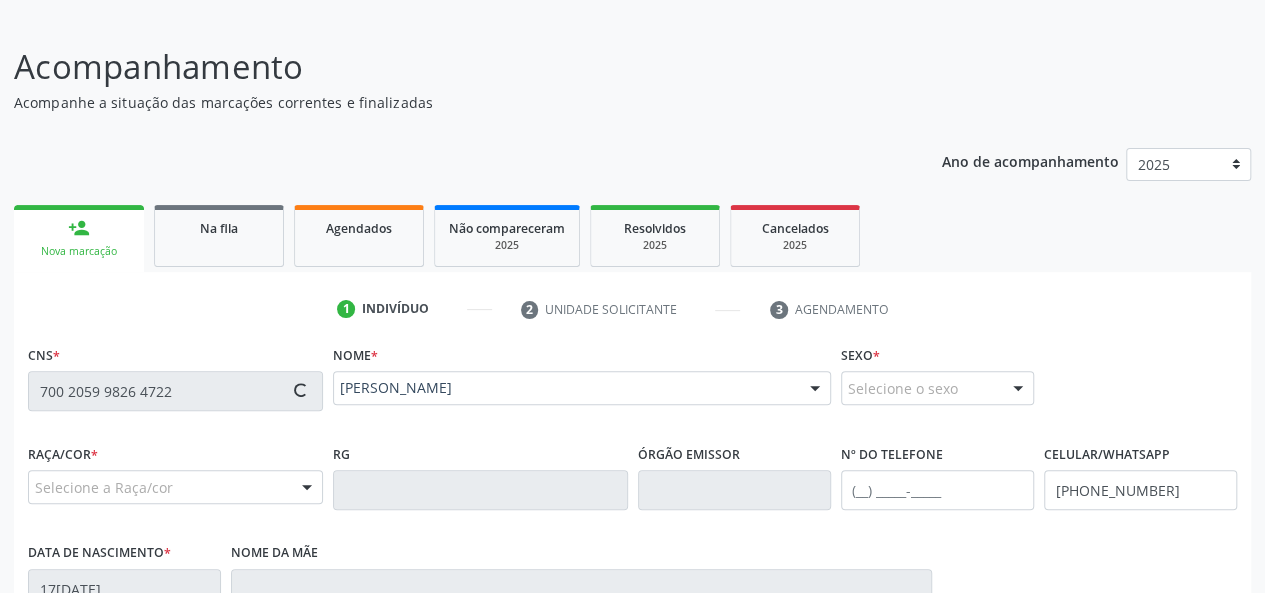 type on "Albertina Rodrigues da Conceicao" 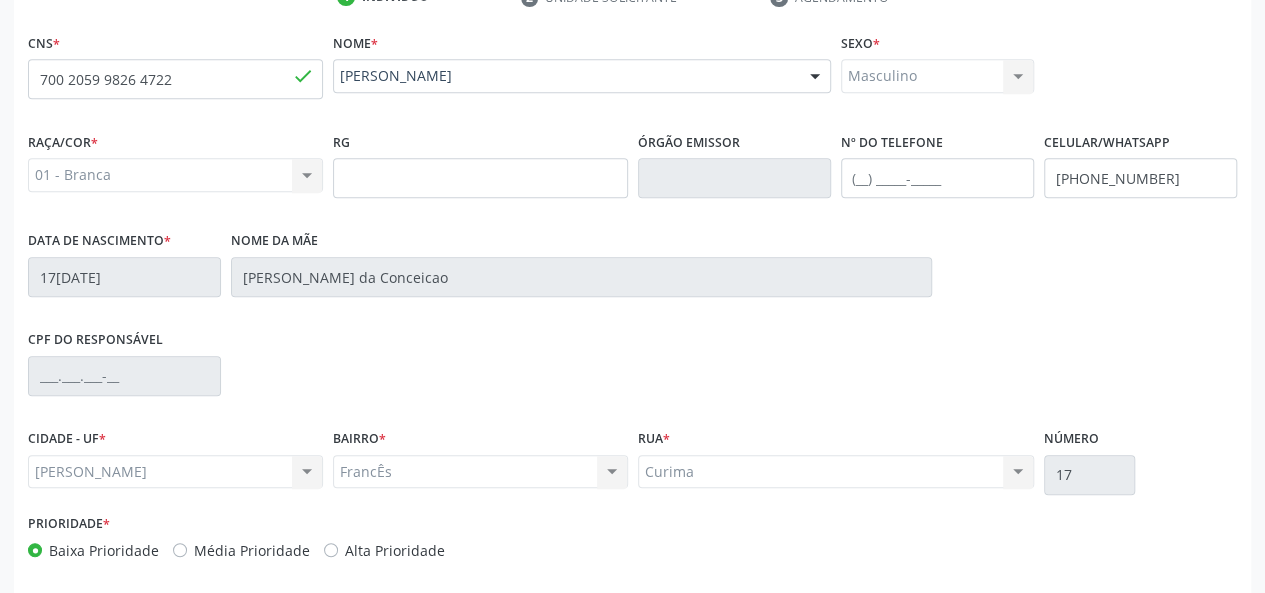 scroll, scrollTop: 518, scrollLeft: 0, axis: vertical 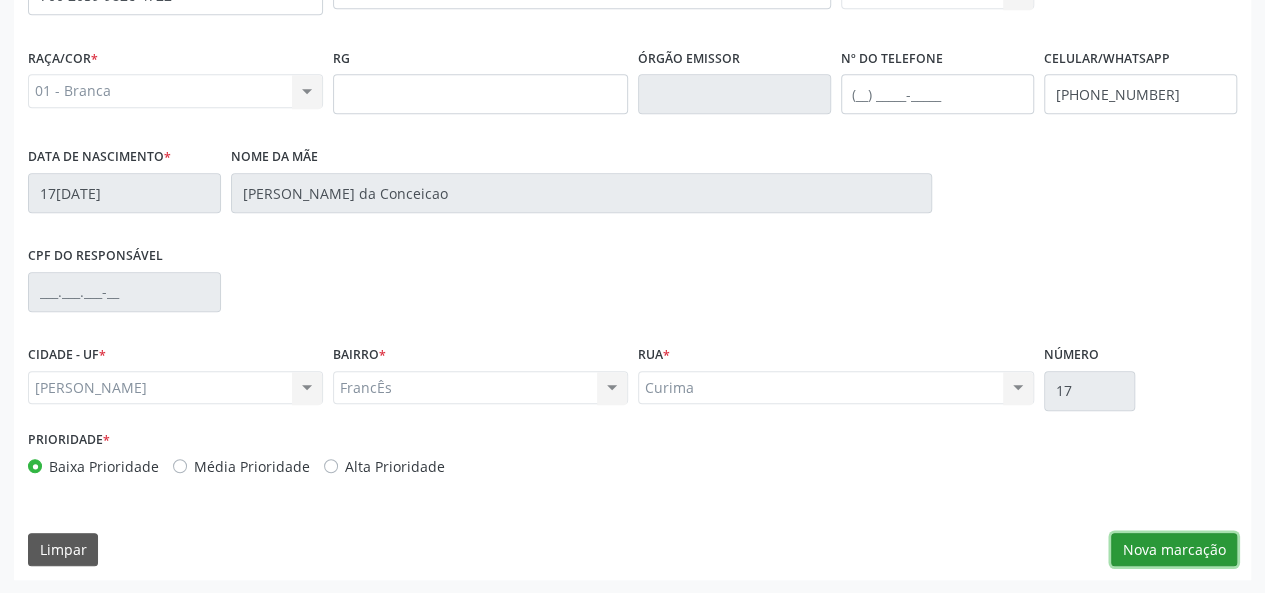 click on "Nova marcação" at bounding box center (1174, 550) 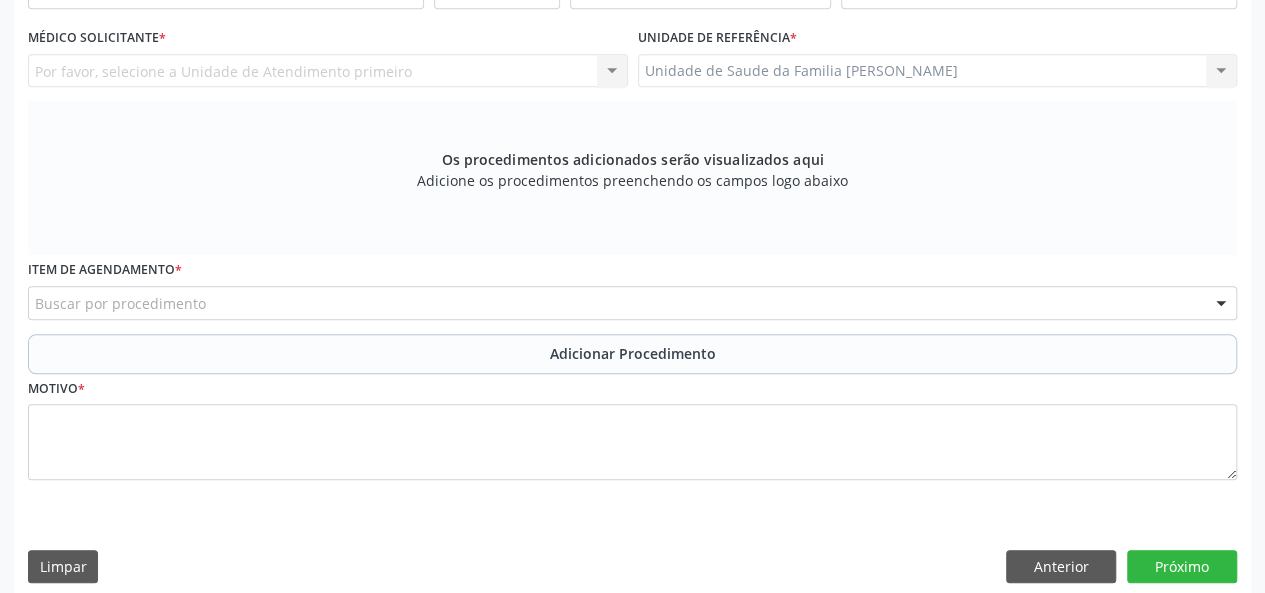 scroll, scrollTop: 218, scrollLeft: 0, axis: vertical 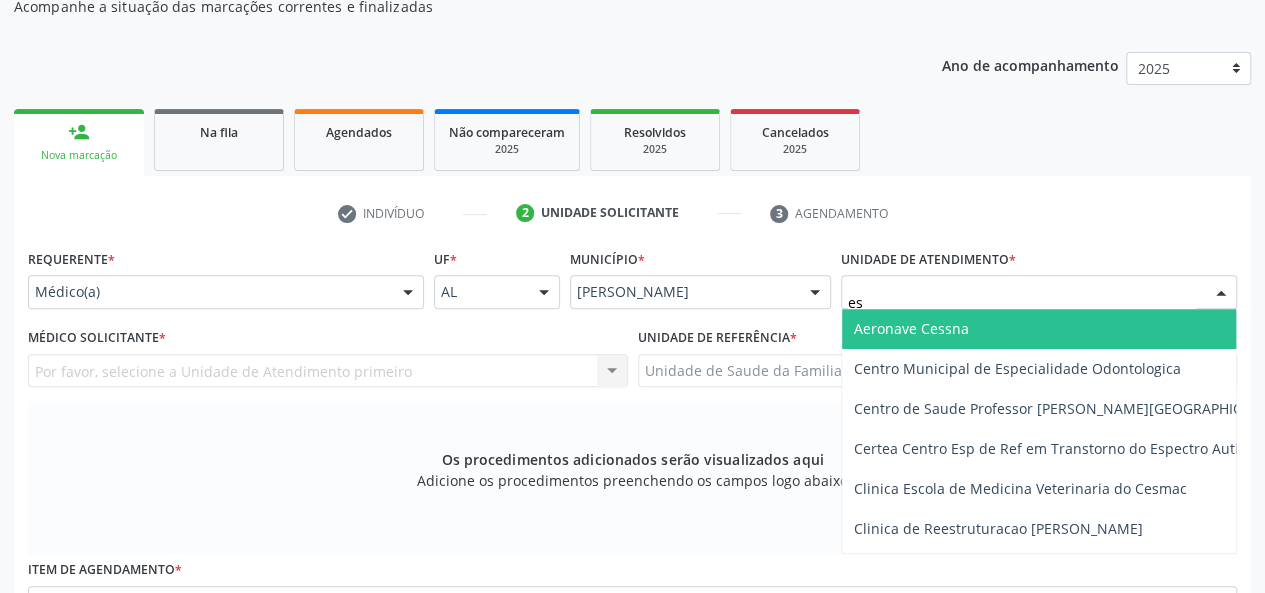 type on "est" 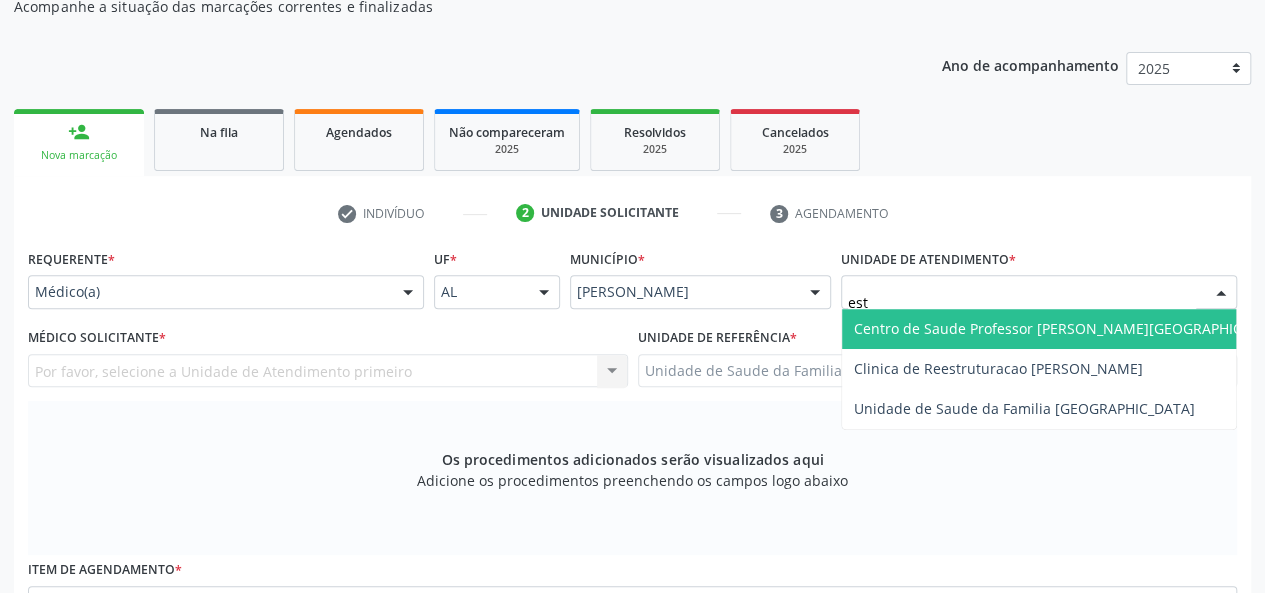 click on "Centro de Saude Professor [PERSON_NAME][GEOGRAPHIC_DATA]" at bounding box center (1071, 328) 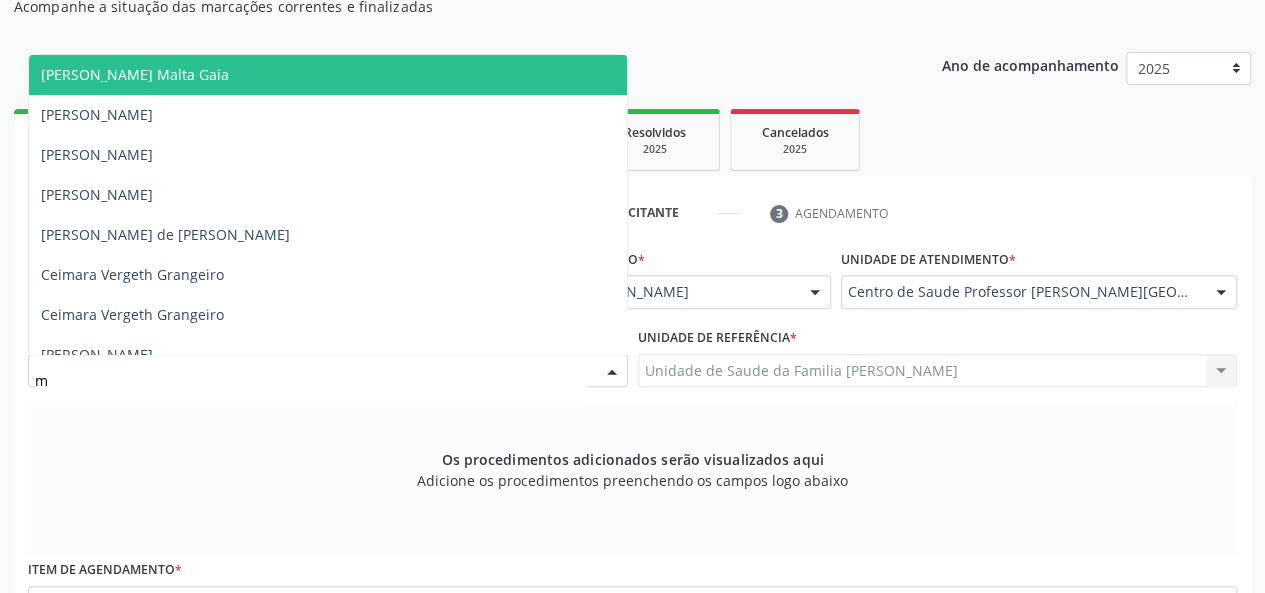 type on "mi" 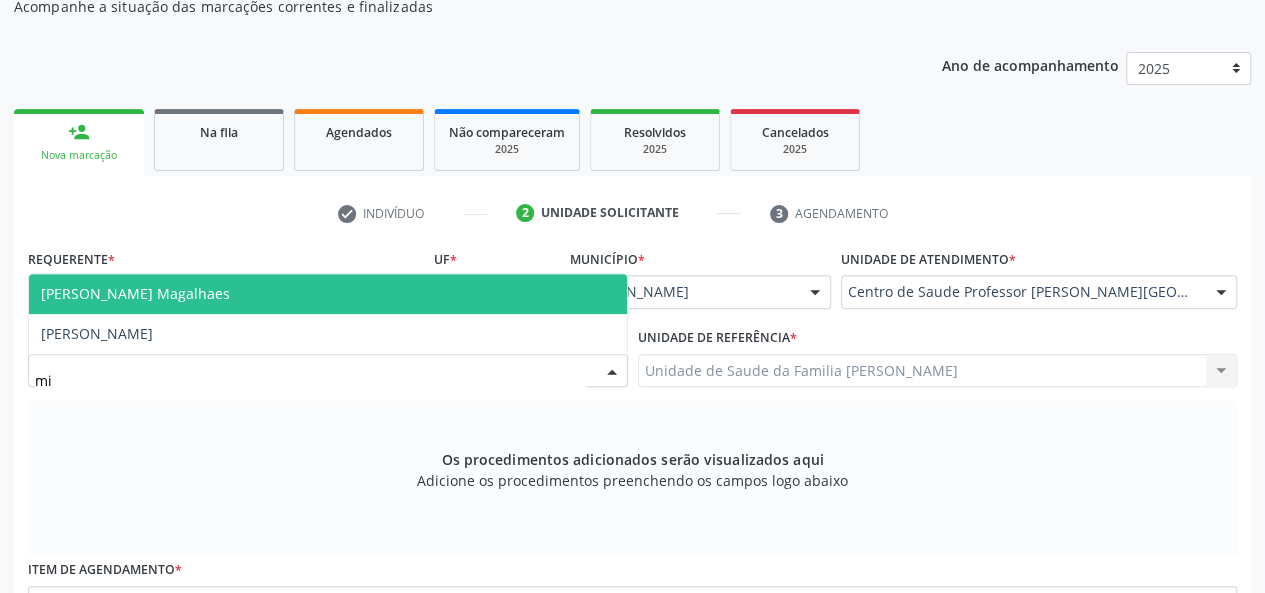 click on "Mirella Kalyne Cavalcante Magalhaes" at bounding box center (328, 294) 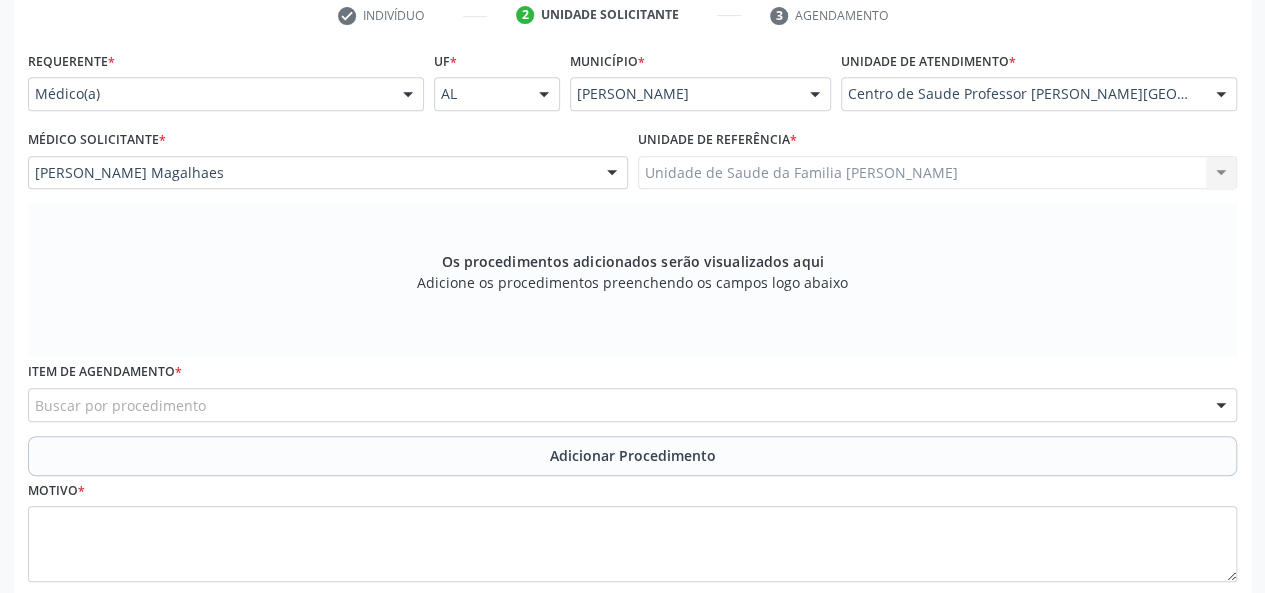 scroll, scrollTop: 418, scrollLeft: 0, axis: vertical 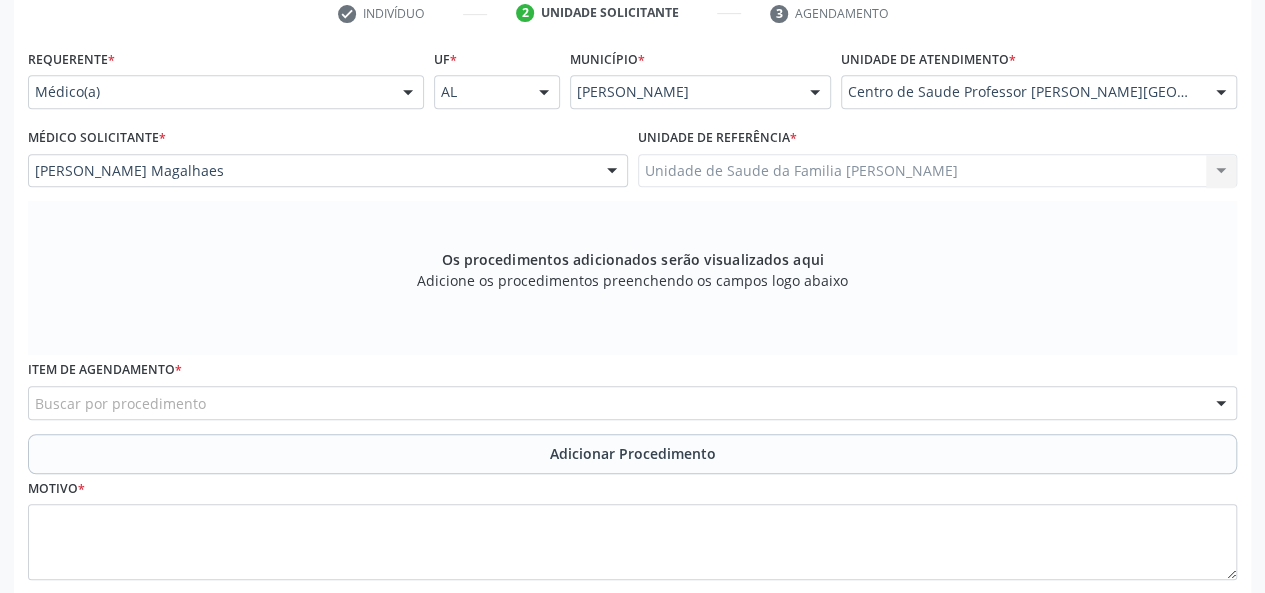 click on "Buscar por procedimento" at bounding box center [632, 403] 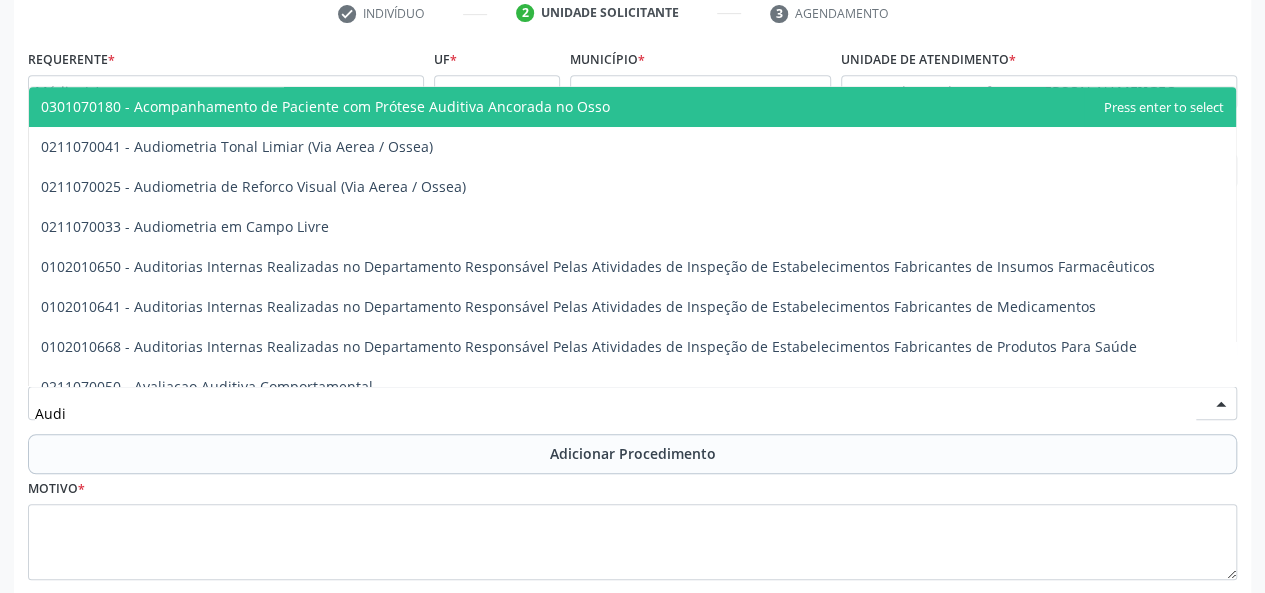 type on "Audio" 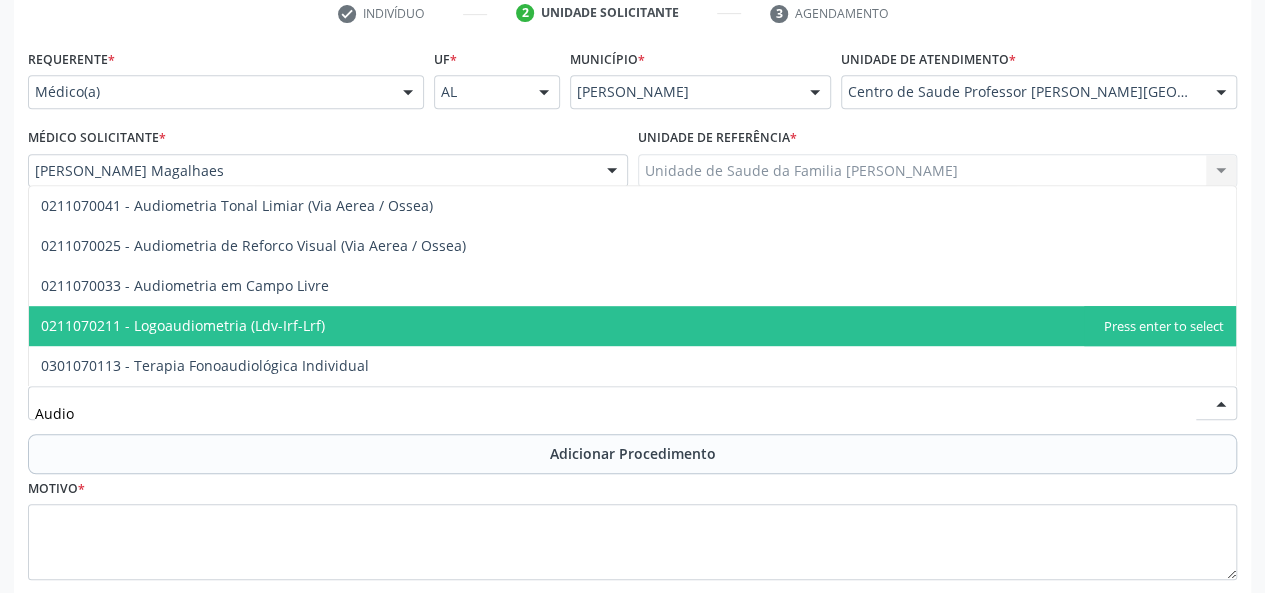 click on "0211070211 - Logoaudiometria (Ldv-Irf-Lrf)" at bounding box center [183, 325] 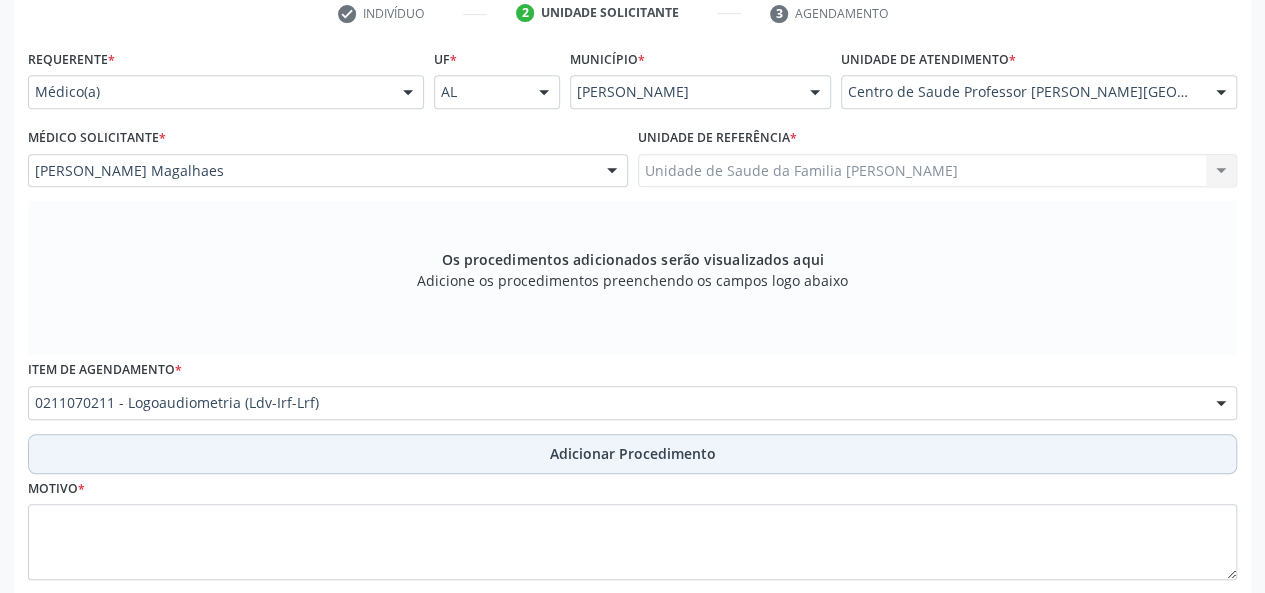 click on "Adicionar Procedimento" at bounding box center (633, 453) 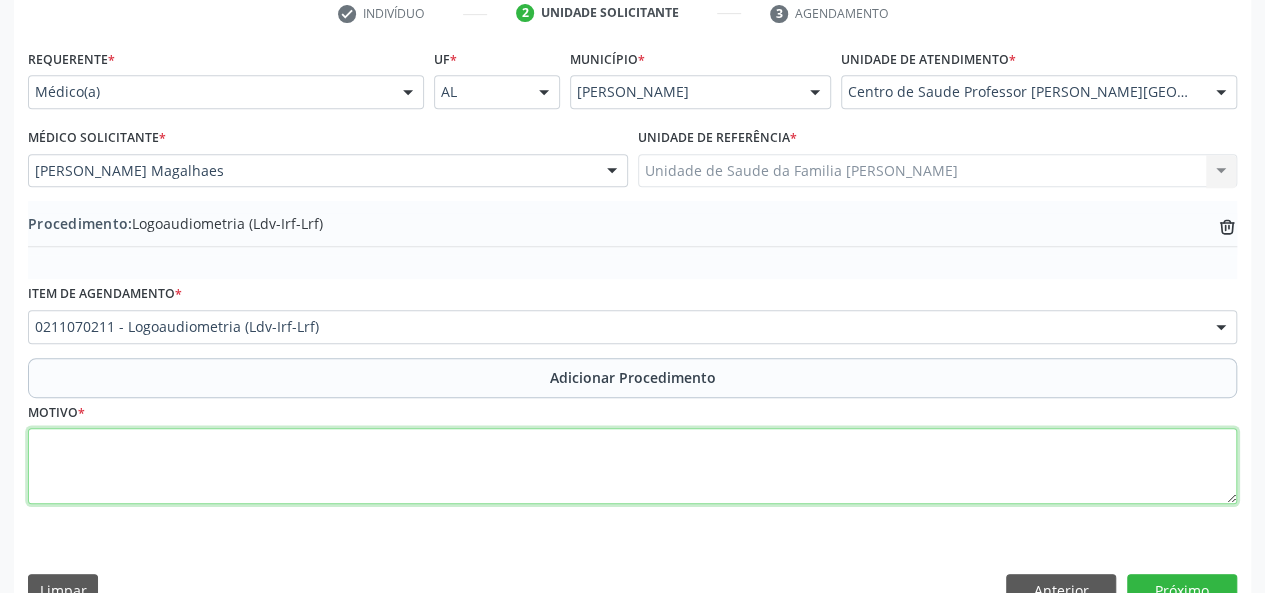 click at bounding box center (632, 466) 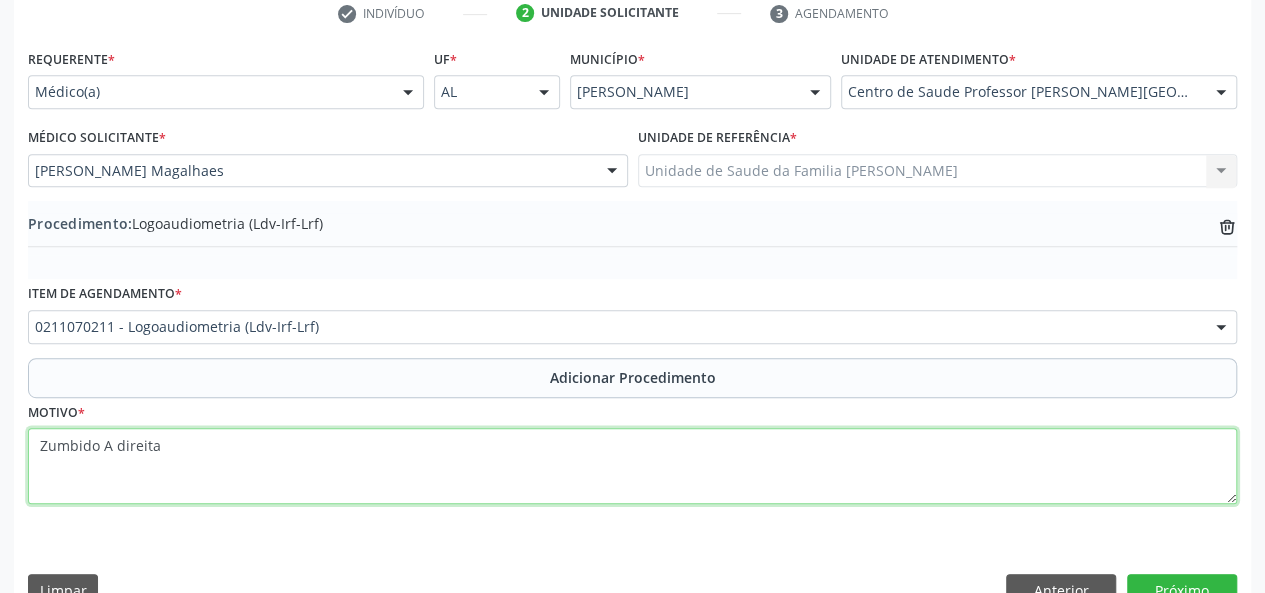 click on "Zumbido A direita" at bounding box center [632, 466] 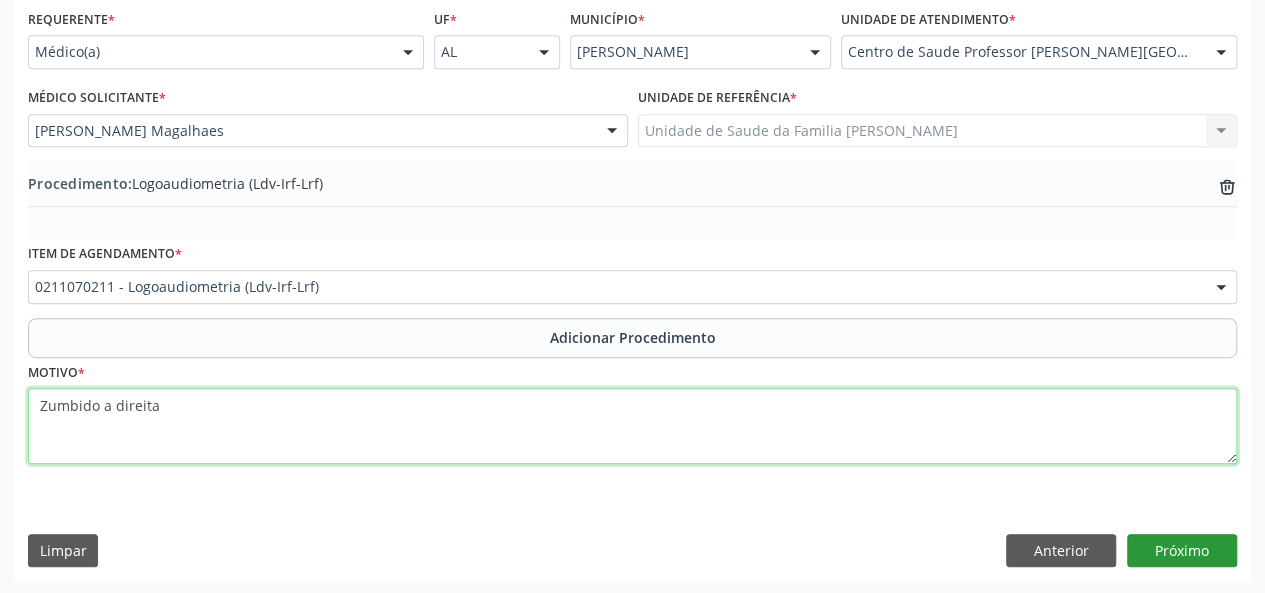 type on "Zumbido a direita" 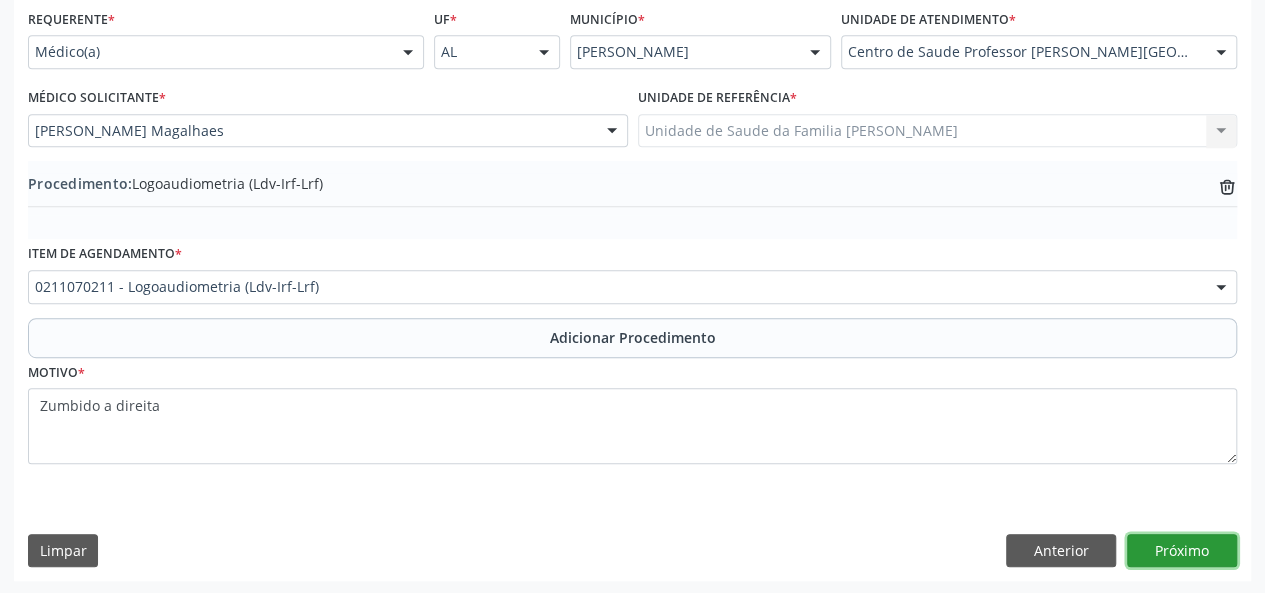click on "Próximo" at bounding box center [1182, 551] 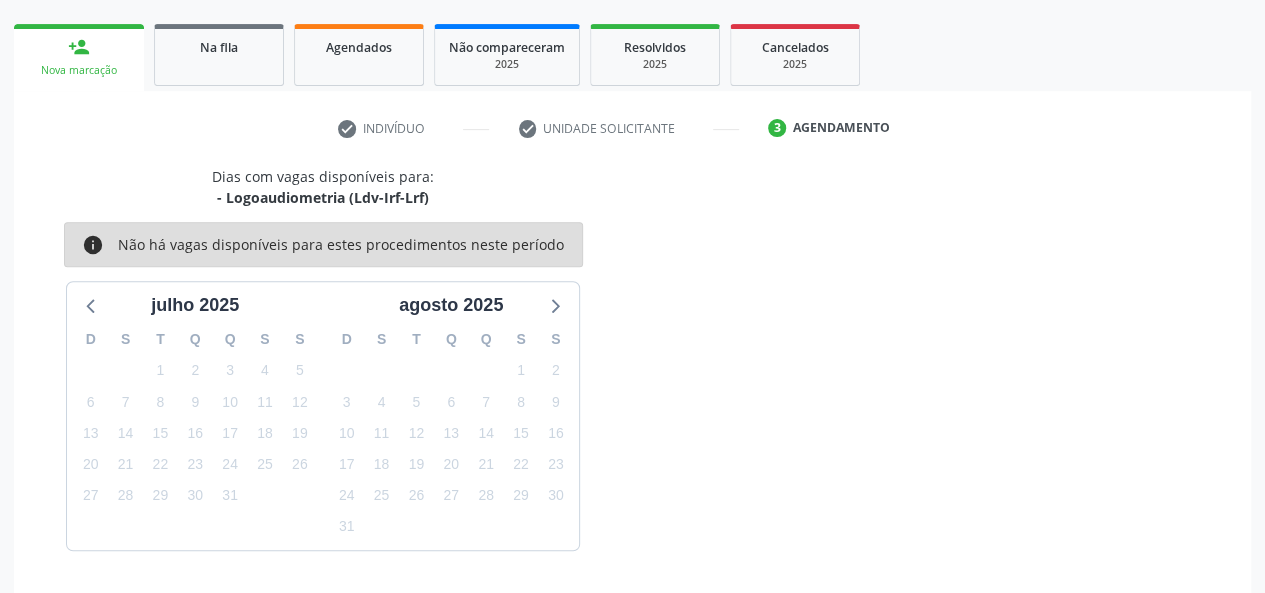 scroll, scrollTop: 362, scrollLeft: 0, axis: vertical 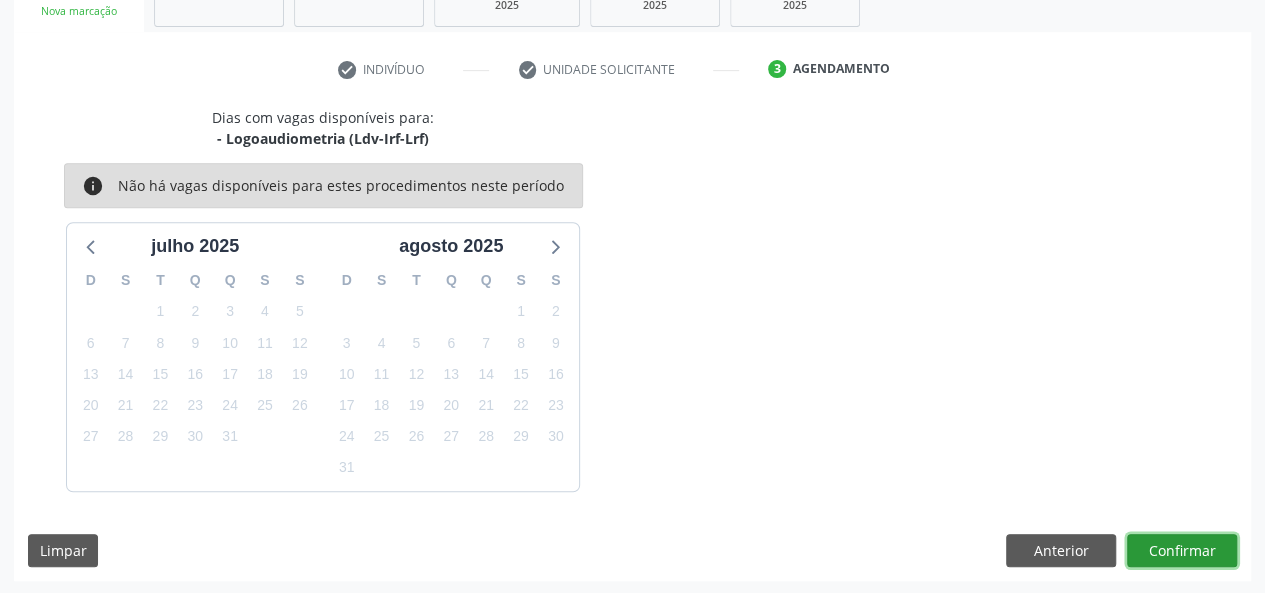 click on "Confirmar" at bounding box center (1182, 551) 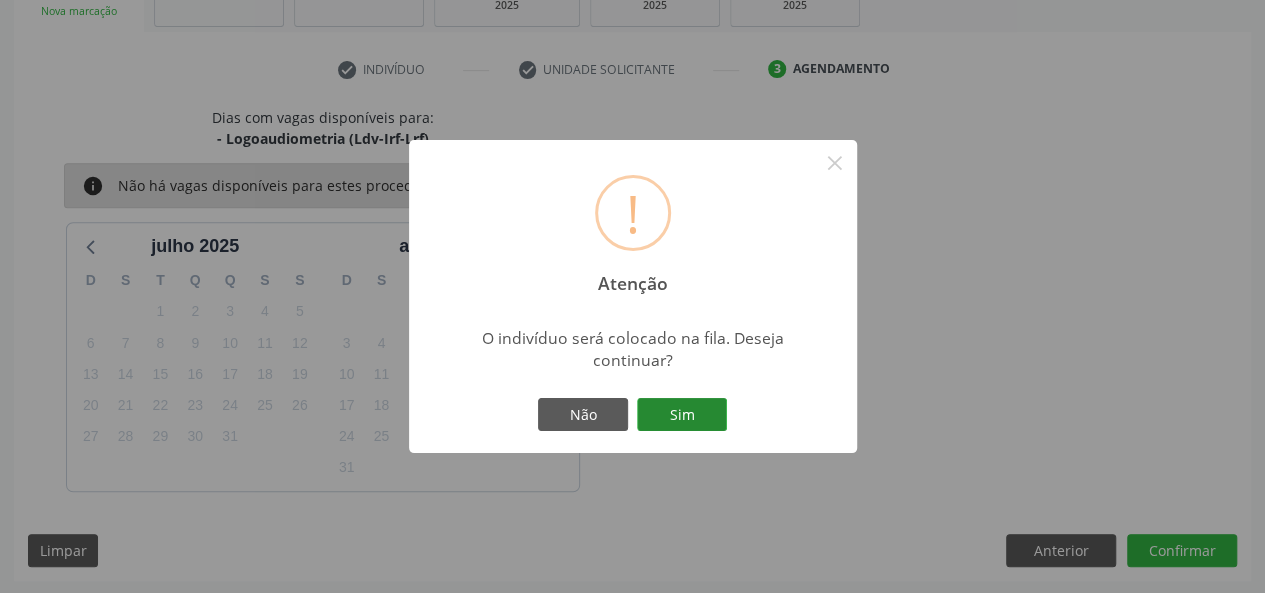 click on "Sim" at bounding box center (682, 415) 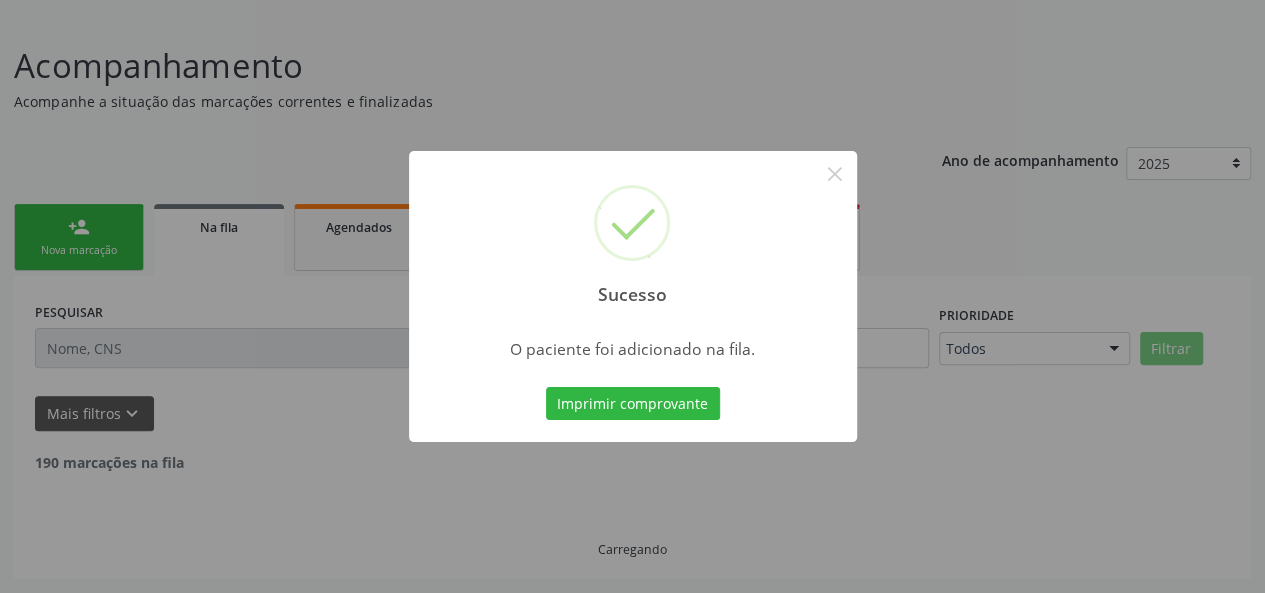 scroll, scrollTop: 100, scrollLeft: 0, axis: vertical 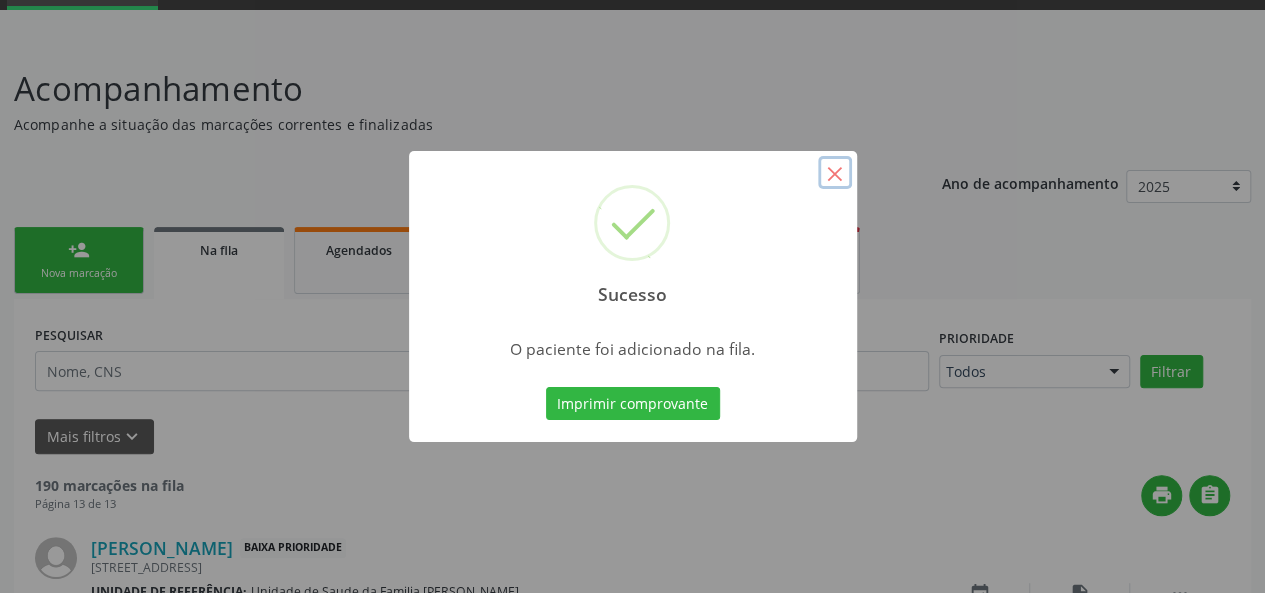 click on "×" at bounding box center [835, 173] 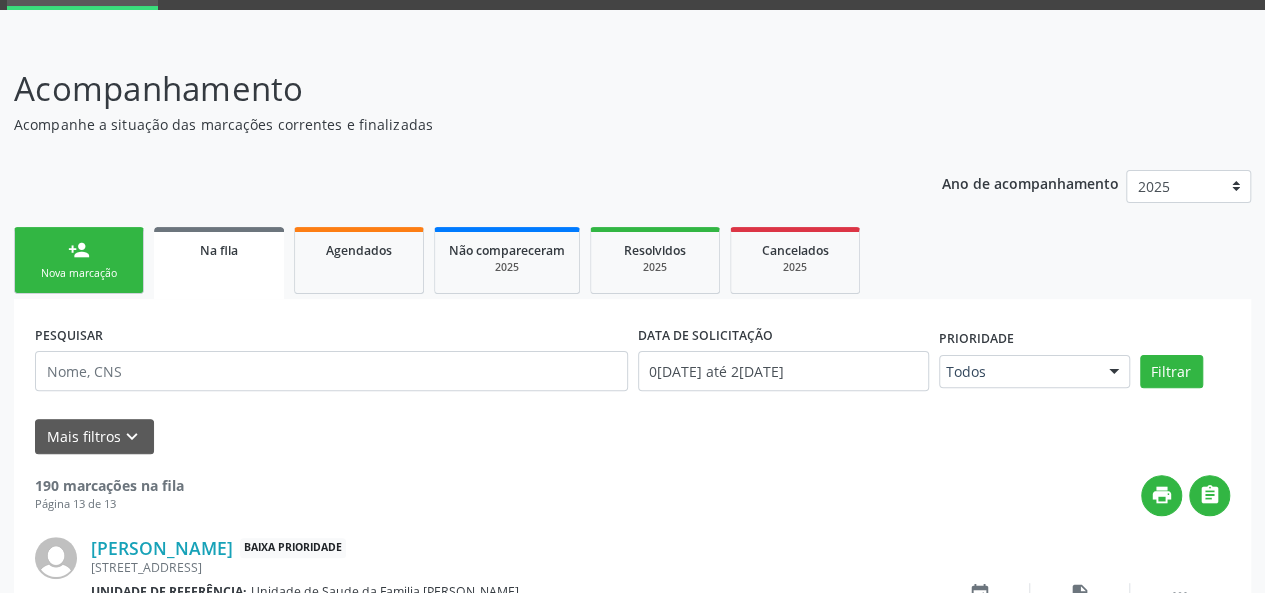 click on "person_add
Nova marcação" at bounding box center [79, 260] 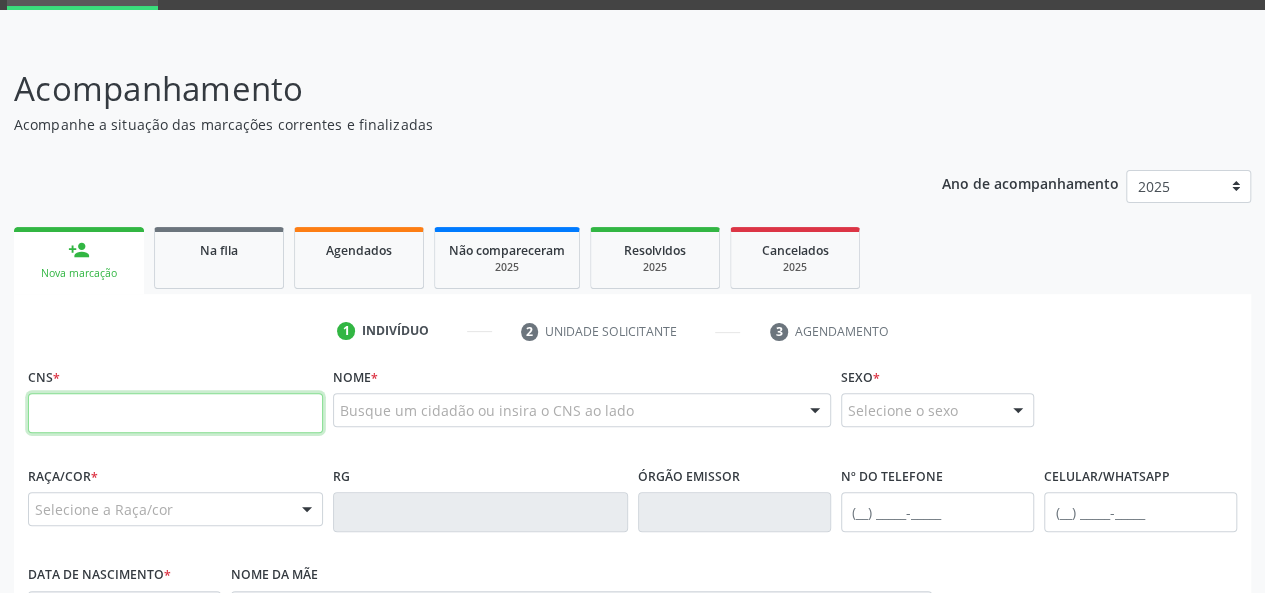 paste on "700 2059 9826 4722" 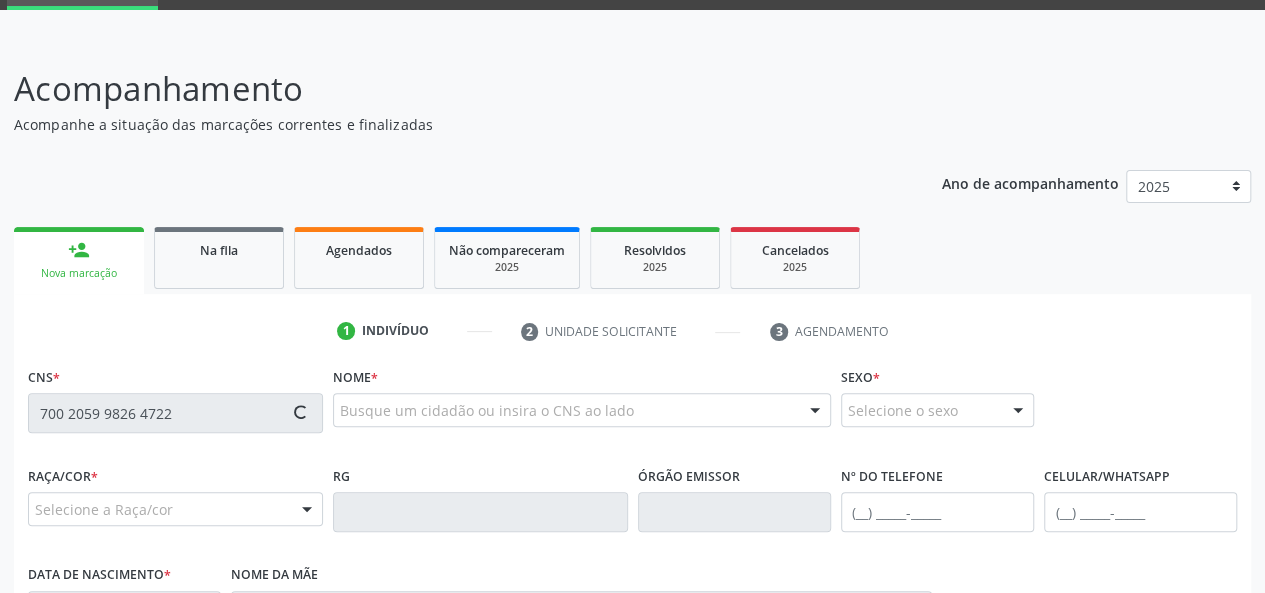 type on "700 2059 9826 4722" 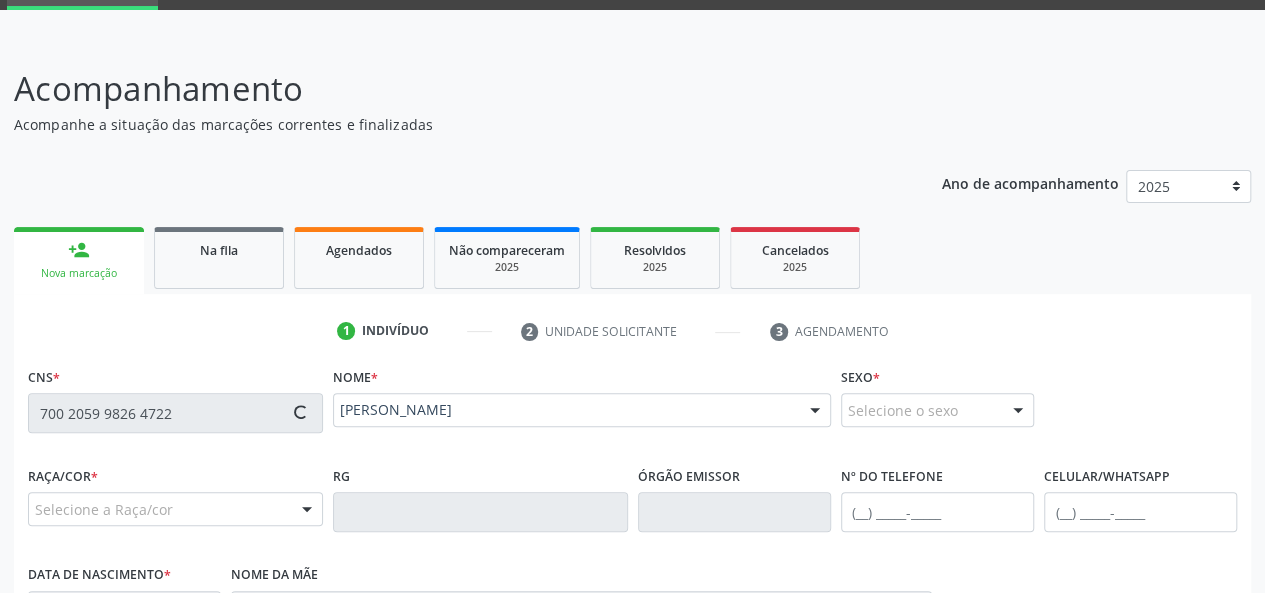 type on "(82) 99159-2525" 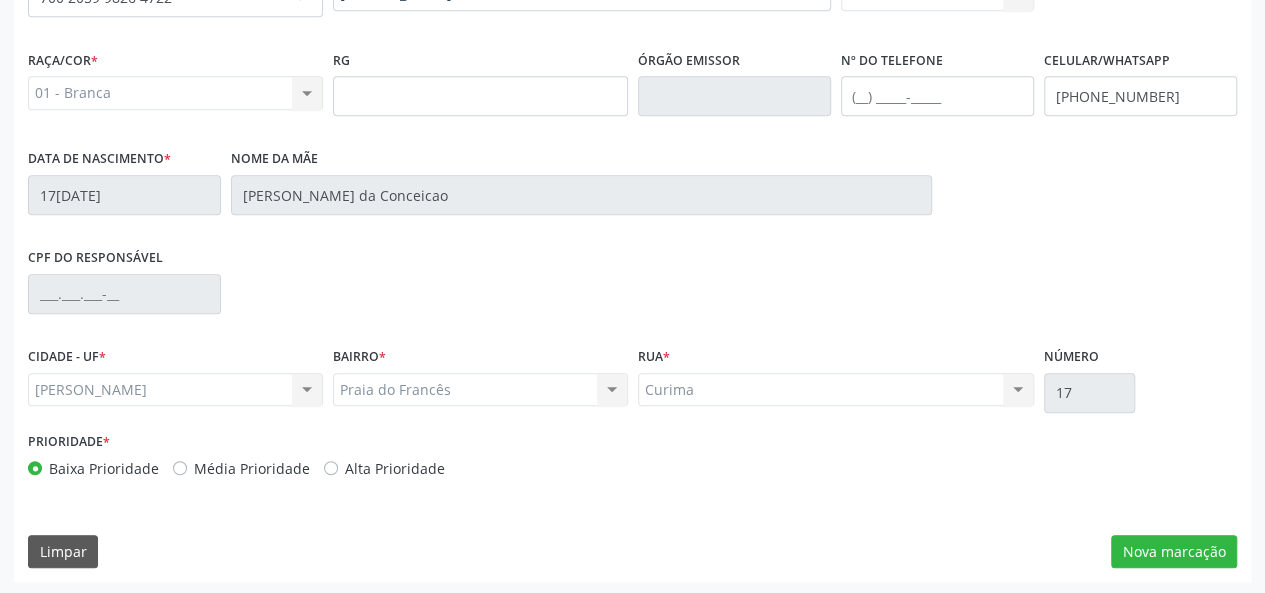 scroll, scrollTop: 518, scrollLeft: 0, axis: vertical 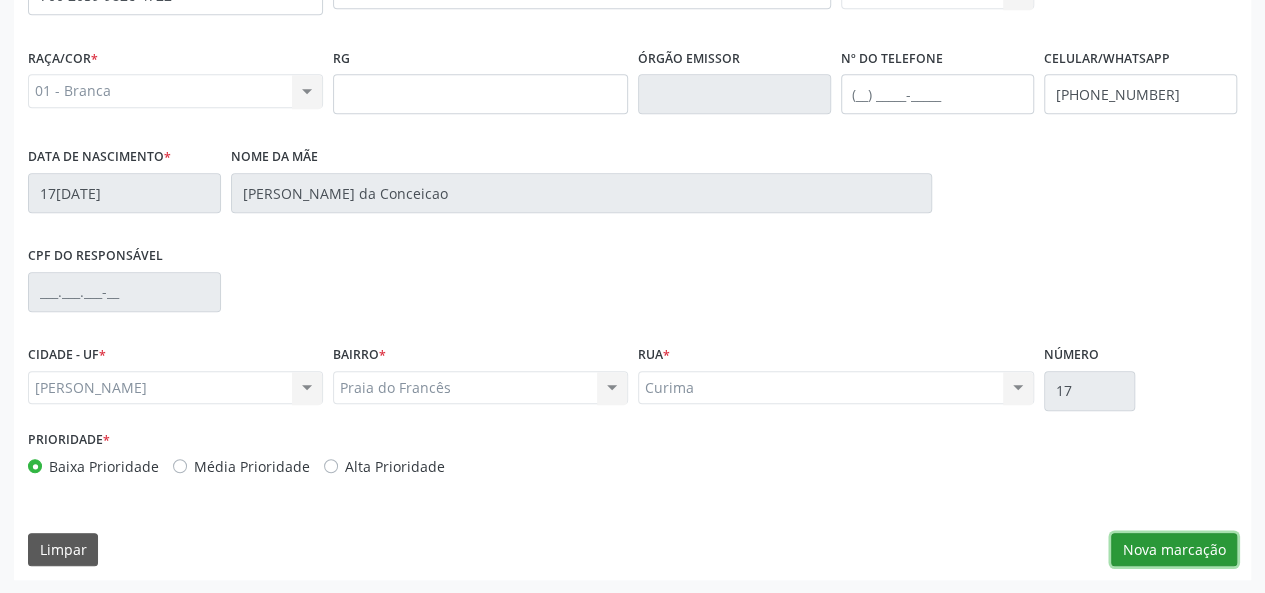 click on "Nova marcação" at bounding box center [1174, 550] 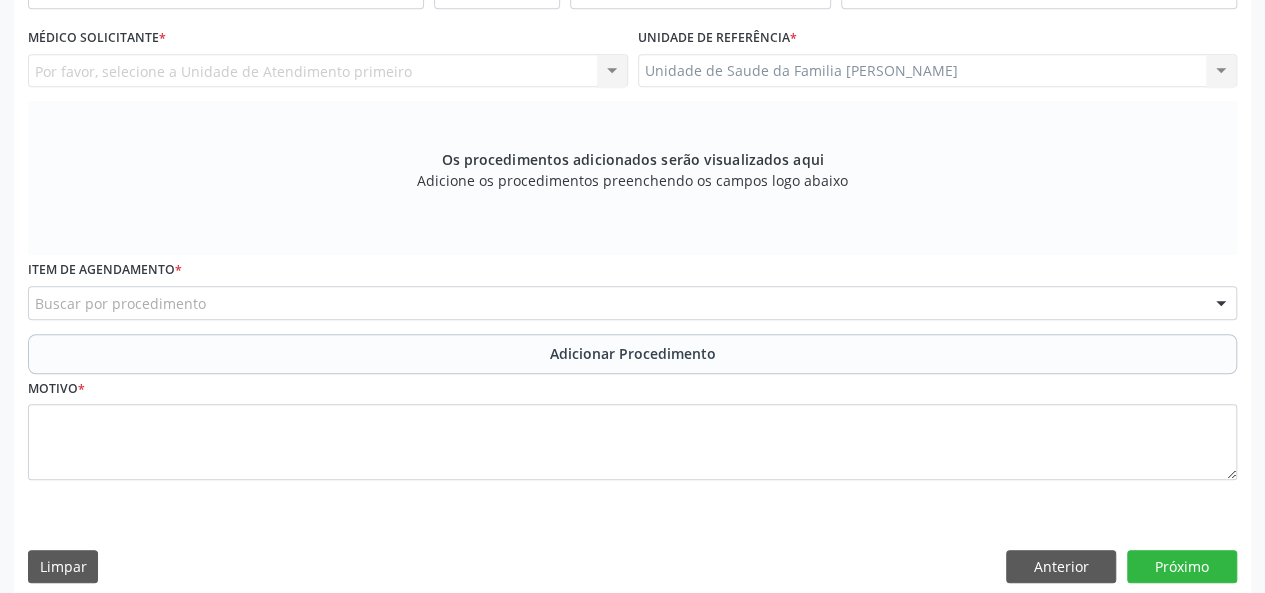 scroll, scrollTop: 318, scrollLeft: 0, axis: vertical 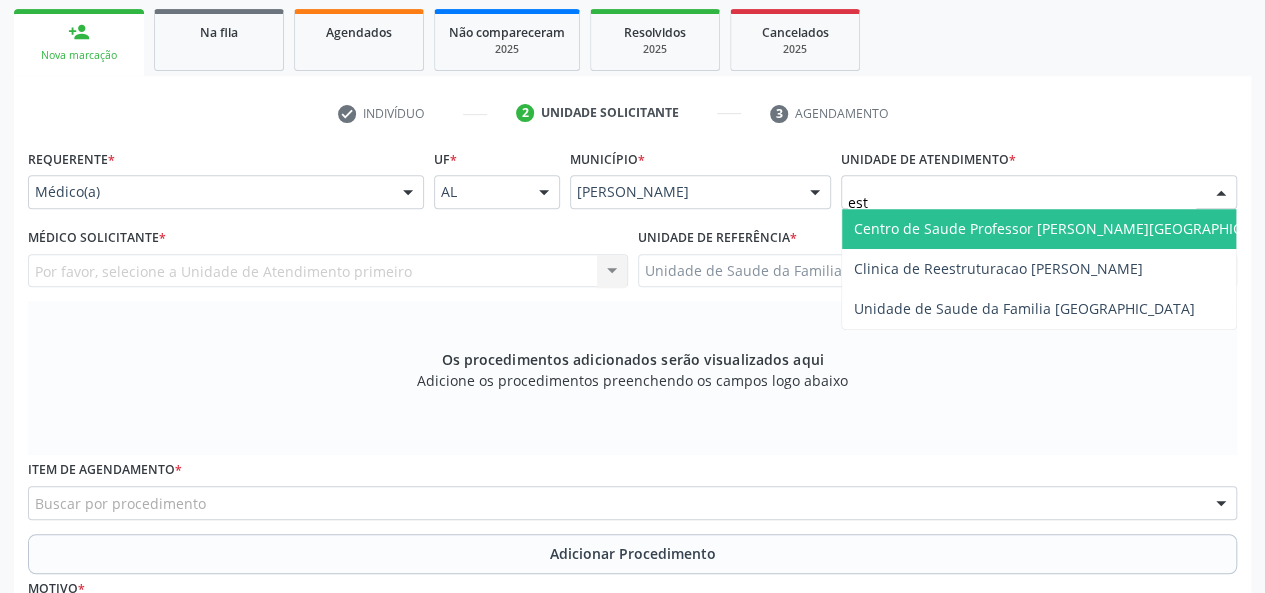 type on "esta" 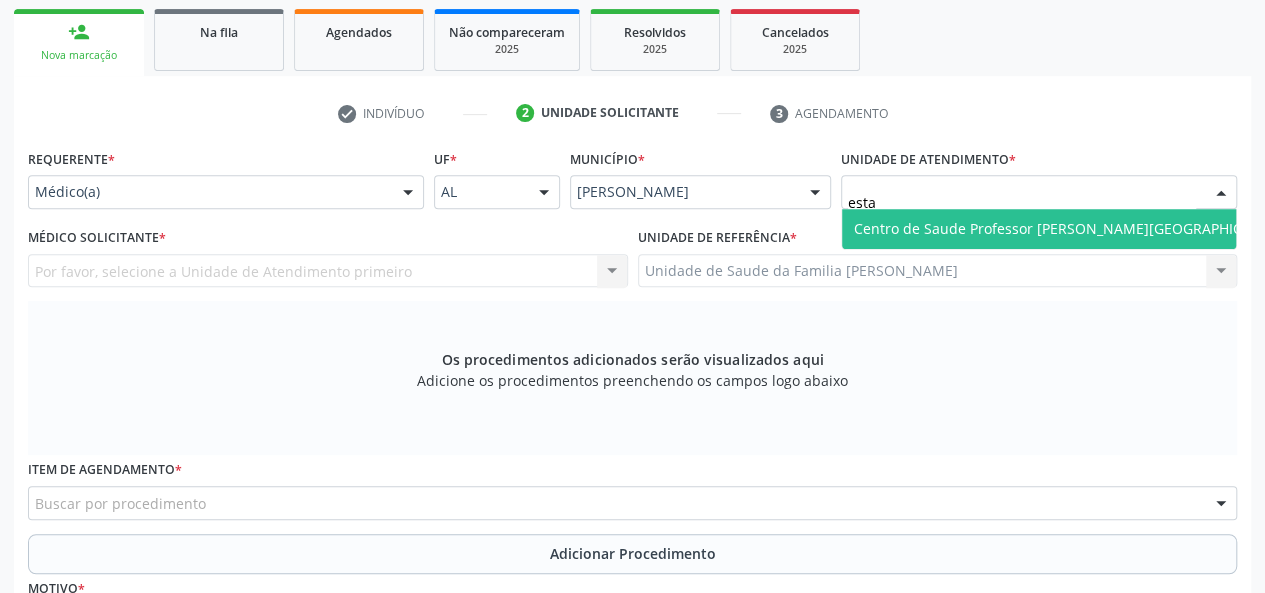 click on "Centro de Saude Professor [PERSON_NAME][GEOGRAPHIC_DATA]" at bounding box center (1071, 229) 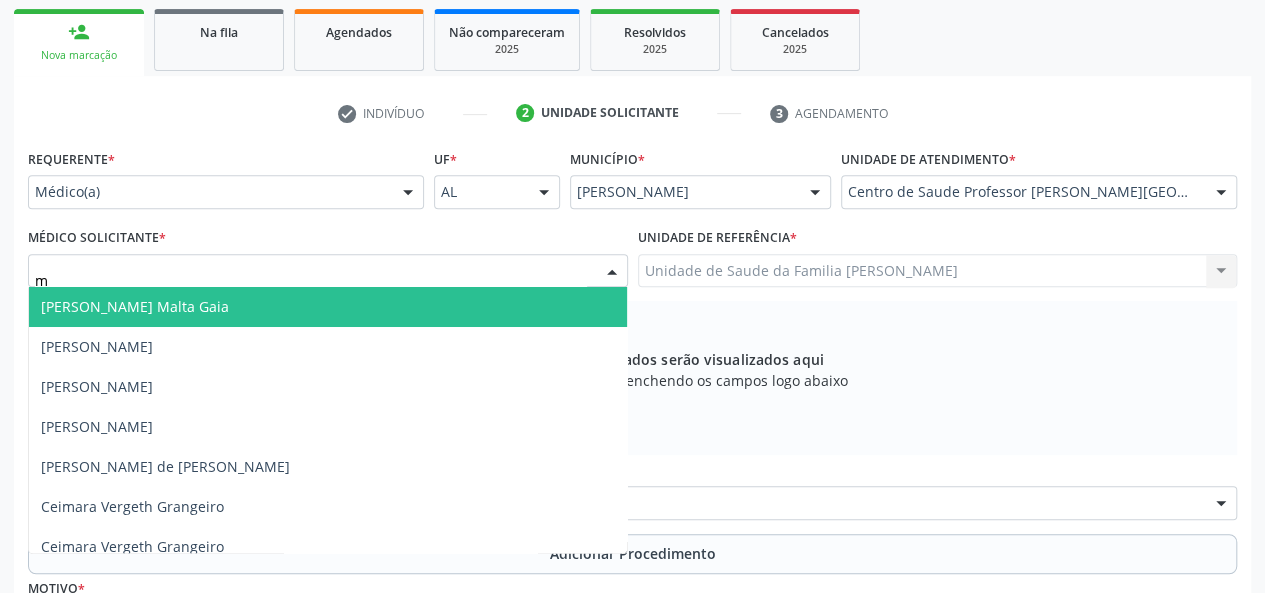 type on "mi" 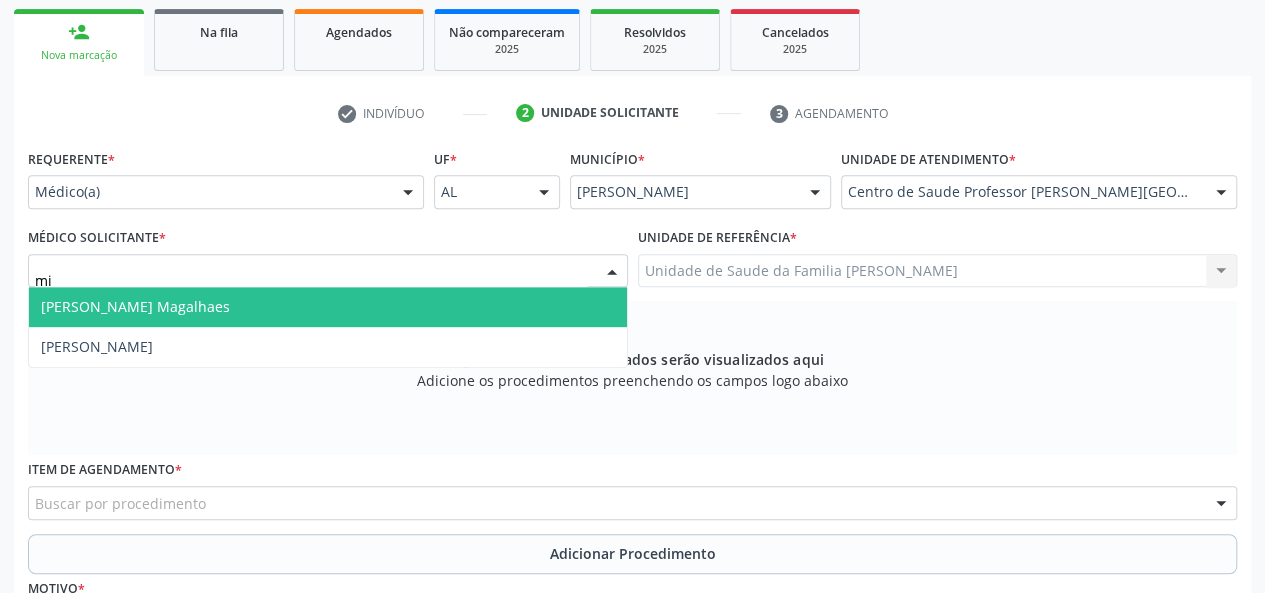click on "Mirella Kalyne Cavalcante Magalhaes" at bounding box center (135, 306) 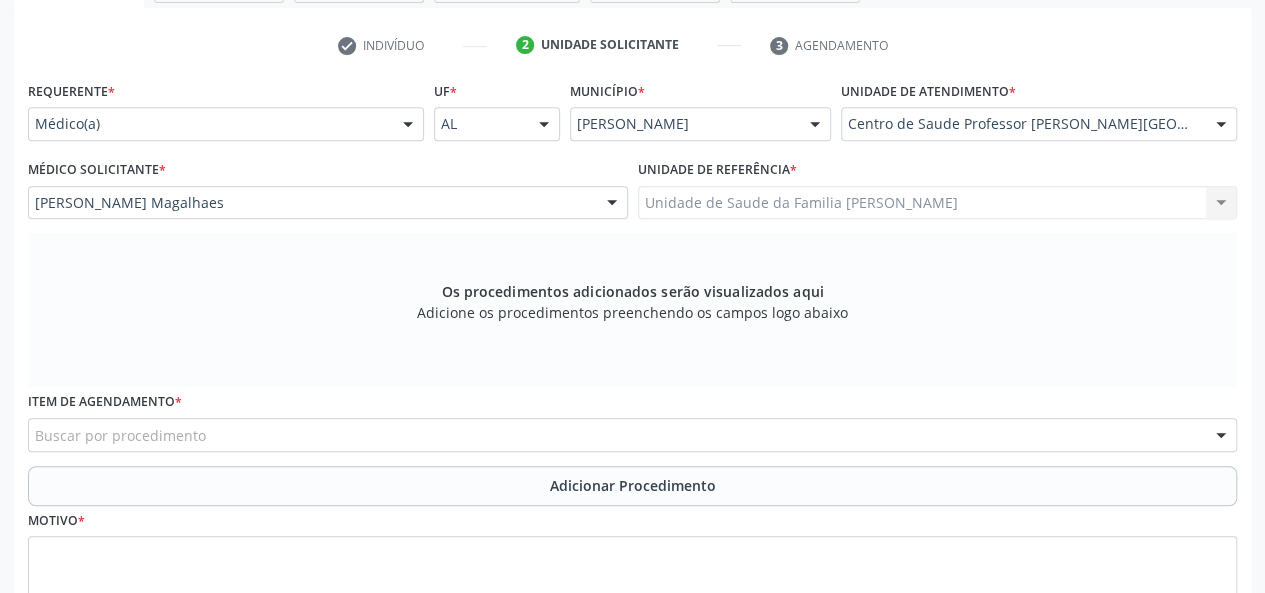 scroll, scrollTop: 418, scrollLeft: 0, axis: vertical 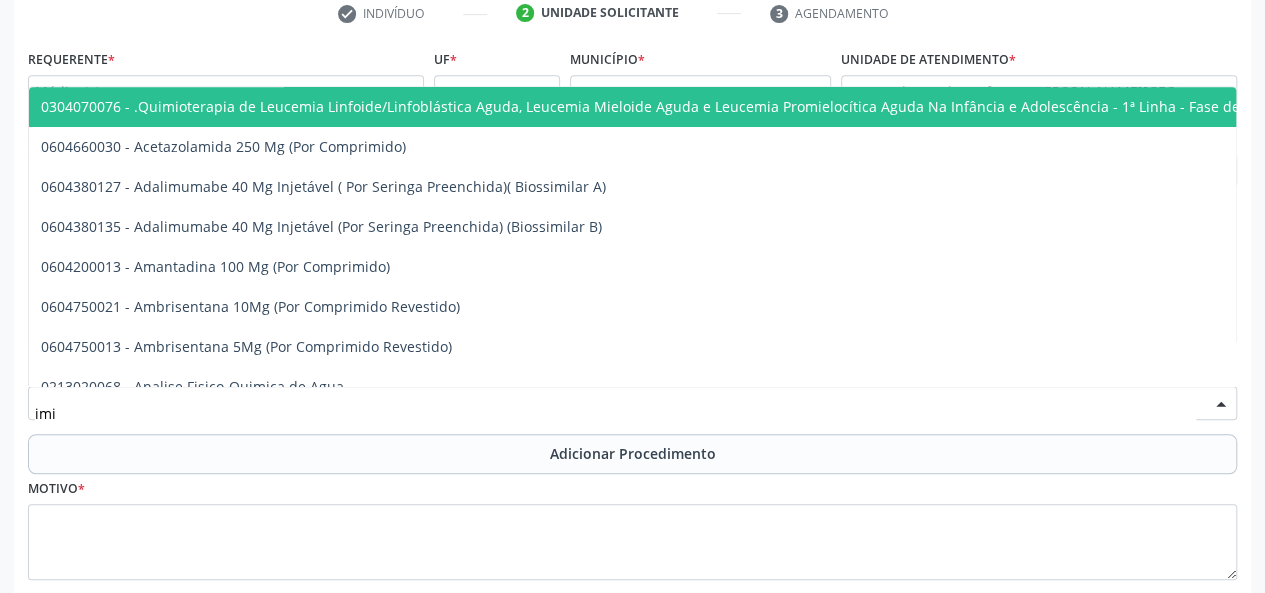 type on "imit" 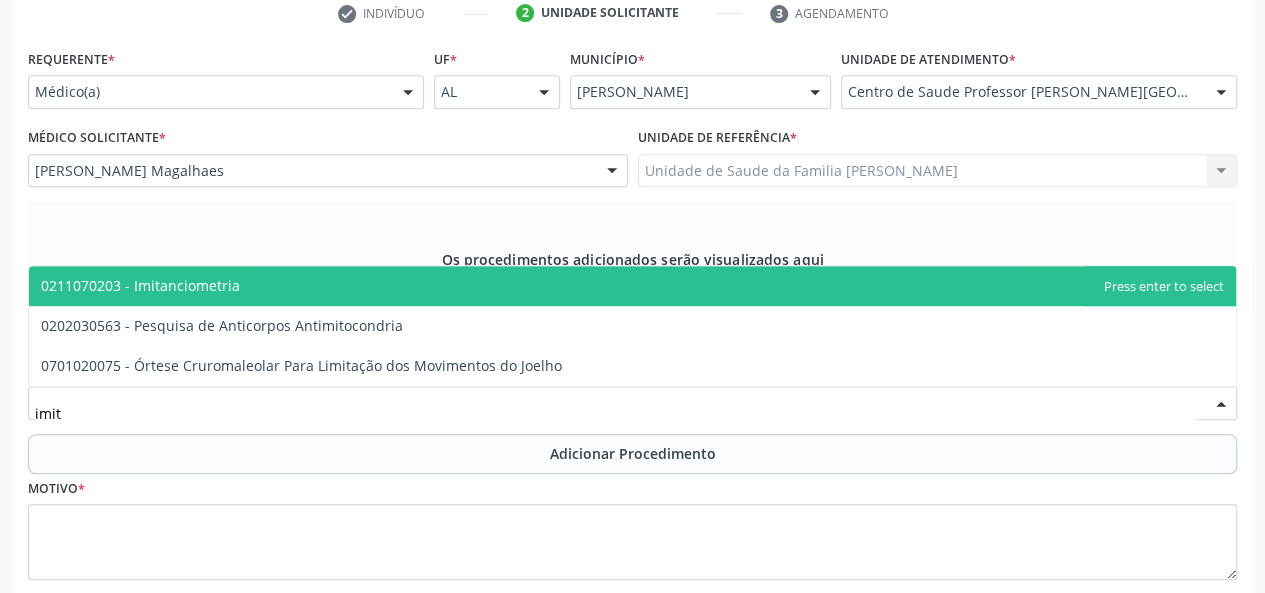 click on "0211070203 - Imitanciometria" at bounding box center (140, 285) 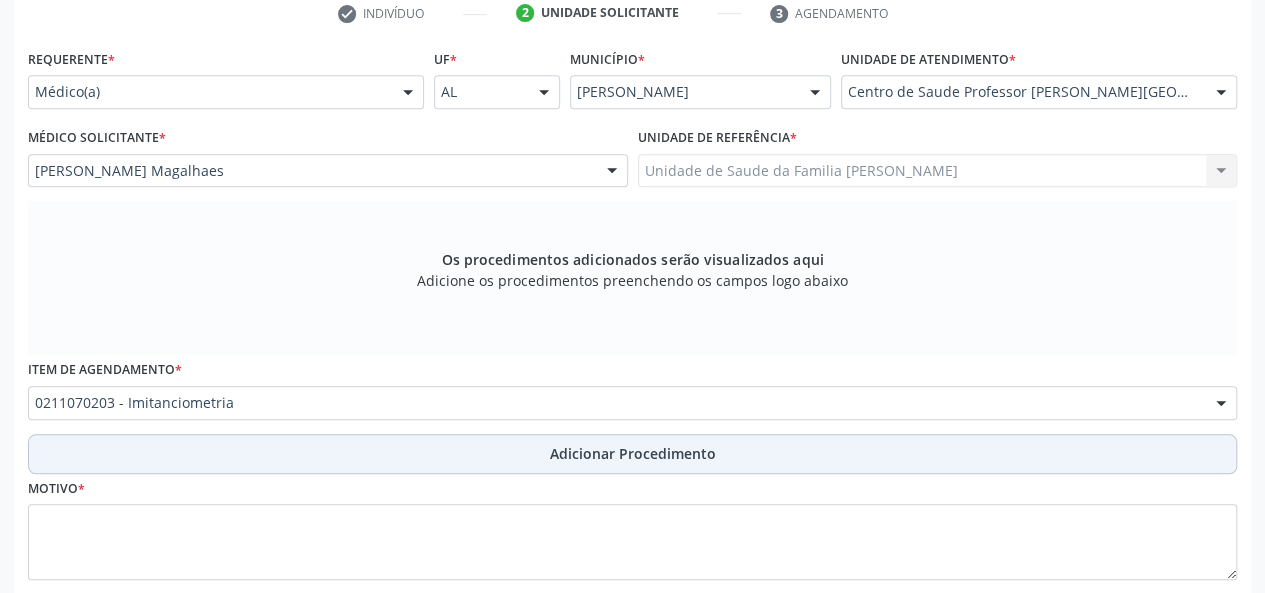 click on "Adicionar Procedimento" at bounding box center [632, 454] 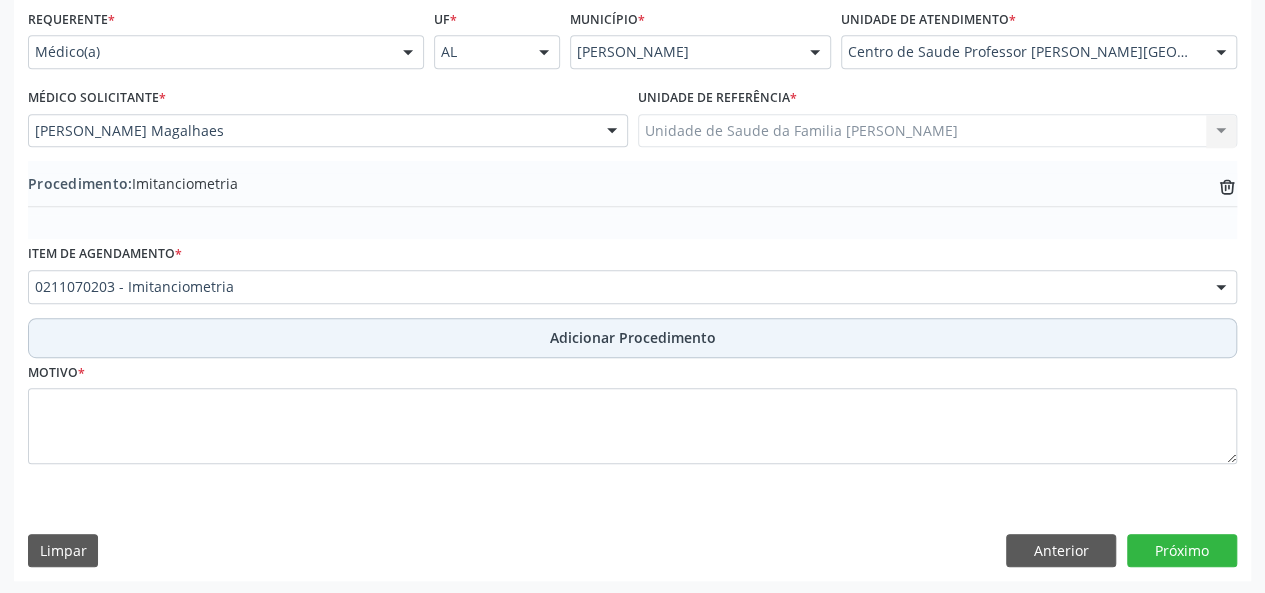 scroll, scrollTop: 458, scrollLeft: 0, axis: vertical 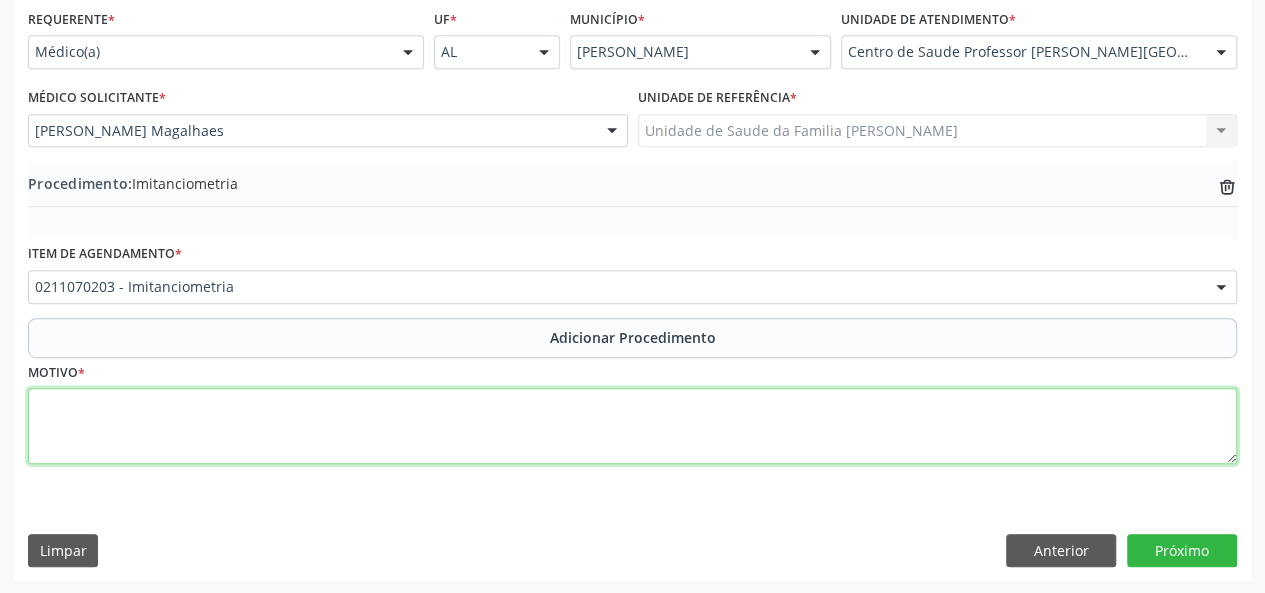 click at bounding box center [632, 426] 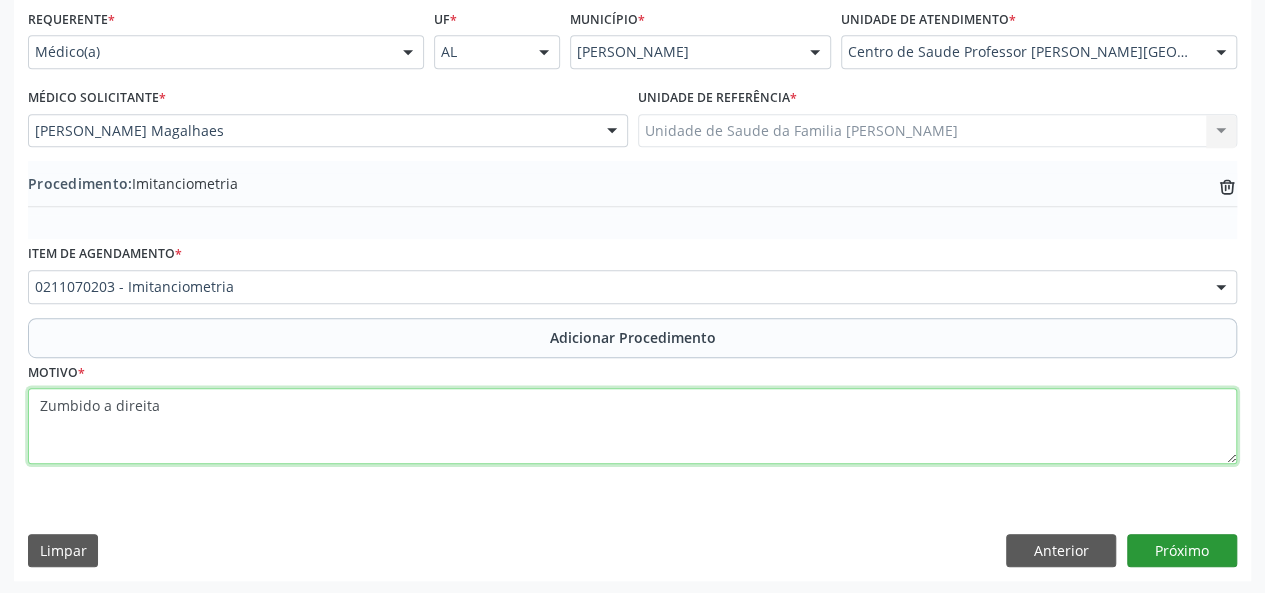 type on "Zumbido a direita" 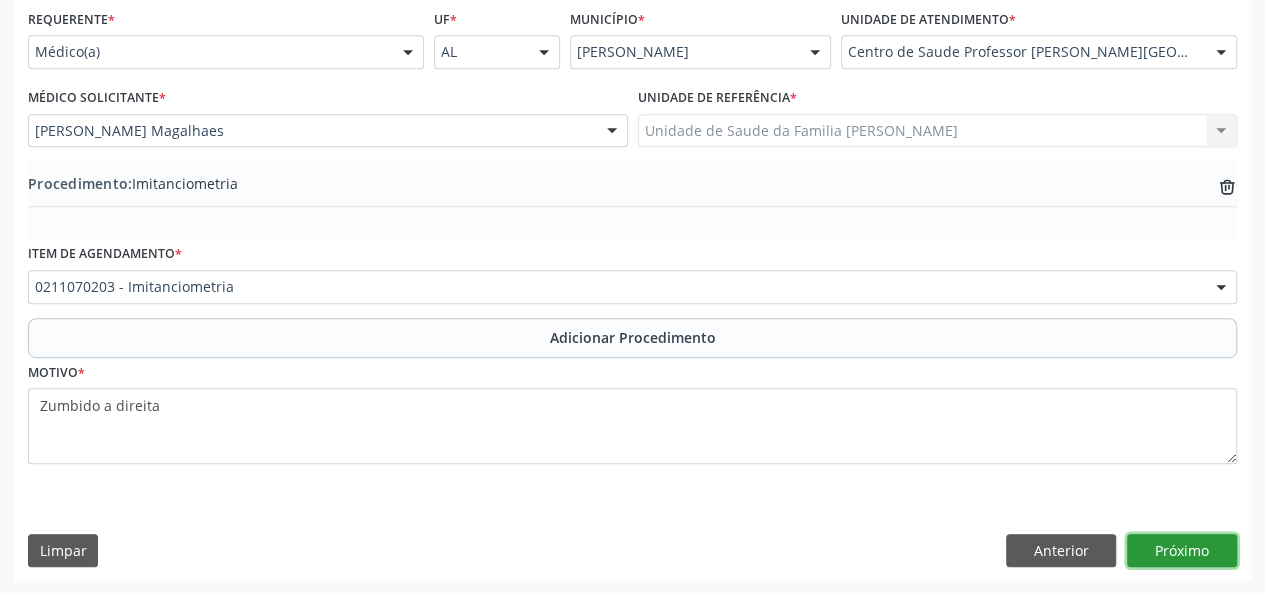 click on "Próximo" at bounding box center [1182, 551] 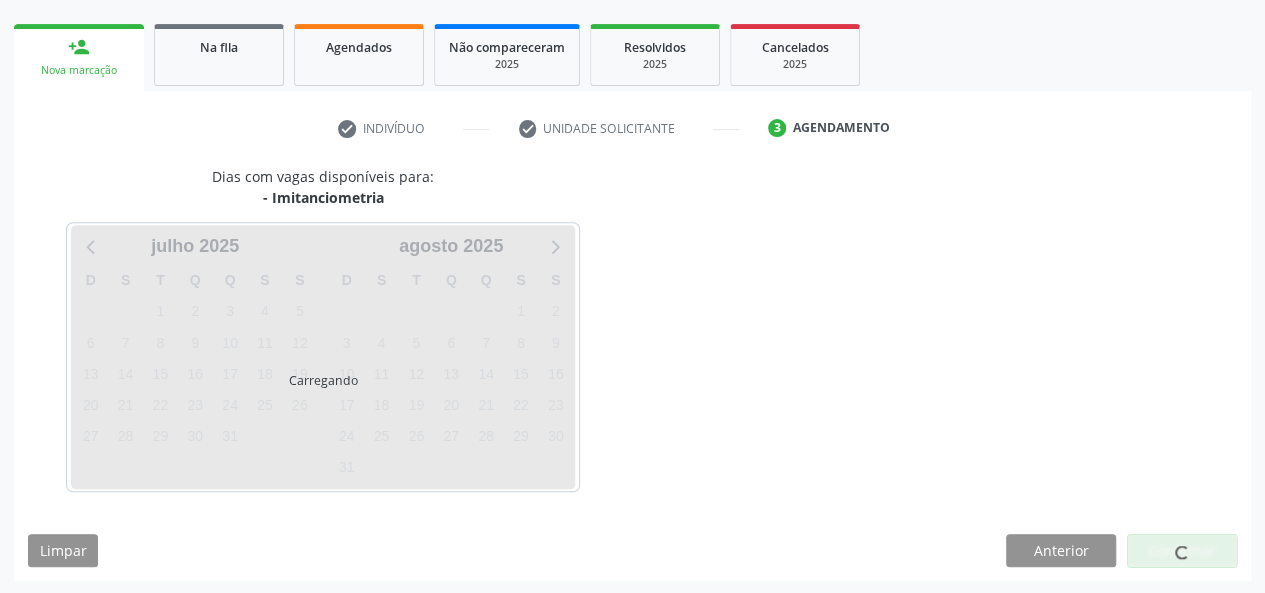 scroll, scrollTop: 362, scrollLeft: 0, axis: vertical 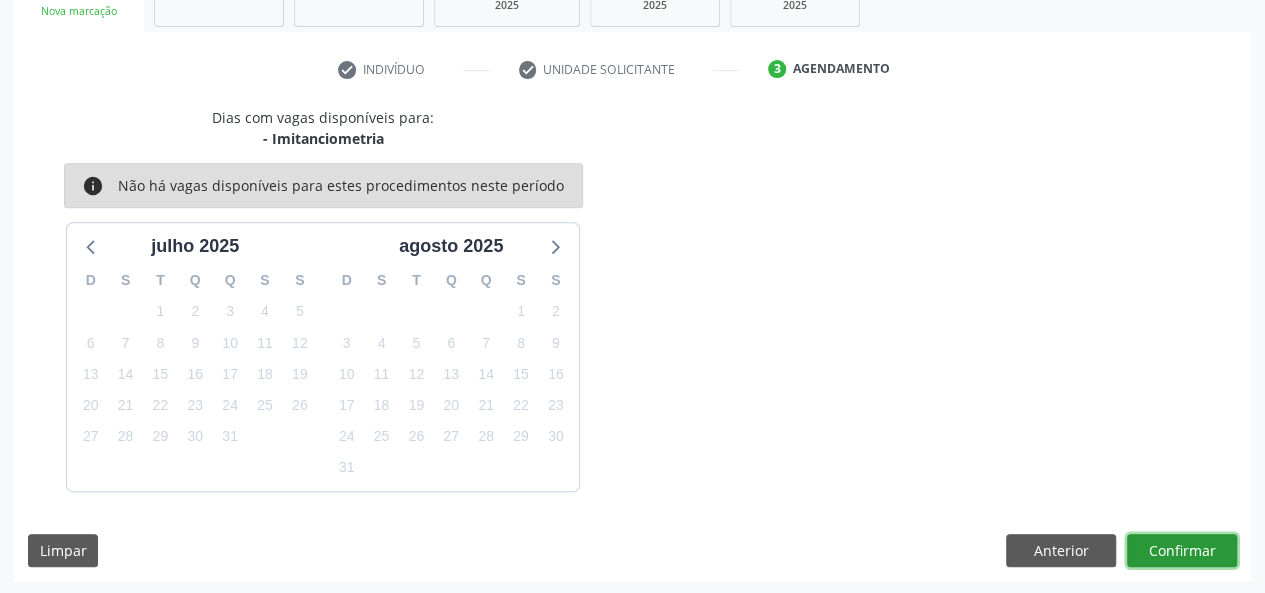 click on "Confirmar" at bounding box center [1182, 551] 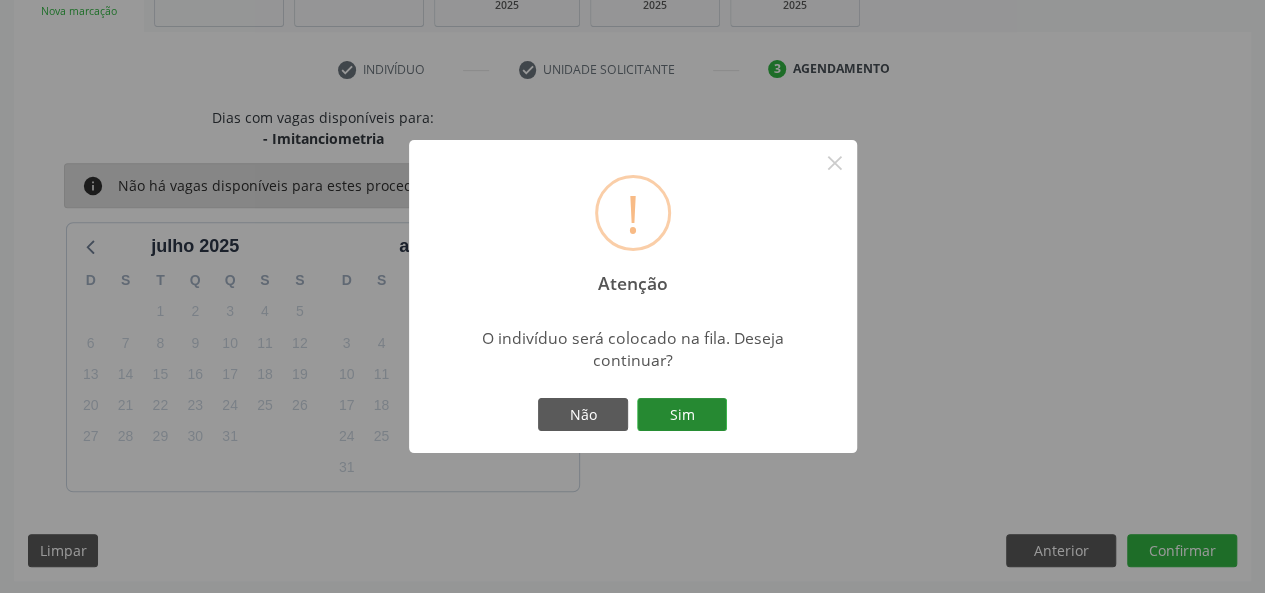 click on "Sim" at bounding box center (682, 415) 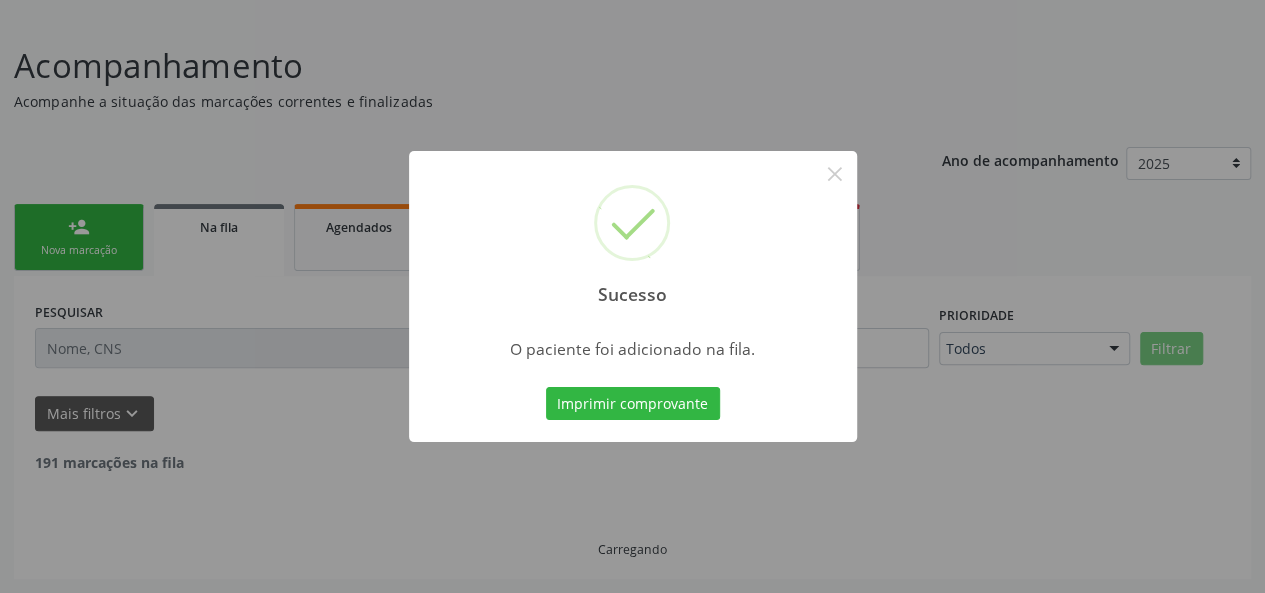 scroll, scrollTop: 100, scrollLeft: 0, axis: vertical 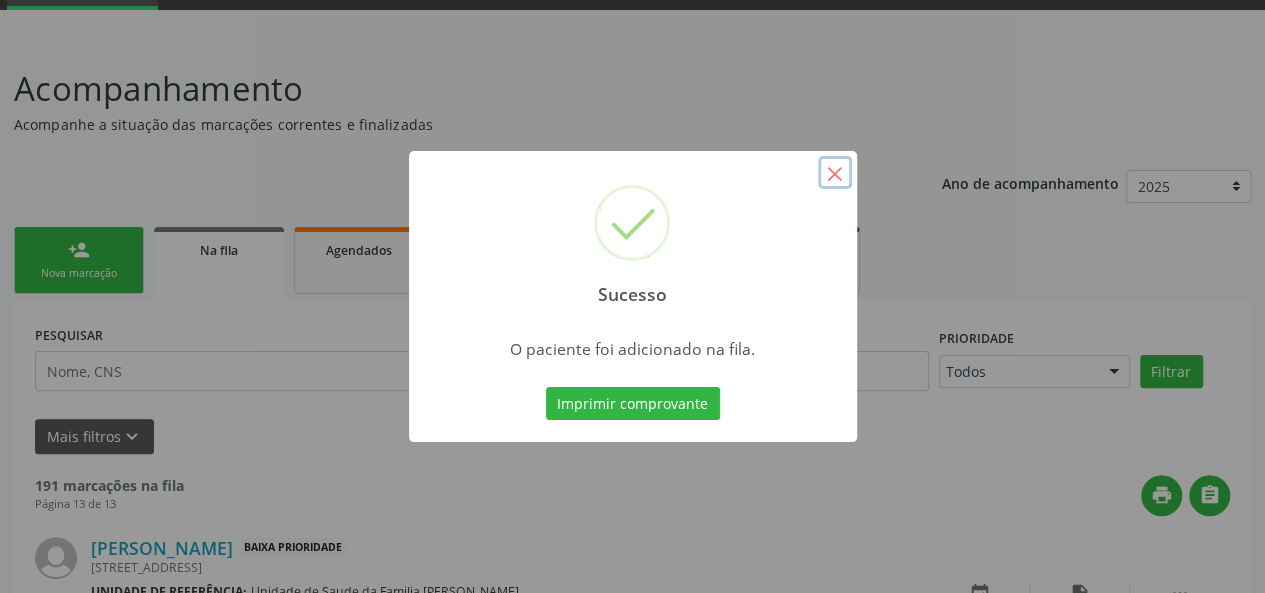 click on "×" at bounding box center [835, 173] 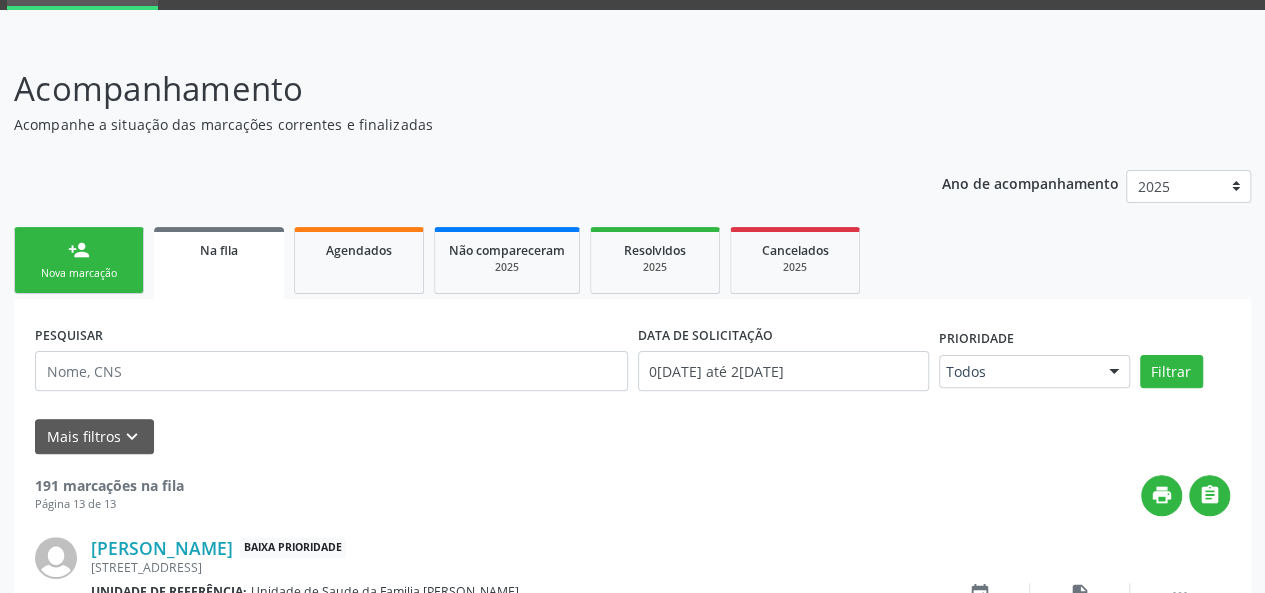 click on "Nova marcação" at bounding box center [79, 273] 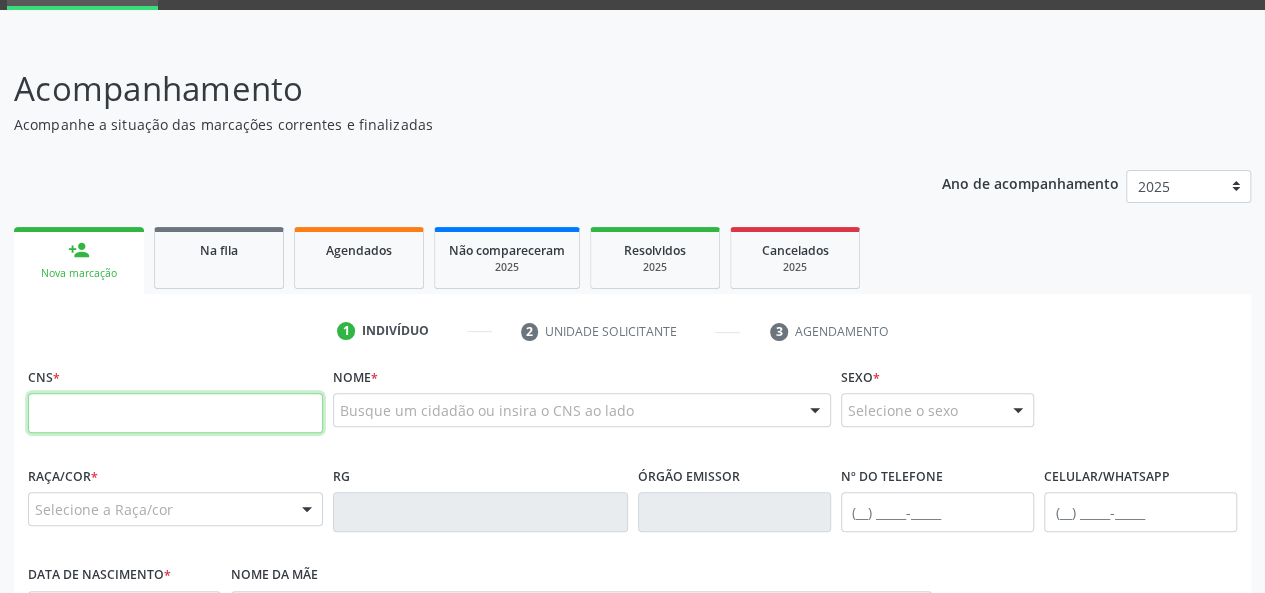 paste on "700 2059 9826 4722" 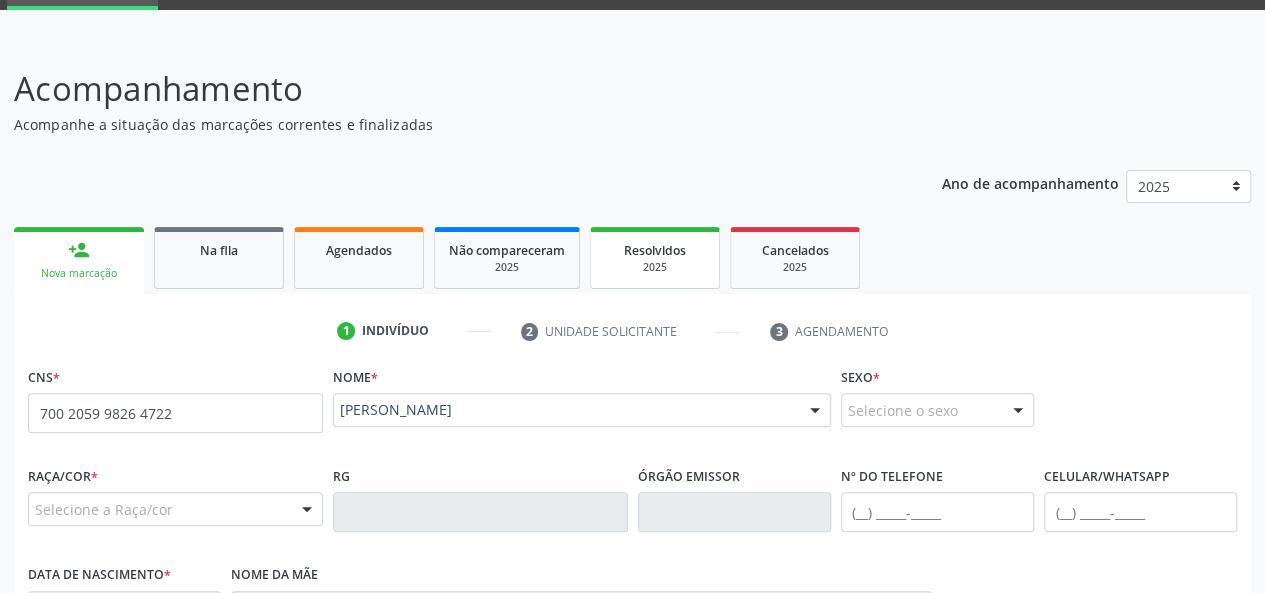 type on "700 2059 9826 4722" 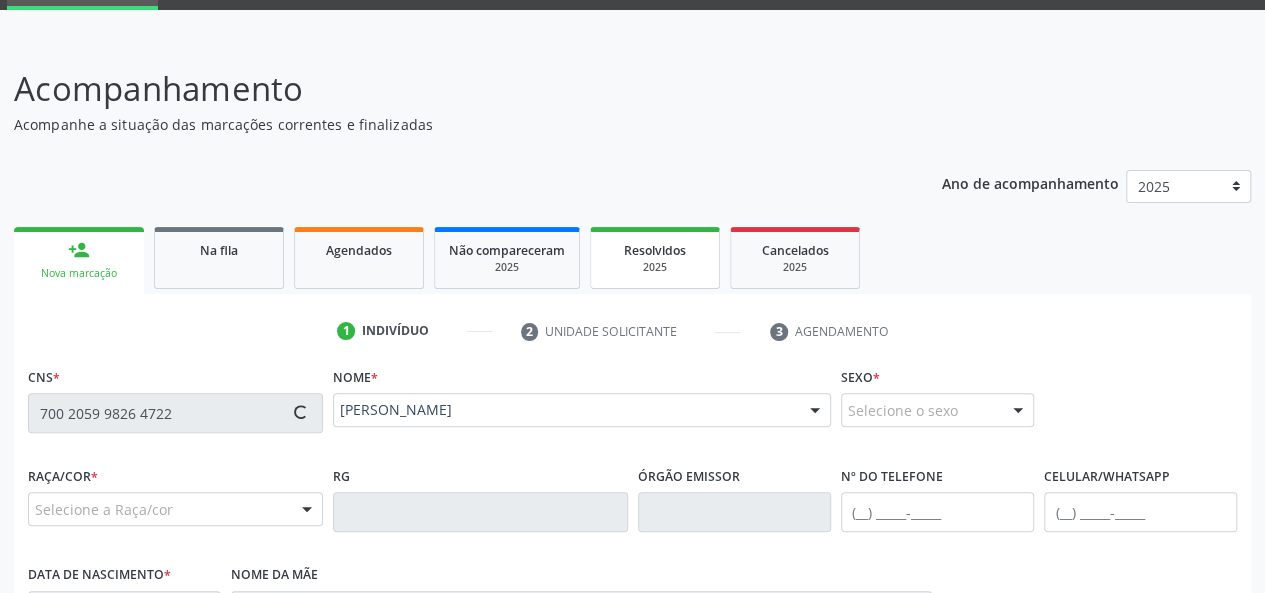 type on "(82) 99159-2525" 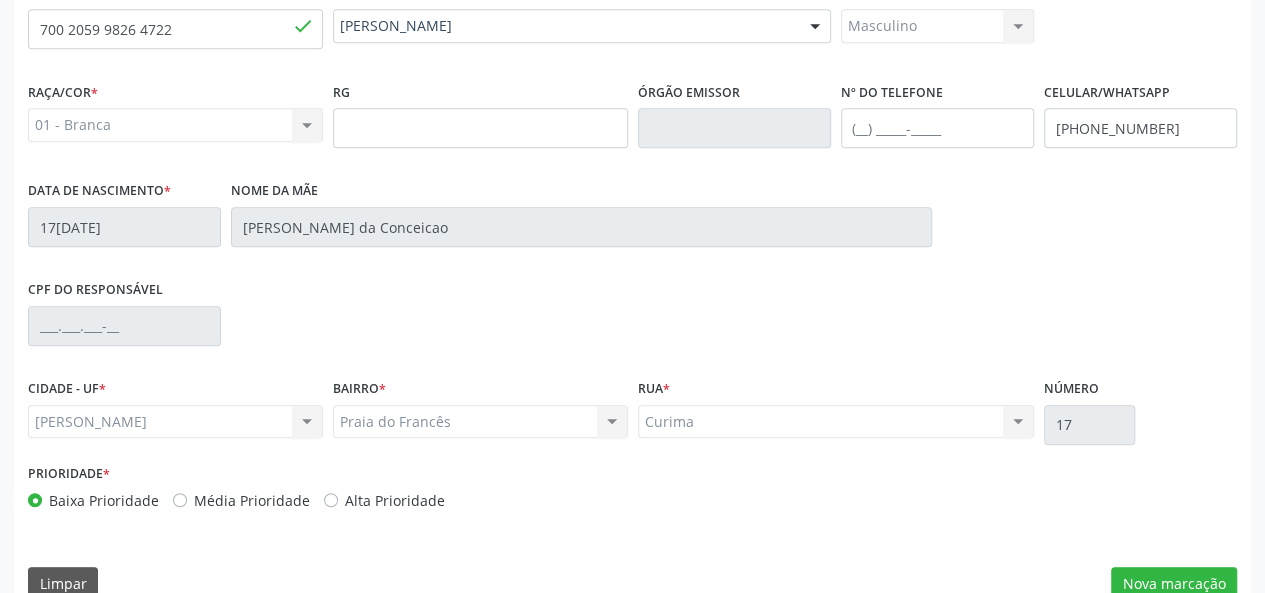 scroll, scrollTop: 518, scrollLeft: 0, axis: vertical 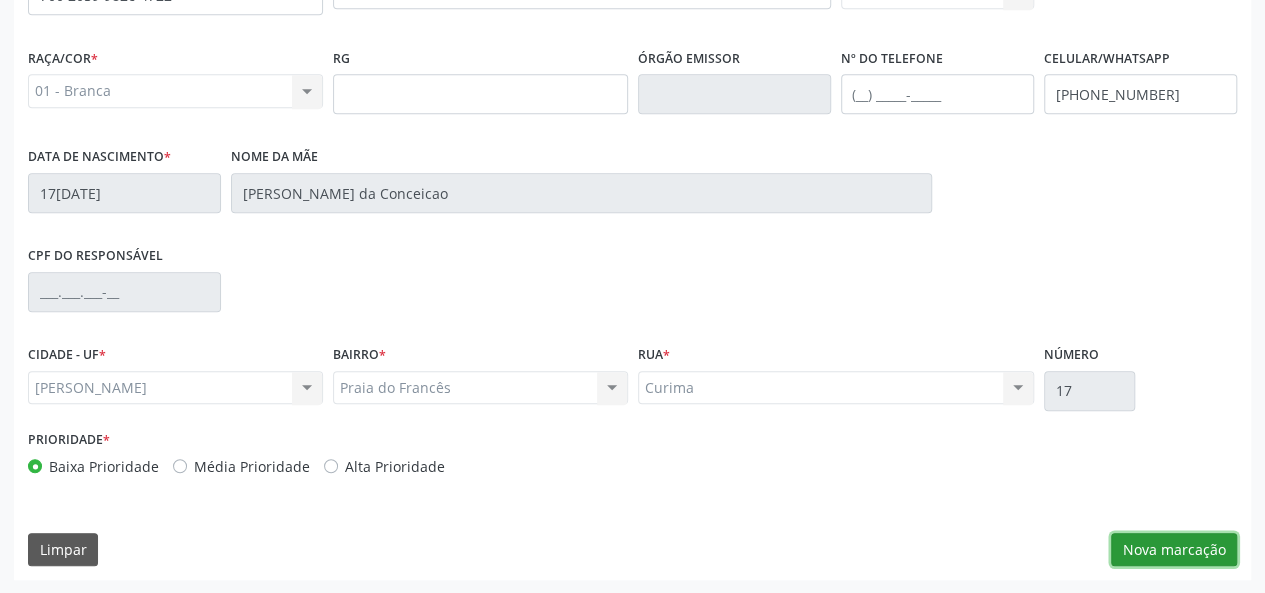 click on "Nova marcação" at bounding box center (1174, 550) 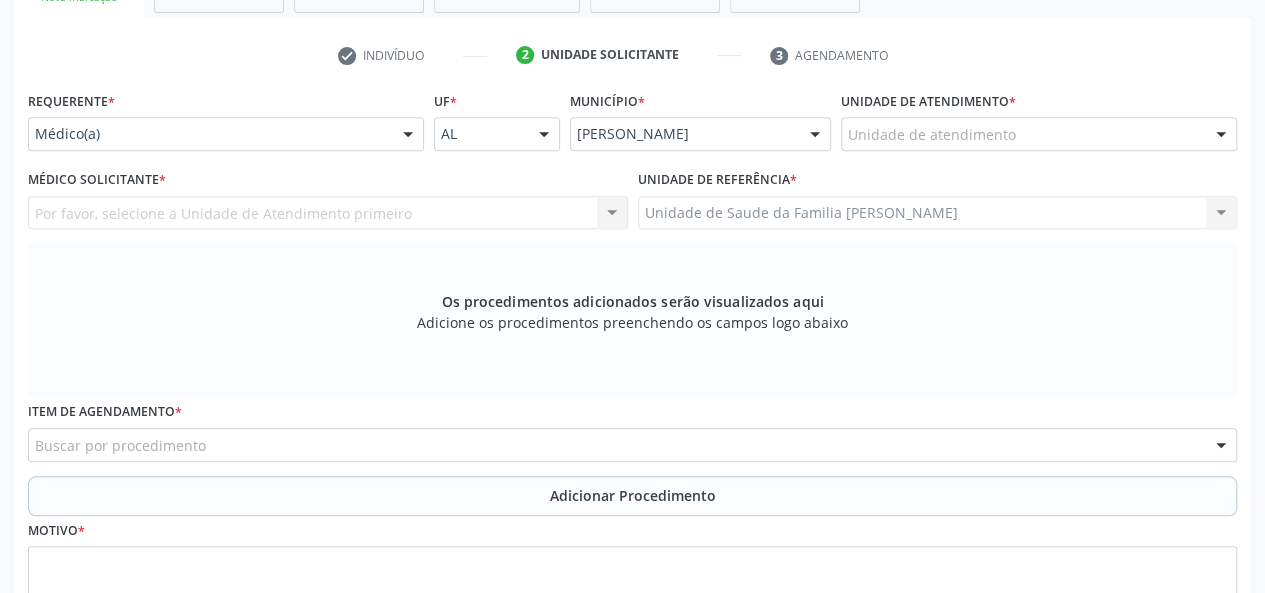scroll, scrollTop: 218, scrollLeft: 0, axis: vertical 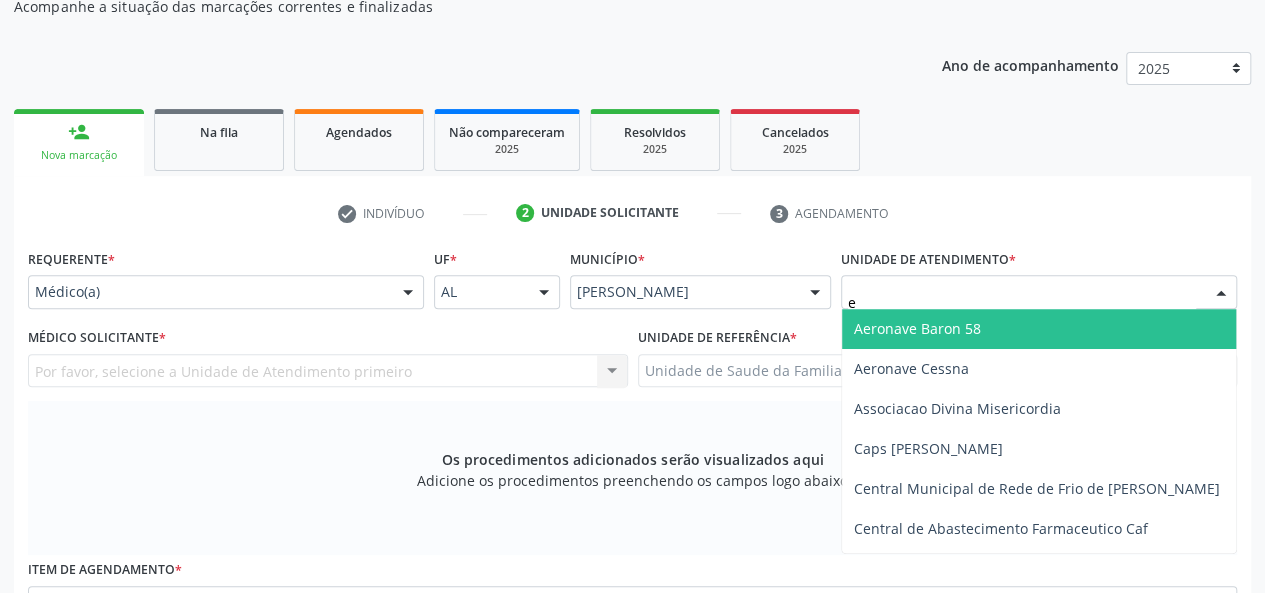 type on "es" 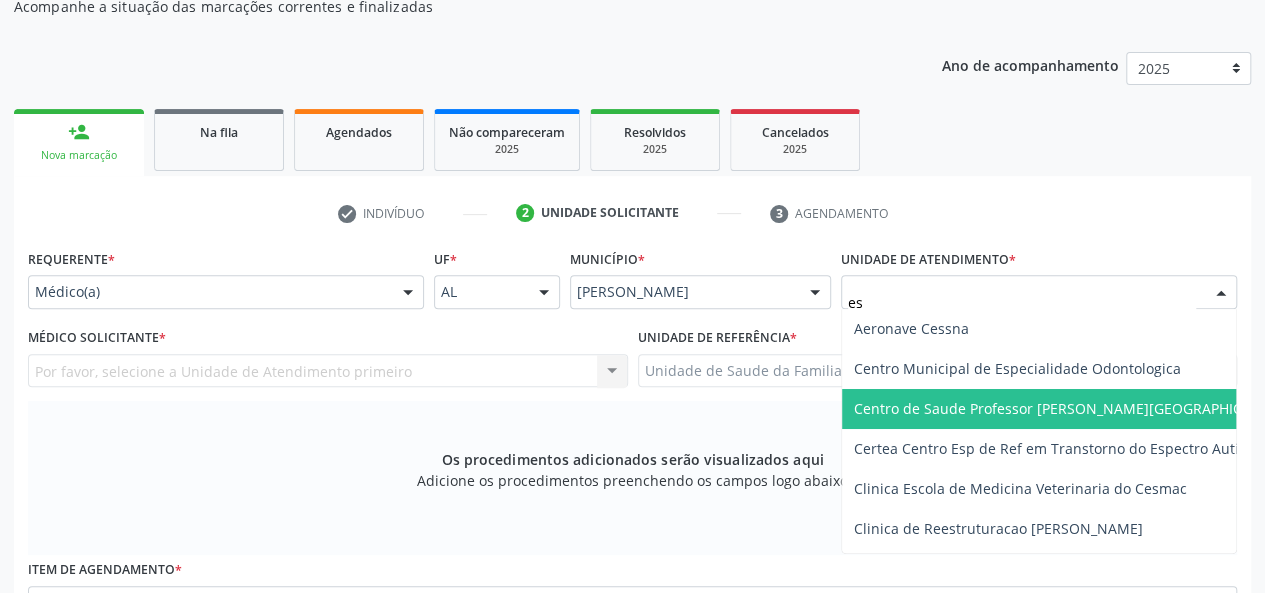click on "Centro de Saude Professor [PERSON_NAME][GEOGRAPHIC_DATA]" at bounding box center [1071, 408] 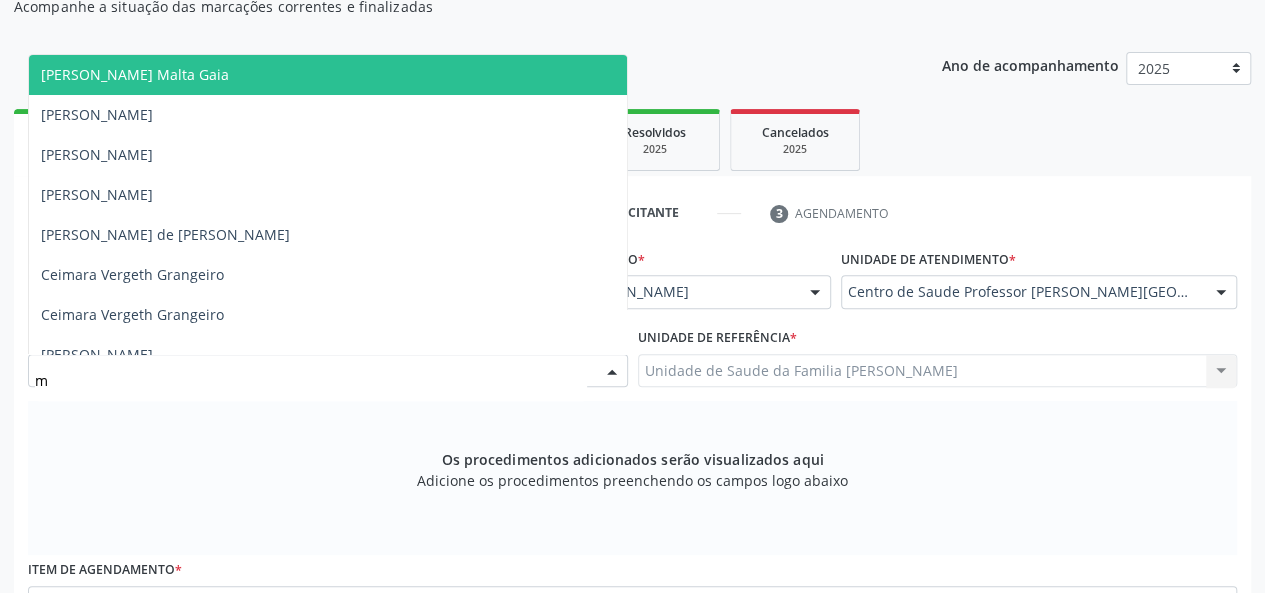type on "mi" 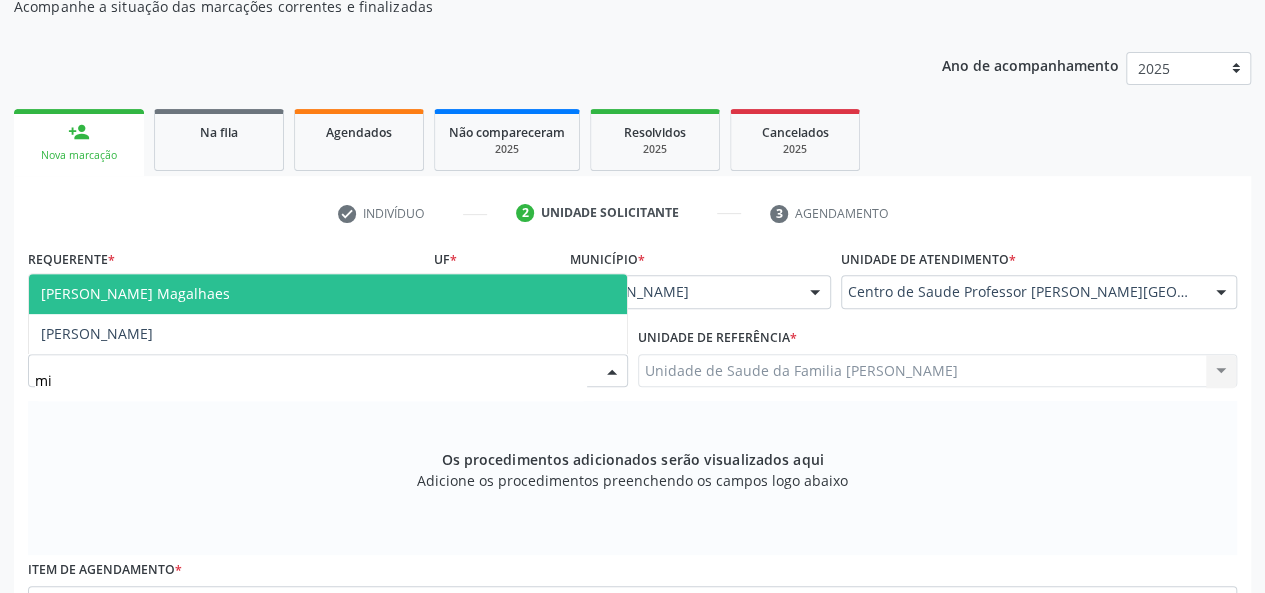 click on "Mirella Kalyne Cavalcante Magalhaes" at bounding box center (135, 293) 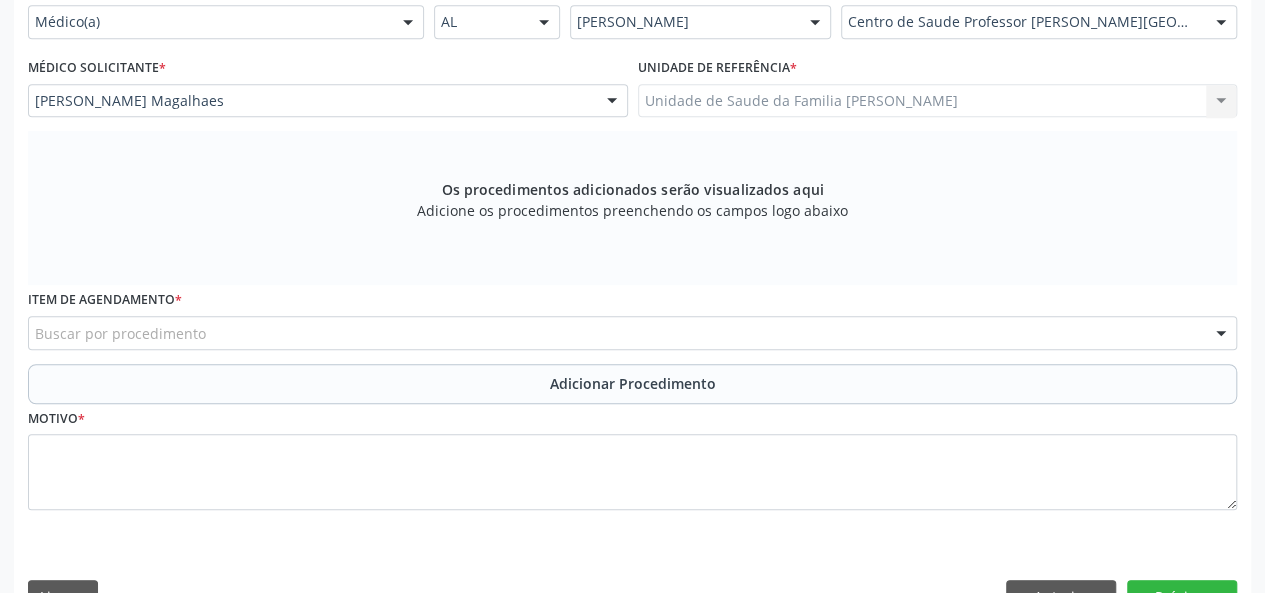 scroll, scrollTop: 518, scrollLeft: 0, axis: vertical 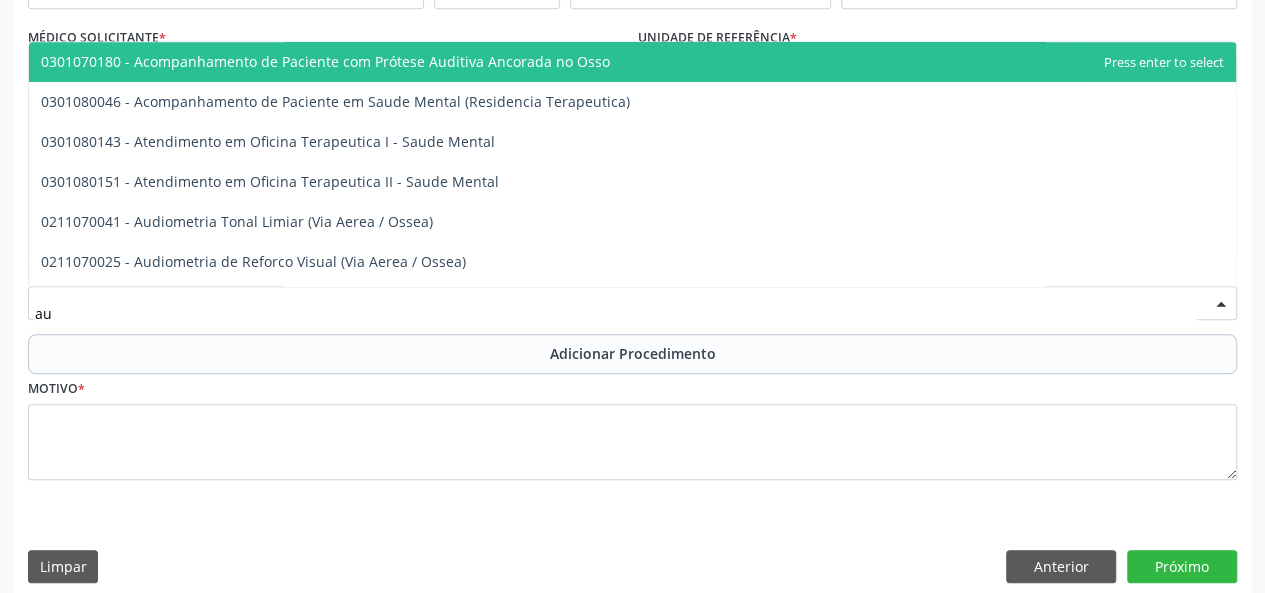 type on "aud" 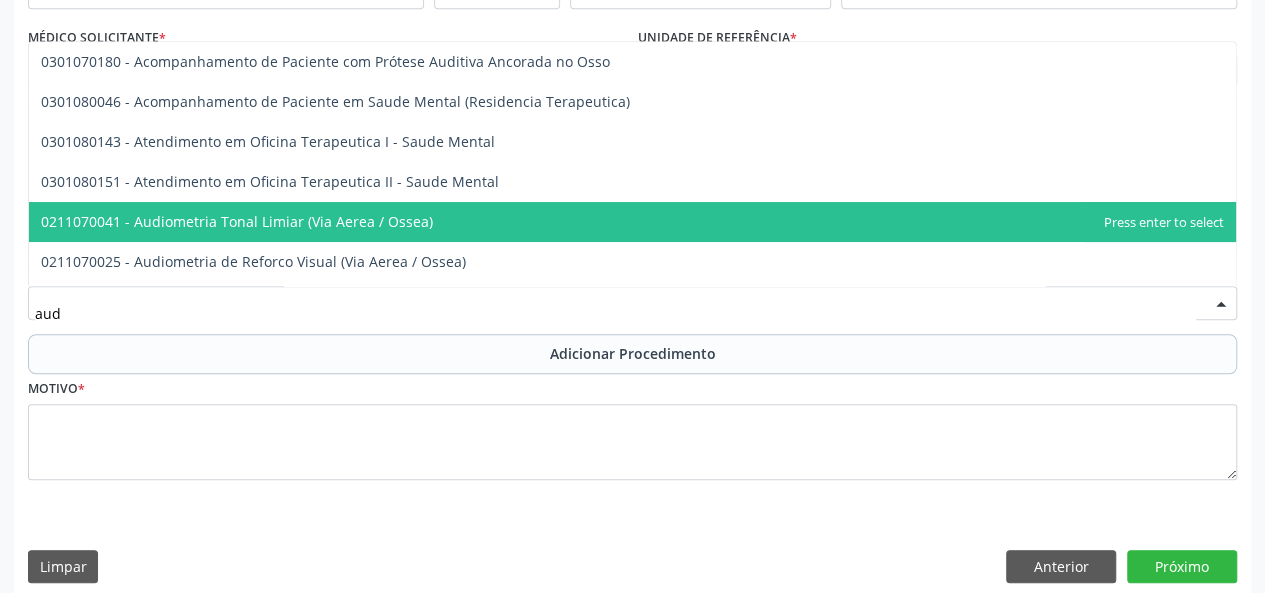 click on "0211070041 - Audiometria Tonal Limiar (Via Aerea / Ossea)" at bounding box center [237, 221] 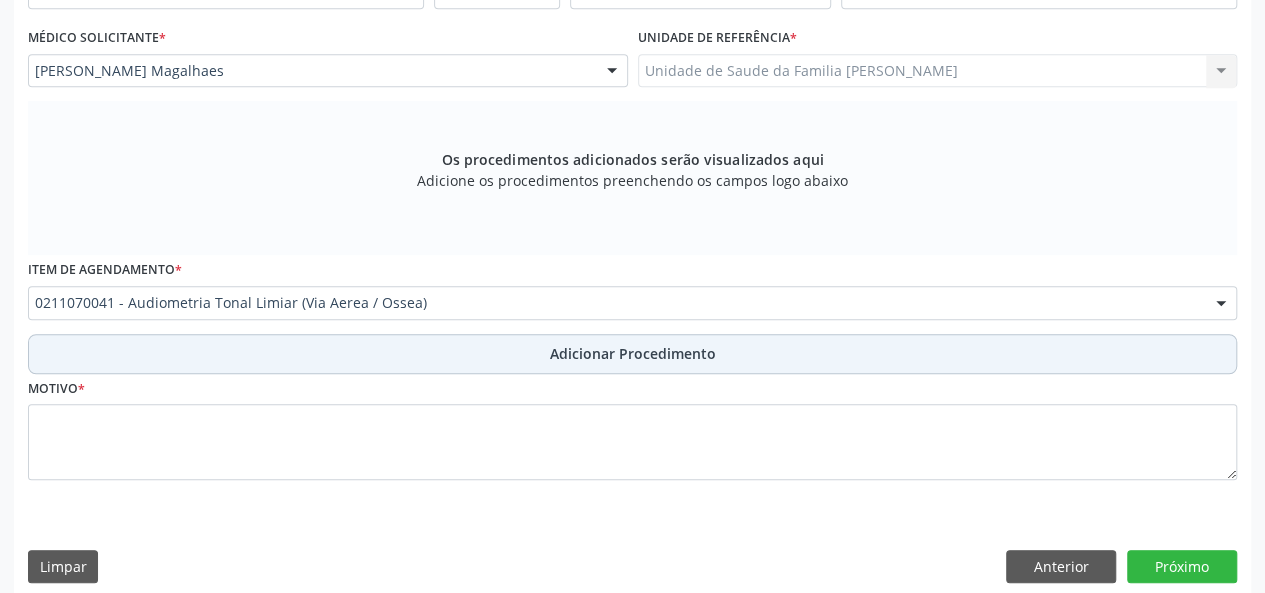 click on "Adicionar Procedimento" at bounding box center [633, 353] 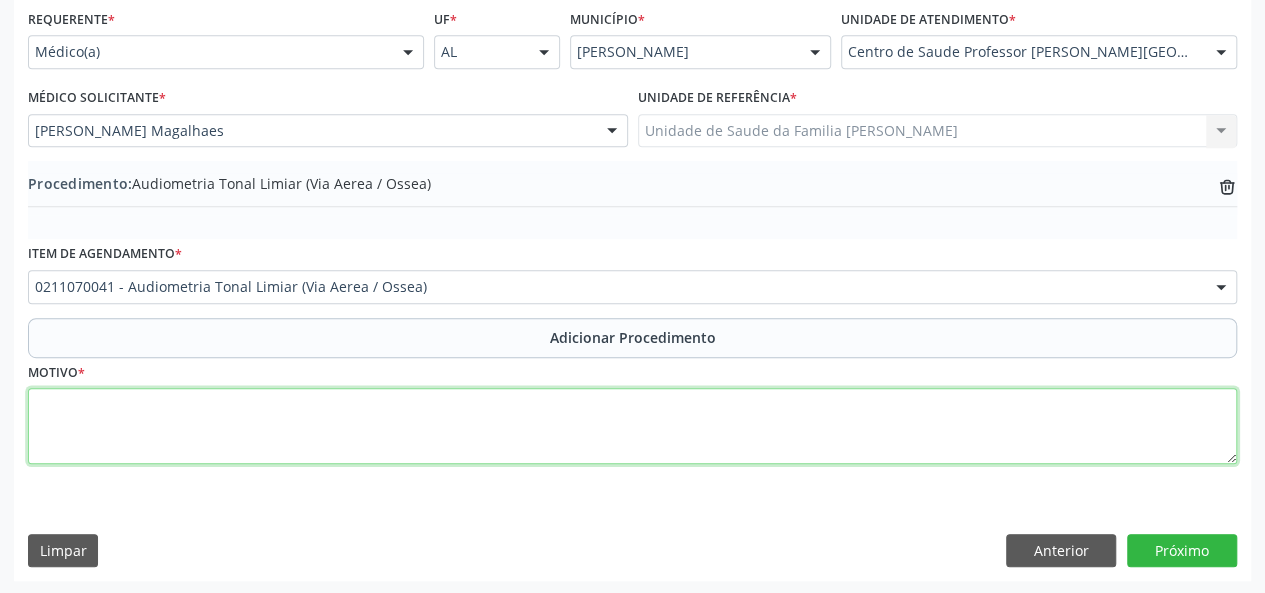 click at bounding box center [632, 426] 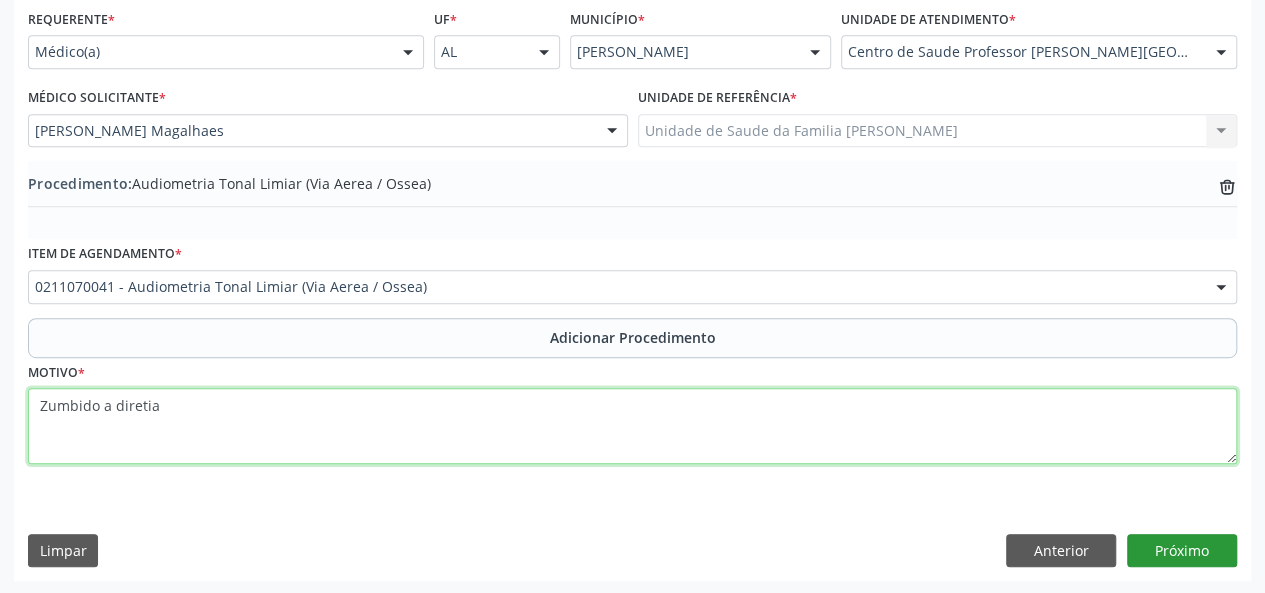 type on "Zumbido a diretia" 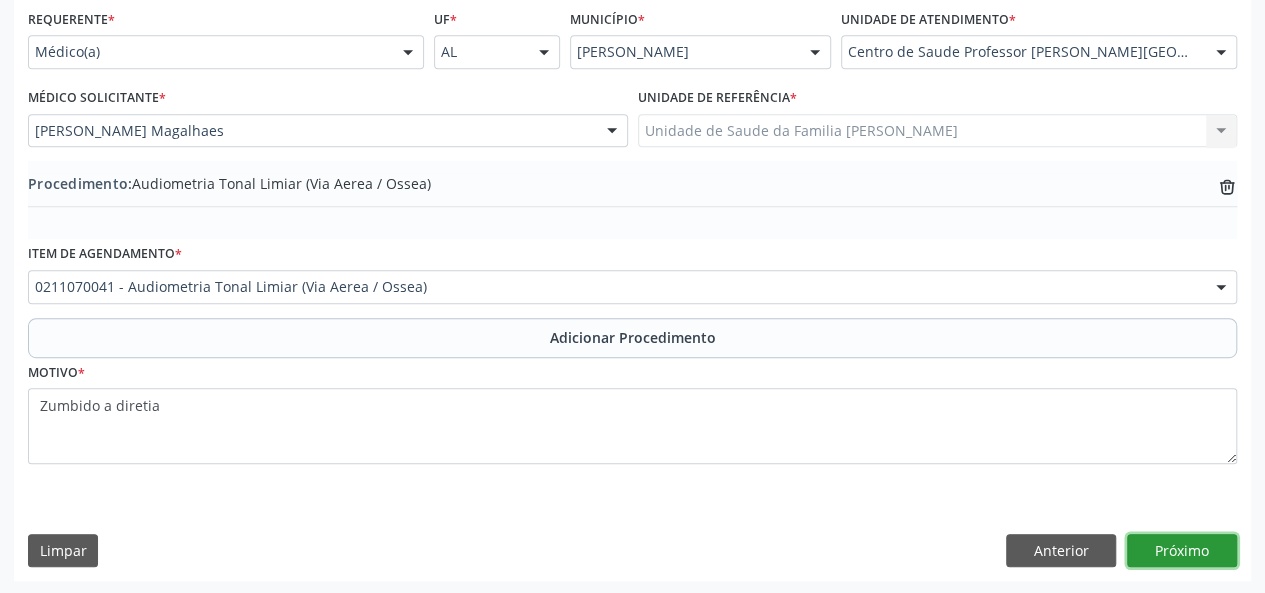 click on "Próximo" at bounding box center (1182, 551) 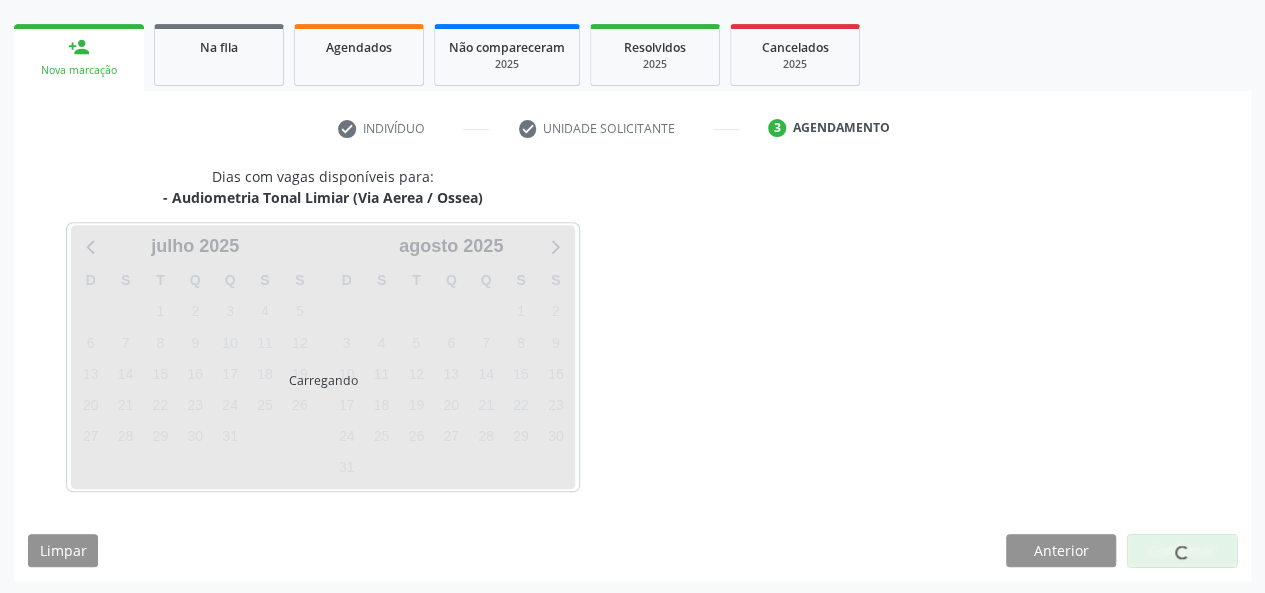 scroll, scrollTop: 362, scrollLeft: 0, axis: vertical 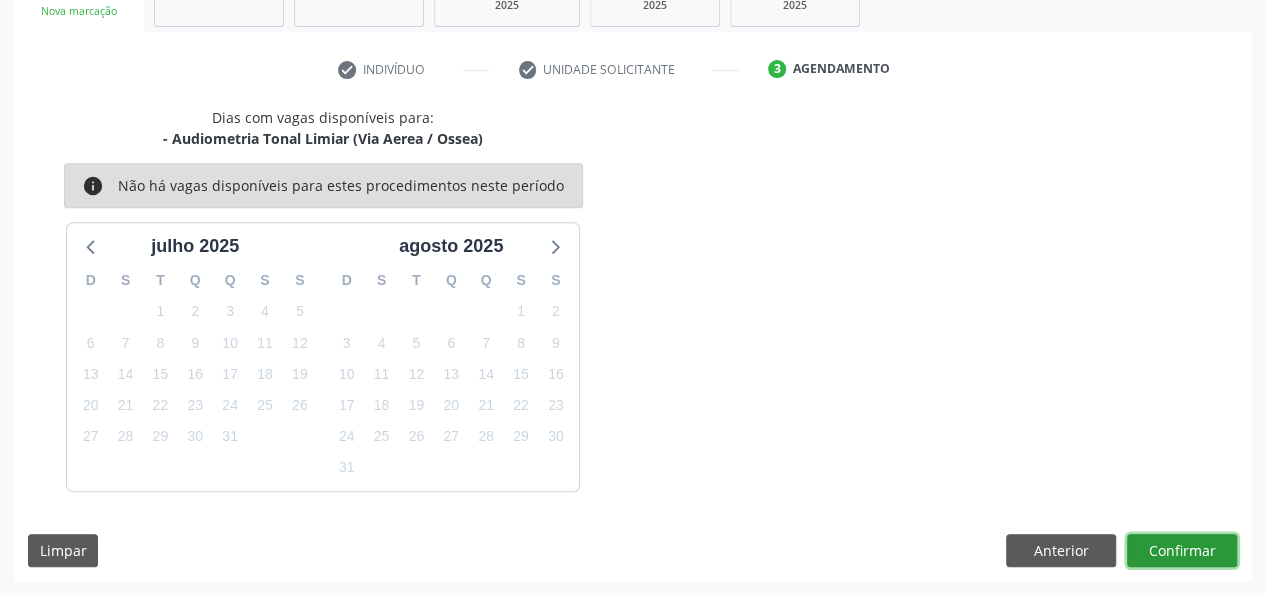 click on "Confirmar" at bounding box center [1182, 551] 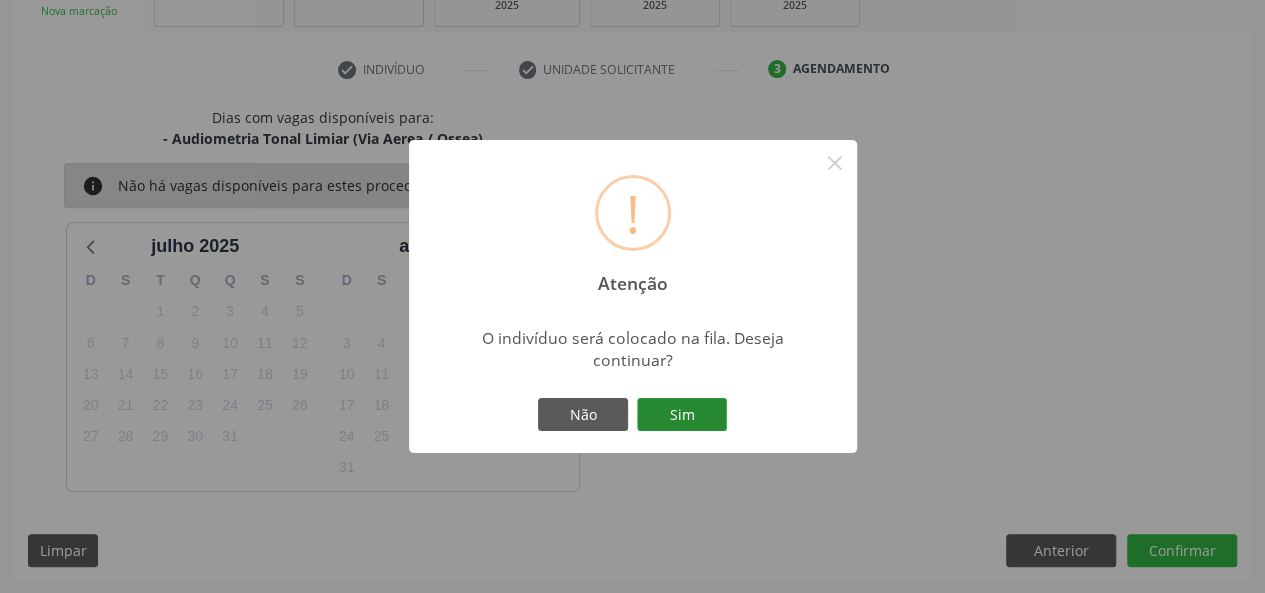 click on "Sim" at bounding box center [682, 415] 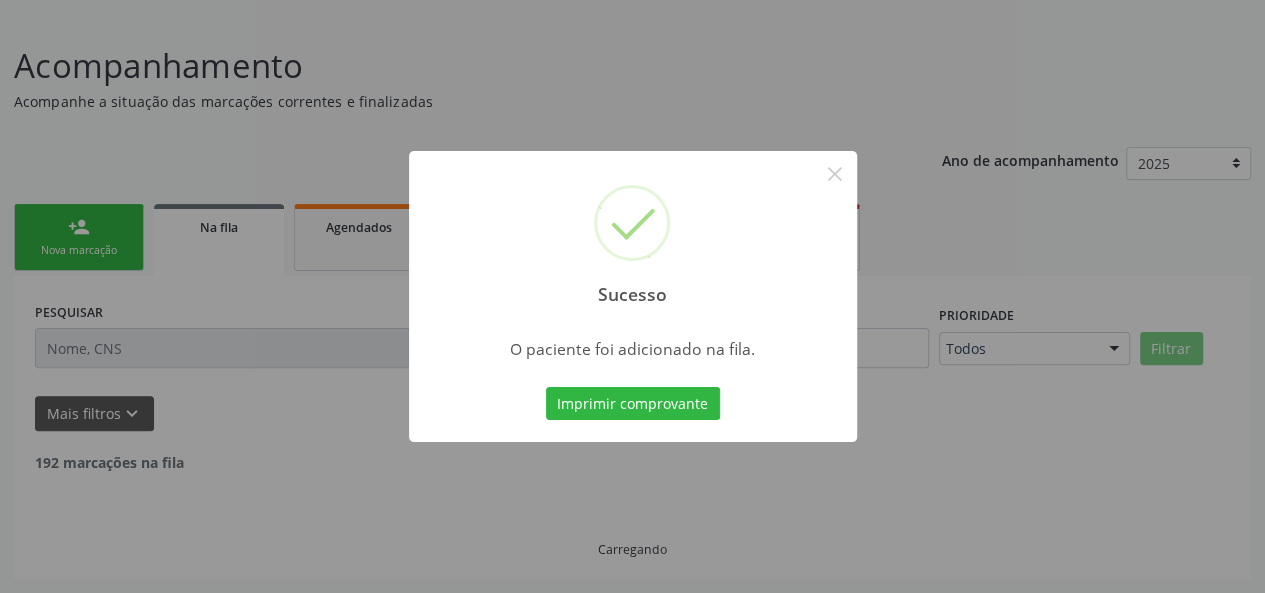 scroll, scrollTop: 100, scrollLeft: 0, axis: vertical 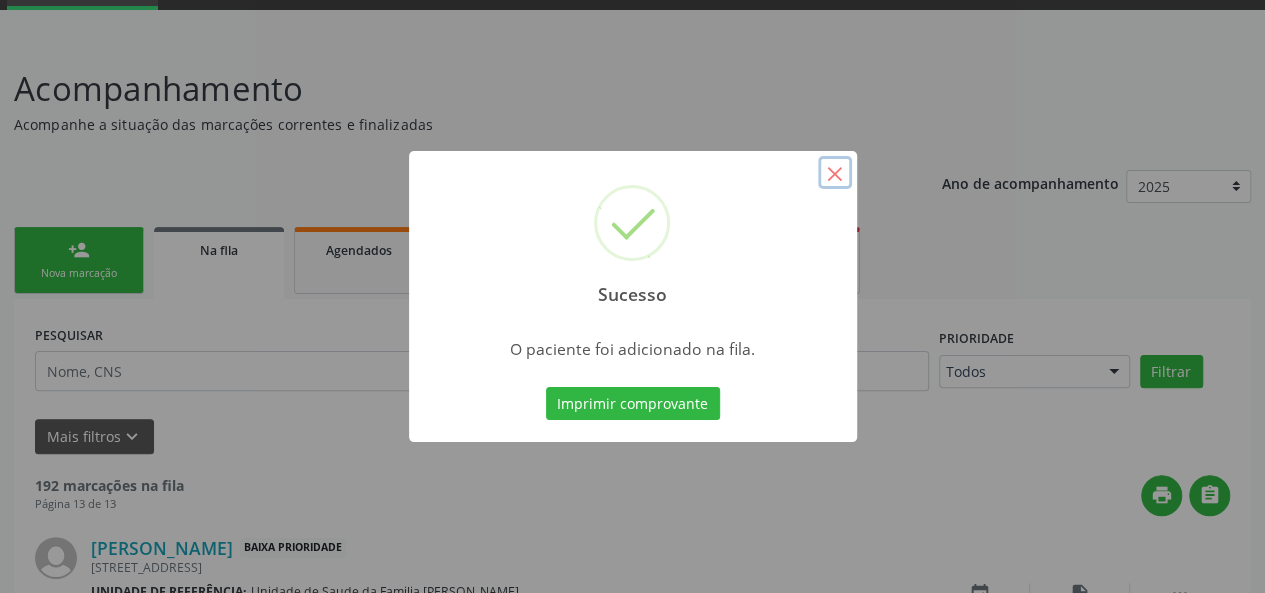 click on "×" at bounding box center [835, 173] 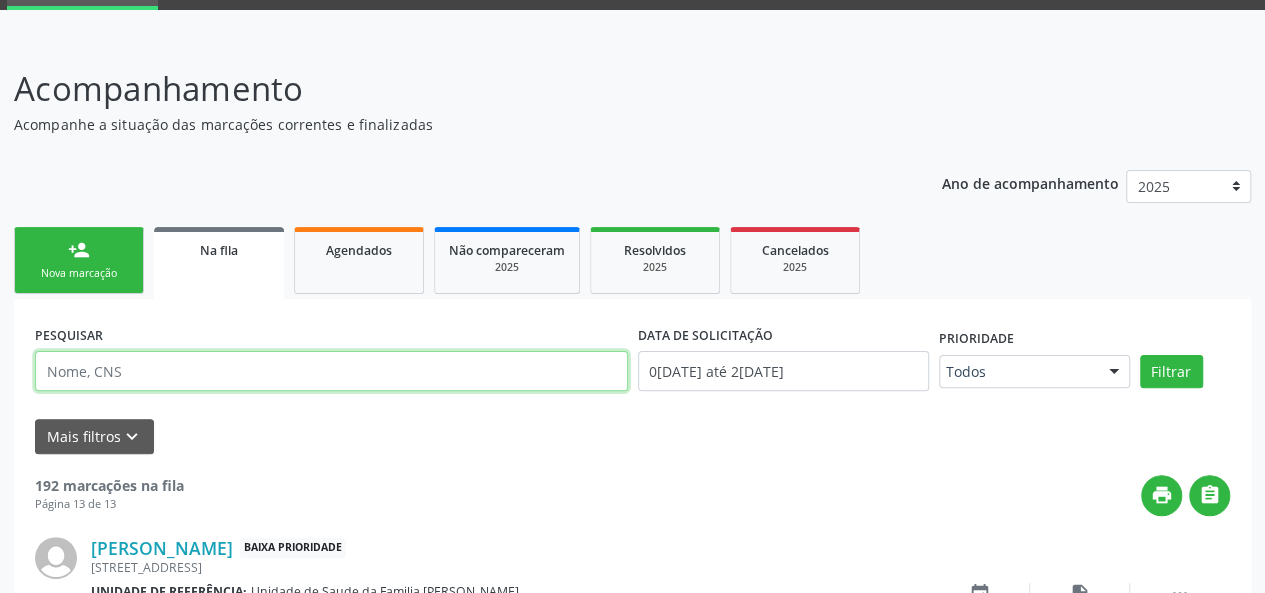 click at bounding box center [331, 371] 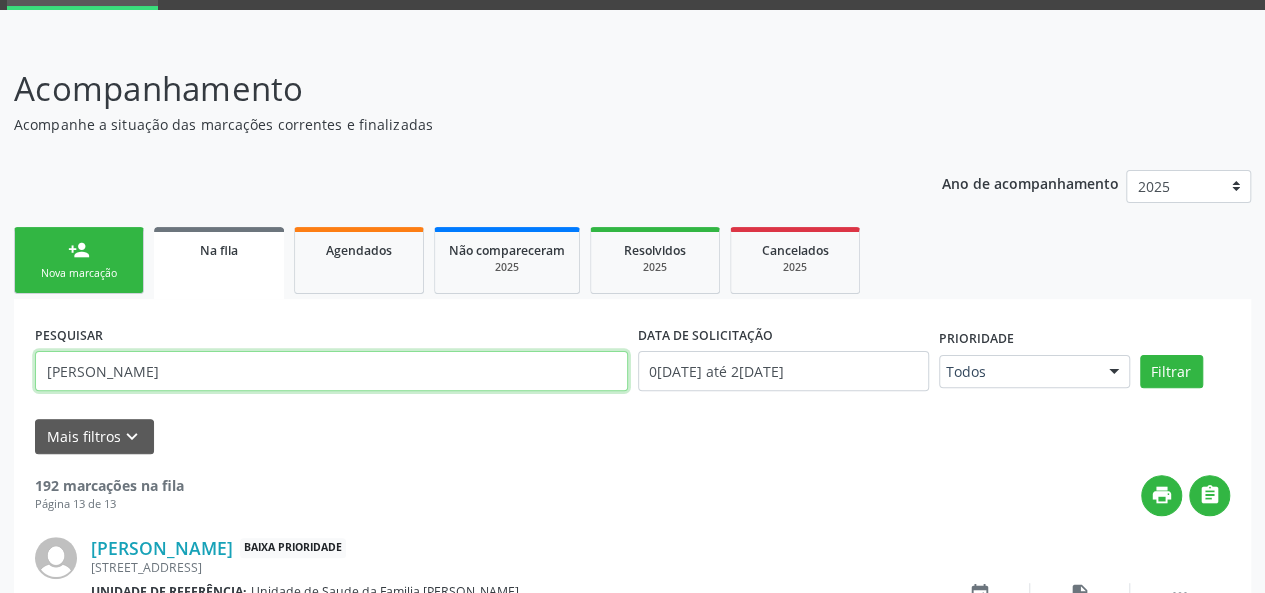 type on "fernando" 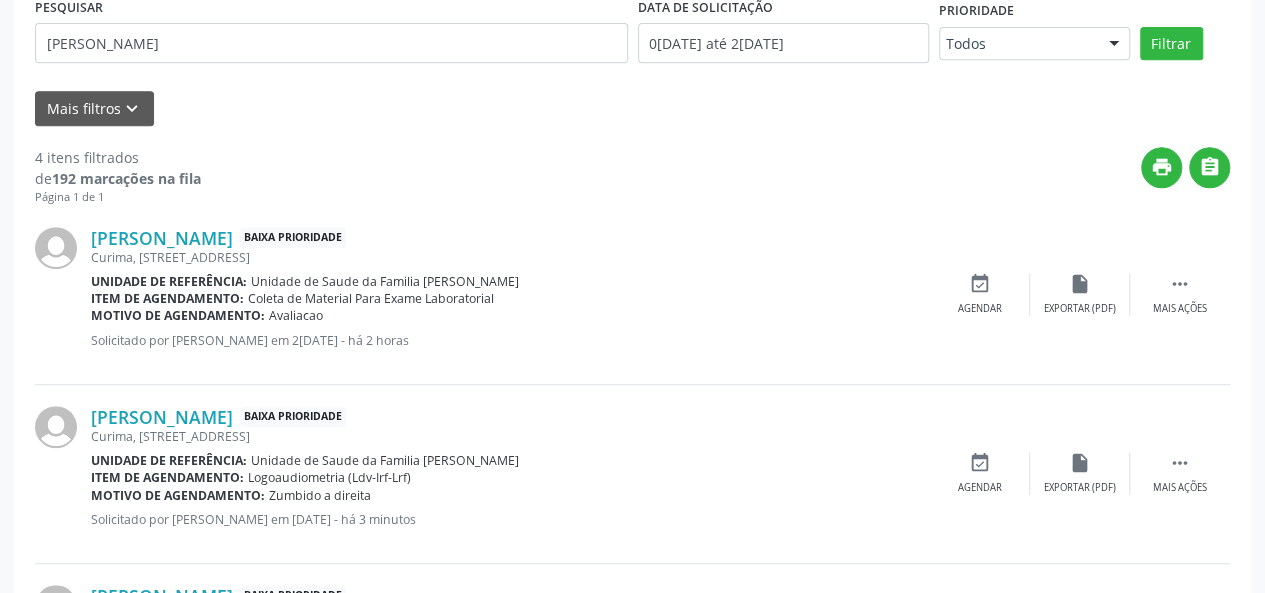 scroll, scrollTop: 189, scrollLeft: 0, axis: vertical 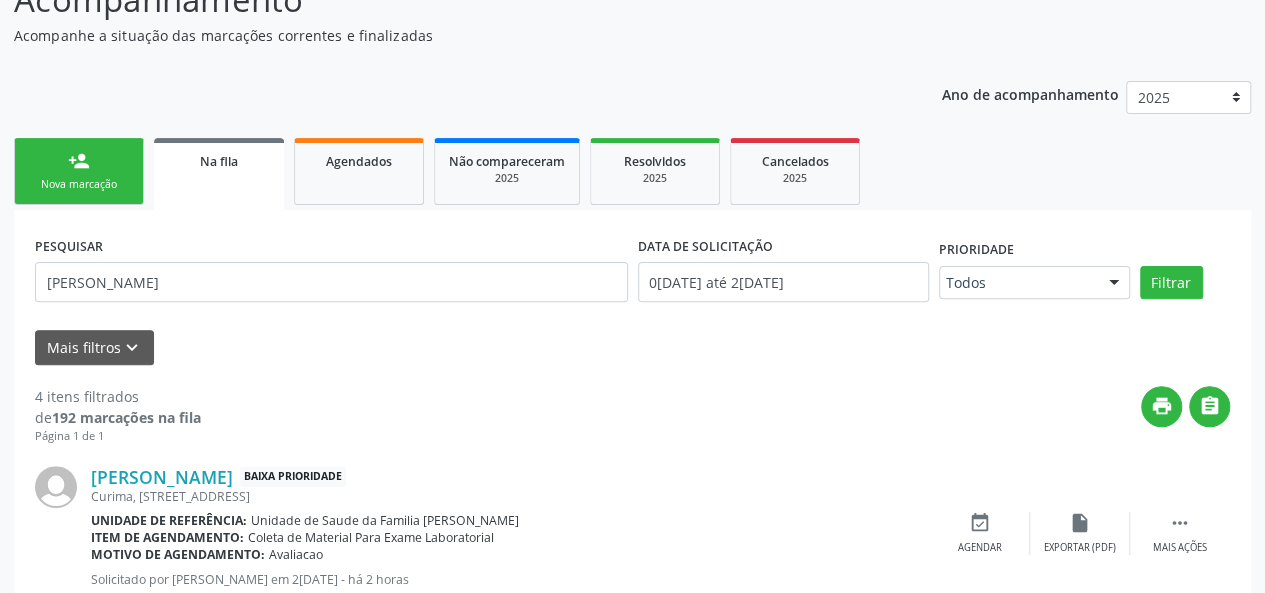 click on "person_add" at bounding box center (79, 161) 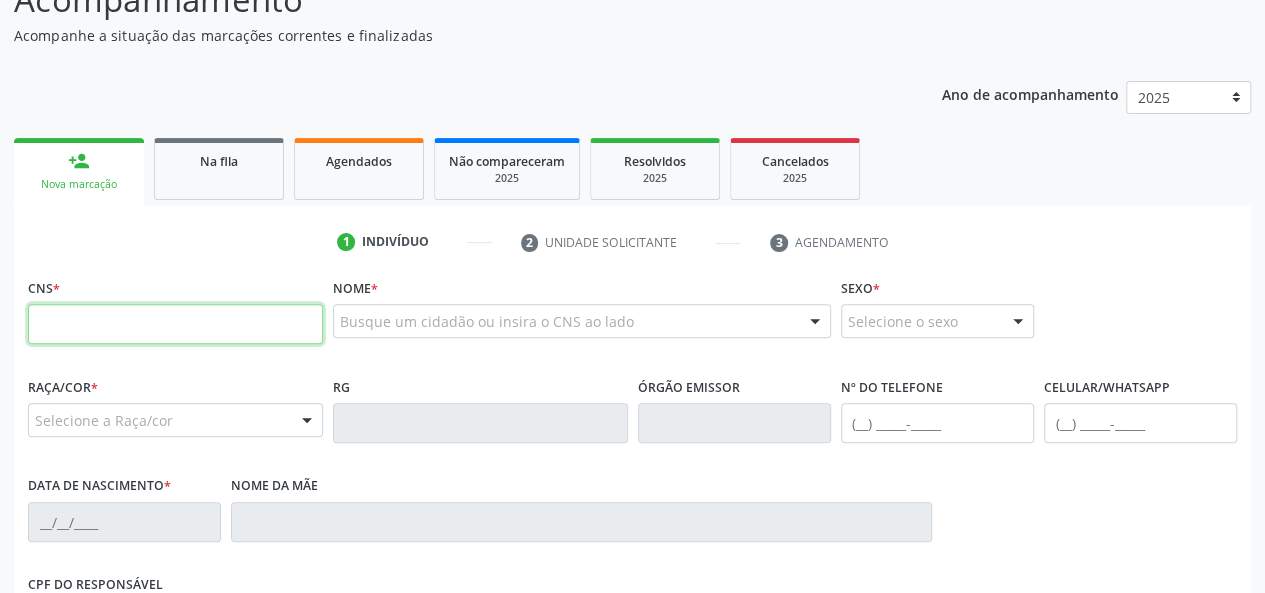 click at bounding box center [175, 324] 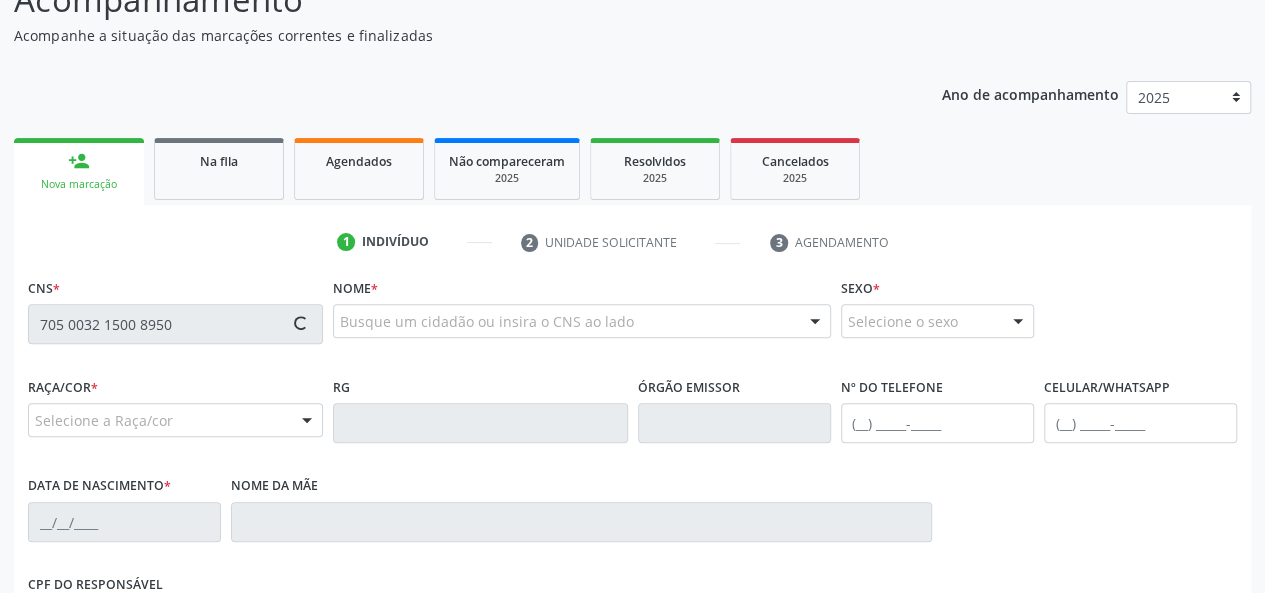 type on "705 0032 1500 8950" 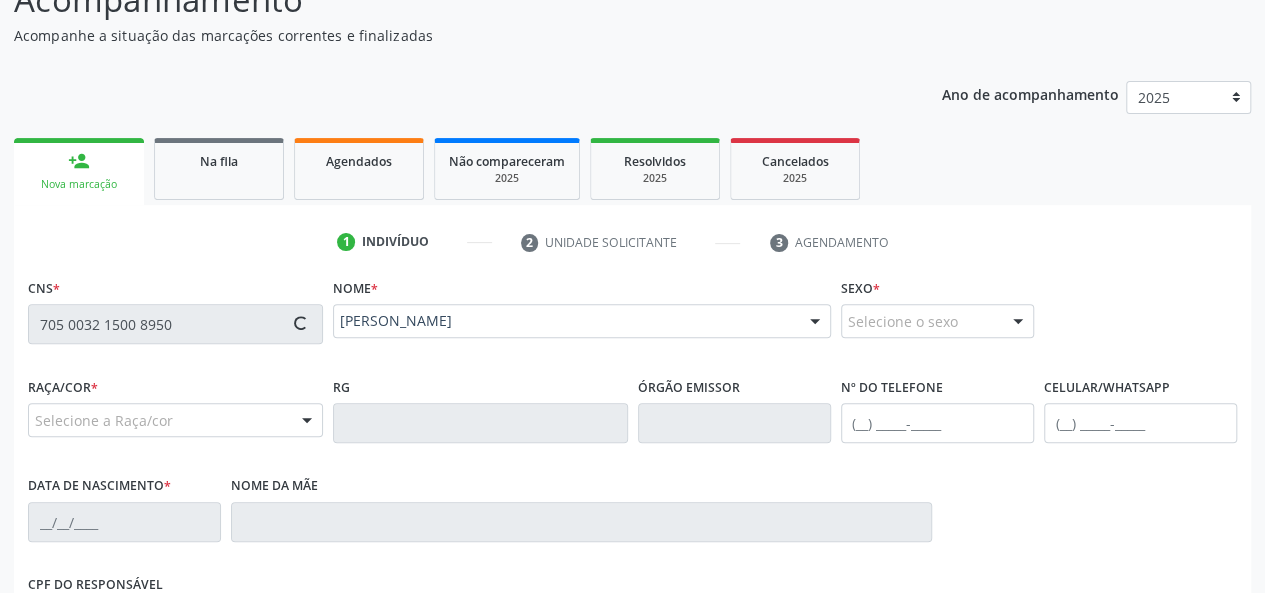 type on "(82) 99103-7130" 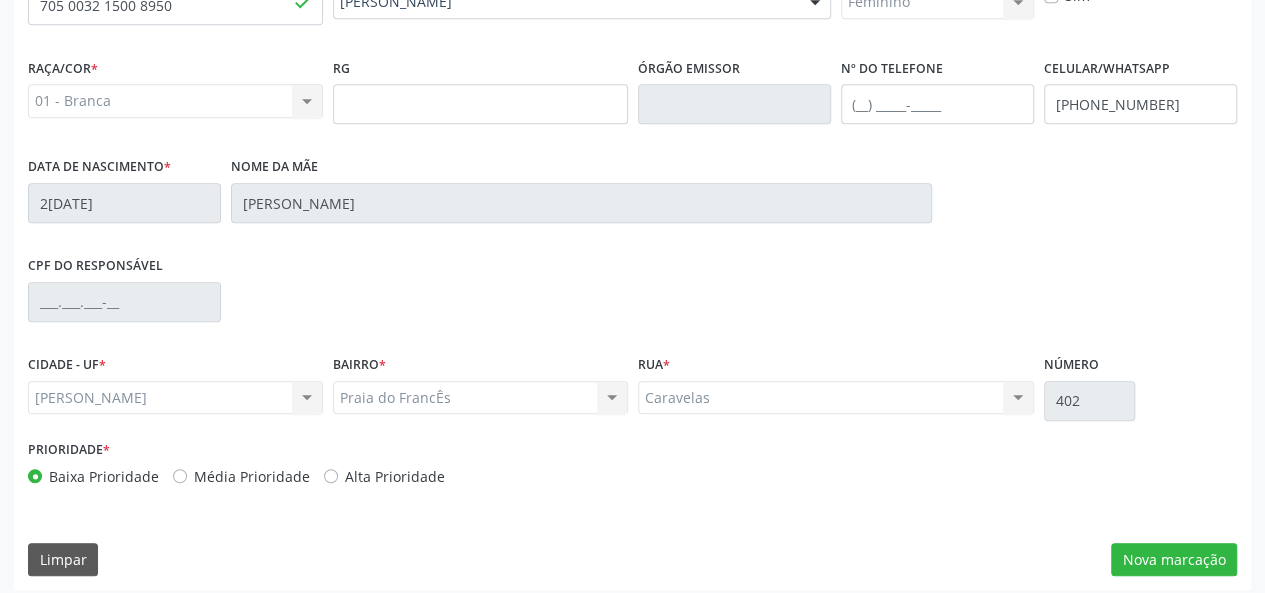 scroll, scrollTop: 518, scrollLeft: 0, axis: vertical 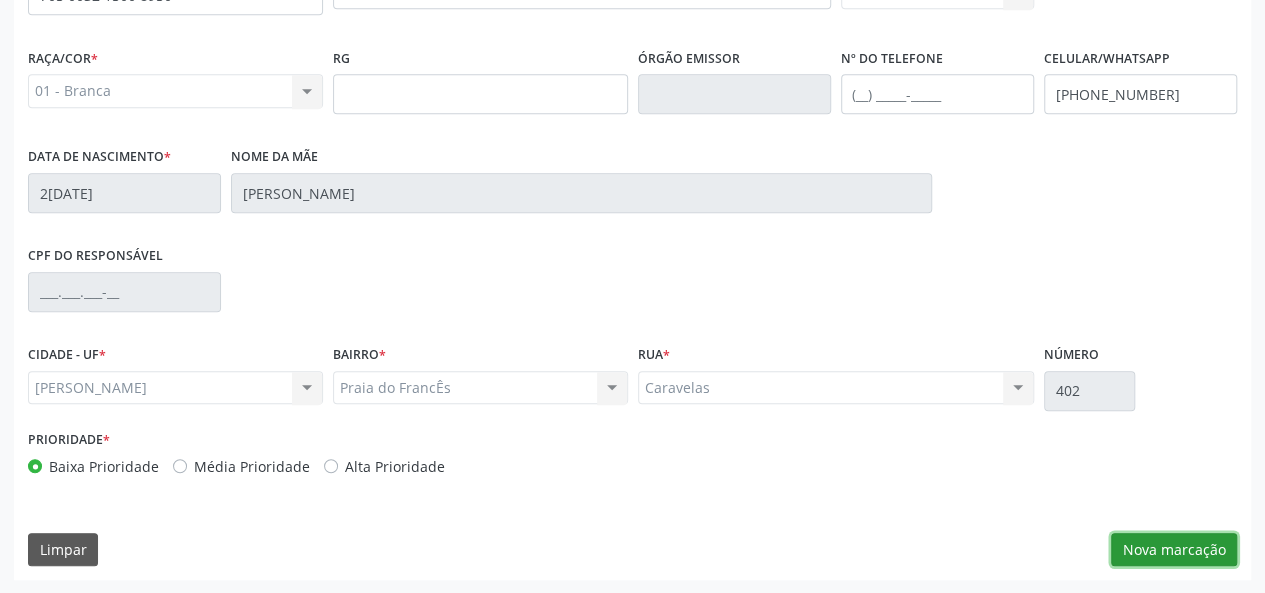 click on "Nova marcação" at bounding box center [1174, 550] 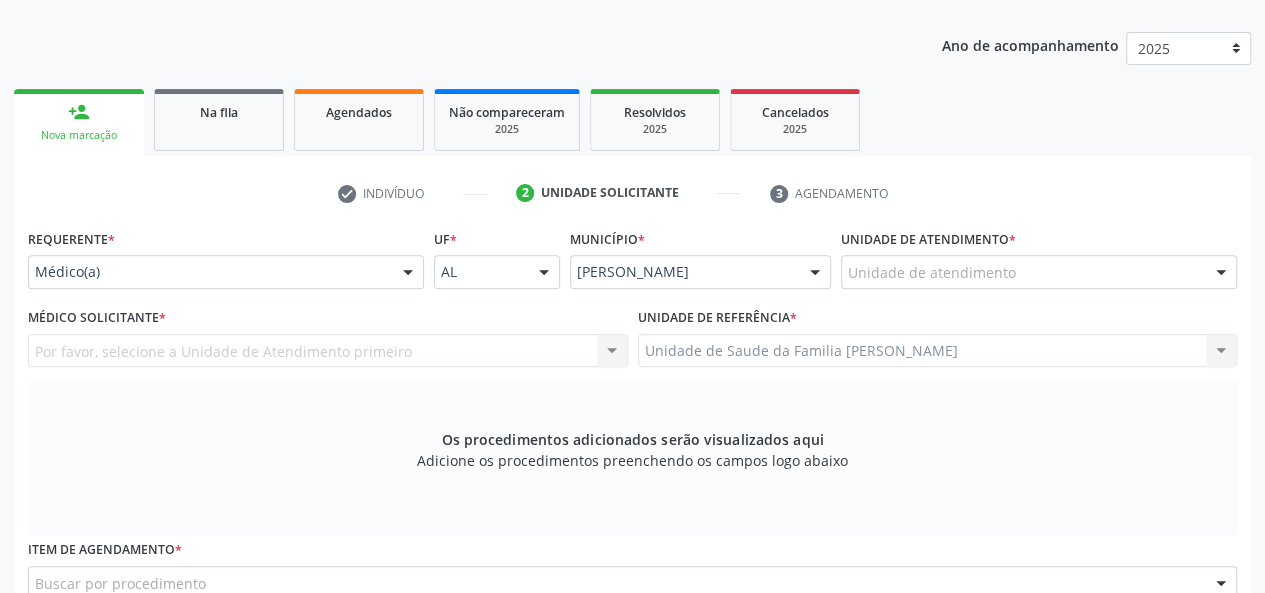 scroll, scrollTop: 218, scrollLeft: 0, axis: vertical 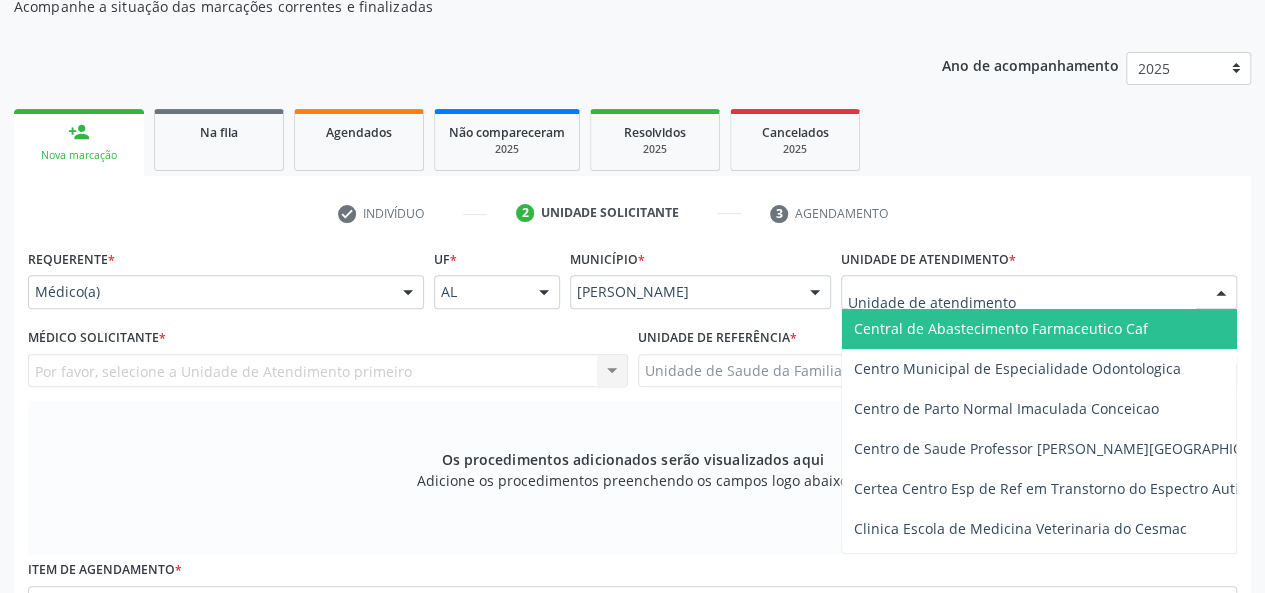 click at bounding box center (1022, 302) 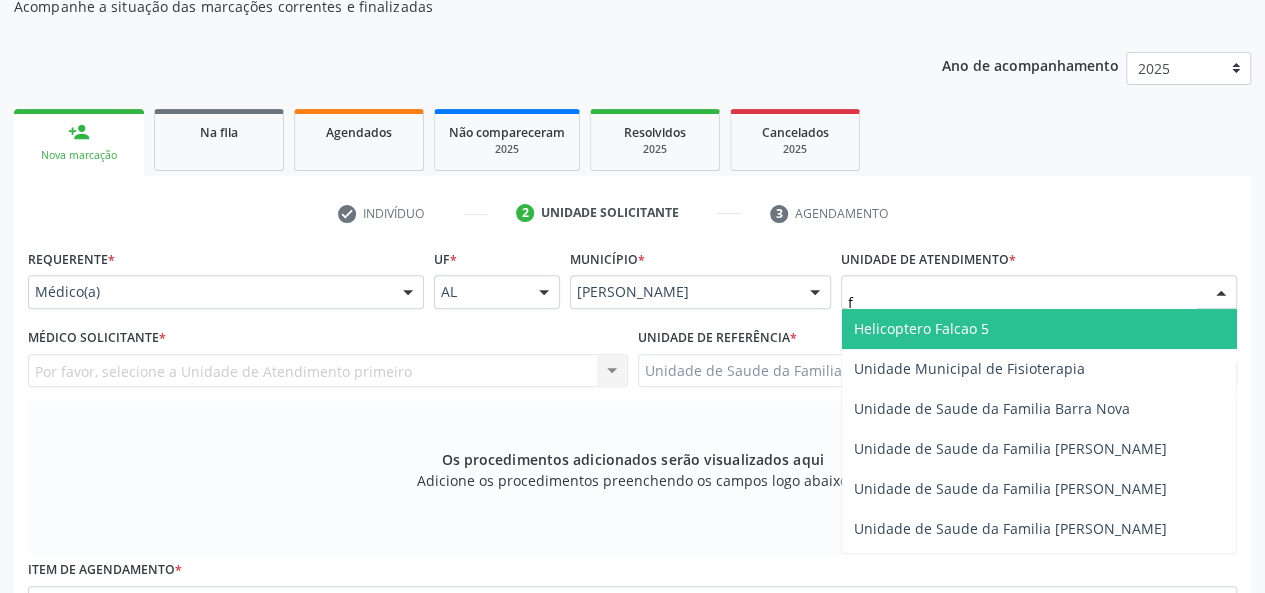 type on "fl" 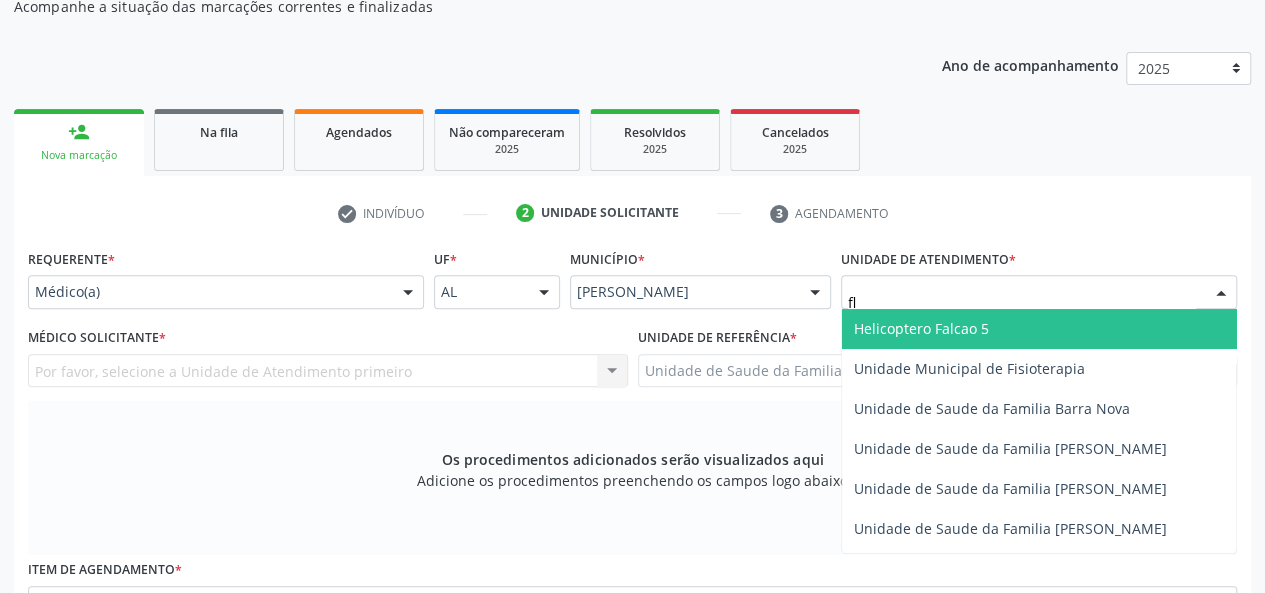 scroll, scrollTop: 0, scrollLeft: 0, axis: both 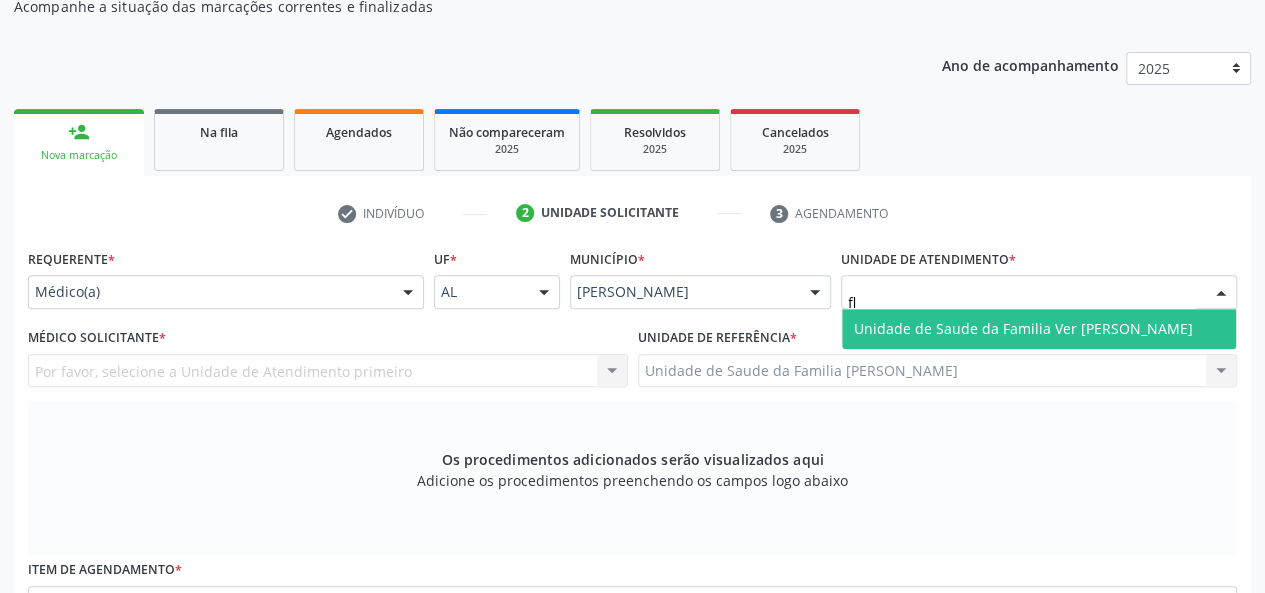 click on "Unidade de Saude da Familia Ver [PERSON_NAME]" at bounding box center [1023, 328] 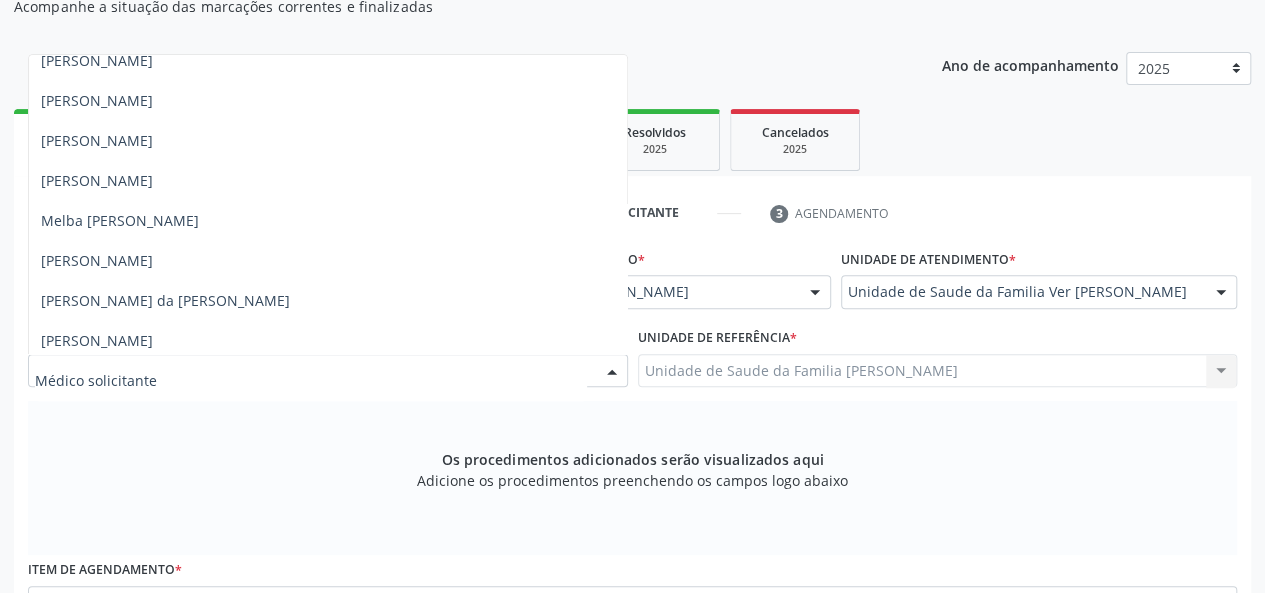 scroll, scrollTop: 620, scrollLeft: 0, axis: vertical 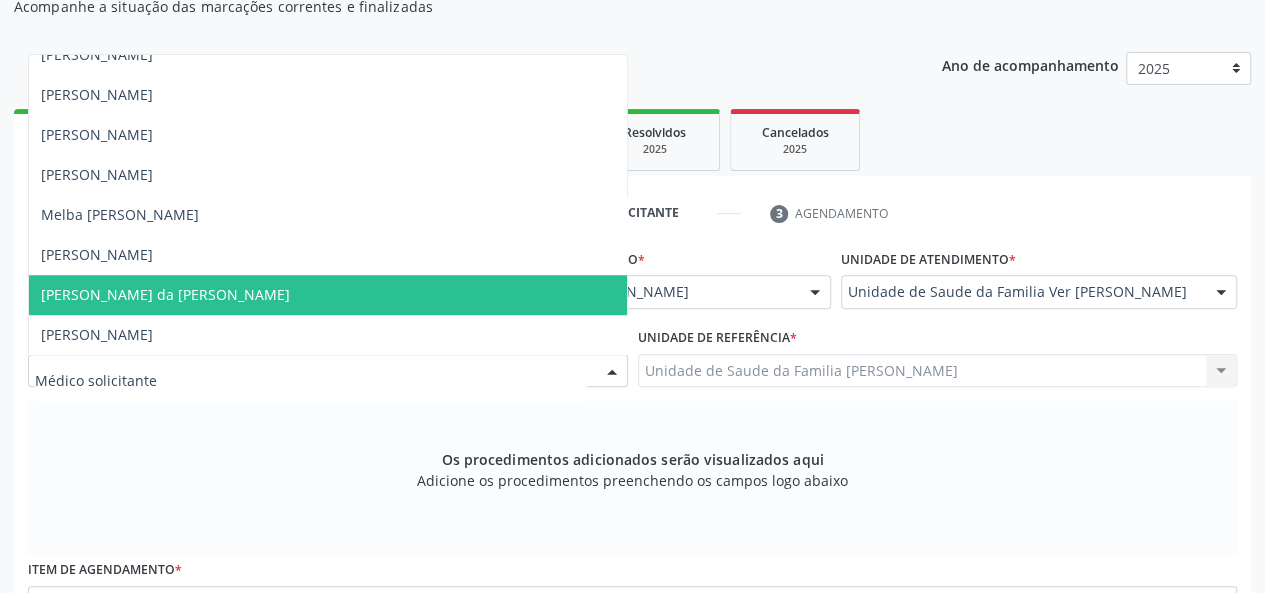 click on "Vanessa da Graca Tenorio" at bounding box center [165, 294] 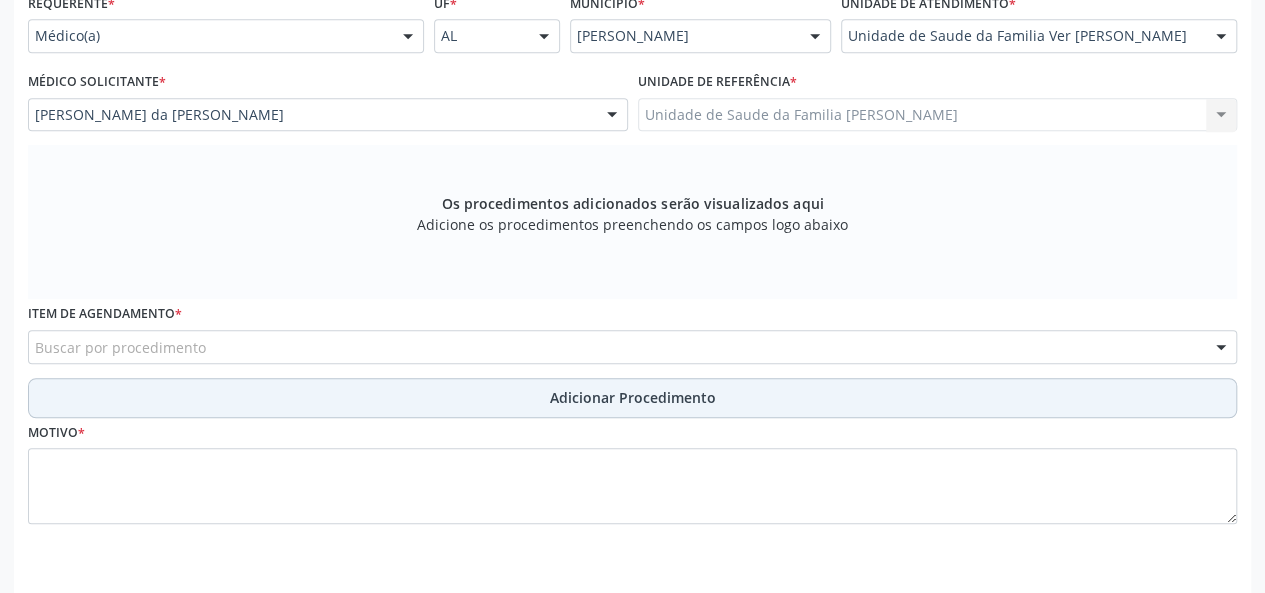 scroll, scrollTop: 518, scrollLeft: 0, axis: vertical 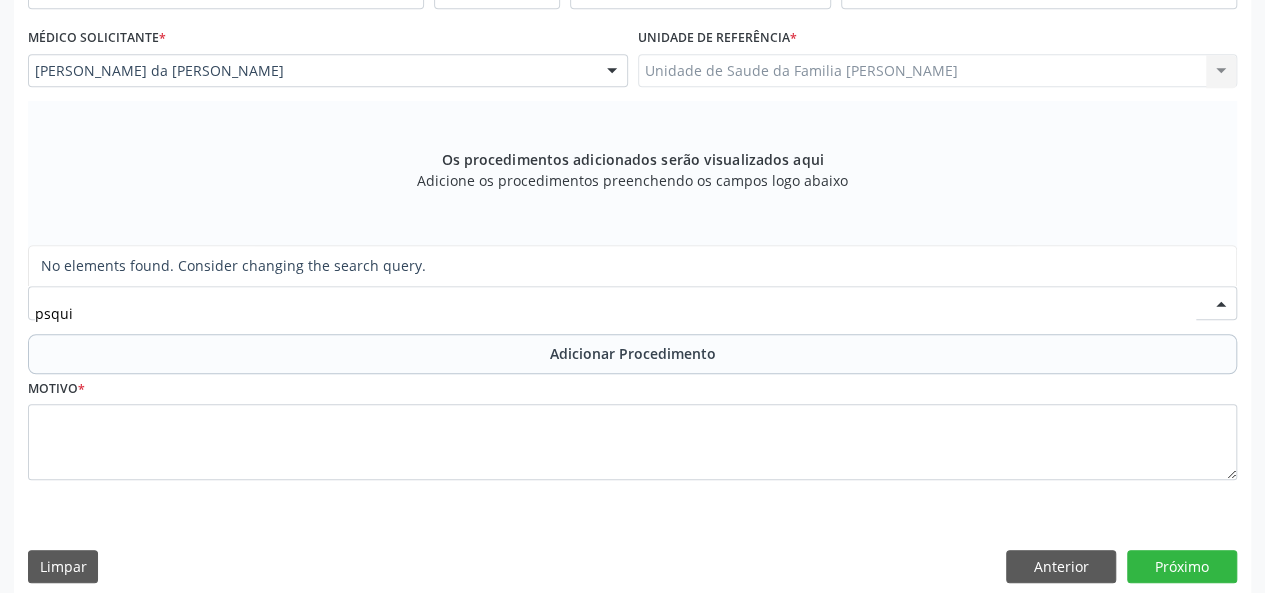 click on "psqui" at bounding box center [615, 313] 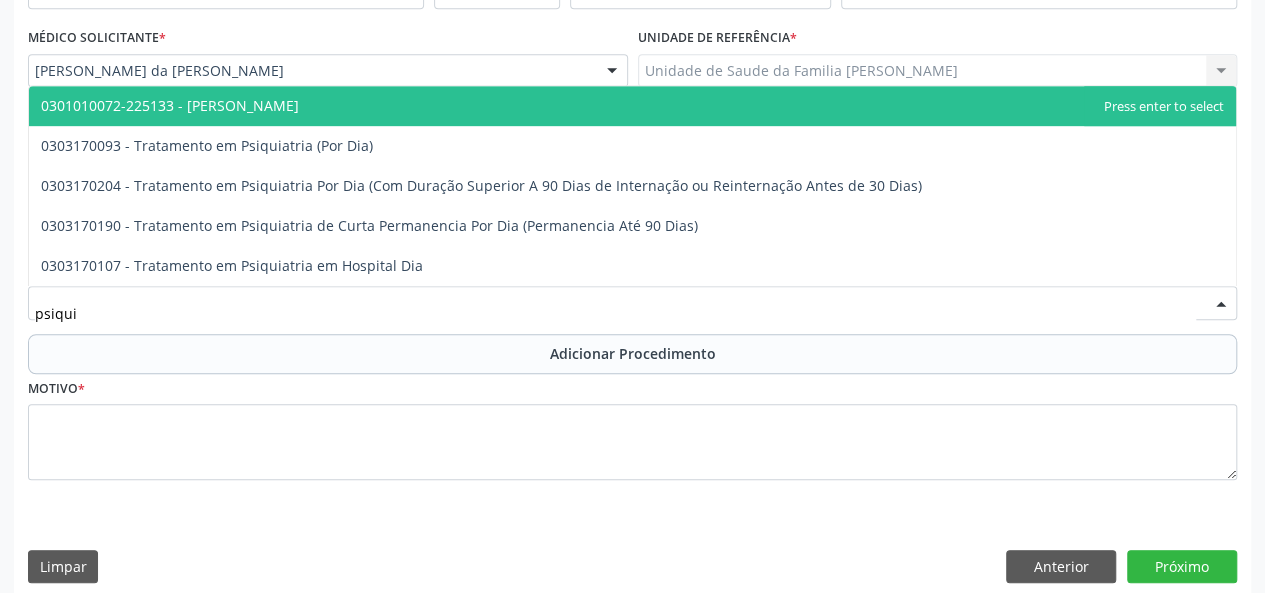 click on "0301010072-225133 - [PERSON_NAME]" at bounding box center (170, 105) 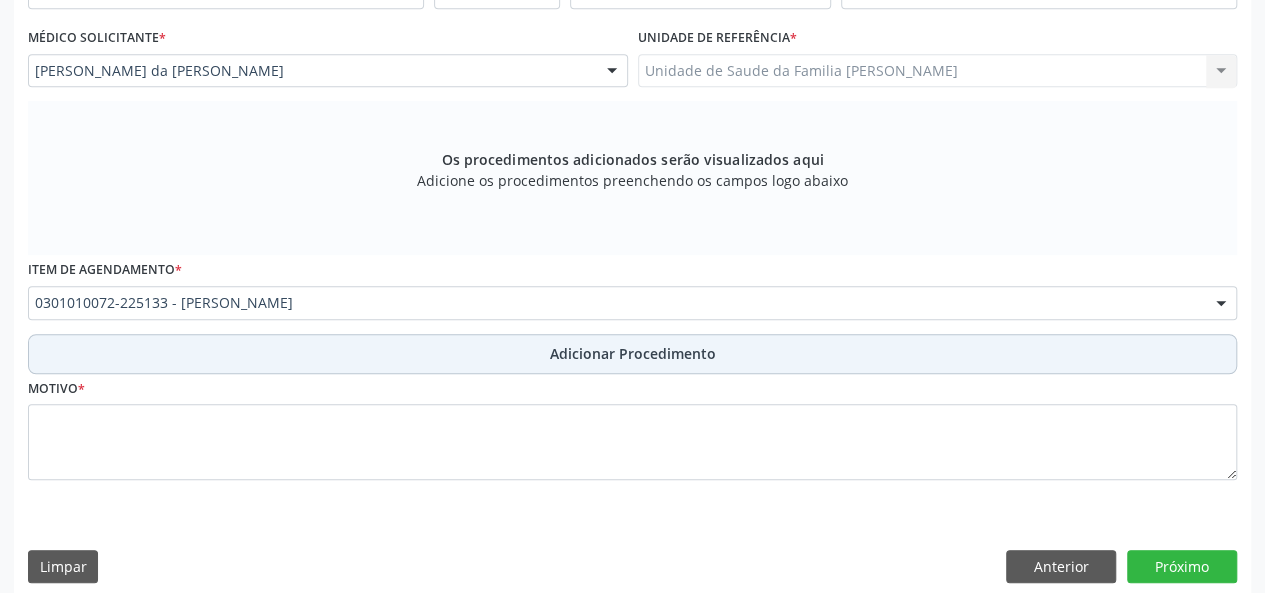 click on "Adicionar Procedimento" at bounding box center [633, 353] 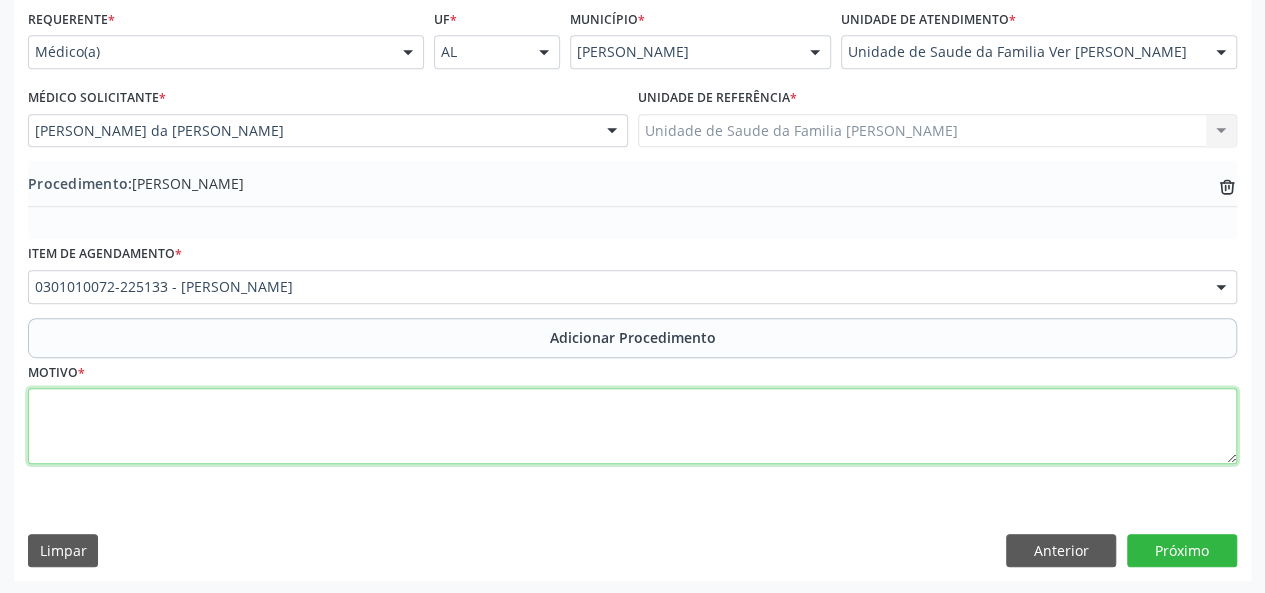 click at bounding box center [632, 426] 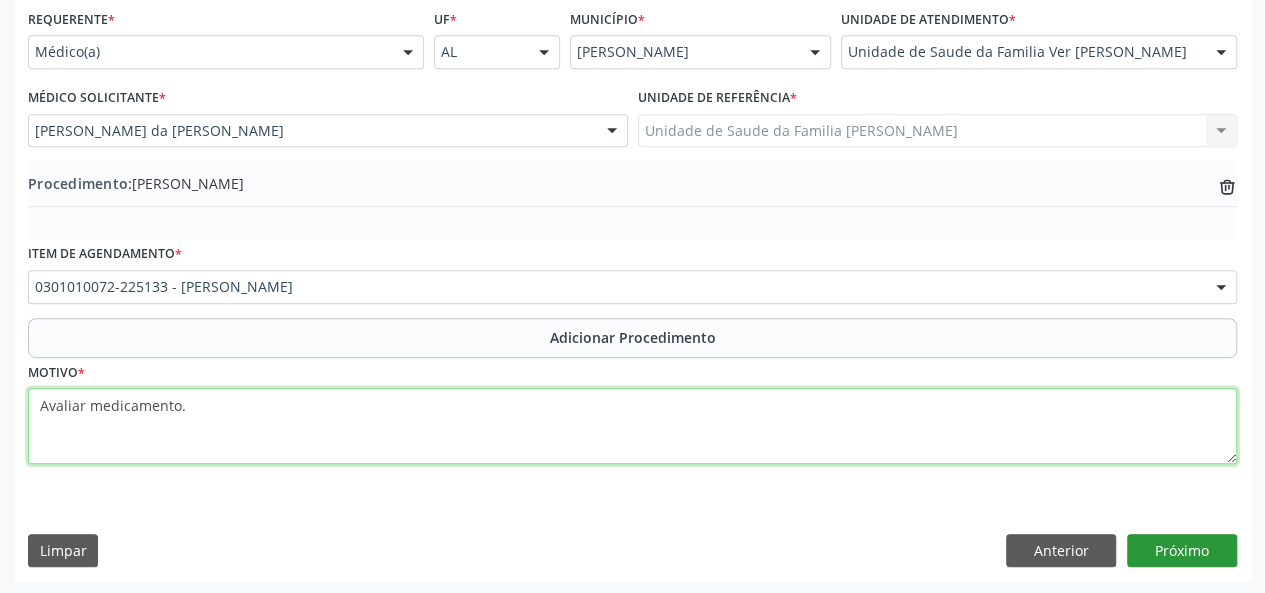 type on "Avaliar medicamento." 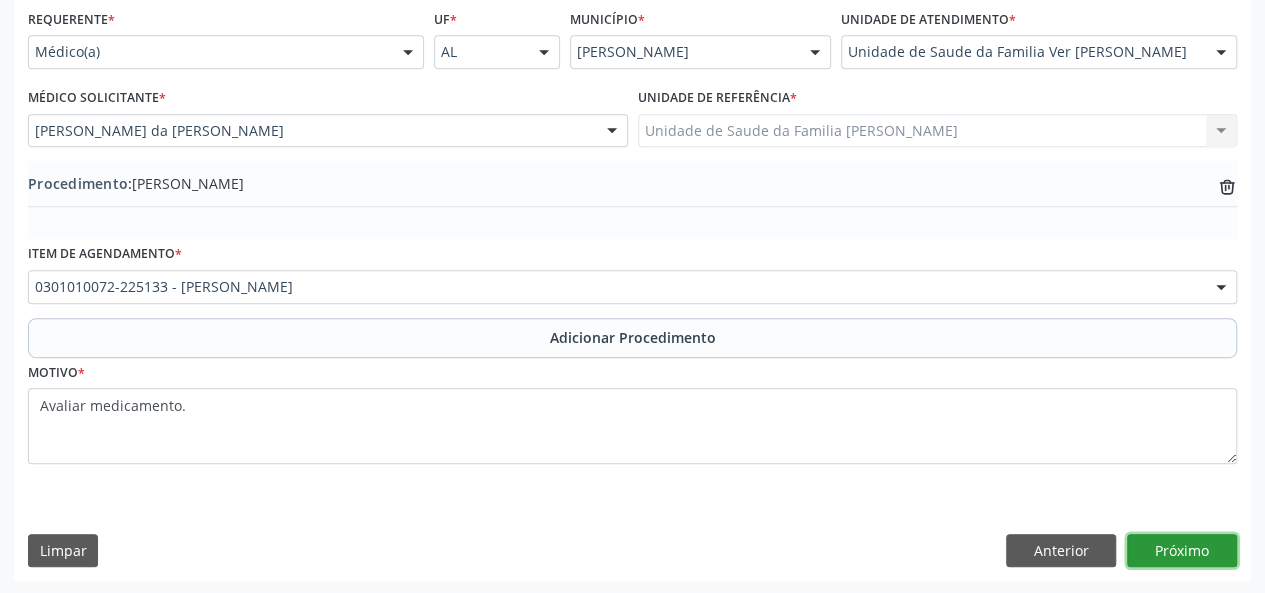 click on "Próximo" at bounding box center [1182, 551] 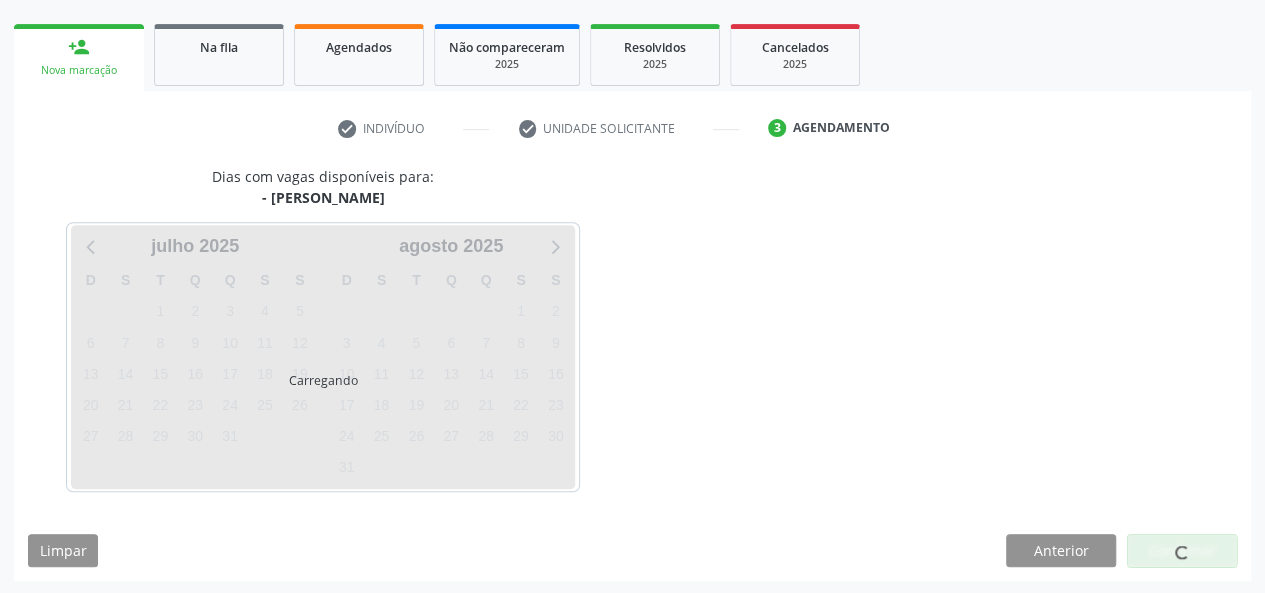 scroll, scrollTop: 362, scrollLeft: 0, axis: vertical 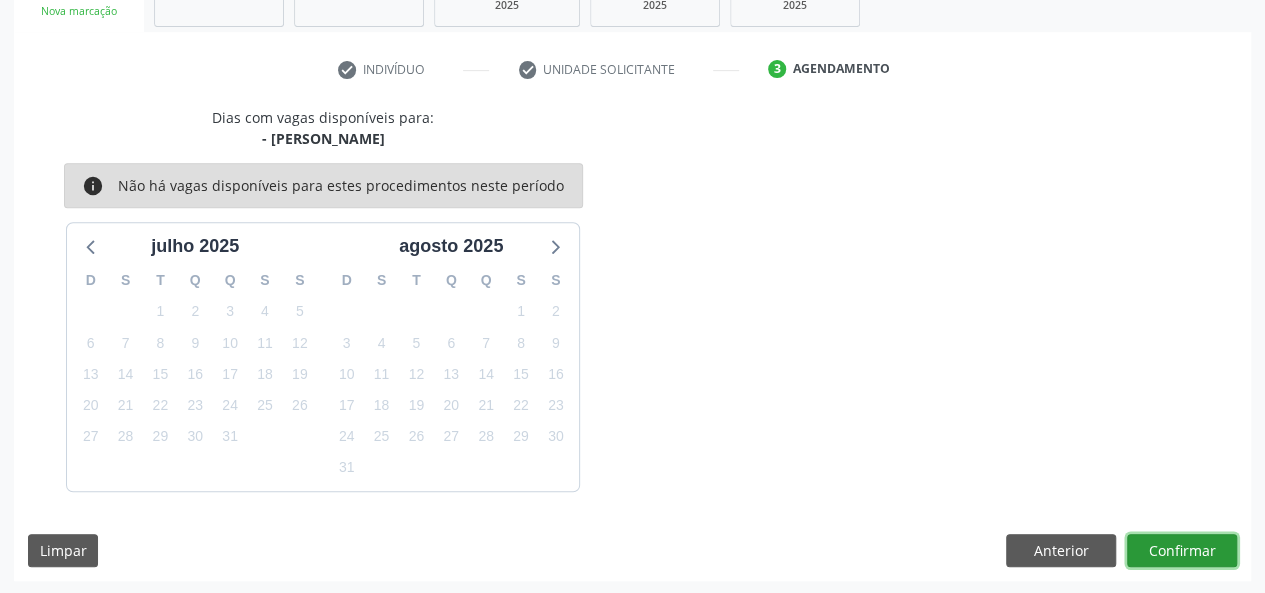 click on "Confirmar" at bounding box center (1182, 551) 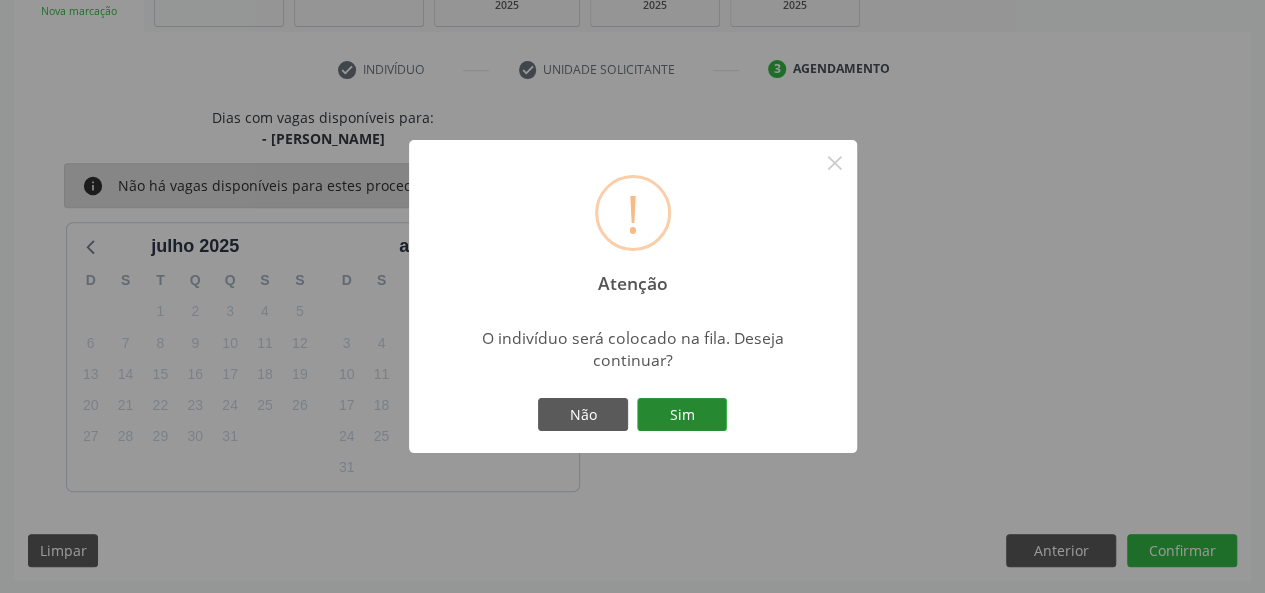 click on "Sim" at bounding box center (682, 415) 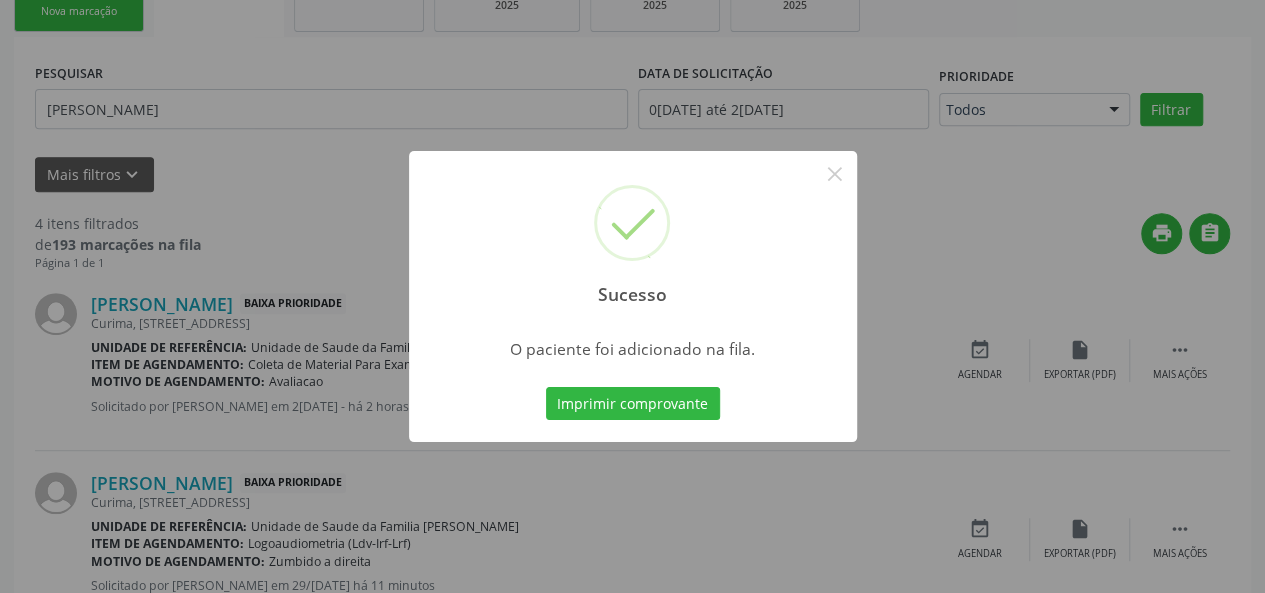 scroll, scrollTop: 100, scrollLeft: 0, axis: vertical 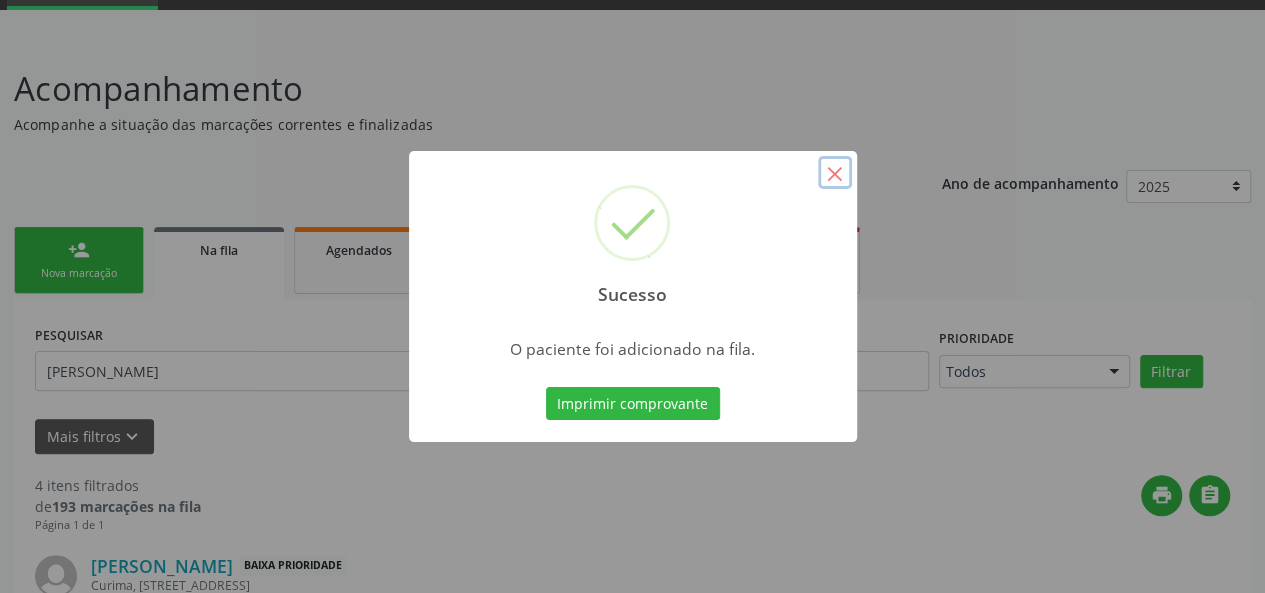 click on "×" at bounding box center (835, 173) 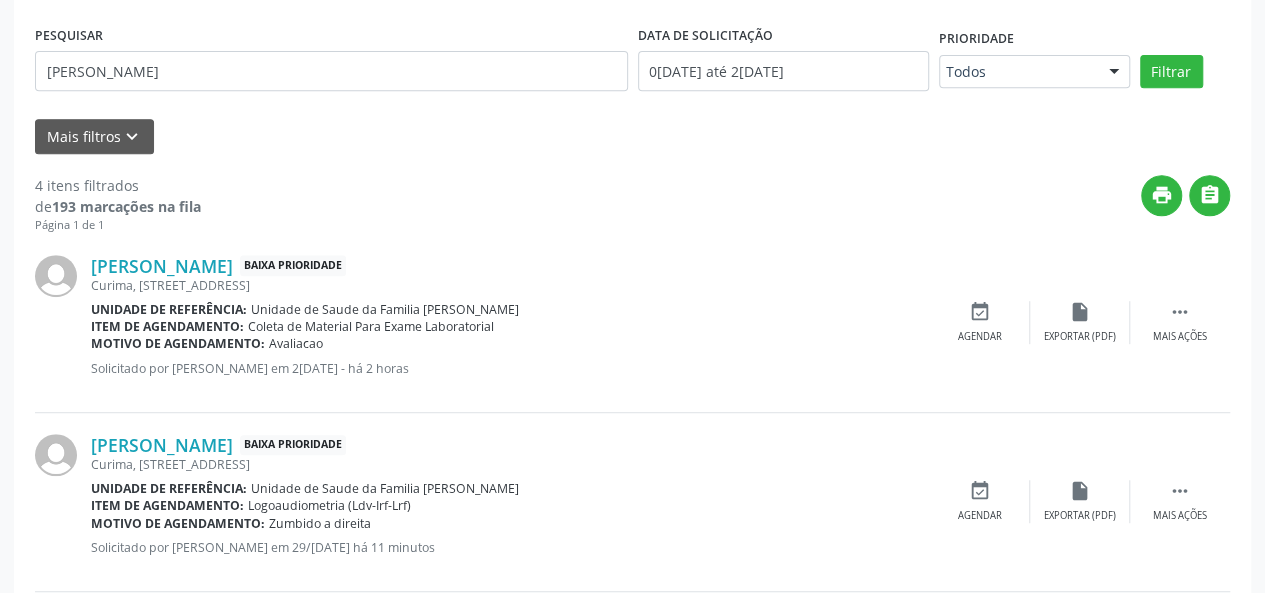 scroll, scrollTop: 789, scrollLeft: 0, axis: vertical 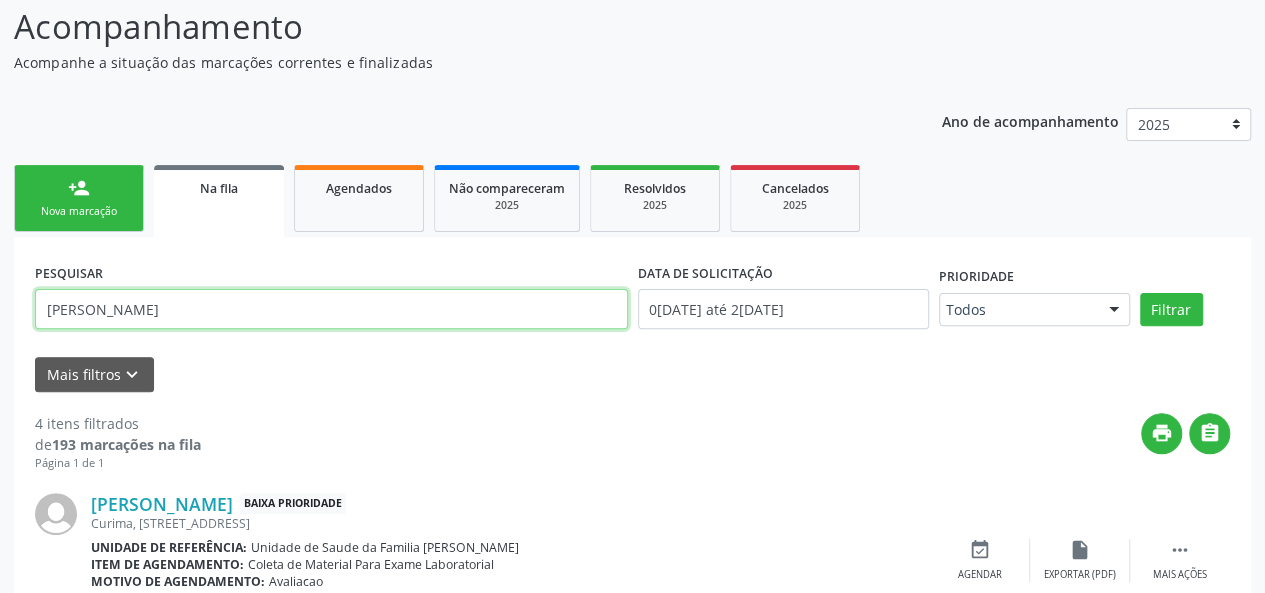 drag, startPoint x: 319, startPoint y: 294, endPoint x: 0, endPoint y: 286, distance: 319.1003 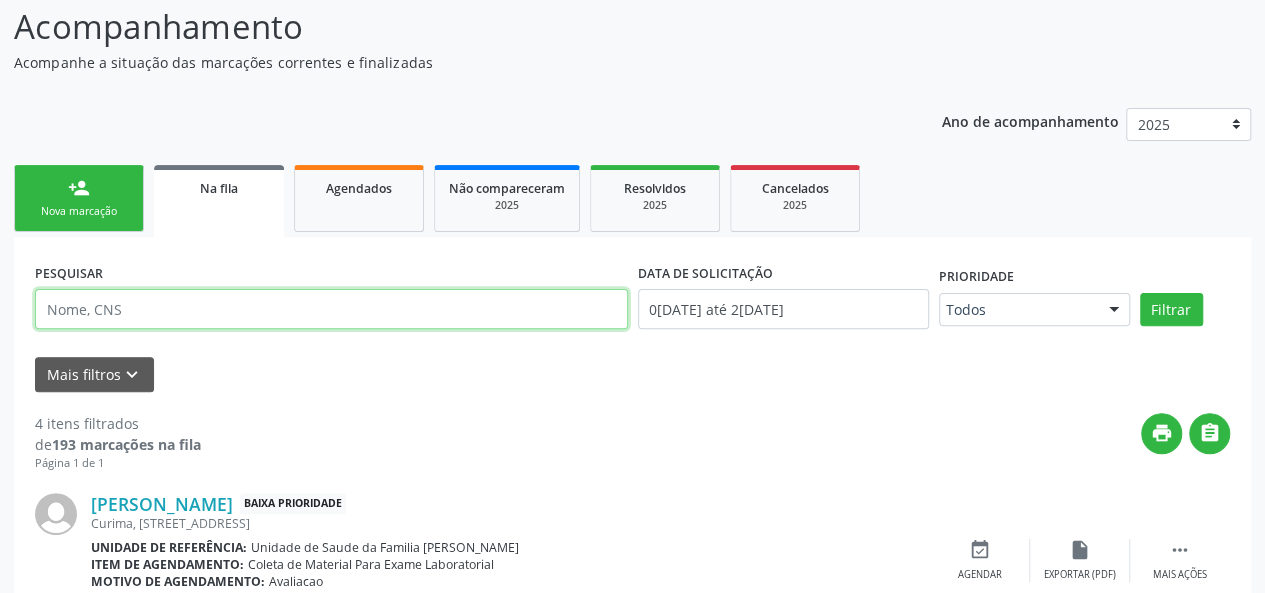 type 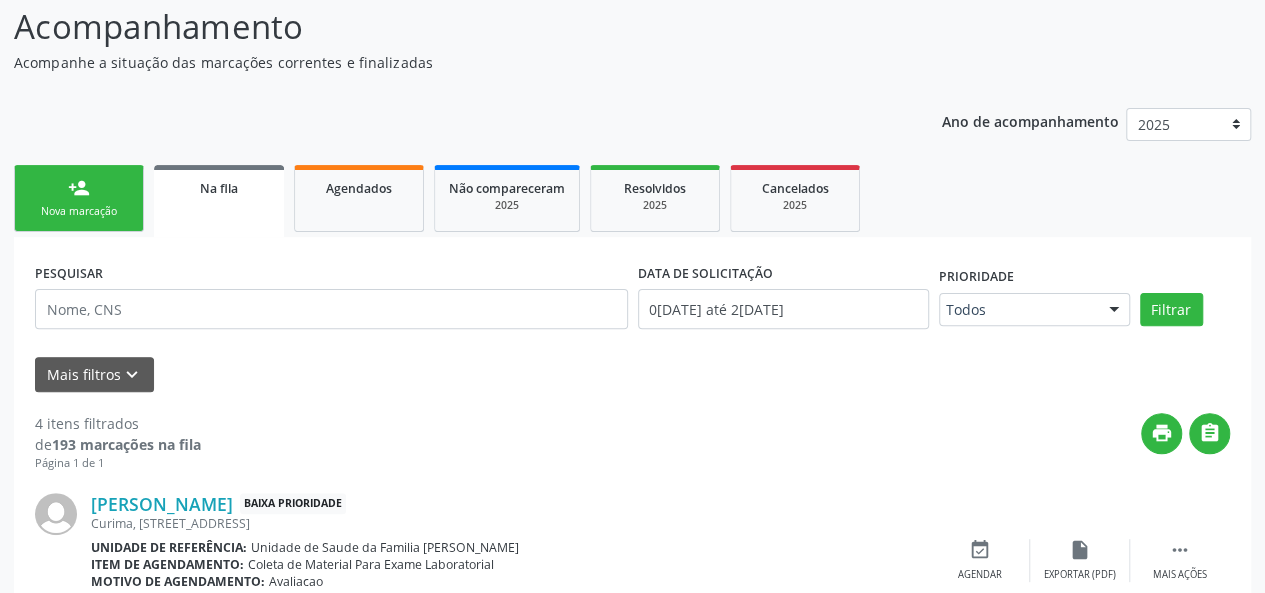 click on "Filtrar" at bounding box center (1185, 310) 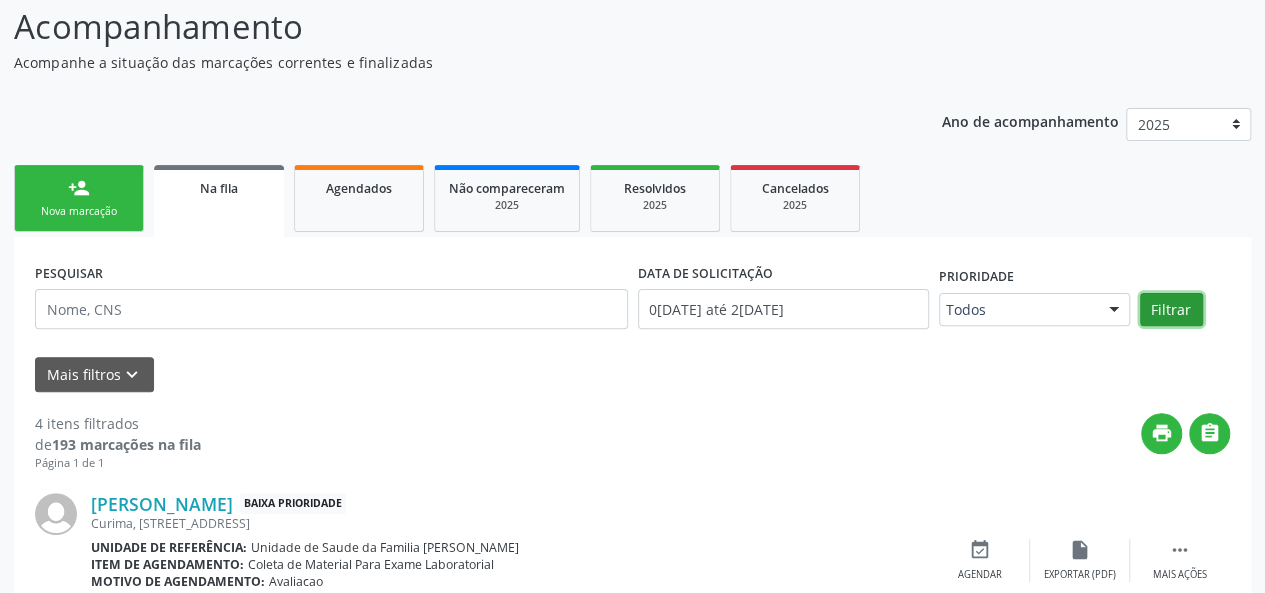 click on "Filtrar" at bounding box center (1171, 310) 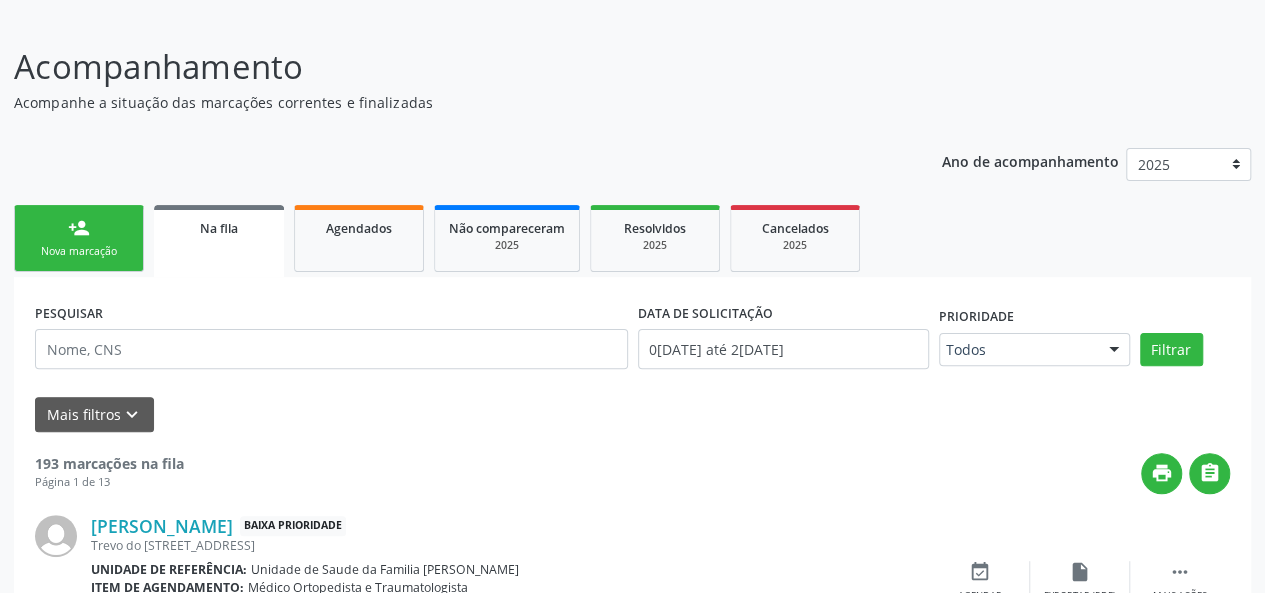 scroll, scrollTop: 162, scrollLeft: 0, axis: vertical 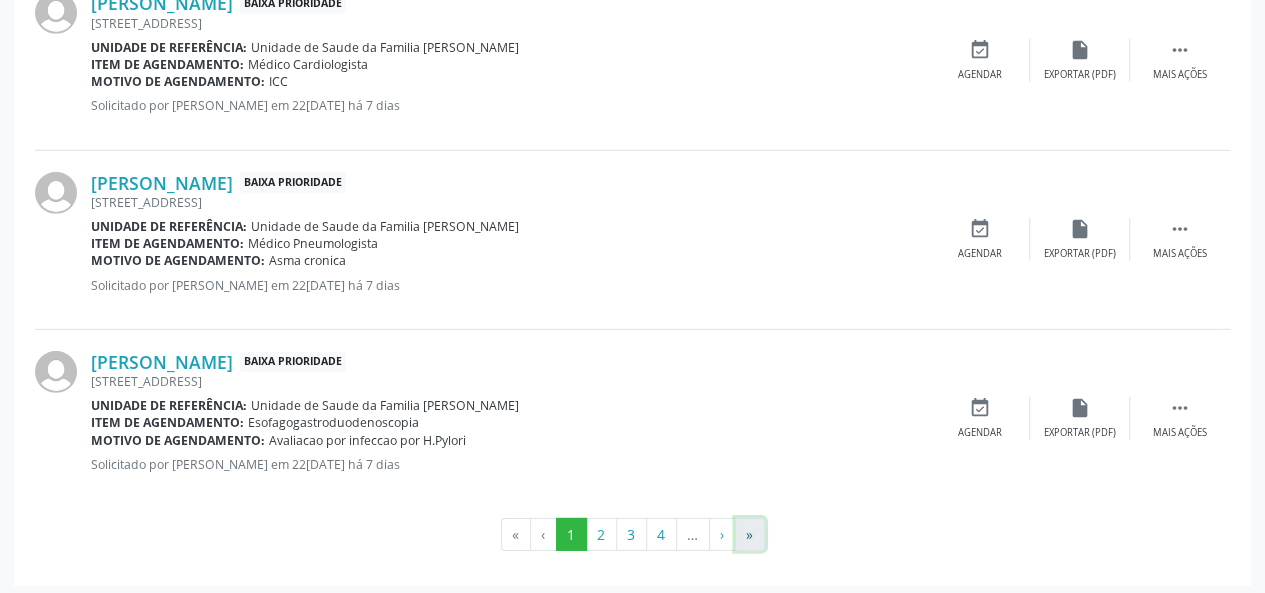 click on "»" at bounding box center [750, 535] 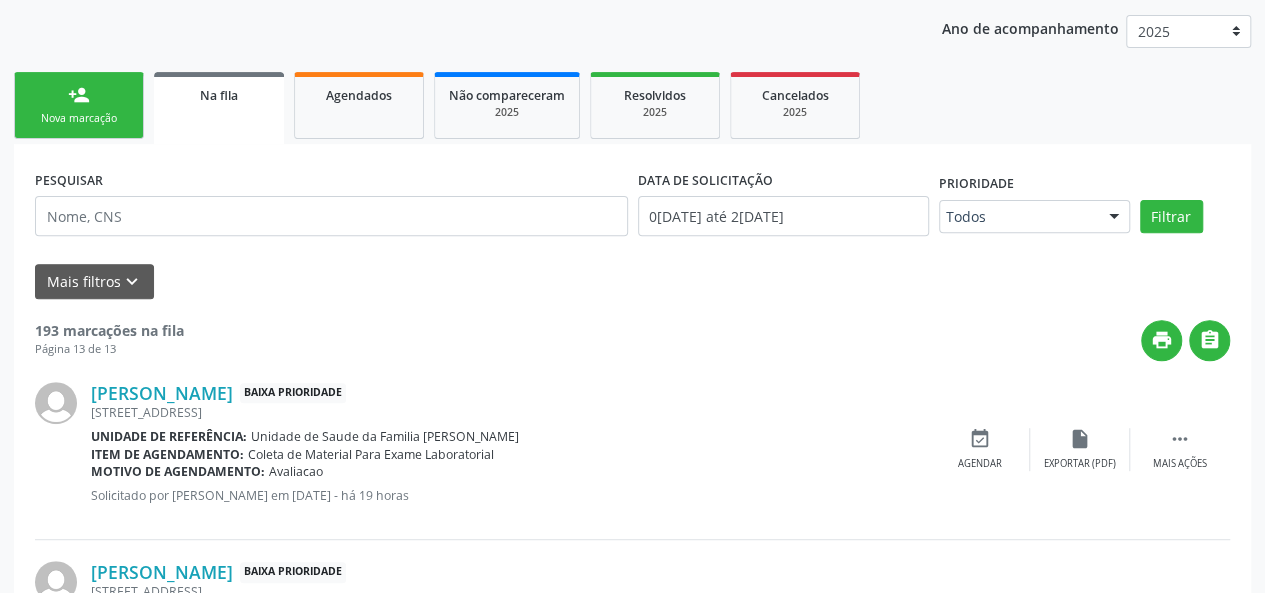 scroll, scrollTop: 237, scrollLeft: 0, axis: vertical 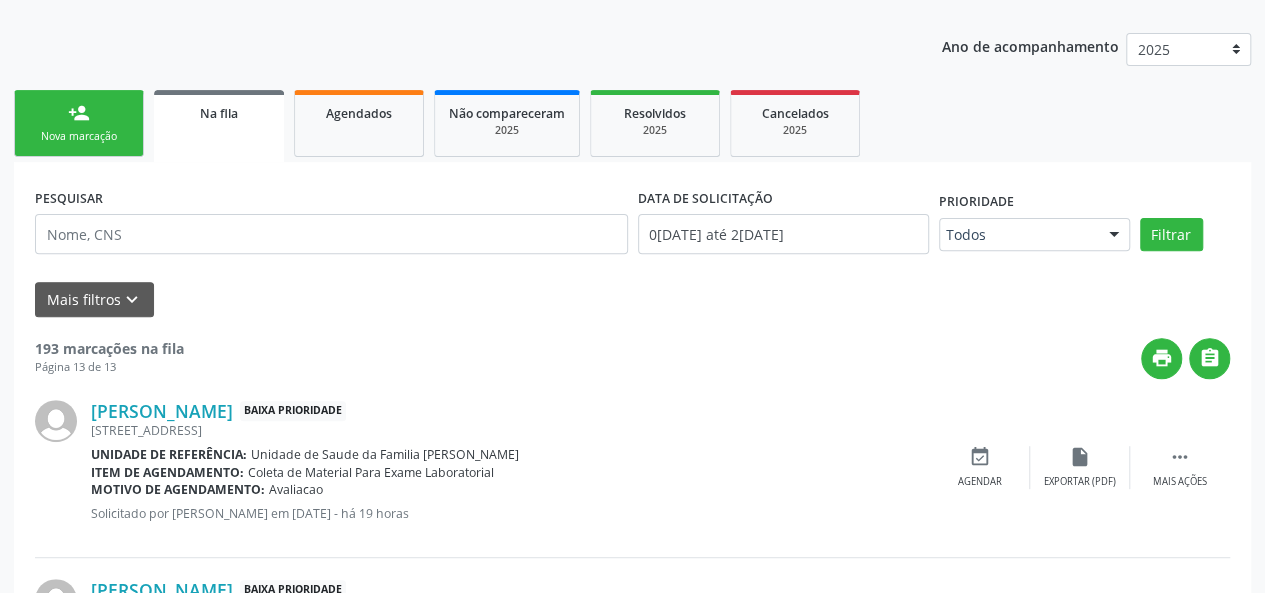 click on "Nova marcação" at bounding box center [79, 136] 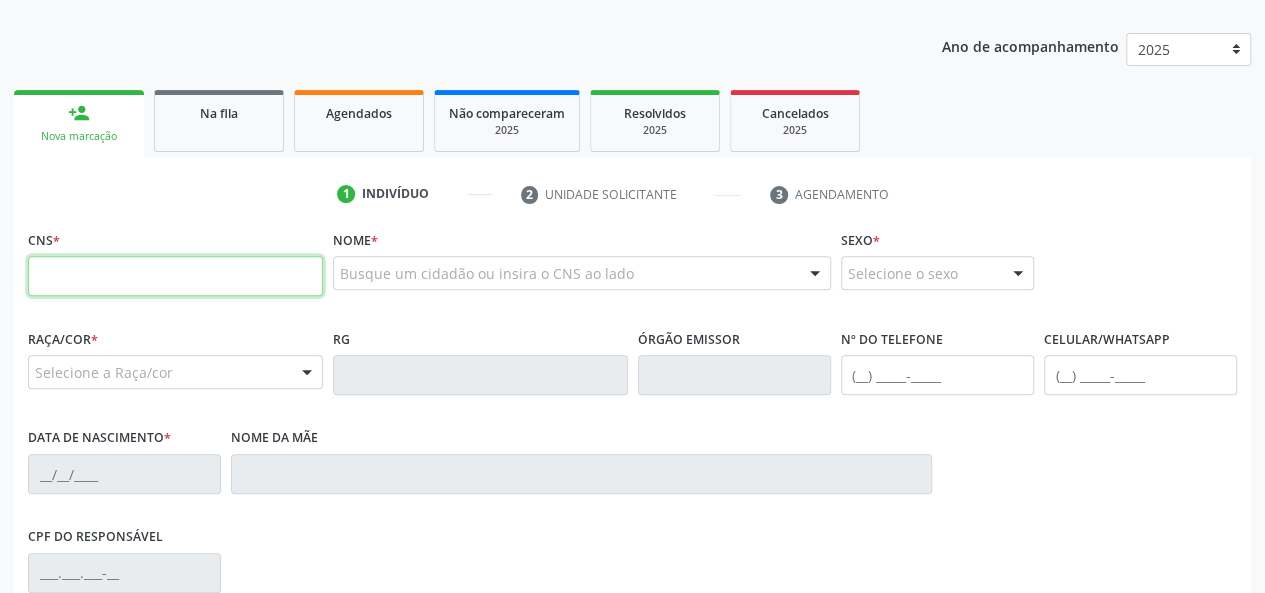 paste on "705 1038 8493 8740" 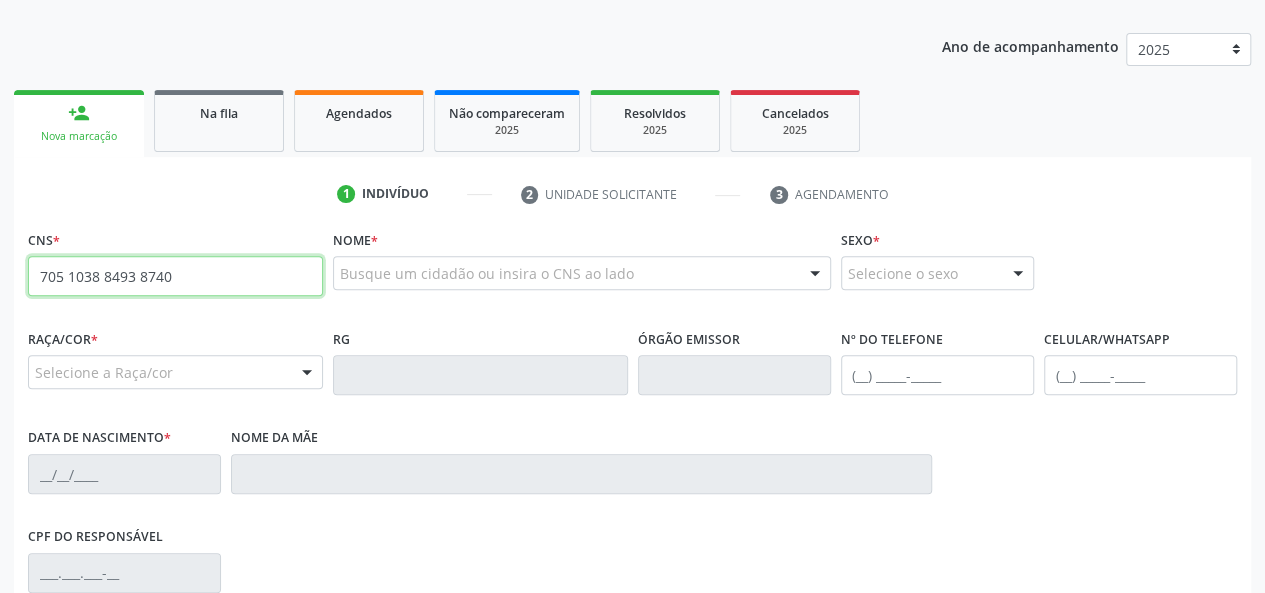 type on "705 1038 8493 8740" 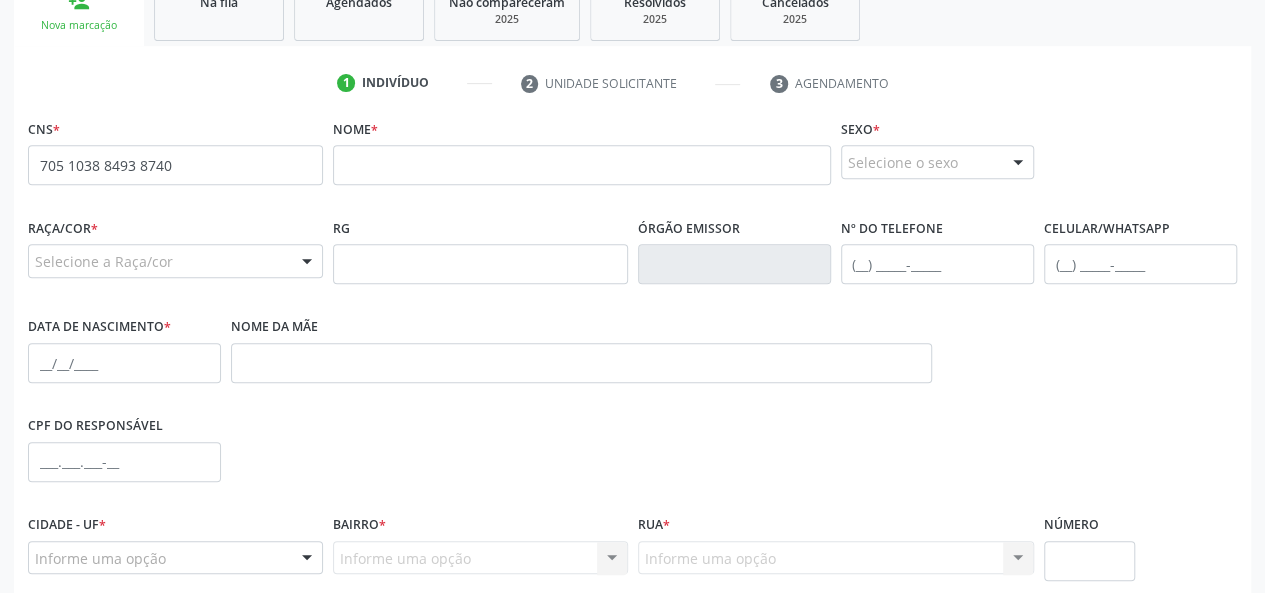 scroll, scrollTop: 437, scrollLeft: 0, axis: vertical 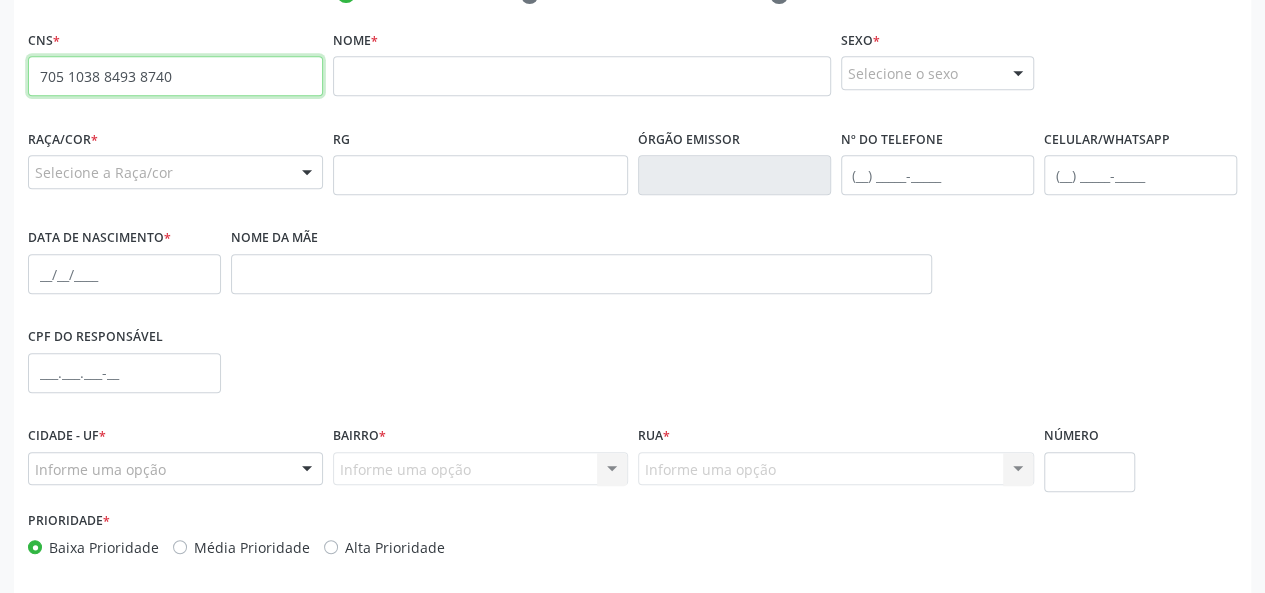 drag, startPoint x: 220, startPoint y: 73, endPoint x: 0, endPoint y: 79, distance: 220.0818 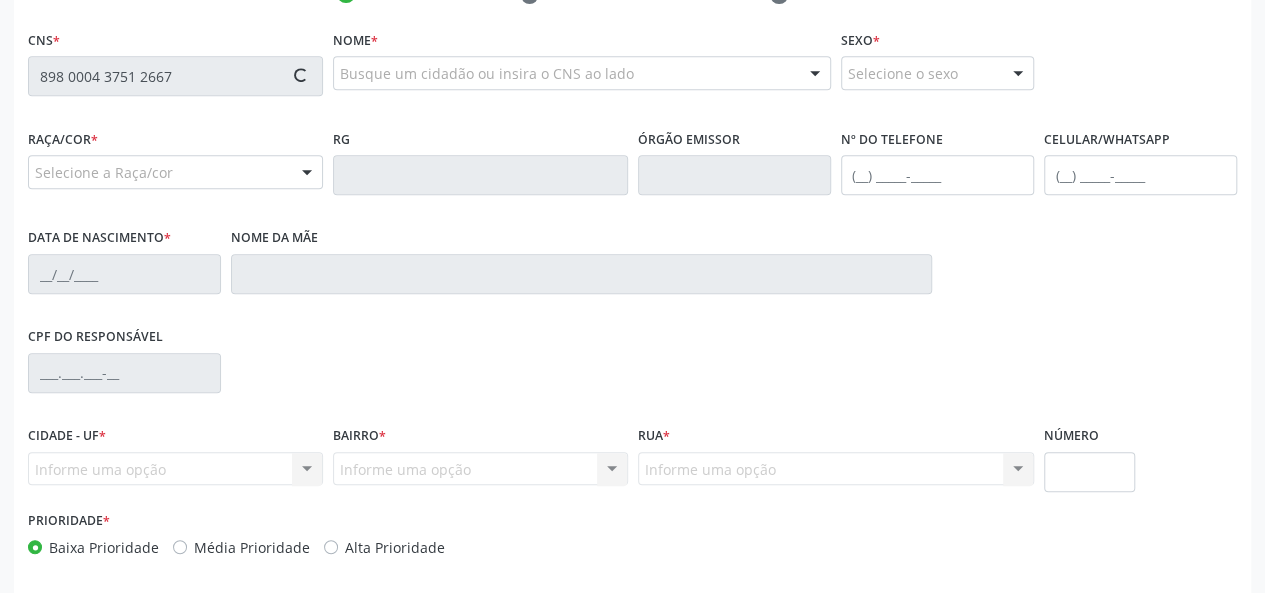 type on "898 0004 3751 2667" 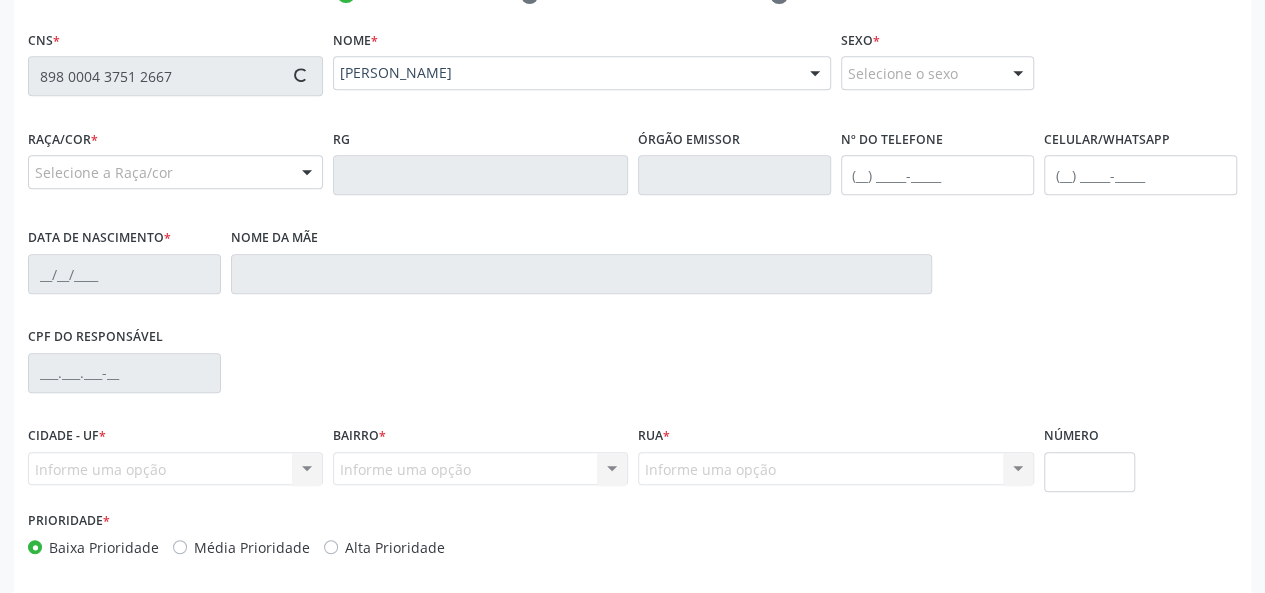 type on "(82) 99665-7430" 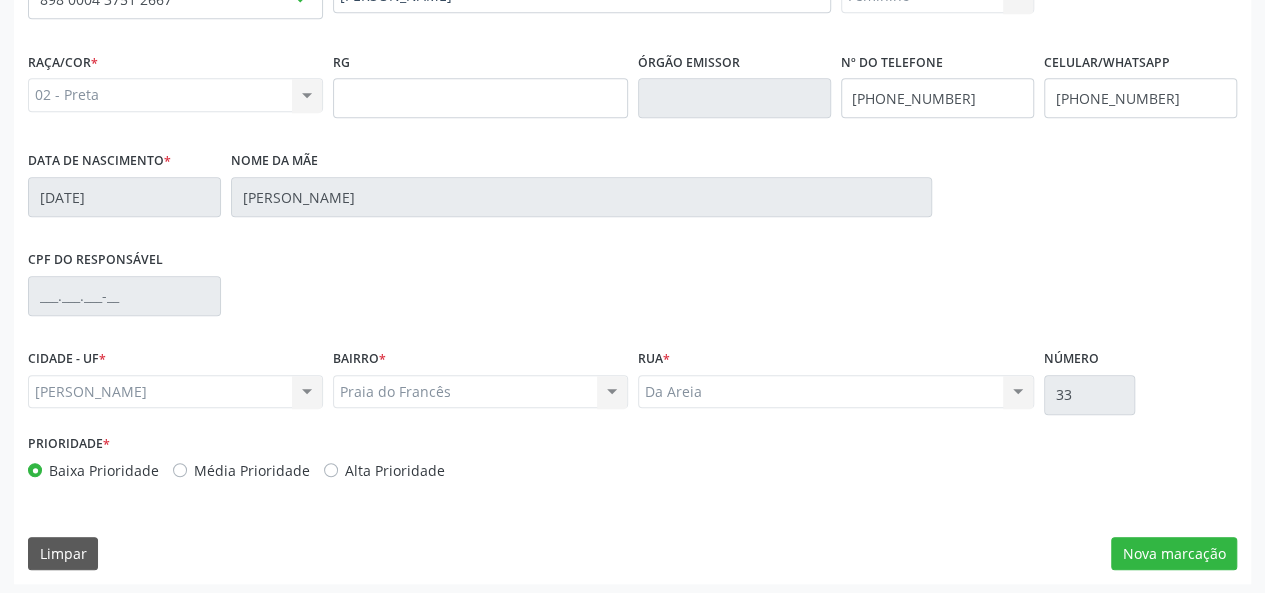 scroll, scrollTop: 518, scrollLeft: 0, axis: vertical 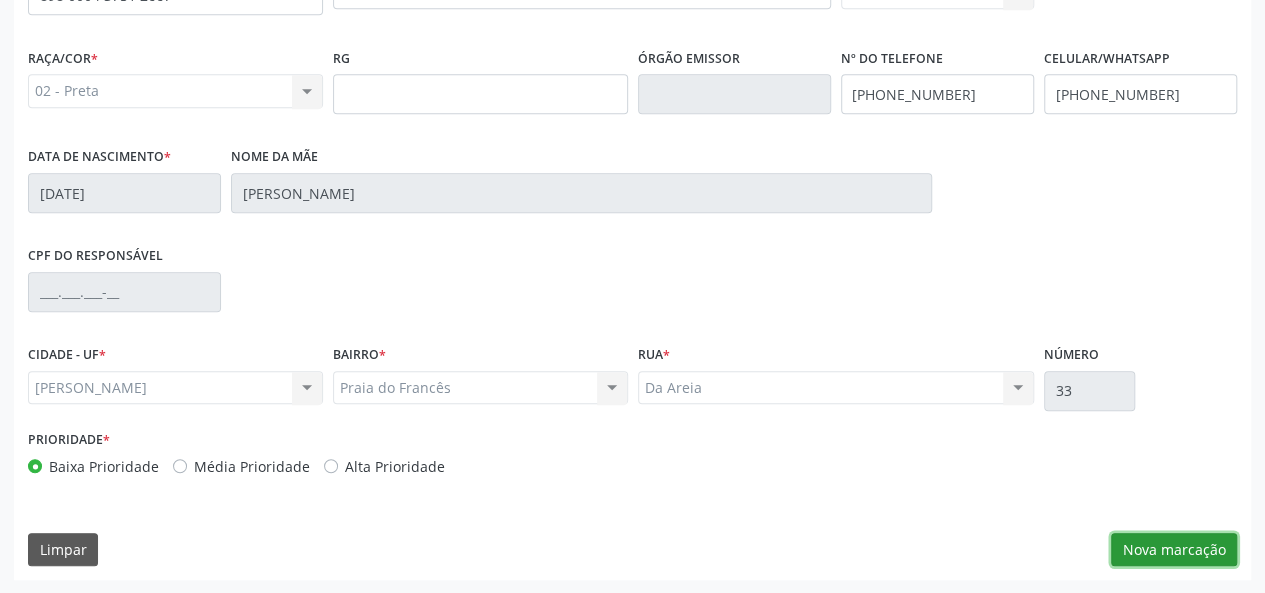 click on "Nova marcação" at bounding box center (1174, 550) 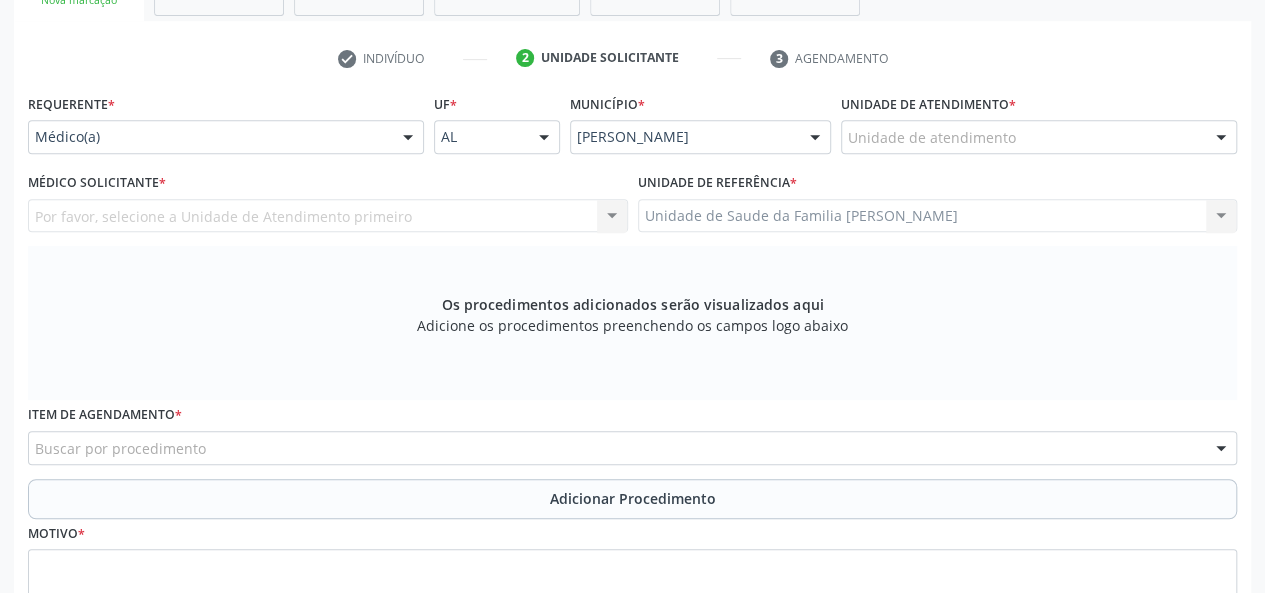 scroll, scrollTop: 218, scrollLeft: 0, axis: vertical 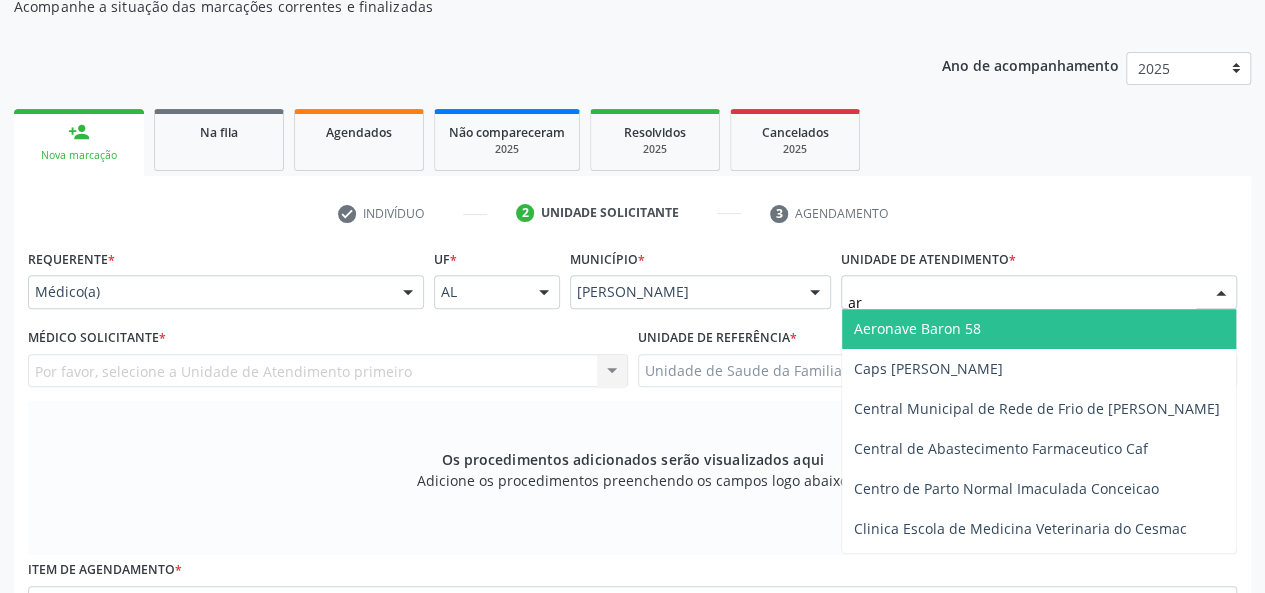 type on "a" 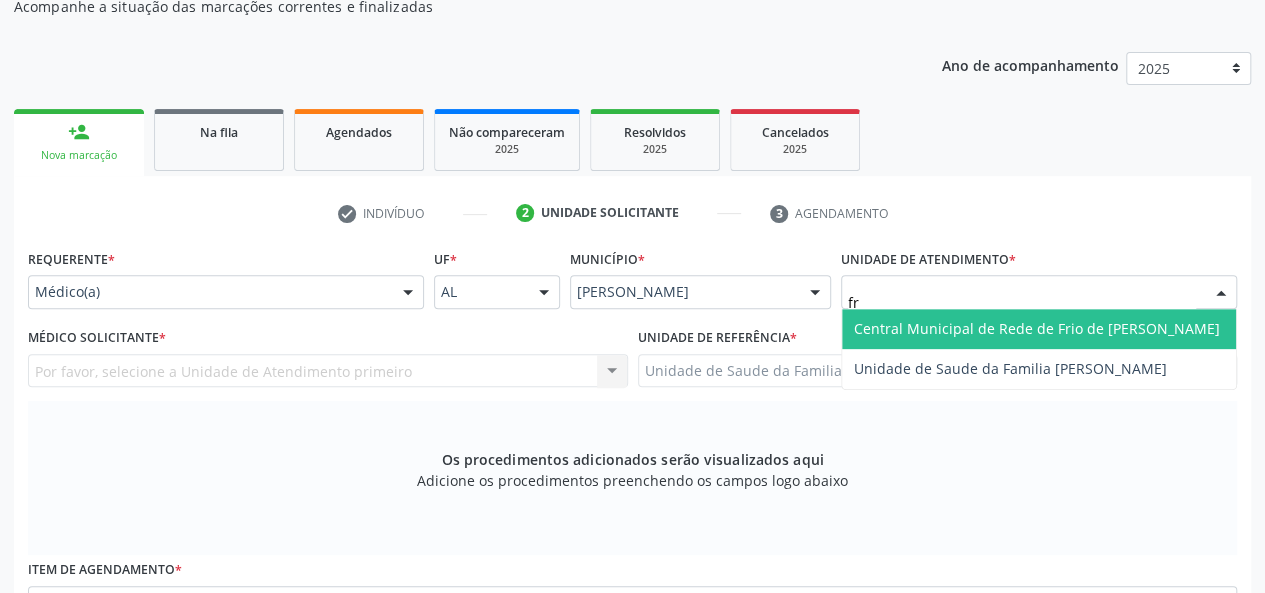 type on "fra" 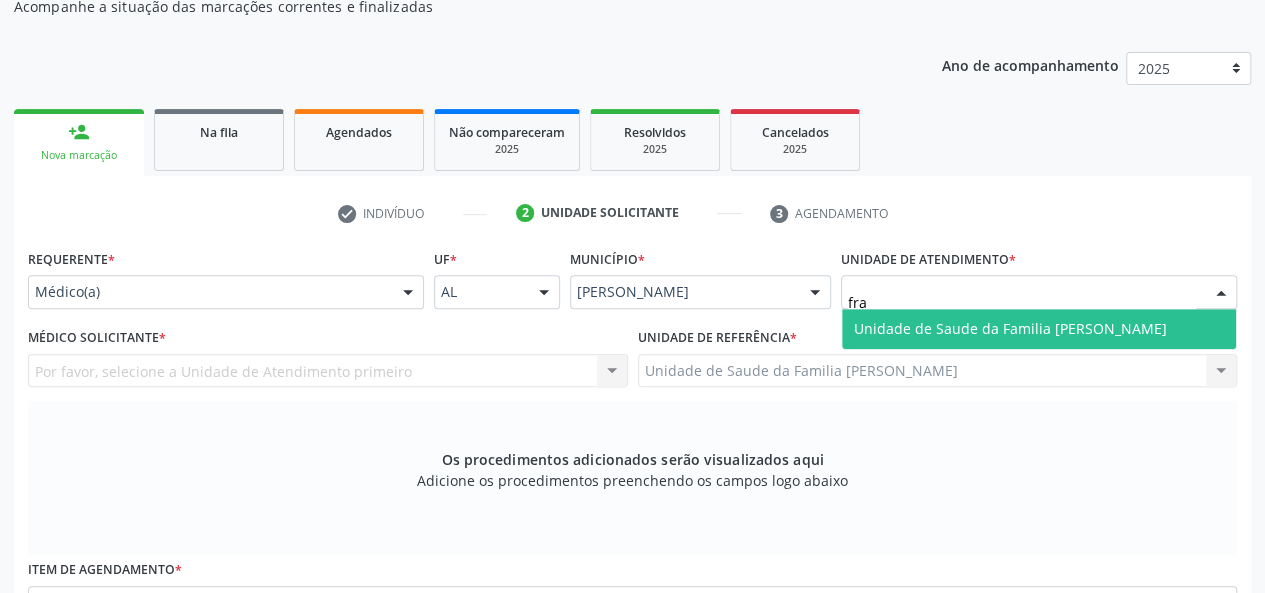 click on "Unidade de Saude da Familia [PERSON_NAME]" at bounding box center [1010, 328] 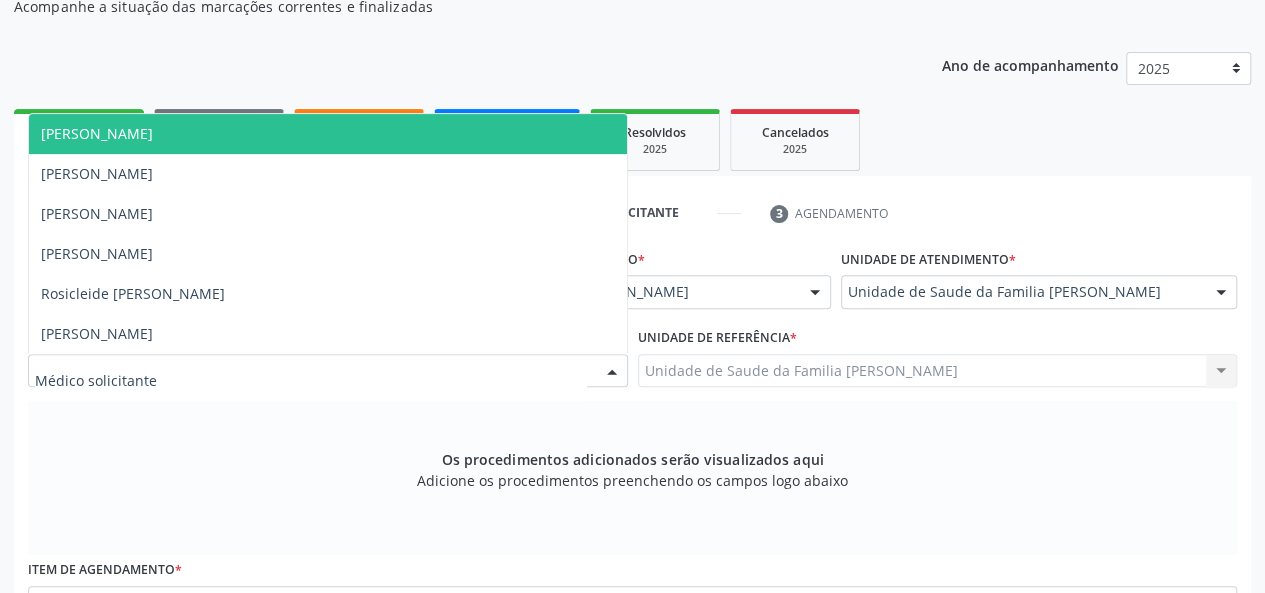 click on "[PERSON_NAME]" at bounding box center [97, 133] 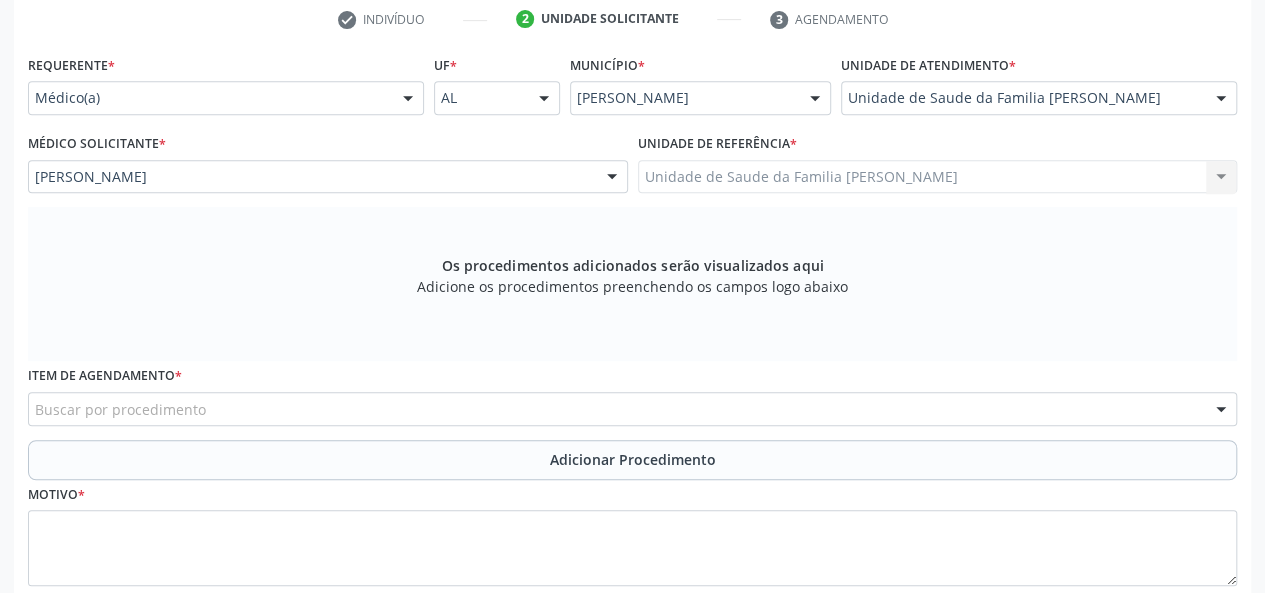 scroll, scrollTop: 418, scrollLeft: 0, axis: vertical 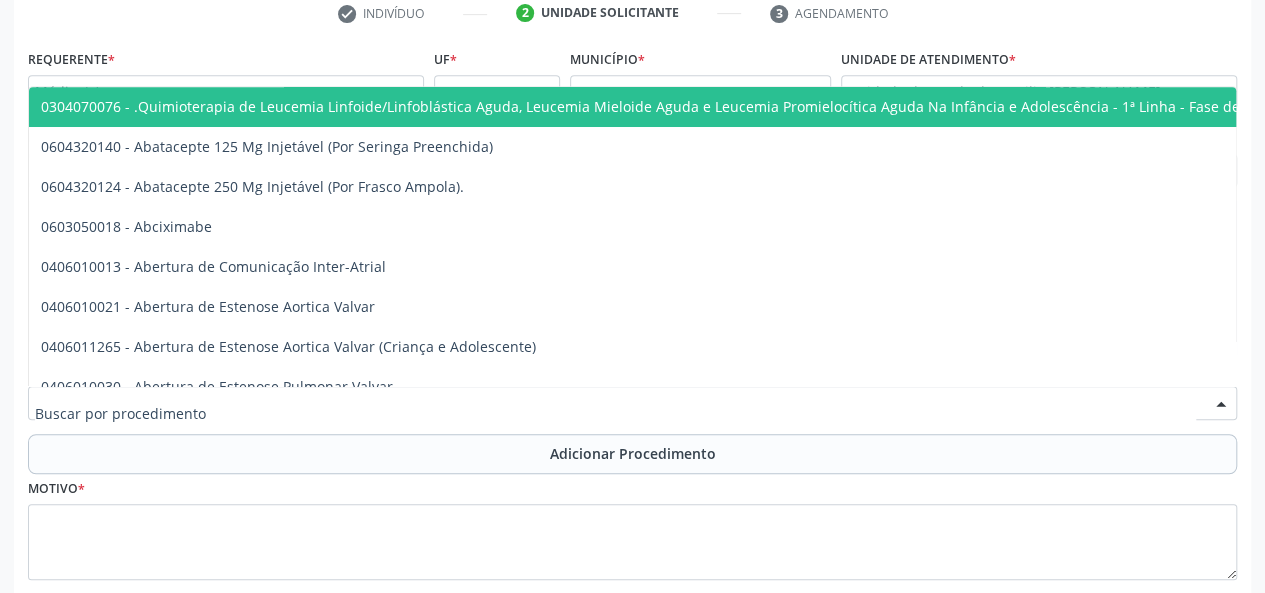 click at bounding box center [632, 403] 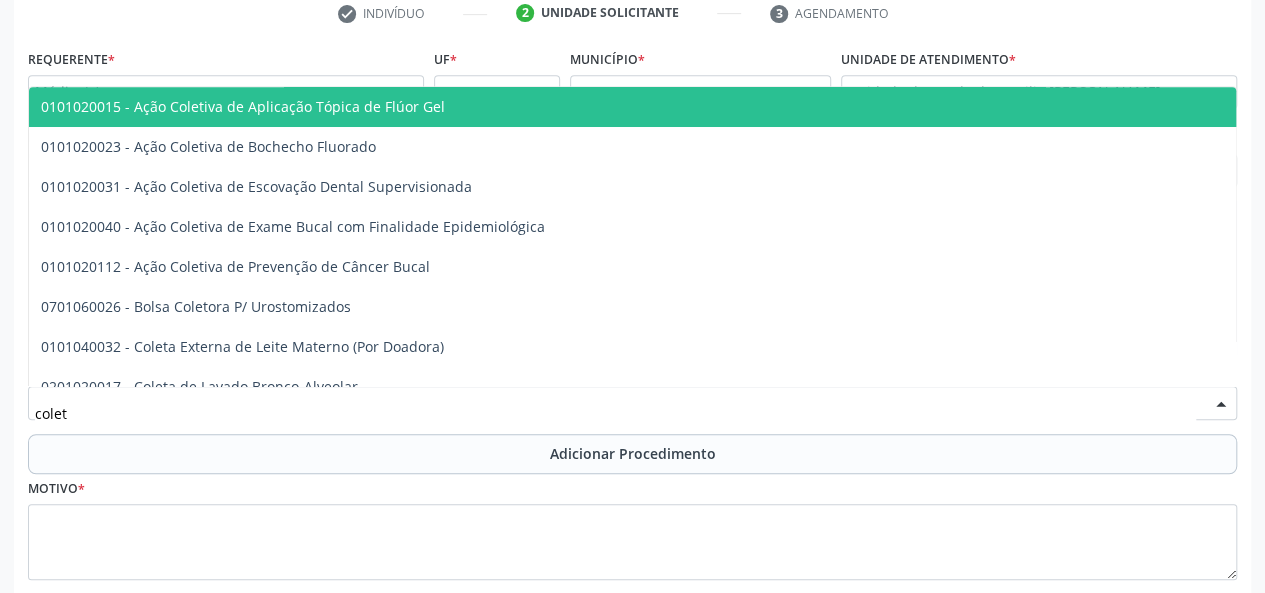 type on "coleta" 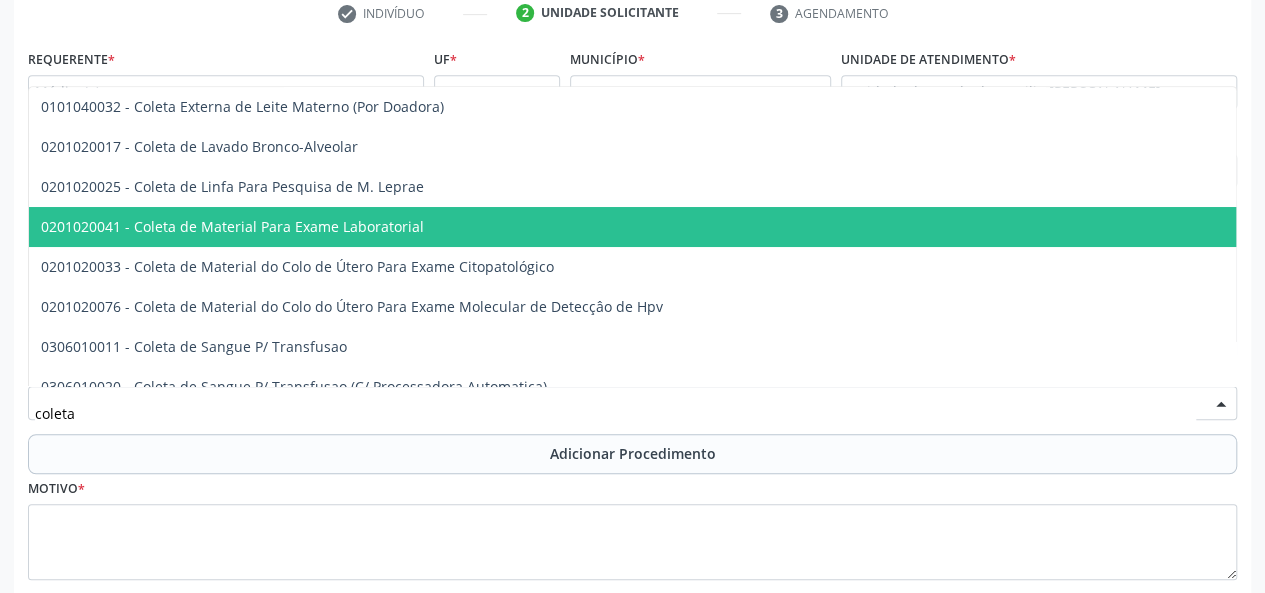 click on "0201020041 - Coleta de Material Para Exame Laboratorial" at bounding box center (232, 226) 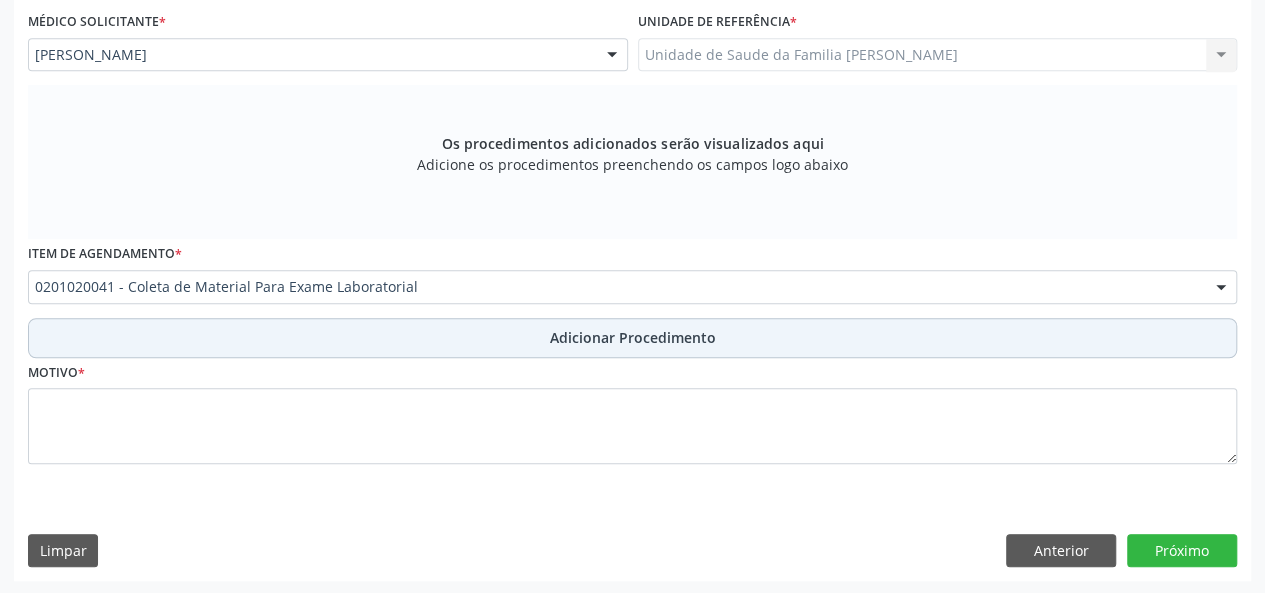 click on "Adicionar Procedimento" at bounding box center [633, 337] 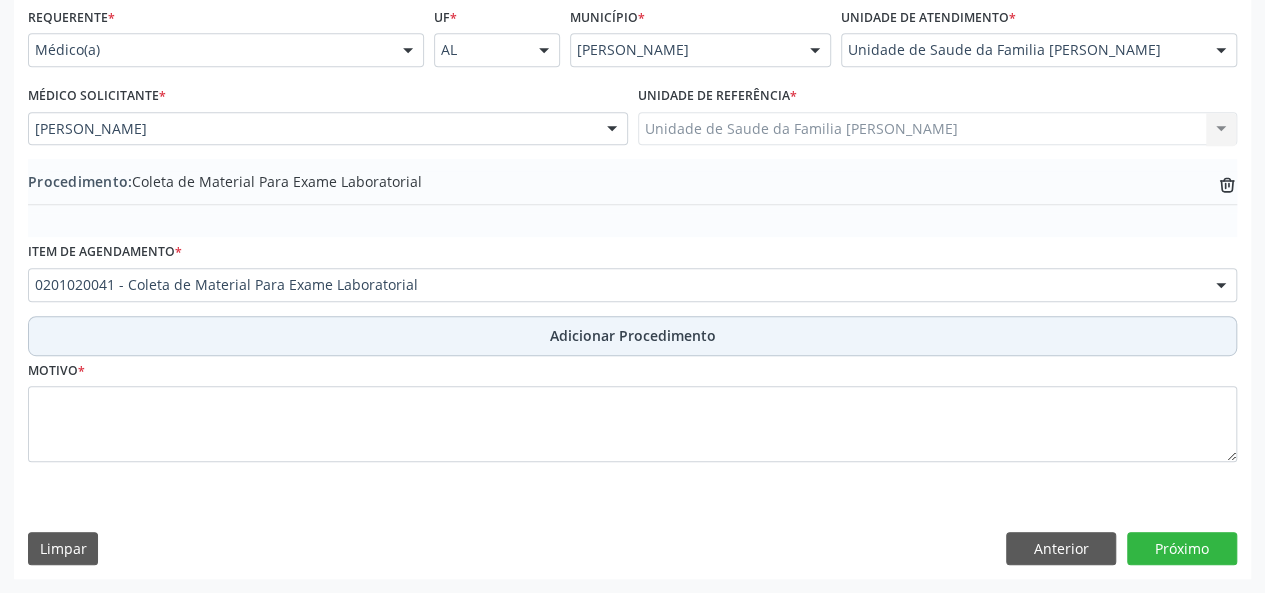 scroll, scrollTop: 458, scrollLeft: 0, axis: vertical 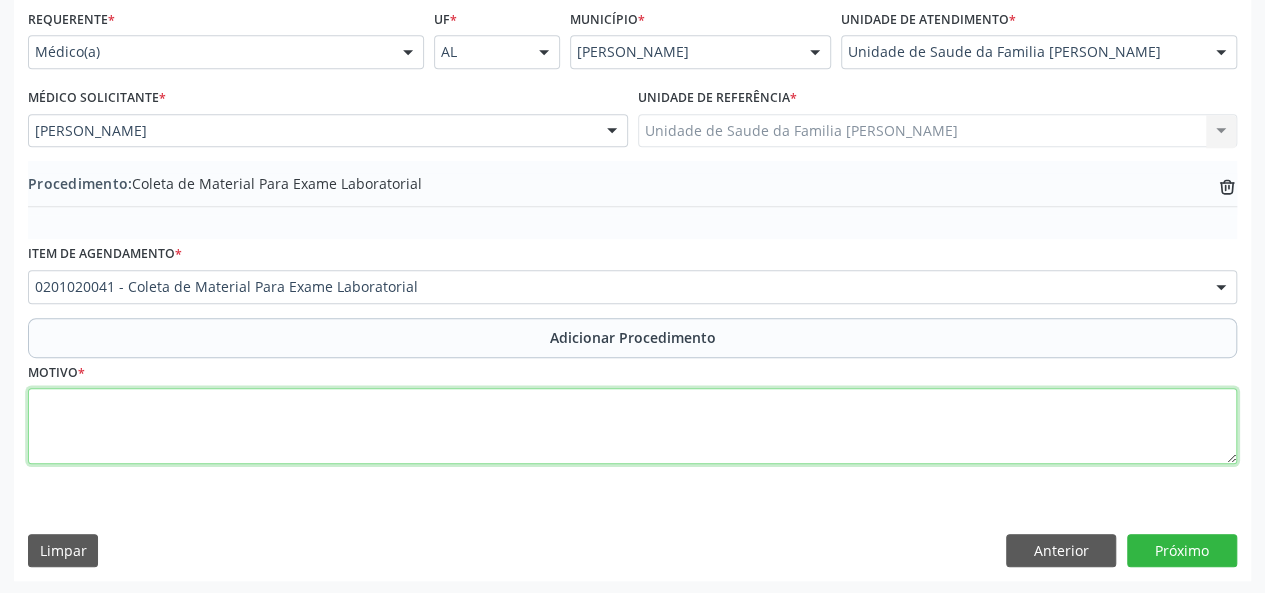 click at bounding box center [632, 426] 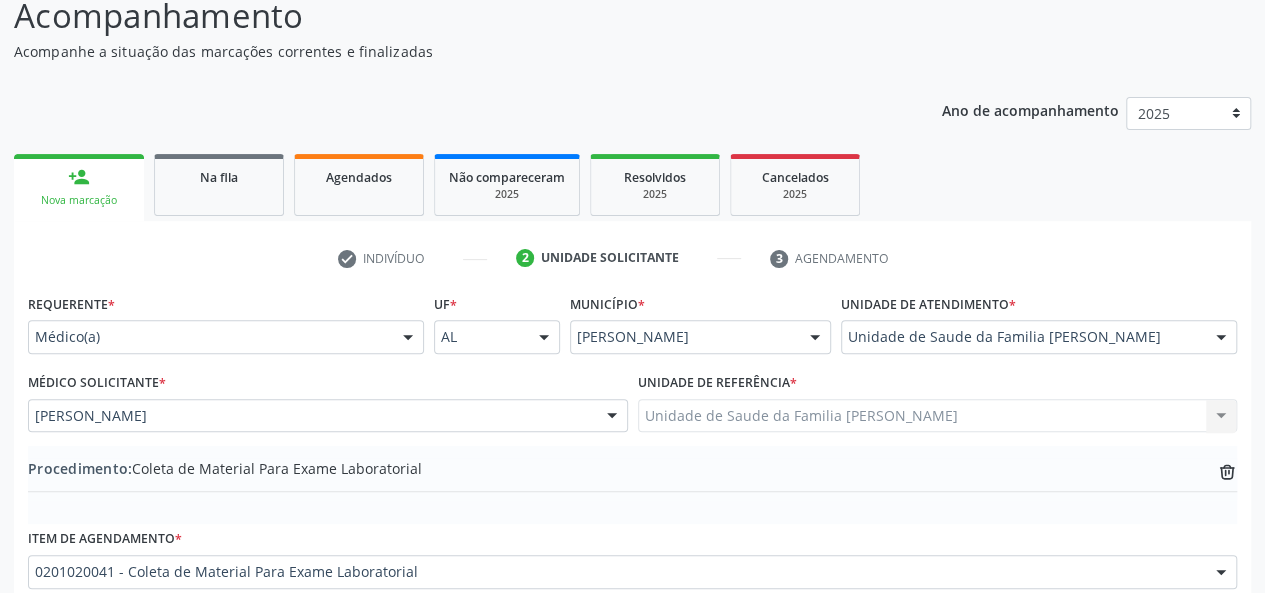 scroll, scrollTop: 158, scrollLeft: 0, axis: vertical 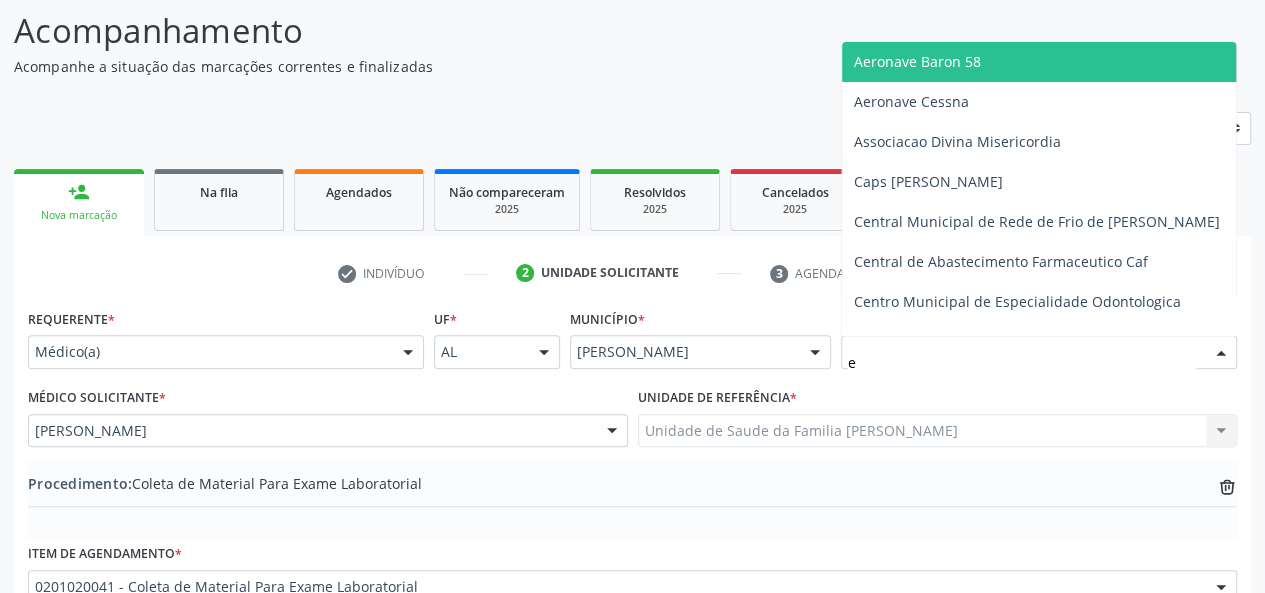 type on "es" 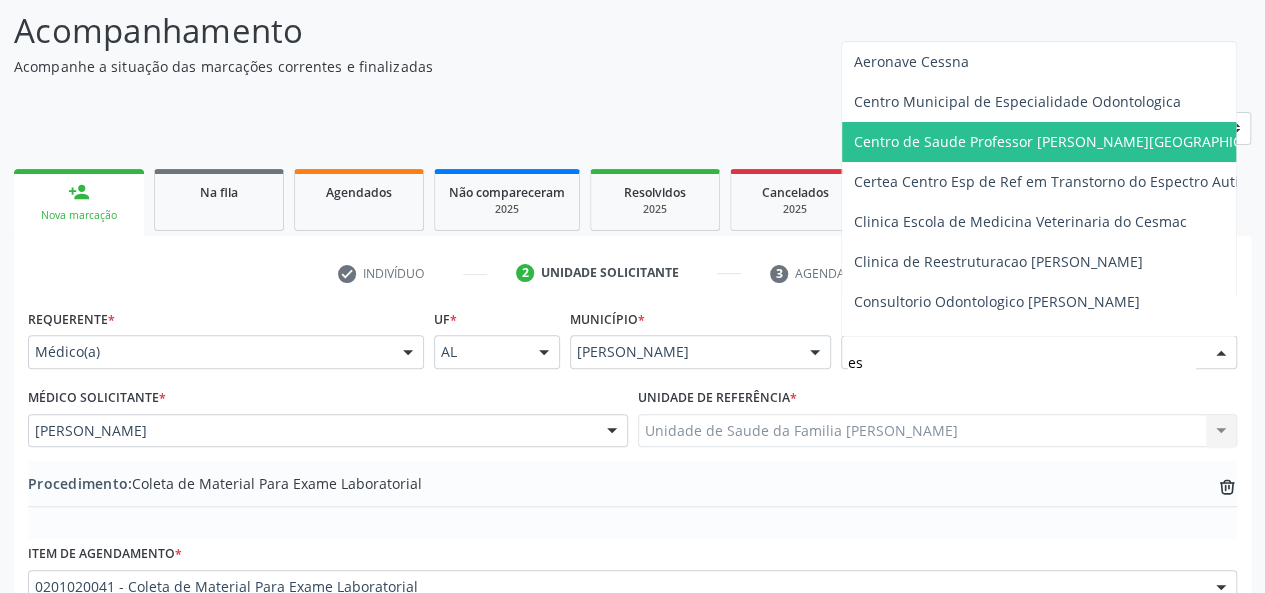 click on "Centro de Saude Professor [PERSON_NAME][GEOGRAPHIC_DATA]" at bounding box center [1091, 142] 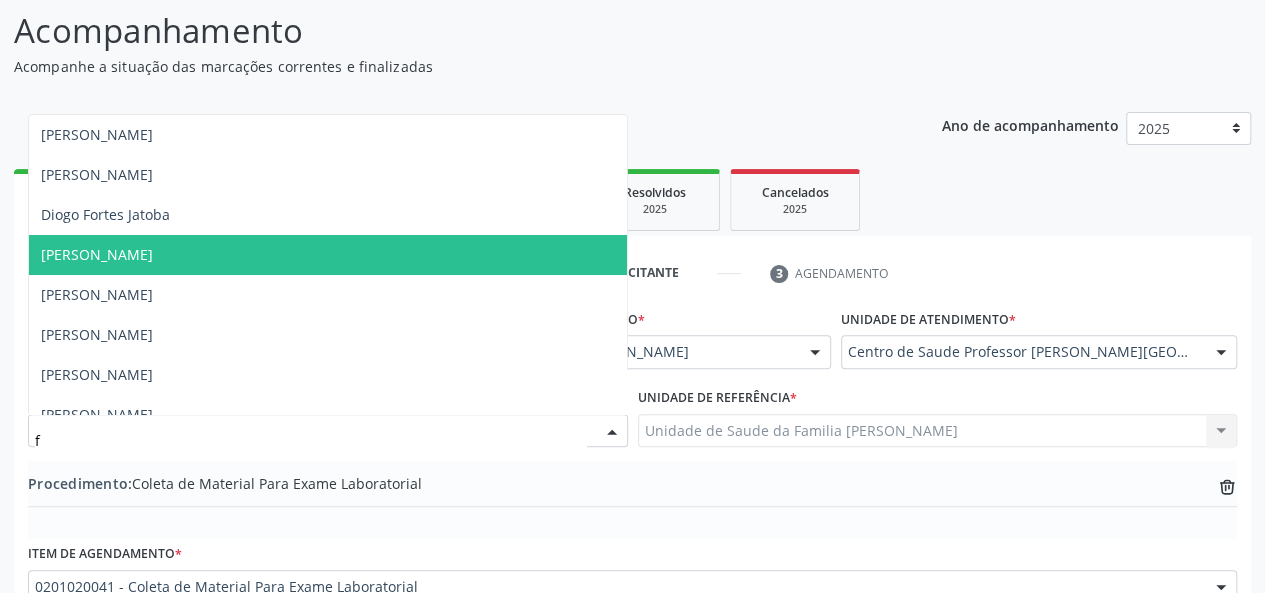 type on "fa" 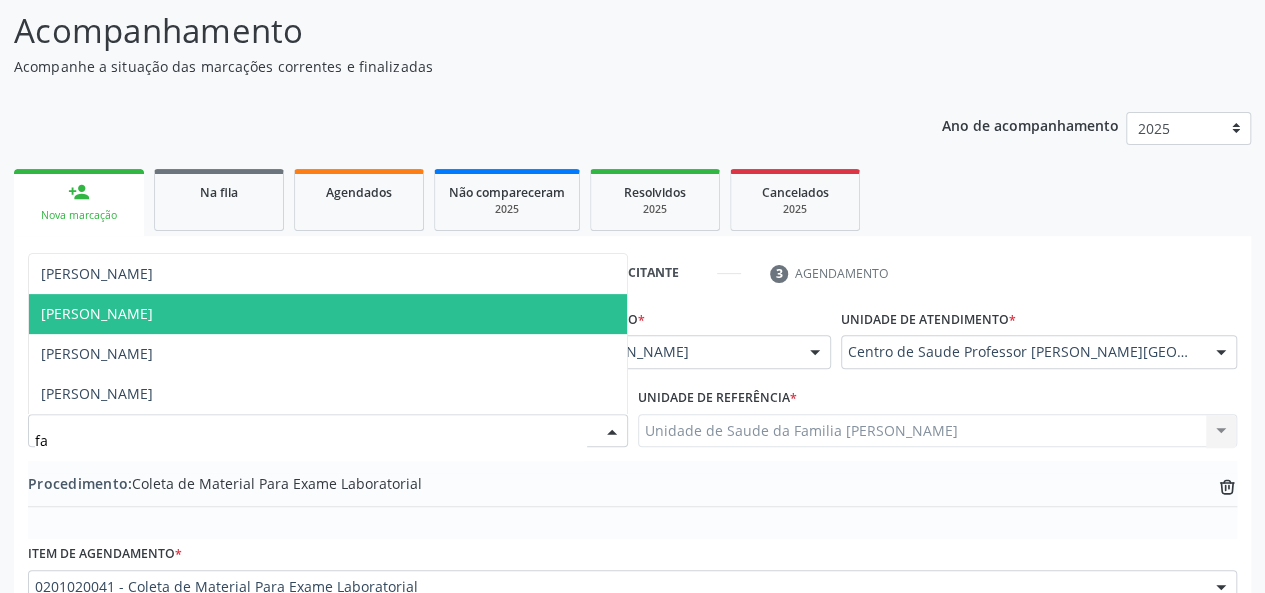 click on "[PERSON_NAME]" at bounding box center (97, 313) 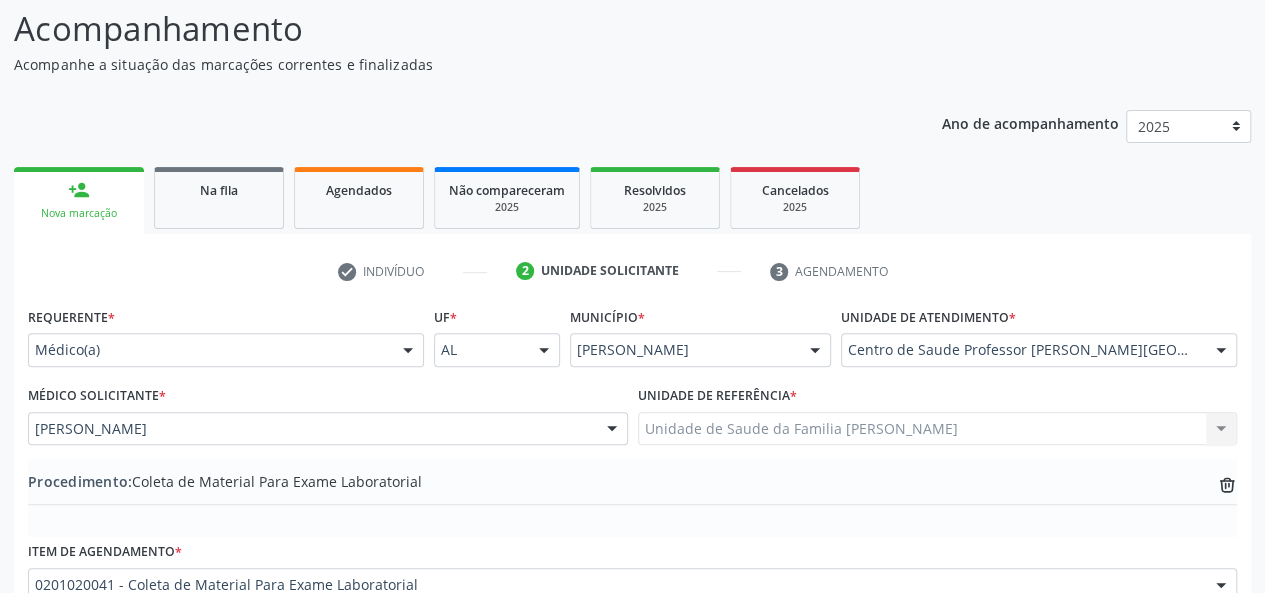 scroll, scrollTop: 458, scrollLeft: 0, axis: vertical 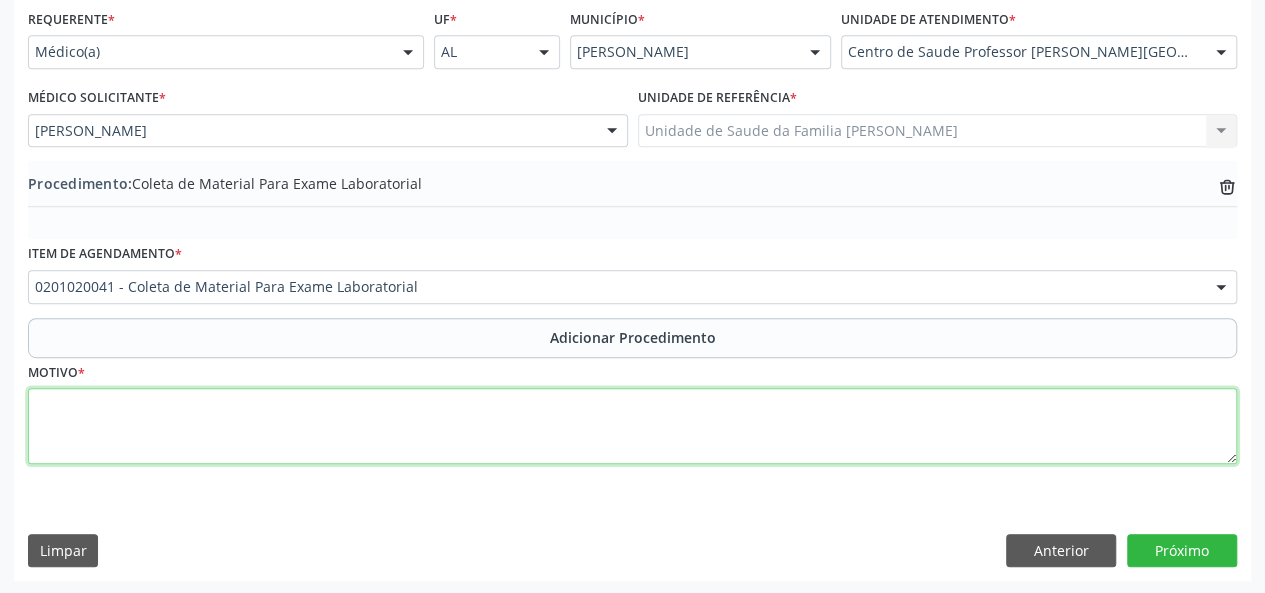 click at bounding box center [632, 426] 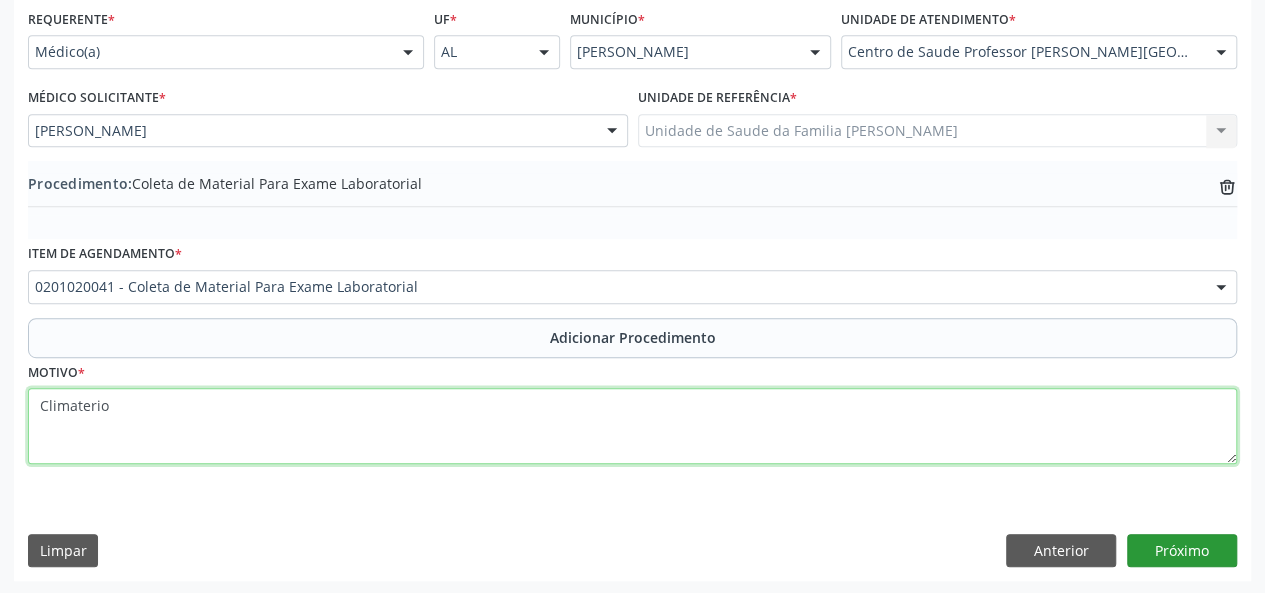 type on "Climaterio" 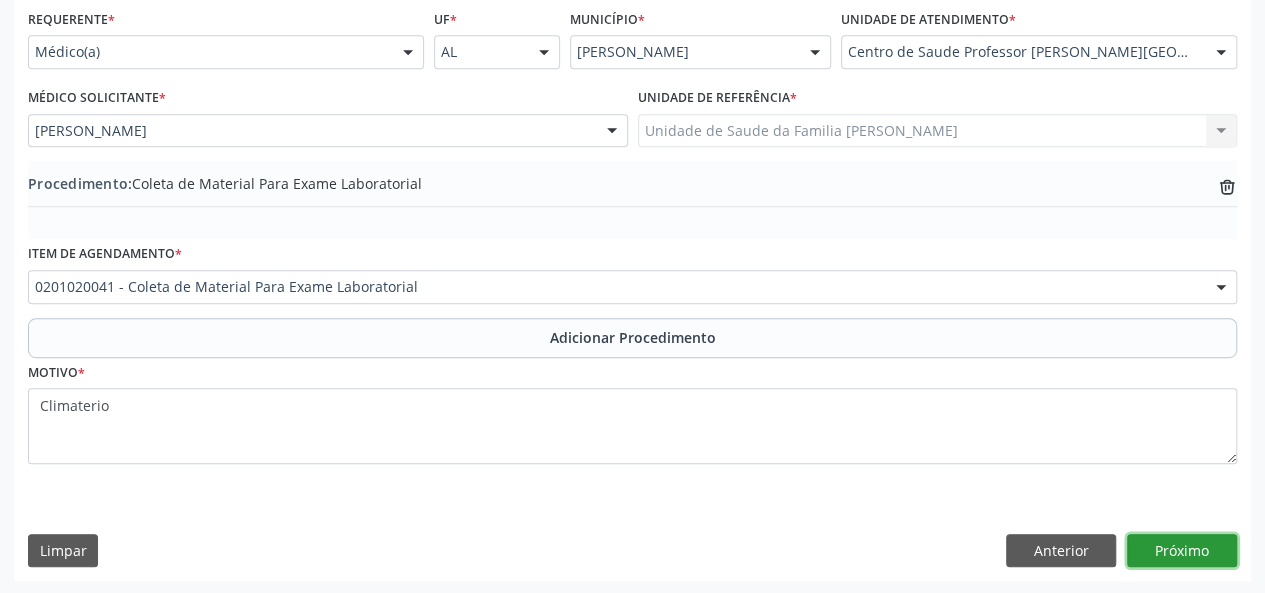 click on "Próximo" at bounding box center (1182, 551) 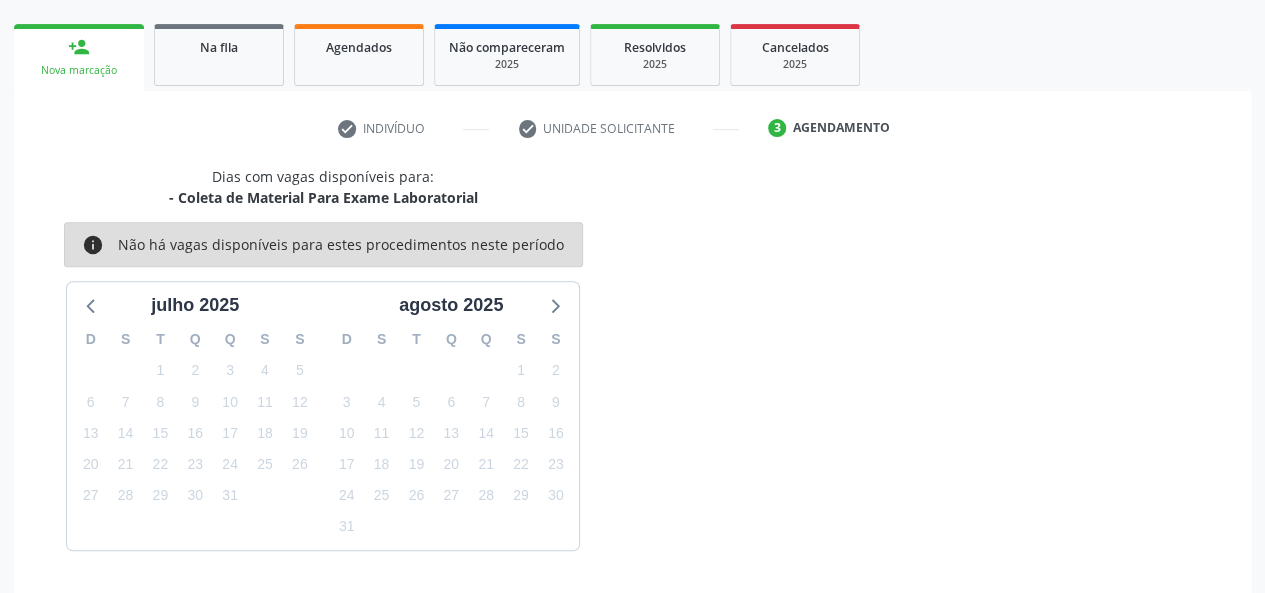 scroll, scrollTop: 362, scrollLeft: 0, axis: vertical 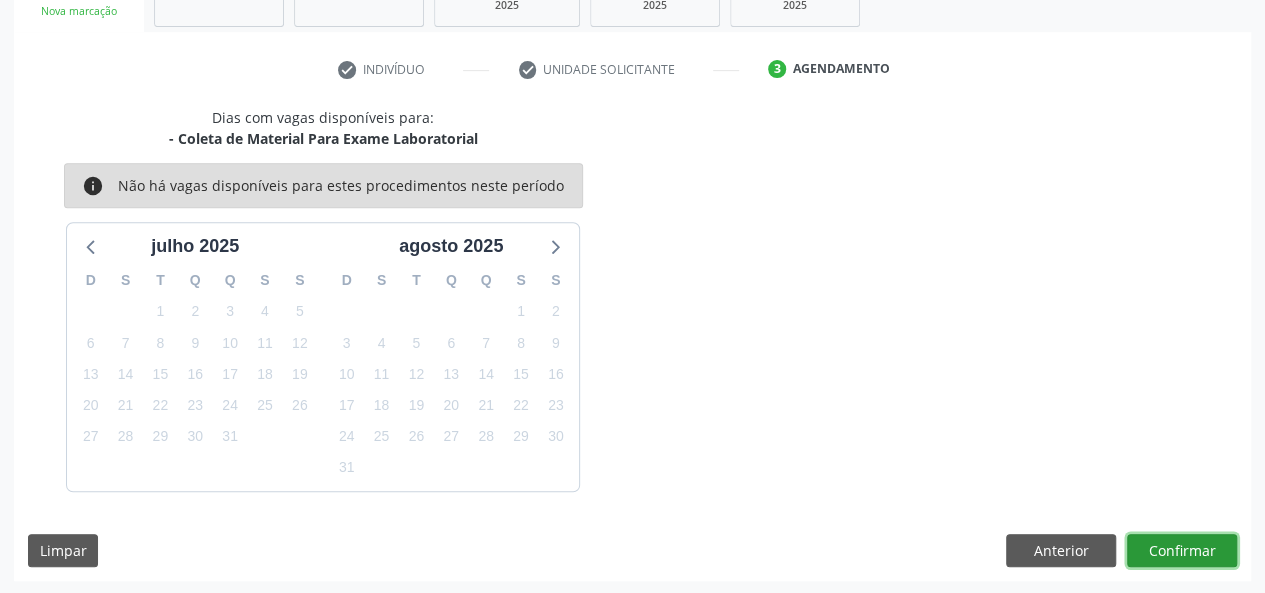 click on "Confirmar" at bounding box center [1182, 551] 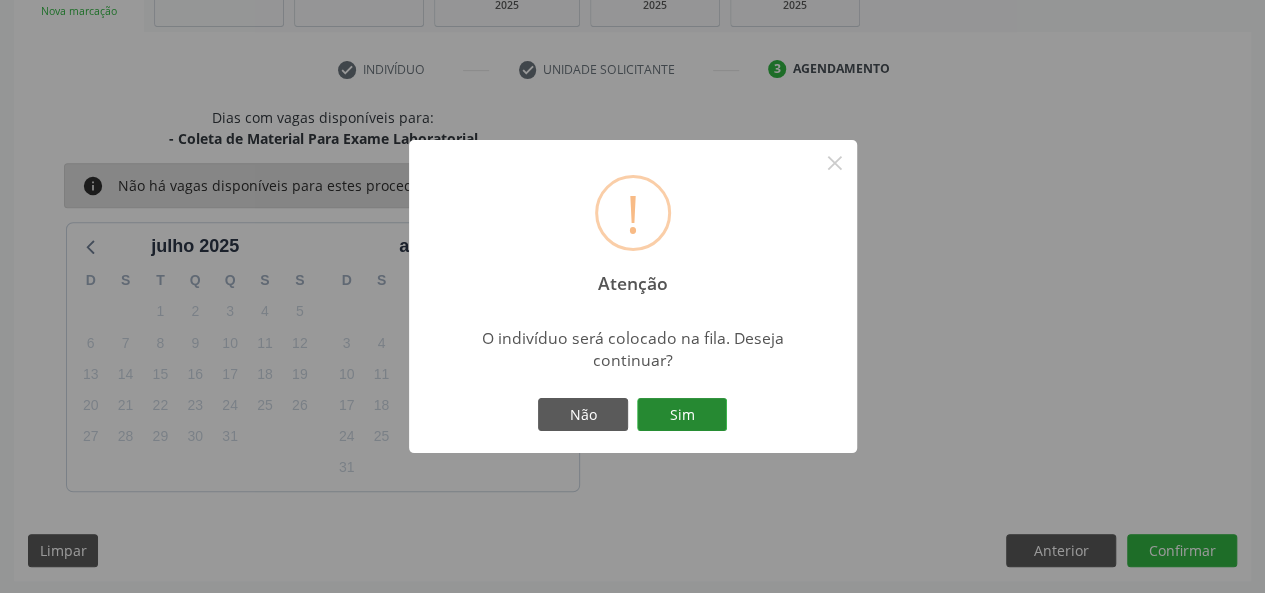click on "Sim" at bounding box center [682, 415] 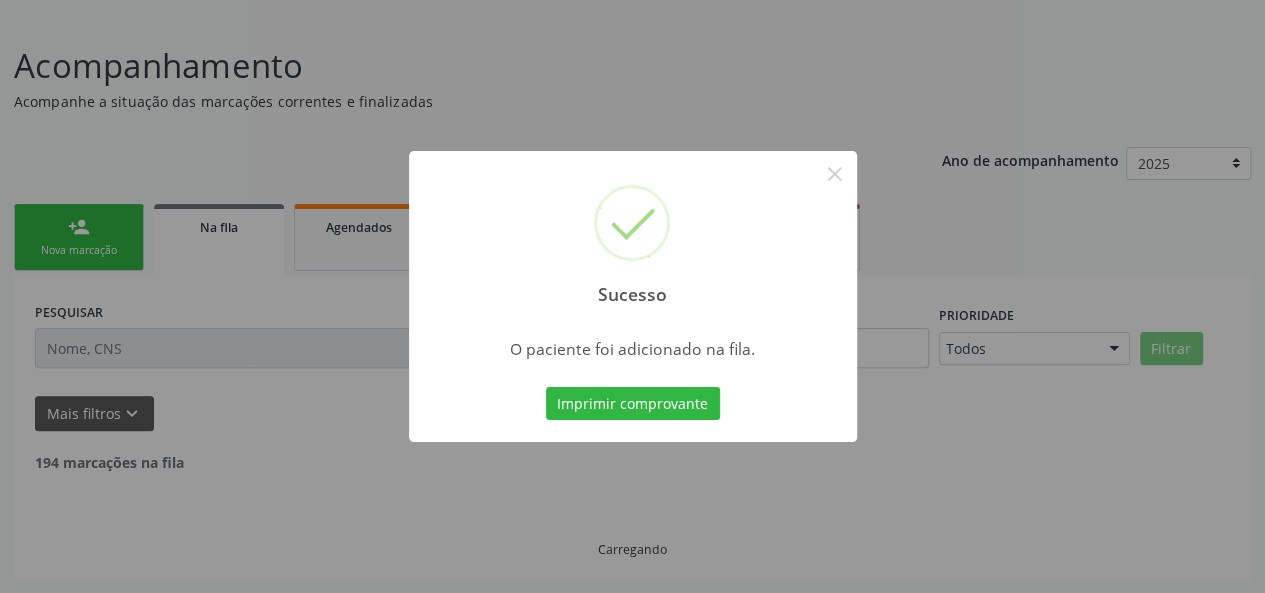scroll, scrollTop: 100, scrollLeft: 0, axis: vertical 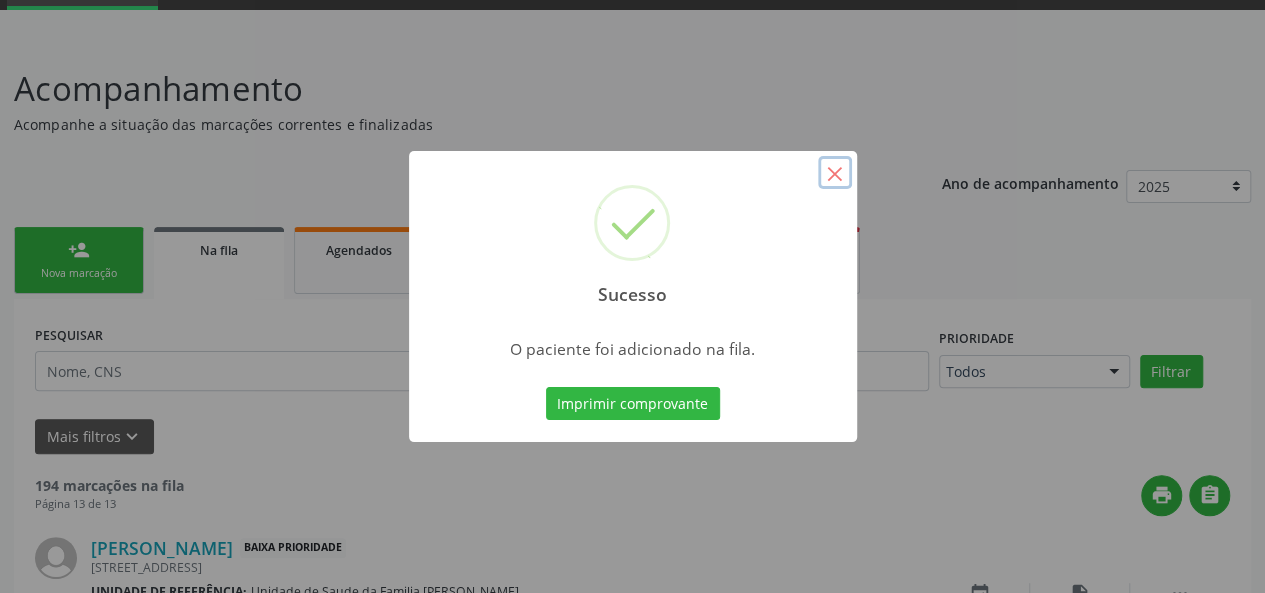 click on "×" at bounding box center [835, 173] 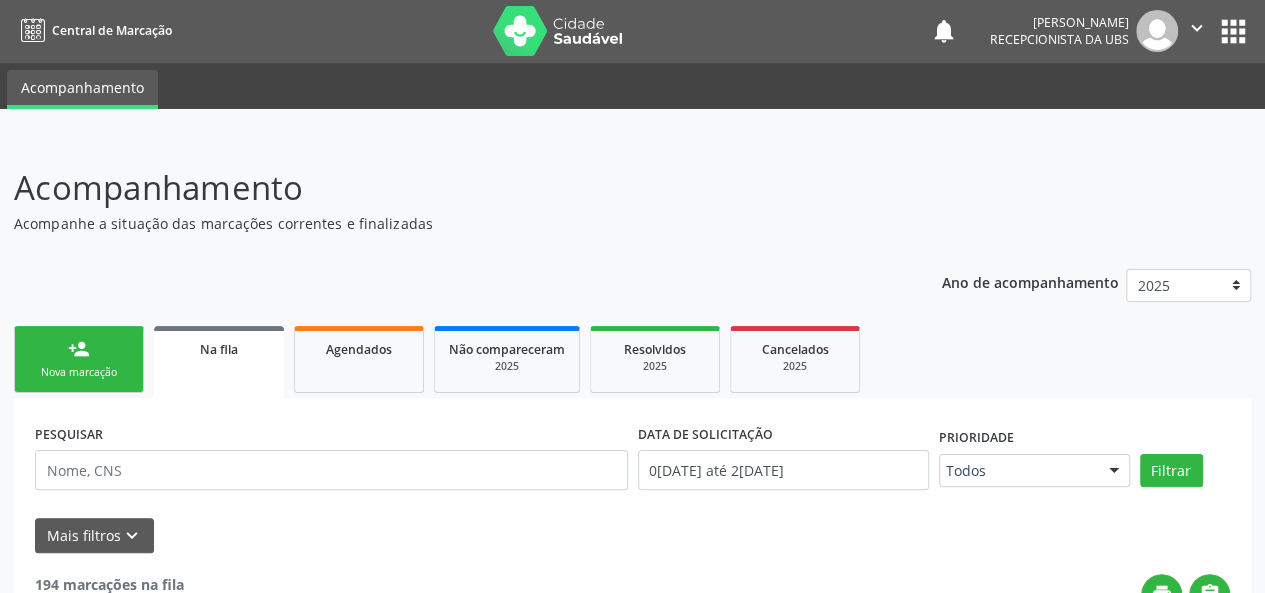 scroll, scrollTop: 0, scrollLeft: 0, axis: both 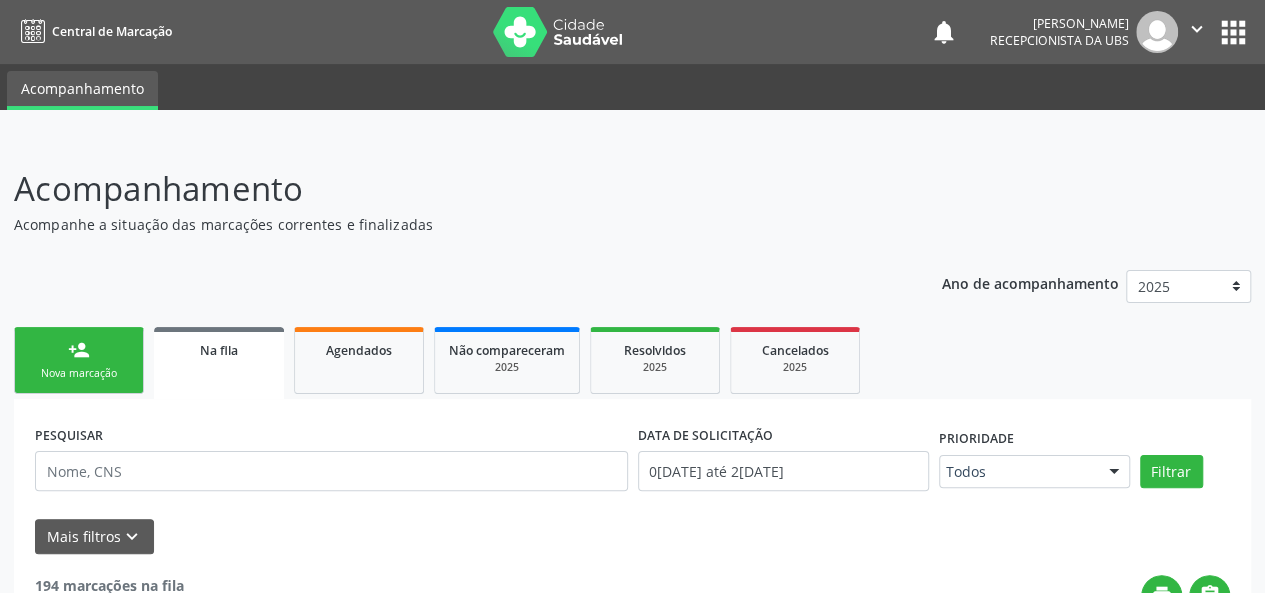 click on "person_add" at bounding box center [79, 350] 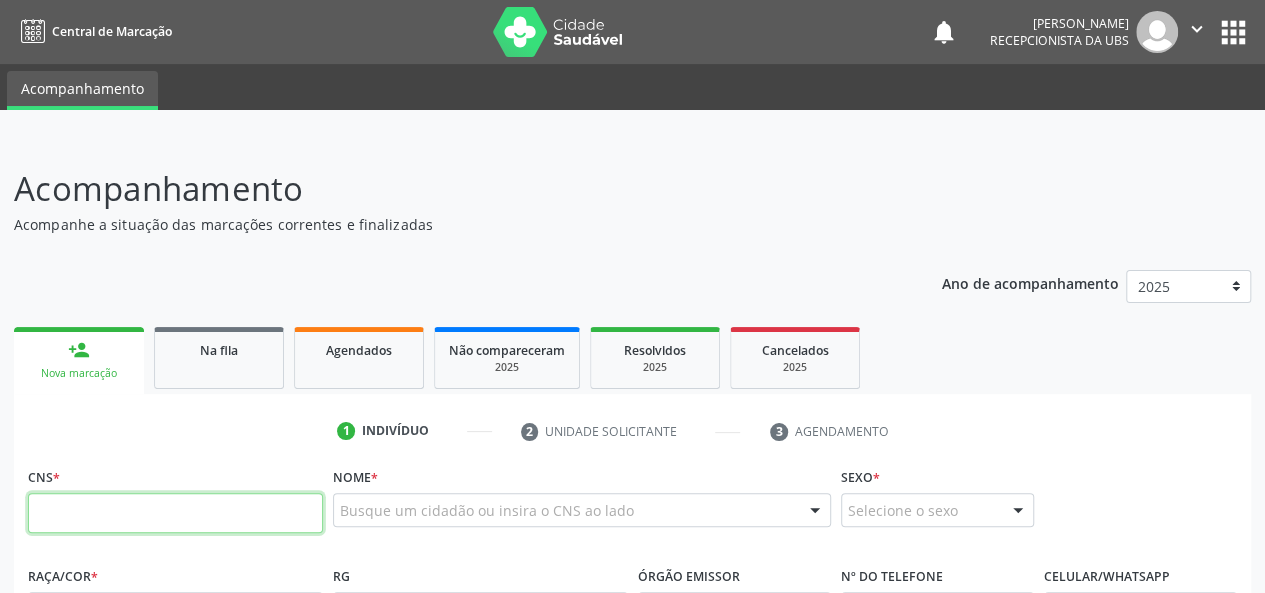 drag, startPoint x: 104, startPoint y: 517, endPoint x: 116, endPoint y: 519, distance: 12.165525 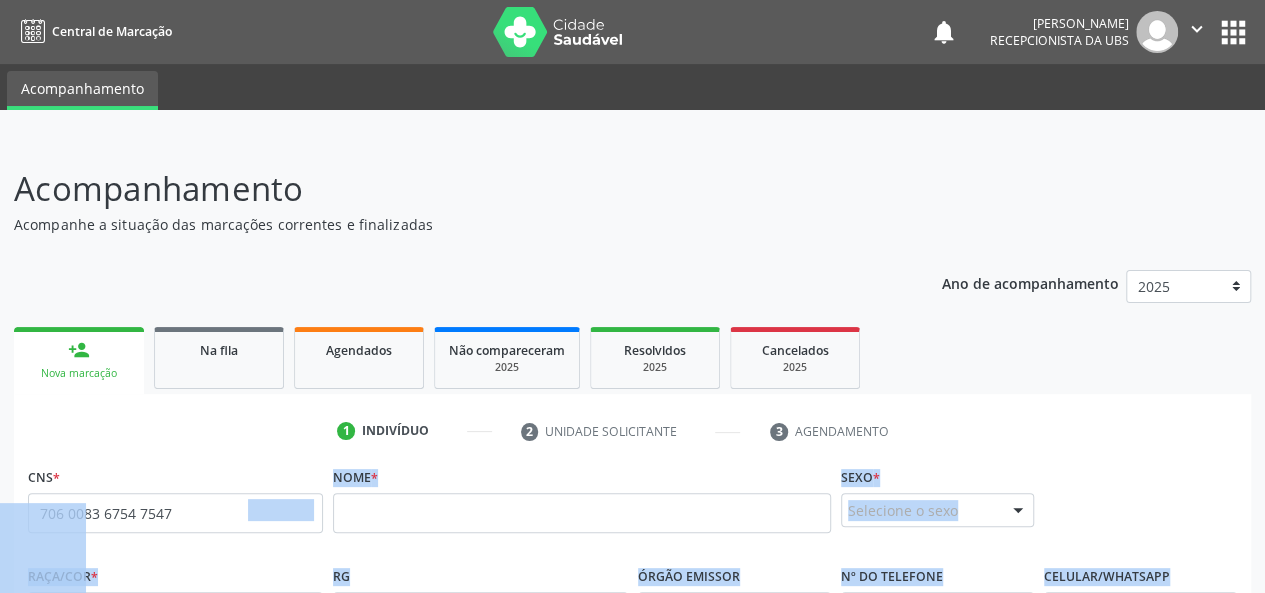 drag, startPoint x: 238, startPoint y: 510, endPoint x: 65, endPoint y: 503, distance: 173.14156 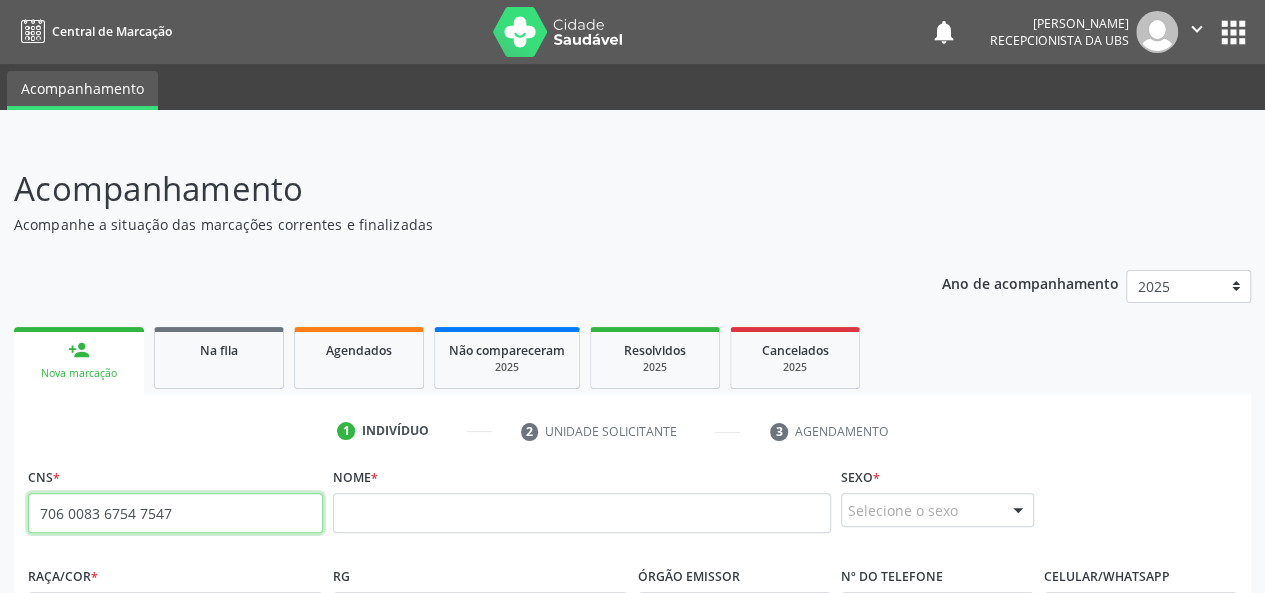 click on "706 0083 6754 7547" at bounding box center (175, 513) 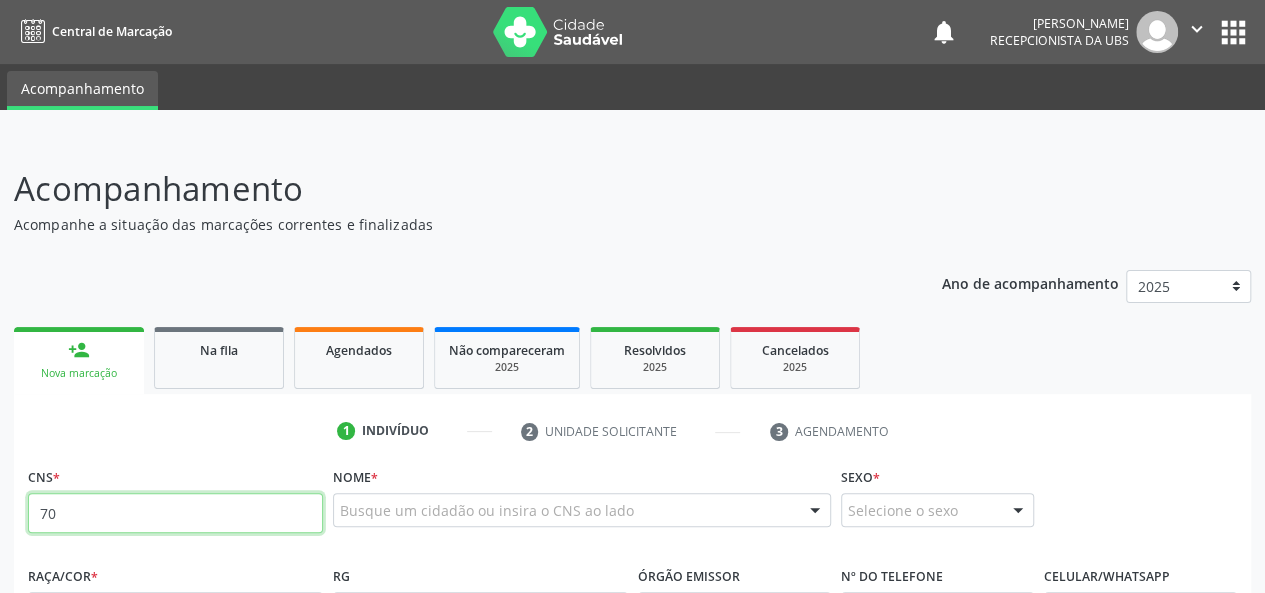 type on "7" 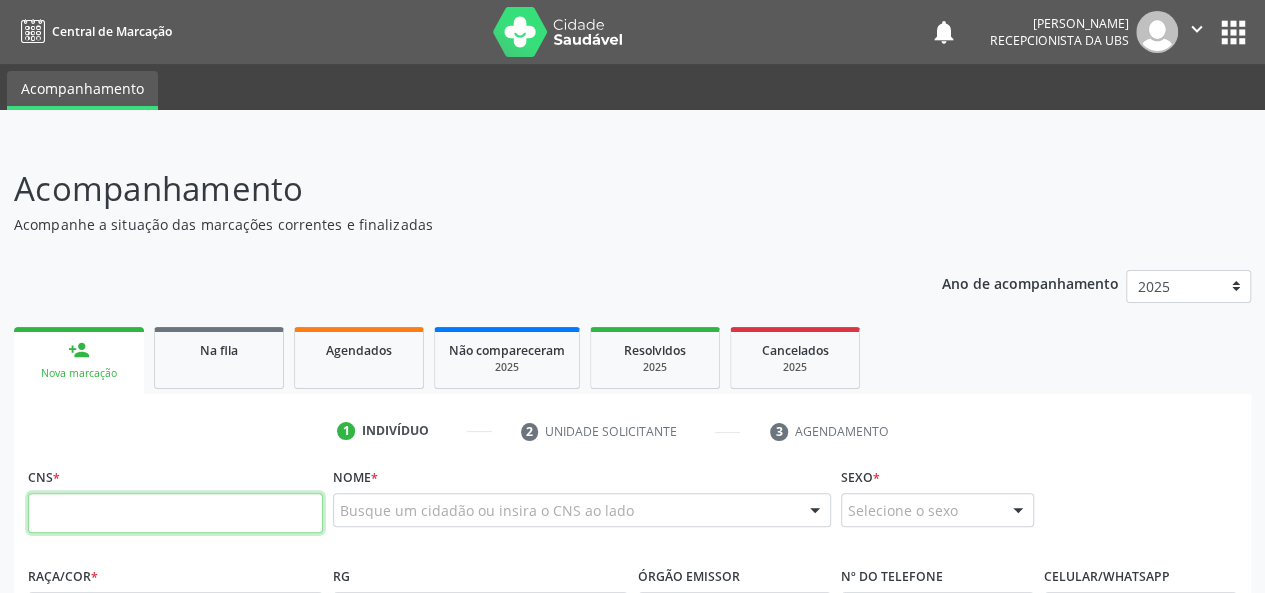 click at bounding box center [175, 513] 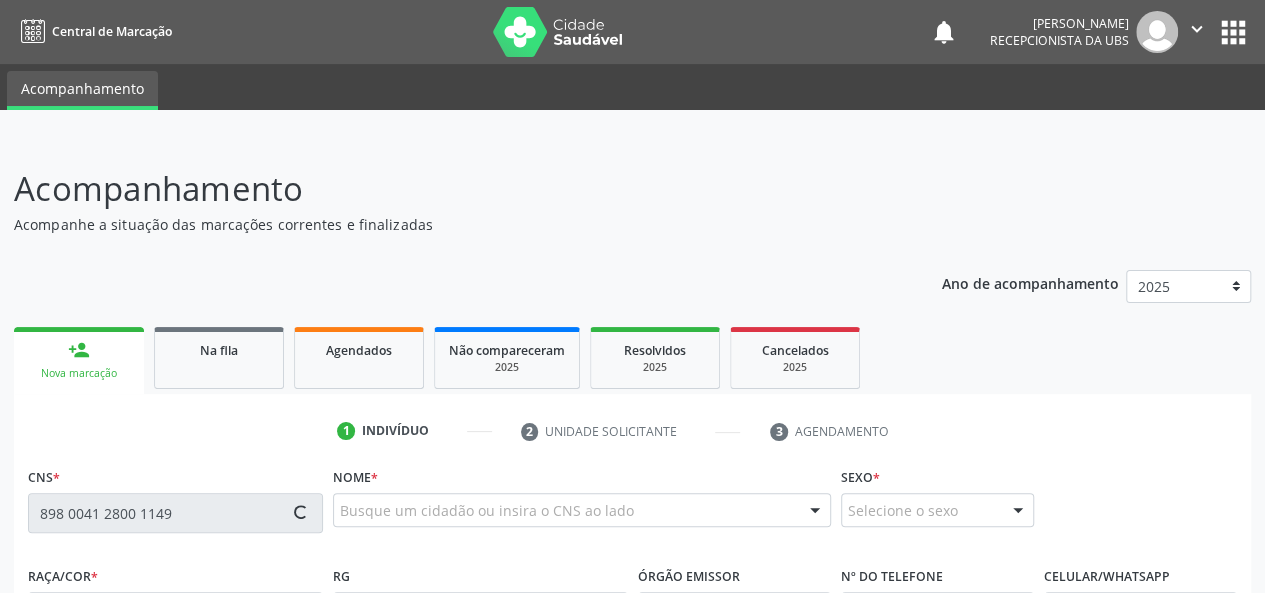type on "898 0041 2800 1149" 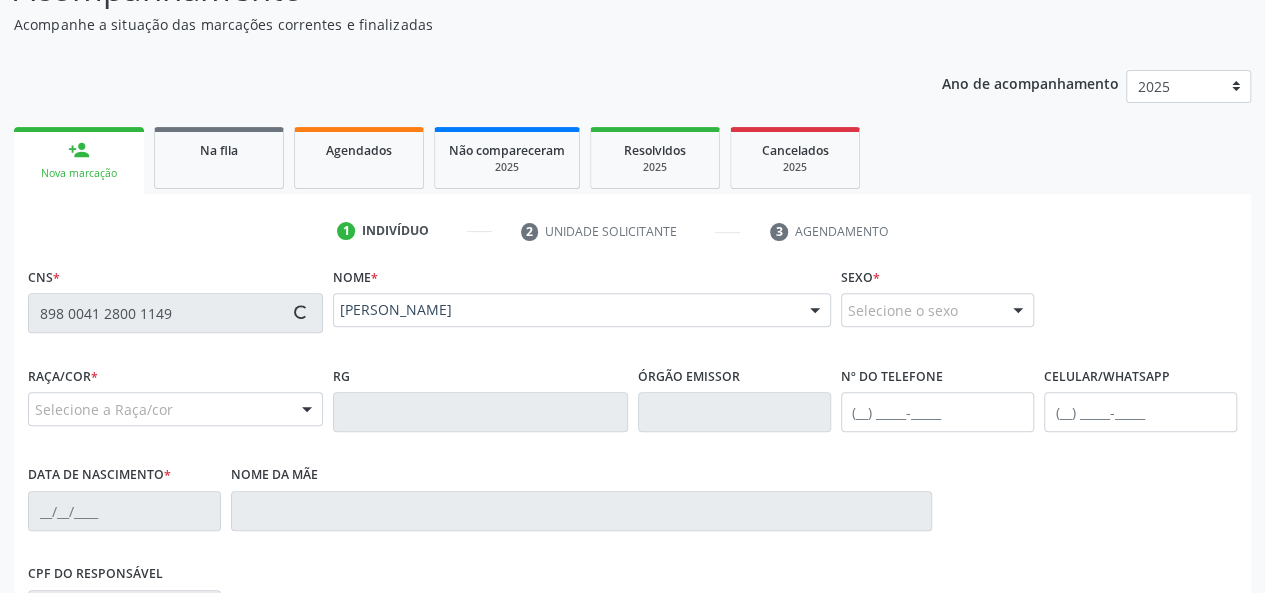 scroll, scrollTop: 300, scrollLeft: 0, axis: vertical 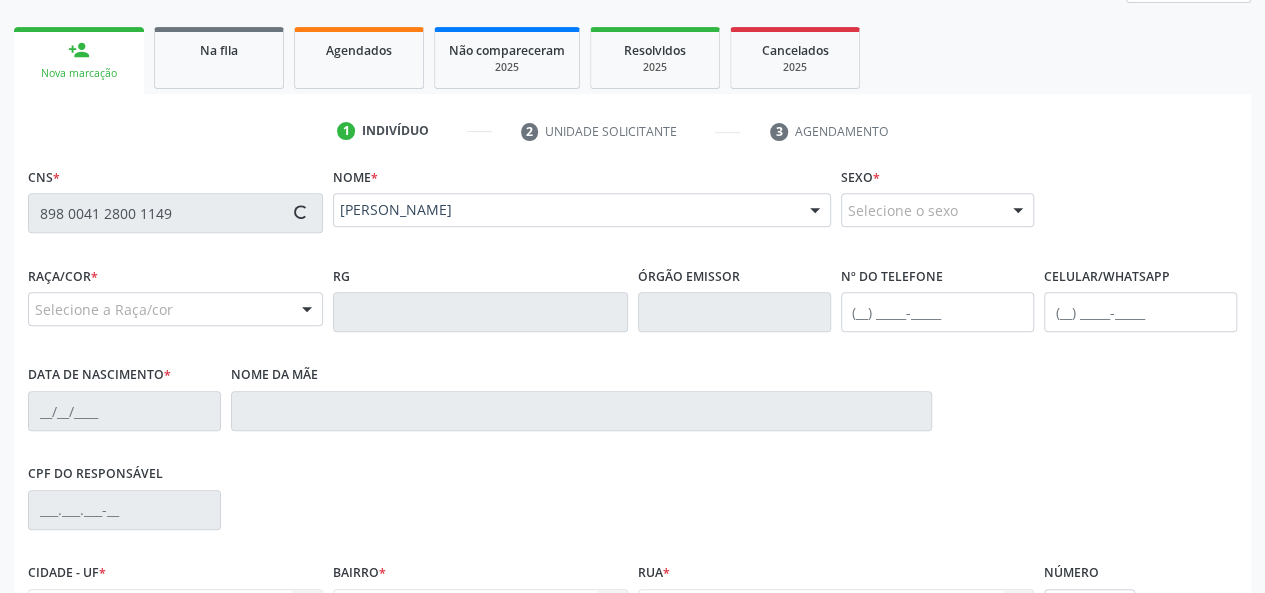 type on "(82) 99156-5836" 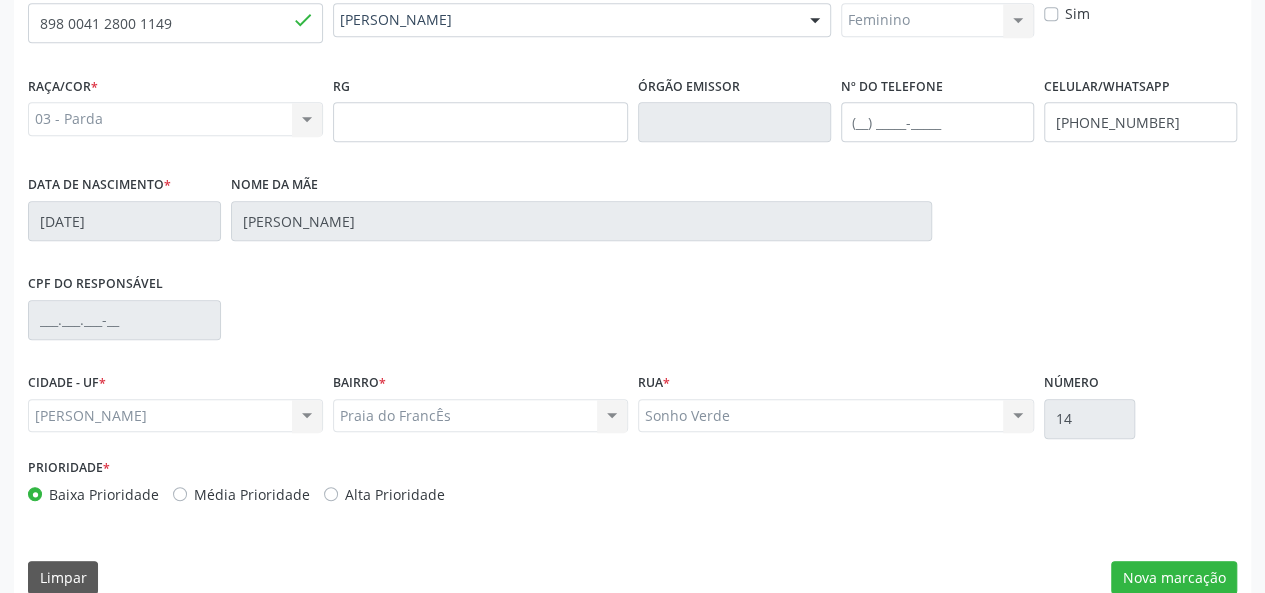 scroll, scrollTop: 518, scrollLeft: 0, axis: vertical 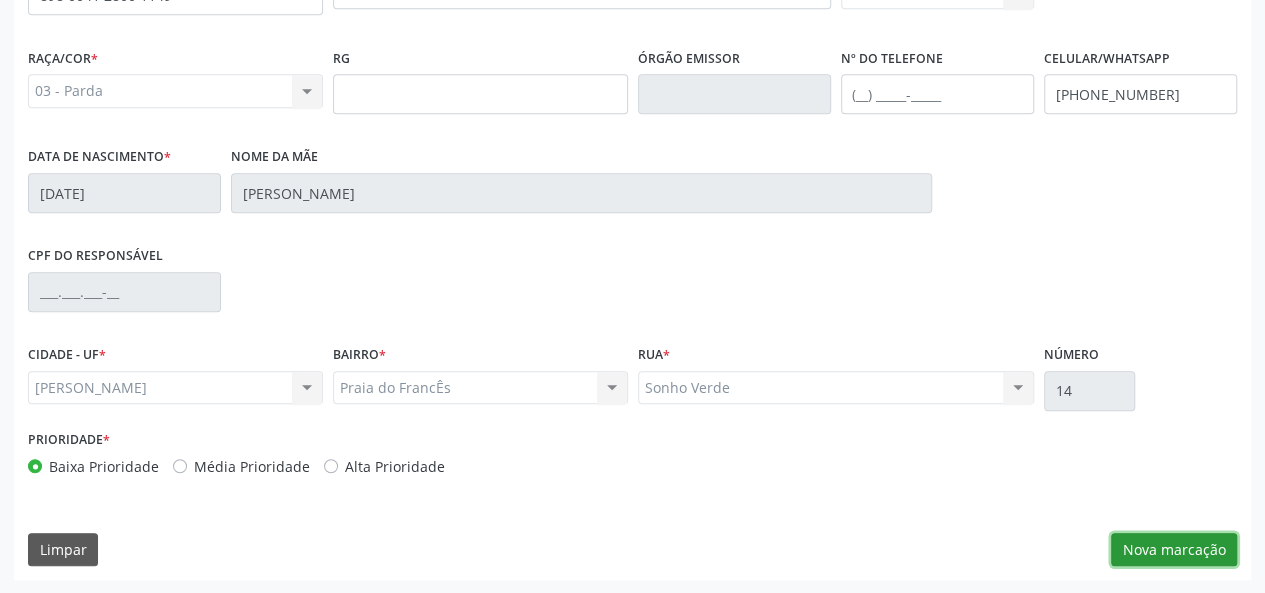 click on "Nova marcação" at bounding box center [1174, 550] 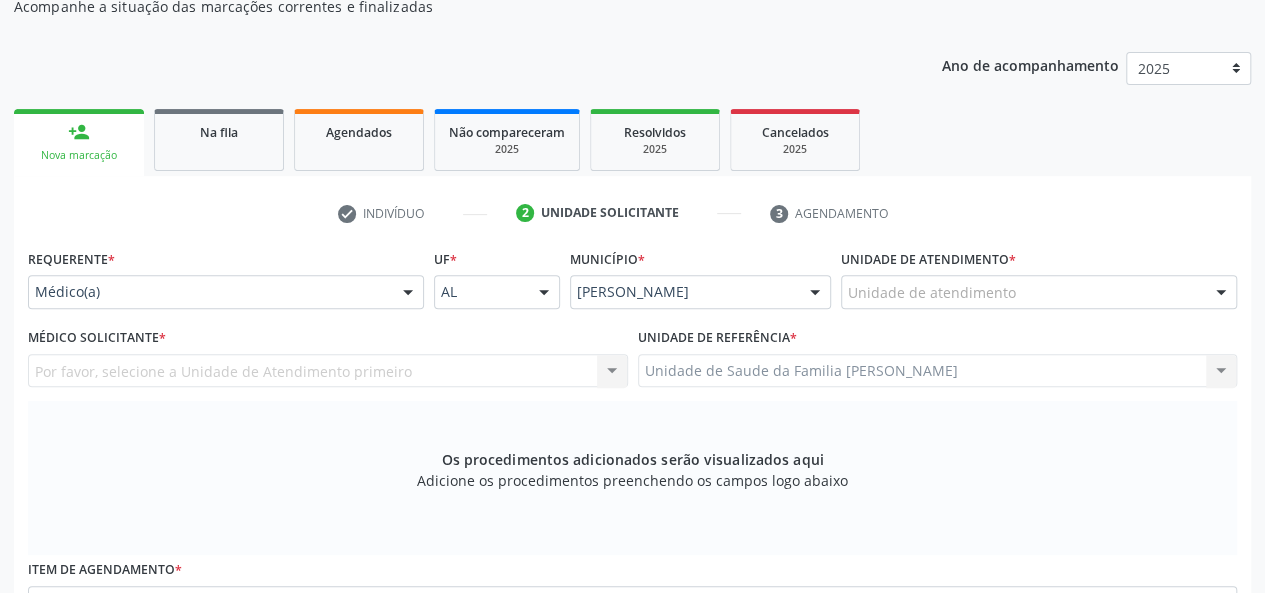 scroll, scrollTop: 218, scrollLeft: 0, axis: vertical 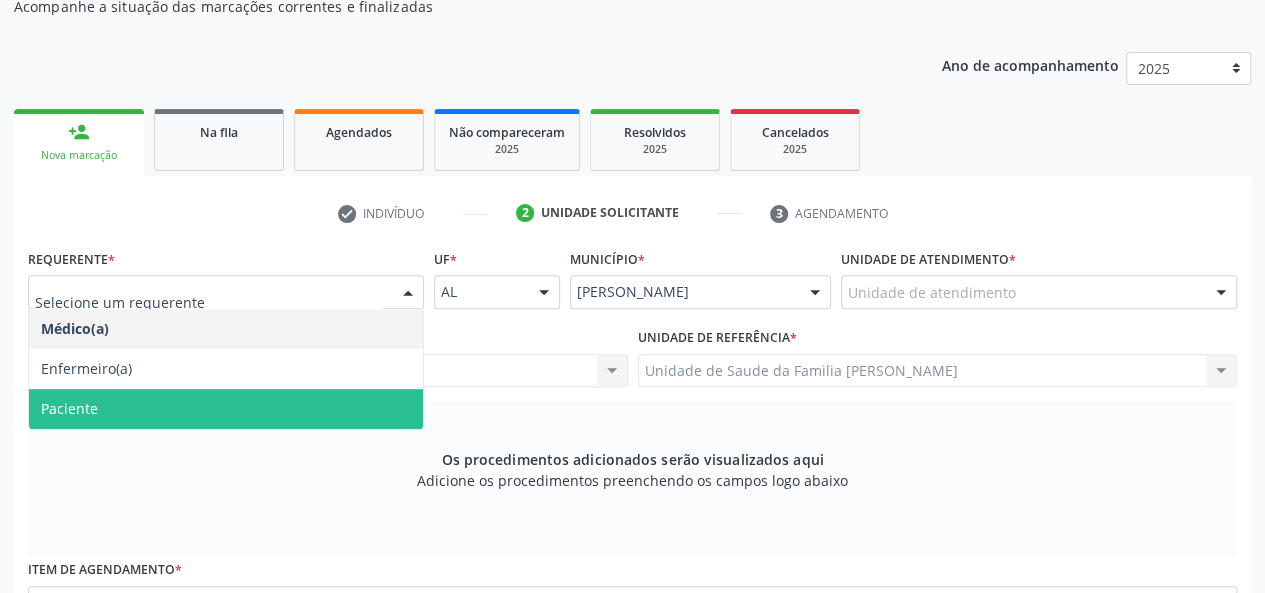 click on "Paciente" at bounding box center (226, 409) 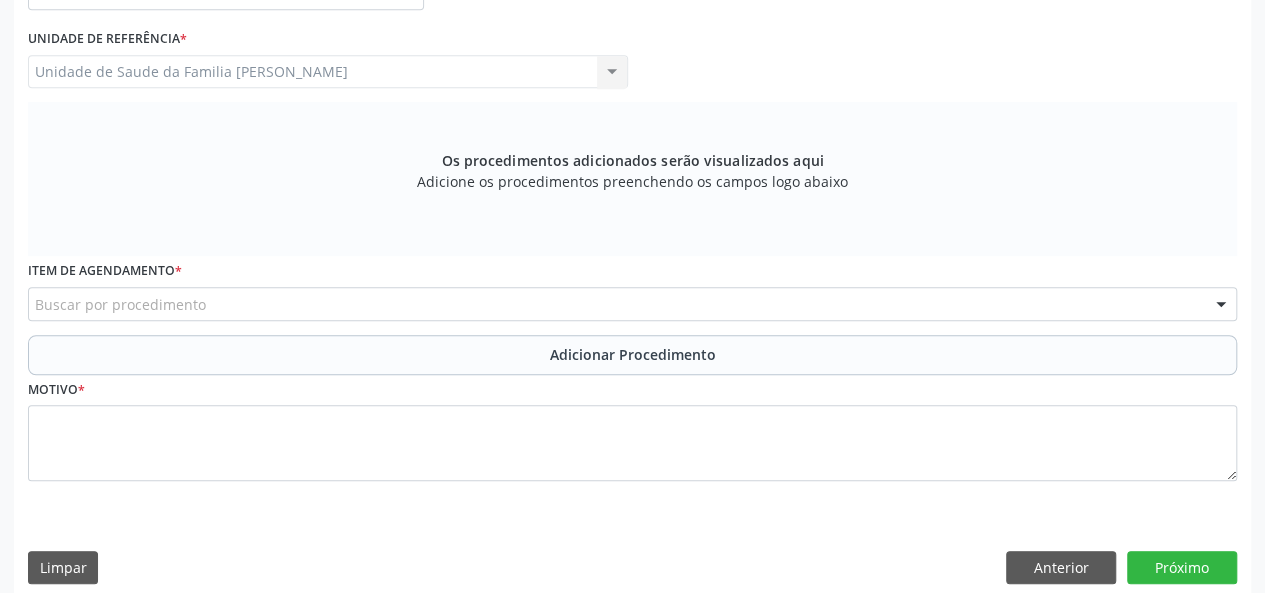 scroll, scrollTop: 518, scrollLeft: 0, axis: vertical 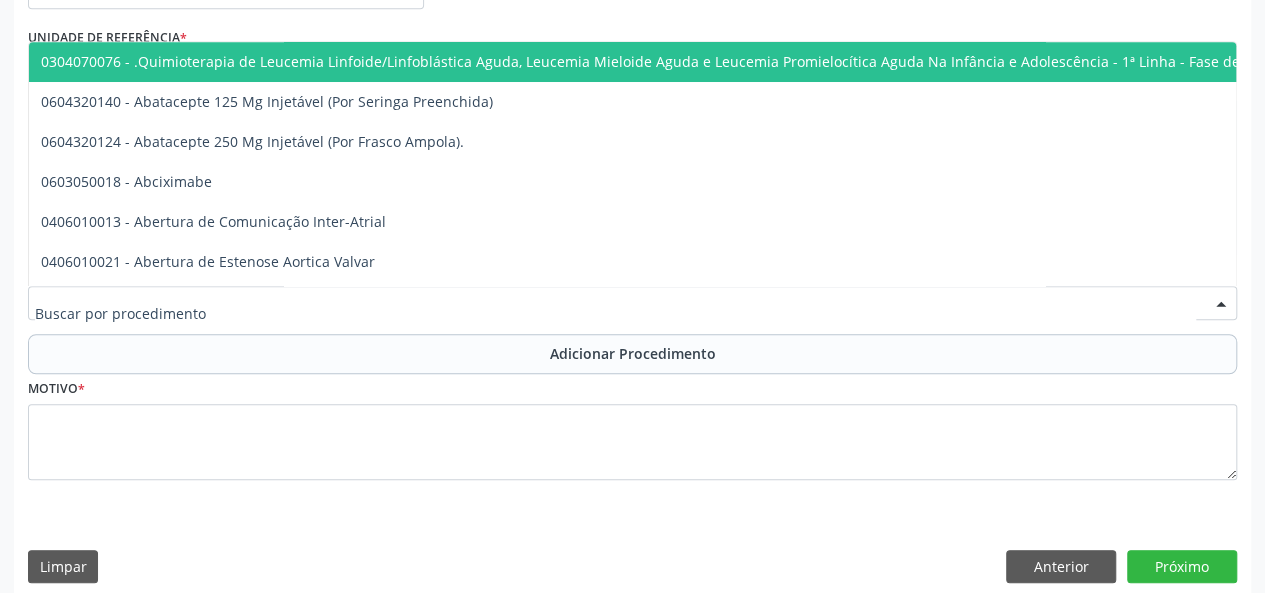 type on "9" 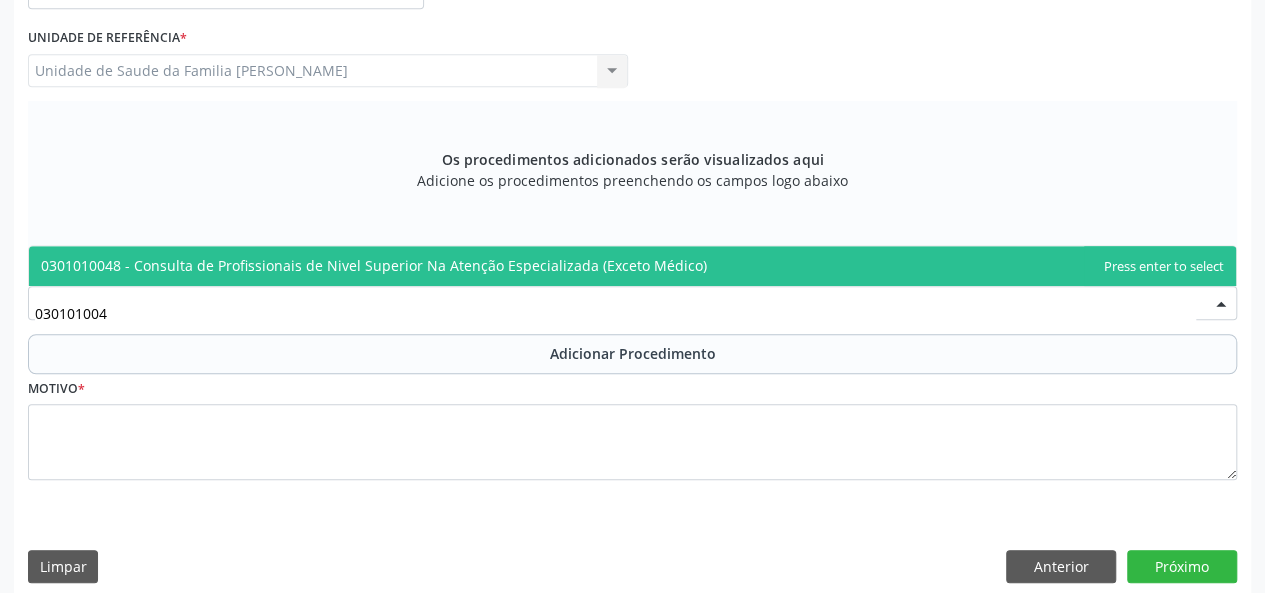 type on "0301010048" 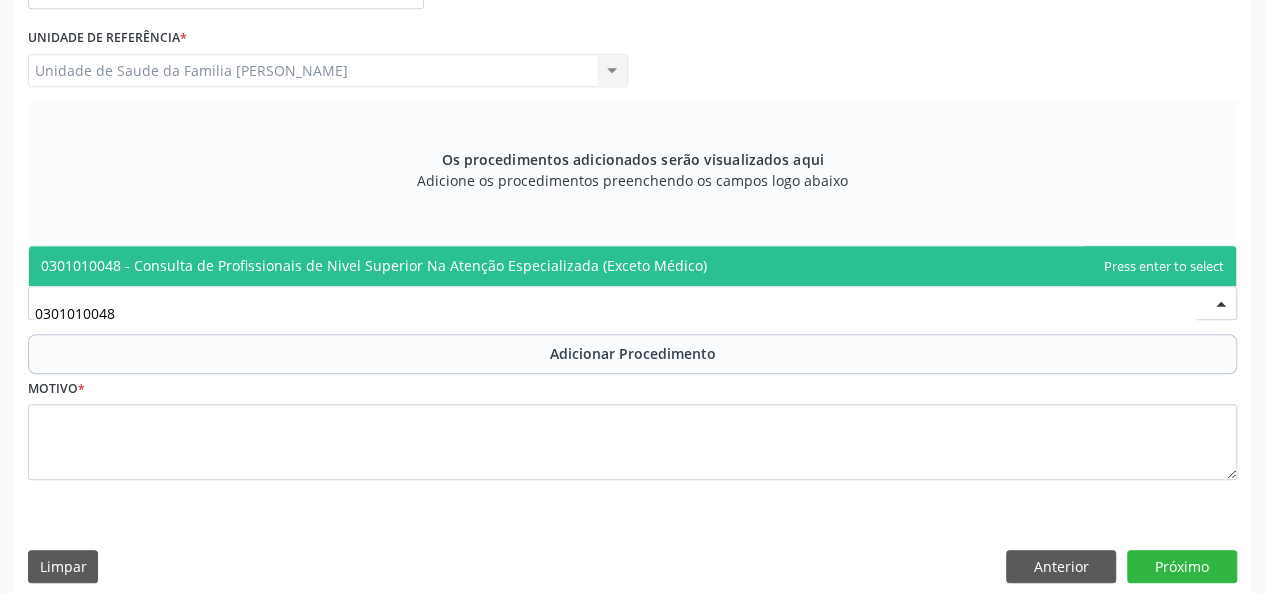 click on "0301010048 - Consulta de Profissionais de Nivel Superior Na Atenção Especializada (Exceto Médico)" at bounding box center [374, 265] 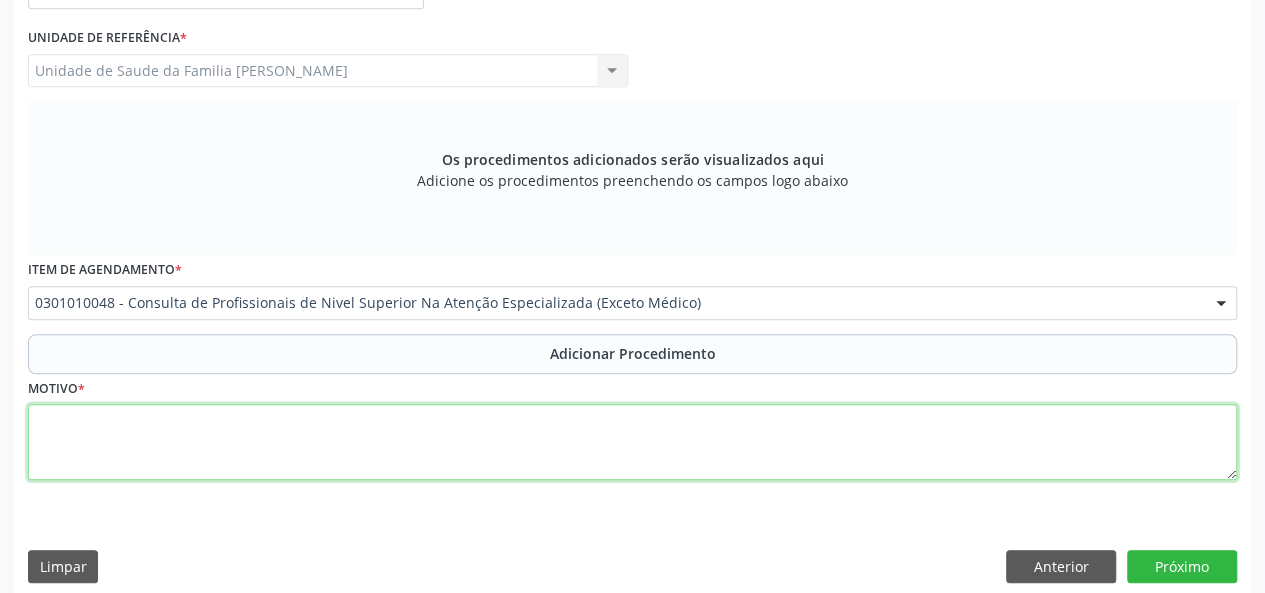 click at bounding box center (632, 442) 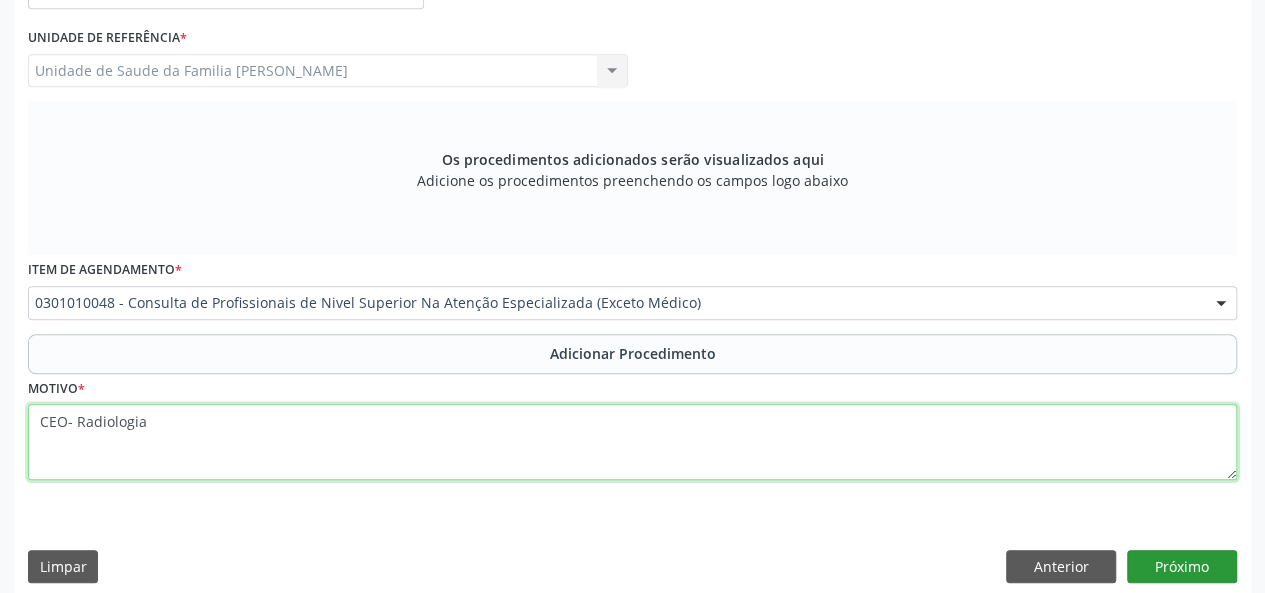 type on "CEO- Radiologia" 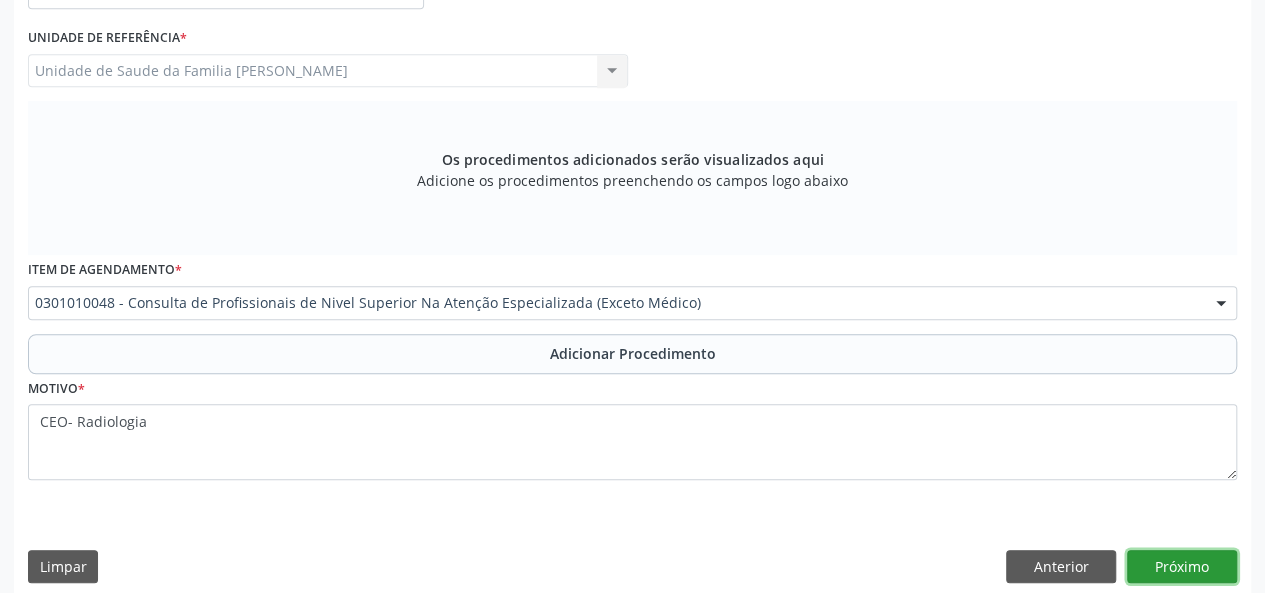 click on "Próximo" at bounding box center (1182, 567) 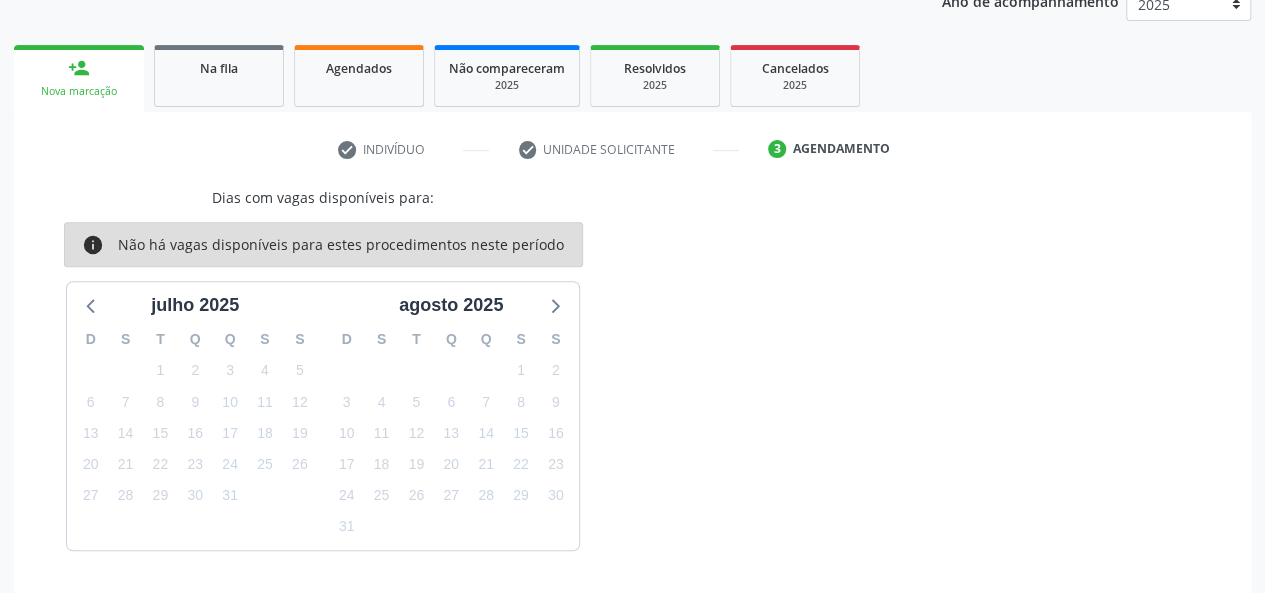 scroll, scrollTop: 340, scrollLeft: 0, axis: vertical 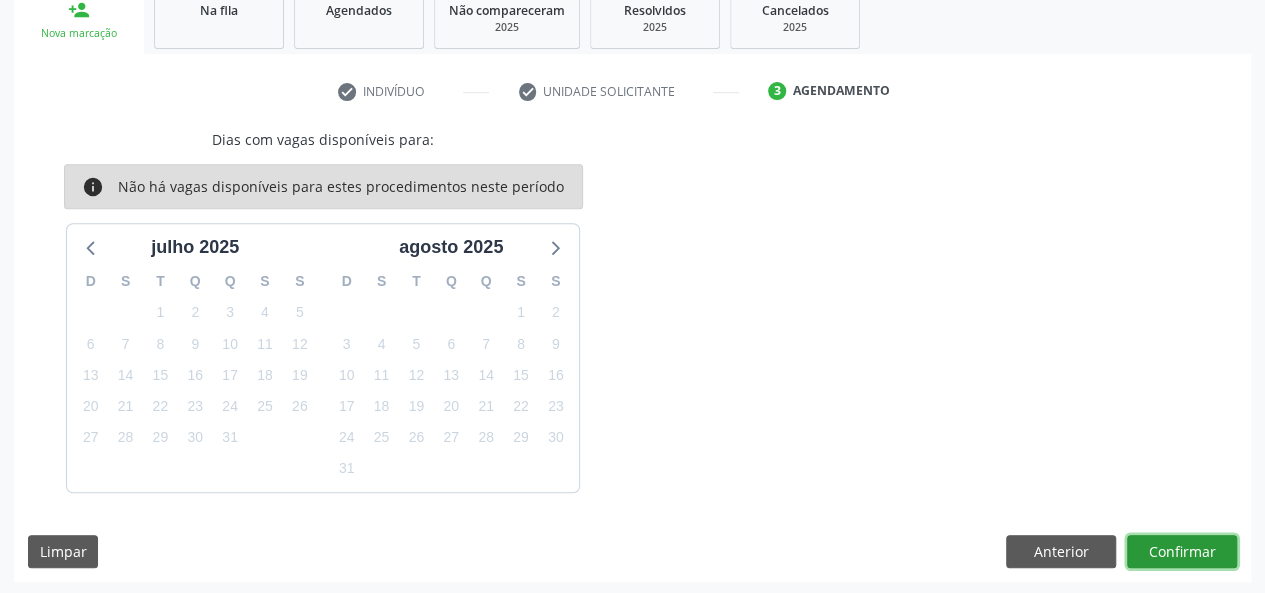 click on "Confirmar" at bounding box center (1182, 552) 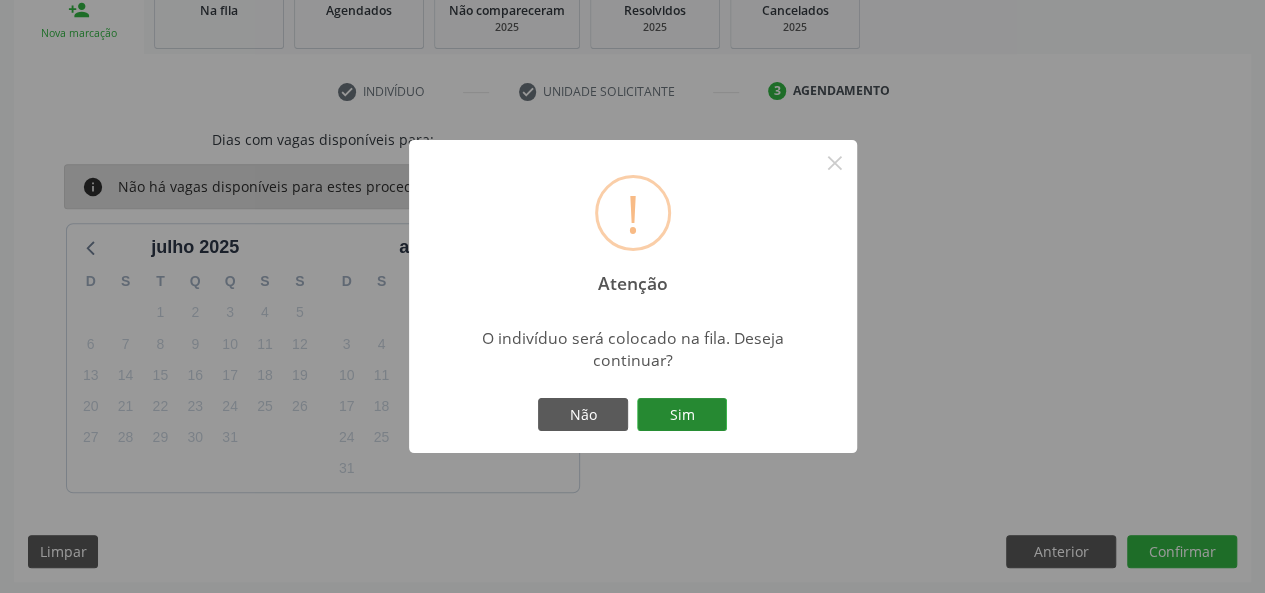 click on "Sim" at bounding box center [682, 415] 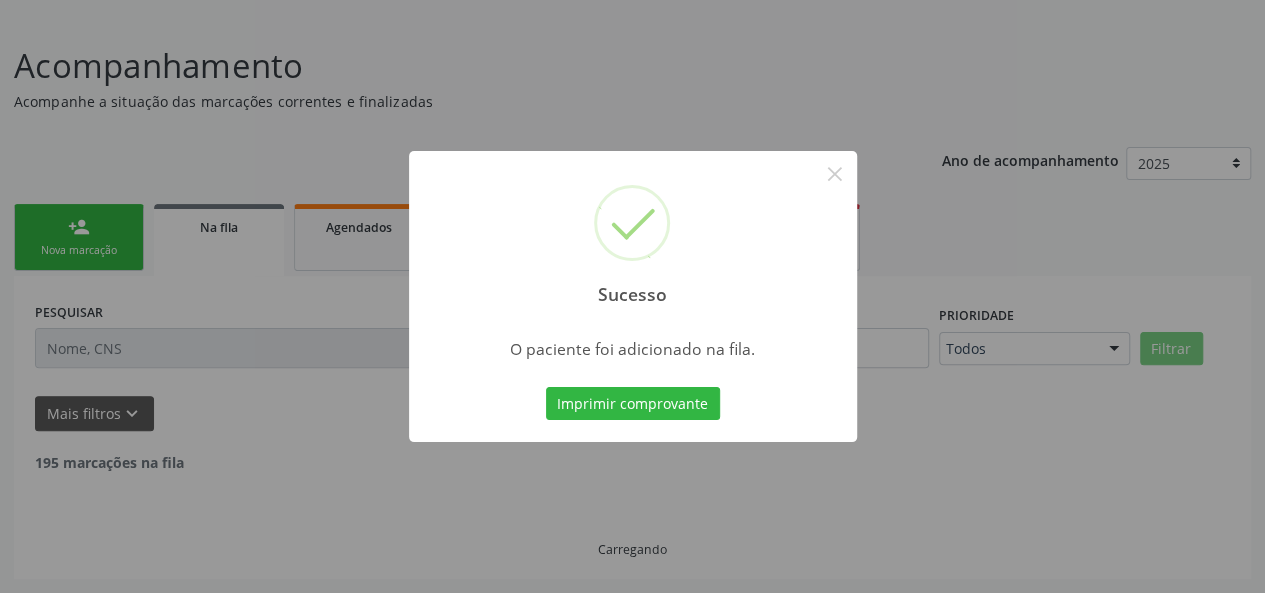 scroll, scrollTop: 100, scrollLeft: 0, axis: vertical 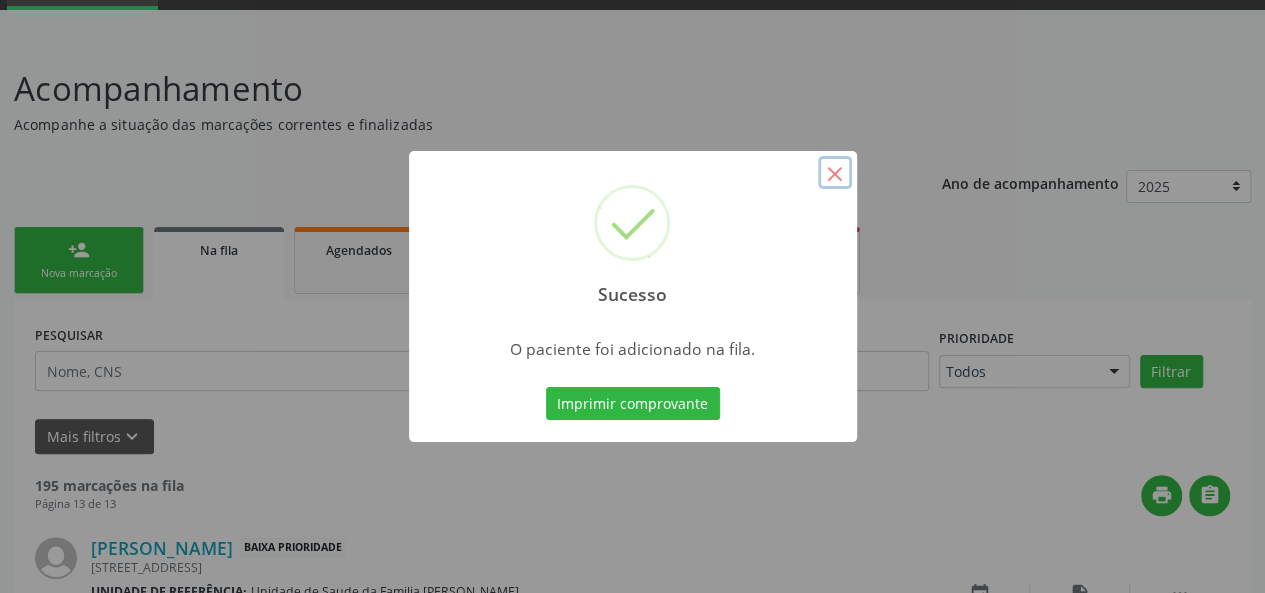 click on "×" at bounding box center (835, 173) 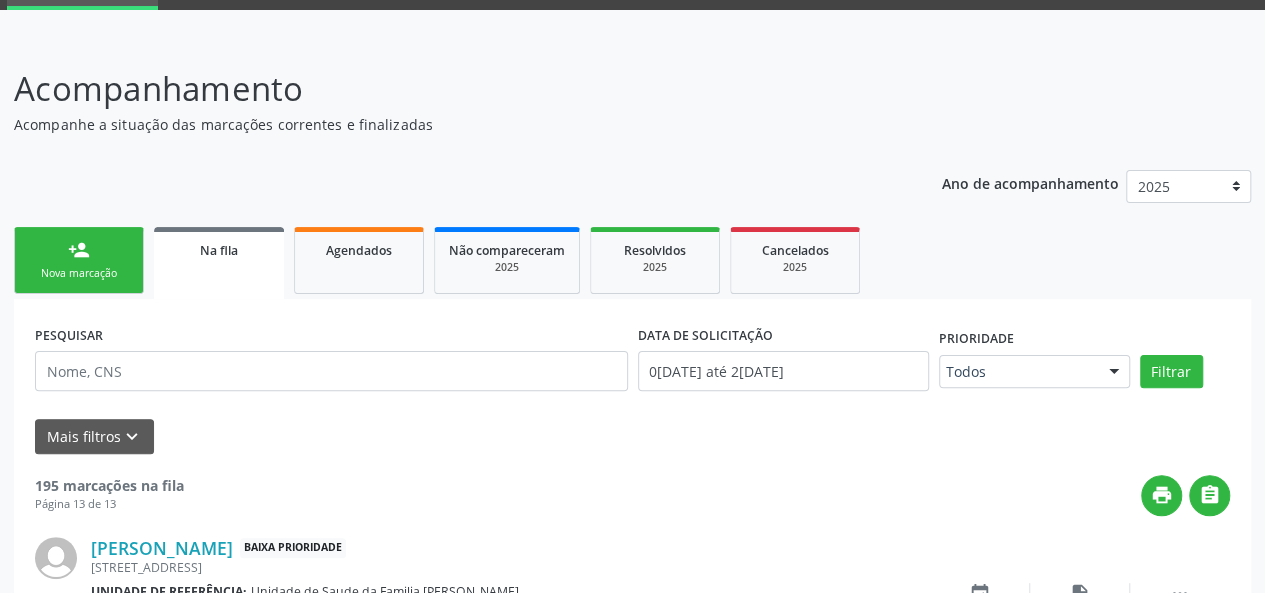 drag, startPoint x: 132, startPoint y: 275, endPoint x: 1279, endPoint y: 6, distance: 1178.1213 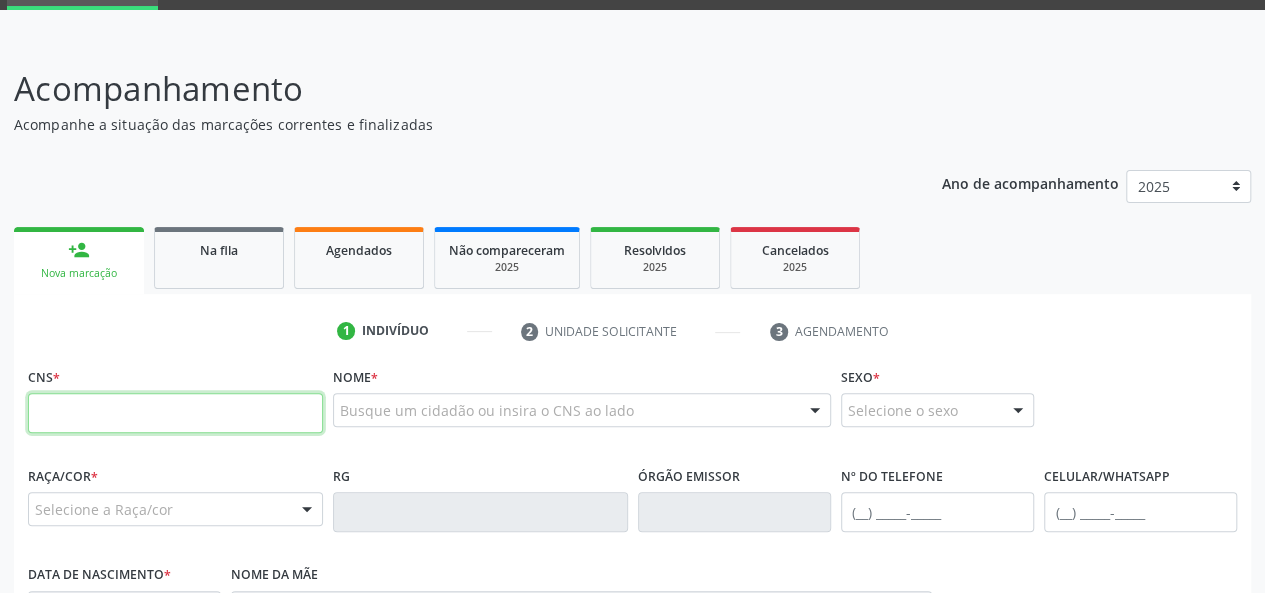 paste on "700 0002 4316 4100" 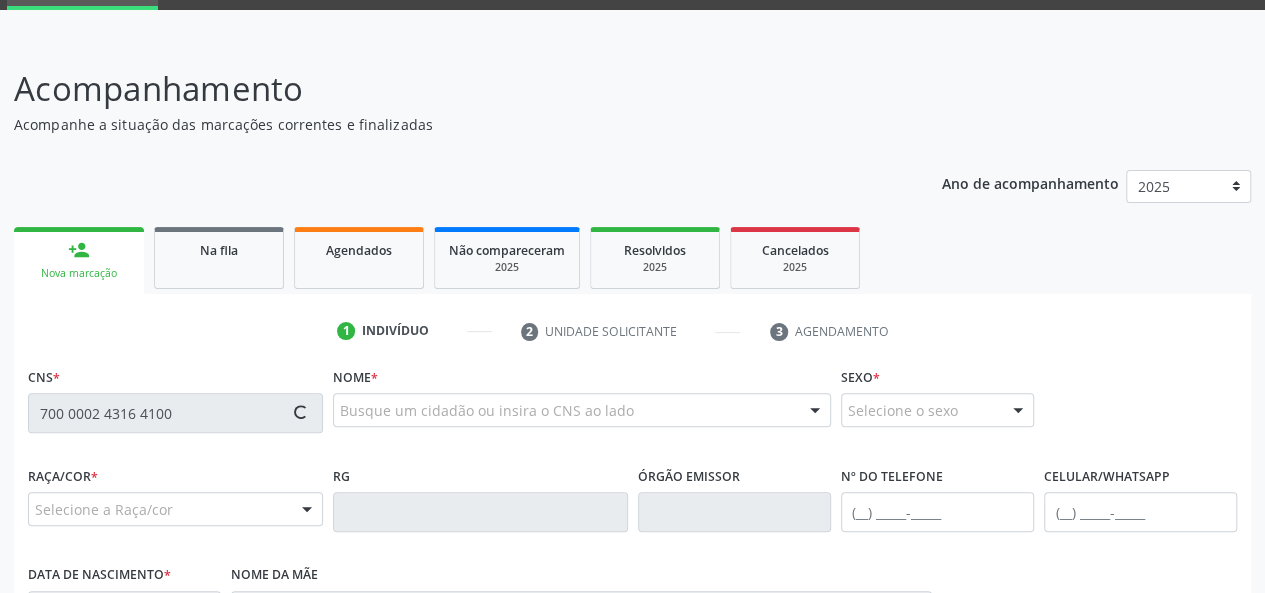 type on "700 0002 4316 4100" 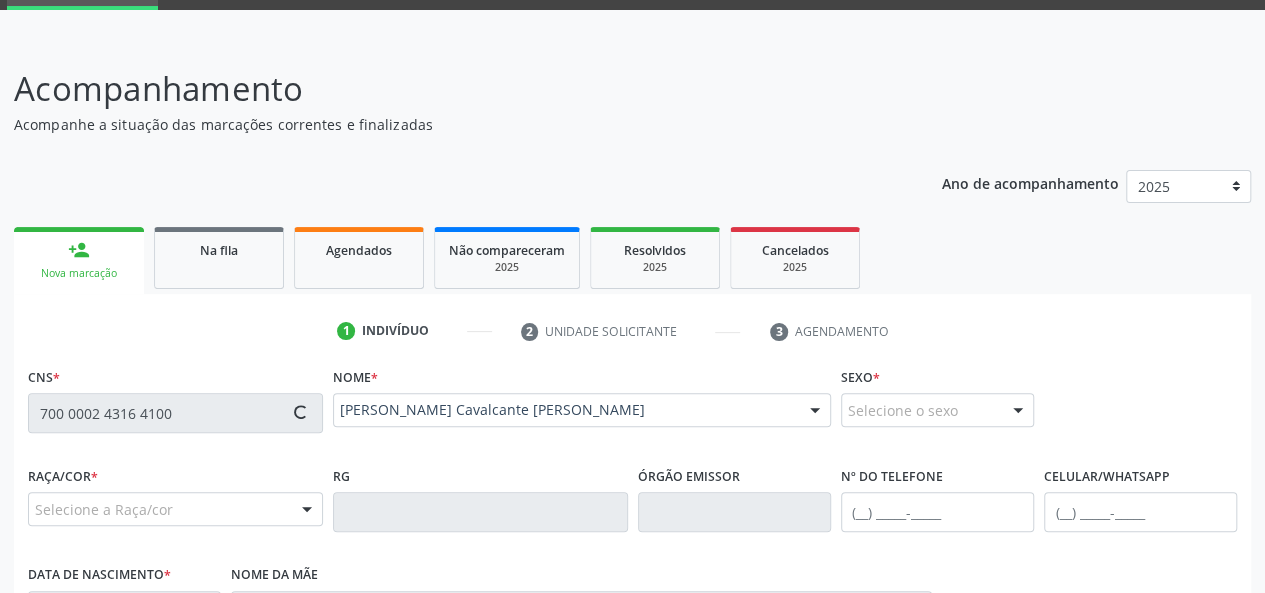 type on "(82) 99179-7570" 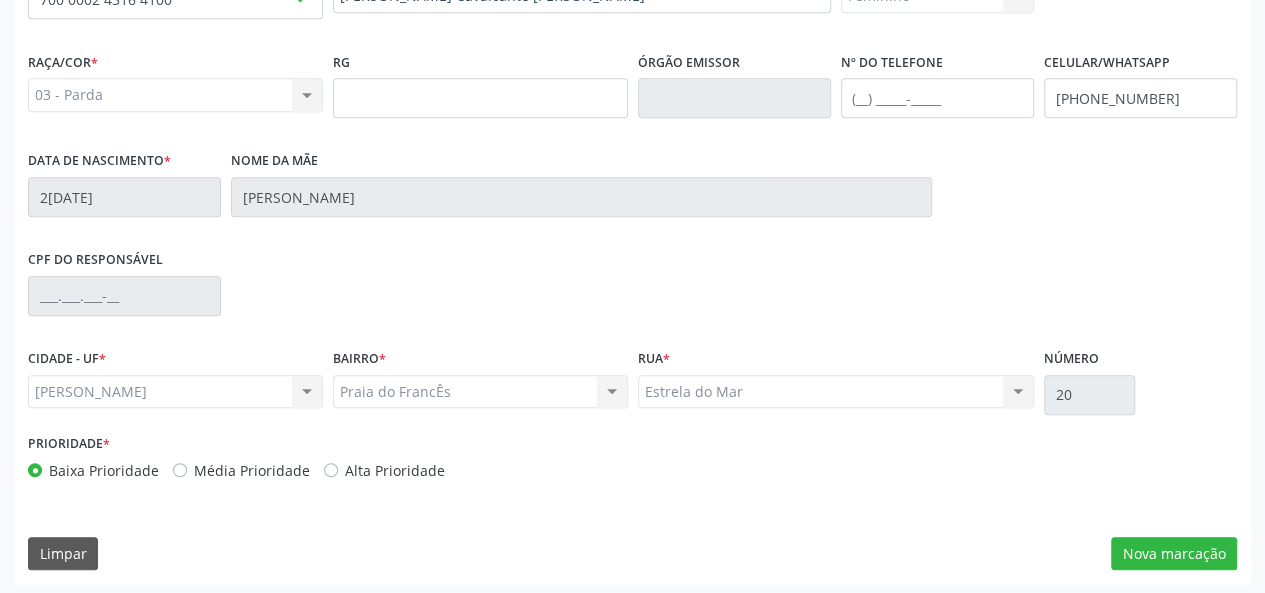 scroll, scrollTop: 518, scrollLeft: 0, axis: vertical 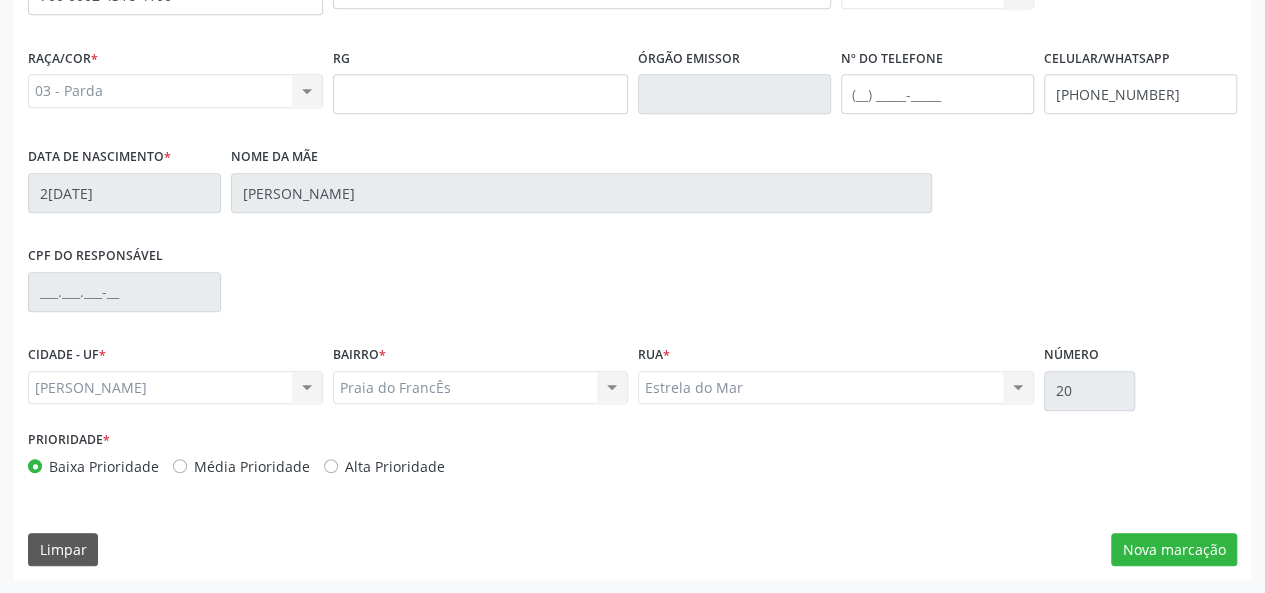 click on "CNS
*
700 0002 4316 4100       done
Nome
*
Maria Arlete Cavalcante Bezerra da Costa
Maria Arlete Cavalcante Bezerra da Costa
CNS:
700 0002 4316 4100
CPF:    --   Nascimento:
26/03/1964
Nenhum resultado encontrado para: "   "
Digite o nome ou CNS para buscar um indivíduo
Sexo
*
Feminino         Masculino   Feminino
Nenhum resultado encontrado para: "   "
Não há nenhuma opção para ser exibida.
Está gestante
Sim
Raça/cor
*
03 - Parda         01 - Branca   02 - Preta   04 - Amarela   03 - Parda   05 - Indígena
Nenhum resultado encontrado para: "   "
Não há nenhuma opção para ser exibida.
RG
Órgão emissor
Nº do Telefone
(82) 99179-7570" at bounding box center (632, 262) 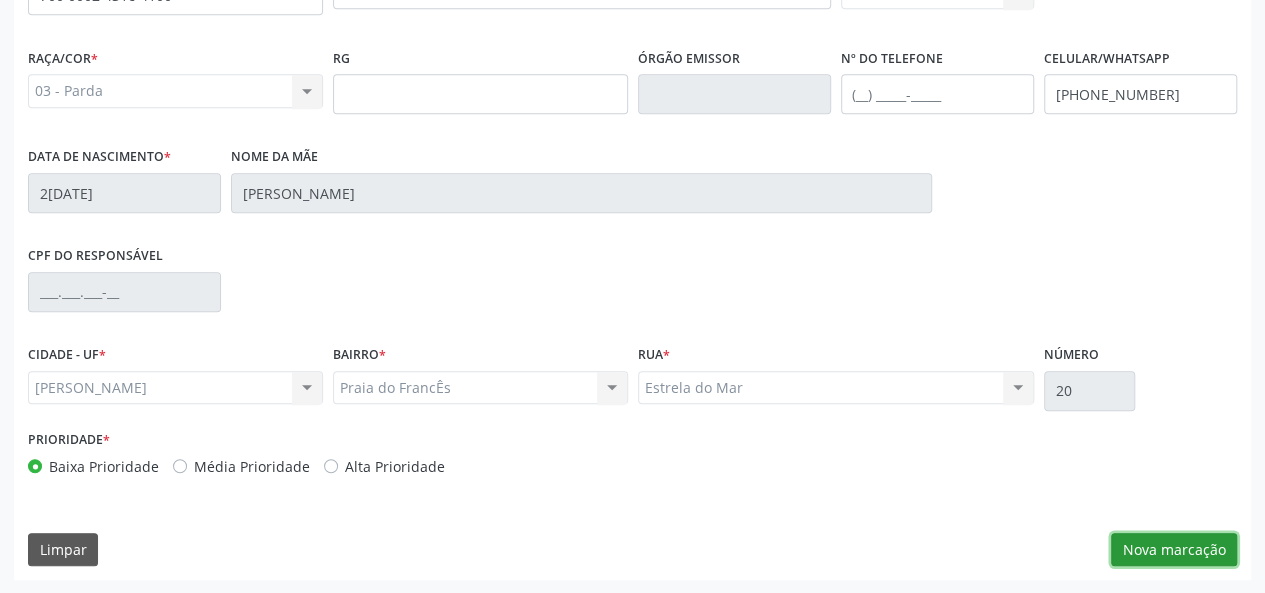 click on "Nova marcação" at bounding box center (1174, 550) 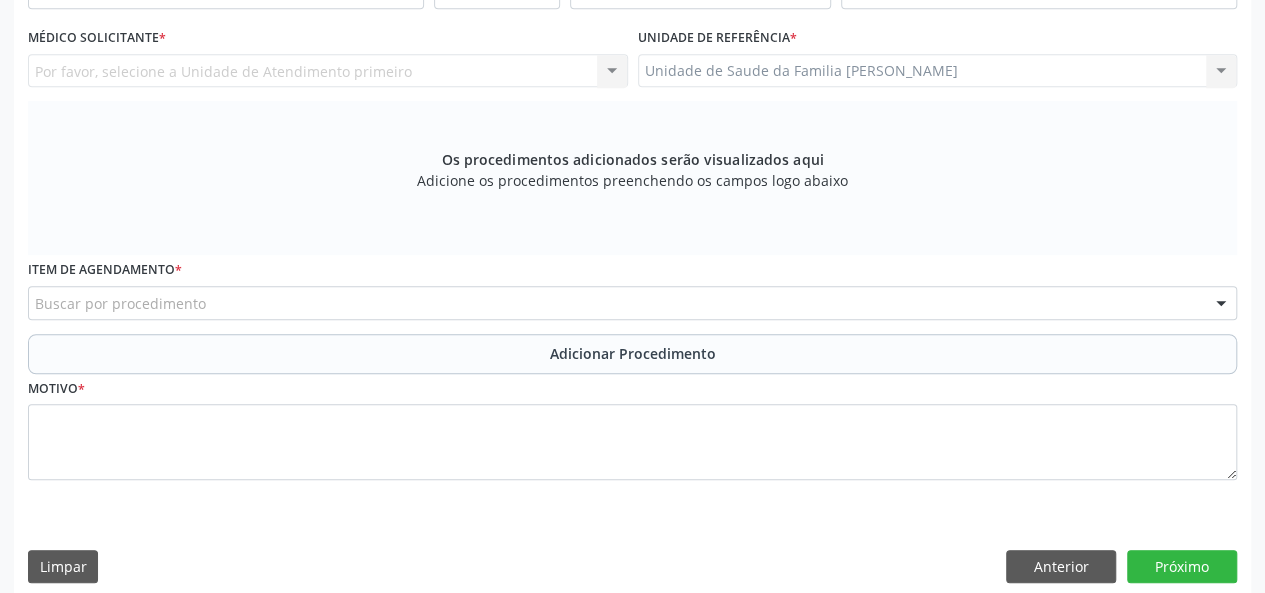 click on "Os procedimentos adicionados serão visualizados aqui
Adicione os procedimentos preenchendo os campos logo abaixo" at bounding box center [632, 178] 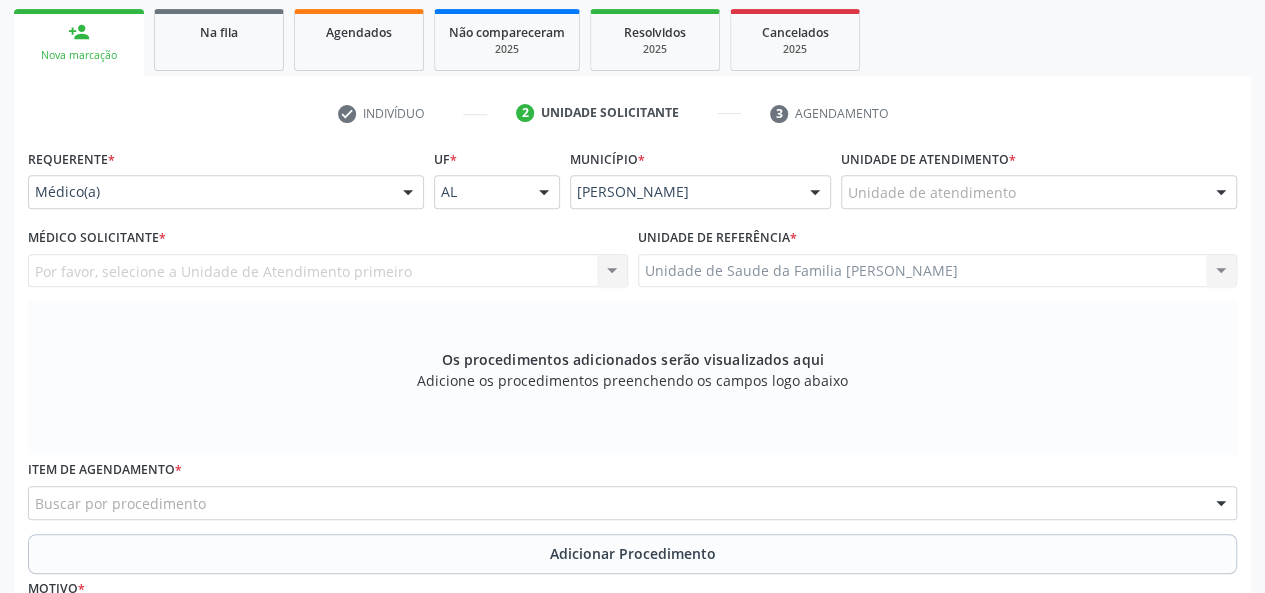 scroll, scrollTop: 318, scrollLeft: 0, axis: vertical 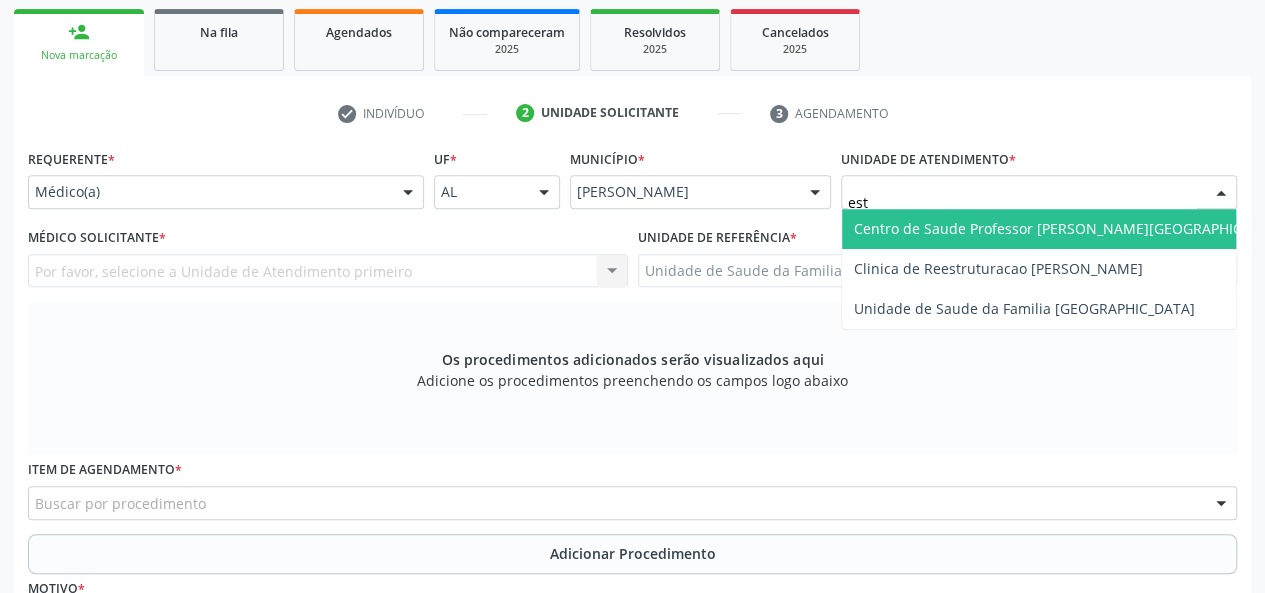 type on "esta" 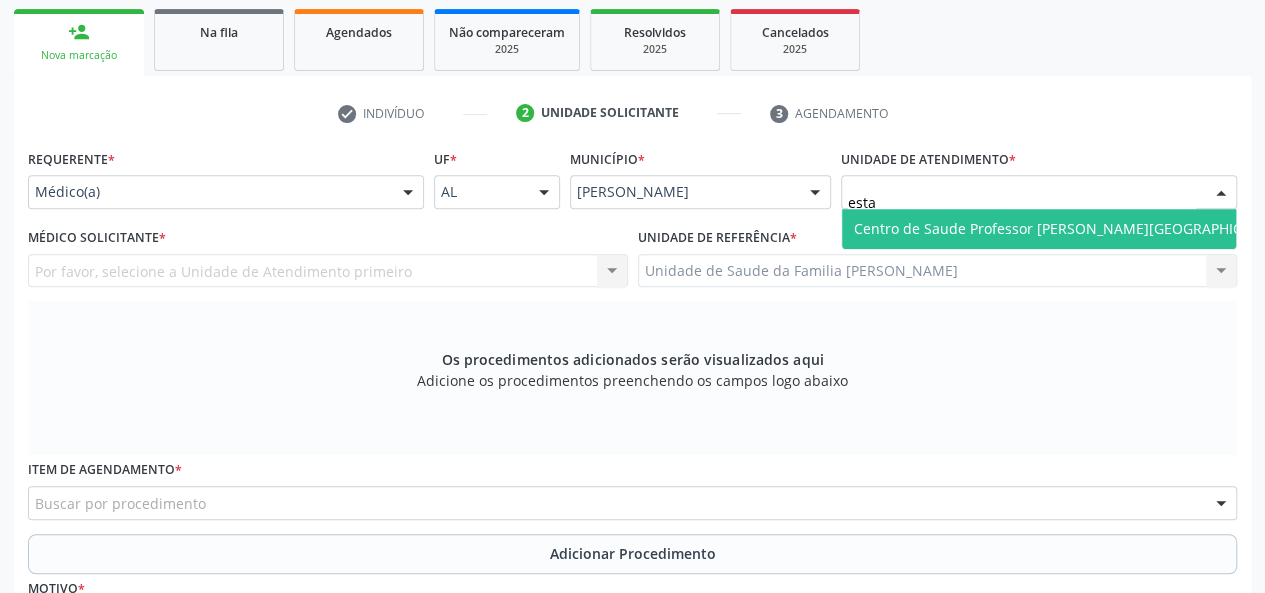 click on "Centro de Saude Professor [PERSON_NAME][GEOGRAPHIC_DATA]" at bounding box center [1071, 228] 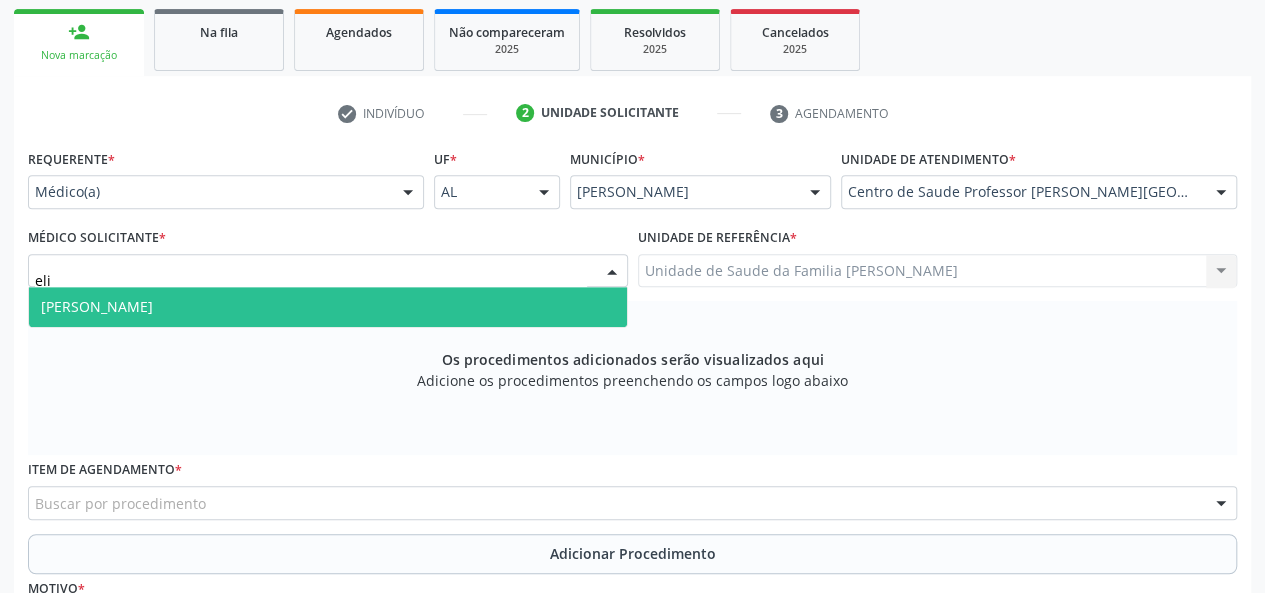 type on "[PERSON_NAME]" 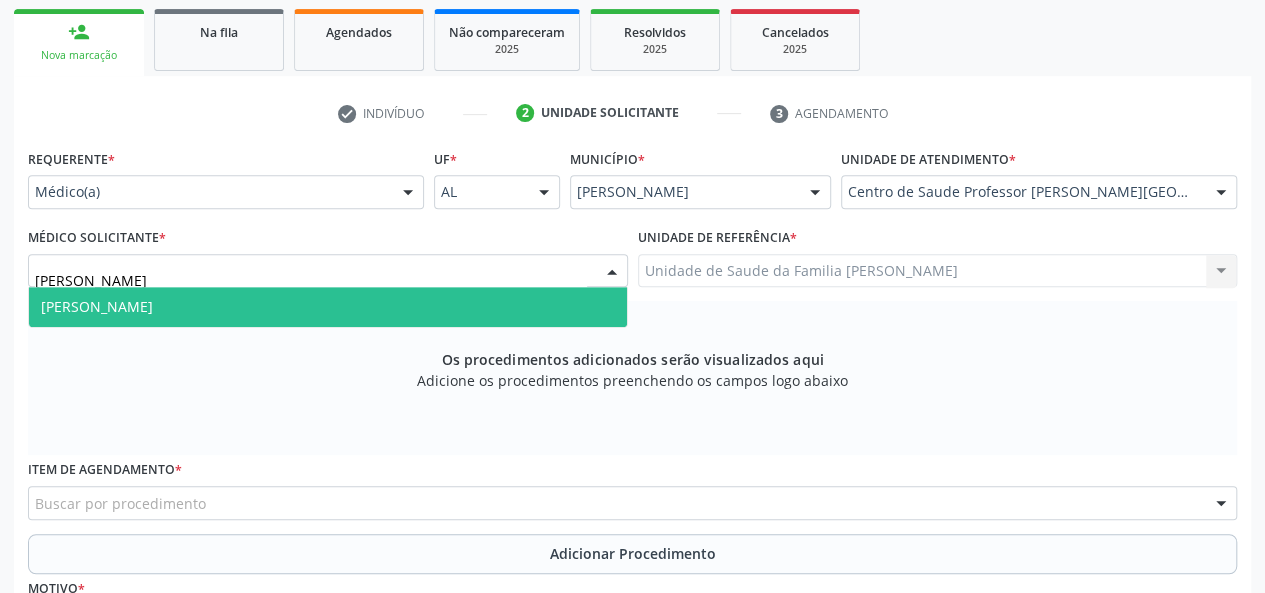 click on "[PERSON_NAME]" at bounding box center (97, 306) 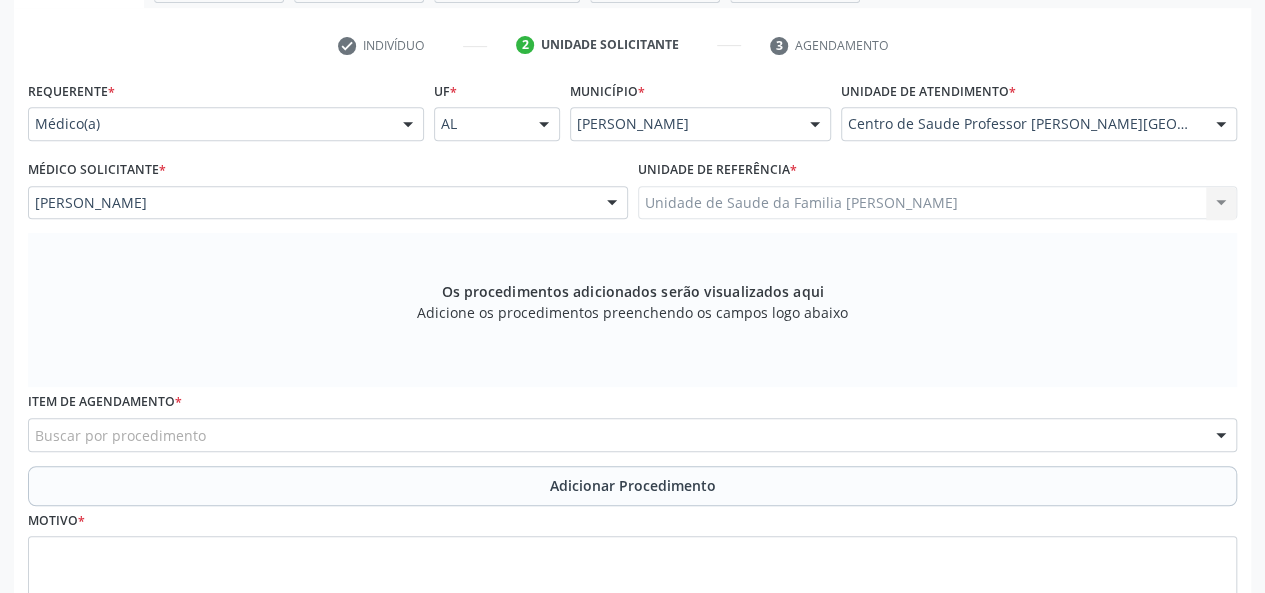 scroll, scrollTop: 418, scrollLeft: 0, axis: vertical 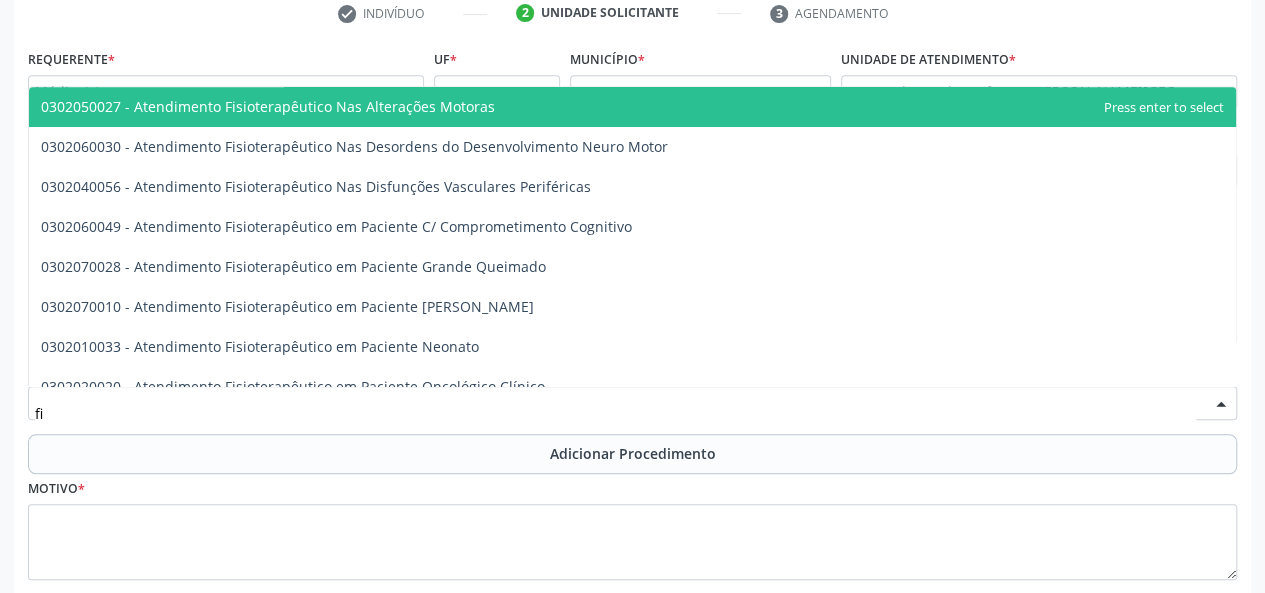 type on "f" 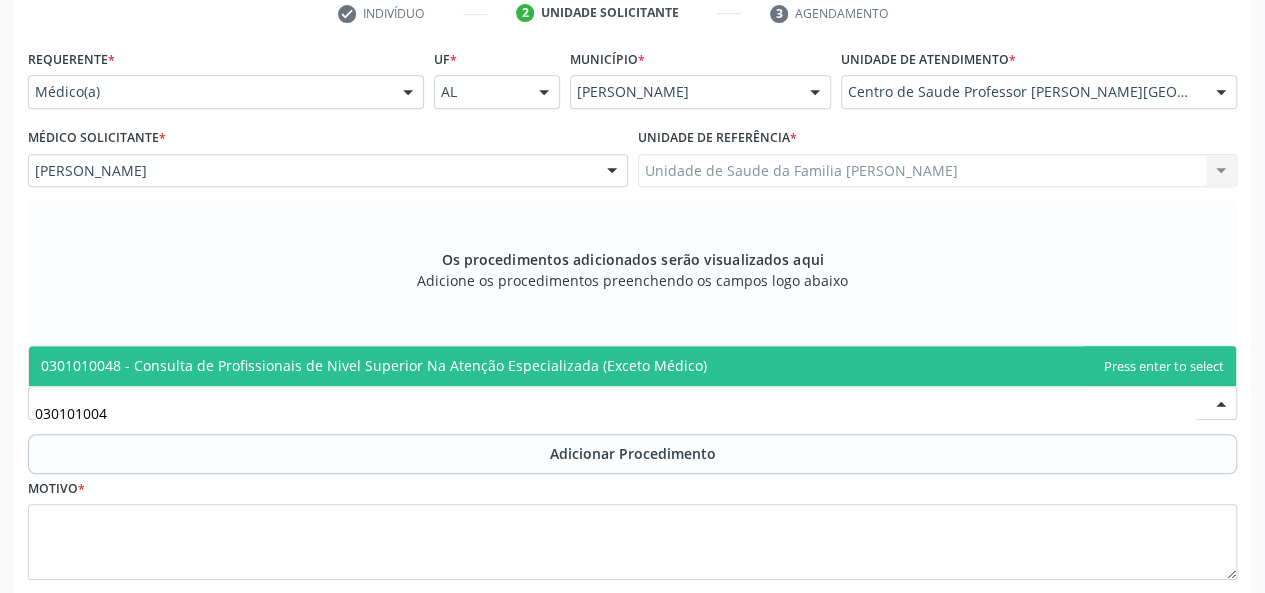 type on "0301010048" 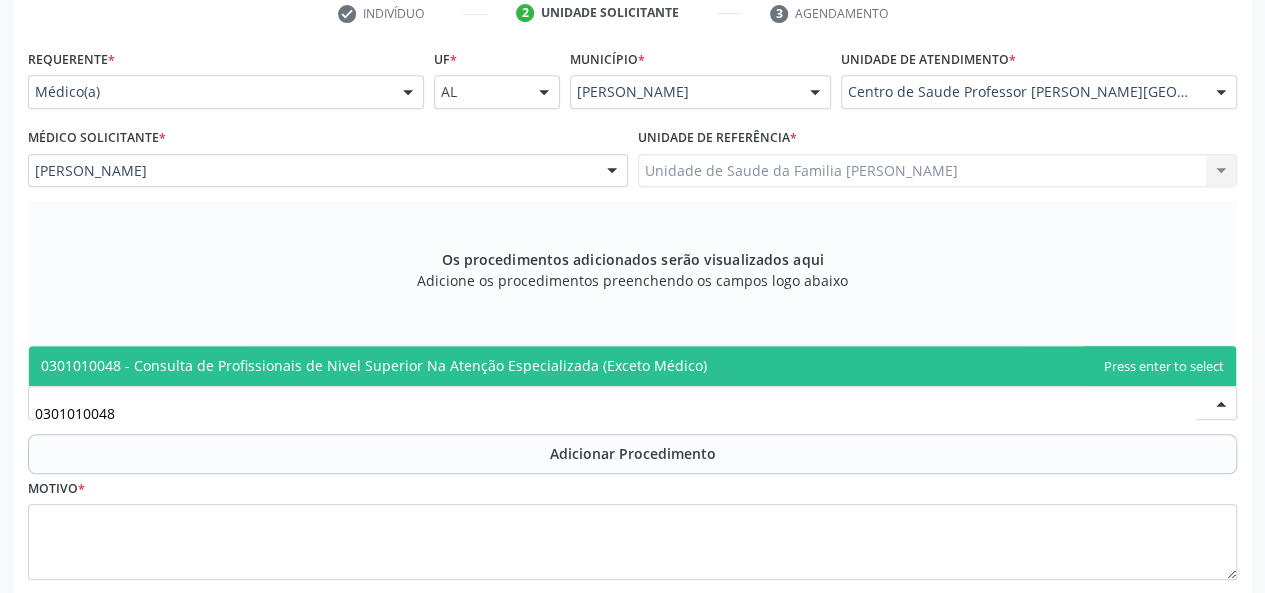 click on "0301010048 - Consulta de Profissionais de Nivel Superior Na Atenção Especializada (Exceto Médico)" at bounding box center (374, 365) 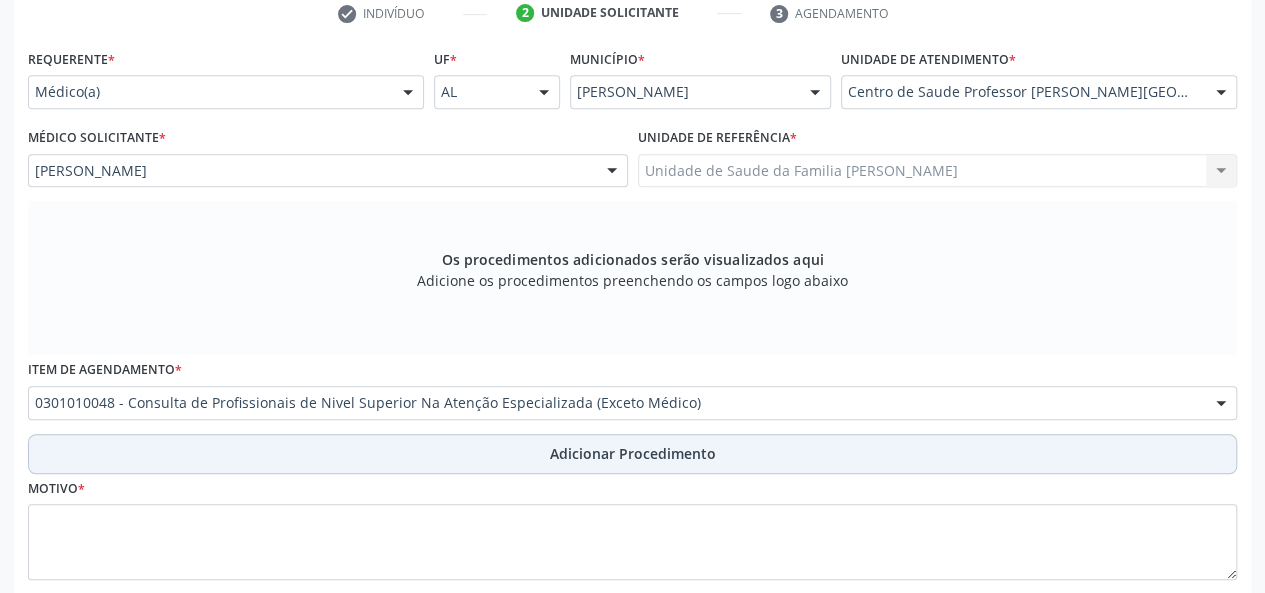 click on "Adicionar Procedimento" at bounding box center (632, 454) 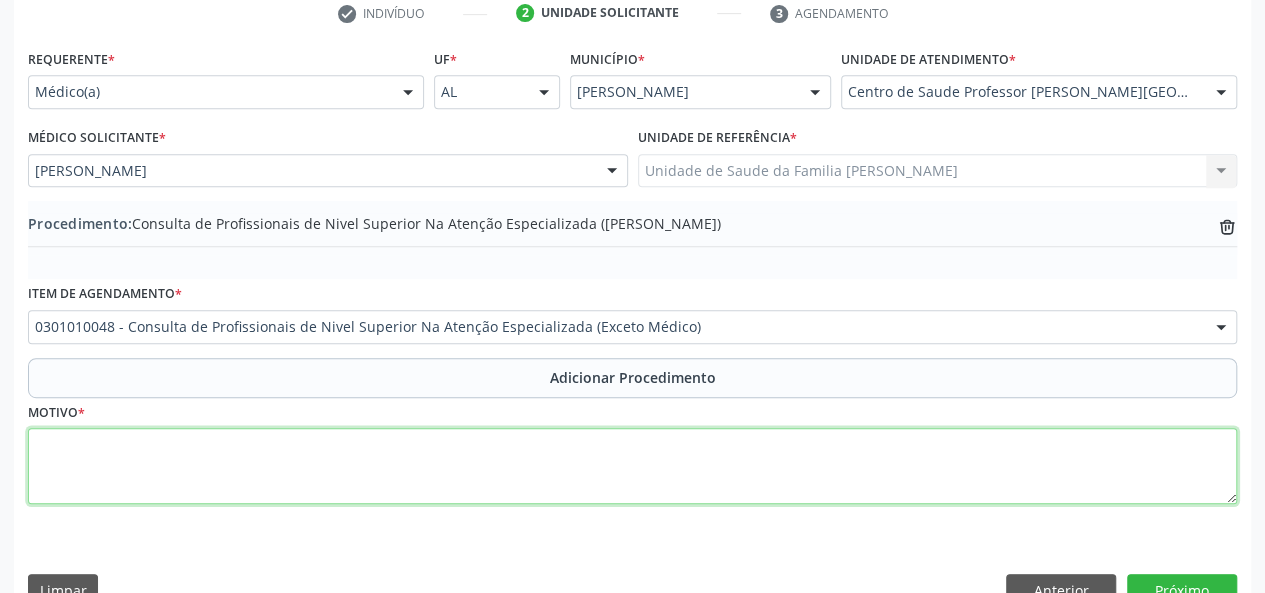 click at bounding box center (632, 466) 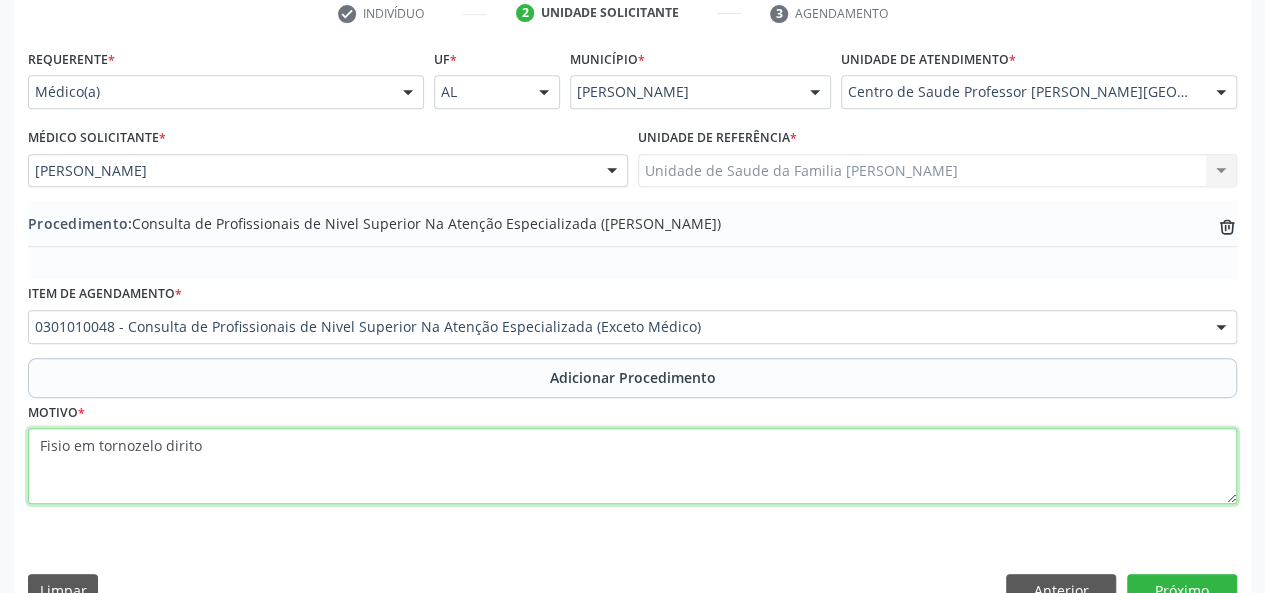click on "Fisio em tornozelo dirito" at bounding box center [632, 466] 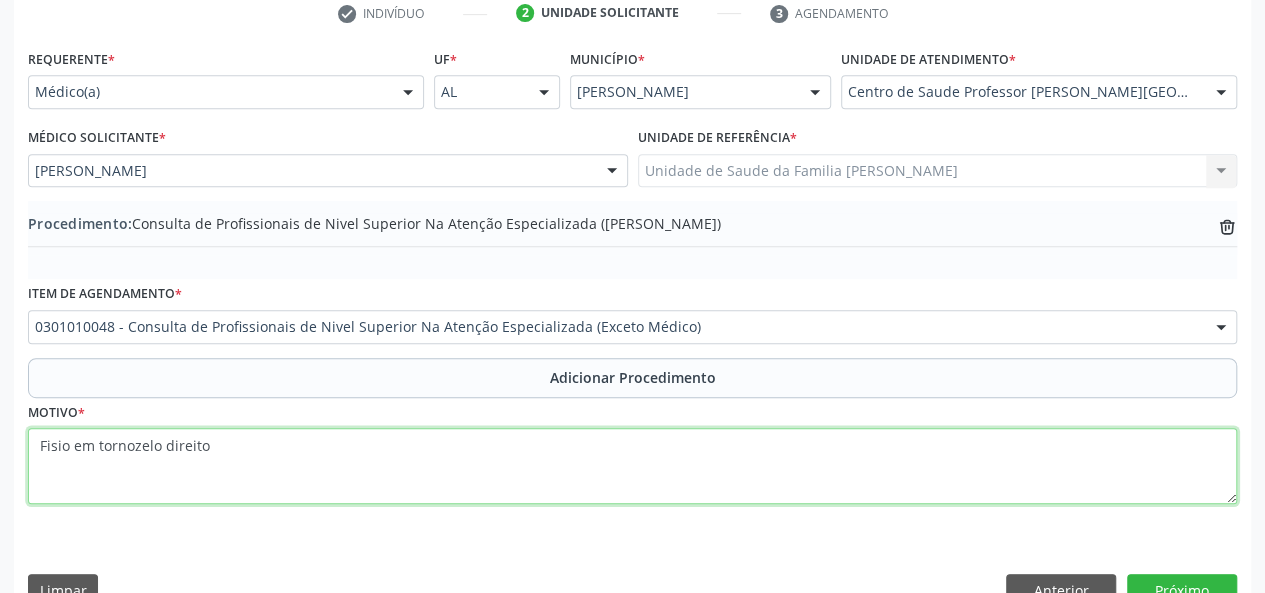 click on "Fisio em tornozelo direito" at bounding box center [632, 466] 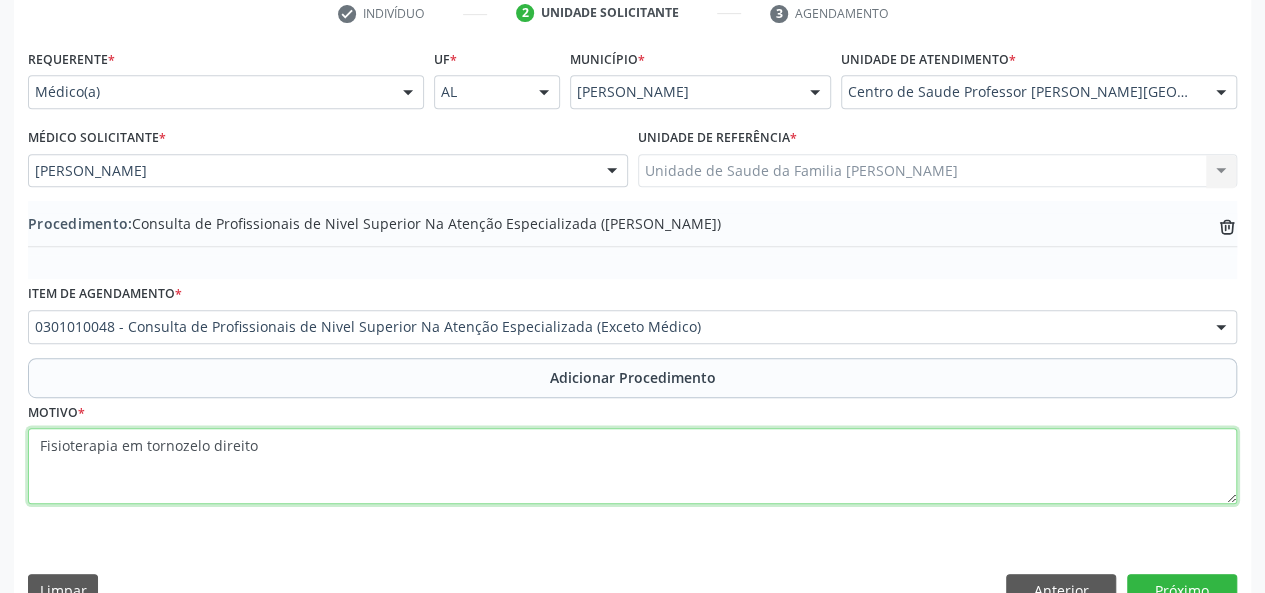 click on "Fisioterapia em tornozelo direito" at bounding box center [632, 466] 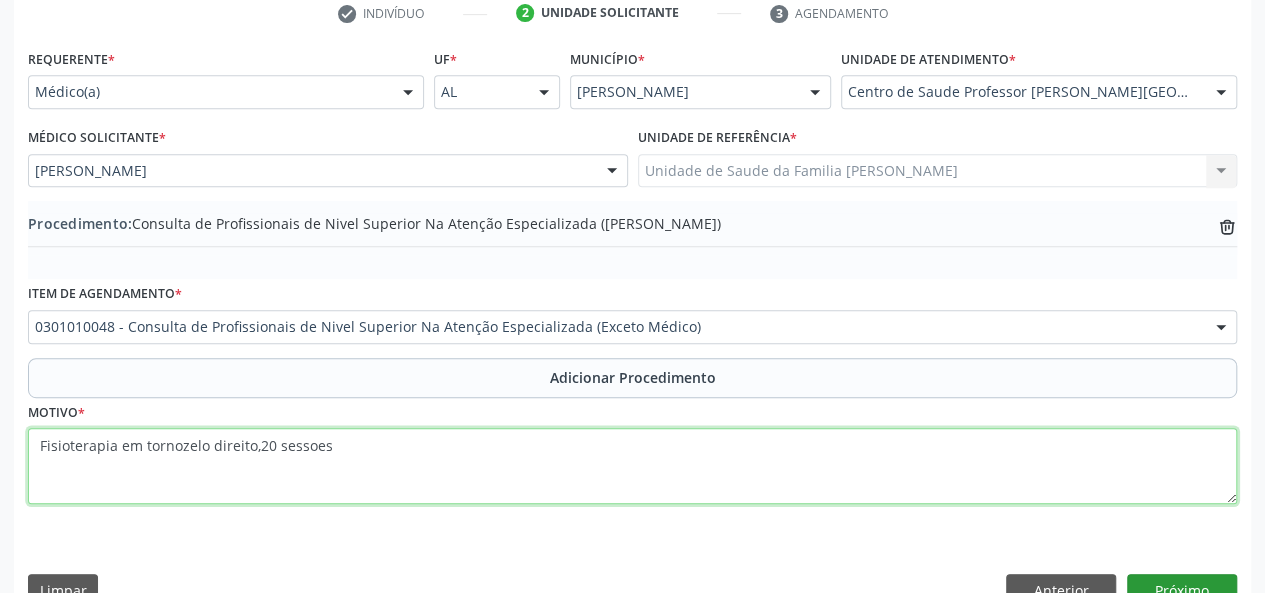 type on "Fisioterapia em tornozelo direito,20 sessoes" 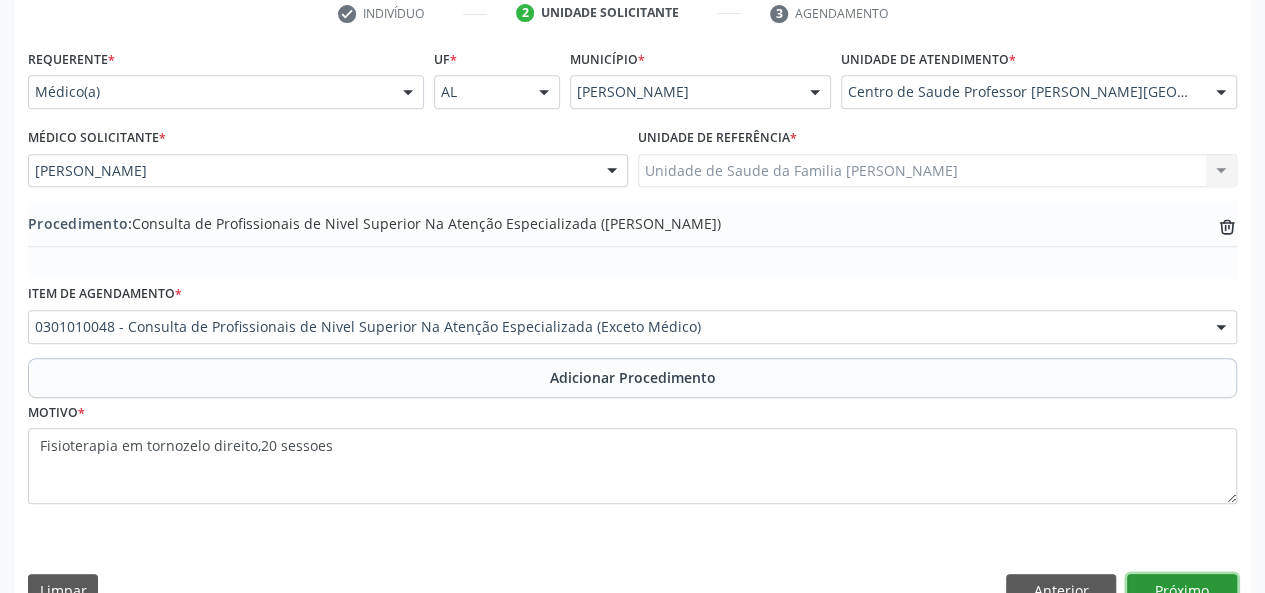 click on "Próximo" at bounding box center [1182, 591] 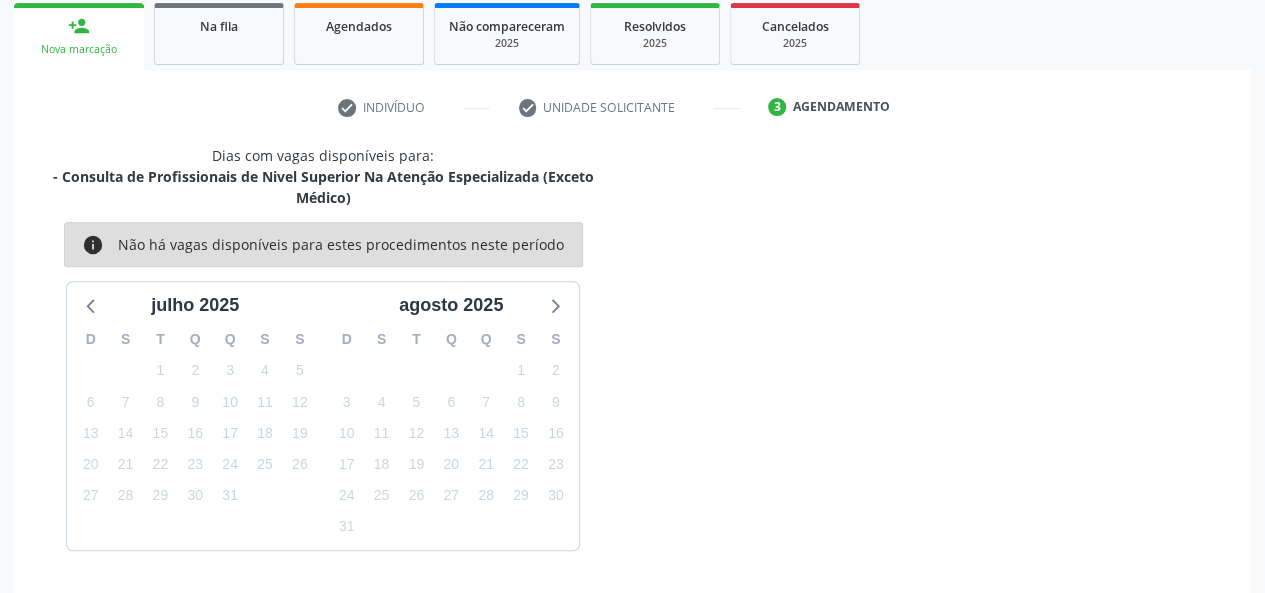 scroll, scrollTop: 382, scrollLeft: 0, axis: vertical 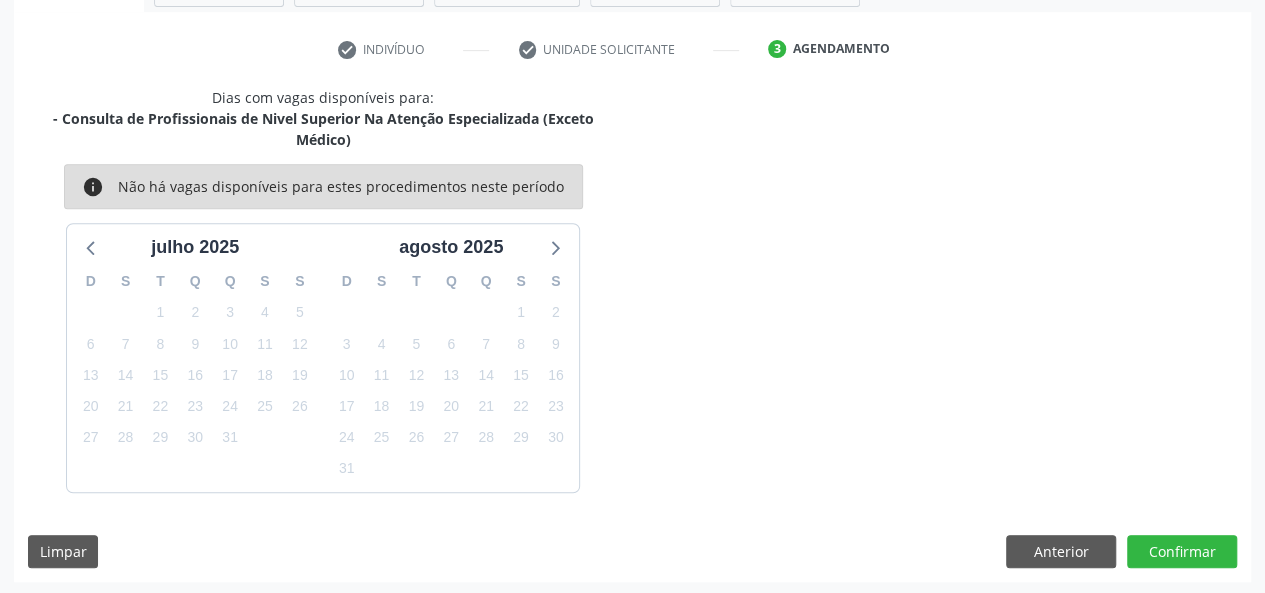 click on "Dias com vagas disponíveis para:
- Consulta de Profissionais de Nivel Superior Na Atenção Especializada (Exceto Médico)
info
Não há vagas disponíveis para estes procedimentos neste período
julho 2025 D S T Q Q S S 29 30 1 2 3 4 5 6 7 8 9 10 11 12 13 14 15 16 17 18 19 20 21 22 23 24 25 26 27 28 29 30 31 1 2 3 4 5 6 7 8 9 agosto 2025 D S T Q Q S S 27 28 29 30 31 1 2 3 4 5 6 7 8 9 10 11 12 13 14 15 16 17 18 19 20 21 22 23 24 25 26 27 28 29 30 31 1 2 3 4 5 6
Limpar
Anterior
Confirmar" at bounding box center [632, 334] 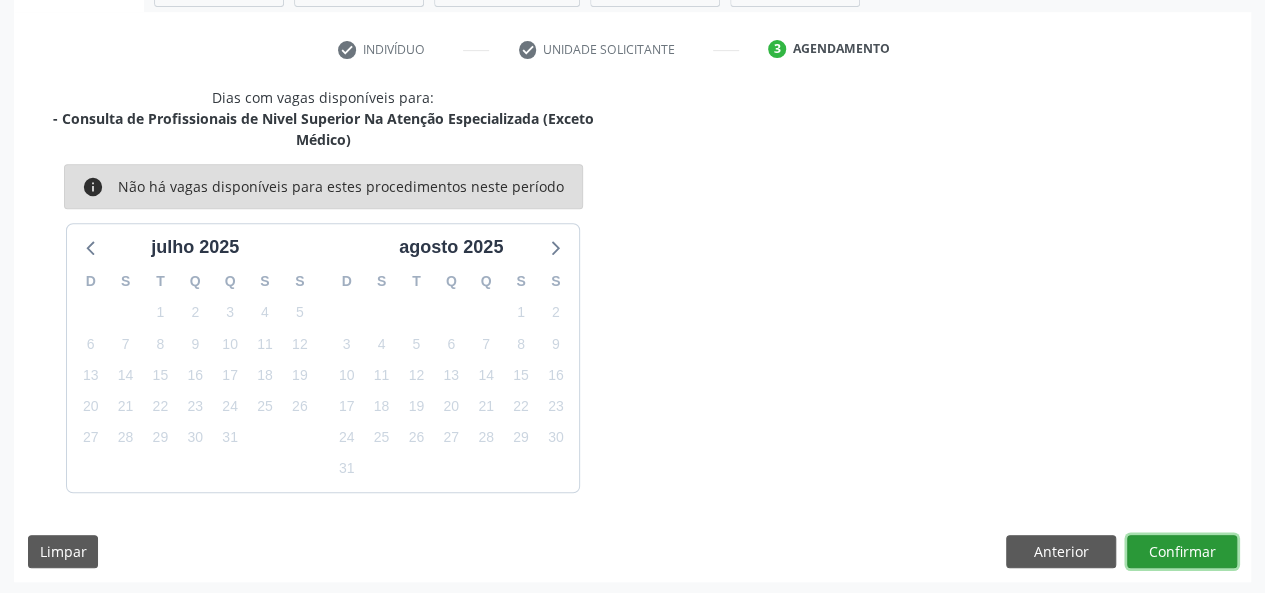 click on "Confirmar" at bounding box center (1182, 552) 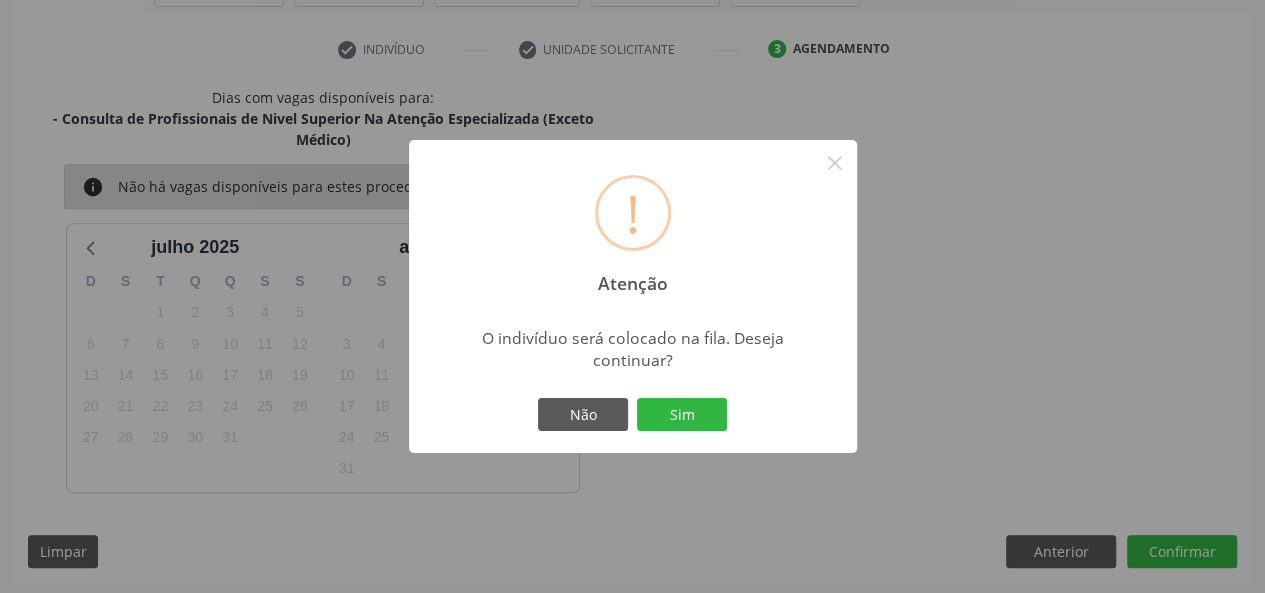 click on "Não Sim" at bounding box center (633, 415) 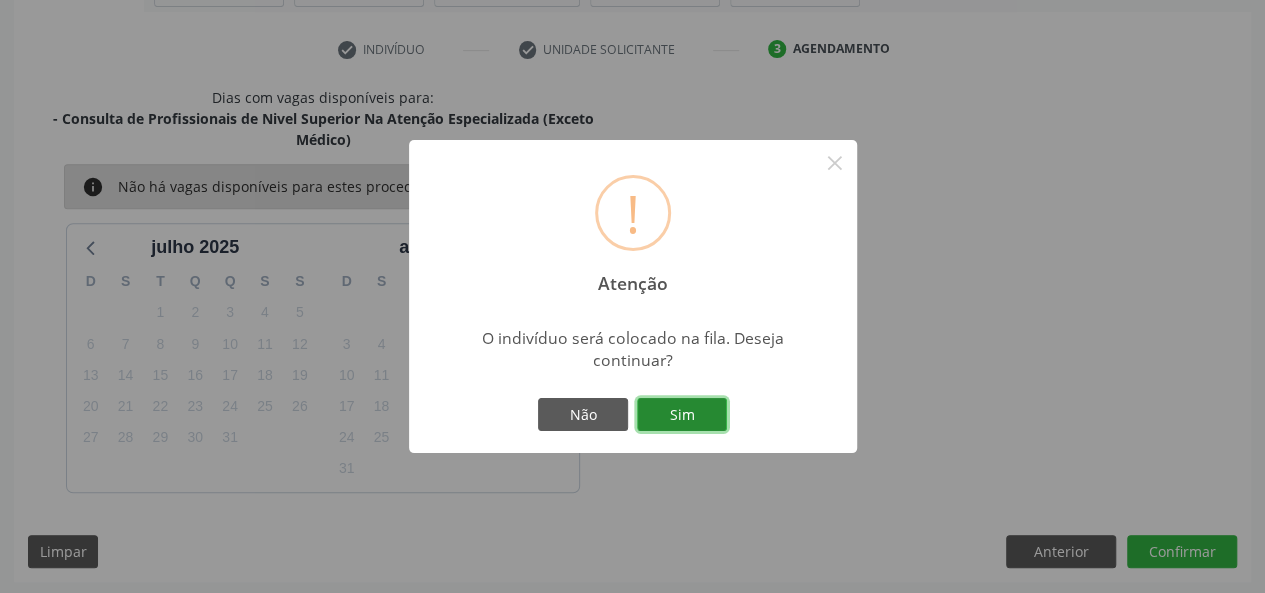click on "Sim" at bounding box center (682, 415) 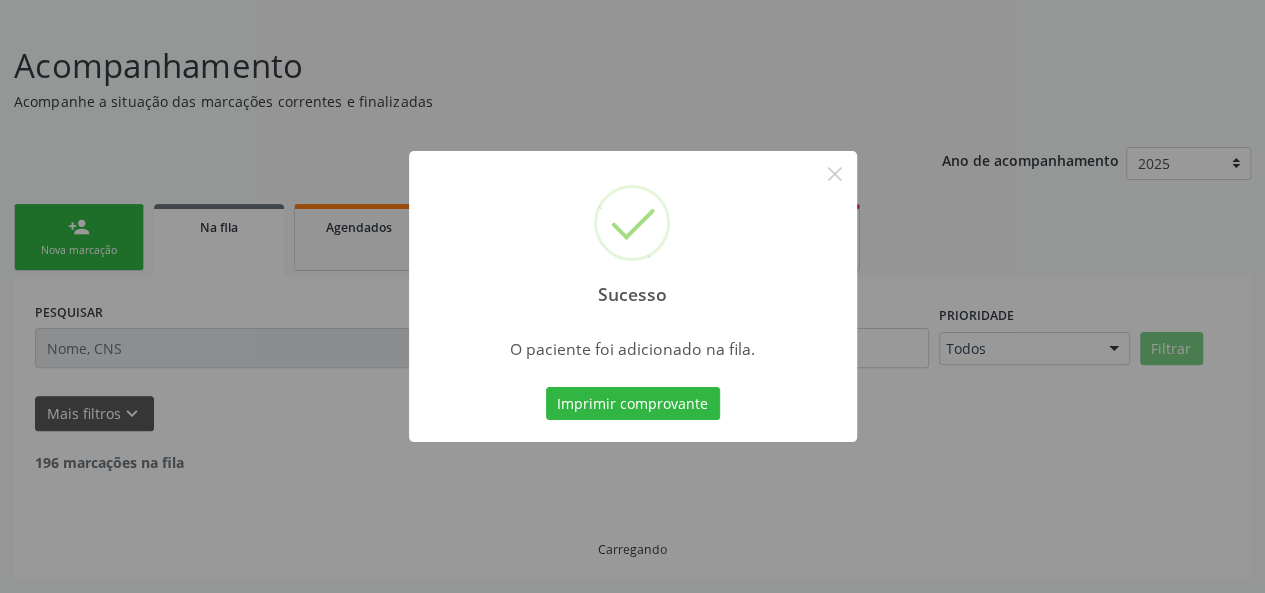 scroll, scrollTop: 100, scrollLeft: 0, axis: vertical 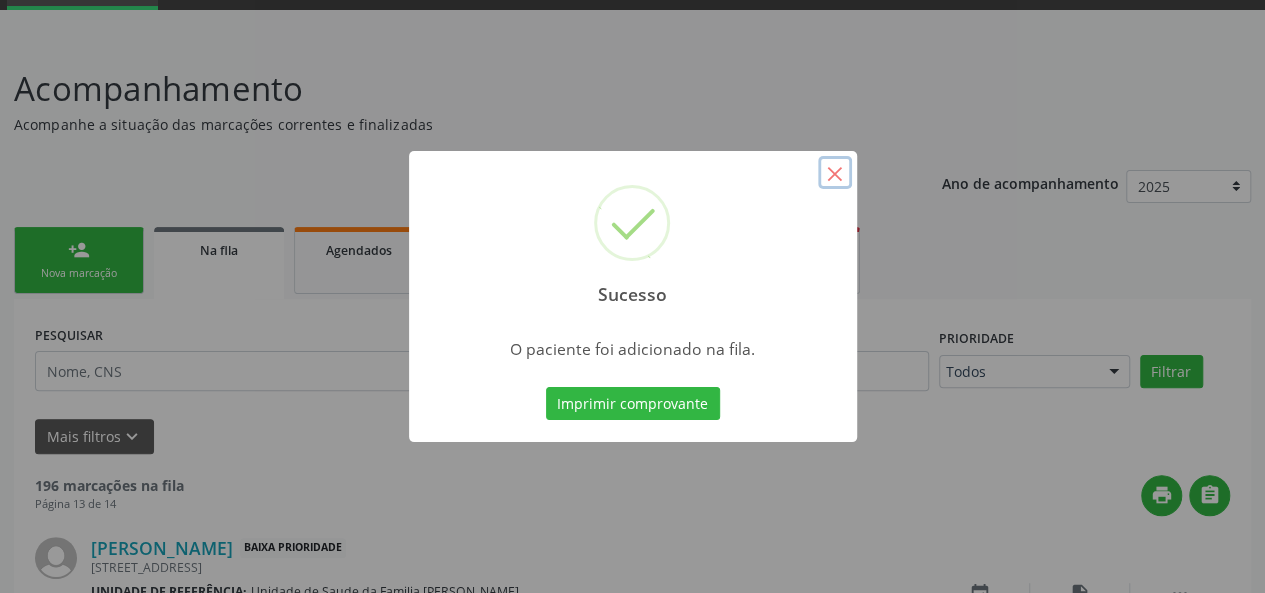 click on "×" at bounding box center [835, 173] 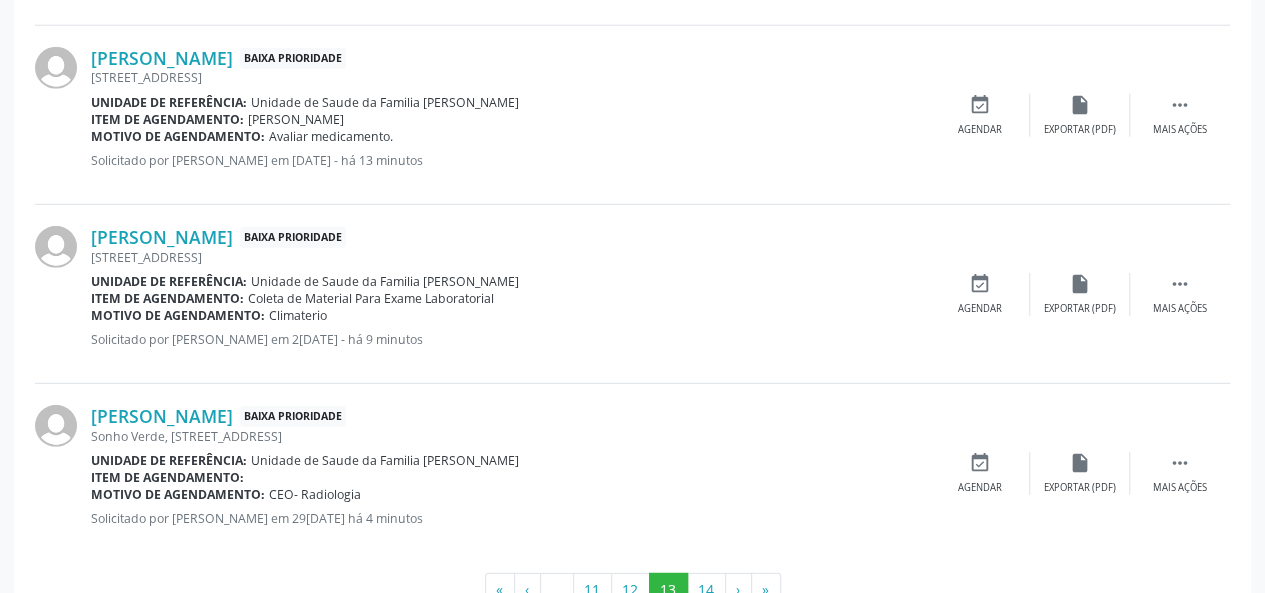 scroll, scrollTop: 2794, scrollLeft: 0, axis: vertical 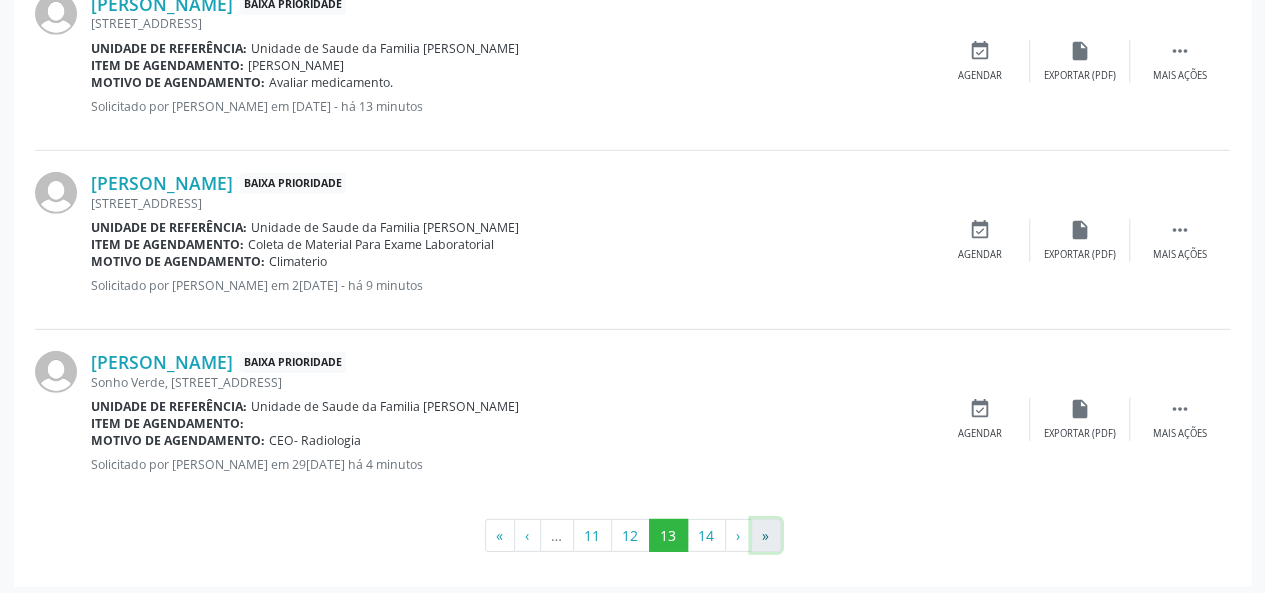 click on "»" at bounding box center (766, 536) 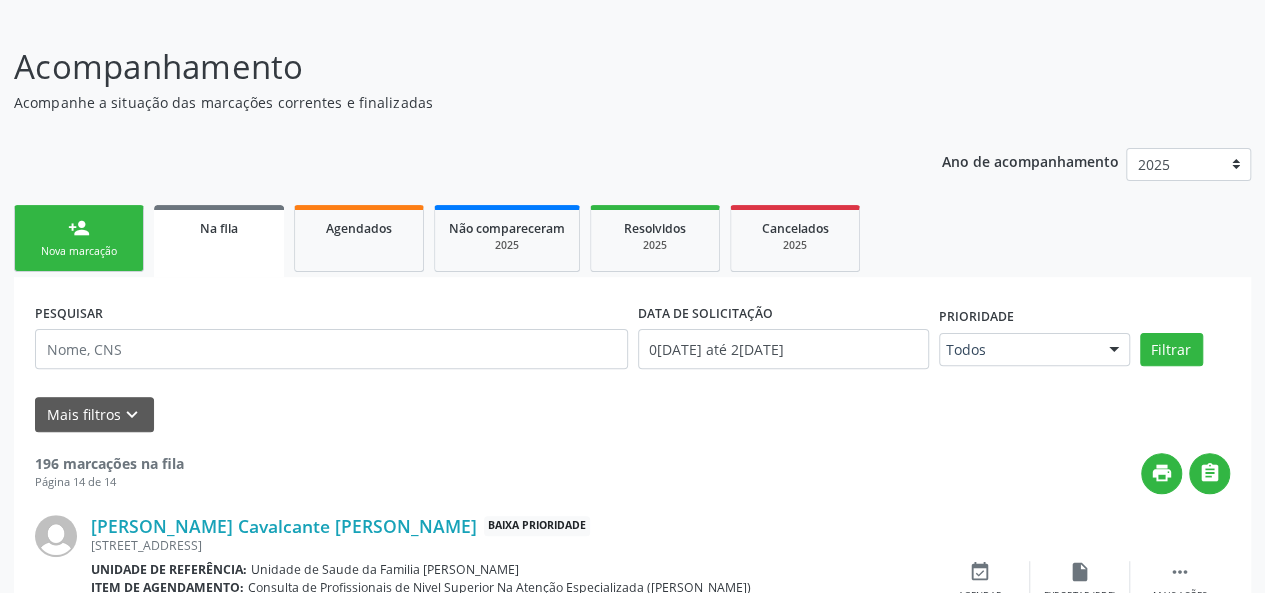 scroll, scrollTop: 292, scrollLeft: 0, axis: vertical 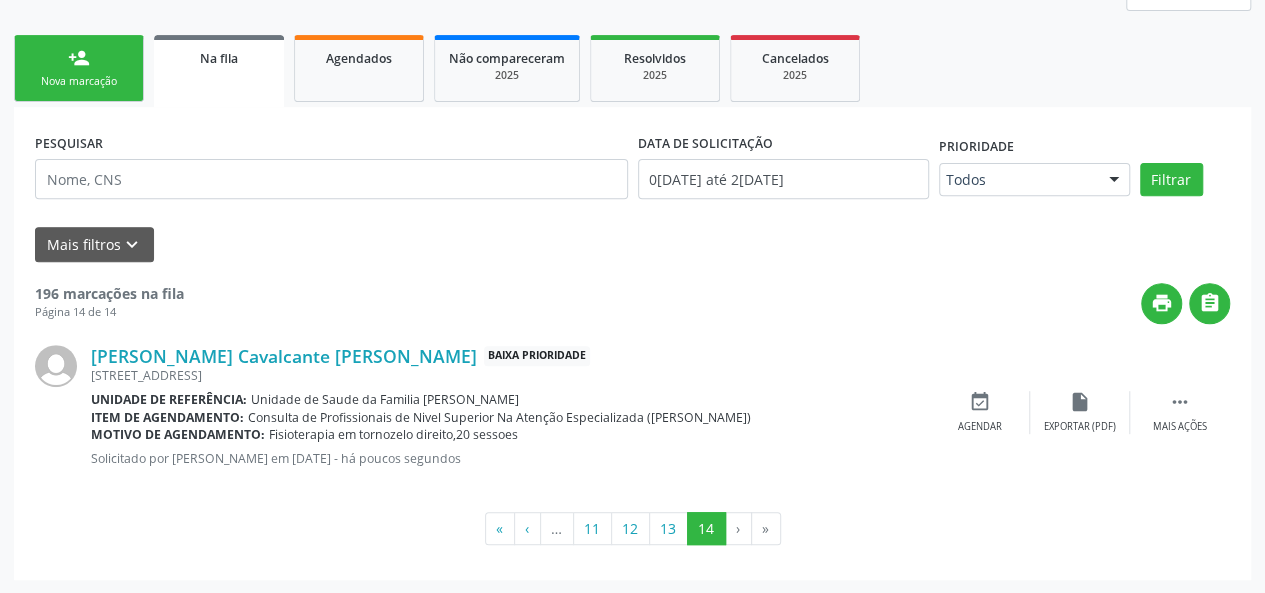 click on "Nova marcação" at bounding box center (79, 81) 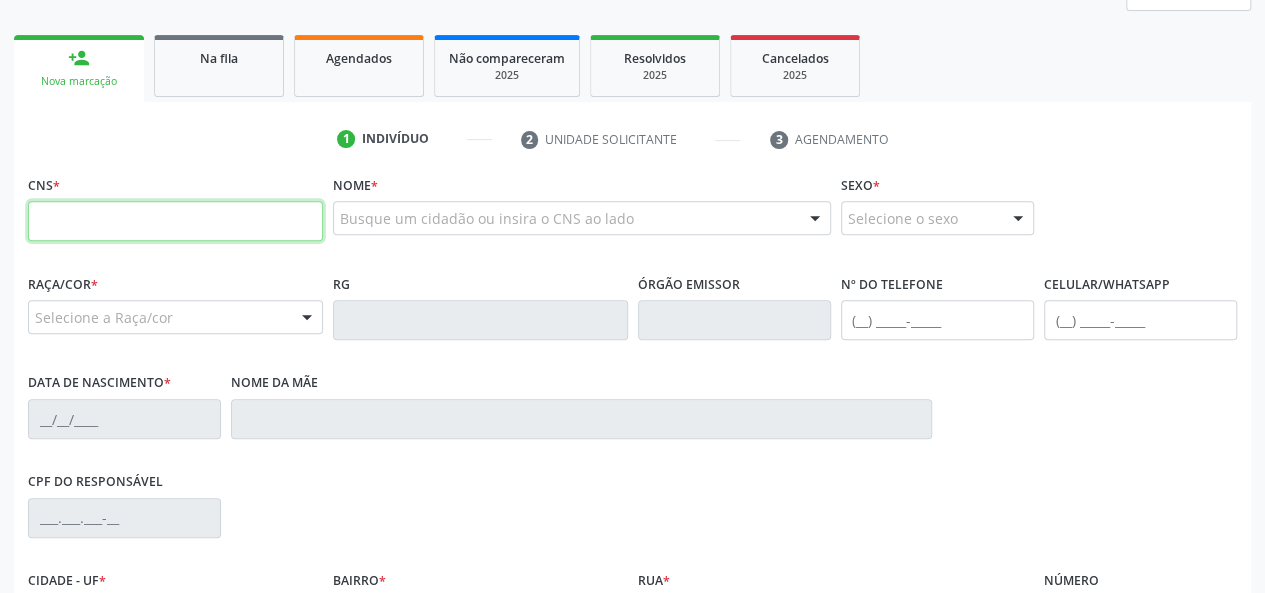 click at bounding box center (175, 221) 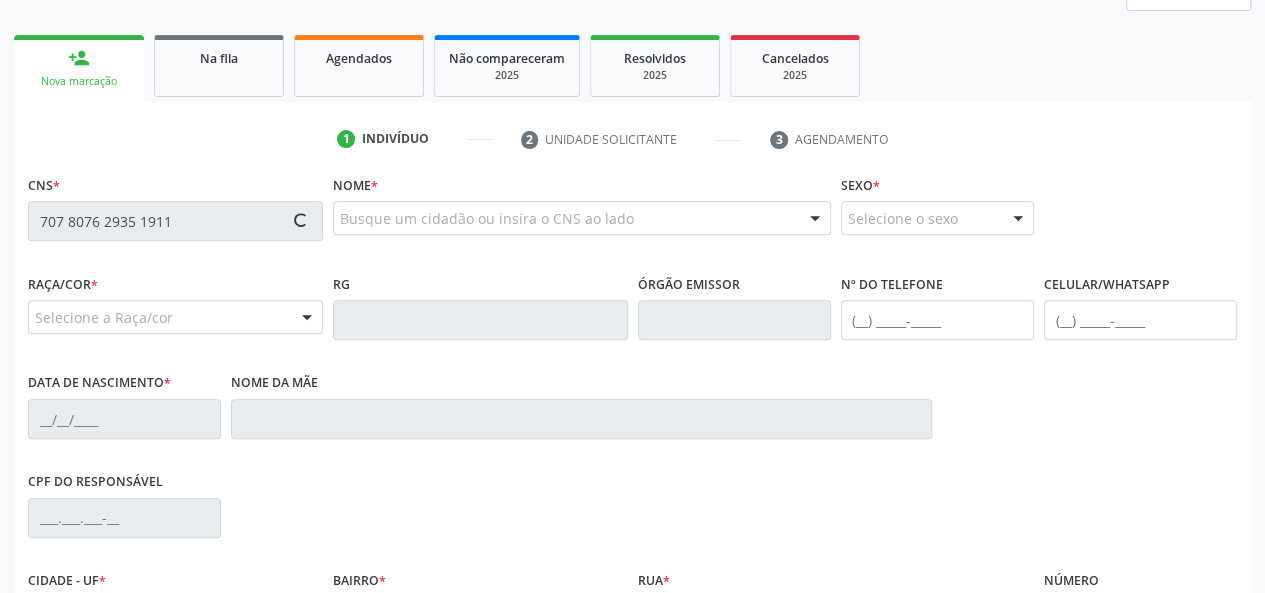 type on "707 8076 2935 1911" 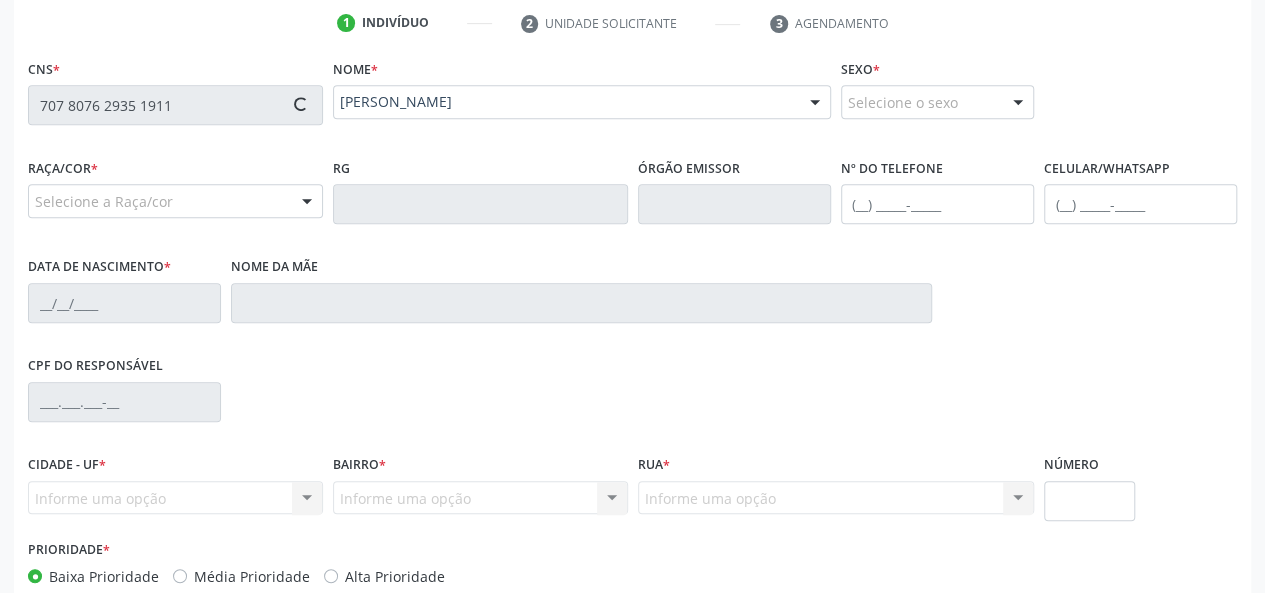 scroll, scrollTop: 518, scrollLeft: 0, axis: vertical 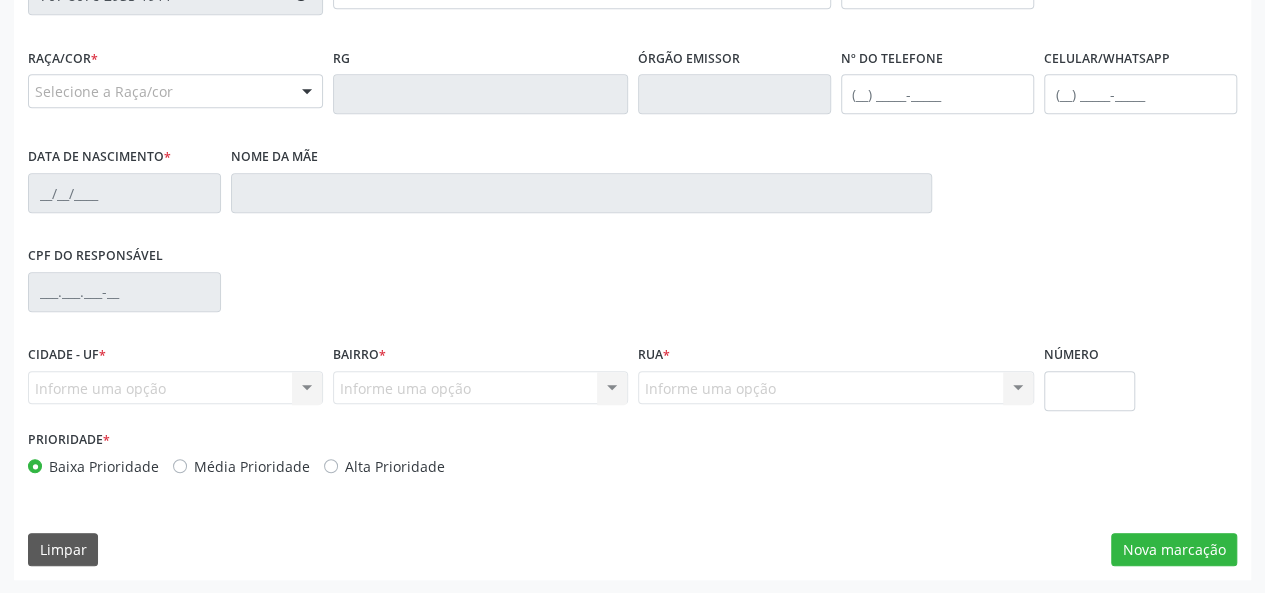 type on "[PHONE_NUMBER]" 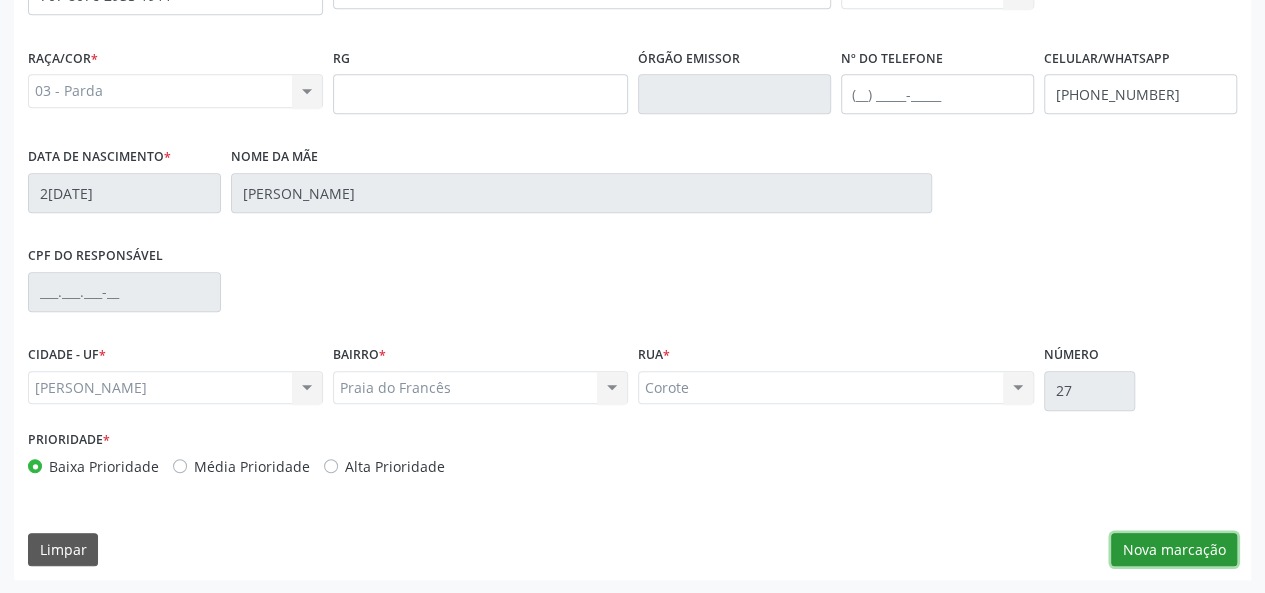 click on "Nova marcação" at bounding box center (1174, 550) 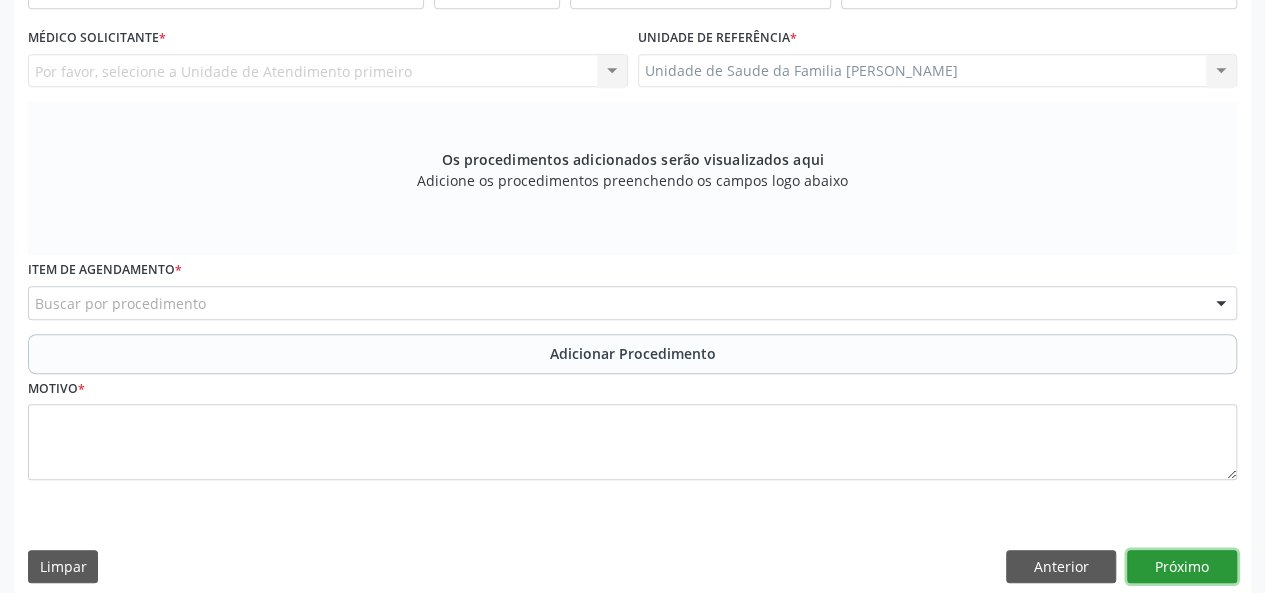 click on "Próximo" at bounding box center [1182, 567] 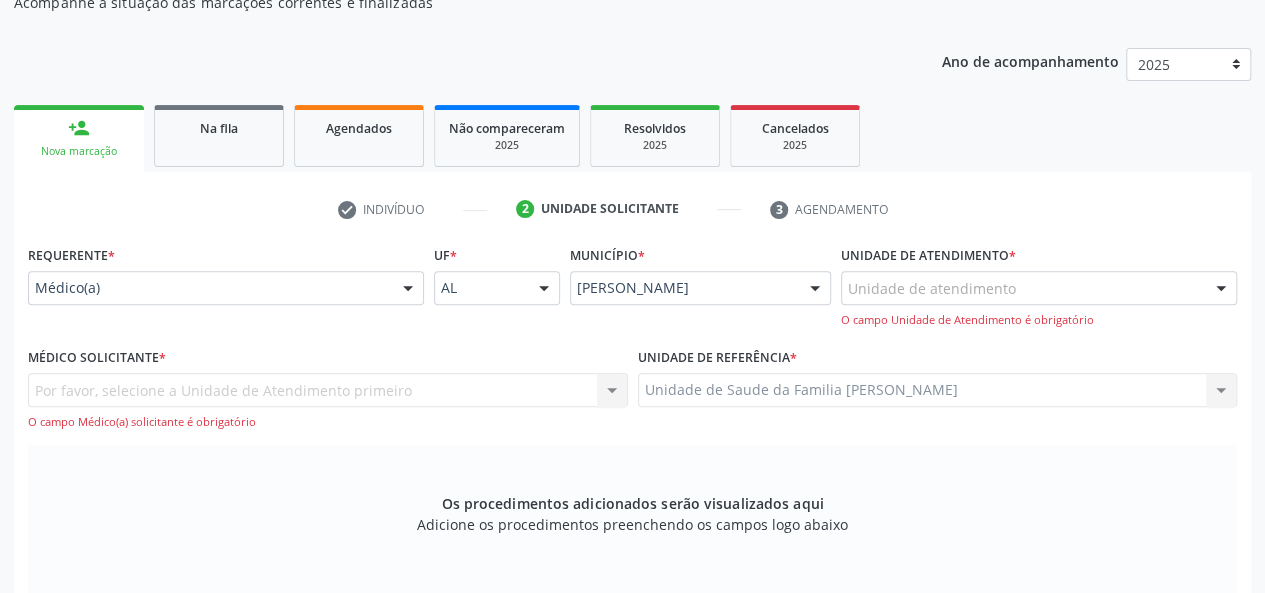 scroll, scrollTop: 218, scrollLeft: 0, axis: vertical 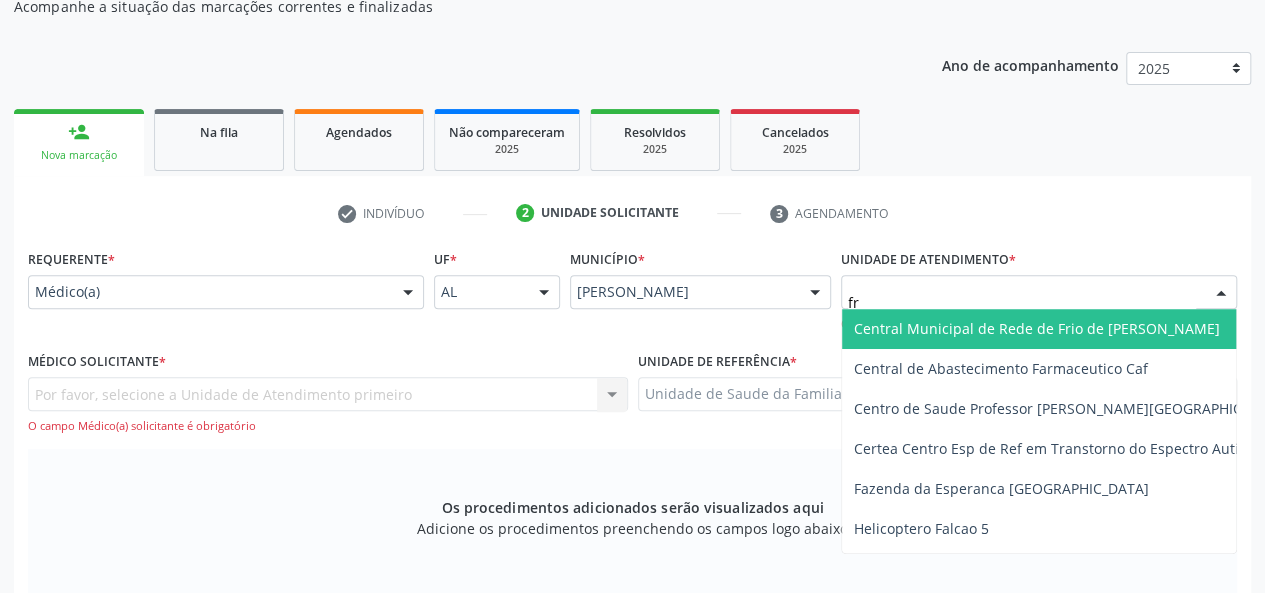 type on "fra" 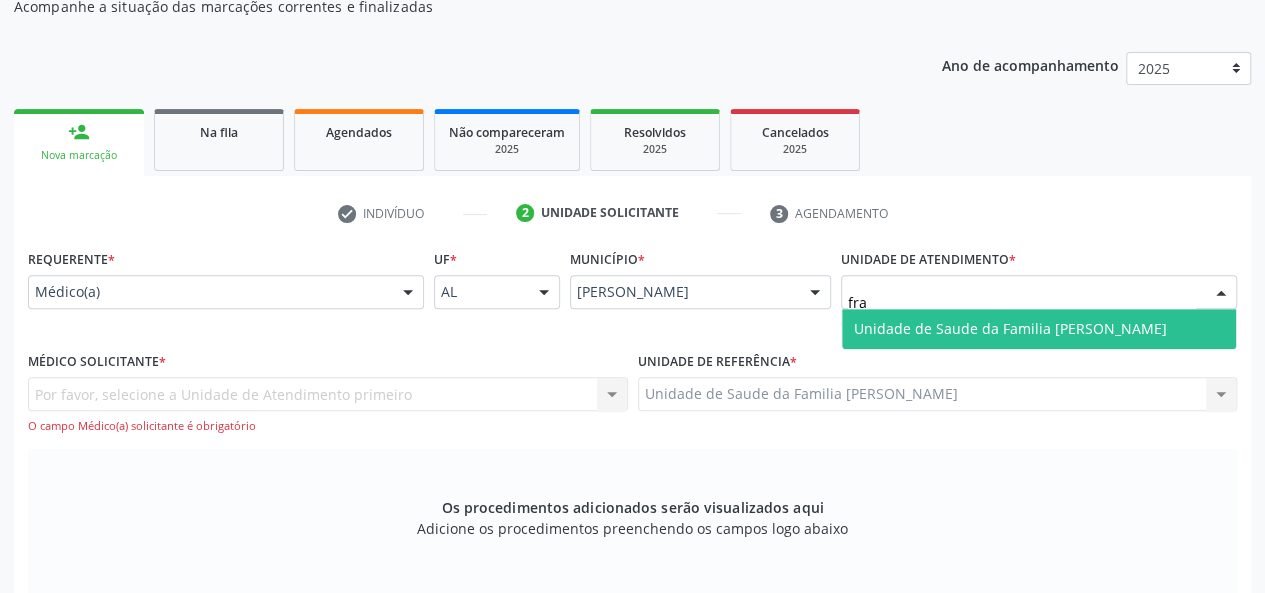 click on "Unidade de Saude da Familia [PERSON_NAME]" at bounding box center (1010, 328) 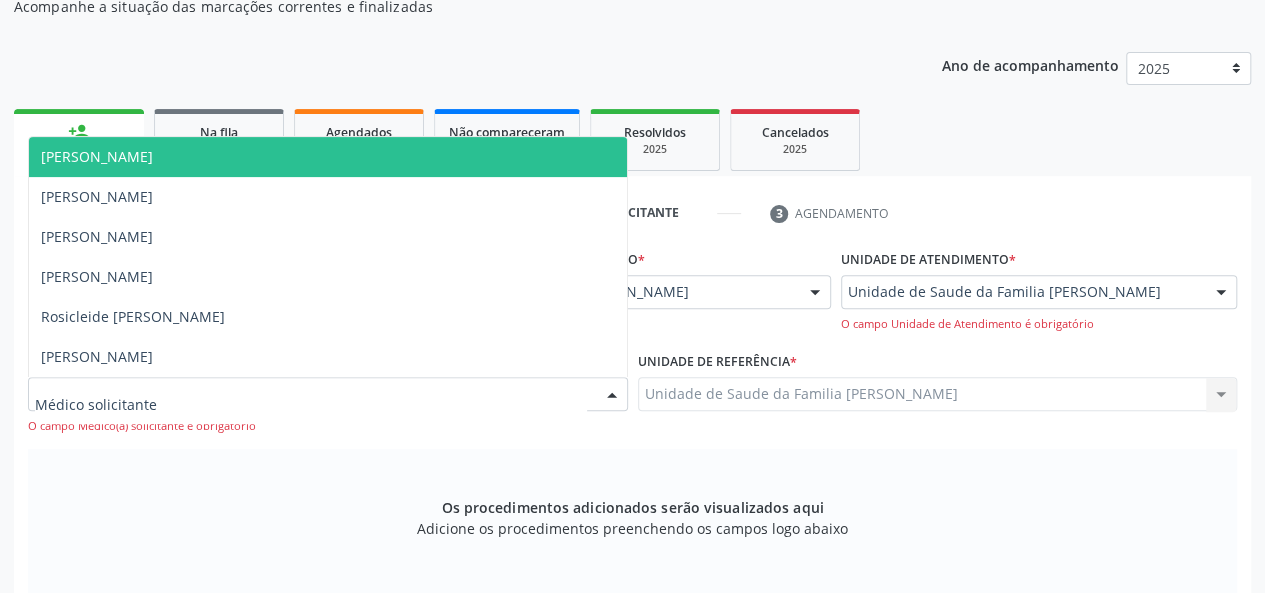 click on "[PERSON_NAME]" at bounding box center [97, 156] 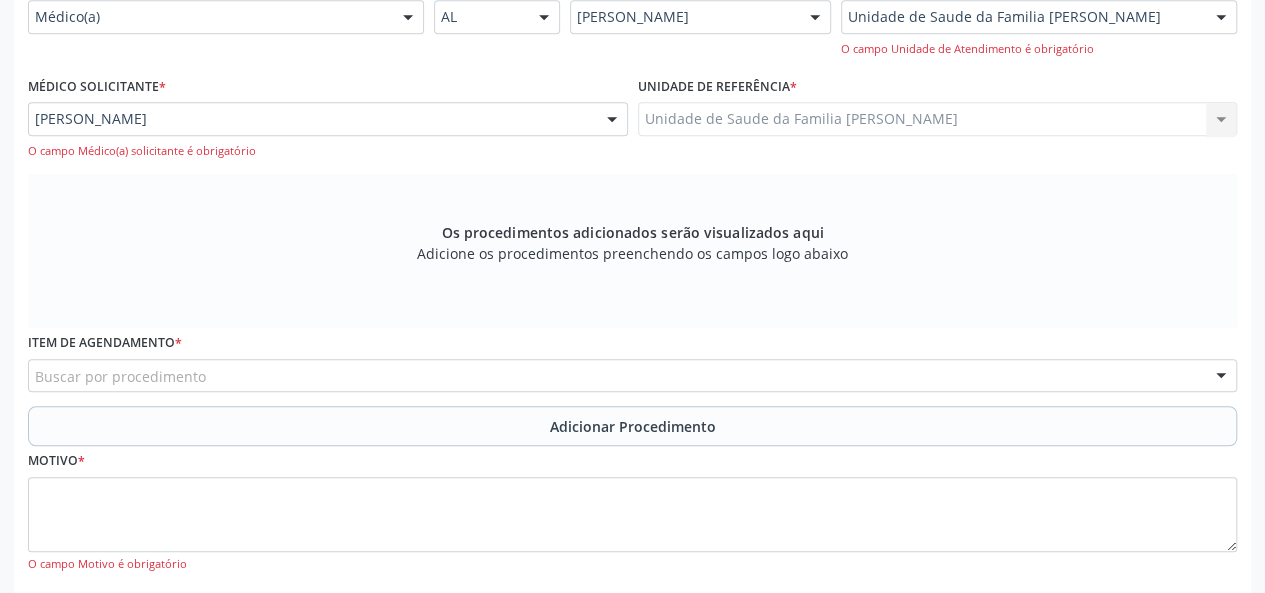 scroll, scrollTop: 518, scrollLeft: 0, axis: vertical 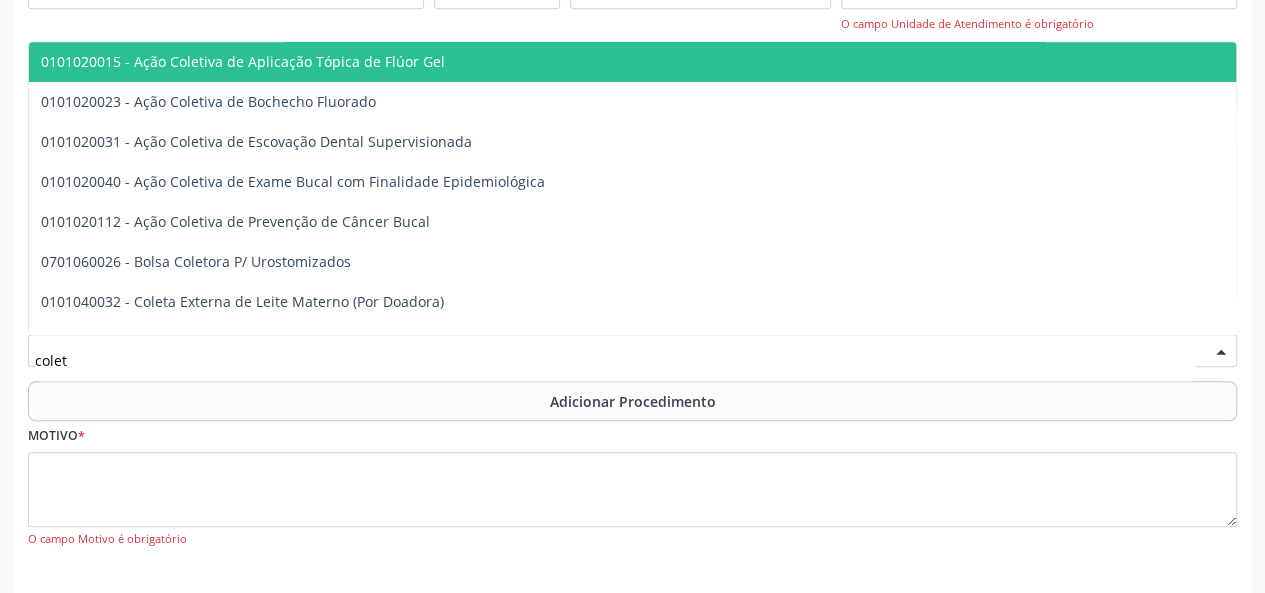 type on "coleta" 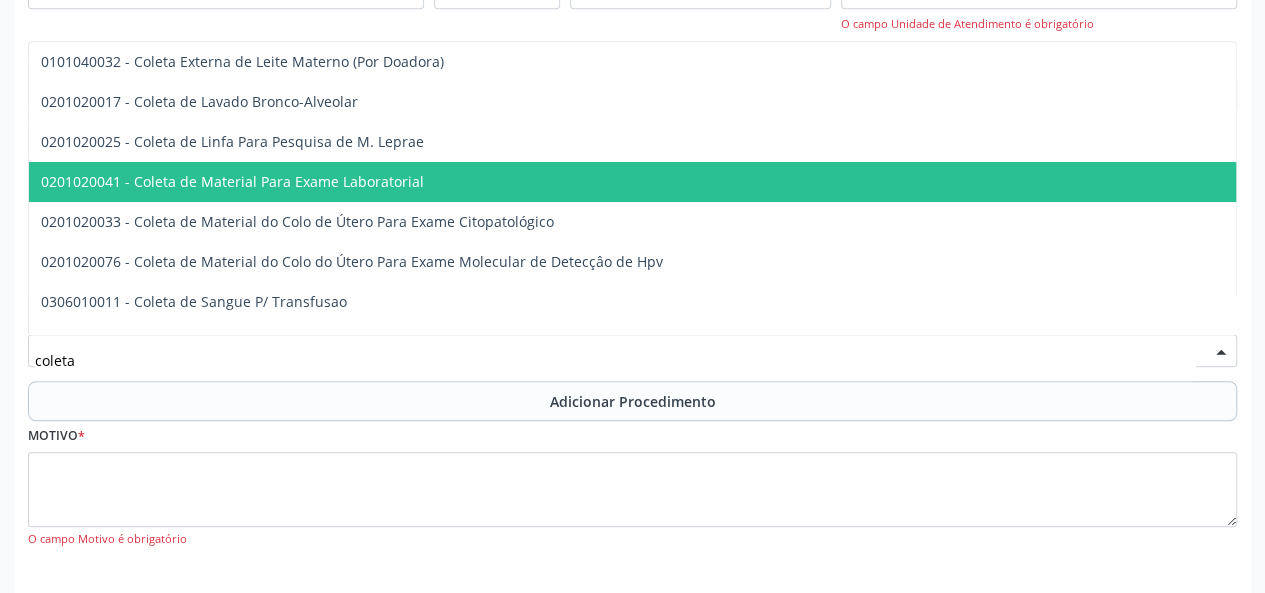 click on "0201020041 - Coleta de Material Para Exame Laboratorial" at bounding box center (232, 181) 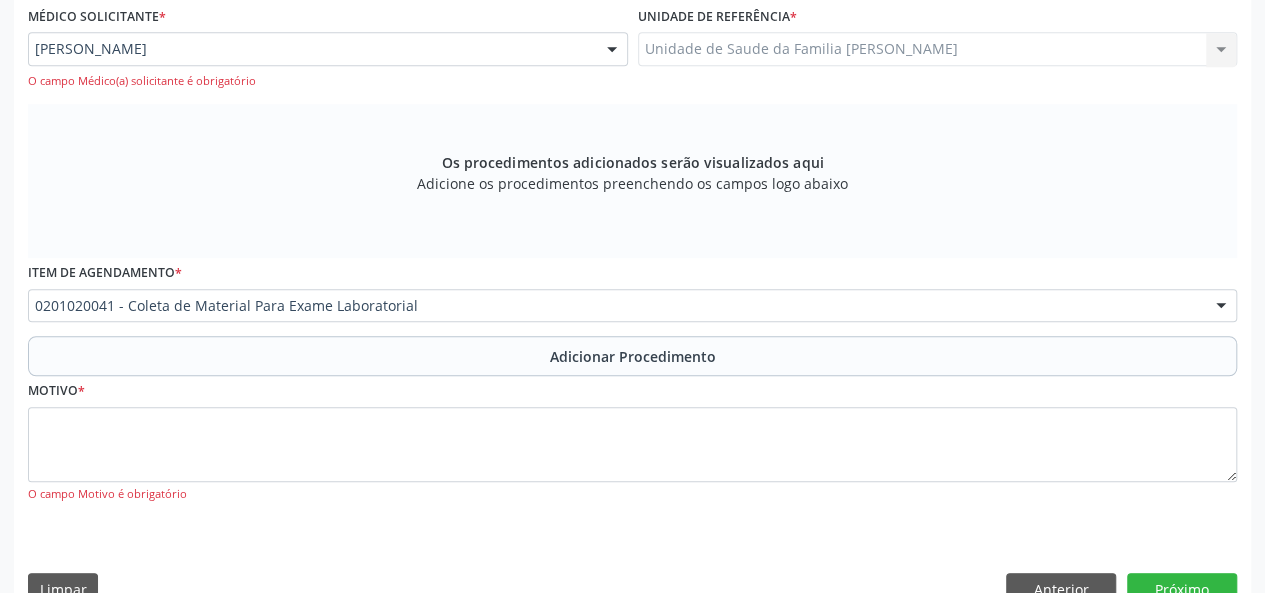 scroll, scrollTop: 602, scrollLeft: 0, axis: vertical 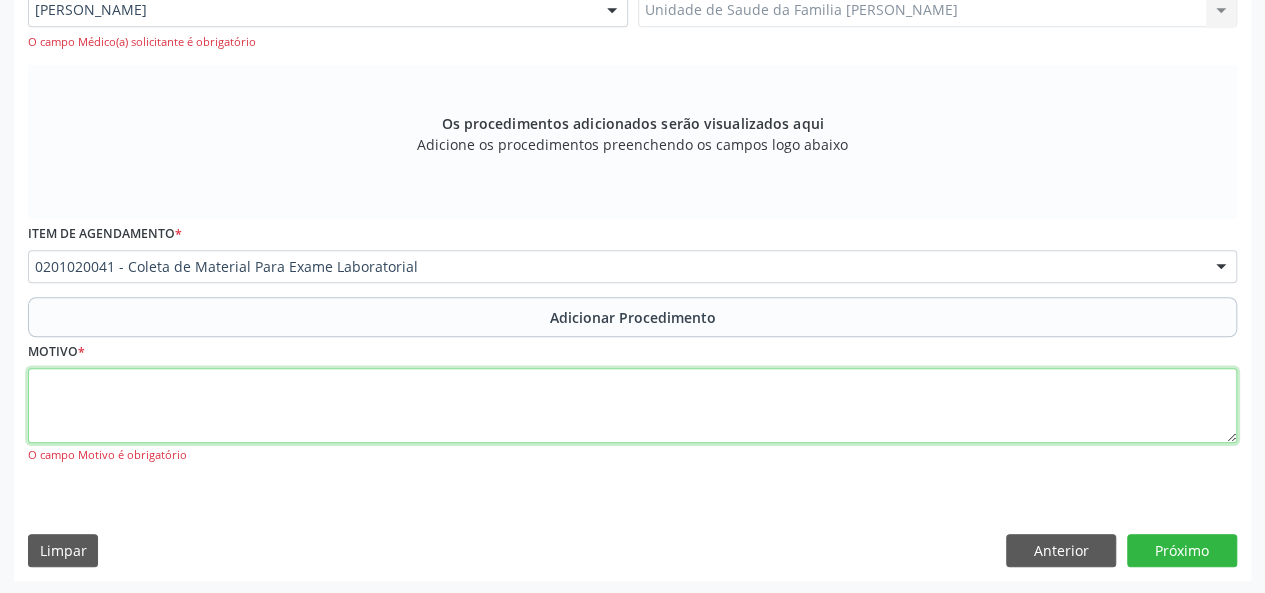 click at bounding box center (632, 406) 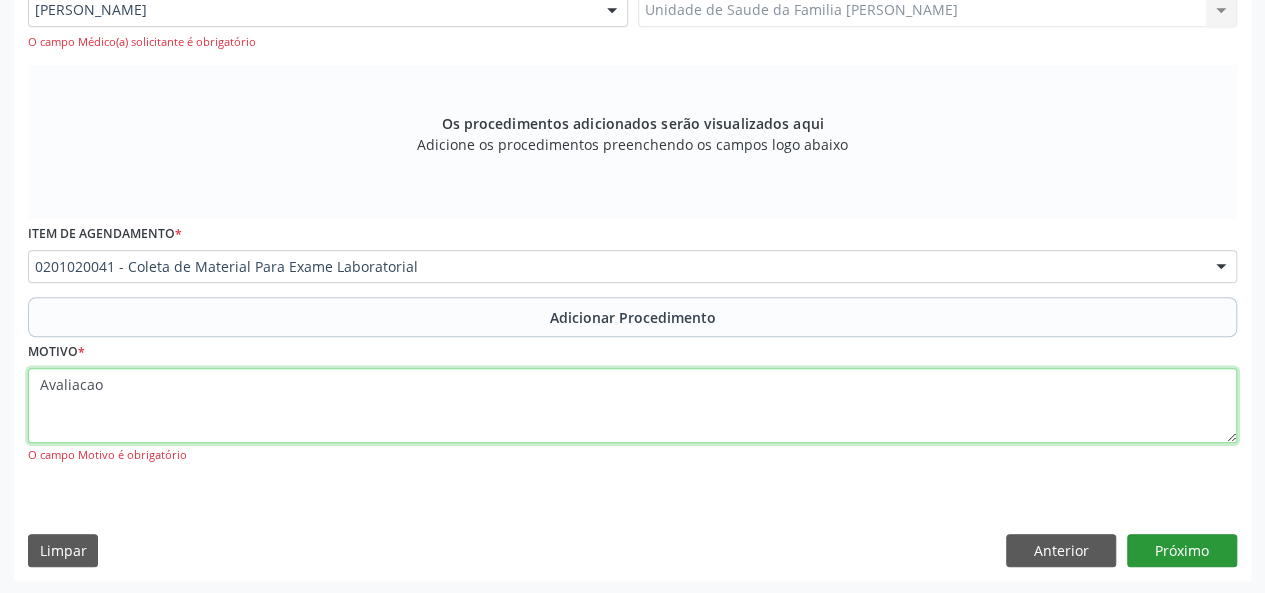 type on "Avaliacao" 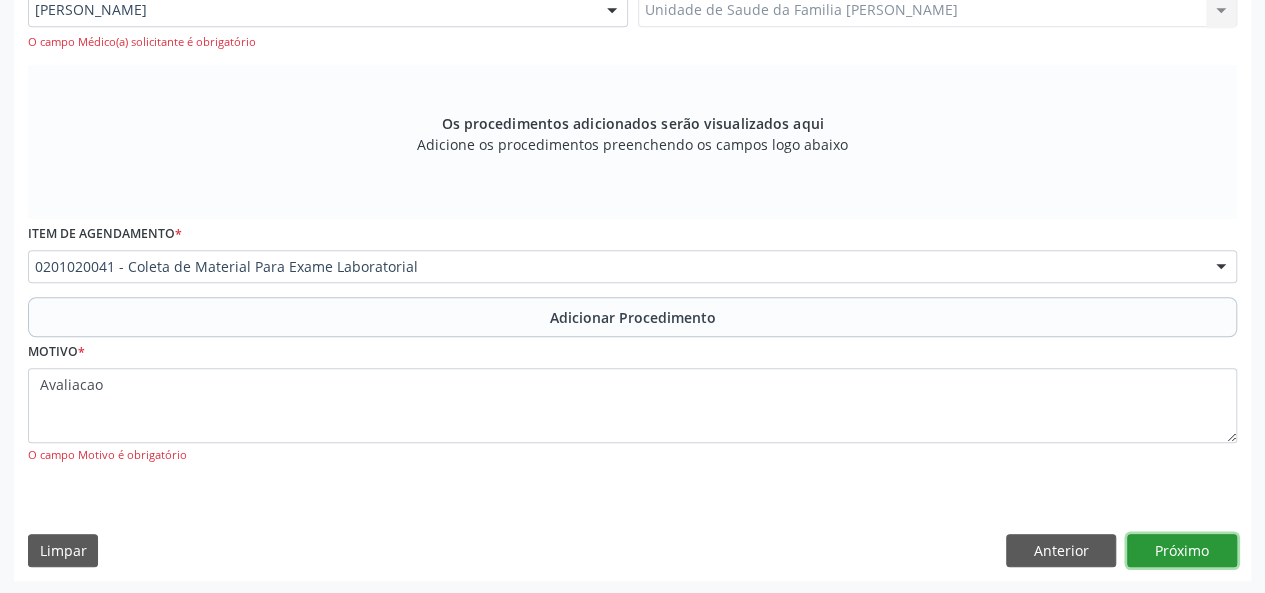 click on "Próximo" at bounding box center [1182, 551] 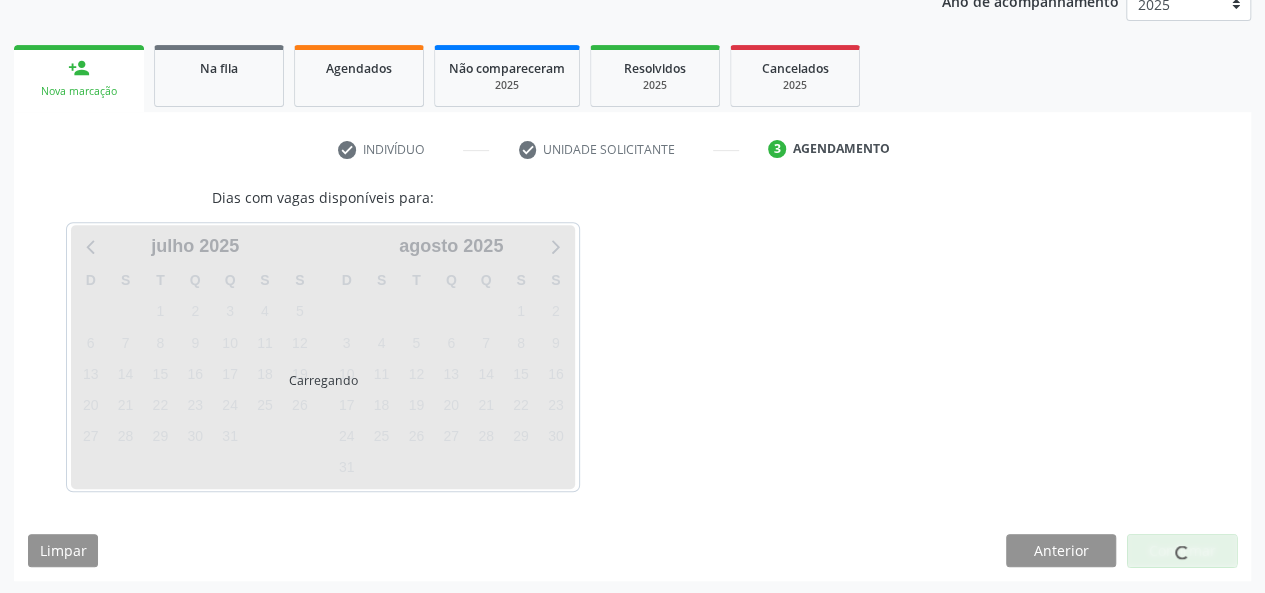 scroll, scrollTop: 340, scrollLeft: 0, axis: vertical 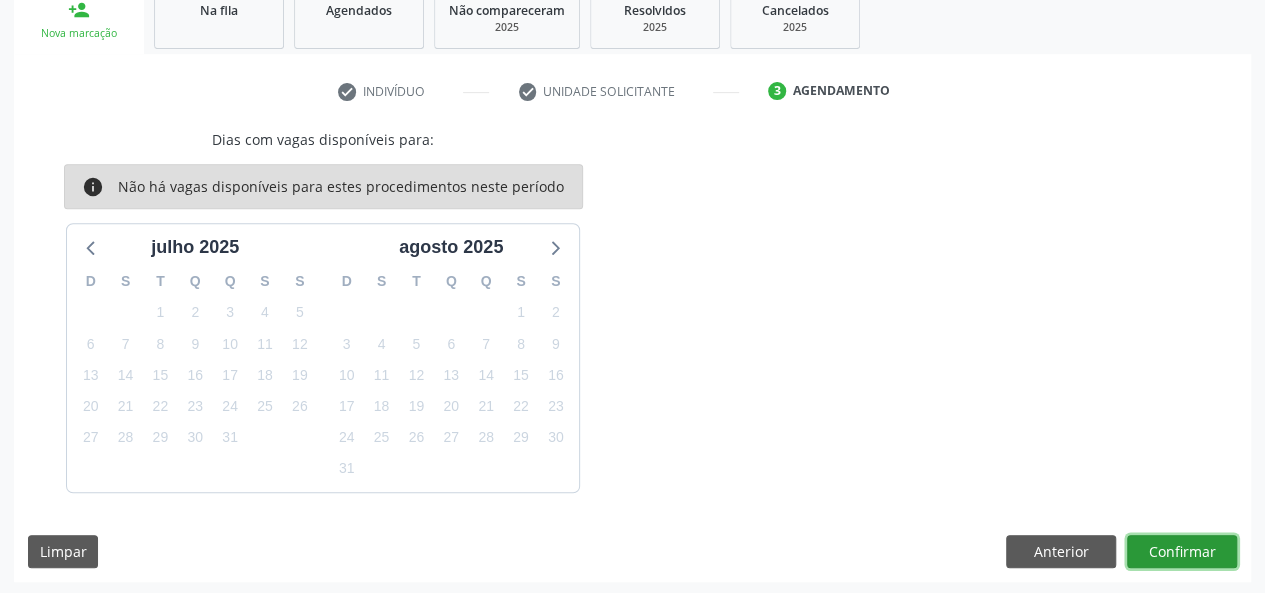 click on "Confirmar" at bounding box center (1182, 552) 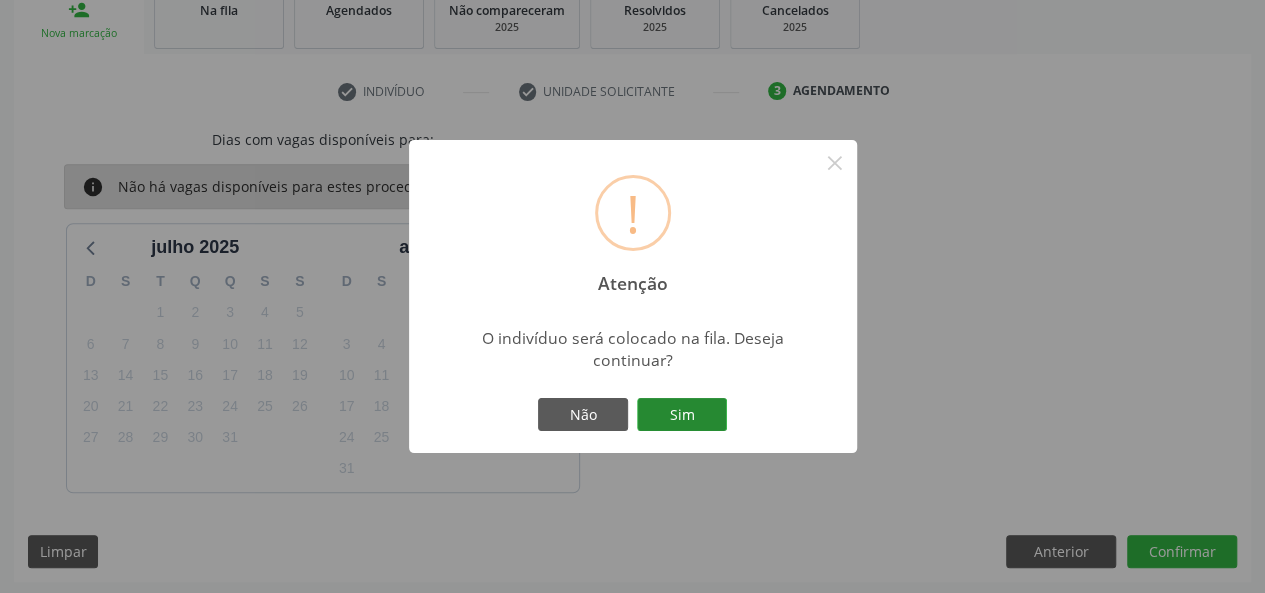 click on "Sim" at bounding box center [682, 415] 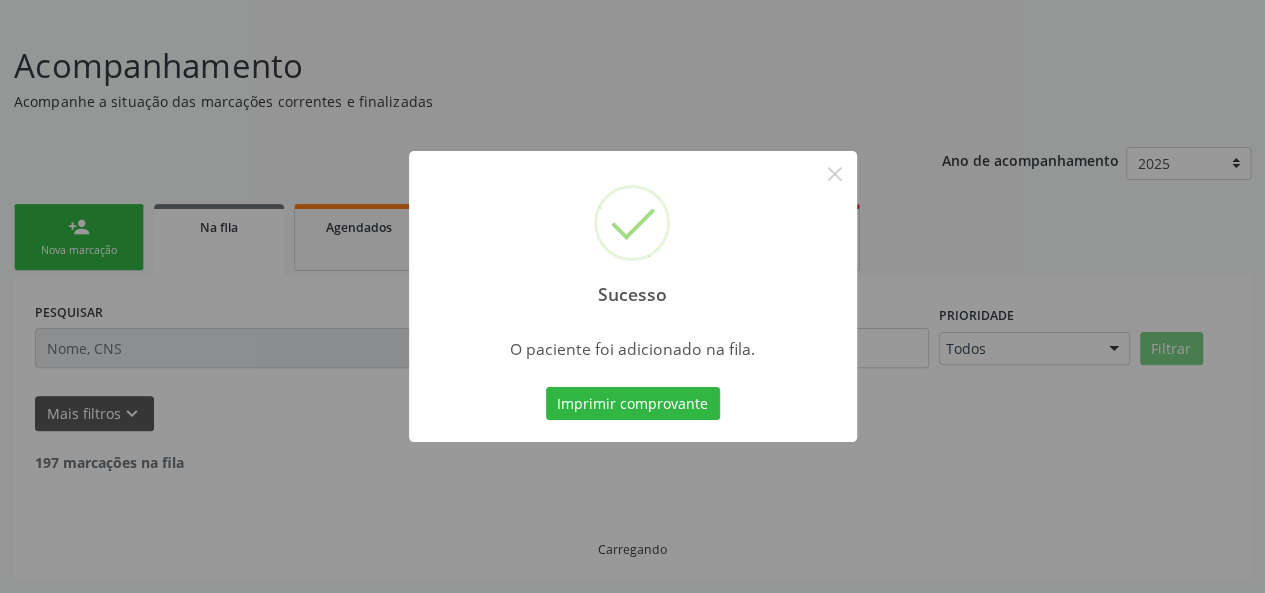 scroll, scrollTop: 100, scrollLeft: 0, axis: vertical 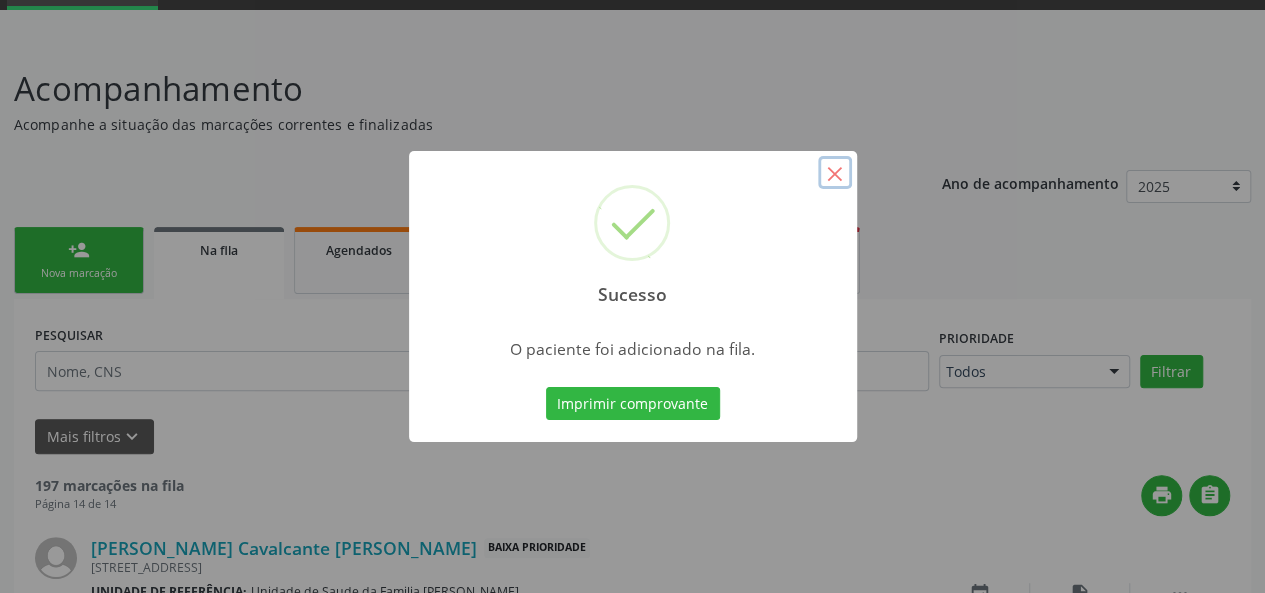 click on "×" at bounding box center [835, 173] 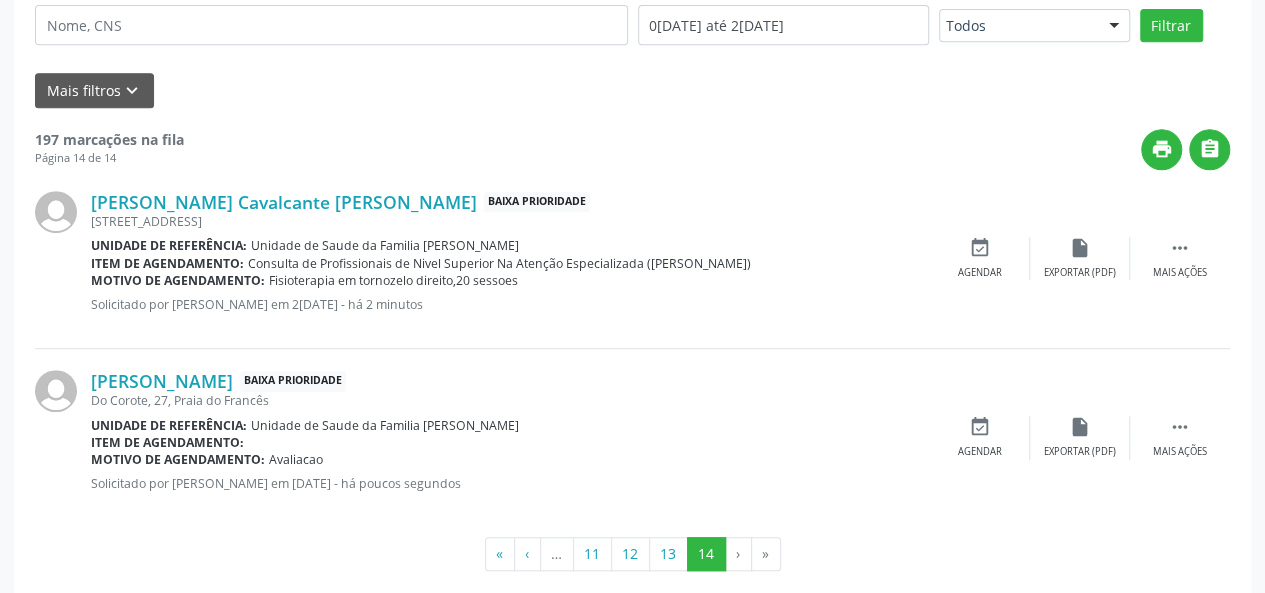 scroll, scrollTop: 470, scrollLeft: 0, axis: vertical 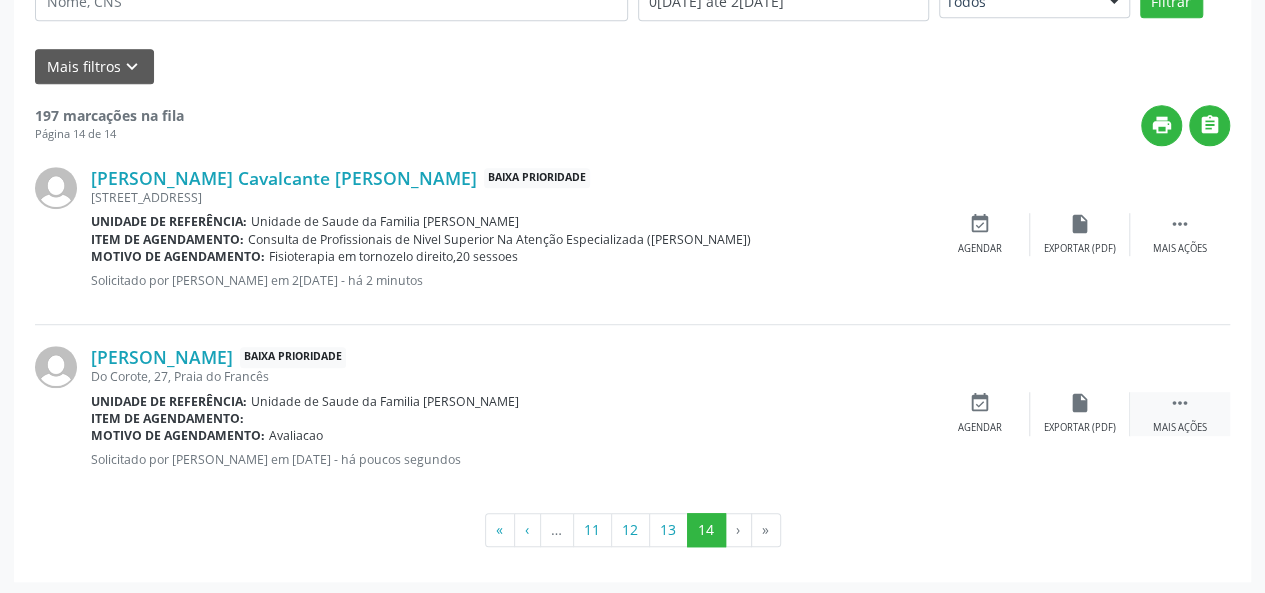 click on "" at bounding box center (1180, 403) 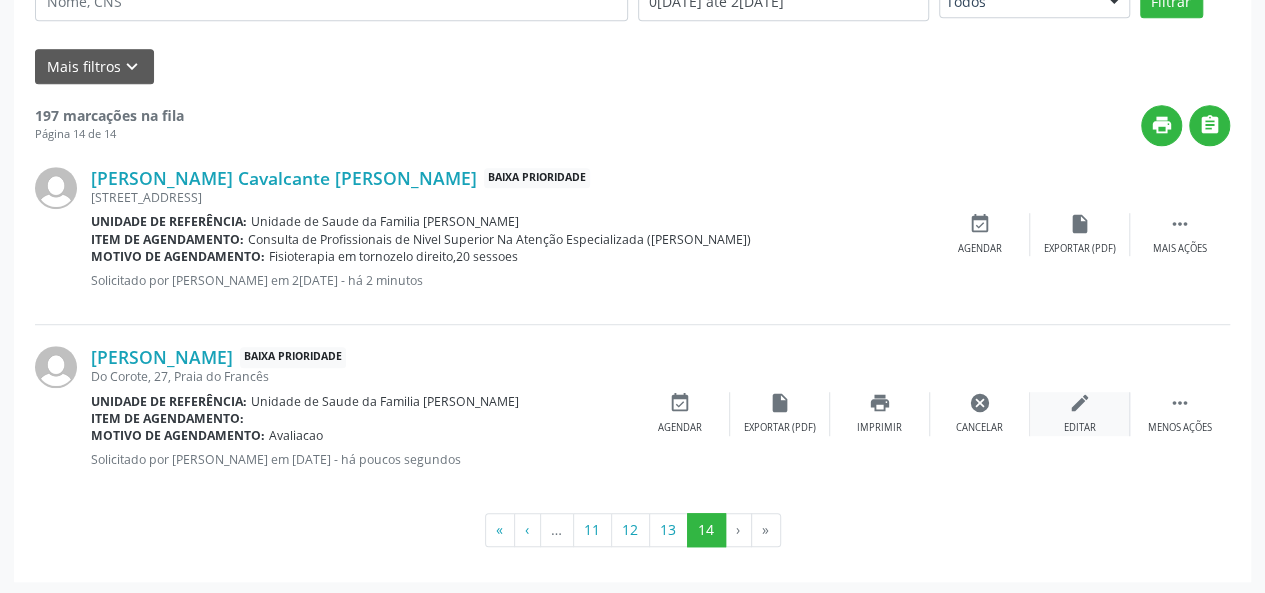 click on "edit" at bounding box center [1080, 403] 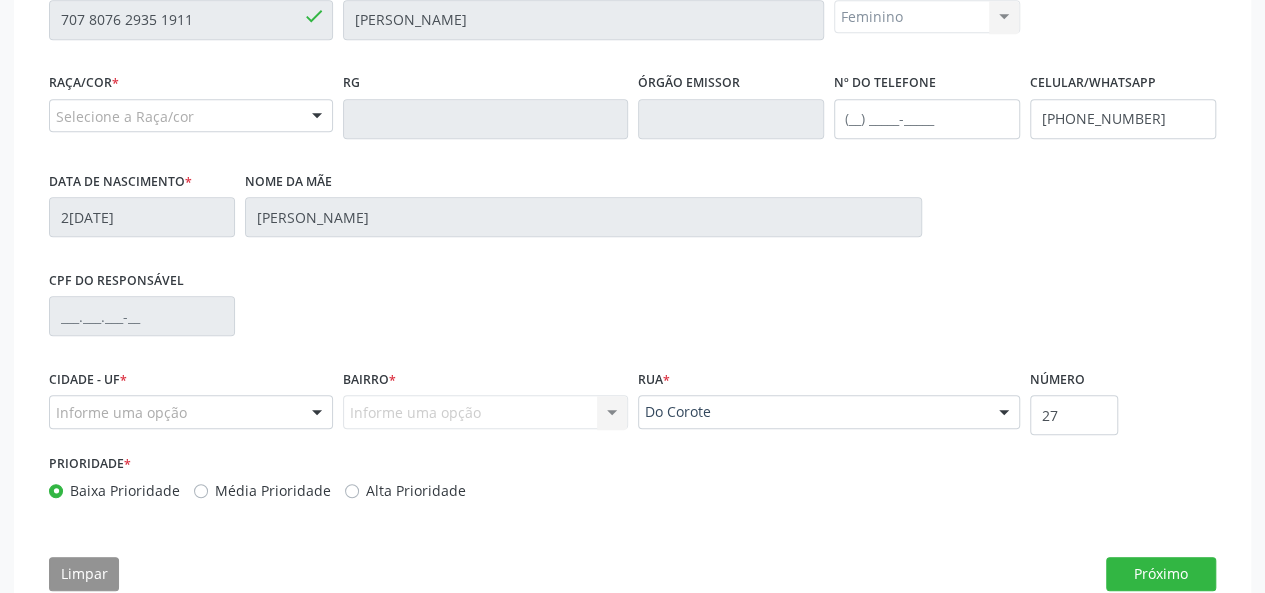 scroll, scrollTop: 544, scrollLeft: 0, axis: vertical 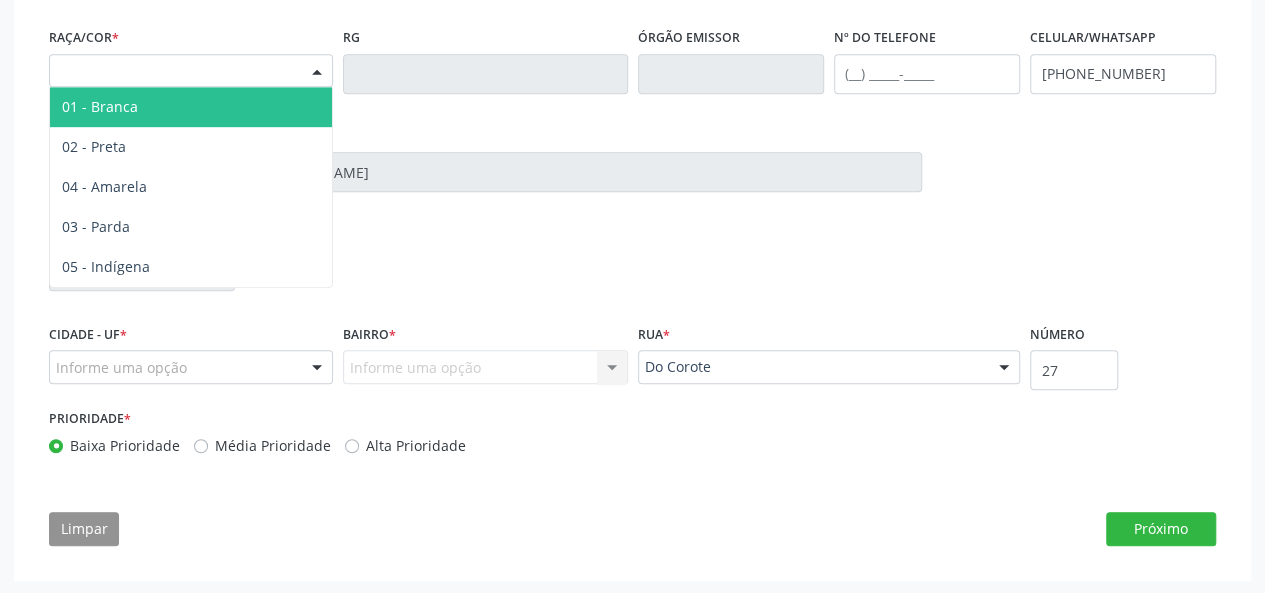 click on "Selecione a Raça/cor" at bounding box center (191, 71) 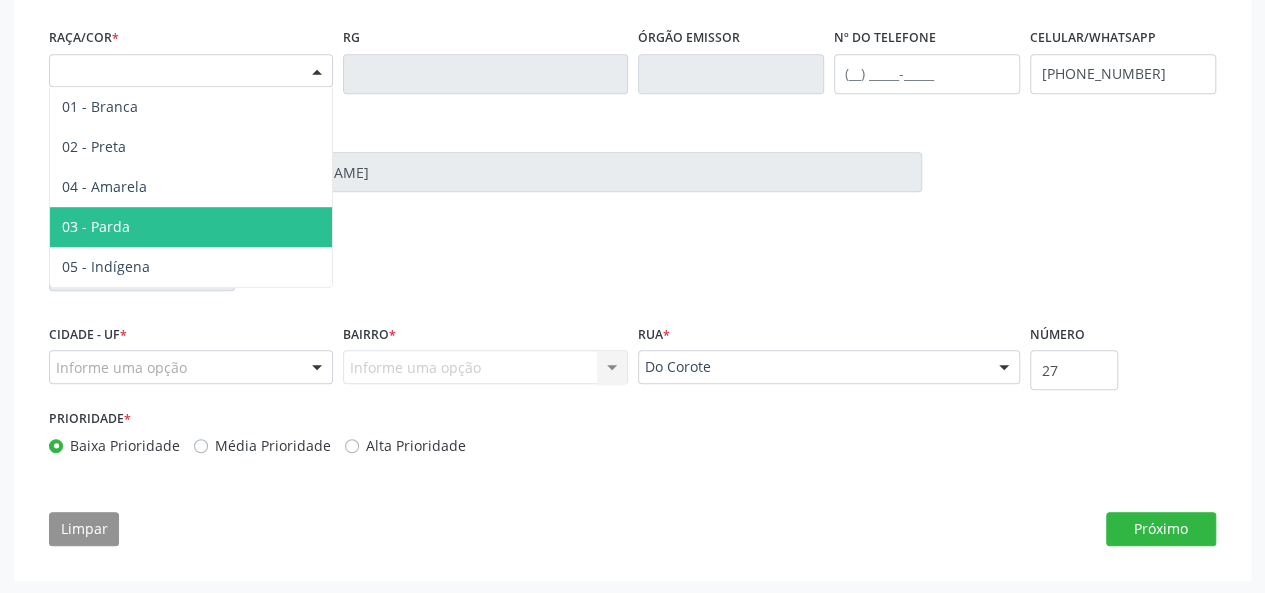 click on "03 - Parda" at bounding box center (191, 227) 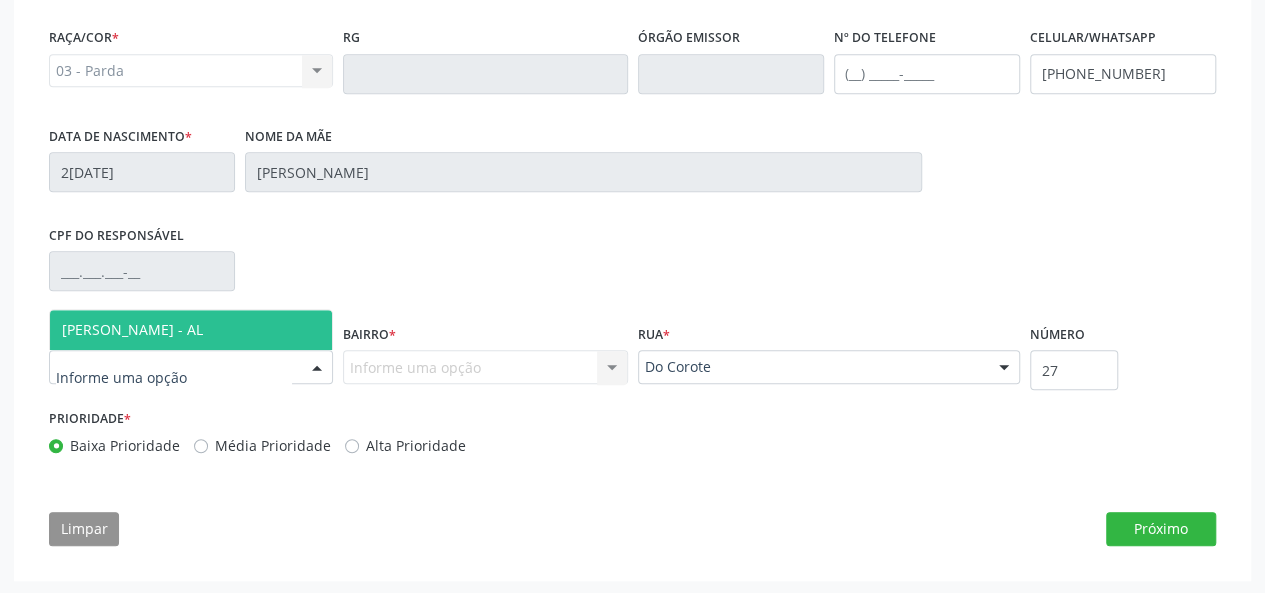 click on "[PERSON_NAME] - AL" at bounding box center [132, 329] 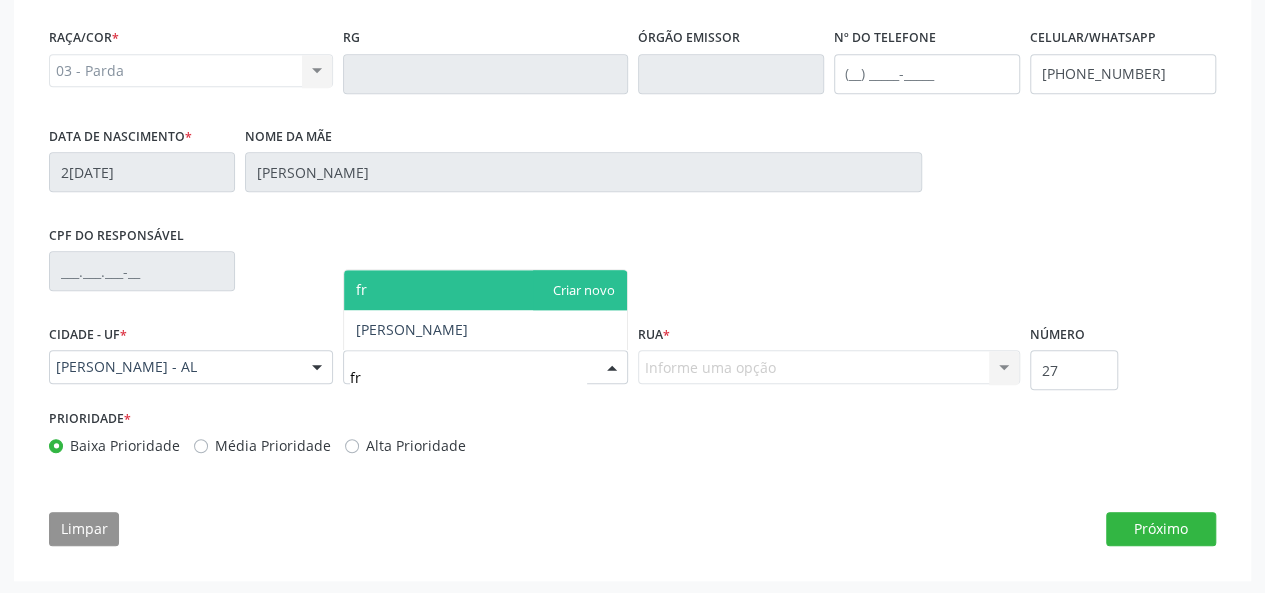 type on "fra" 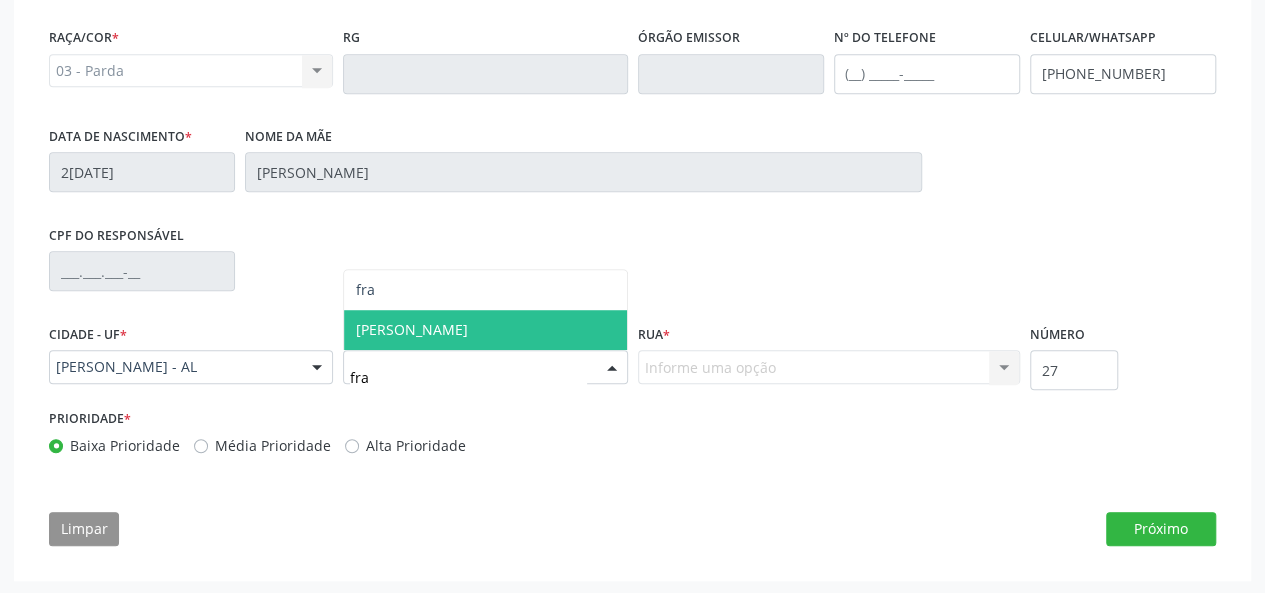 click on "[PERSON_NAME]" at bounding box center (485, 330) 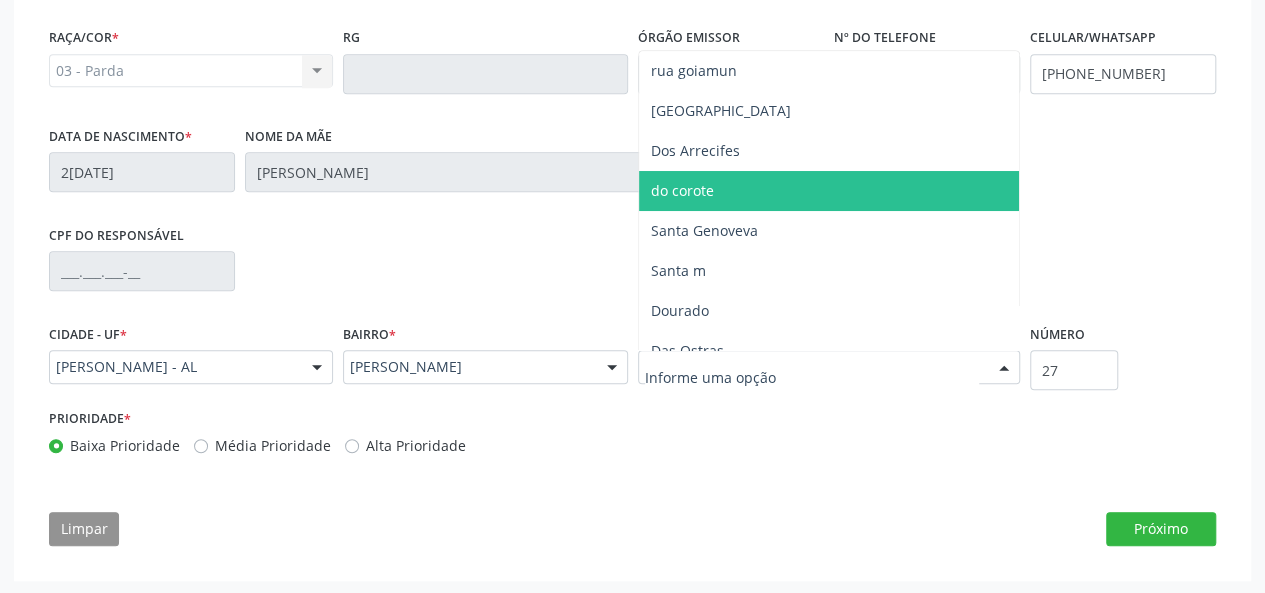 click on "do corote" at bounding box center [829, 191] 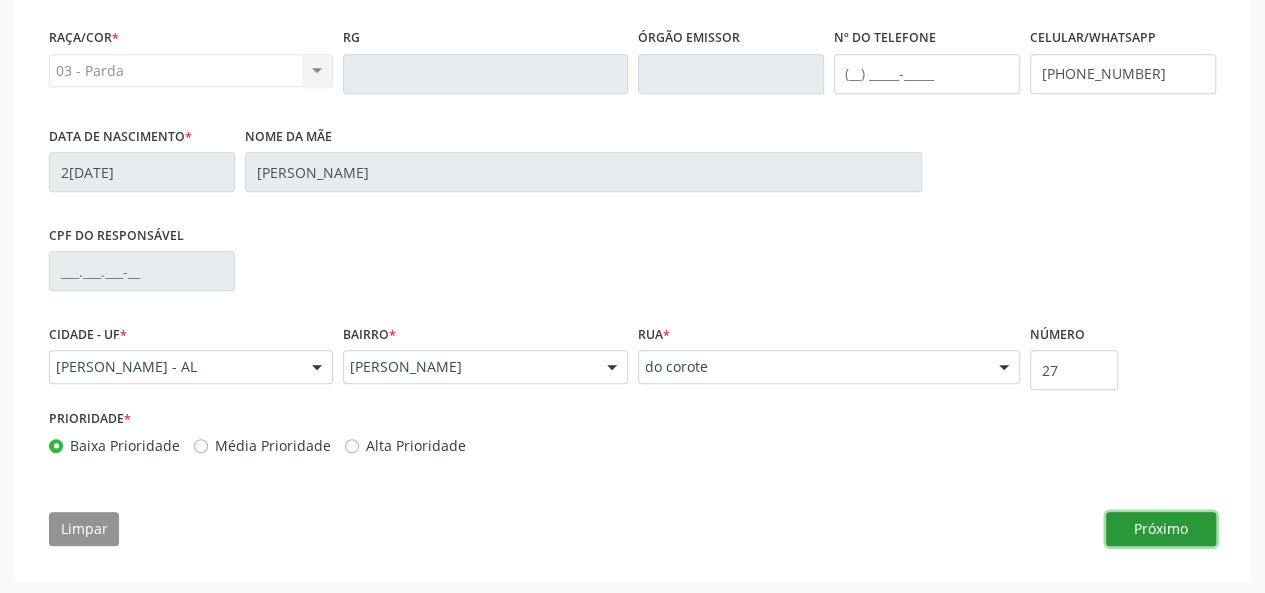 click on "Próximo" at bounding box center (1161, 529) 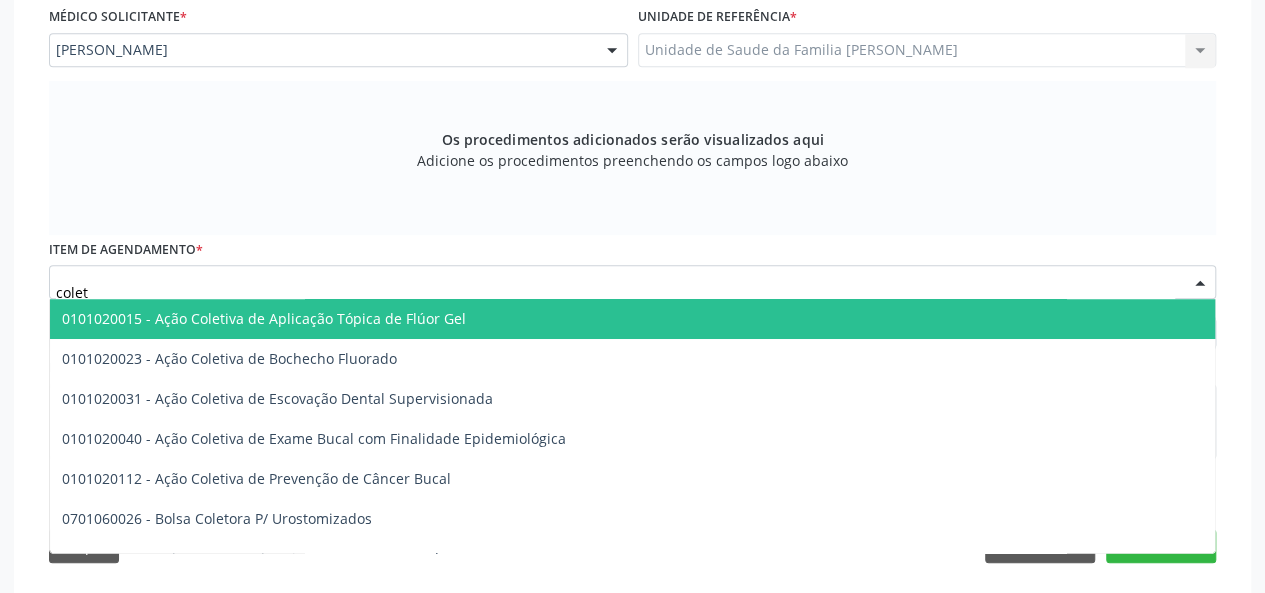 type on "coleta" 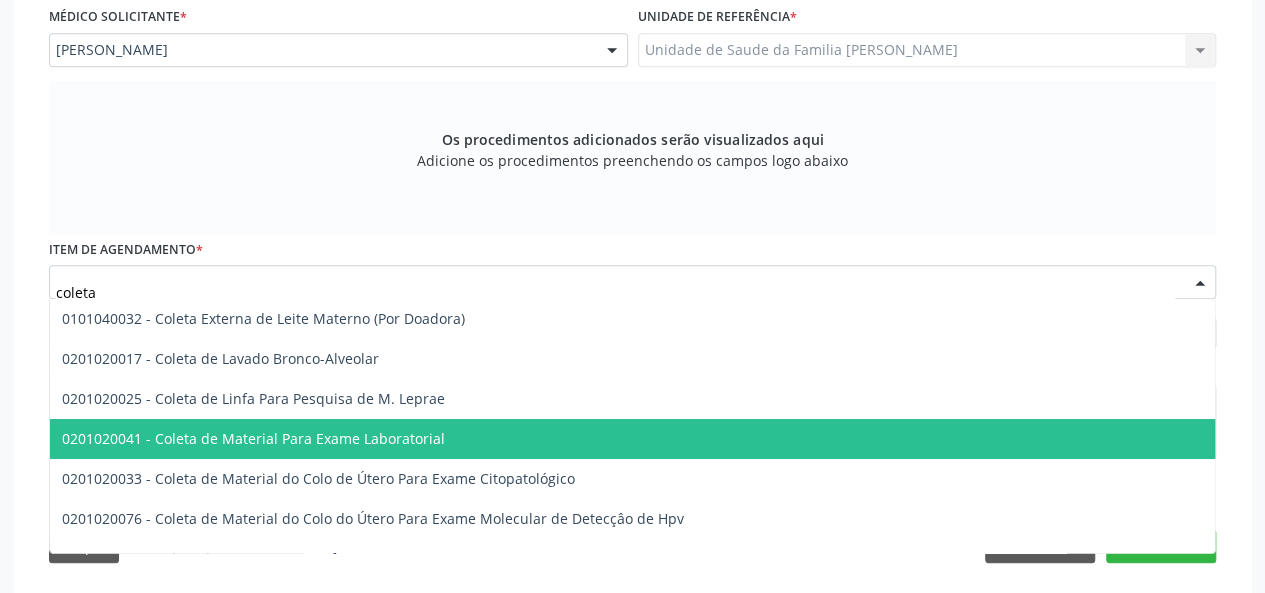 click on "0201020041 - Coleta de Material Para Exame Laboratorial" at bounding box center (253, 438) 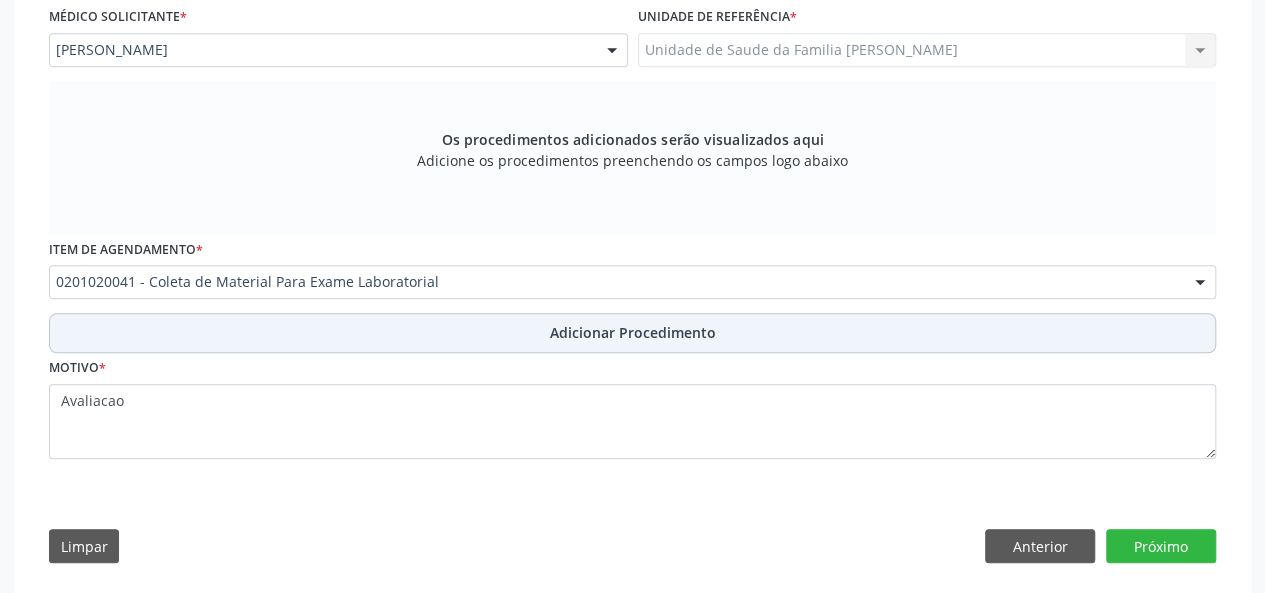 click on "Adicionar Procedimento" at bounding box center [632, 333] 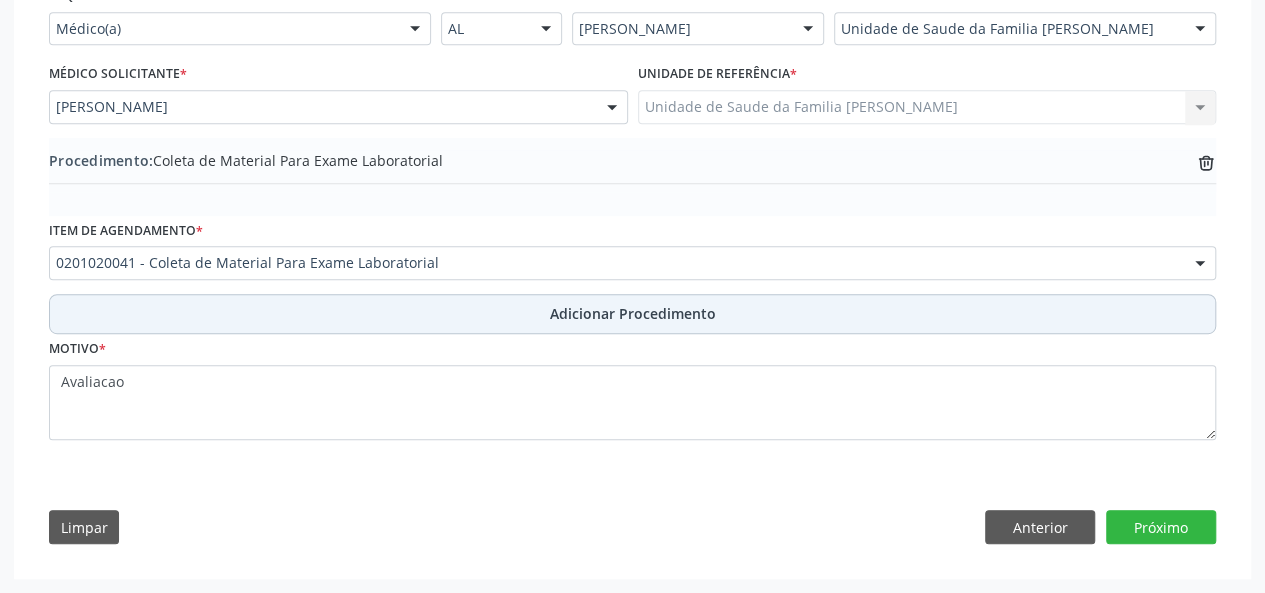 scroll, scrollTop: 484, scrollLeft: 0, axis: vertical 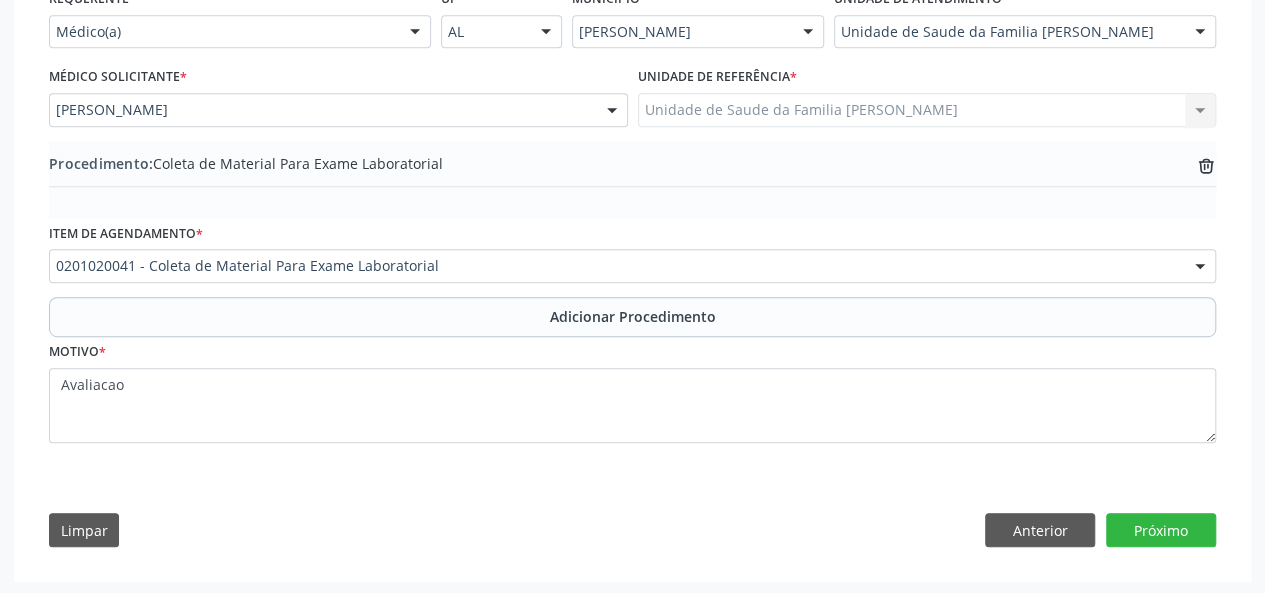 click on "Requerente
*
Médico(a)         Médico(a)   Enfermeiro(a)   Paciente
Nenhum resultado encontrado para: "   "
Não há nenhuma opção para ser exibida.
UF
*
AL         AL
Nenhum resultado encontrado para: "   "
Não há nenhuma opção para ser exibida.
Município
*
[PERSON_NAME] resultado encontrado para: "   "
Não há nenhuma opção para ser exibida.
Unidade de atendimento
*
Unidade de Saude da Familia [PERSON_NAME] Baron 58   Aeronave Cessna   Associacao Divina Misericordia   Caps [PERSON_NAME] Sarmento   Central Municipal de Rede de Frio de Marechal Deodoro   Central de Abastecimento Farmaceutico Caf   Centro Municipal de Especialidade Odontologica   Centro de Parto Normal Imaculada Conceicao   Centro de Saude Professor Estacio de Lima                   Labmar" at bounding box center [632, 272] 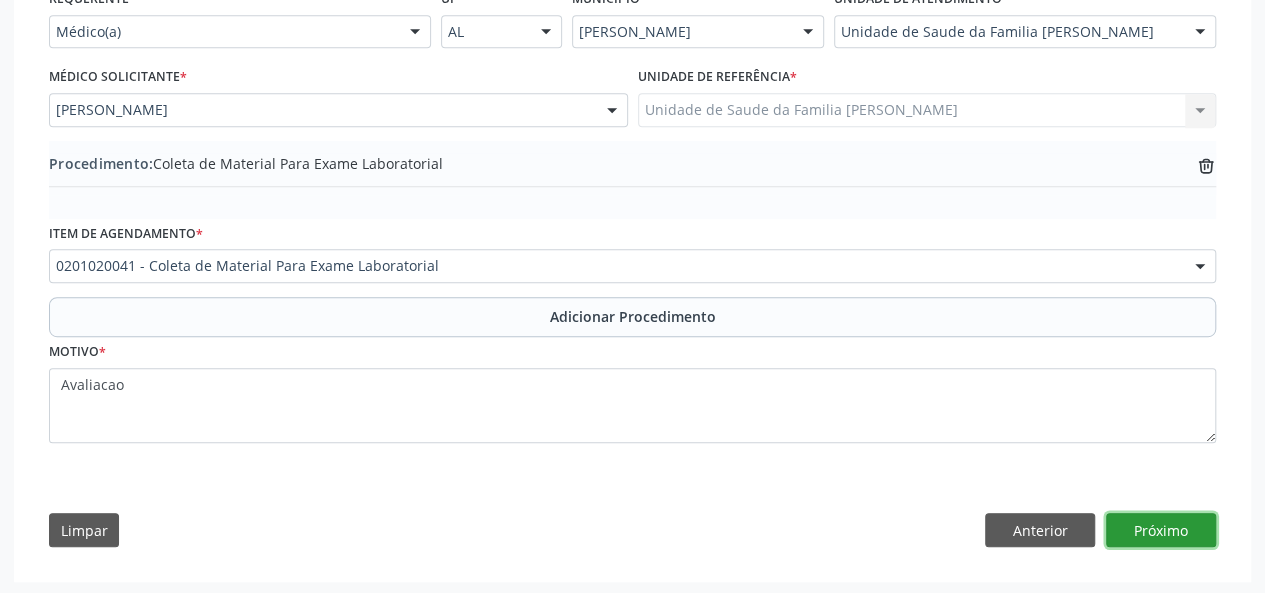 click on "Próximo" at bounding box center (1161, 530) 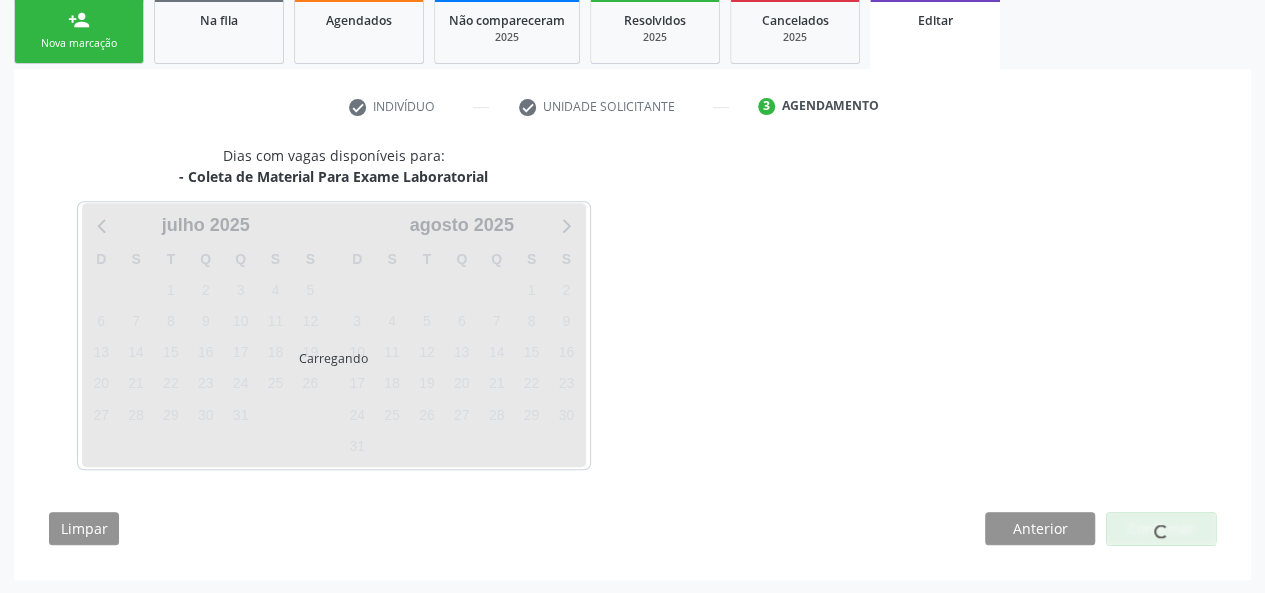 scroll, scrollTop: 388, scrollLeft: 0, axis: vertical 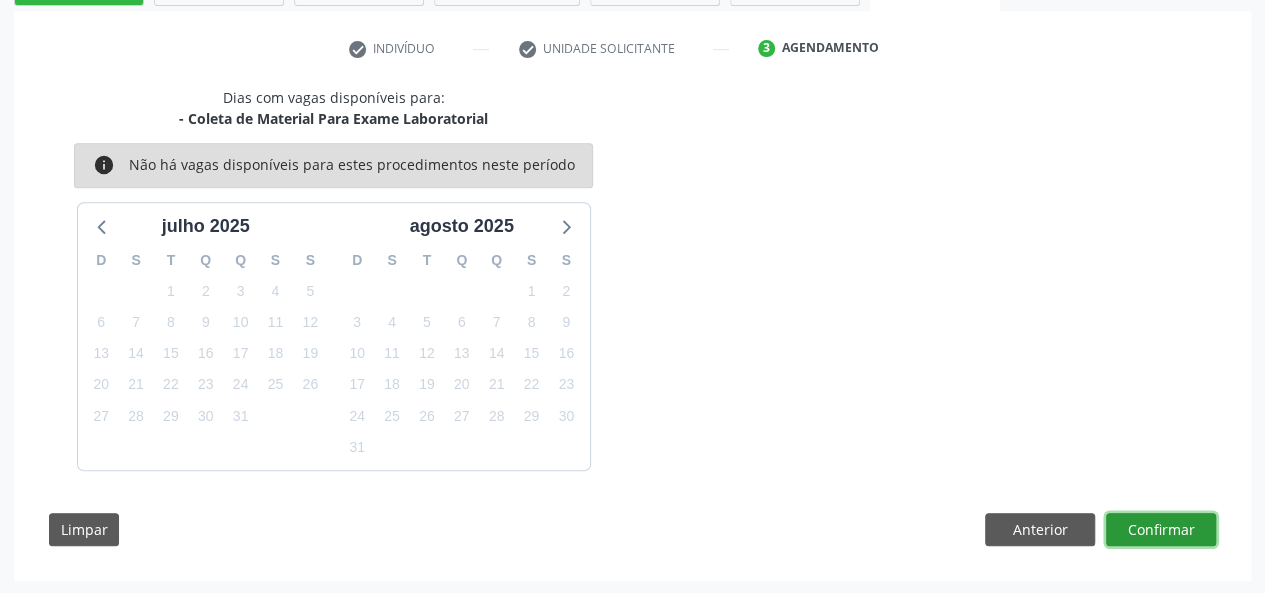 click on "Confirmar" at bounding box center [1161, 530] 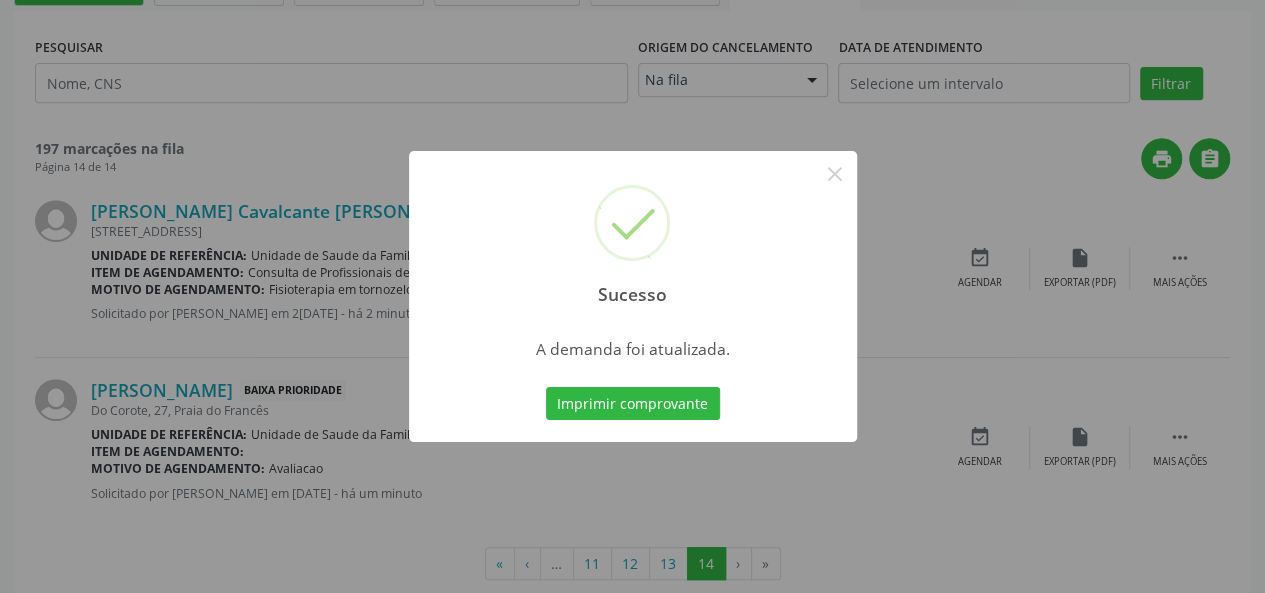 scroll, scrollTop: 0, scrollLeft: 0, axis: both 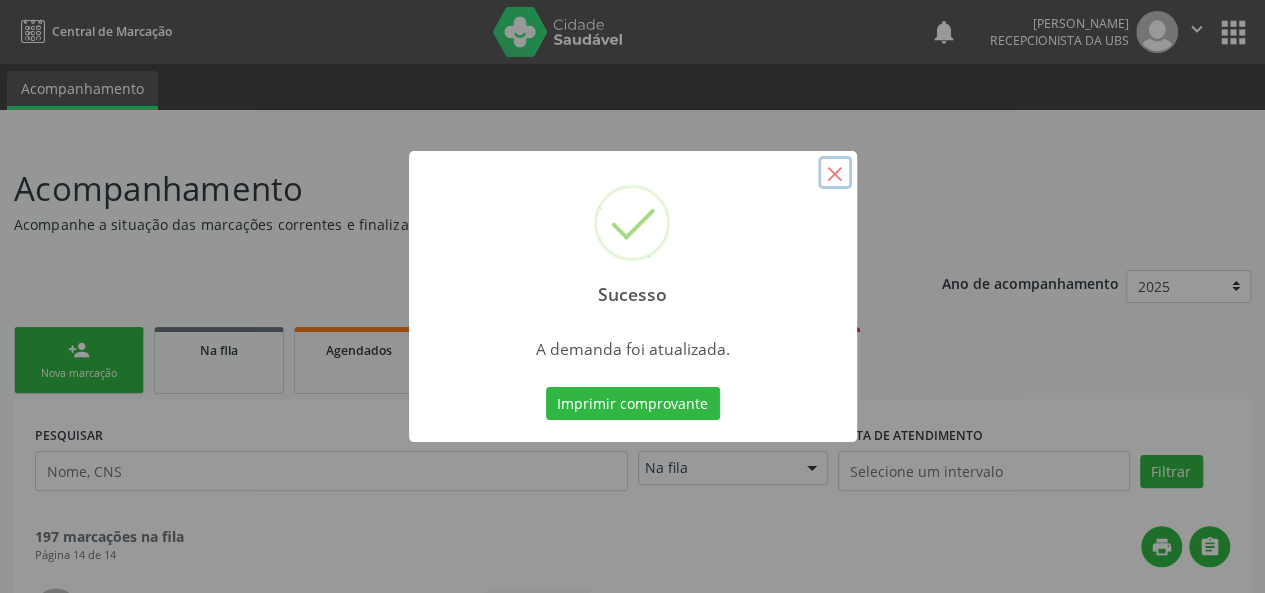 click on "×" at bounding box center [835, 173] 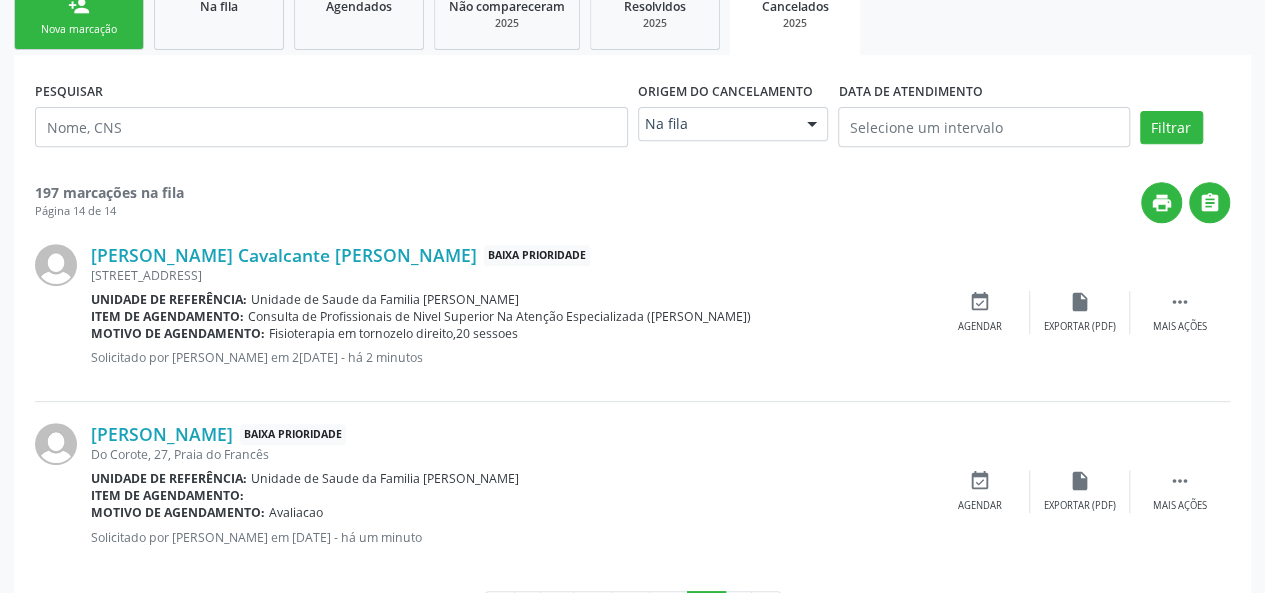scroll, scrollTop: 422, scrollLeft: 0, axis: vertical 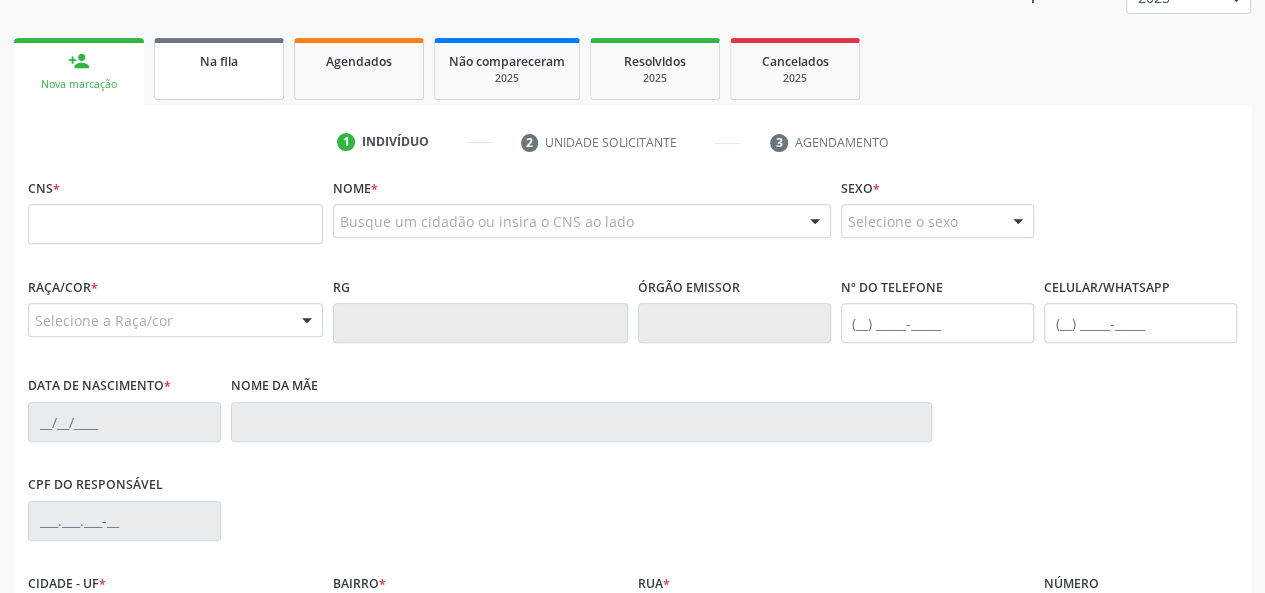 click on "Na fila" at bounding box center [219, 60] 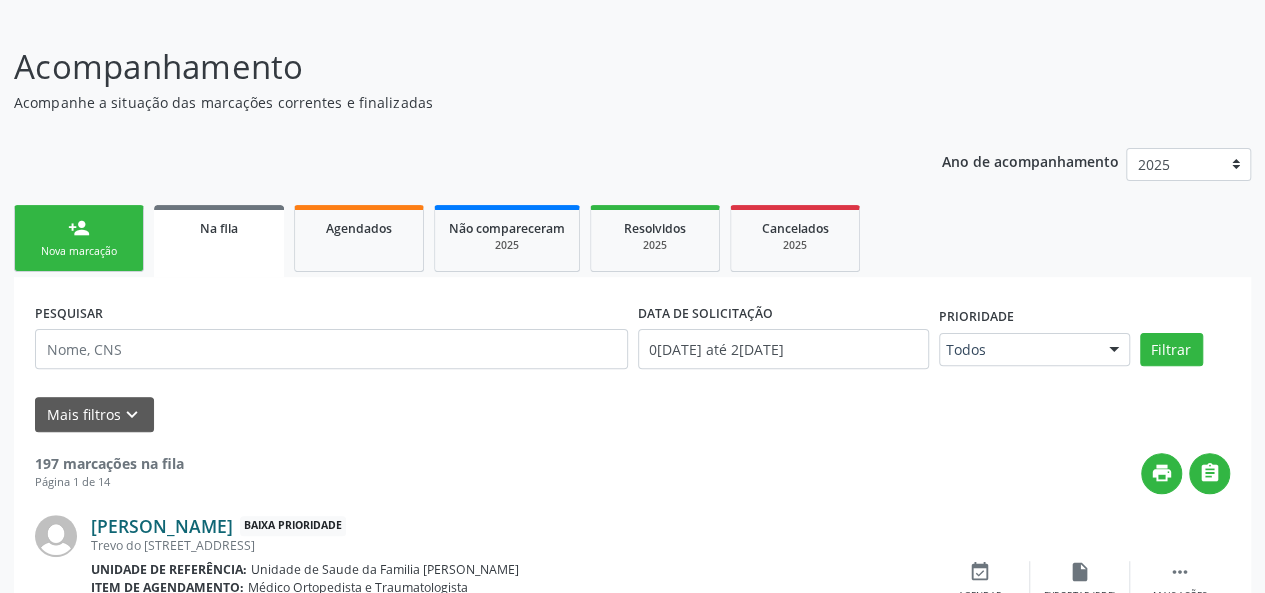 scroll, scrollTop: 289, scrollLeft: 0, axis: vertical 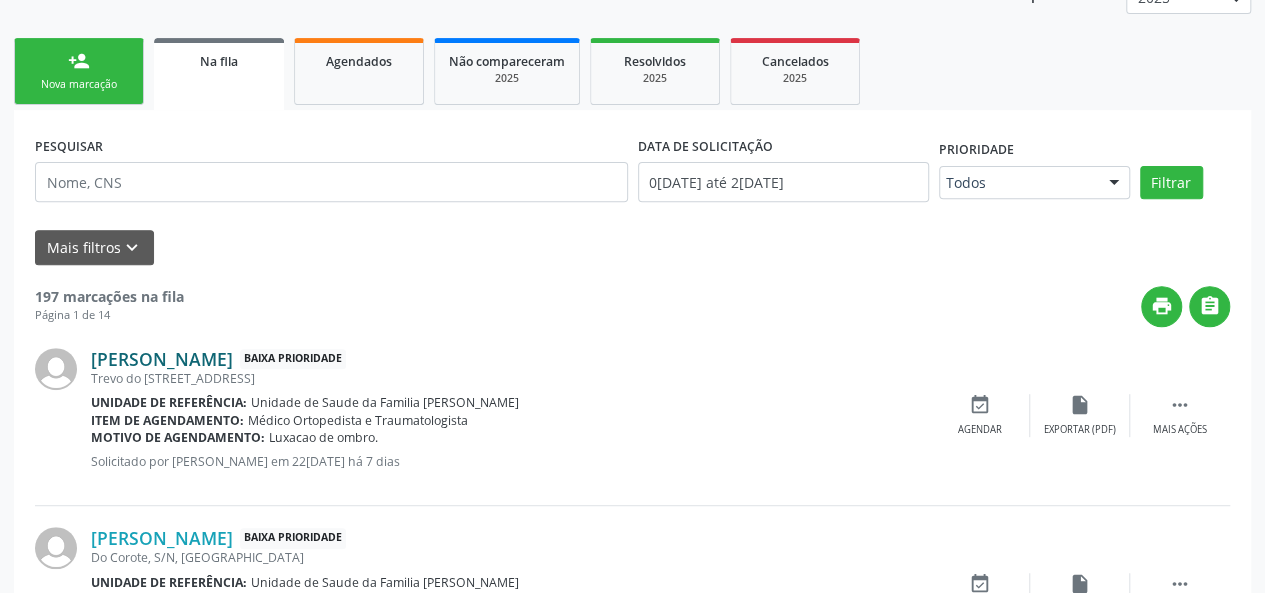 click on "[PERSON_NAME]" at bounding box center [162, 359] 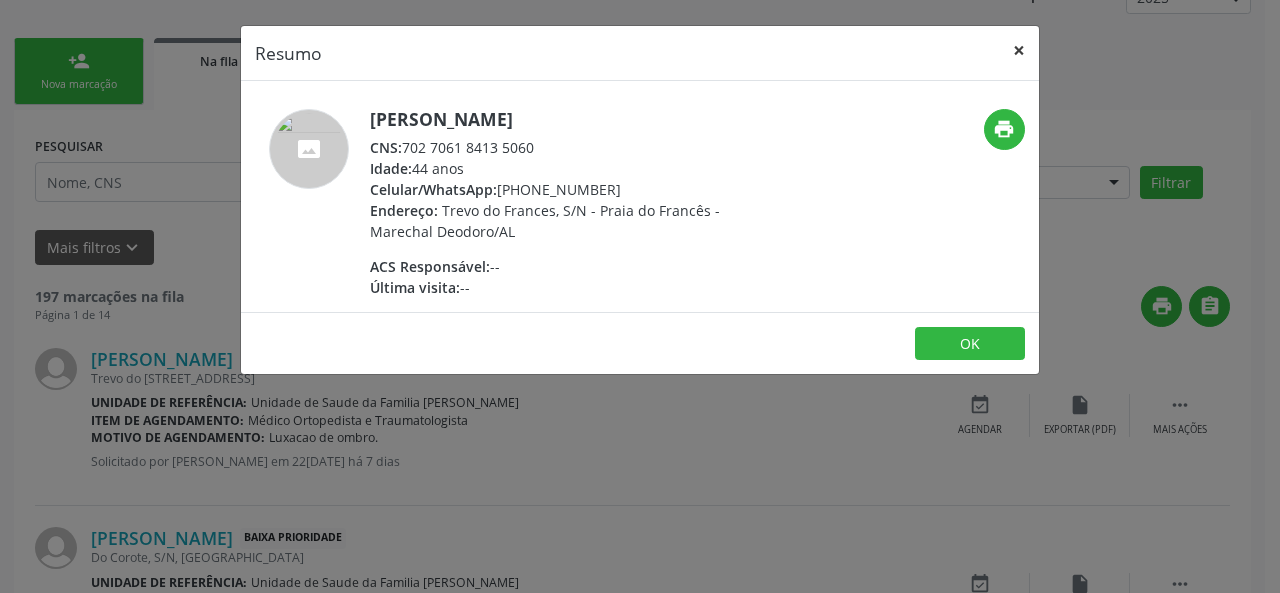 click on "×" at bounding box center [1019, 50] 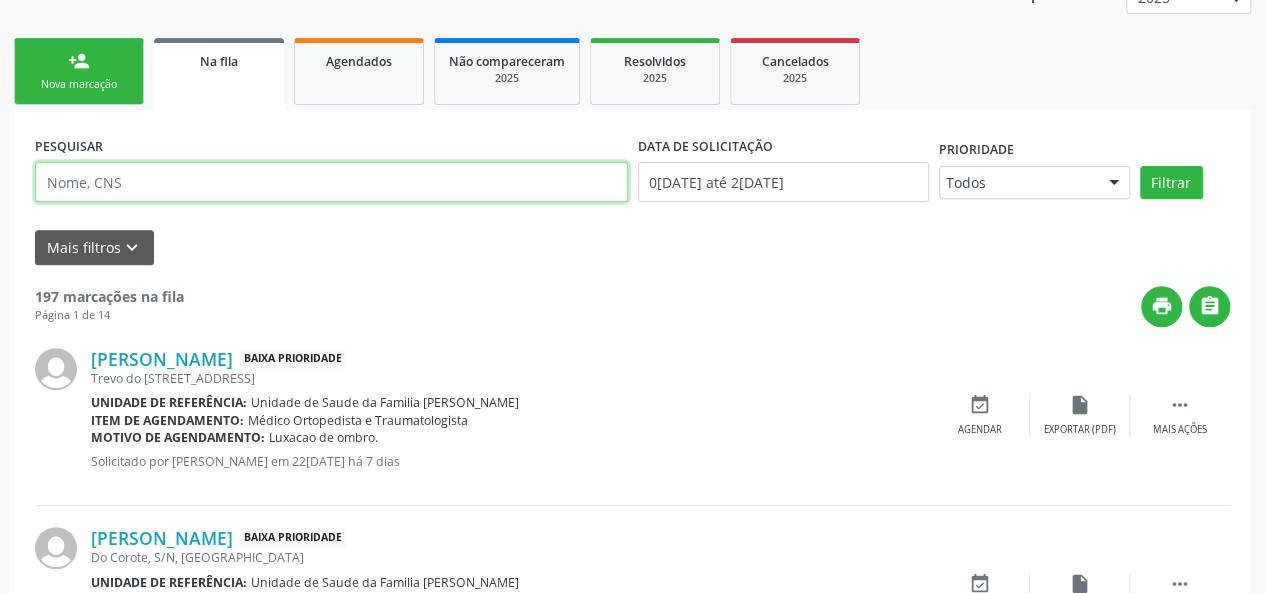 click at bounding box center (331, 182) 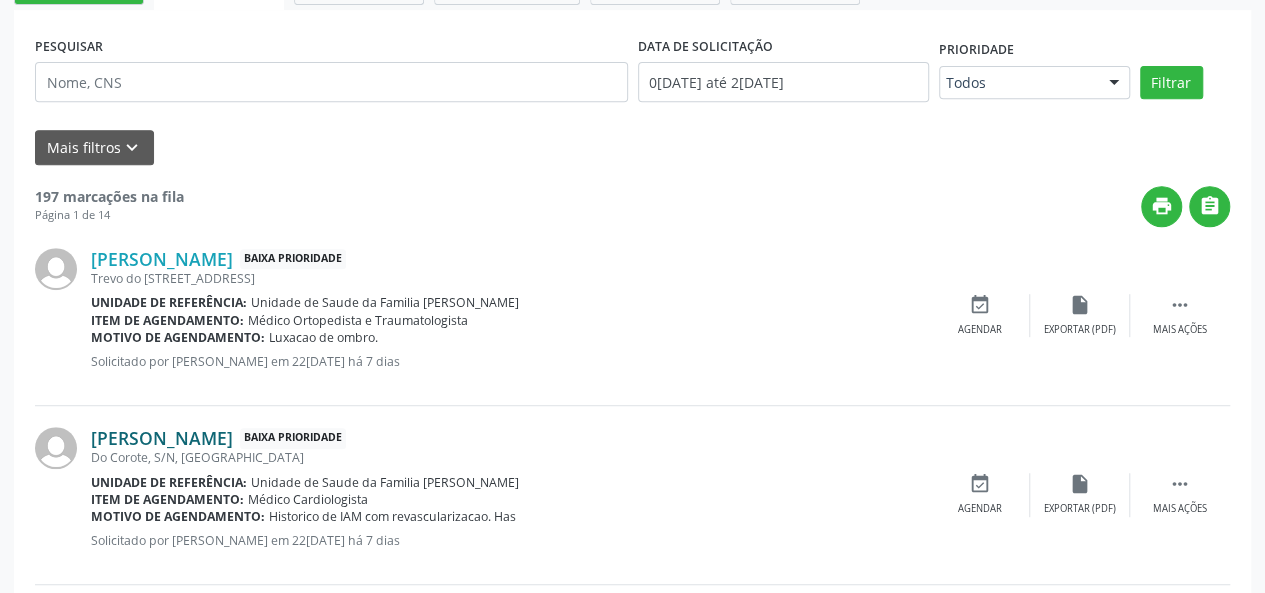click on "[PERSON_NAME]" at bounding box center (162, 438) 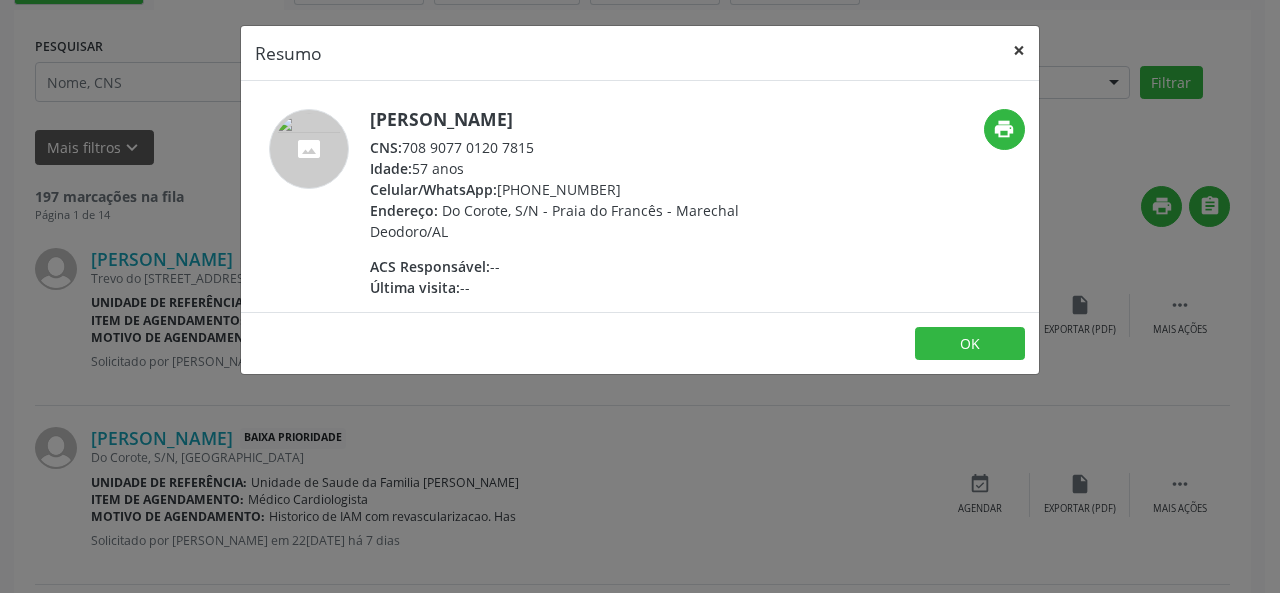 click on "×" at bounding box center [1019, 50] 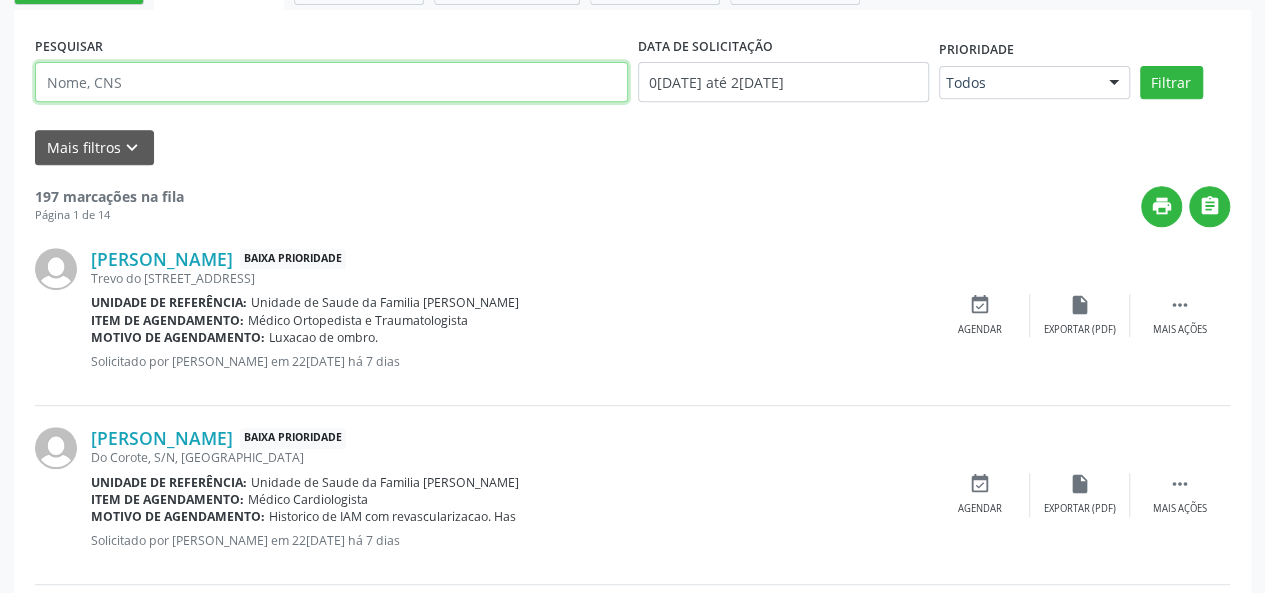 click at bounding box center (331, 82) 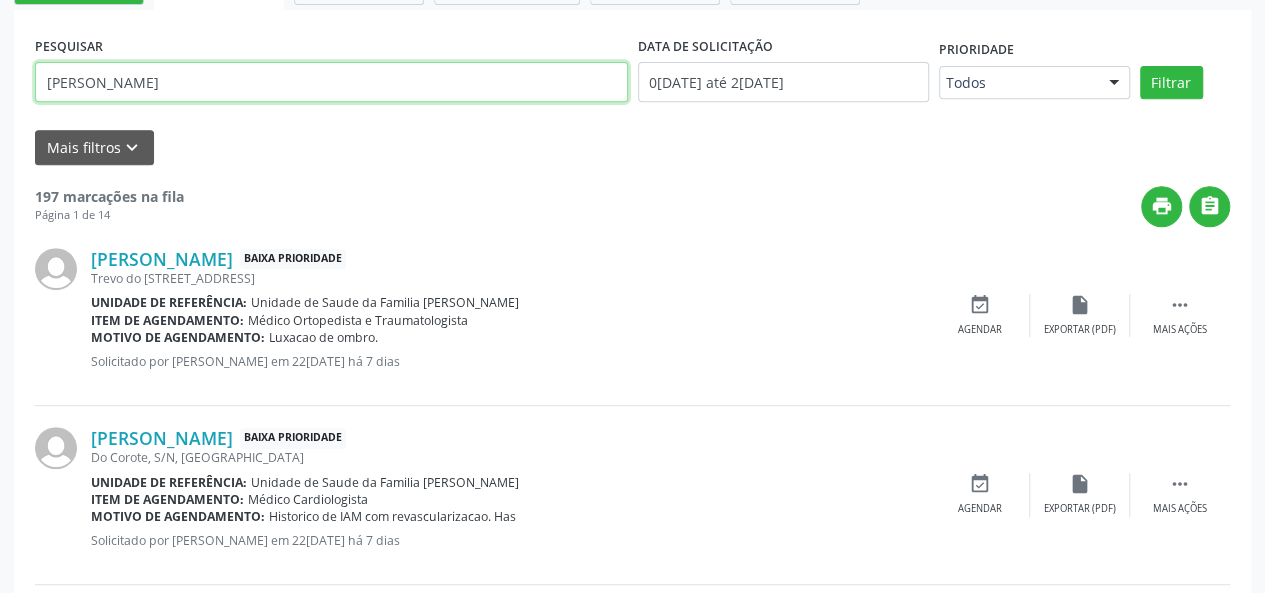 type on "[PERSON_NAME]" 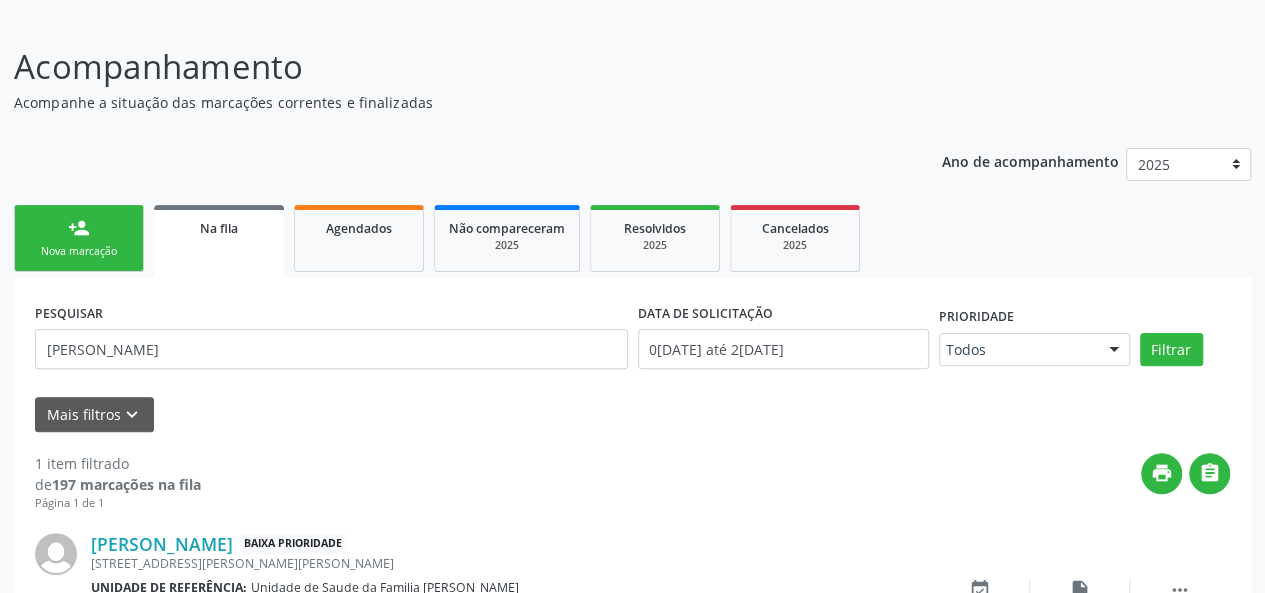 scroll, scrollTop: 252, scrollLeft: 0, axis: vertical 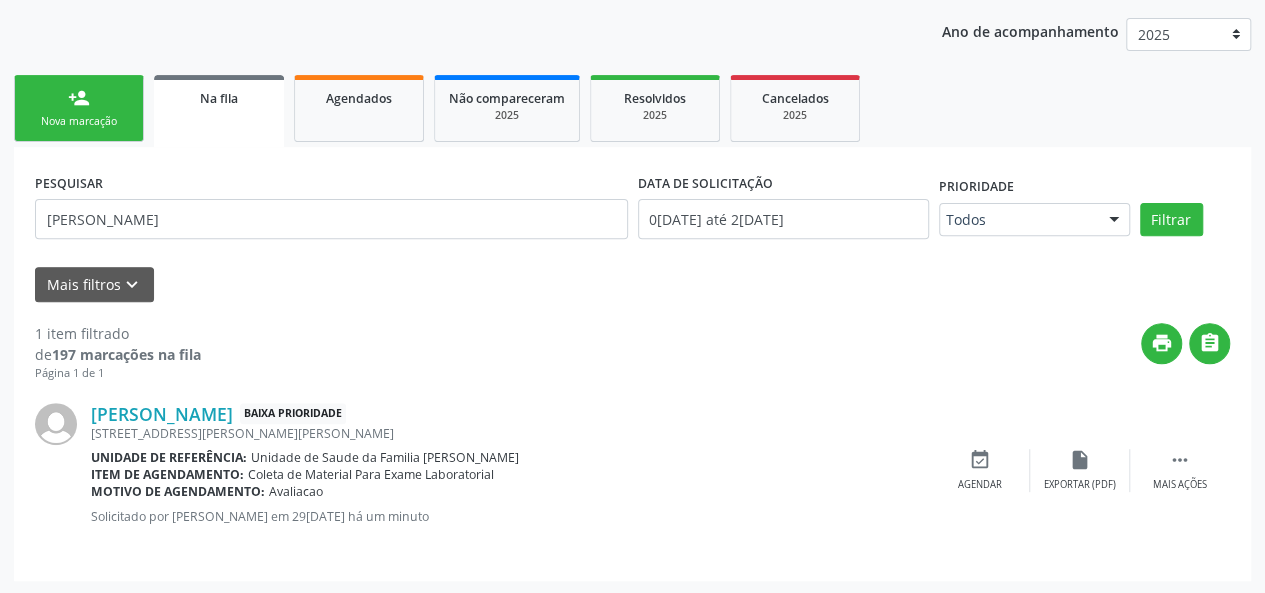 click on "Nova marcação" at bounding box center (79, 121) 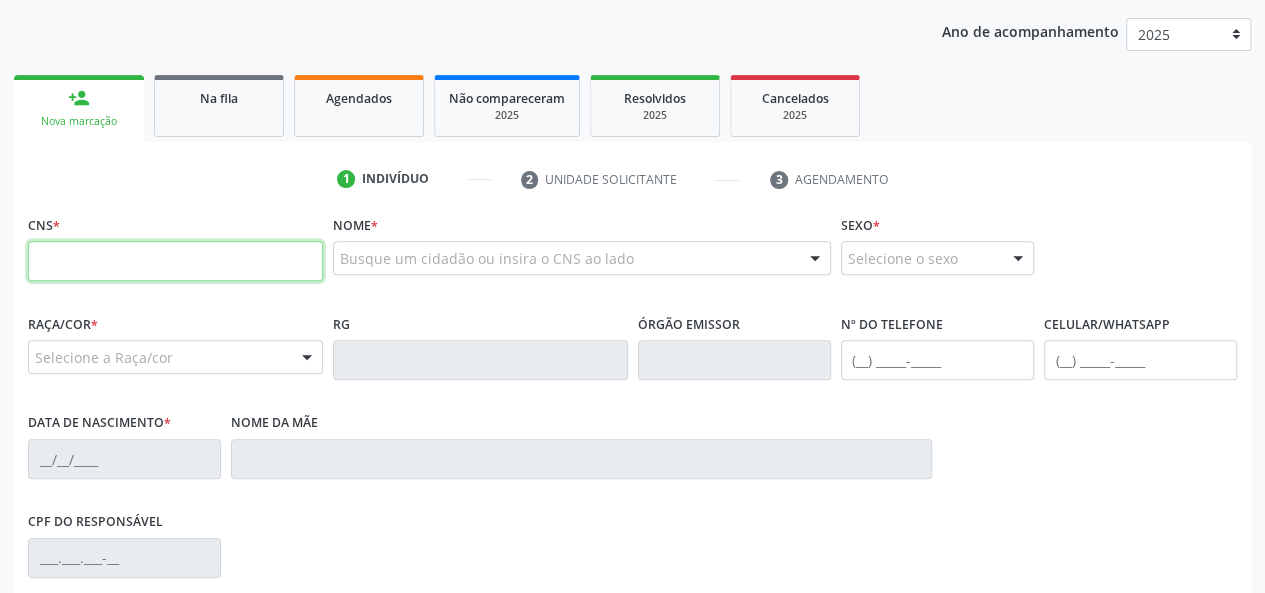 click at bounding box center (175, 261) 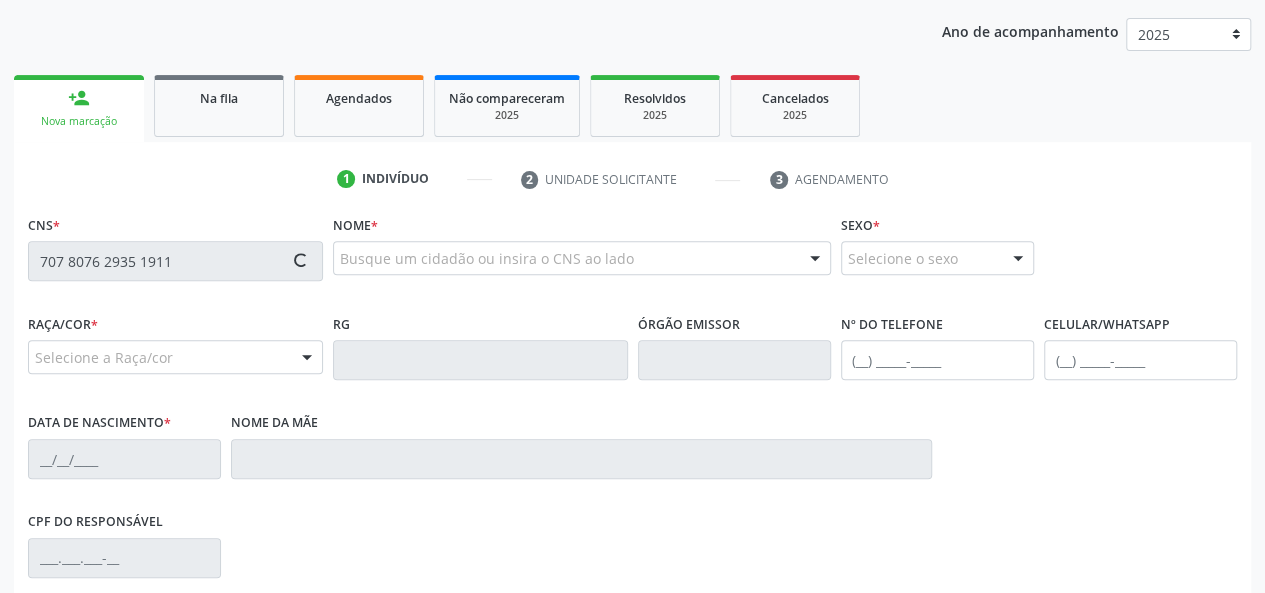 type on "707 8076 2935 1911" 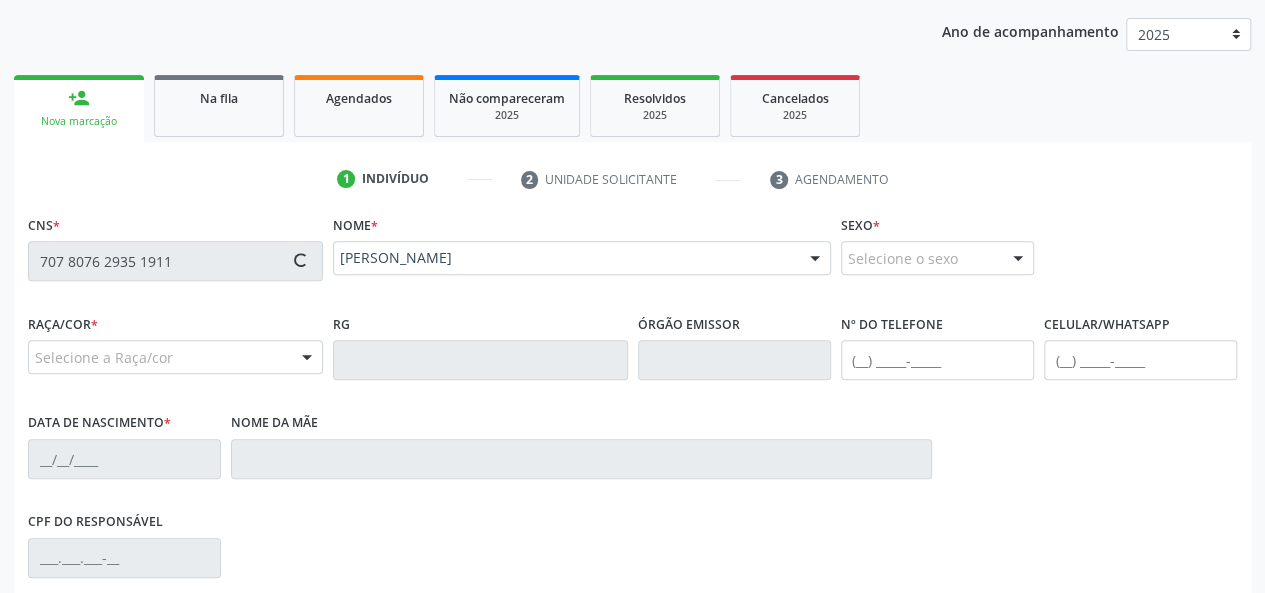 type on "[PHONE_NUMBER]" 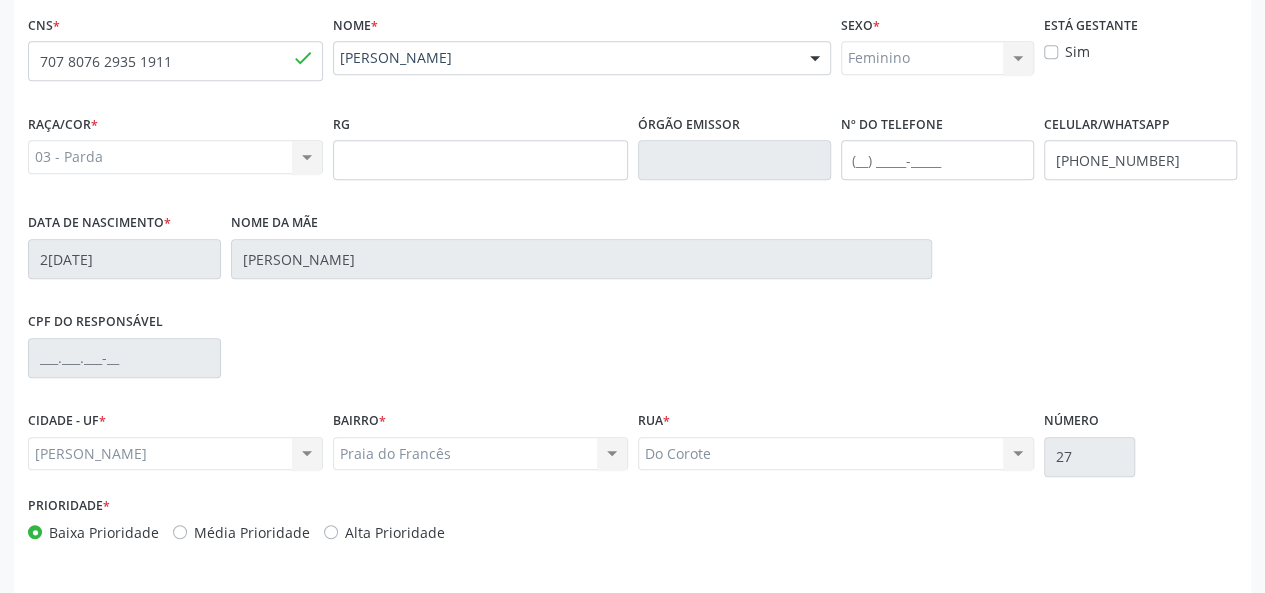 scroll, scrollTop: 518, scrollLeft: 0, axis: vertical 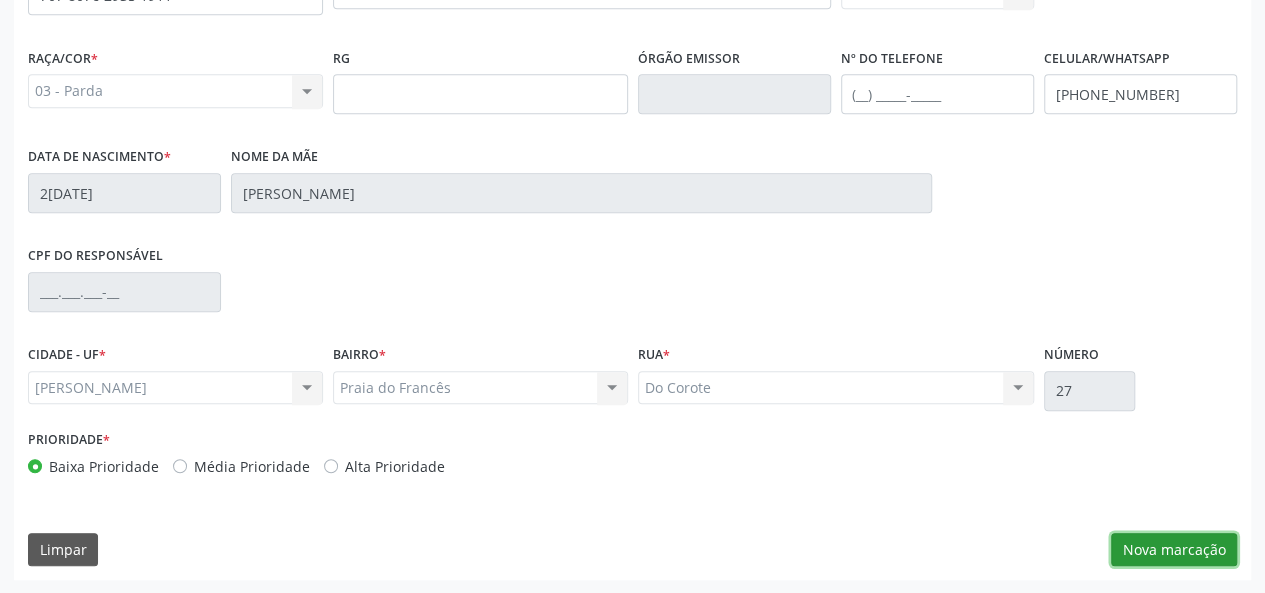 click on "Nova marcação" at bounding box center (1174, 550) 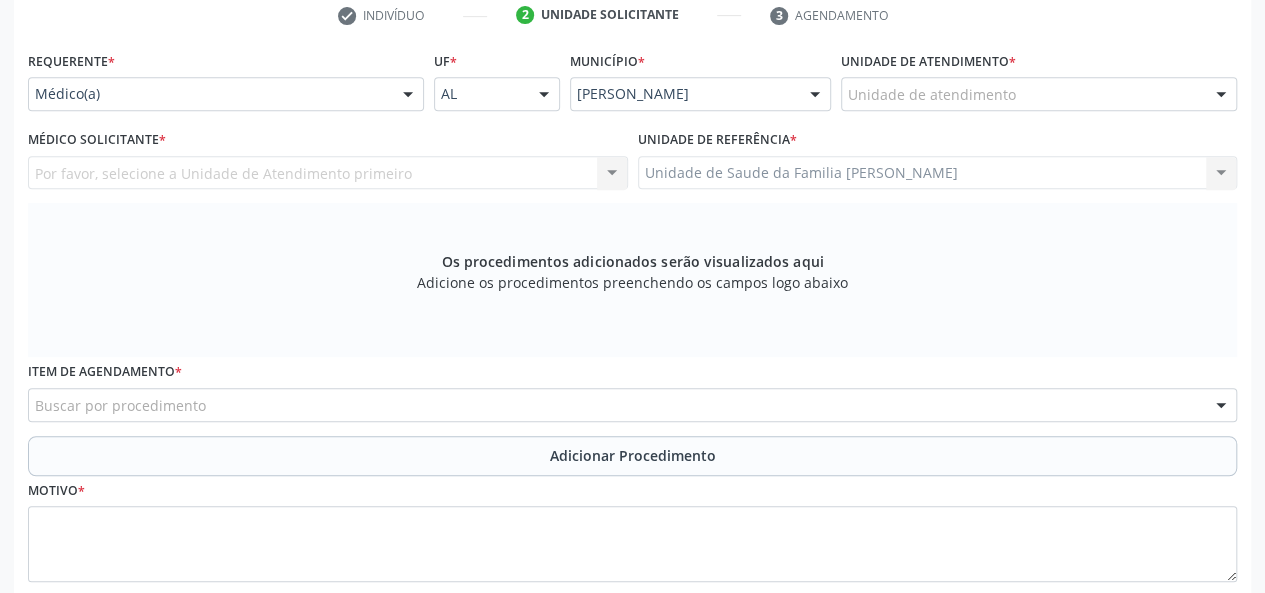 scroll, scrollTop: 218, scrollLeft: 0, axis: vertical 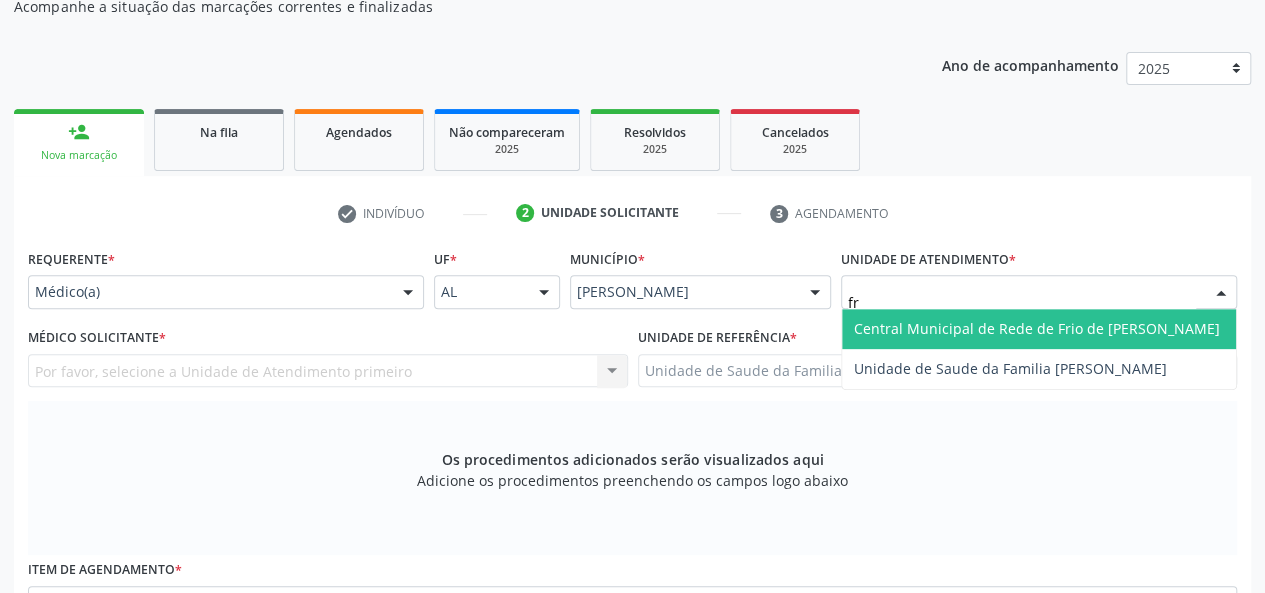 type on "fra" 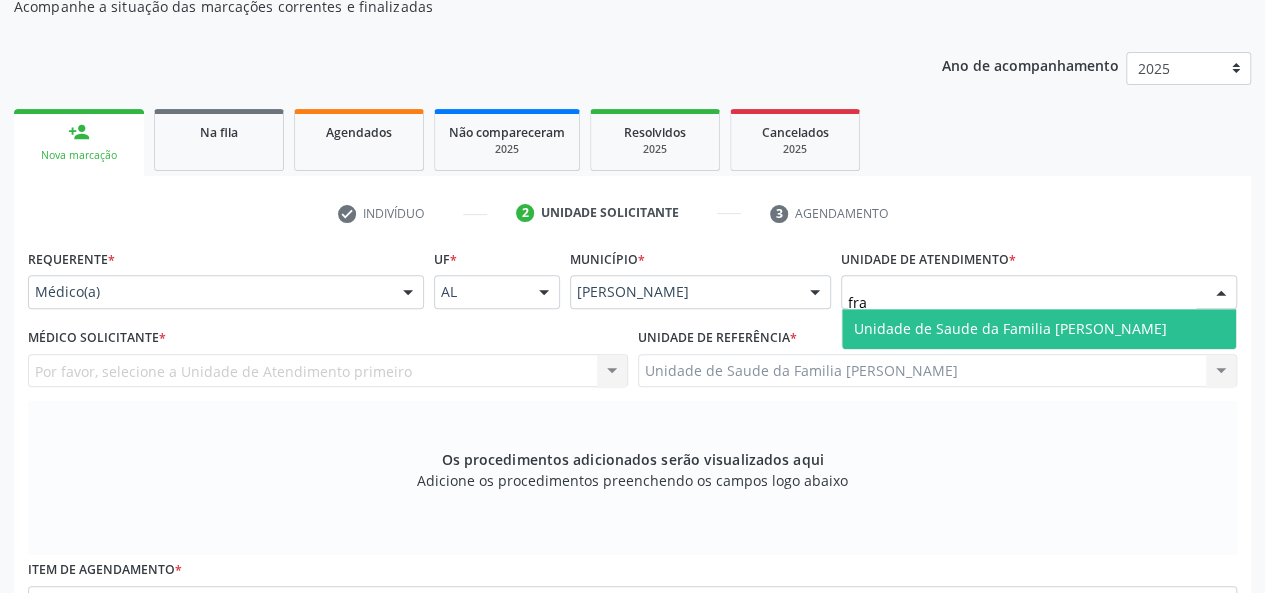 click on "Unidade de Saude da Familia [PERSON_NAME]" at bounding box center (1039, 329) 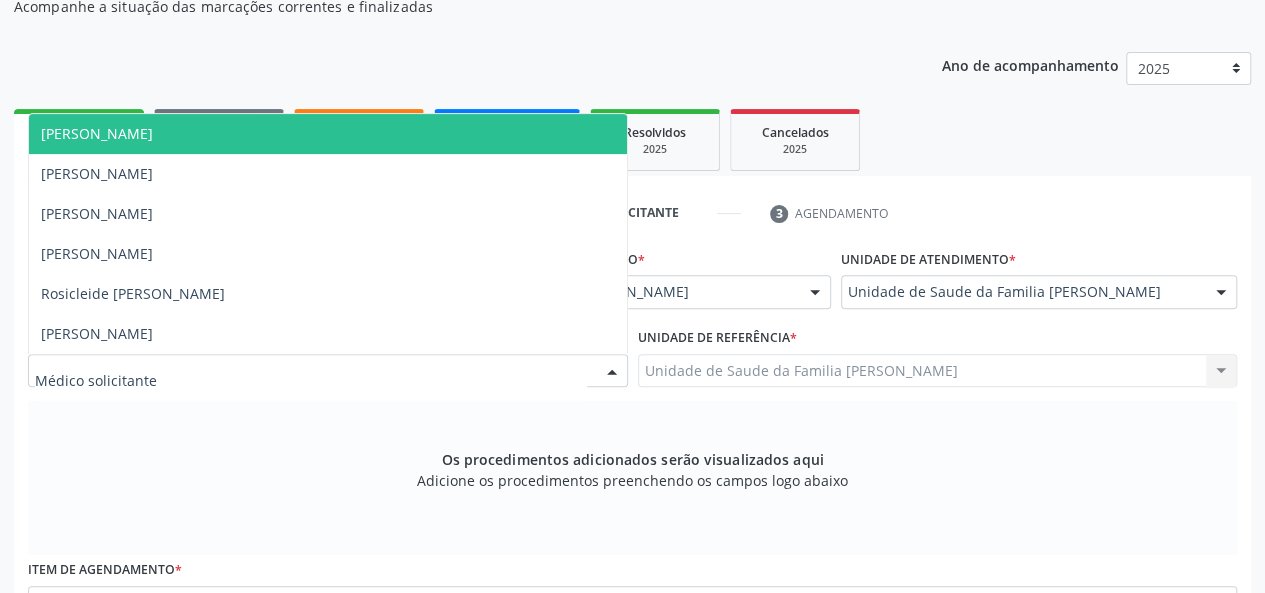 click on "[PERSON_NAME]" at bounding box center (328, 134) 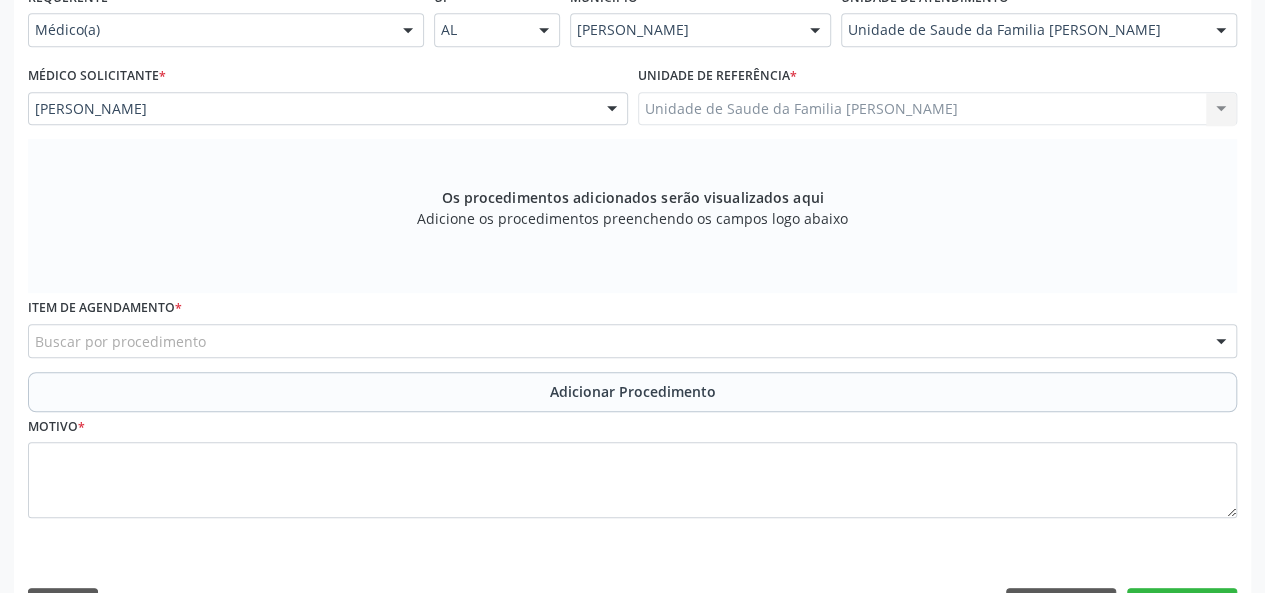 scroll, scrollTop: 518, scrollLeft: 0, axis: vertical 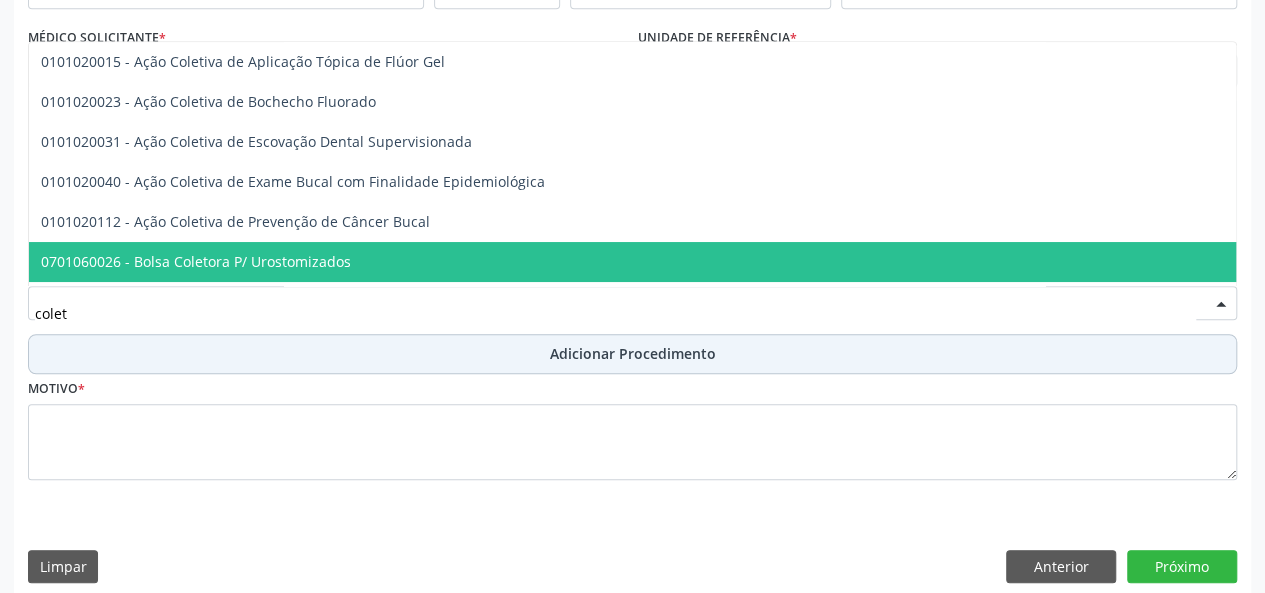 type on "coleta" 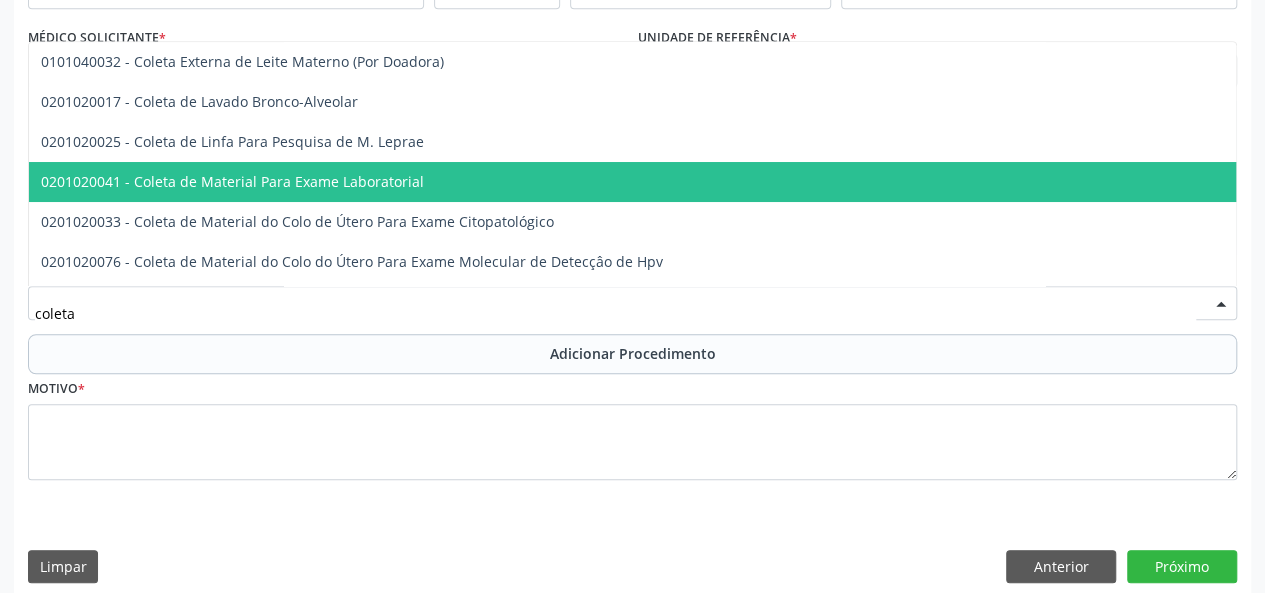 click on "0201020041 - Coleta de Material Para Exame Laboratorial" at bounding box center [232, 181] 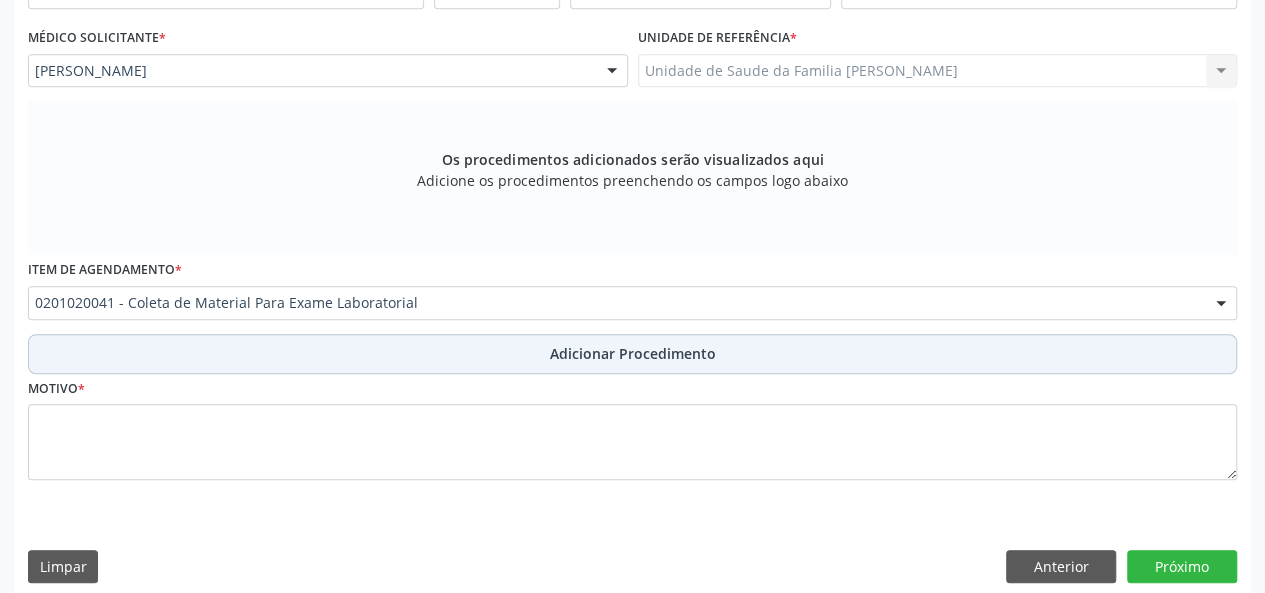 click on "Adicionar Procedimento" at bounding box center [633, 353] 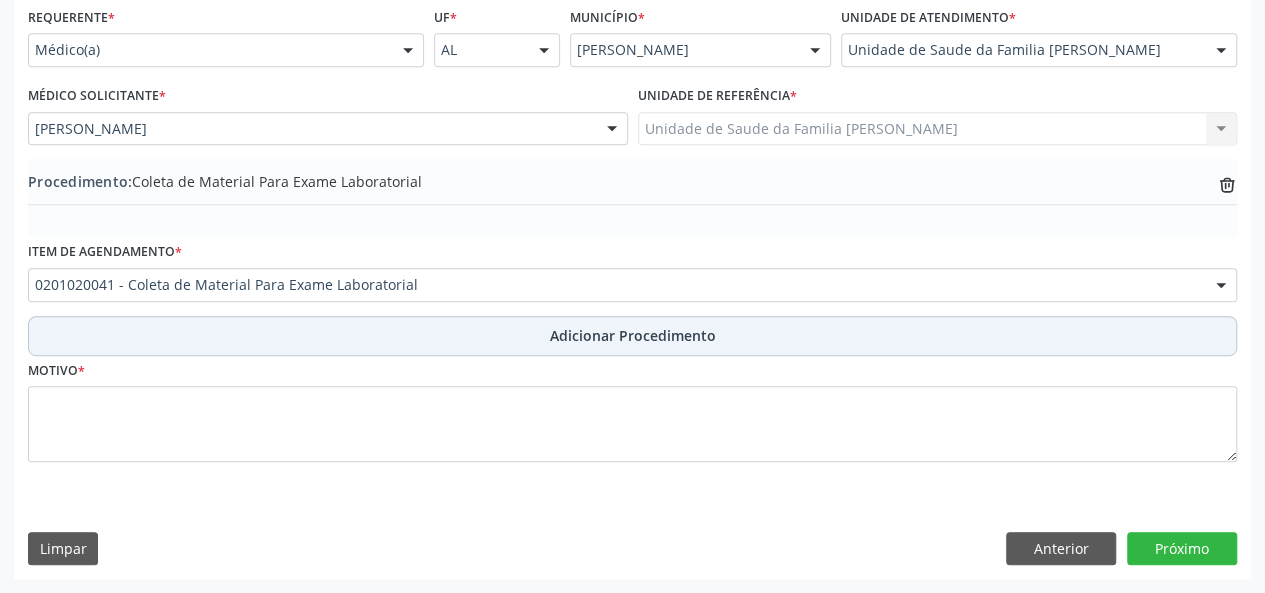 scroll, scrollTop: 458, scrollLeft: 0, axis: vertical 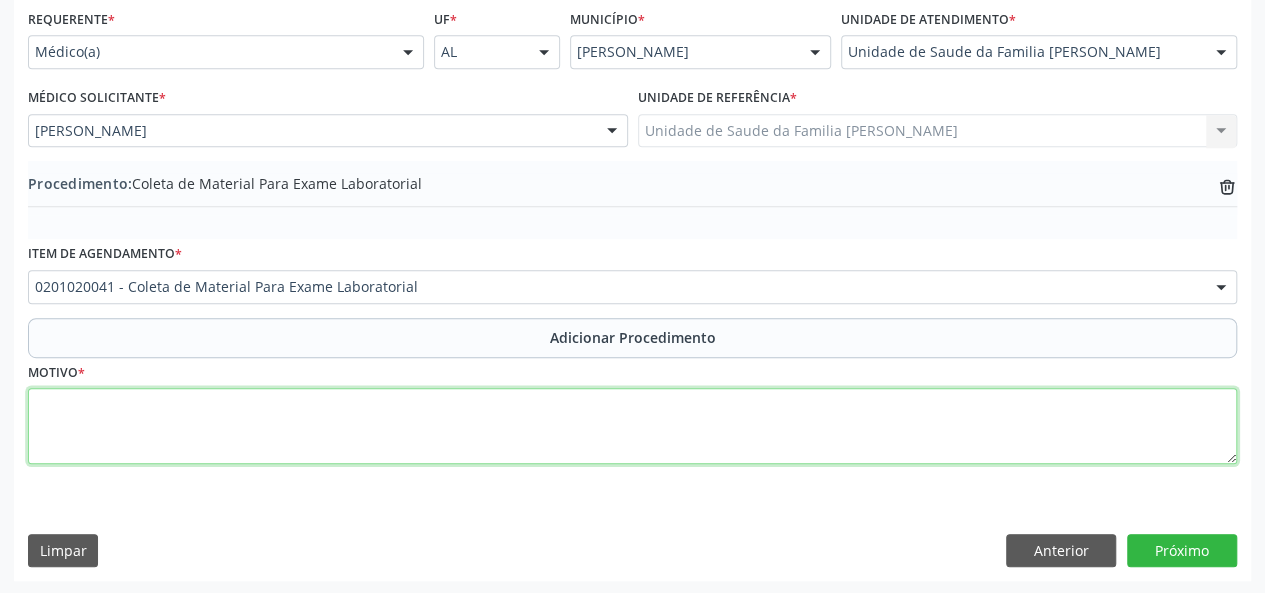 click at bounding box center [632, 426] 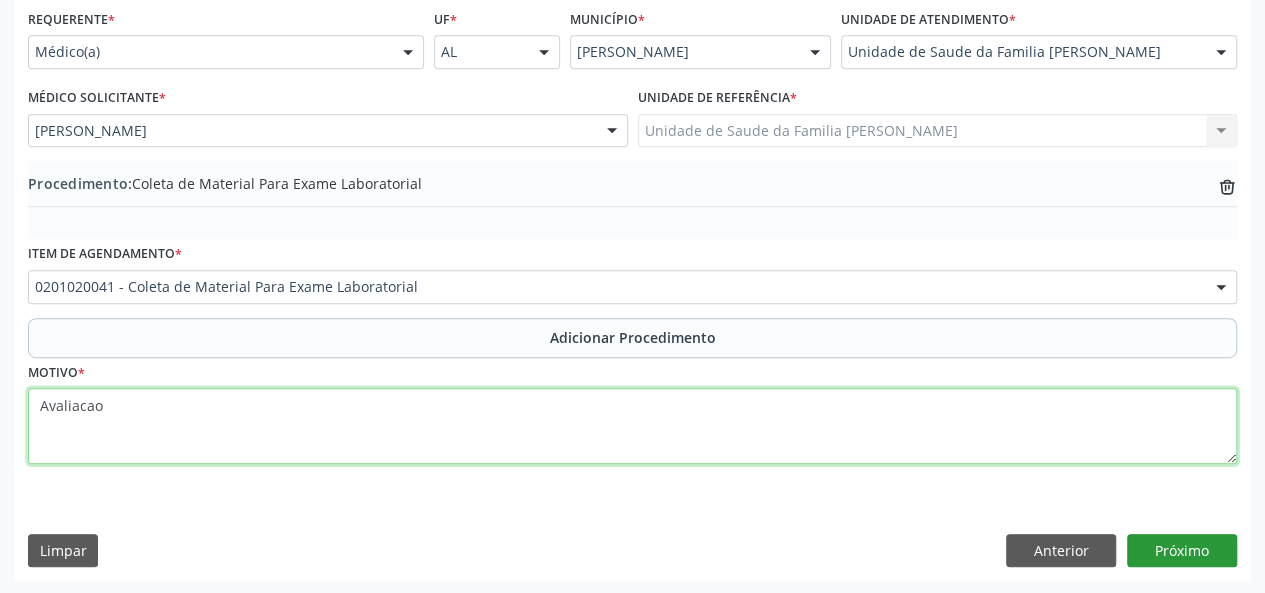 type on "Avaliacao" 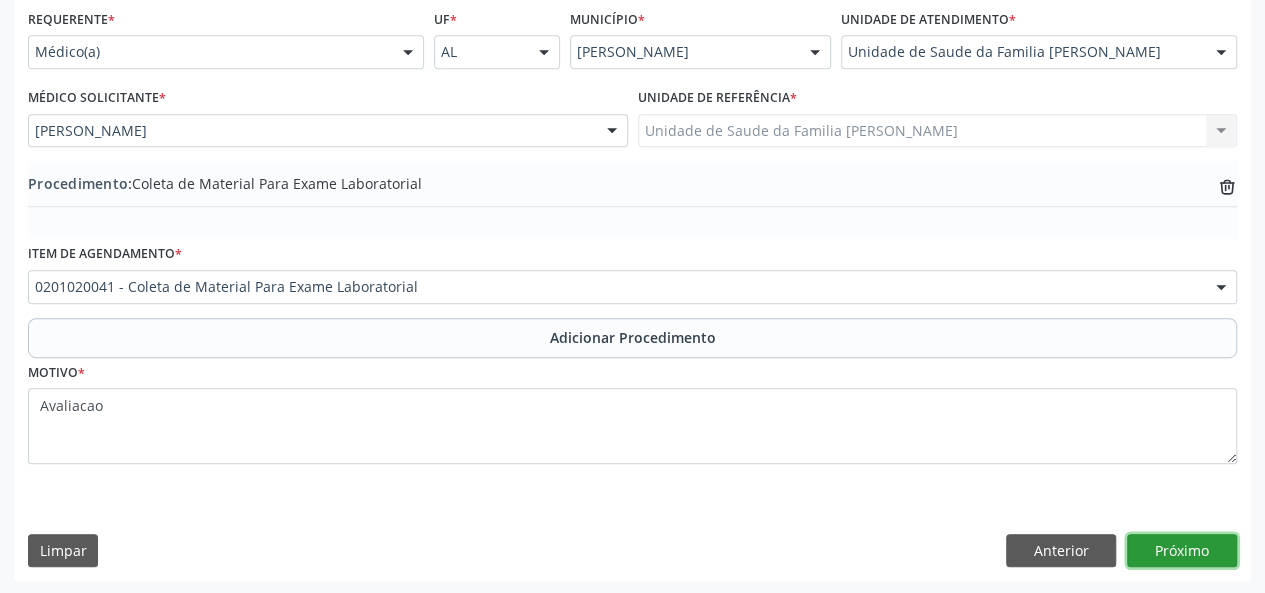 click on "Próximo" at bounding box center [1182, 551] 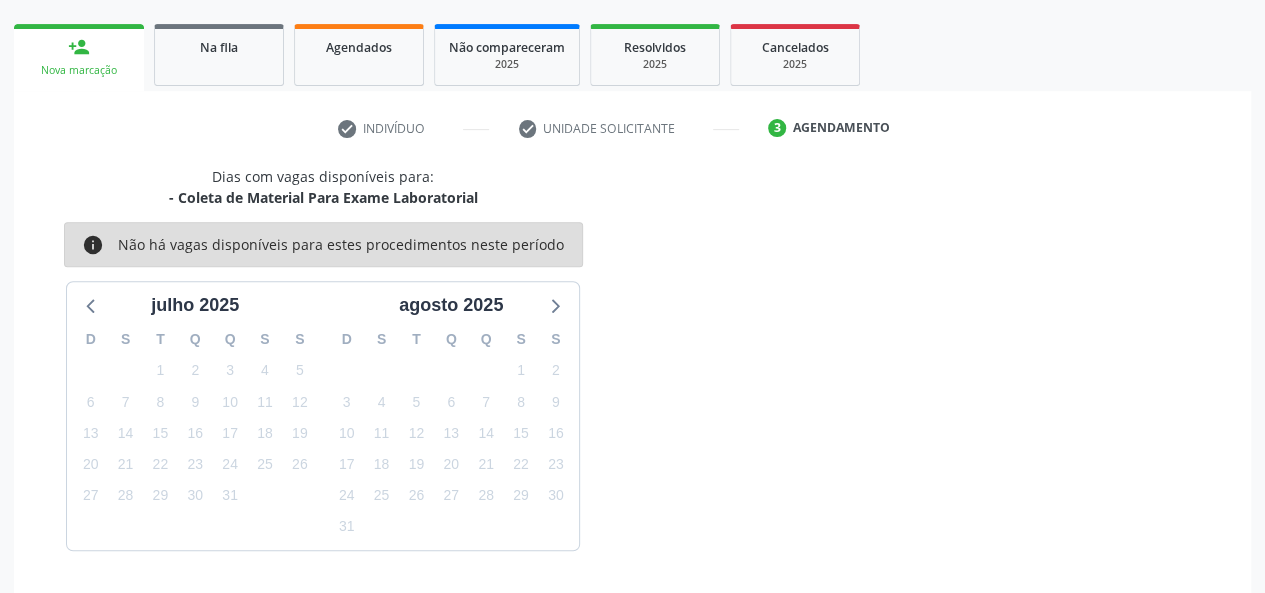 scroll, scrollTop: 362, scrollLeft: 0, axis: vertical 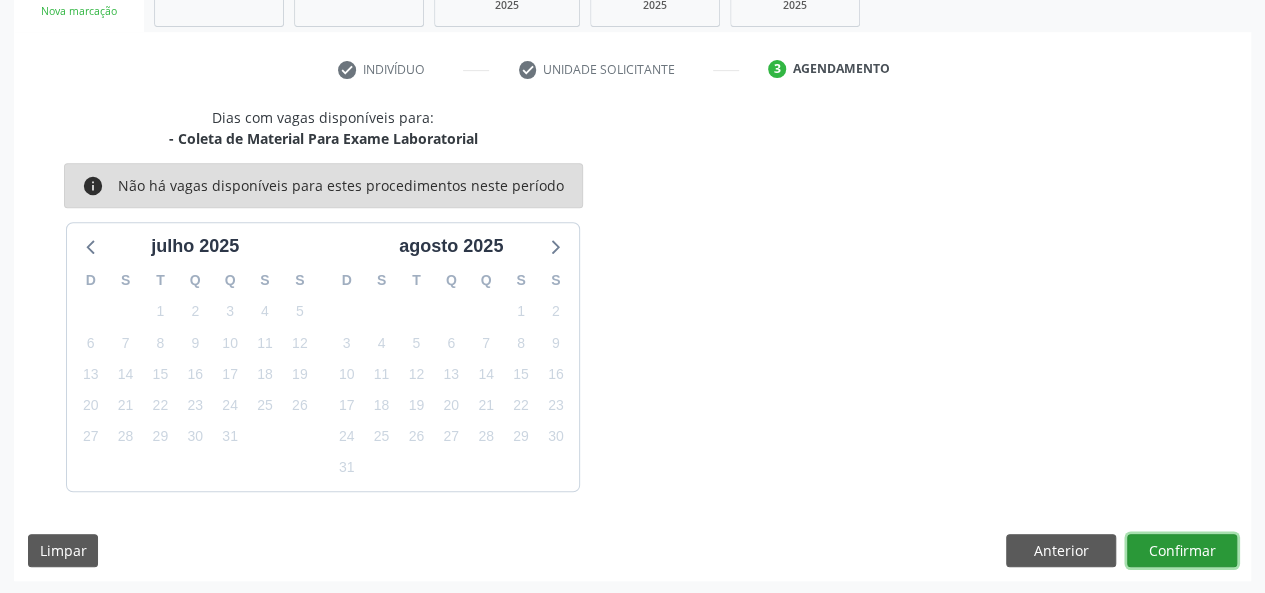 click on "Confirmar" at bounding box center [1182, 551] 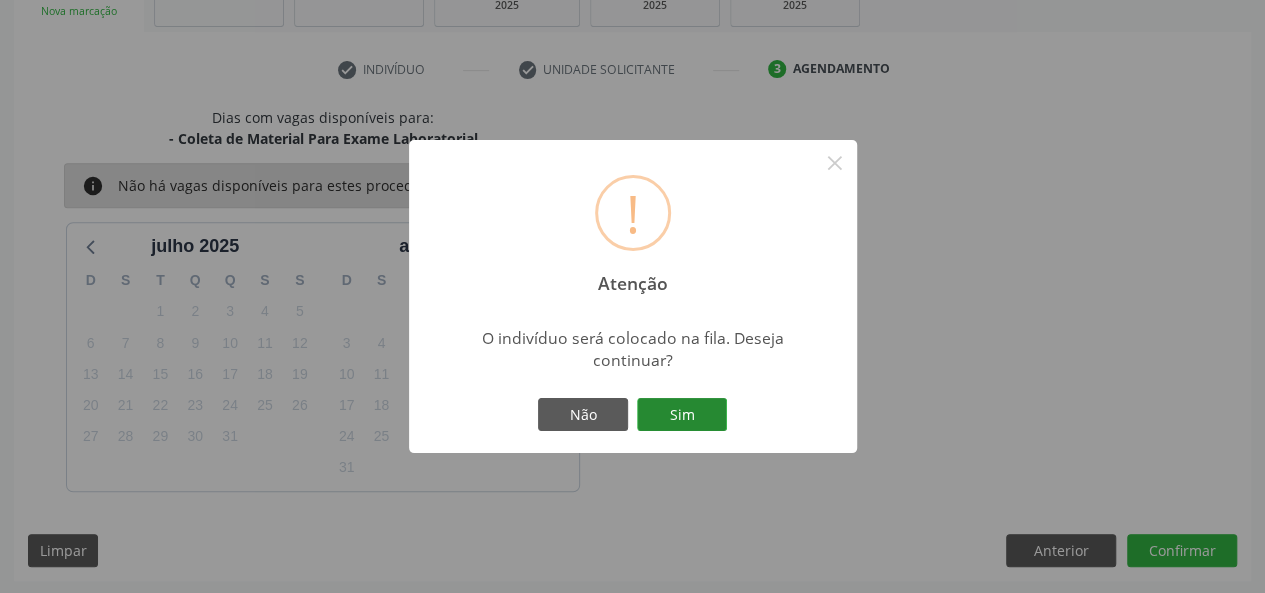 click on "Sim" at bounding box center (682, 415) 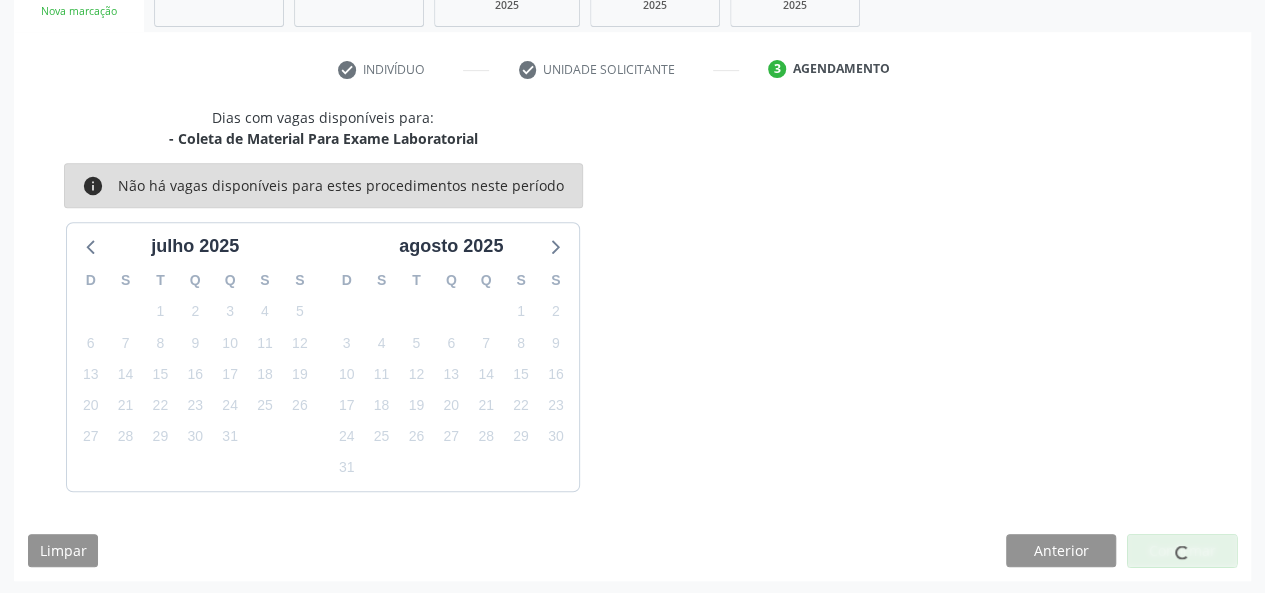 scroll, scrollTop: 100, scrollLeft: 0, axis: vertical 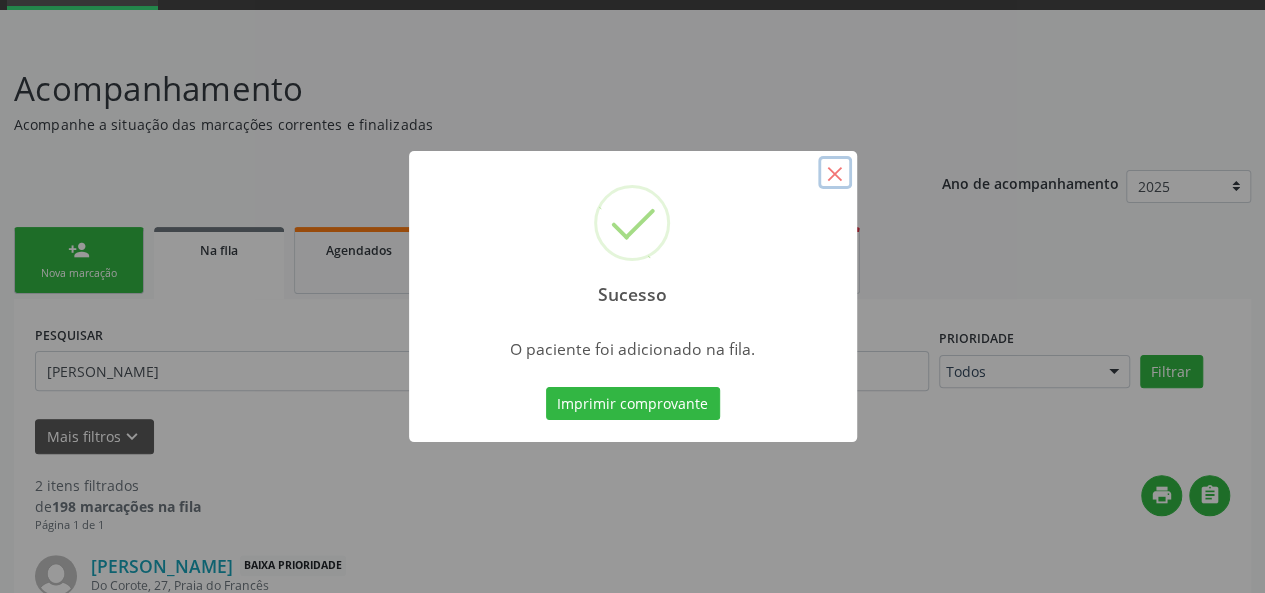click on "×" at bounding box center [835, 173] 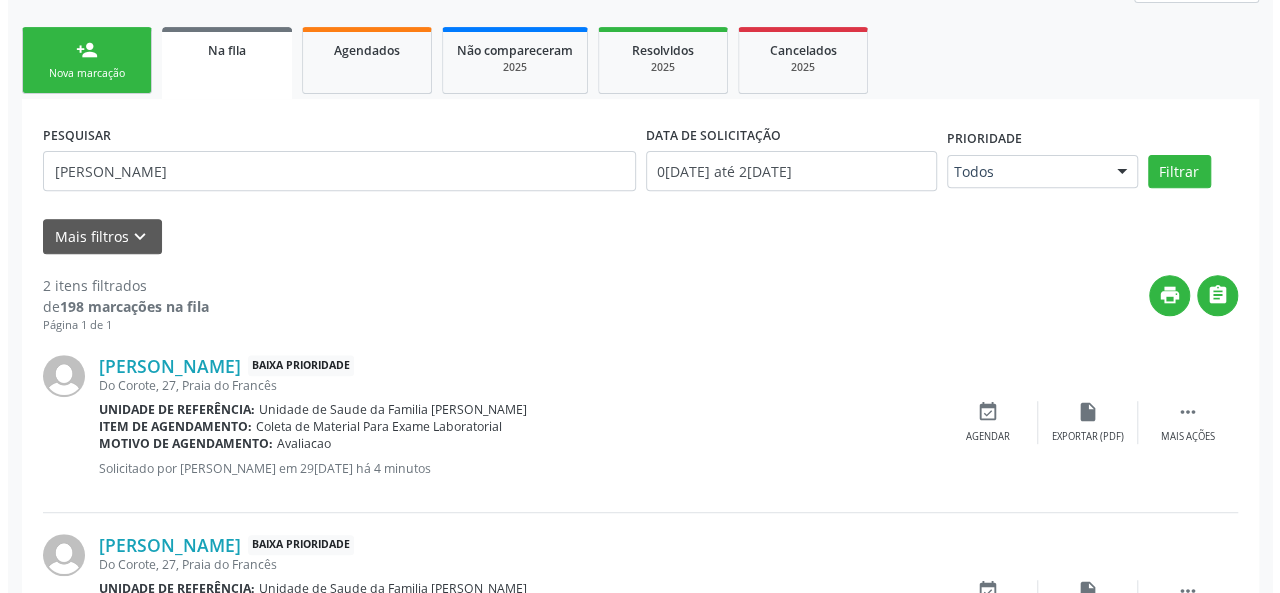 scroll, scrollTop: 400, scrollLeft: 0, axis: vertical 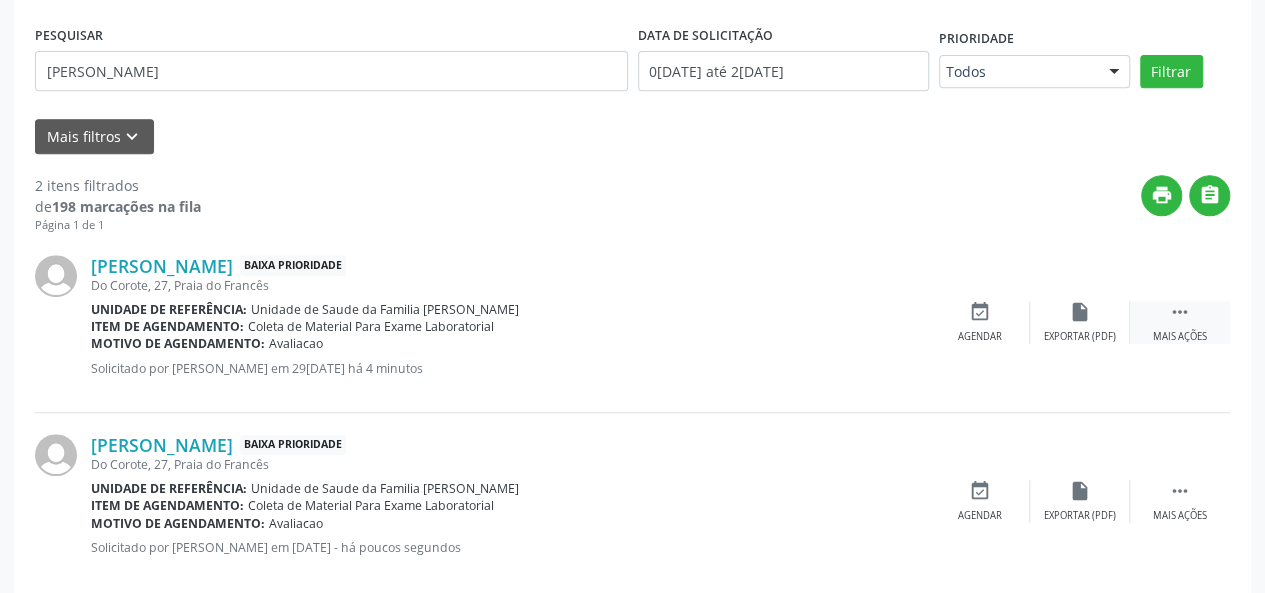 click on "" at bounding box center [1180, 312] 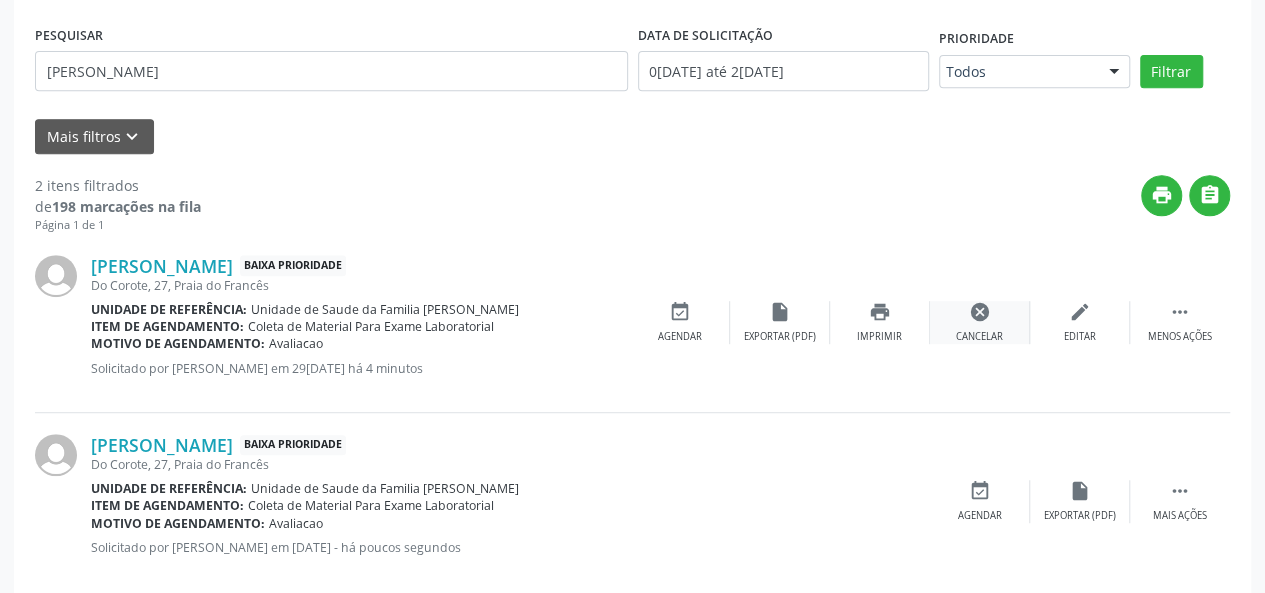 click on "cancel
Cancelar" at bounding box center (980, 322) 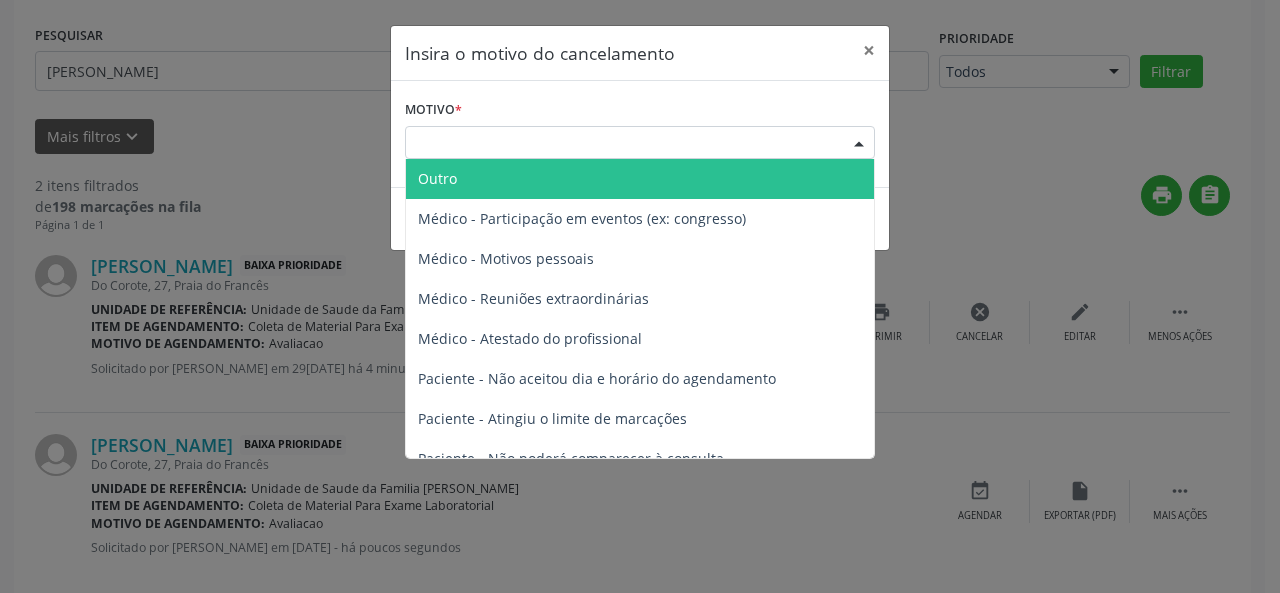 click on "Escolha o motivo" at bounding box center (640, 143) 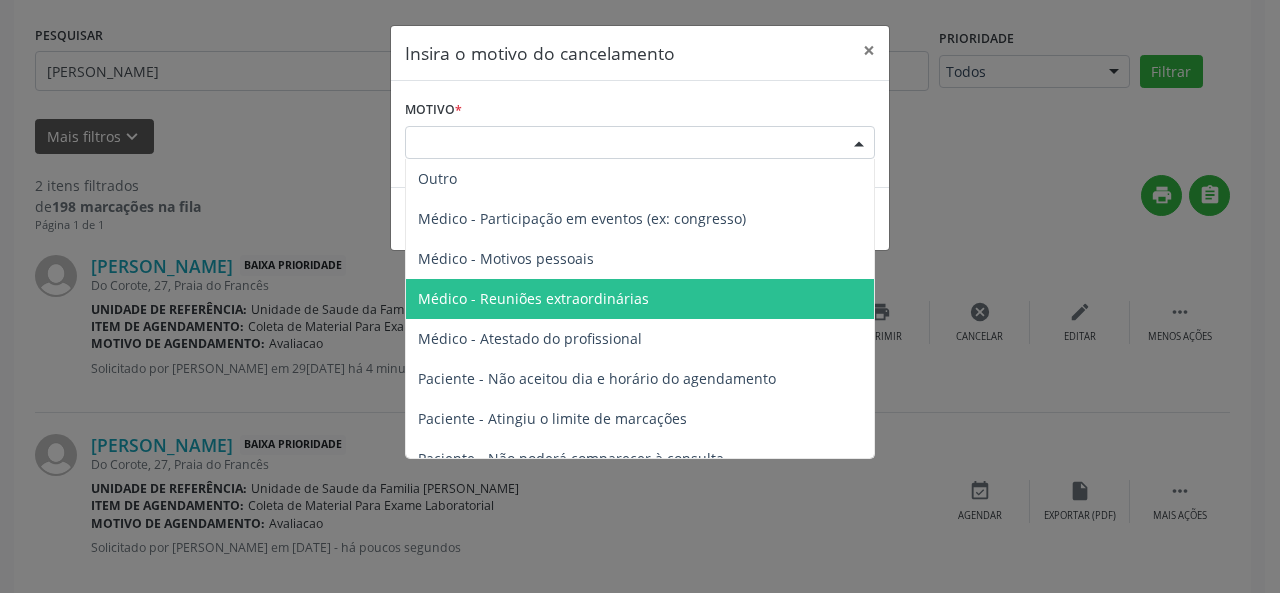 scroll, scrollTop: 100, scrollLeft: 0, axis: vertical 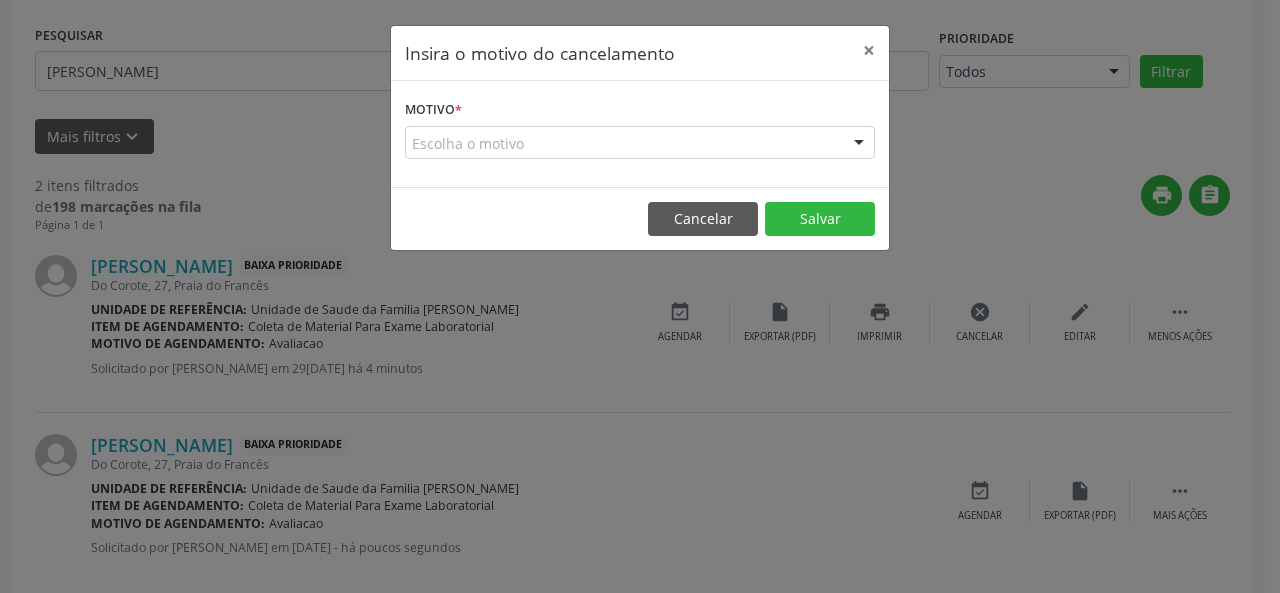 click on "Motivo
*
Escolha o motivo
Outro   Médico - Participação em eventos (ex: congresso)   Médico - Motivos pessoais   Médico - Reuniões extraordinárias   Médico - Atestado do profissional   Paciente - Não aceitou dia e horário do agendamento   Paciente - Atingiu o limite de marcações   Paciente - Não poderá comparecer à consulta   Paciente - Não aceitou médico ou especialidade   Médico - Sem vaga disponível
Nenhum resultado encontrado para: "   "
Não há nenhuma opção para ser exibida." at bounding box center [640, 134] 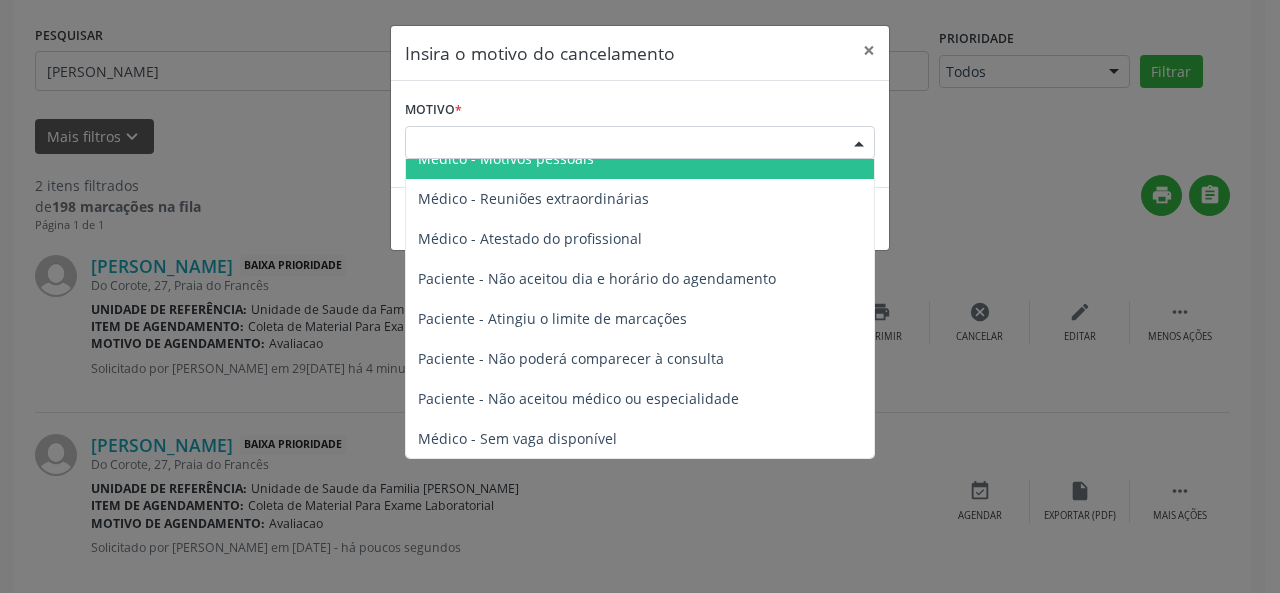 click on "Escolha o motivo" at bounding box center (640, 143) 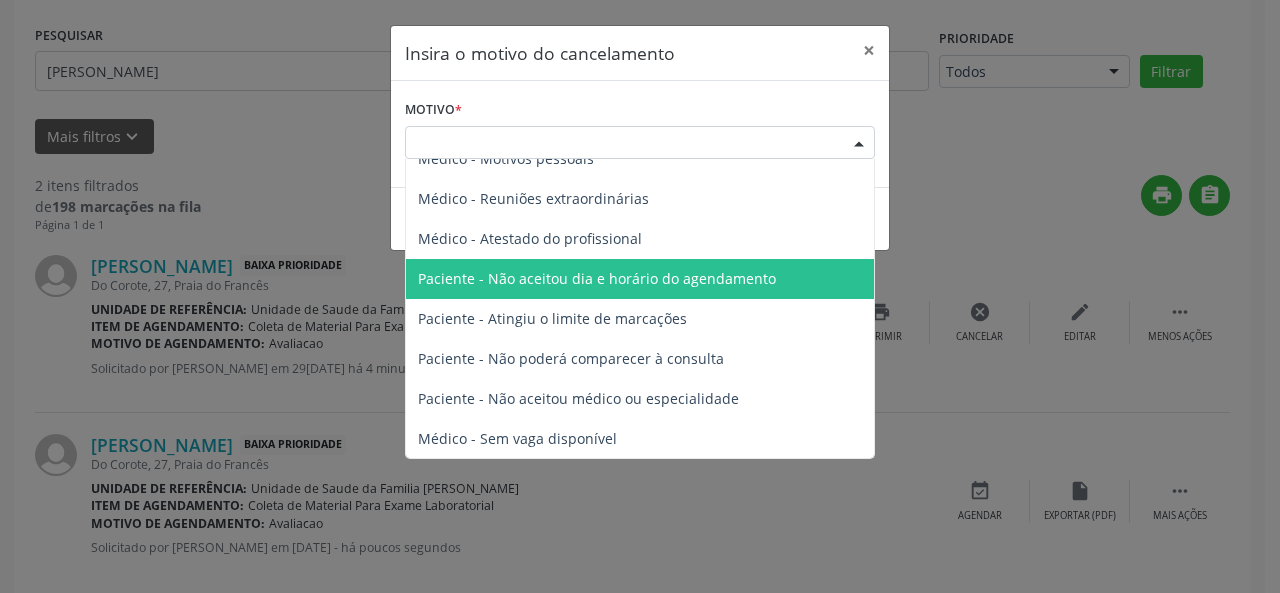 scroll, scrollTop: 0, scrollLeft: 0, axis: both 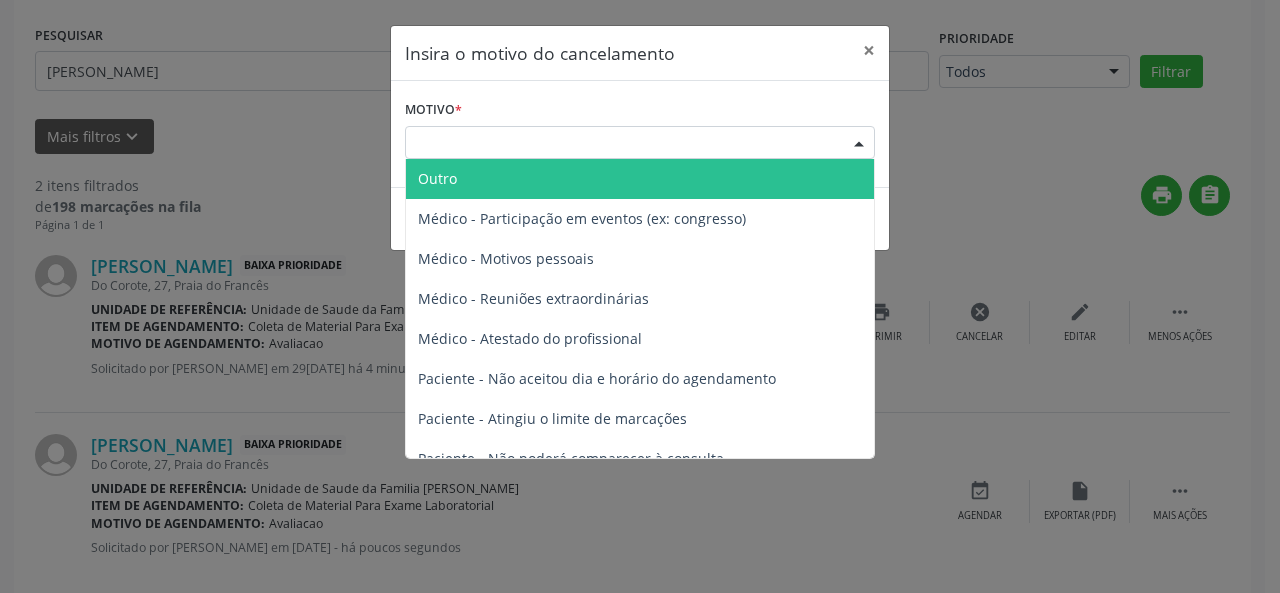click on "Escolha o motivo" at bounding box center [640, 143] 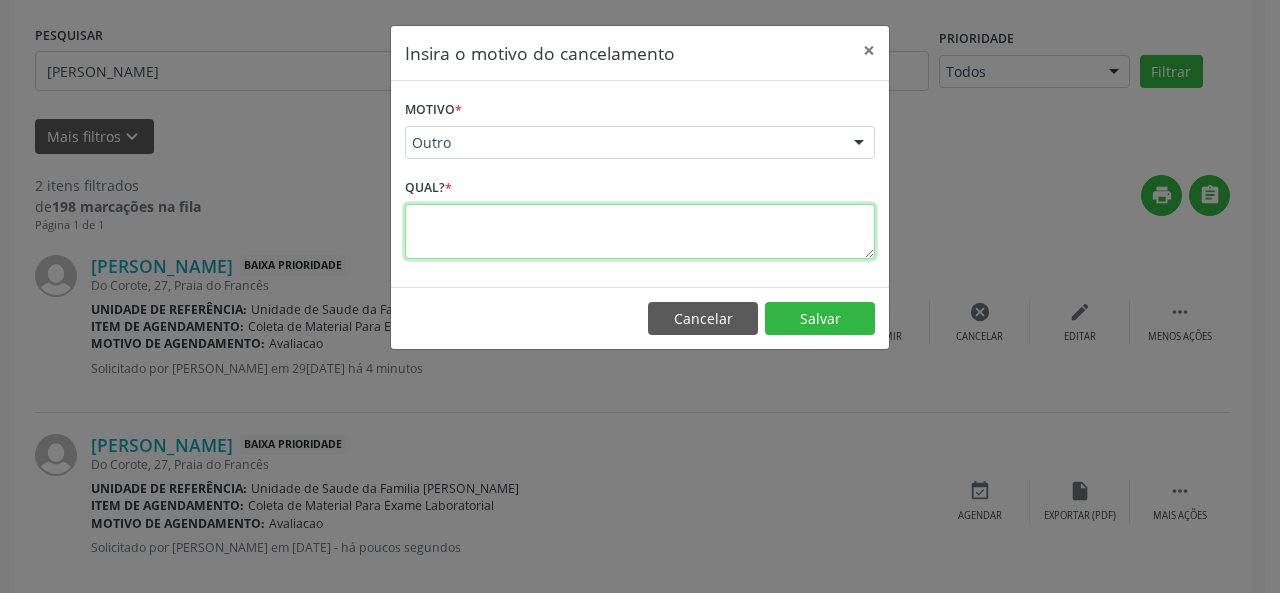 click at bounding box center [640, 231] 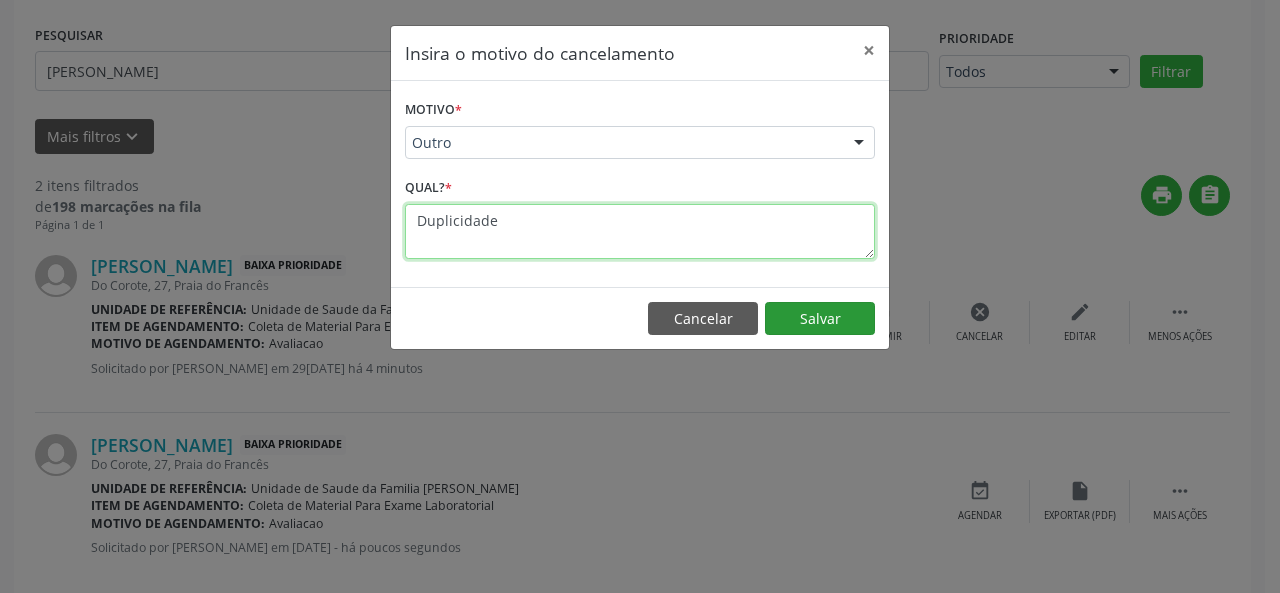 type on "Duplicidade" 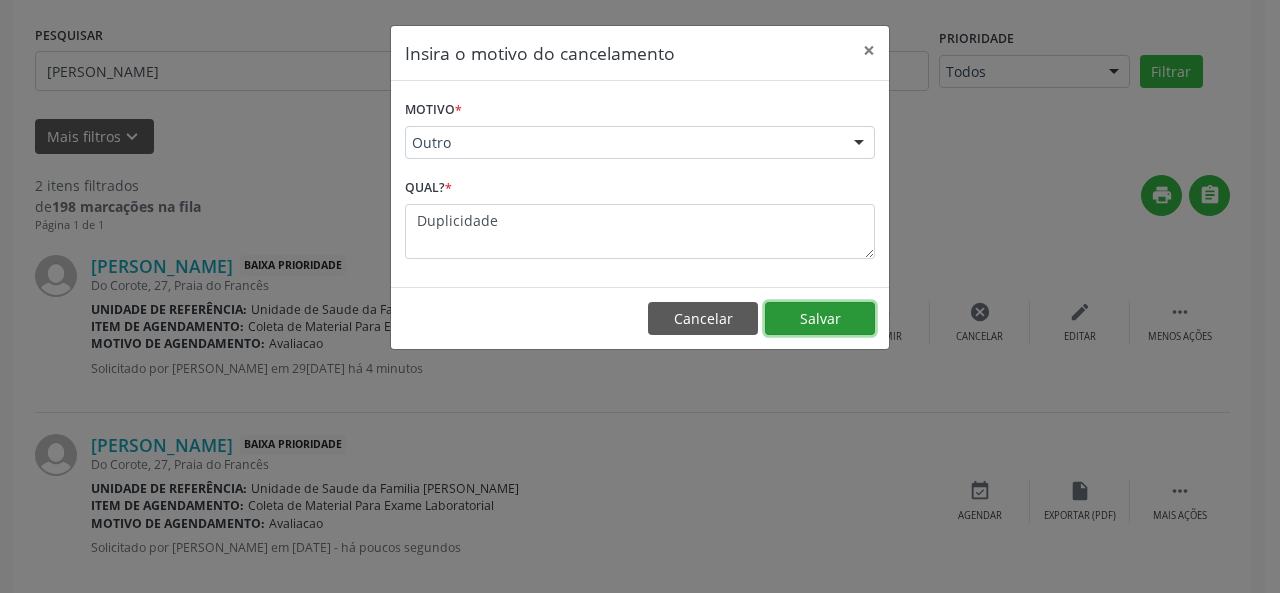 click on "Salvar" at bounding box center (820, 319) 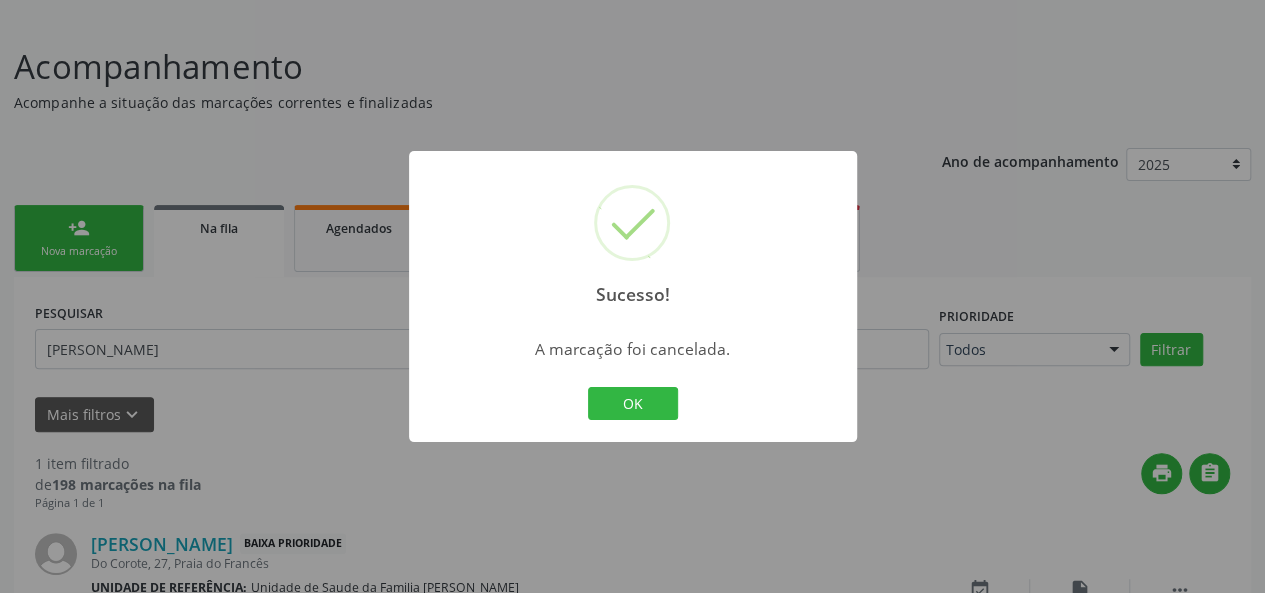 scroll, scrollTop: 252, scrollLeft: 0, axis: vertical 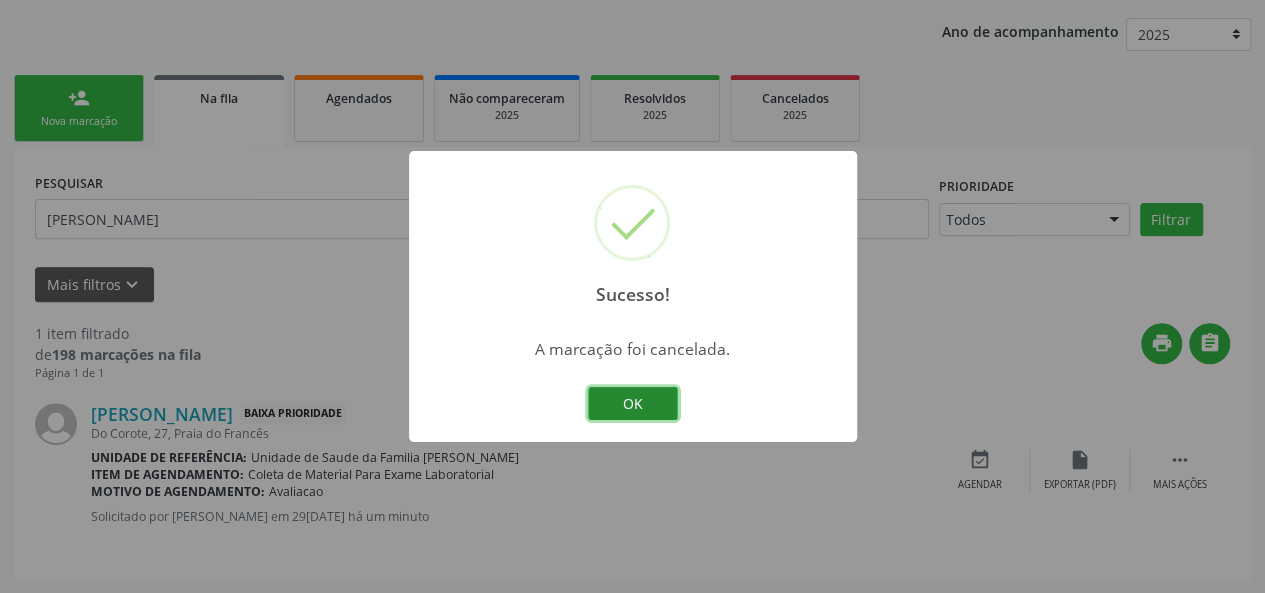 click on "OK" at bounding box center [633, 404] 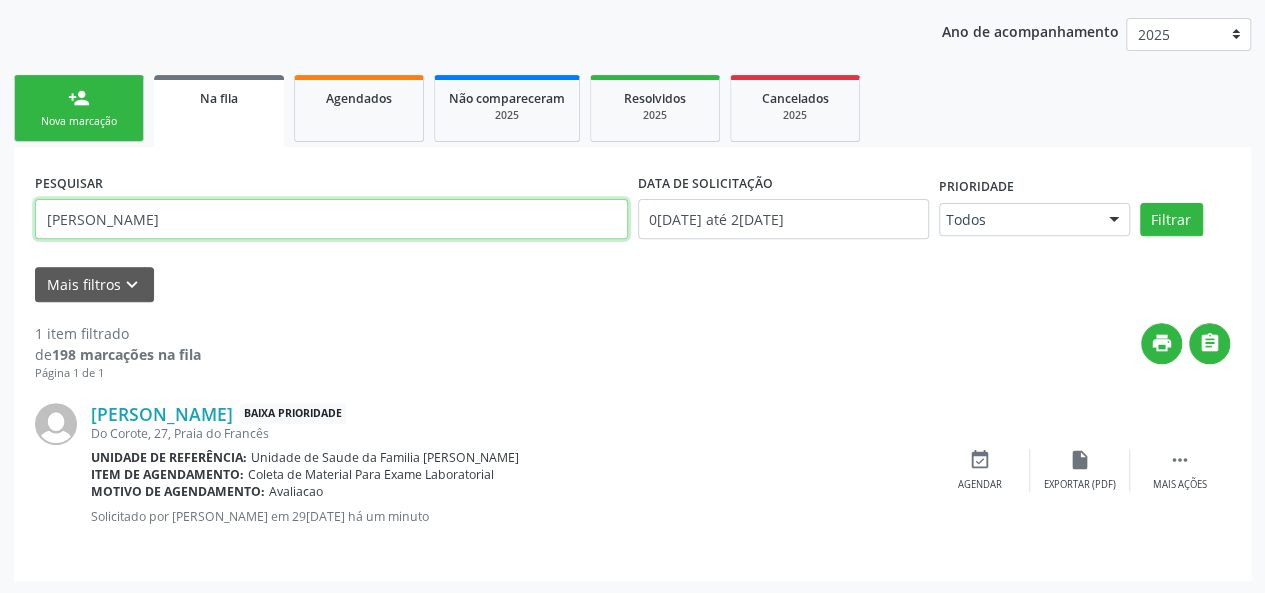 drag, startPoint x: 126, startPoint y: 220, endPoint x: 58, endPoint y: 223, distance: 68.06615 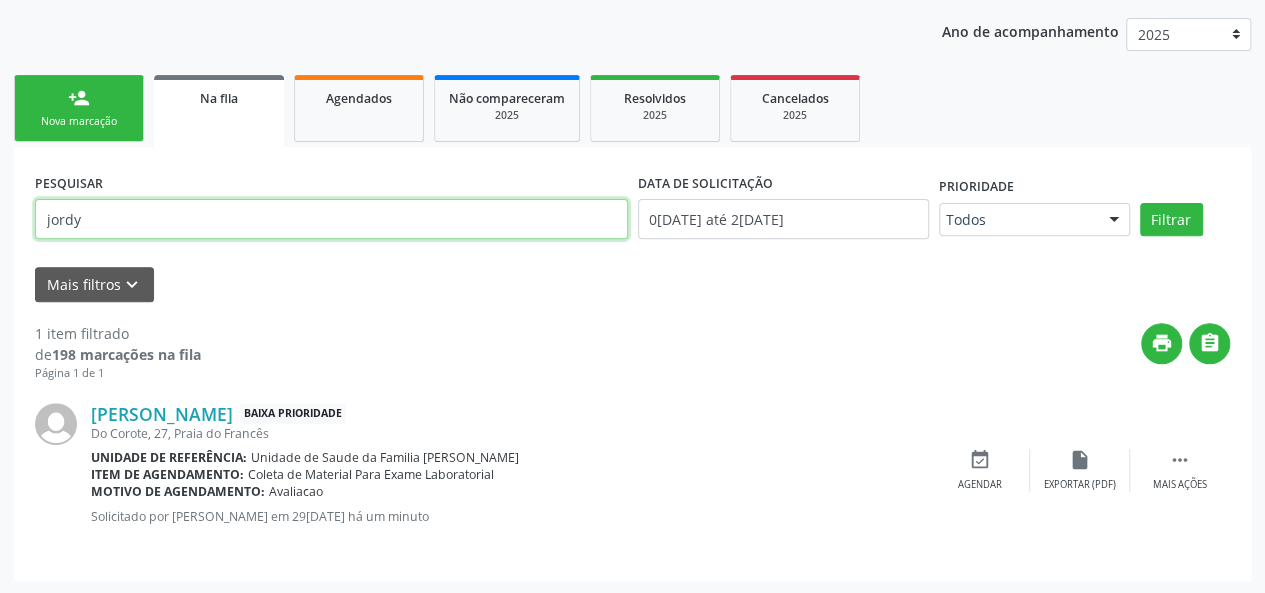 type on "jordy" 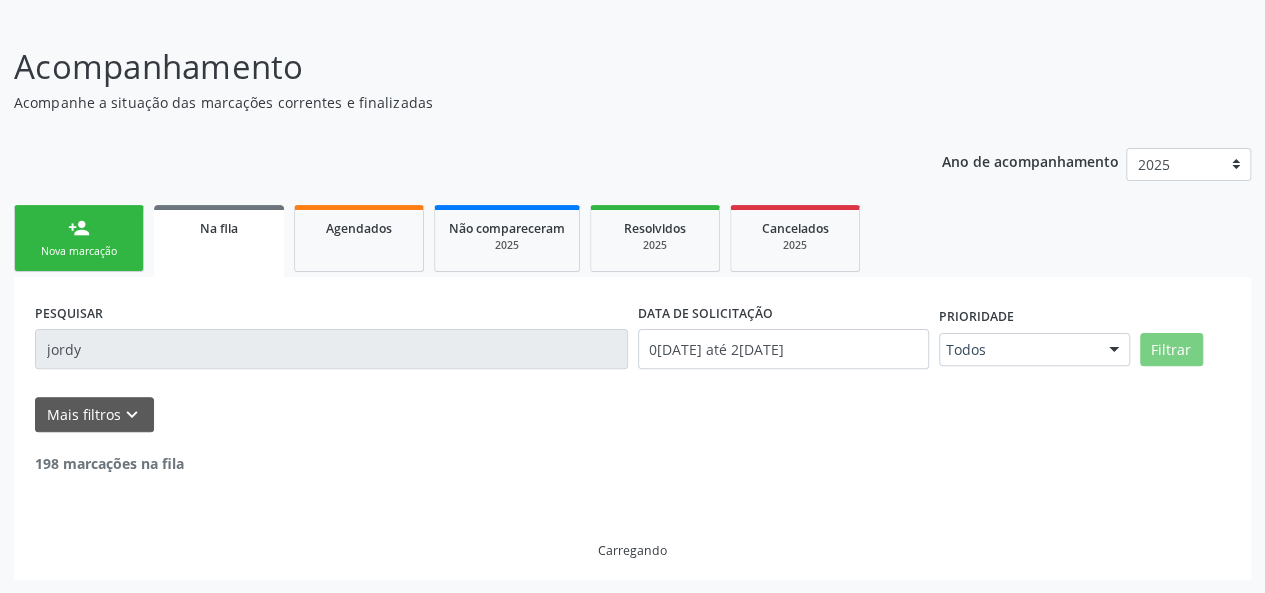 scroll, scrollTop: 58, scrollLeft: 0, axis: vertical 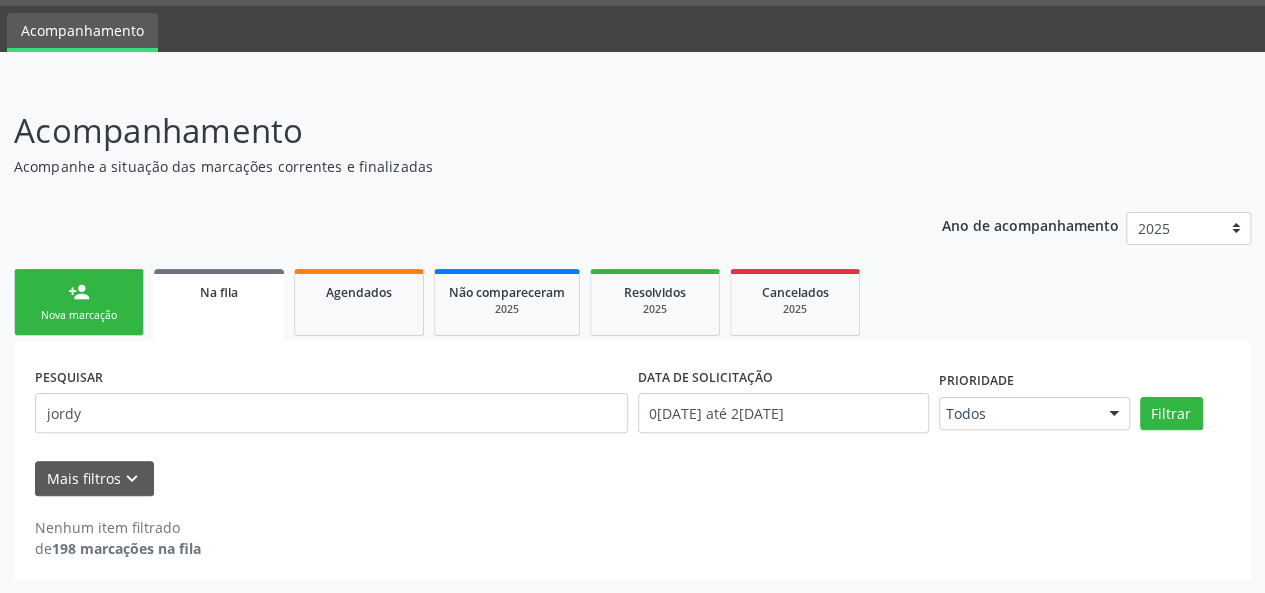 click on "person_add" at bounding box center [79, 292] 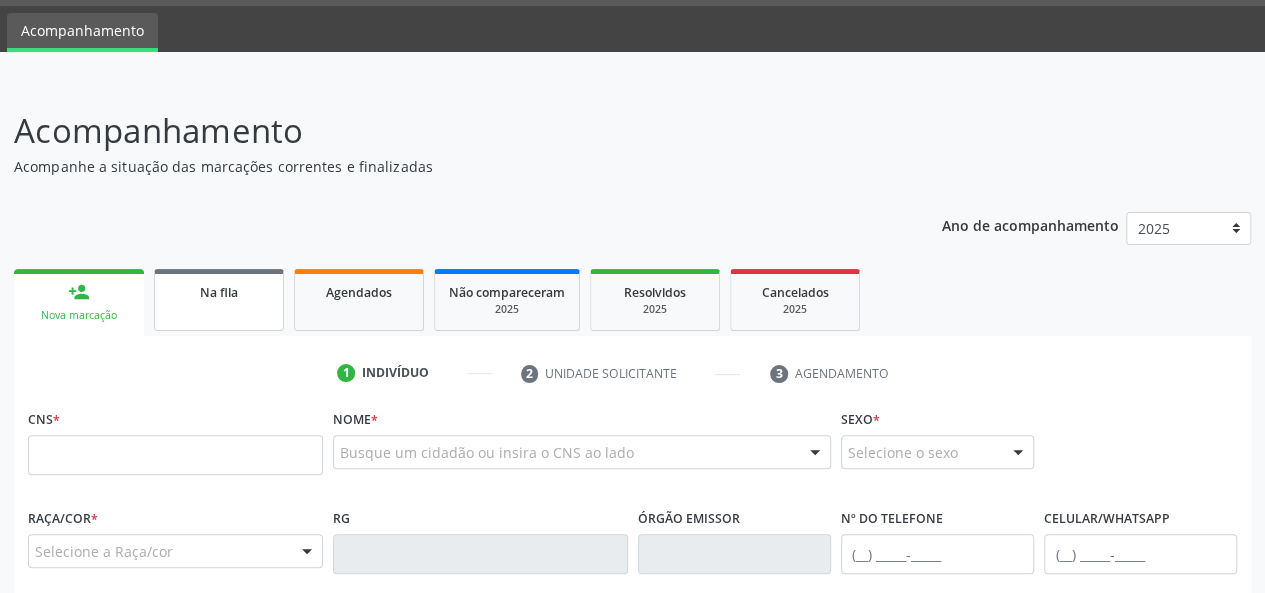 click on "Na fila" at bounding box center (219, 300) 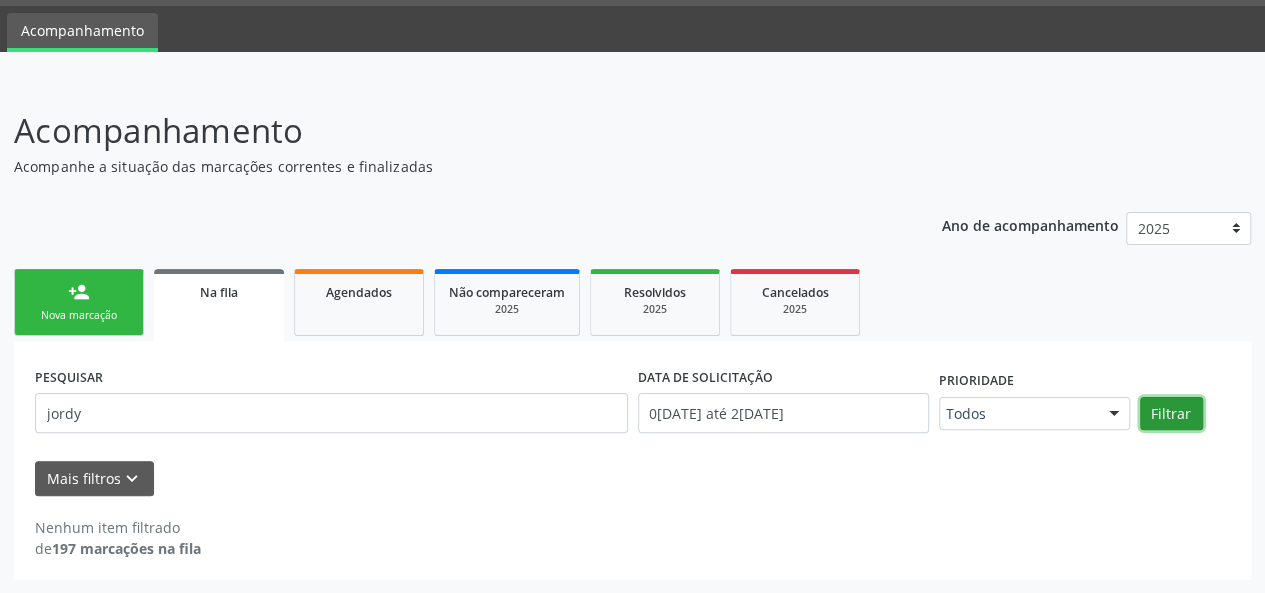 click on "Filtrar" at bounding box center (1171, 414) 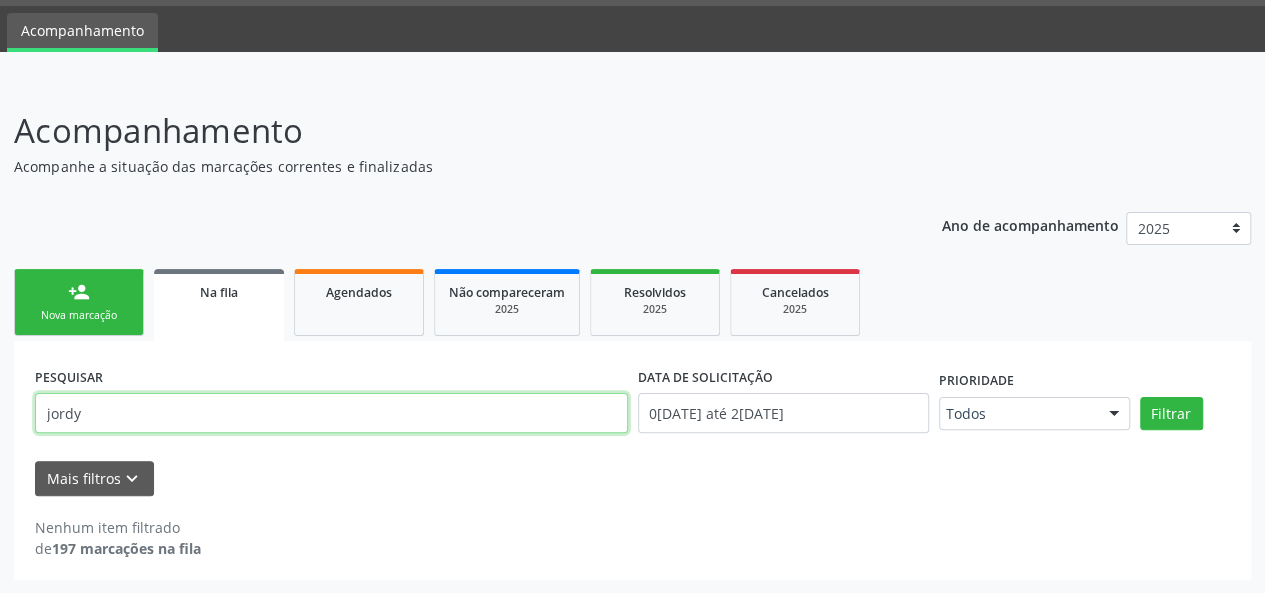 drag, startPoint x: 460, startPoint y: 407, endPoint x: 0, endPoint y: 433, distance: 460.7342 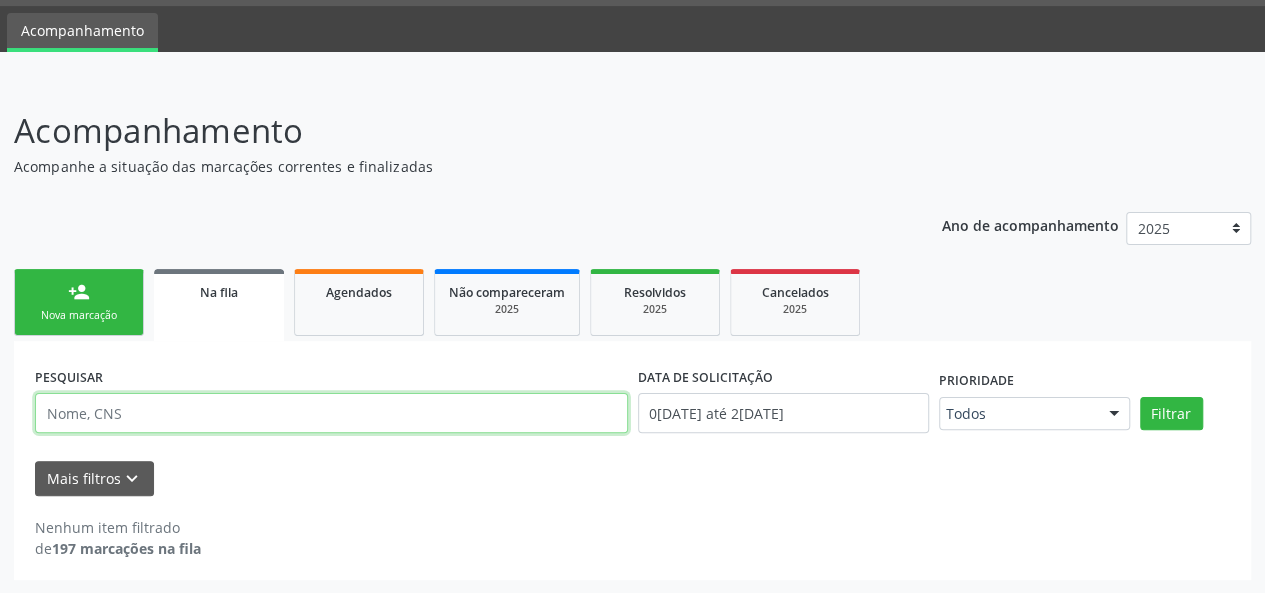type 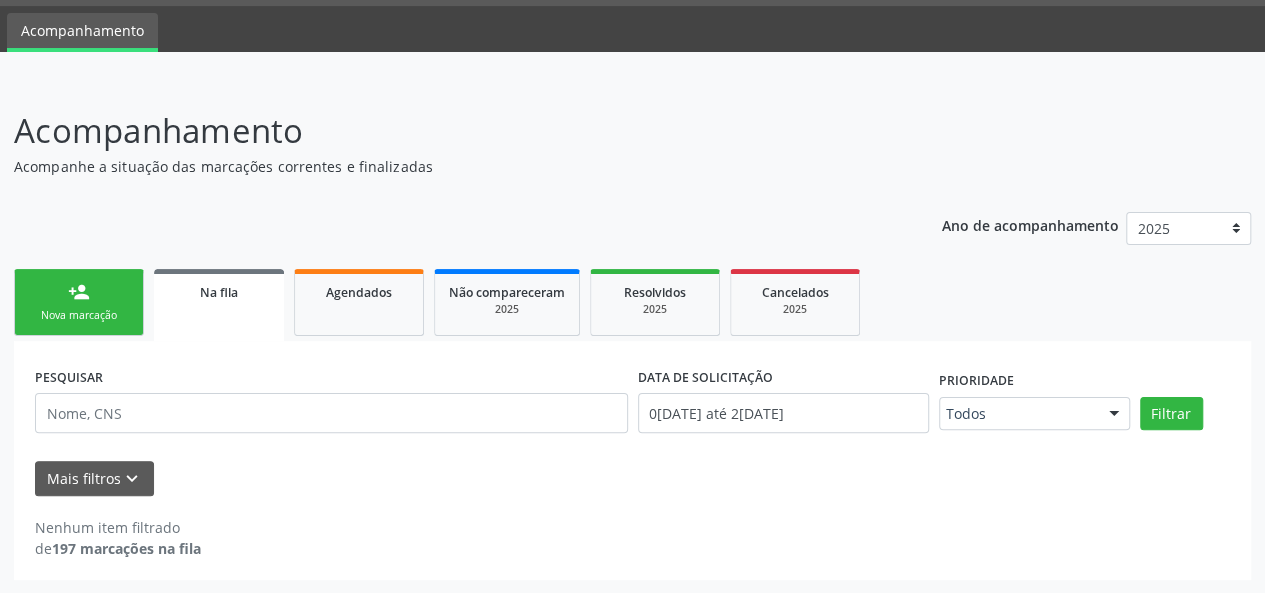 click on "PESQUISAR
DATA DE SOLICITAÇÃO
01[DATE]té 29[DATE]
Prioridade
Todos         Todos   Baixa Prioridade   Média Prioridade   Alta Prioridade
Nenhum resultado encontrado para: "   "
Não há nenhuma opção para ser exibida.
Filtrar" at bounding box center (632, 404) 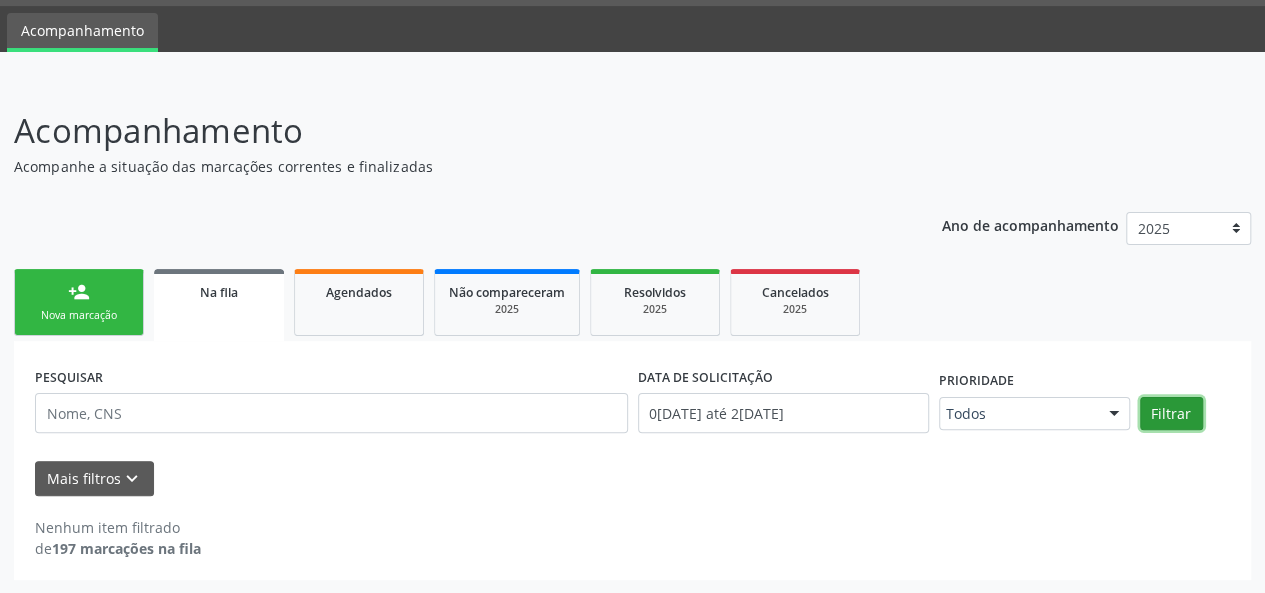 click on "Filtrar" at bounding box center [1171, 414] 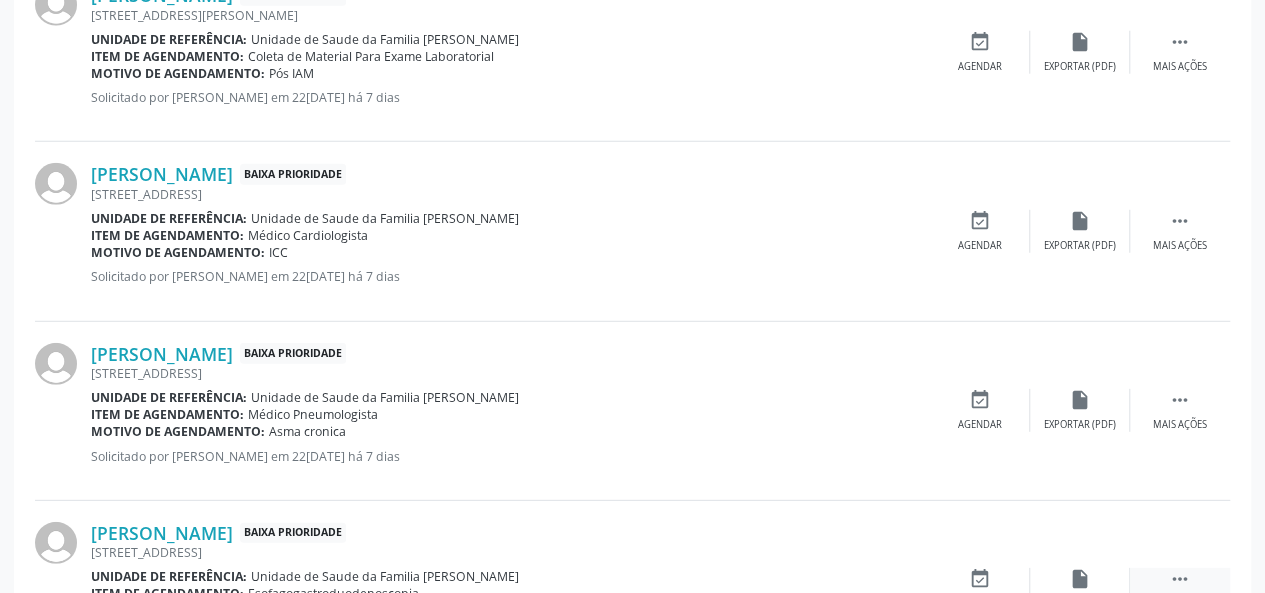 scroll, scrollTop: 2829, scrollLeft: 0, axis: vertical 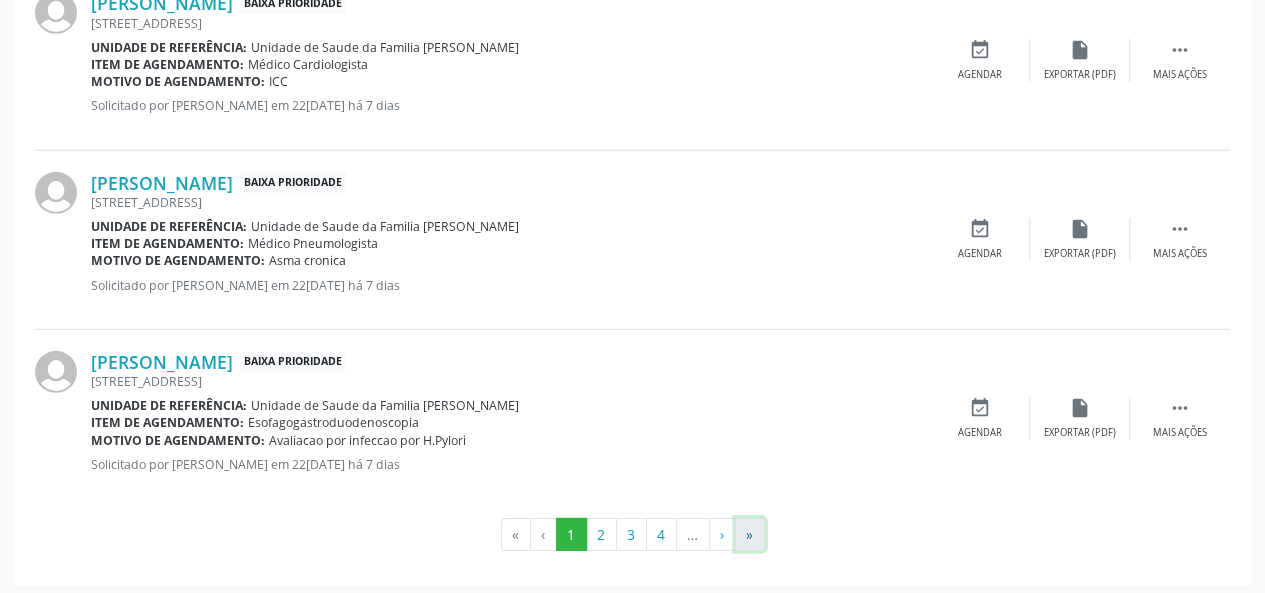 click on "»" at bounding box center [750, 535] 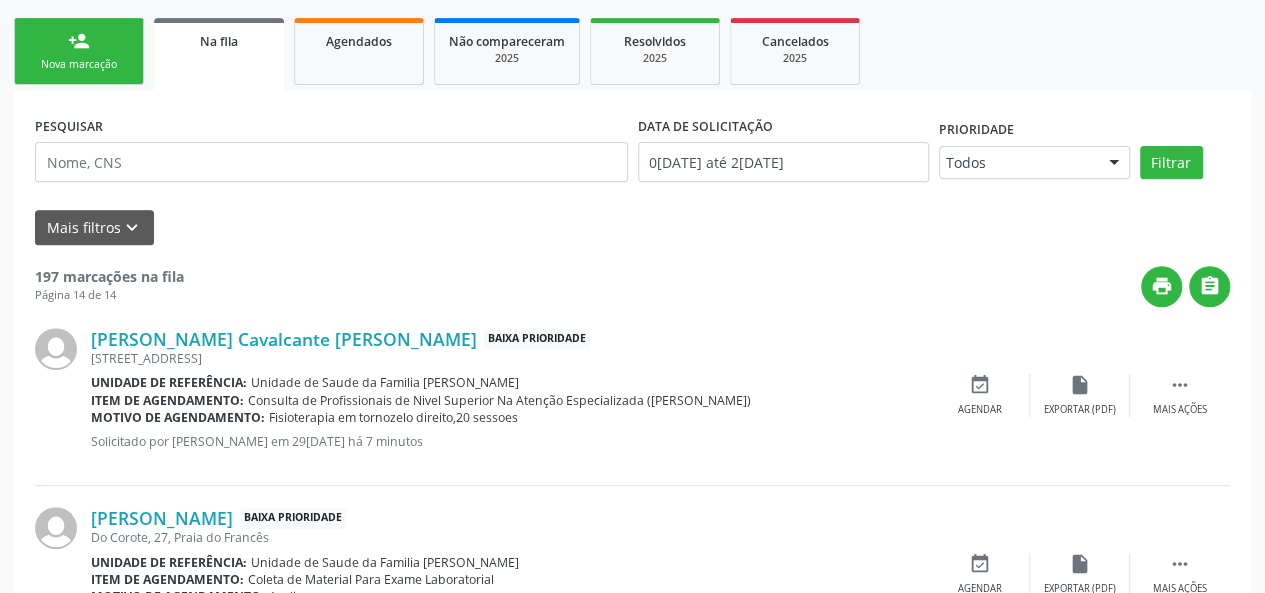 scroll, scrollTop: 170, scrollLeft: 0, axis: vertical 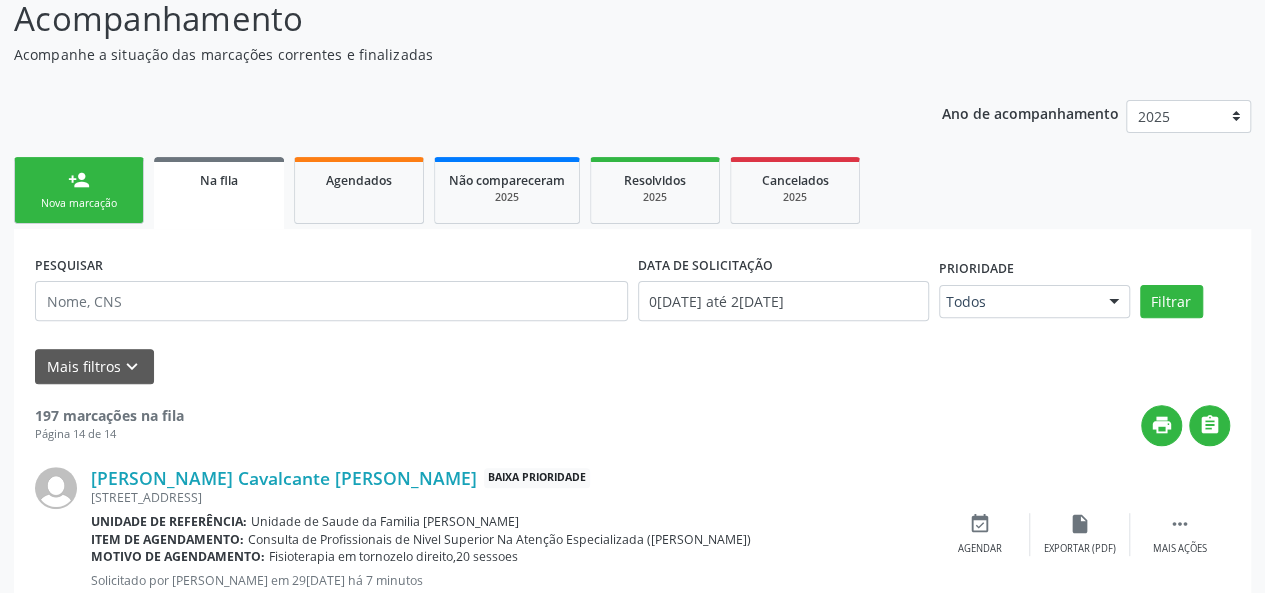 click on "Nova marcação" at bounding box center [79, 203] 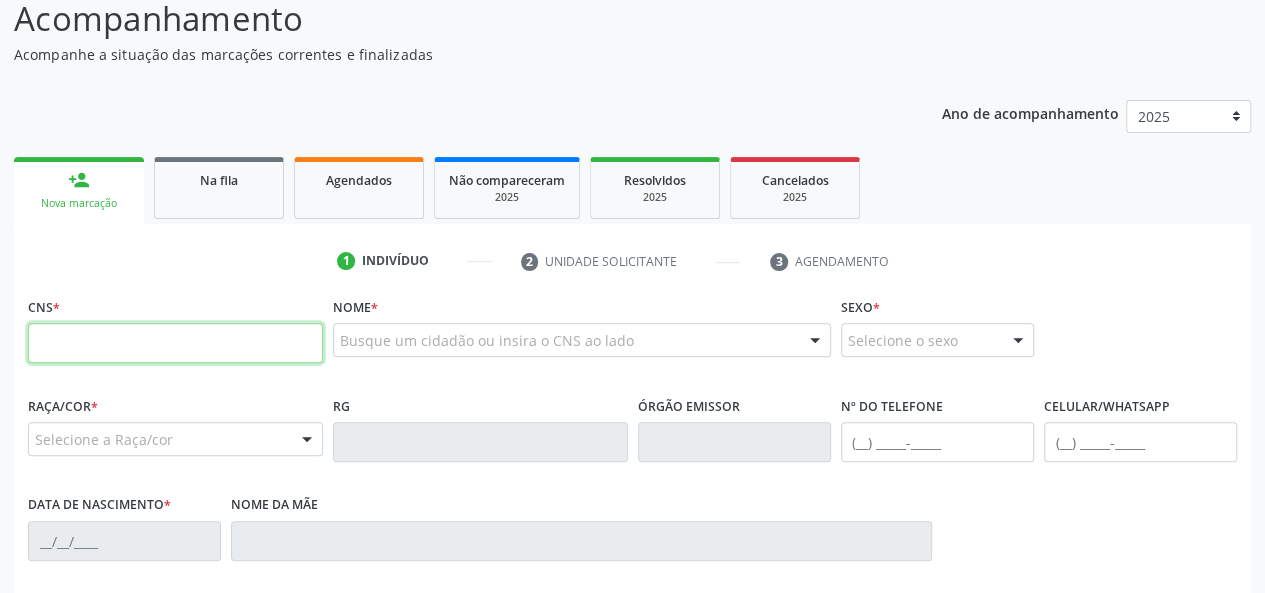 paste on "700 2059 9364 4527" 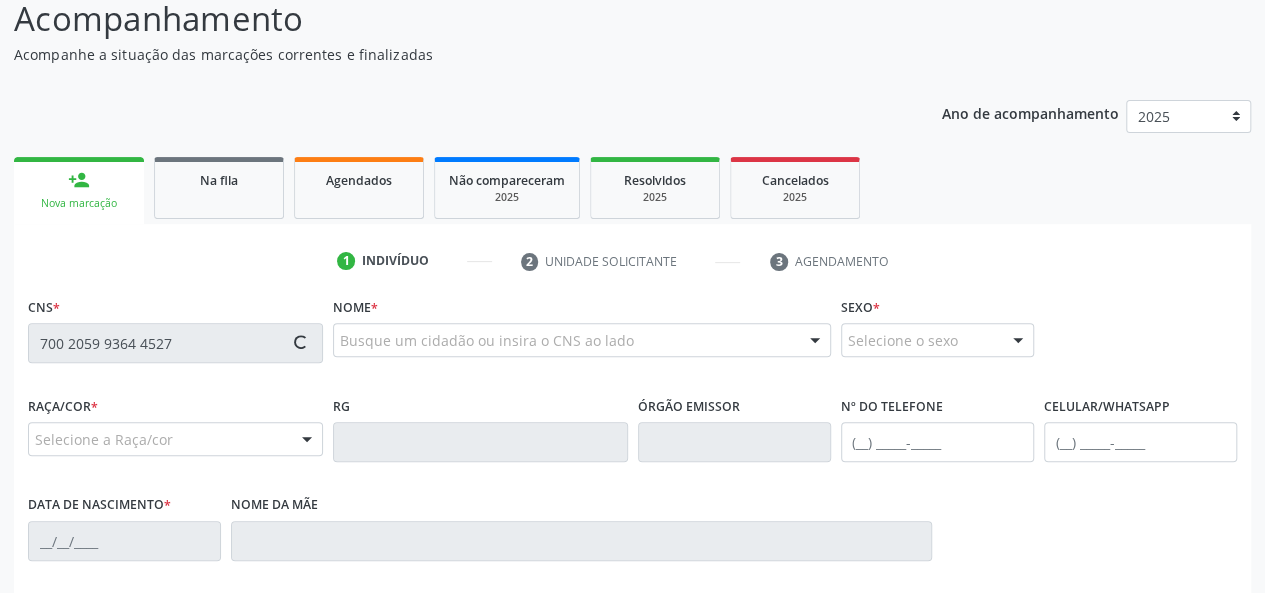 type on "700 2059 9364 4527" 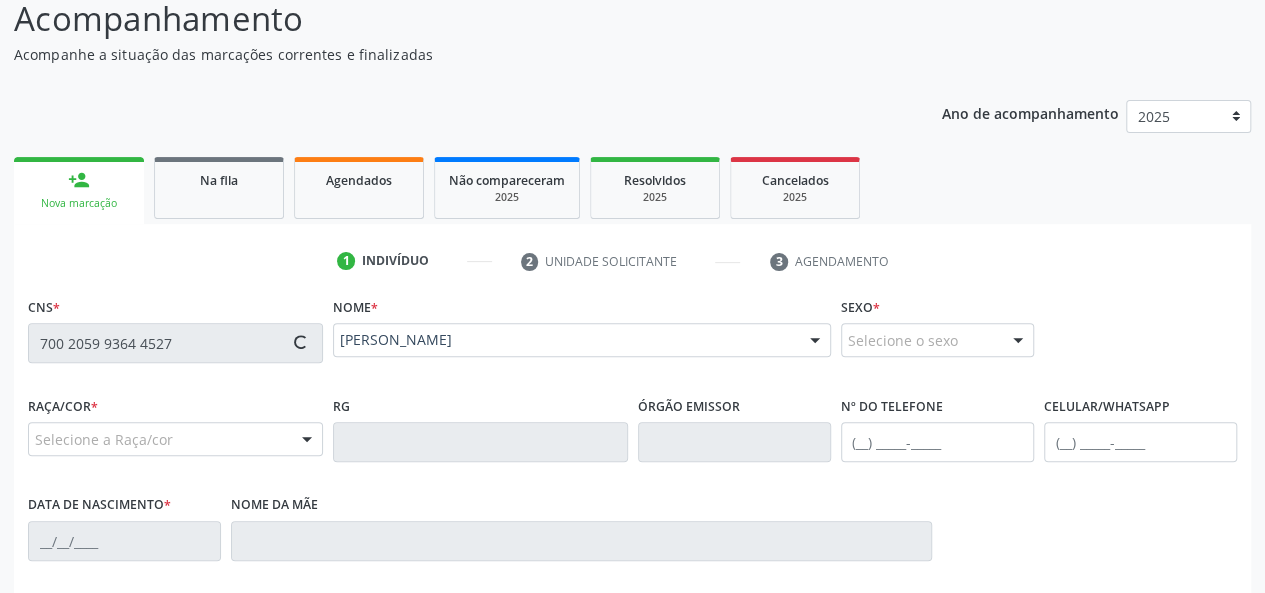 type on "[PHONE_NUMBER]" 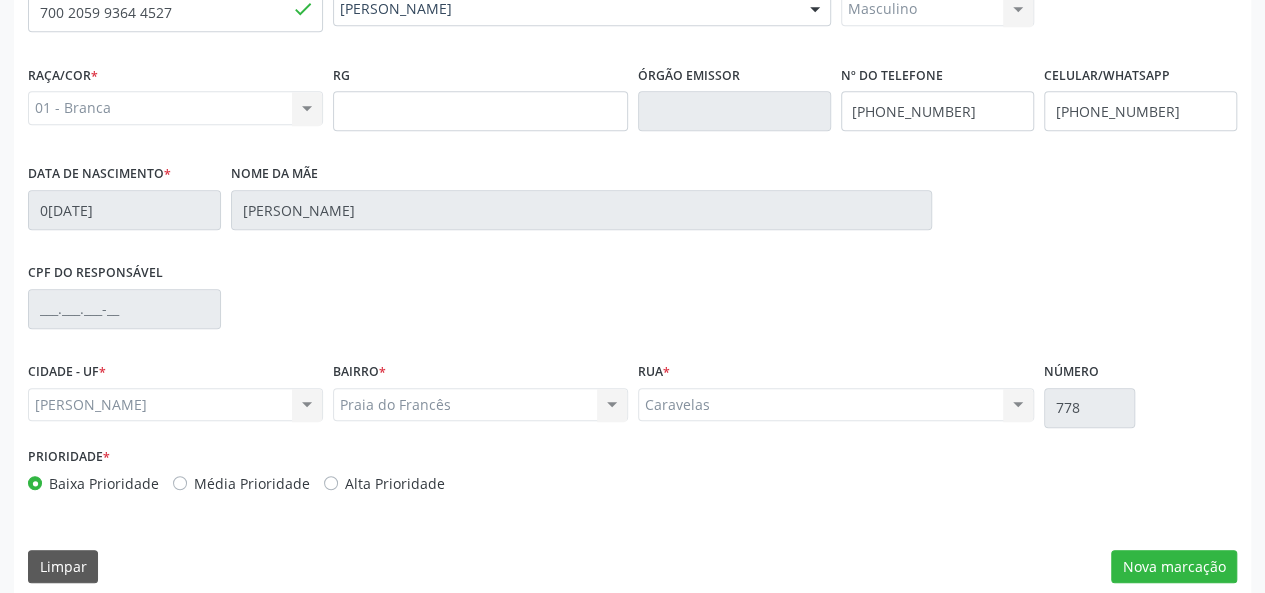 scroll, scrollTop: 518, scrollLeft: 0, axis: vertical 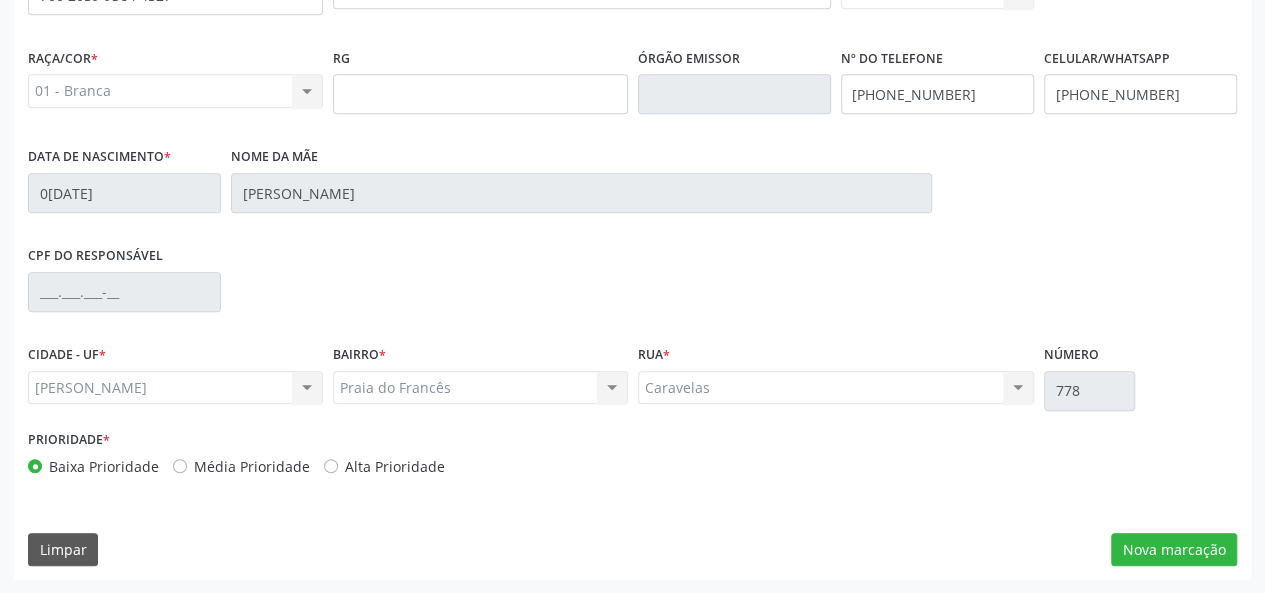 click on "CNS
*
700 2059 9364 4527       done
Nome
*
[PERSON_NAME]
[PERSON_NAME]
CNS:
700 2059 9364 4527
CPF:    --   Nascimento:
09[DATE]
Nenhum resultado encontrado para: "   "
Digite o nome ou CNS para buscar um indivíduo
Sexo
*
Masculino         Masculino   Feminino
Nenhum resultado encontrado para: "   "
Não há nenhuma opção para ser exibida.
Raça/cor
*
01 - Branca         01 - Branca   02 - Preta   04 - [GEOGRAPHIC_DATA]   03 - [MEDICAL_DATA]   05 - Indígena
Nenhum resultado encontrado para: "   "
Não há nenhuma opção para ser exibida.
RG
Órgão emissor
Nº do Telefone
[PHONE_NUMBER]
Celular/WhatsApp
[PHONE_NUMBER]" at bounding box center (632, 262) 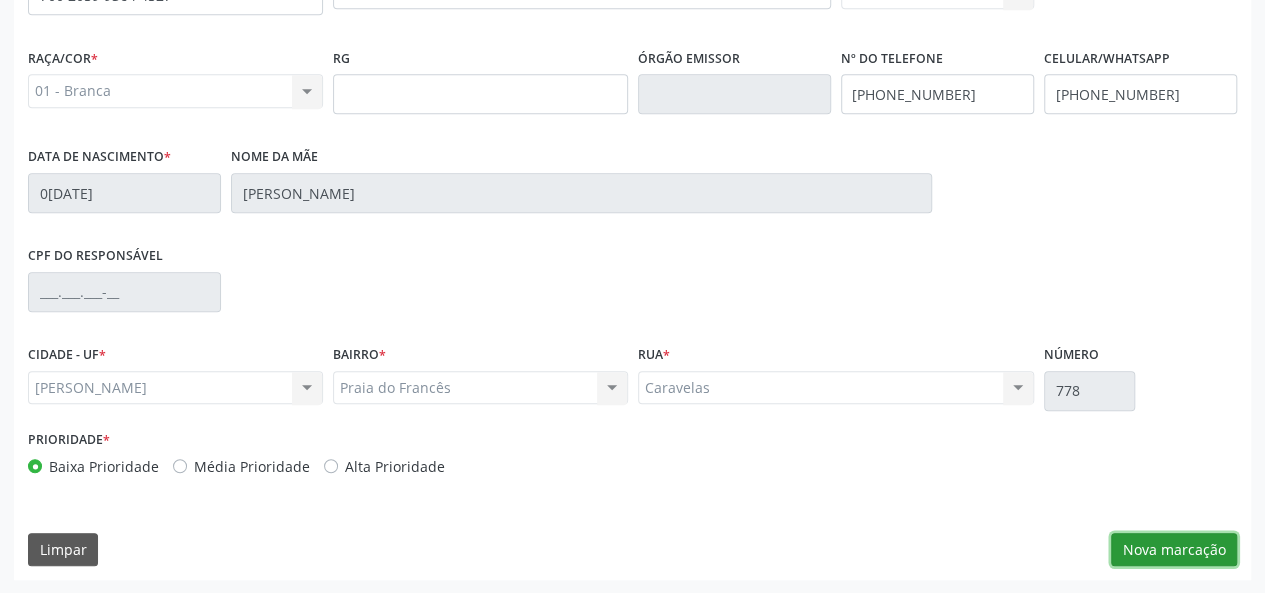 click on "Nova marcação" at bounding box center [1174, 550] 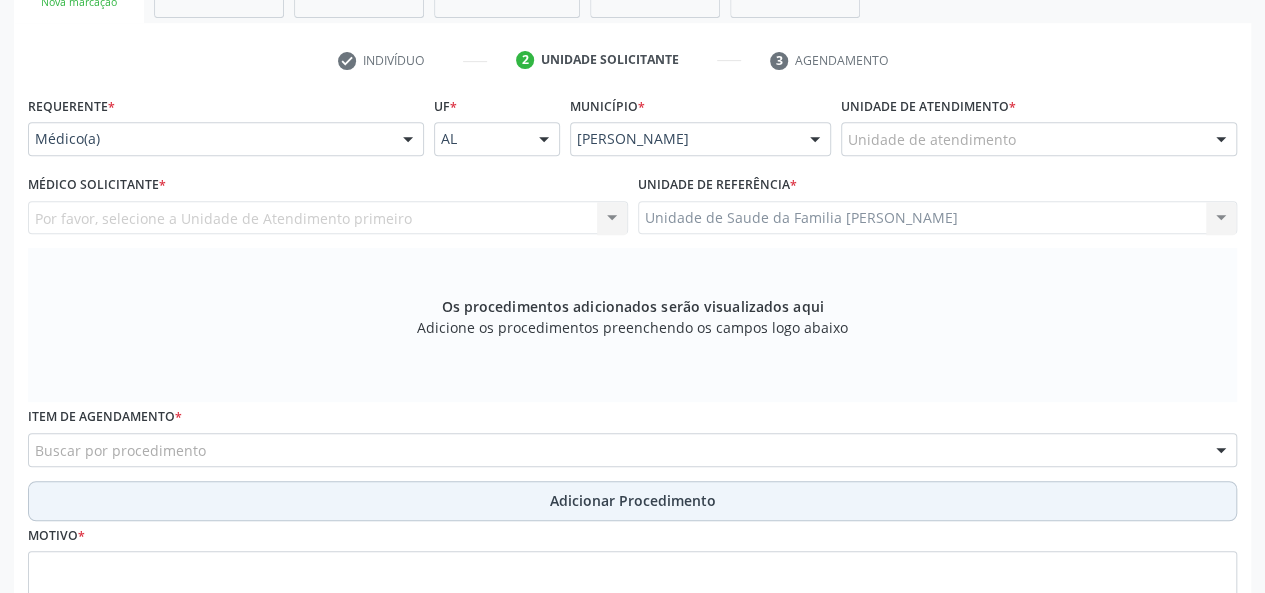 scroll, scrollTop: 218, scrollLeft: 0, axis: vertical 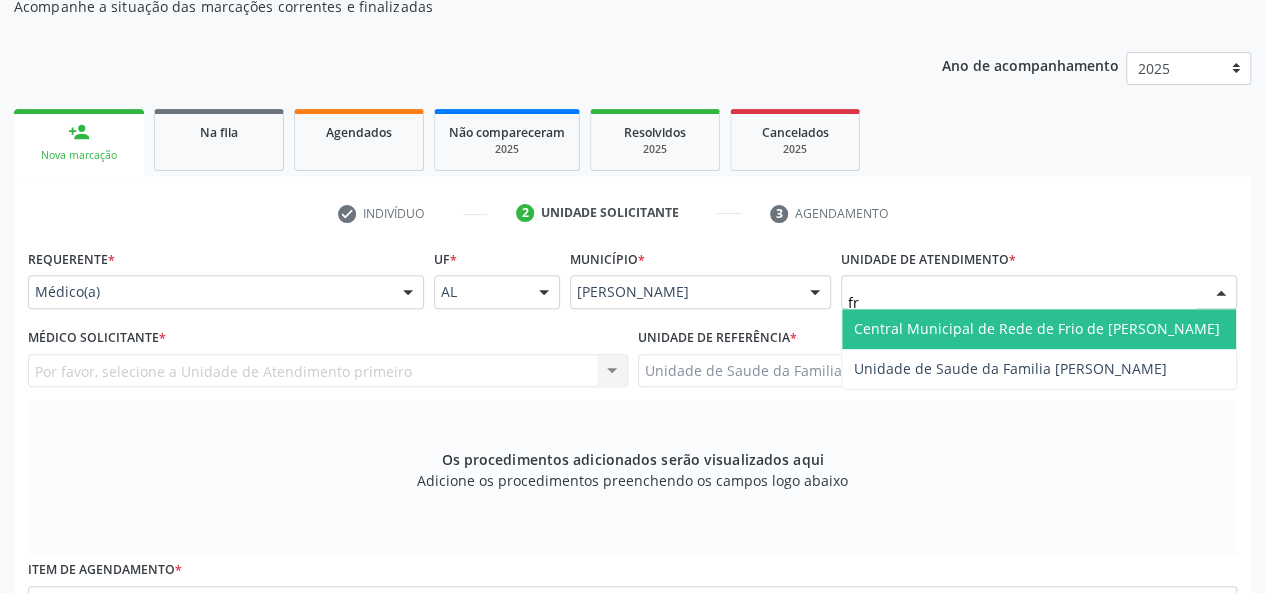 type on "fra" 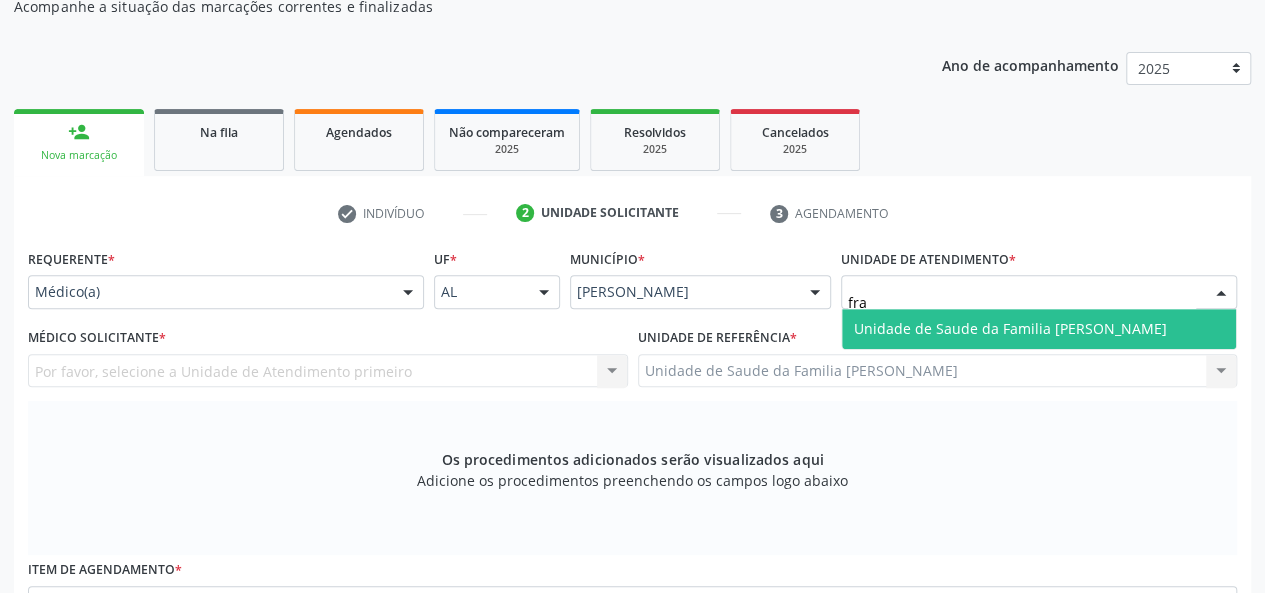click on "Unidade de Saude da Familia [PERSON_NAME]" at bounding box center (1010, 328) 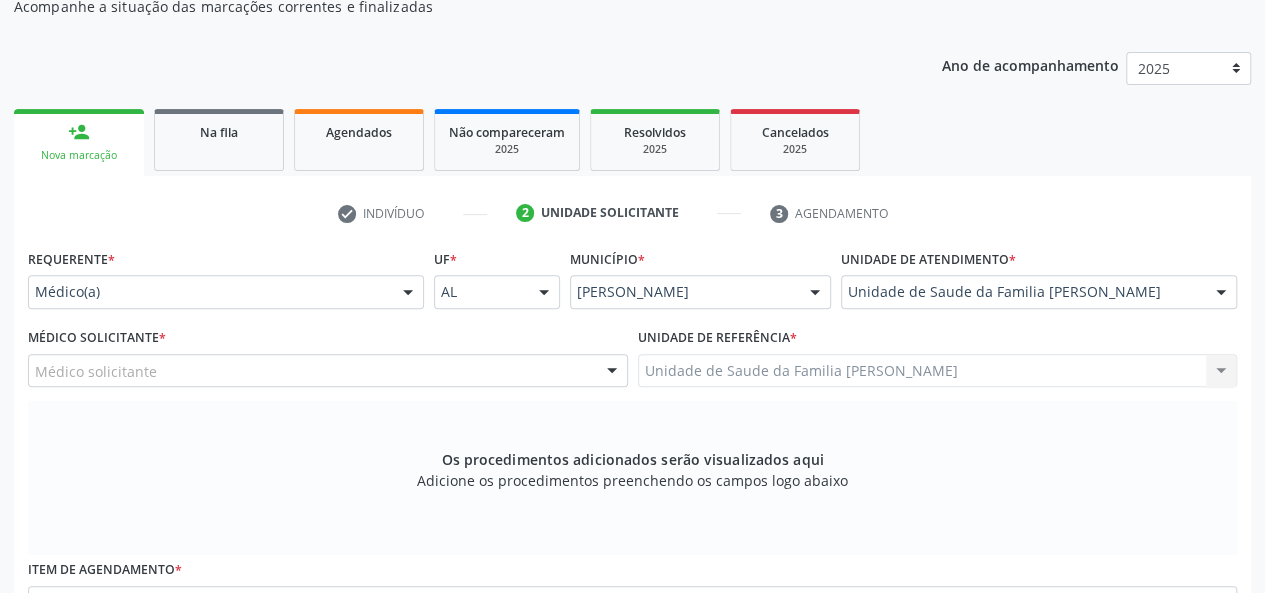 click on "Médico solicitante" at bounding box center (328, 371) 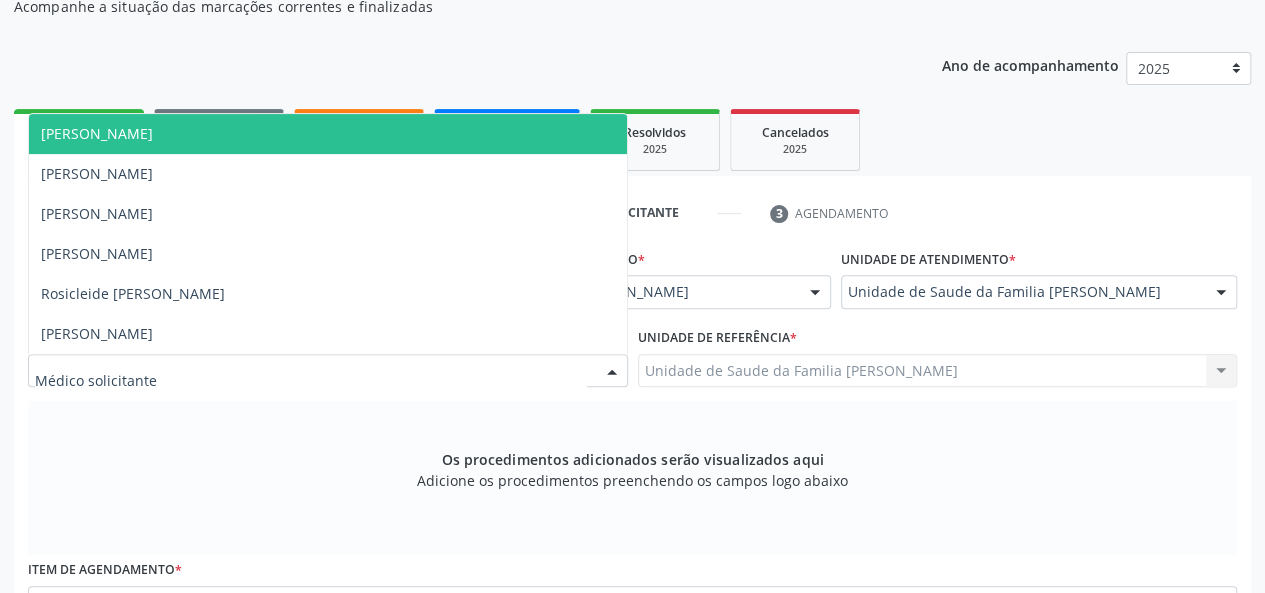 click on "[PERSON_NAME]" at bounding box center (328, 134) 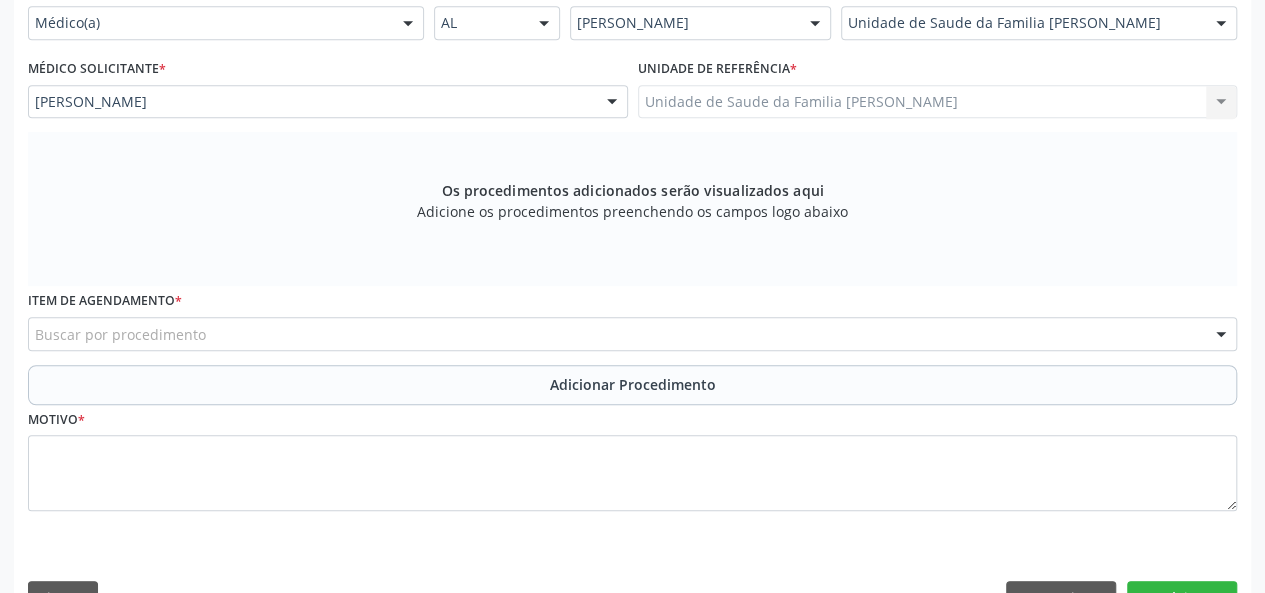 scroll, scrollTop: 518, scrollLeft: 0, axis: vertical 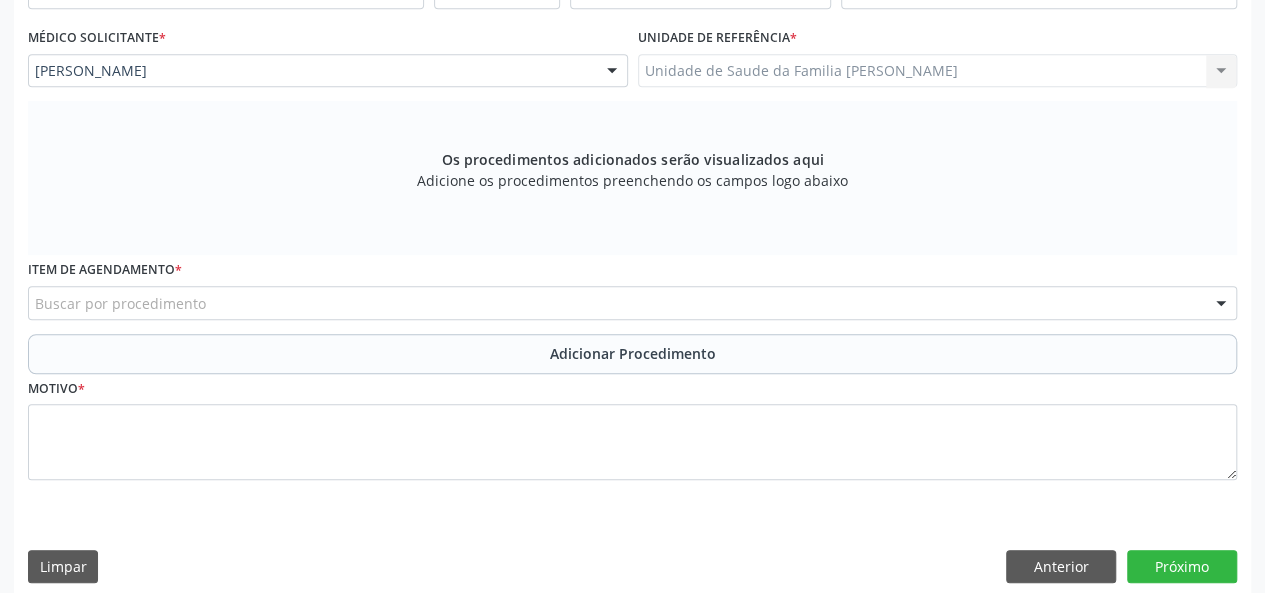 click on "Buscar por procedimento" at bounding box center (632, 303) 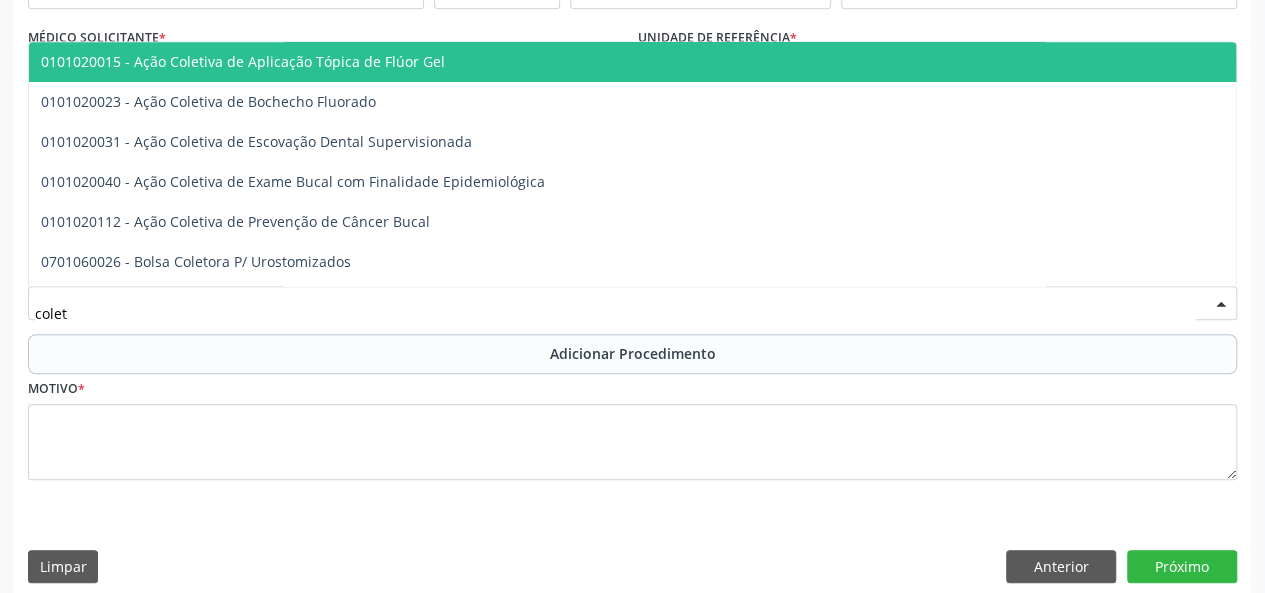 type on "coleta" 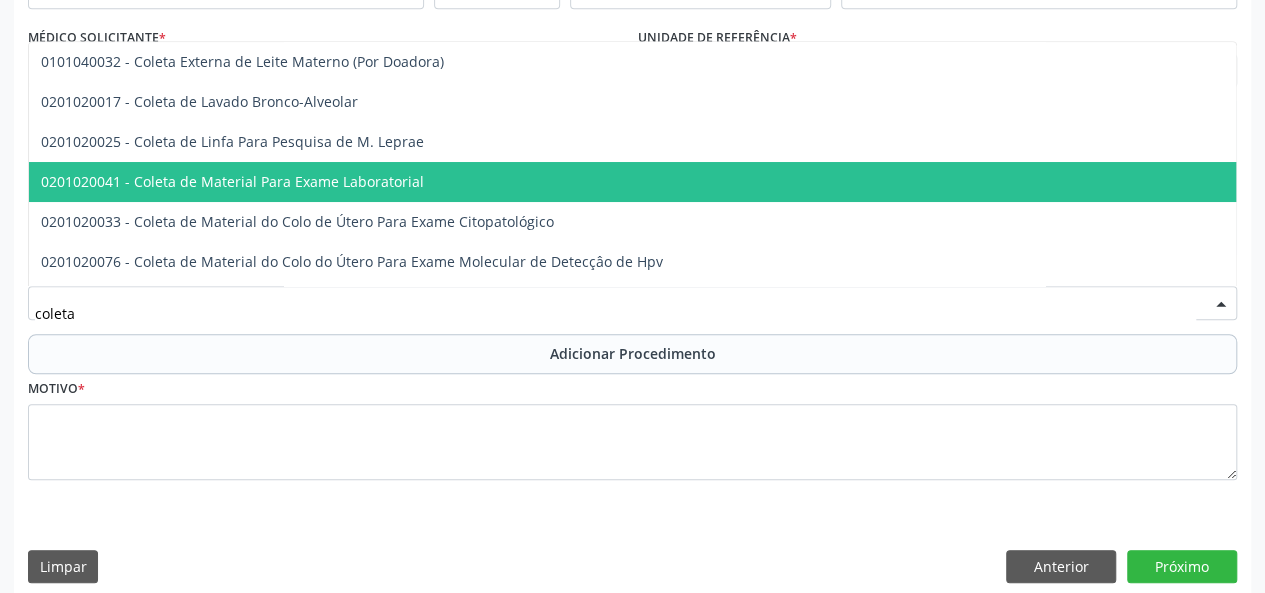 click on "0201020041 - Coleta de Material Para Exame Laboratorial" at bounding box center [232, 181] 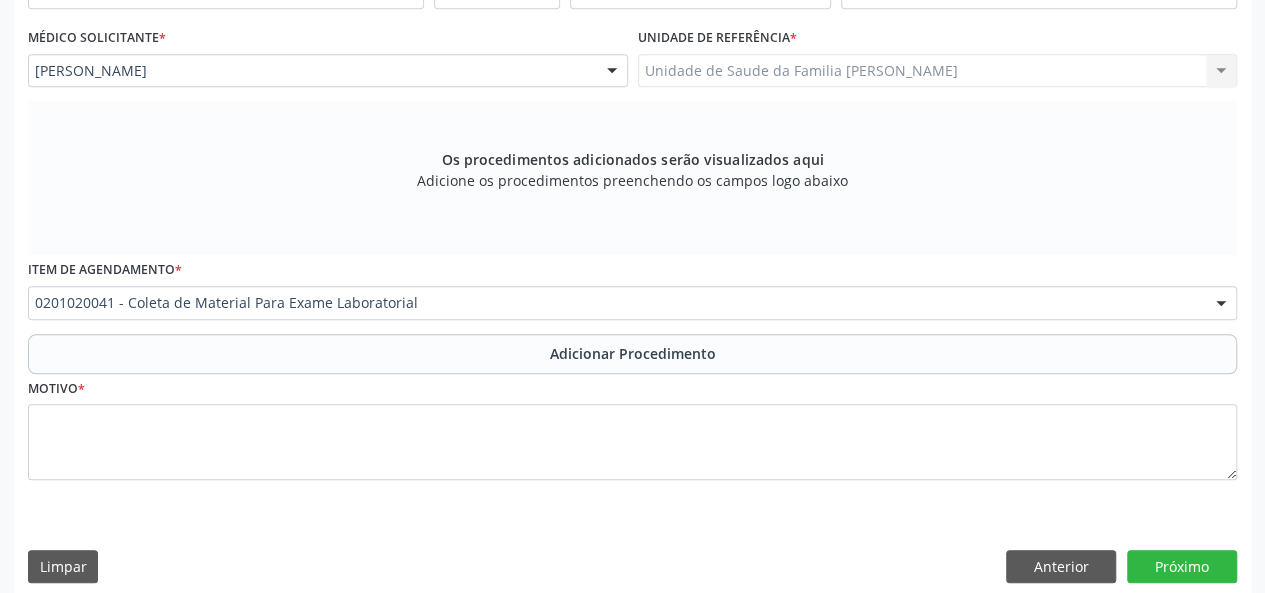click on "Adicionar Procedimento" at bounding box center [633, 353] 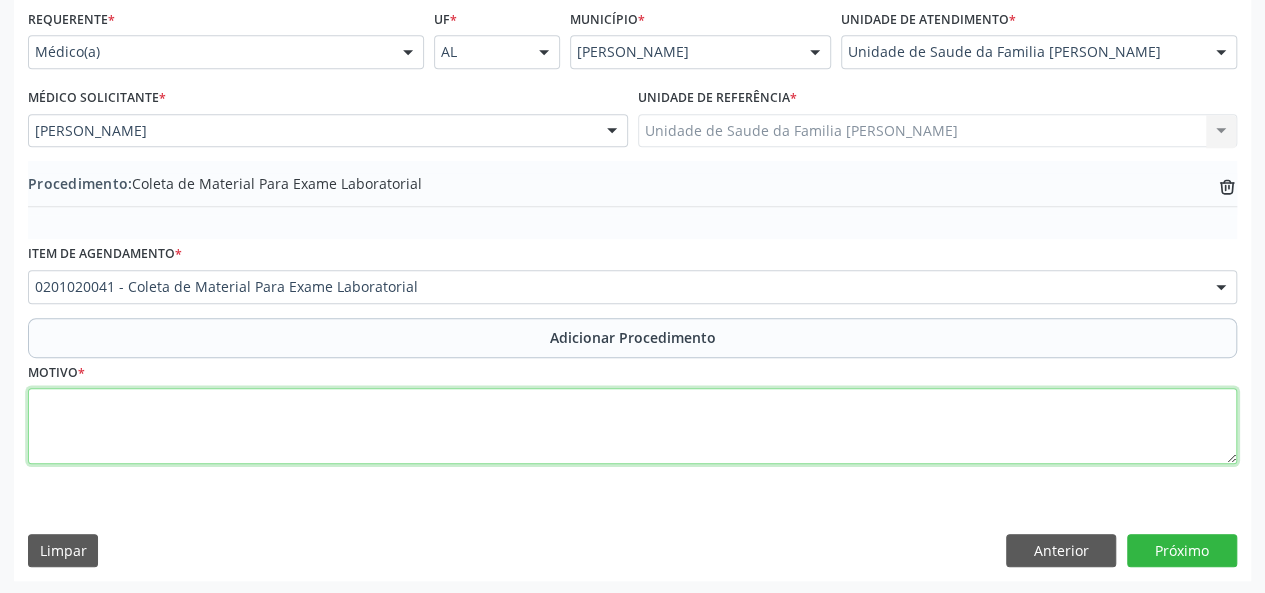 click at bounding box center (632, 426) 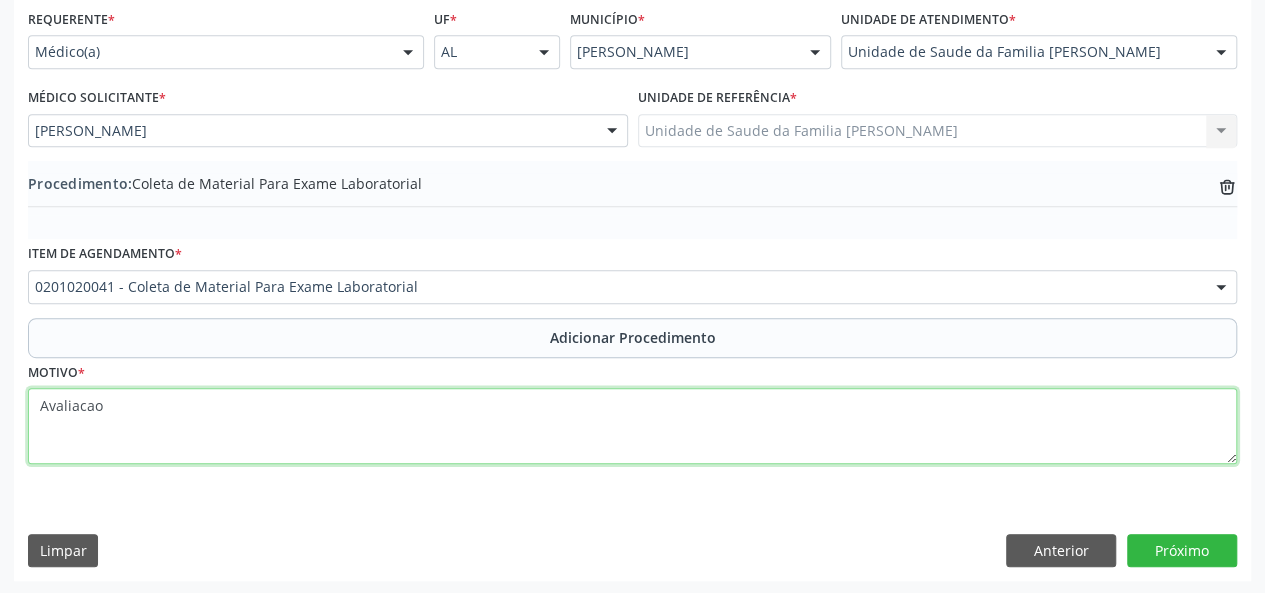 type on "Avaliacao" 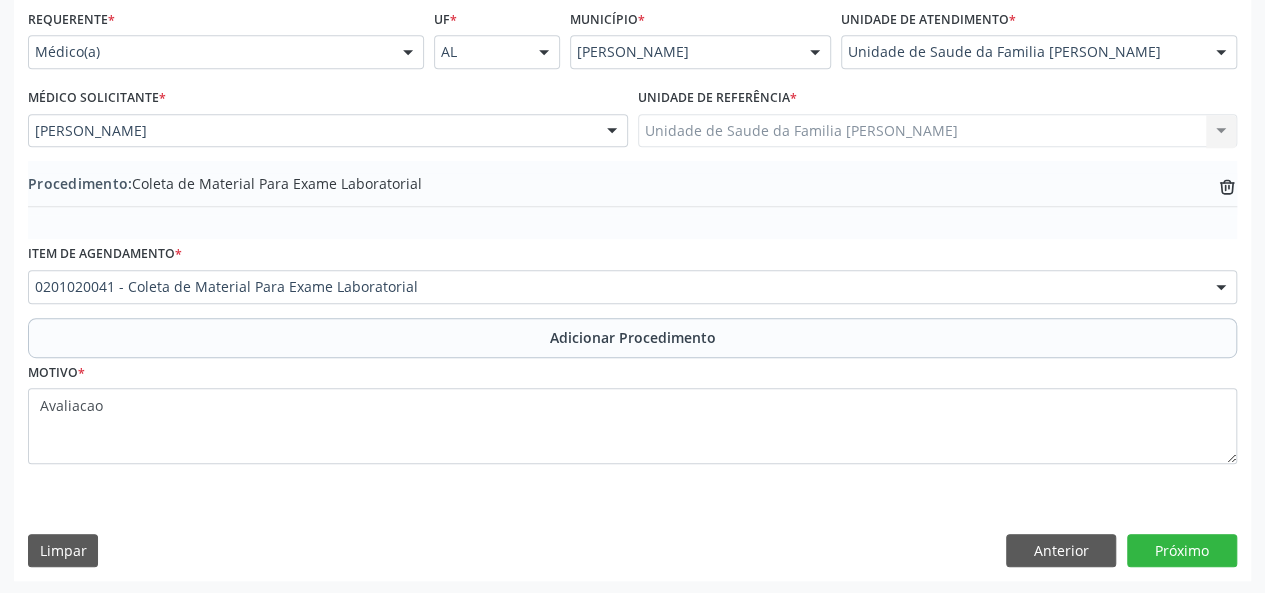 click on "Requerente
*
Médico(a)         Médico(a)   Enfermeiro(a)   Paciente
Nenhum resultado encontrado para: "   "
Não há nenhuma opção para ser exibida.
UF
*
AL         AL
Nenhum resultado encontrado para: "   "
Não há nenhuma opção para ser exibida.
Município
*
[PERSON_NAME] resultado encontrado para: "   "
Não há nenhuma opção para ser exibida.
Unidade de atendimento
*
Unidade de Saude da Familia [PERSON_NAME] Baron 58   Aeronave Cessna   Associacao Divina Misericordia   Caps [PERSON_NAME] Sarmento   Central Municipal de Rede de Frio de Marechal Deodoro   Central de Abastecimento Farmaceutico Caf   Centro Municipal de Especialidade Odontologica   Centro de Parto Normal Imaculada Conceicao   Centro de Saude Professor Estacio de Lima                   Labmar" at bounding box center (632, 292) 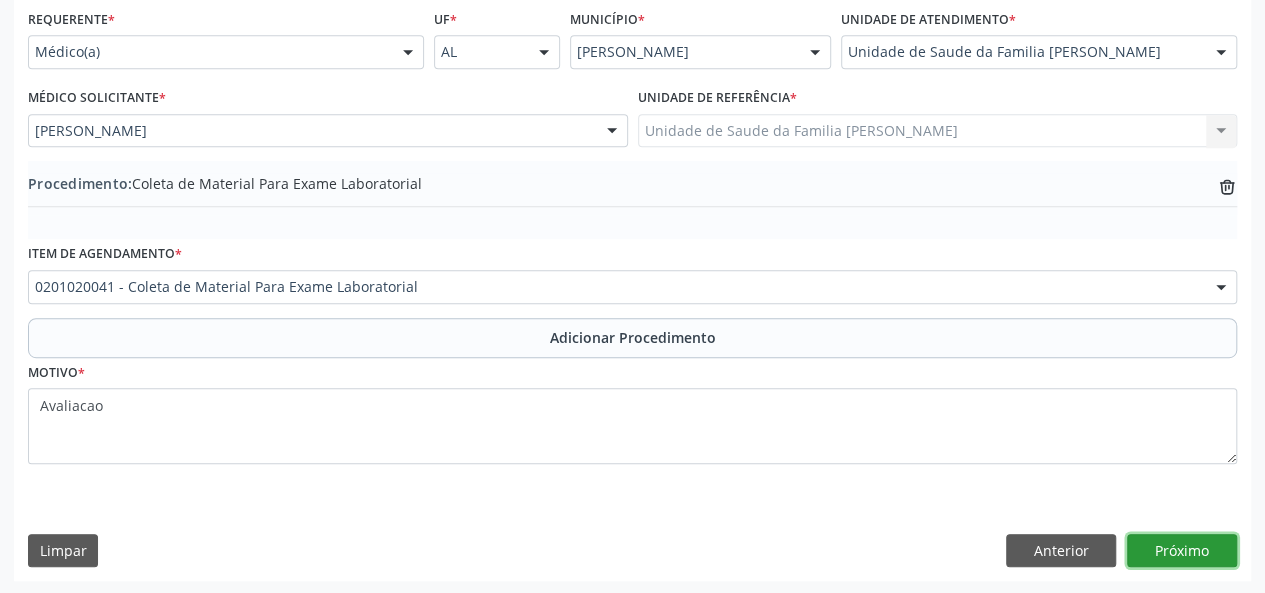 click on "Próximo" at bounding box center [1182, 551] 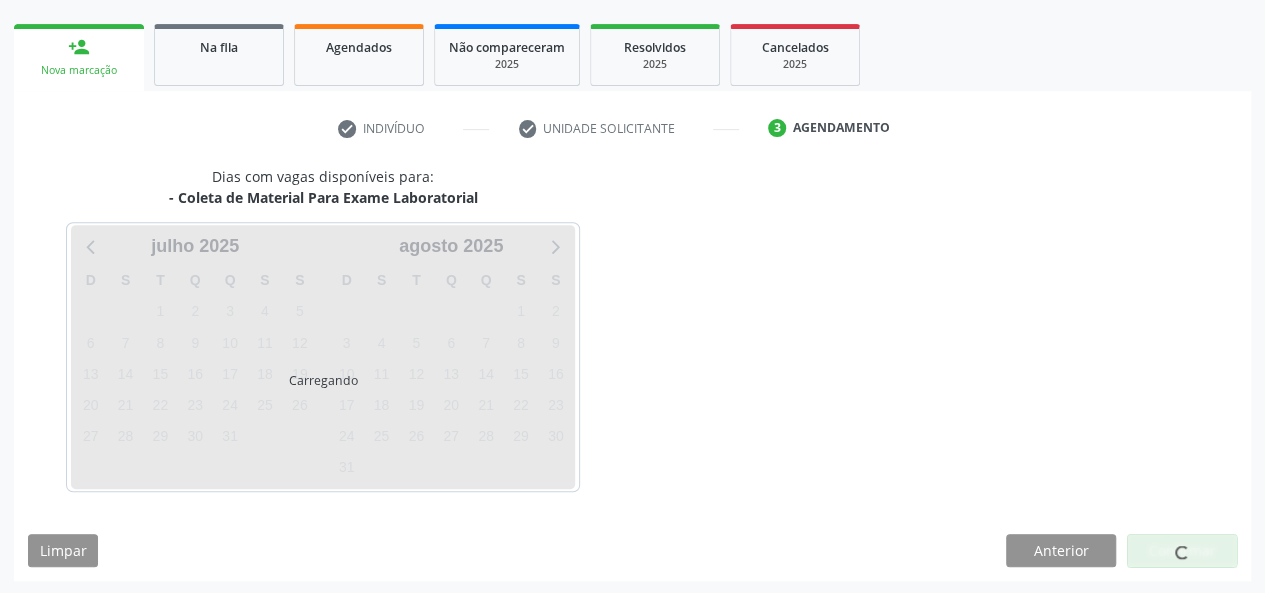 scroll, scrollTop: 362, scrollLeft: 0, axis: vertical 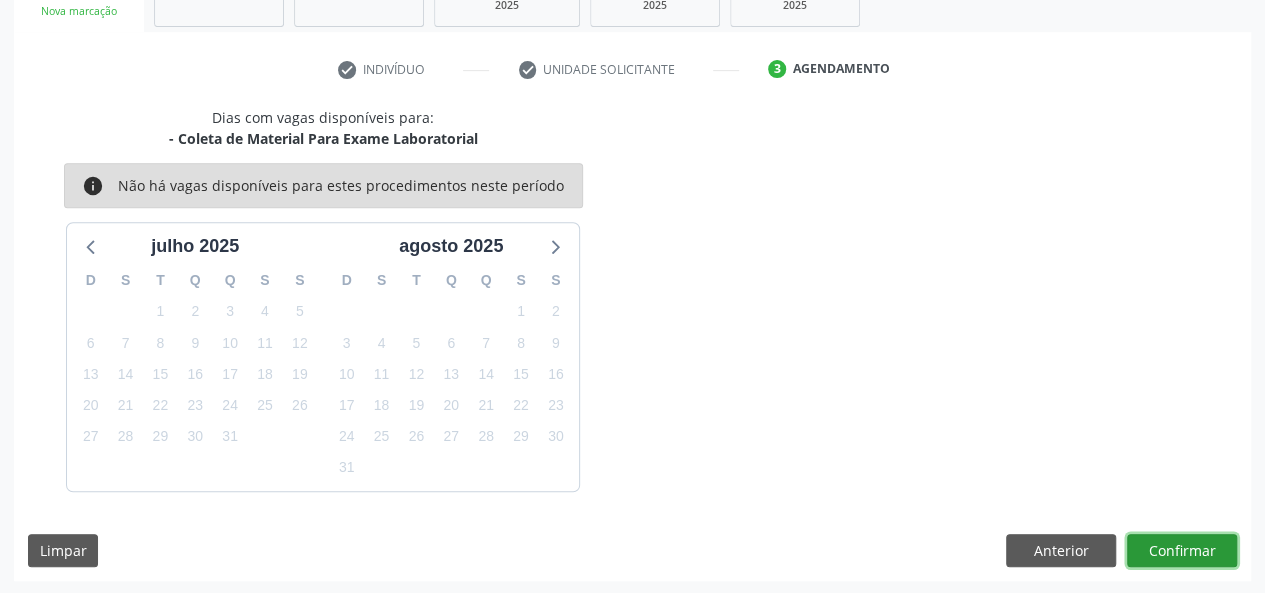 click on "Confirmar" at bounding box center (1182, 551) 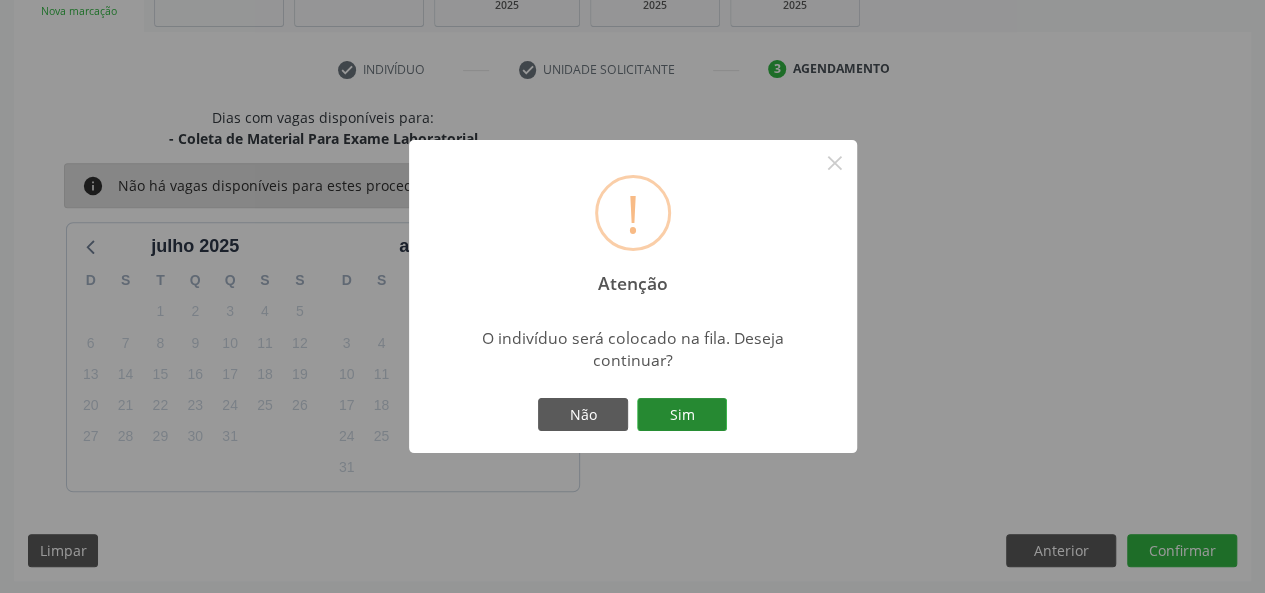 click on "Sim" at bounding box center [682, 415] 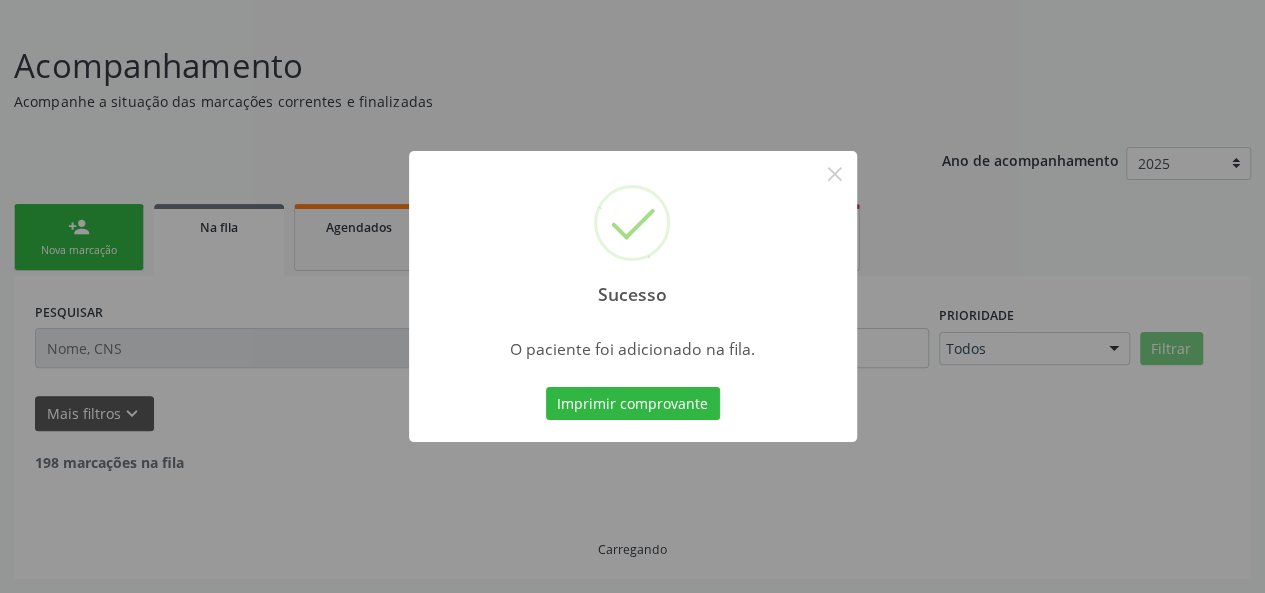 scroll, scrollTop: 100, scrollLeft: 0, axis: vertical 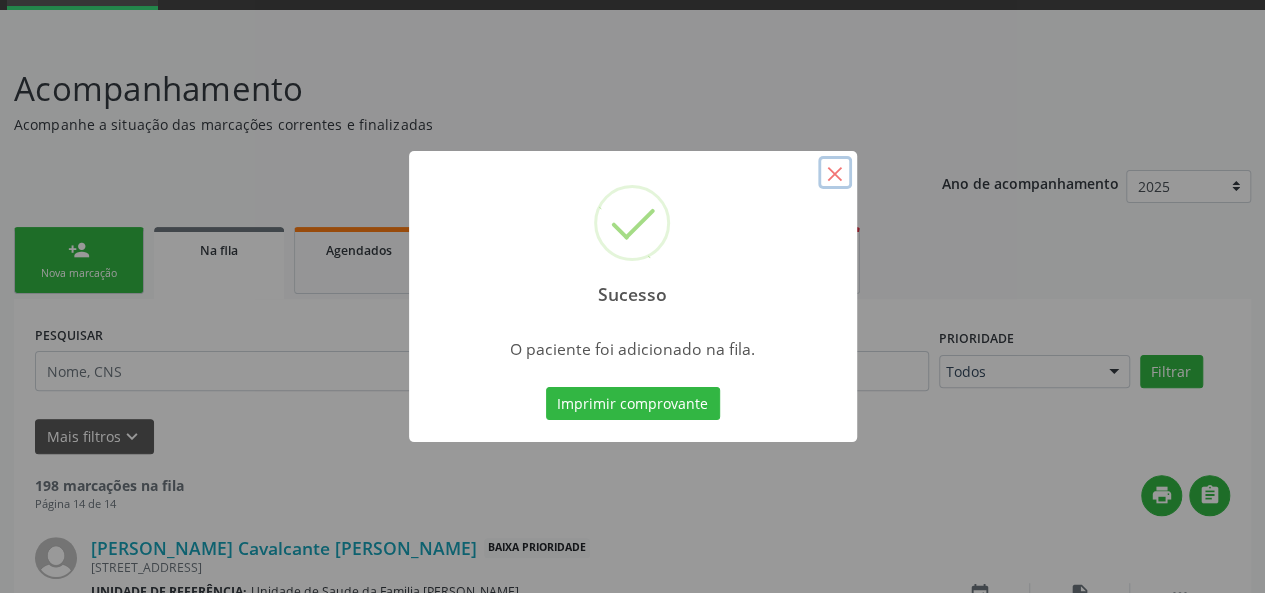 click on "×" at bounding box center (835, 173) 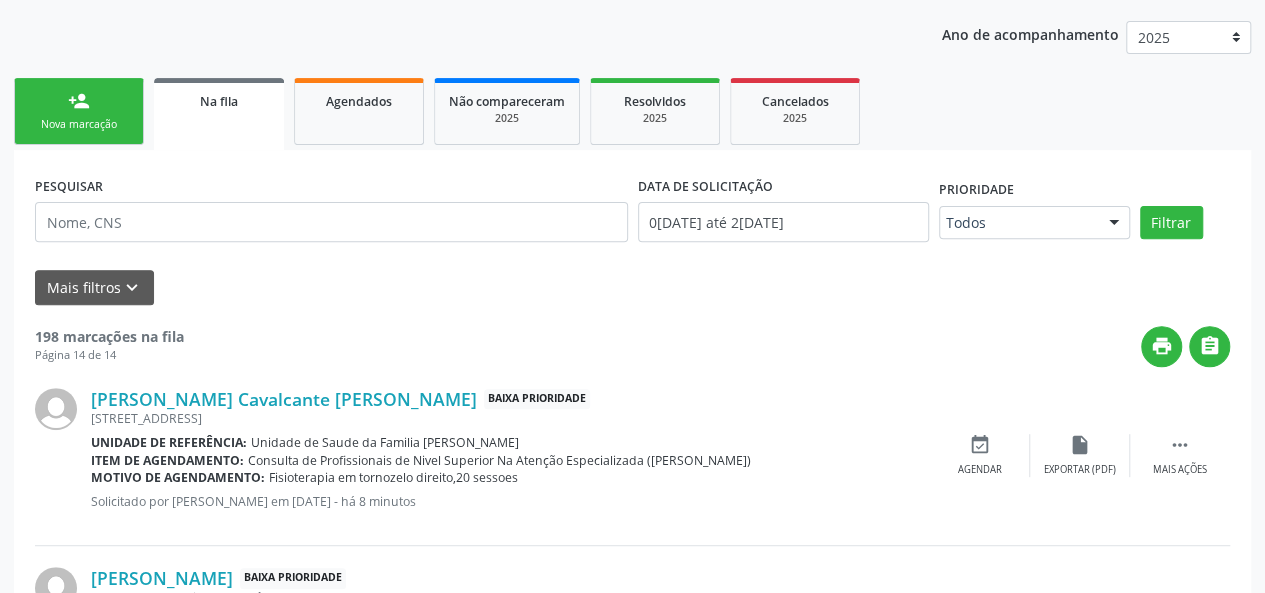 scroll, scrollTop: 0, scrollLeft: 0, axis: both 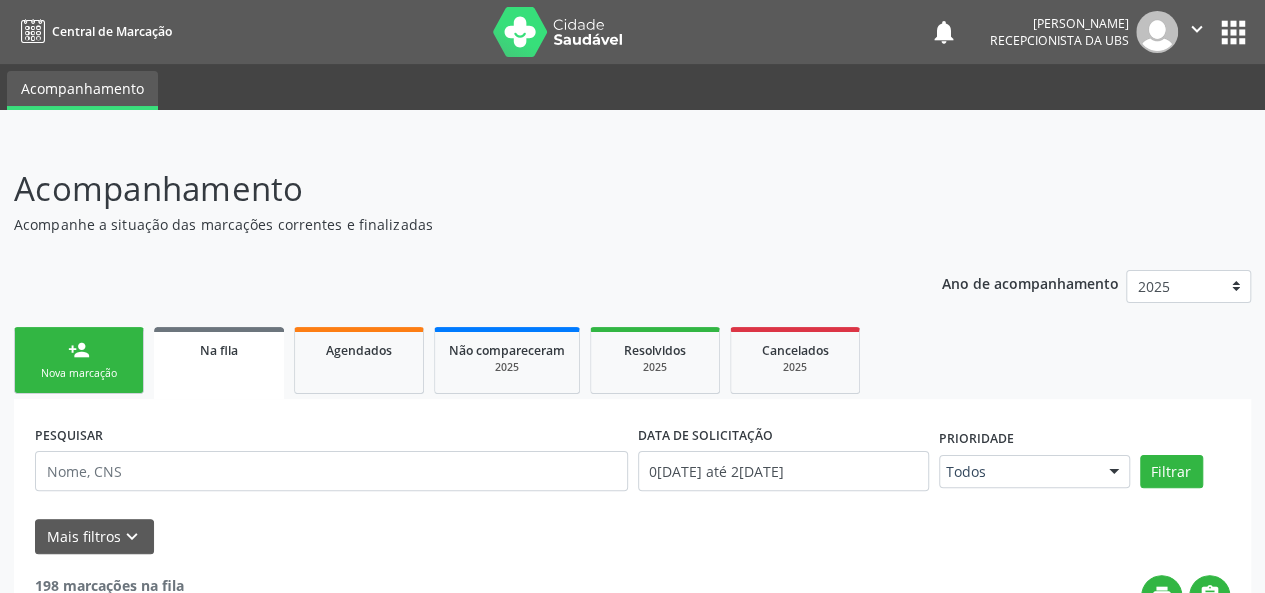 click on "person_add
Nova marcação" at bounding box center [79, 360] 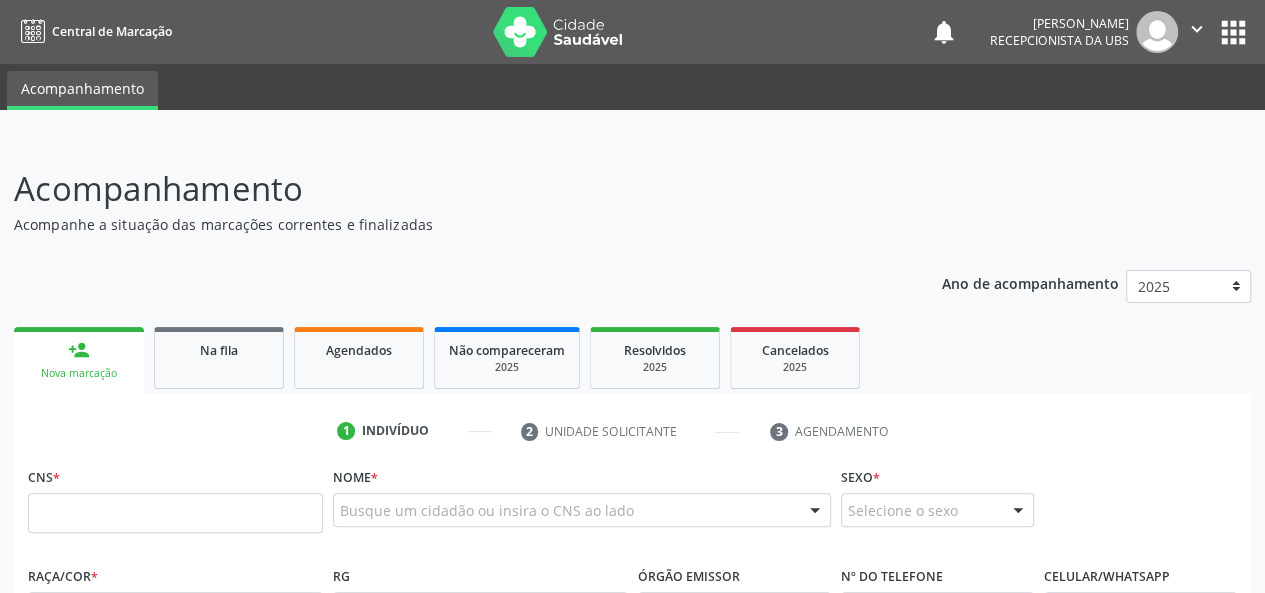 scroll, scrollTop: 100, scrollLeft: 0, axis: vertical 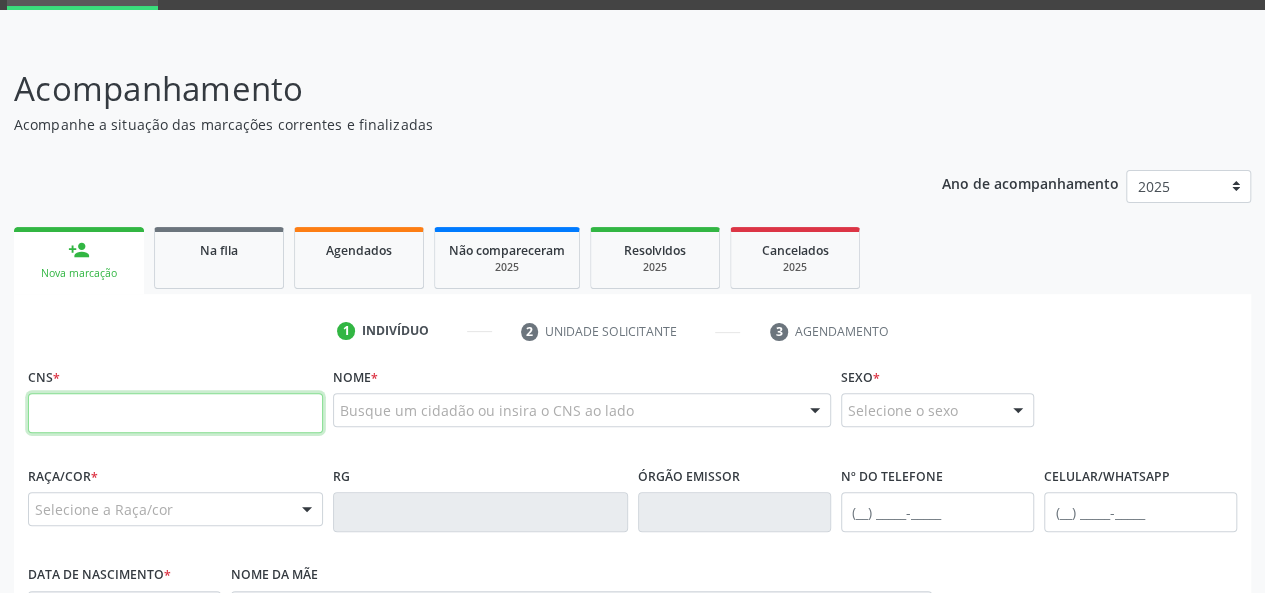 paste on "700 2059 9364 4527" 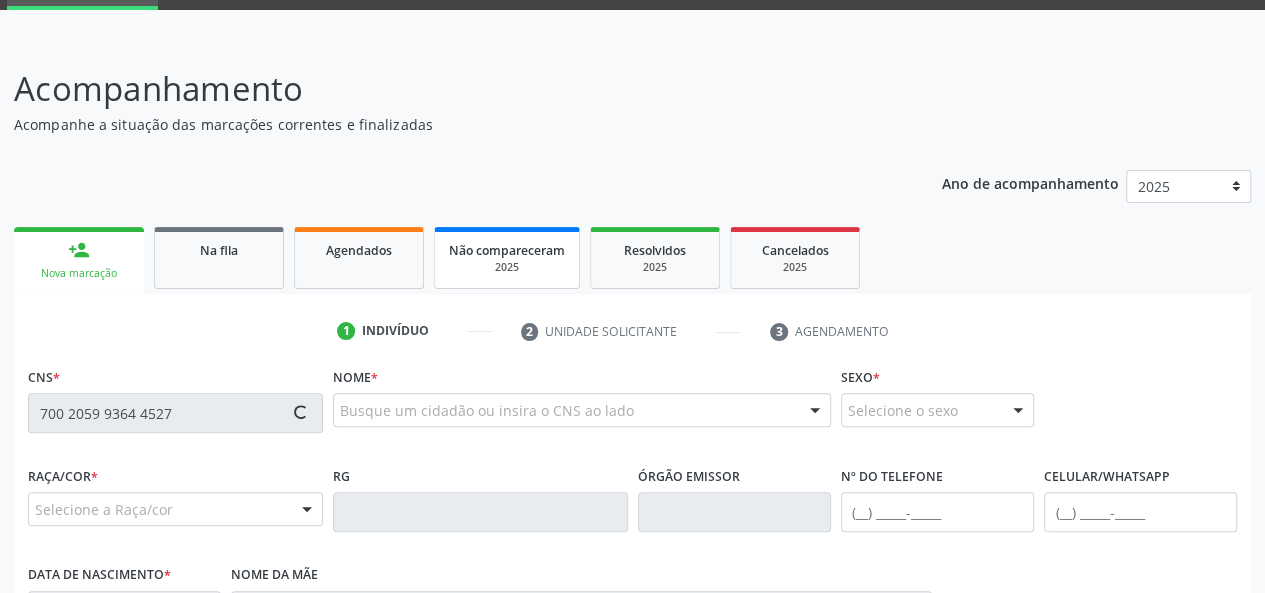 type on "700 2059 9364 4527" 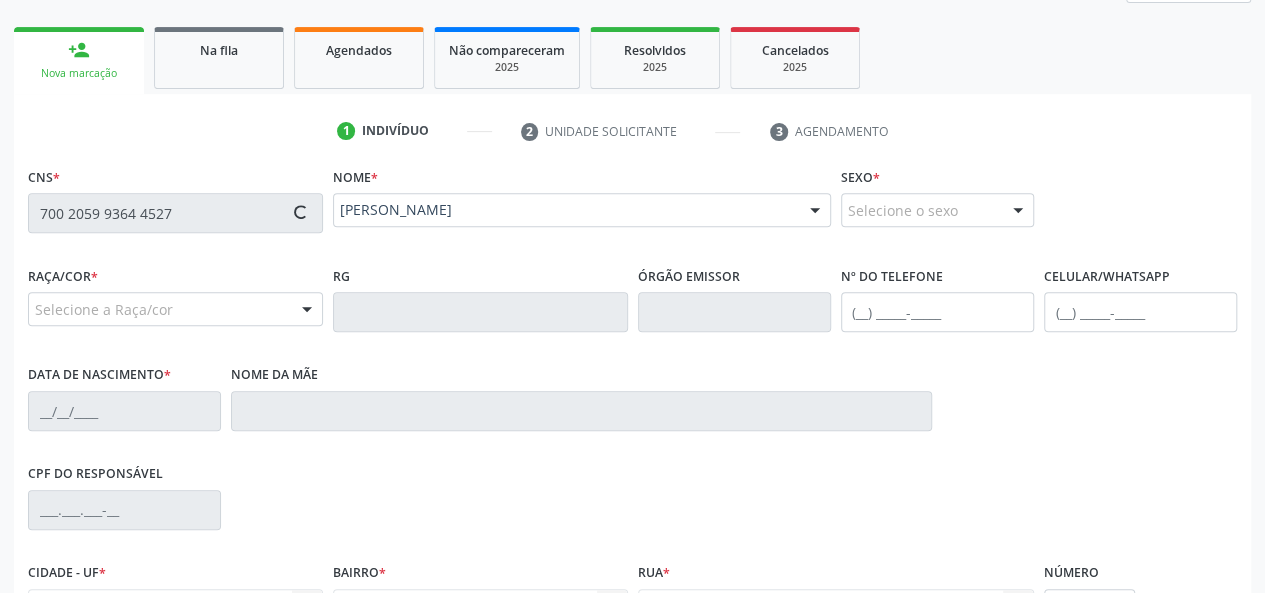 type on "[PHONE_NUMBER]" 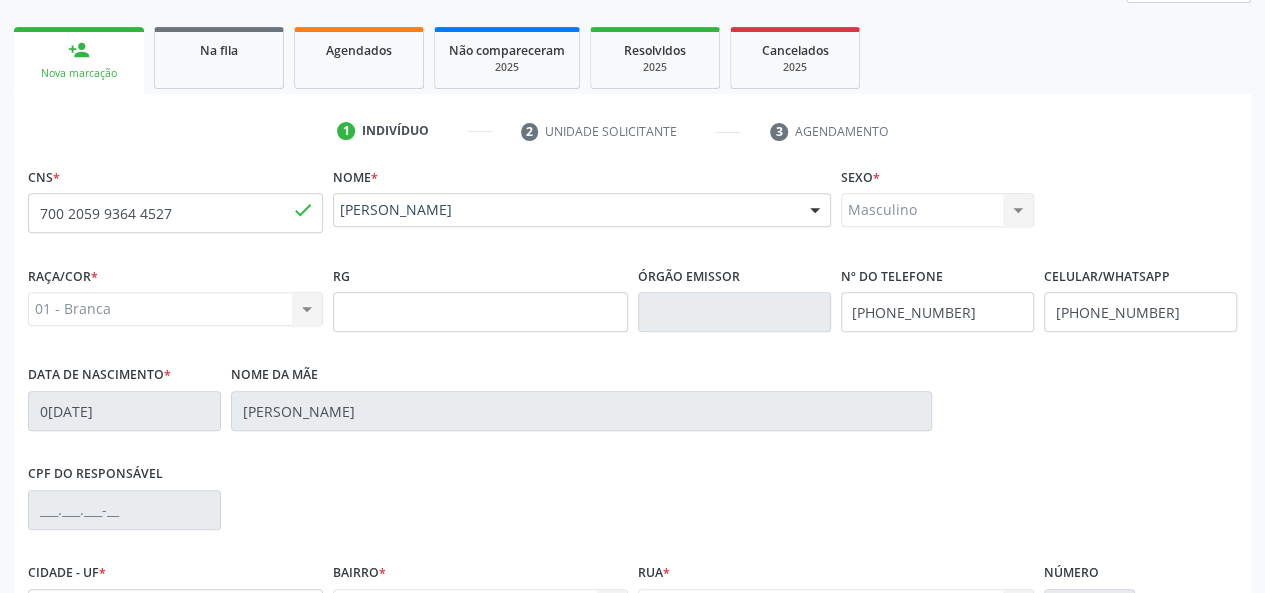 scroll, scrollTop: 518, scrollLeft: 0, axis: vertical 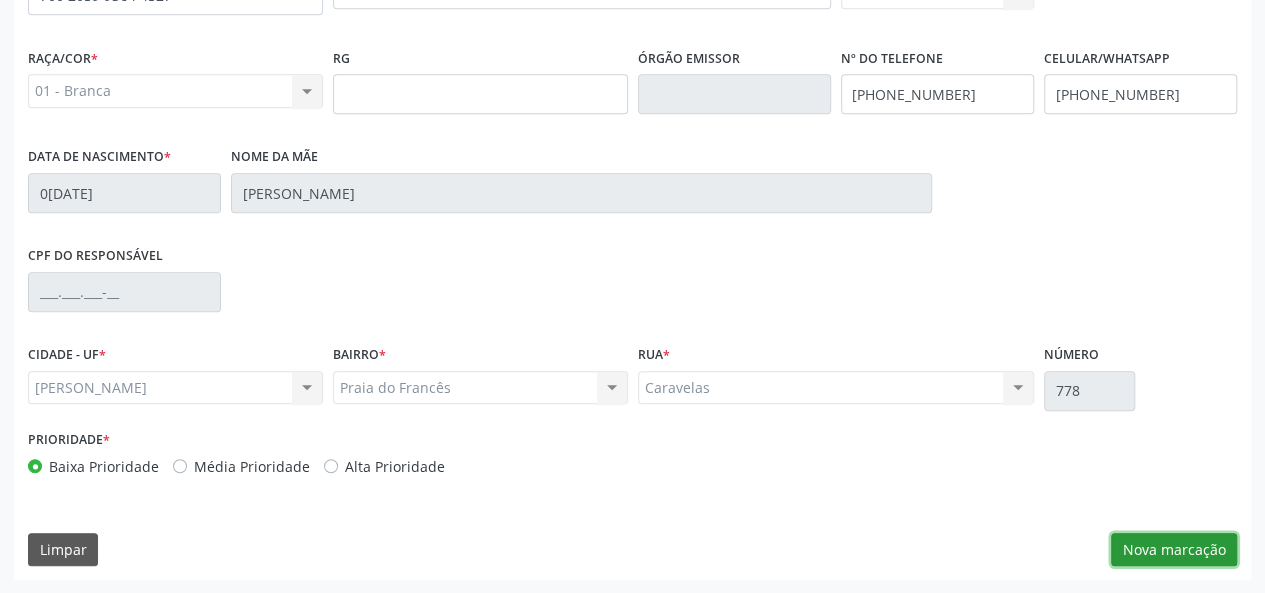 click on "Nova marcação" at bounding box center (1174, 550) 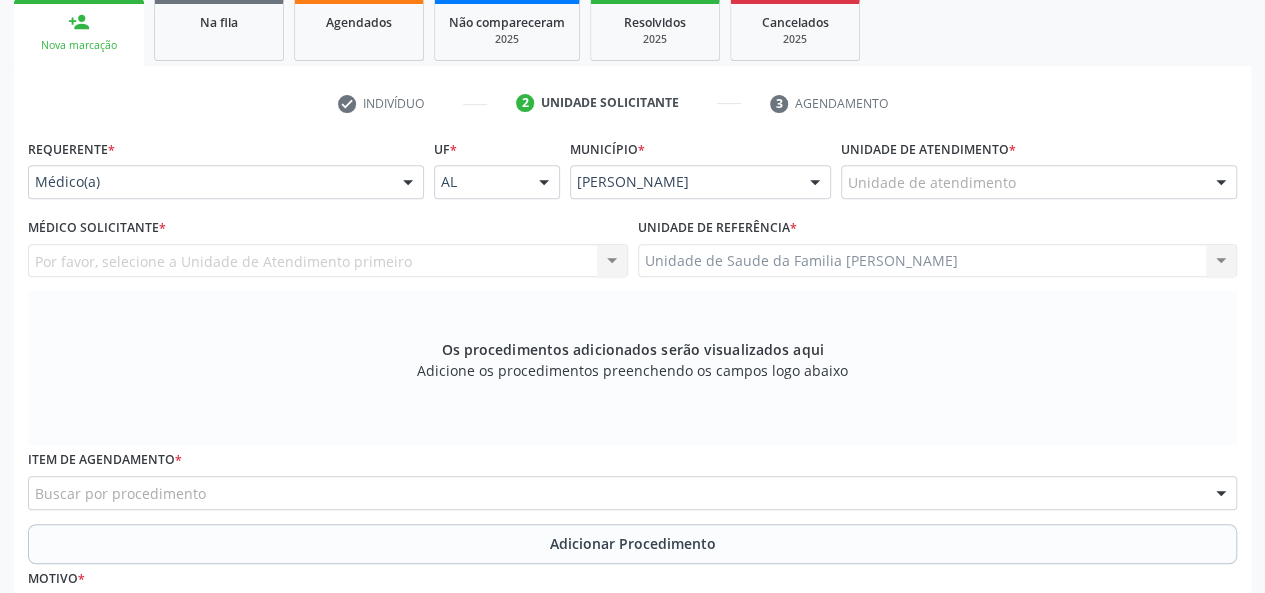 scroll, scrollTop: 218, scrollLeft: 0, axis: vertical 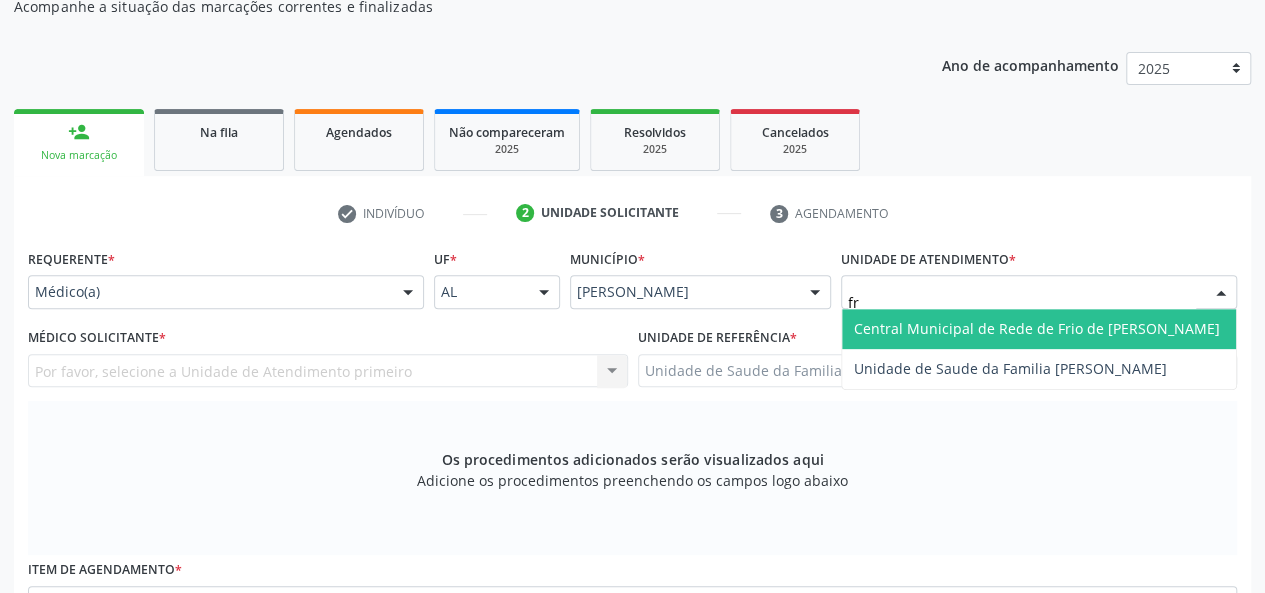 type on "fra" 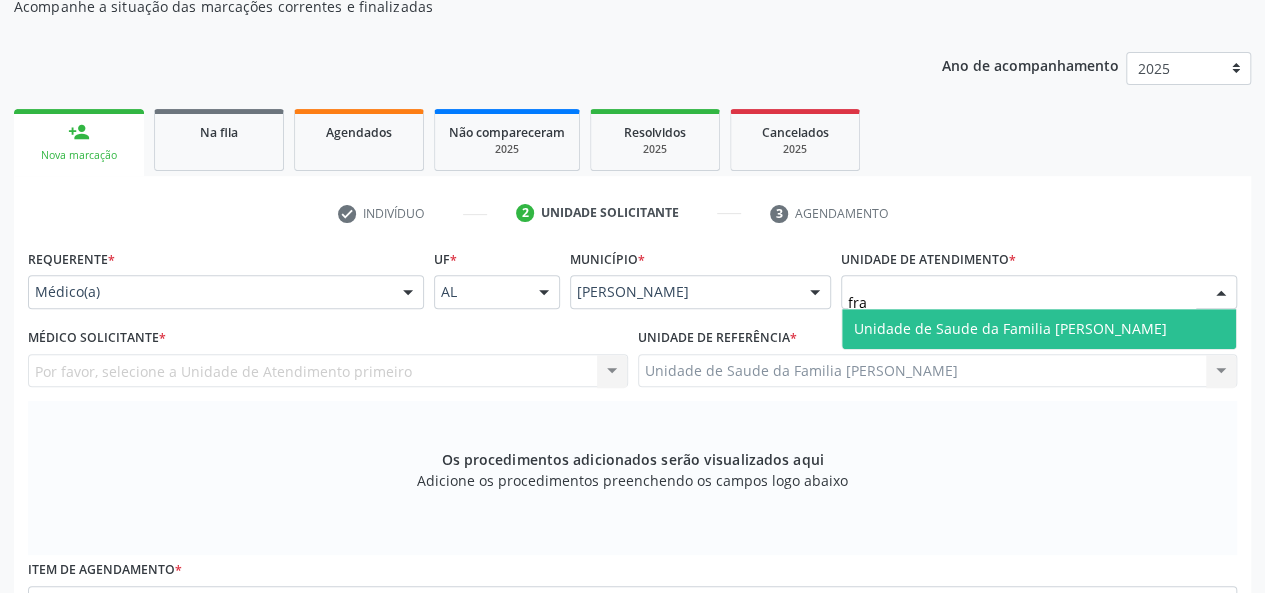 click on "Unidade de Saude da Familia [PERSON_NAME]" at bounding box center [1010, 328] 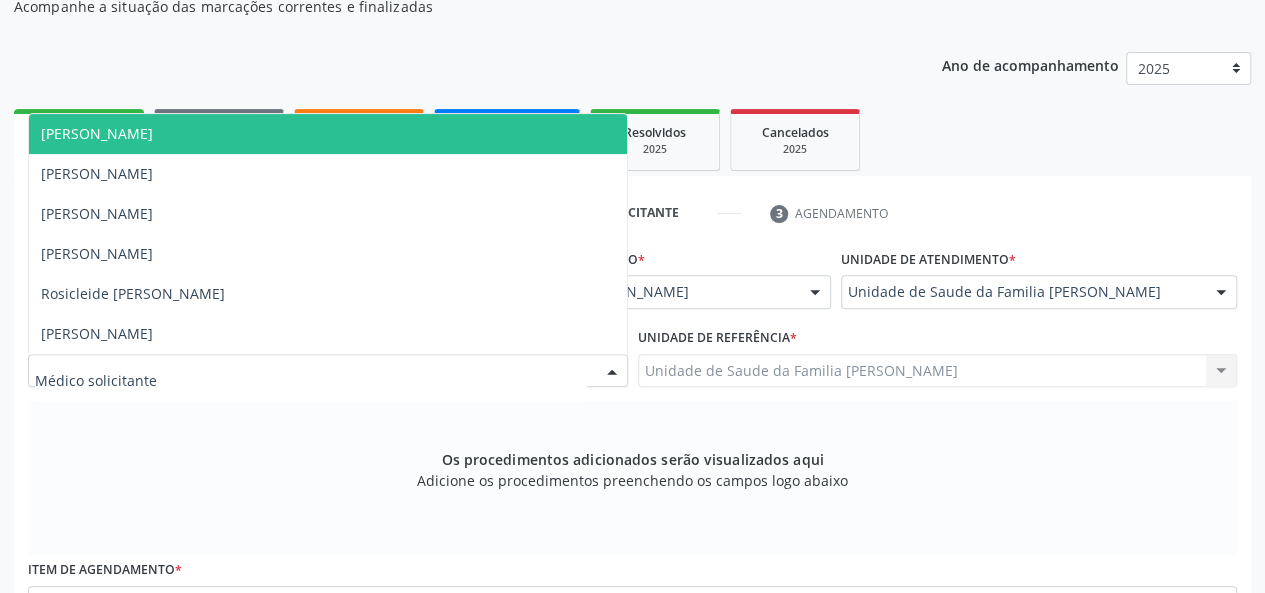 click on "[PERSON_NAME]" at bounding box center [97, 133] 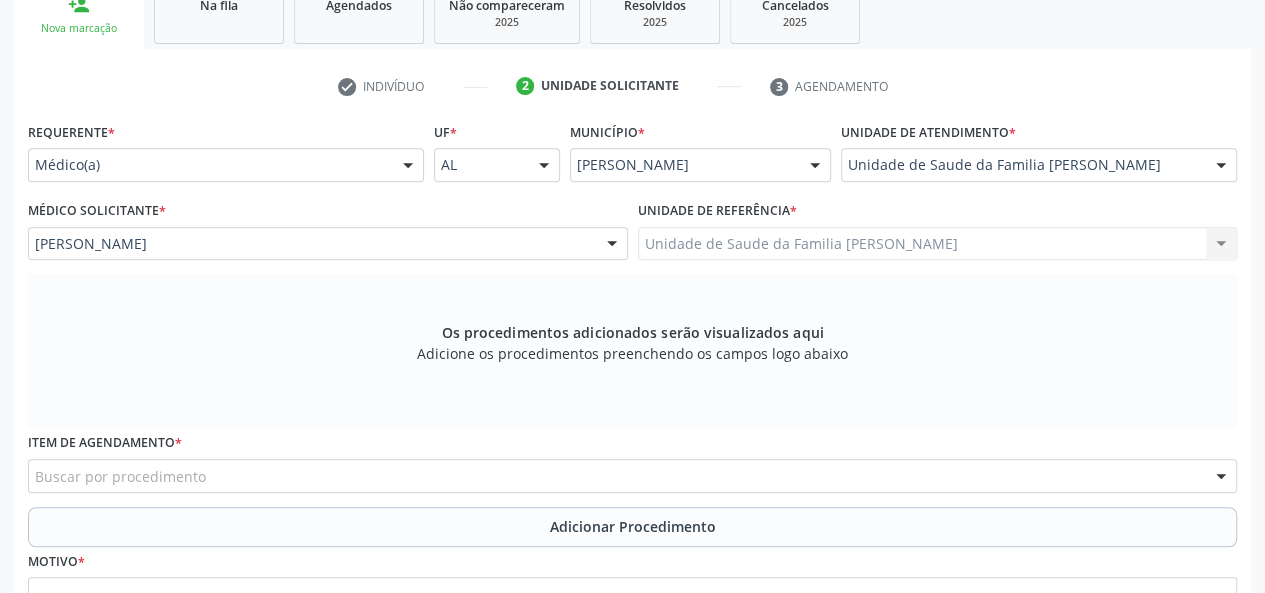 scroll, scrollTop: 518, scrollLeft: 0, axis: vertical 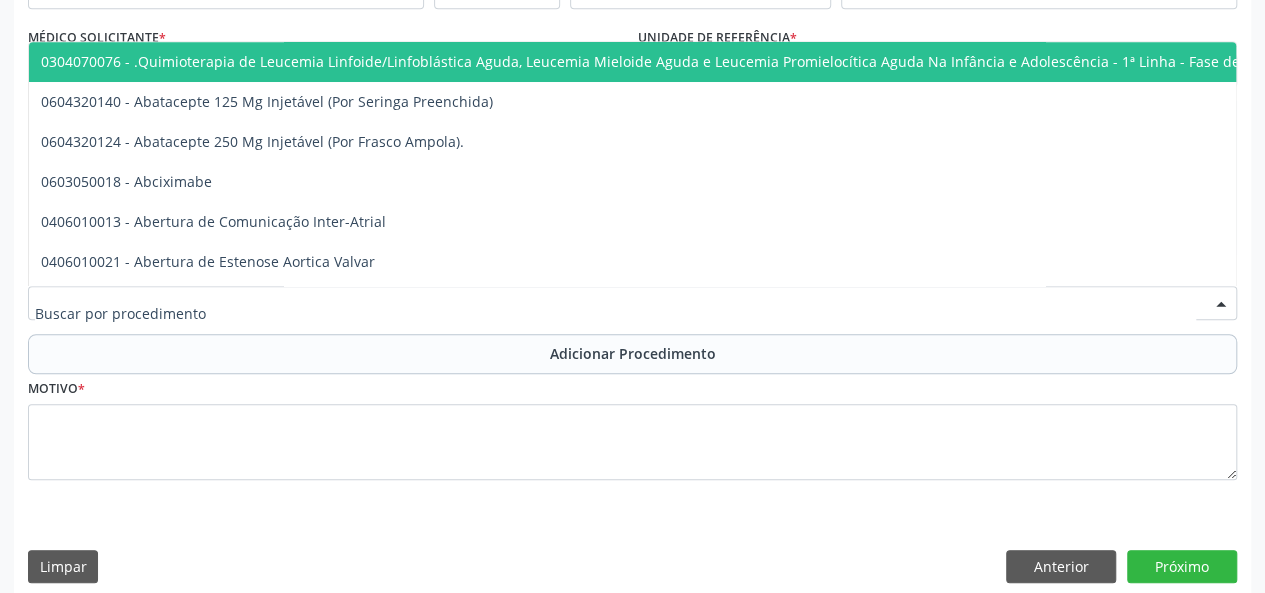 click at bounding box center (632, 303) 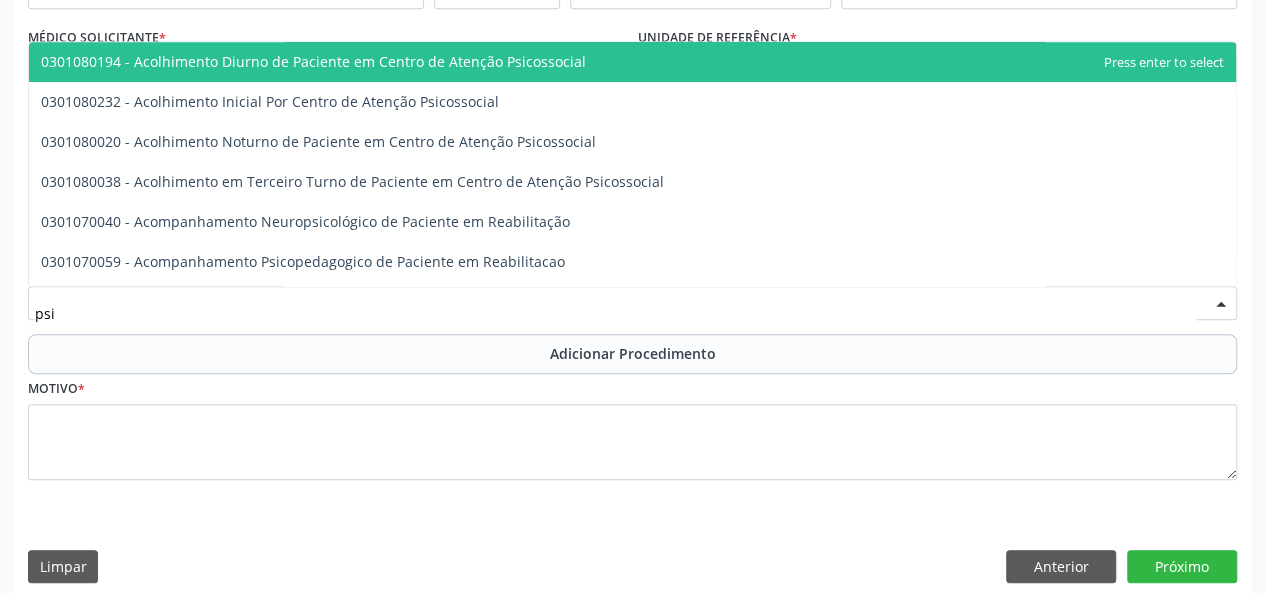 type on "psiq" 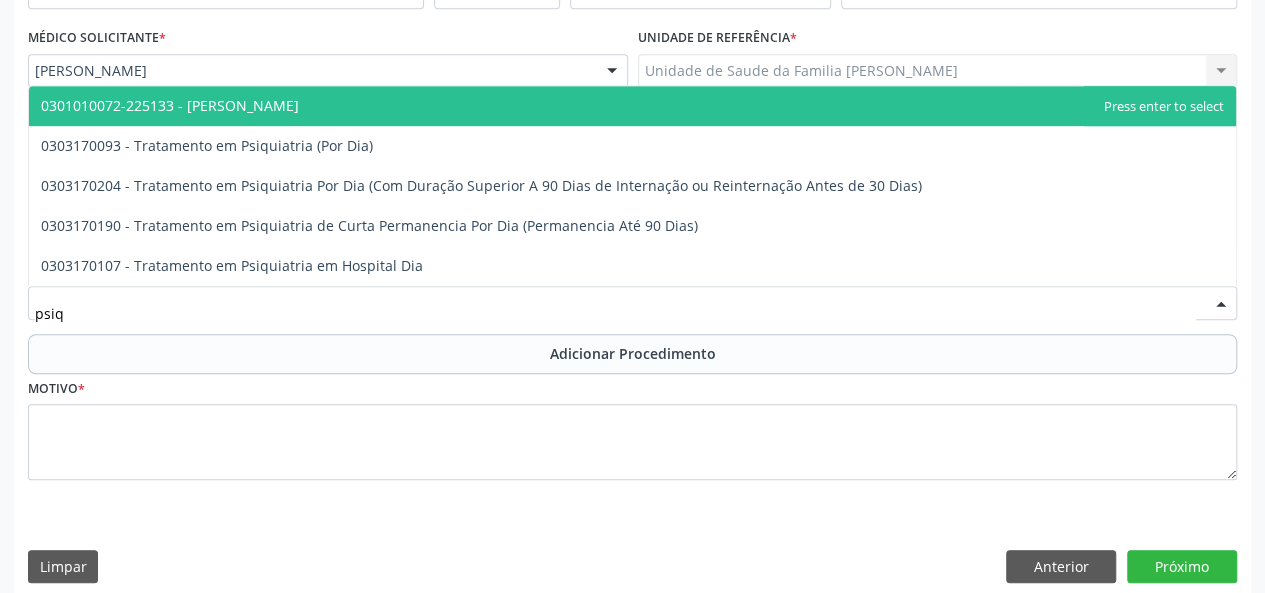 click on "0301010072-225133 - [PERSON_NAME]" at bounding box center (632, 106) 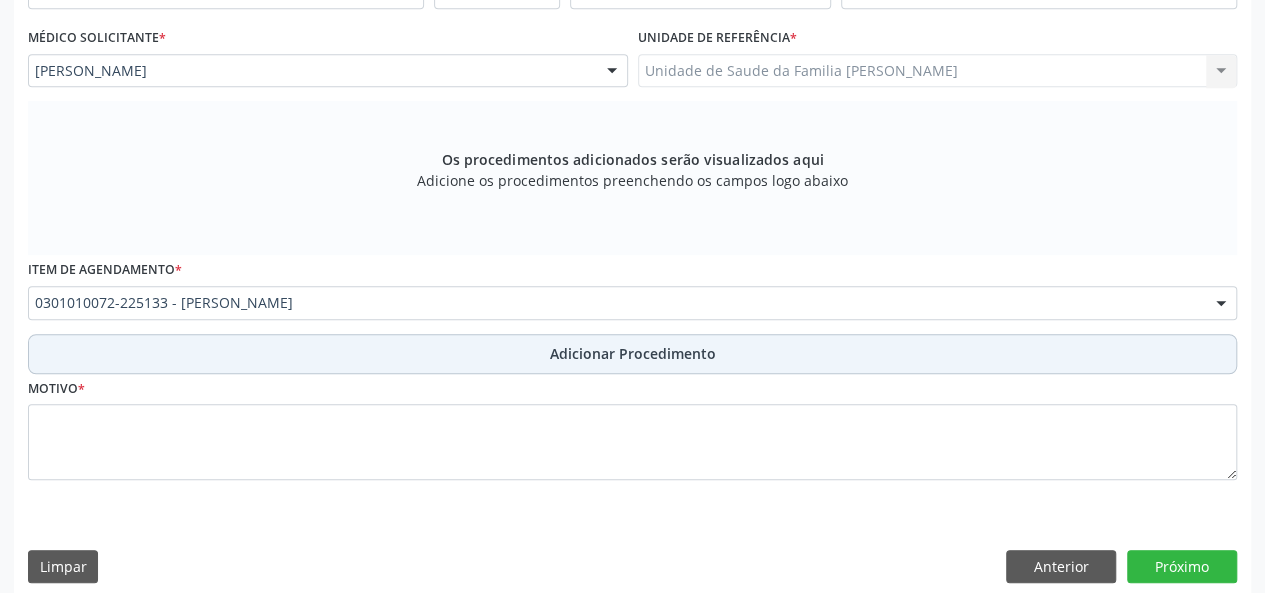 click on "Adicionar Procedimento" at bounding box center [633, 353] 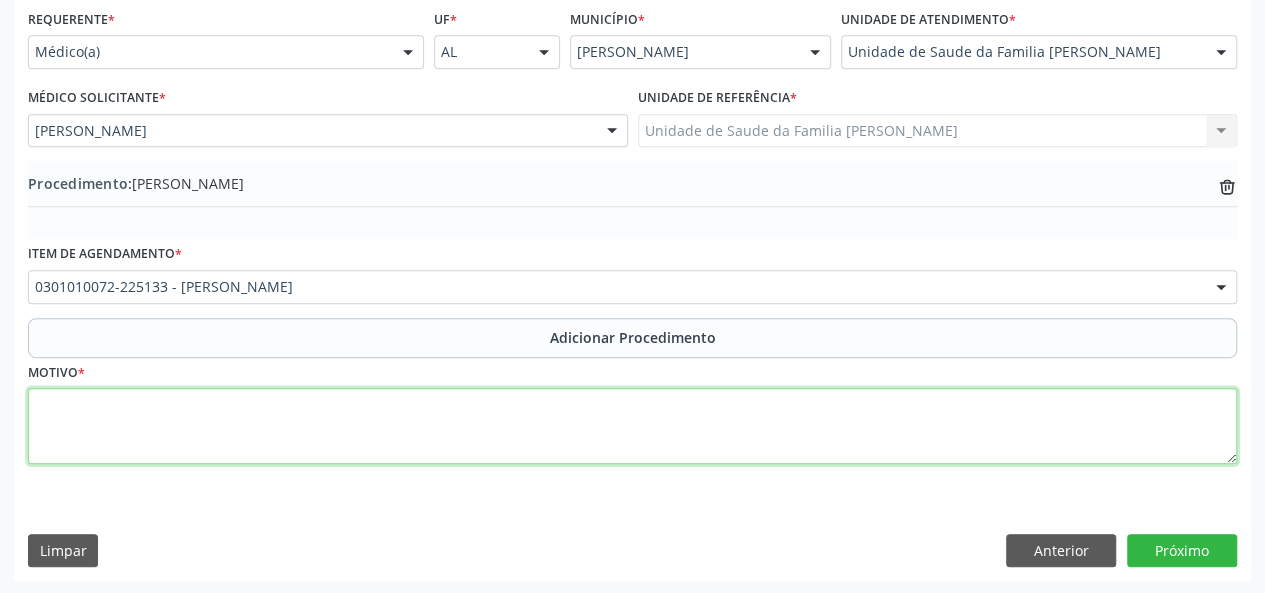 click at bounding box center (632, 426) 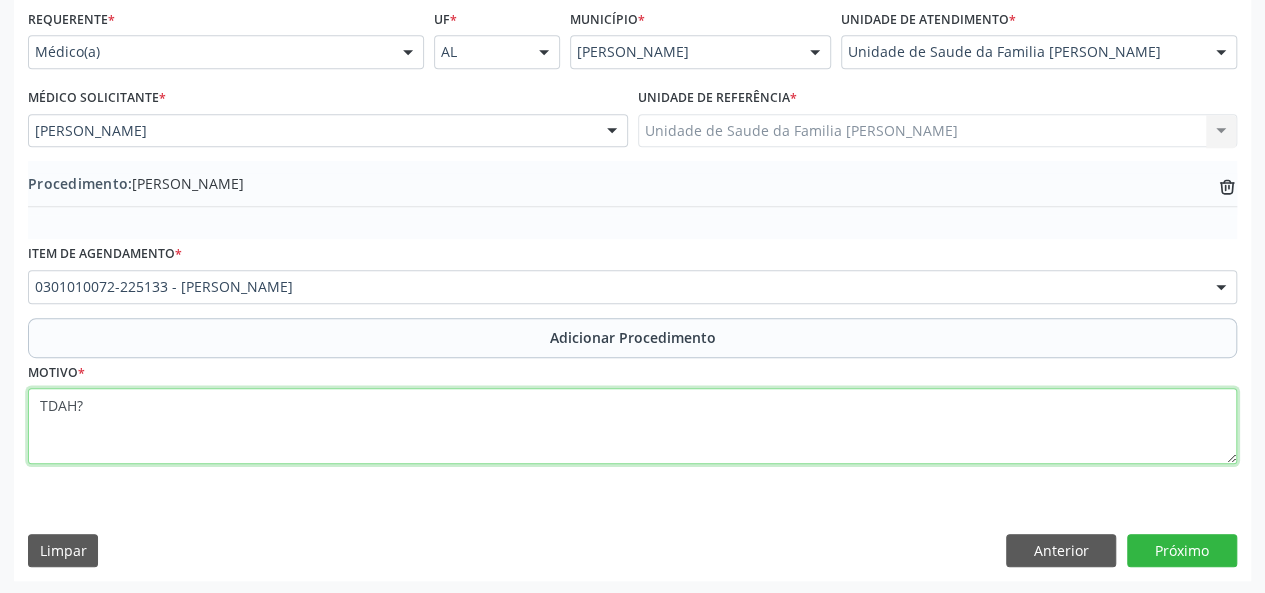 click on "TDAH?" at bounding box center [632, 426] 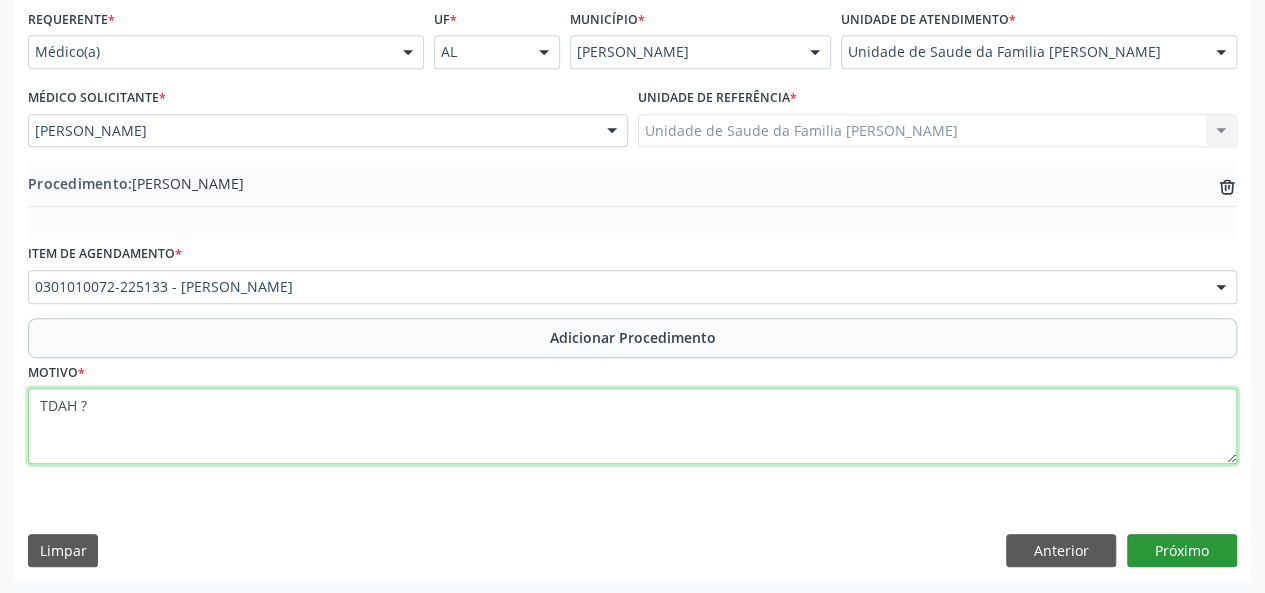 type on "TDAH ?" 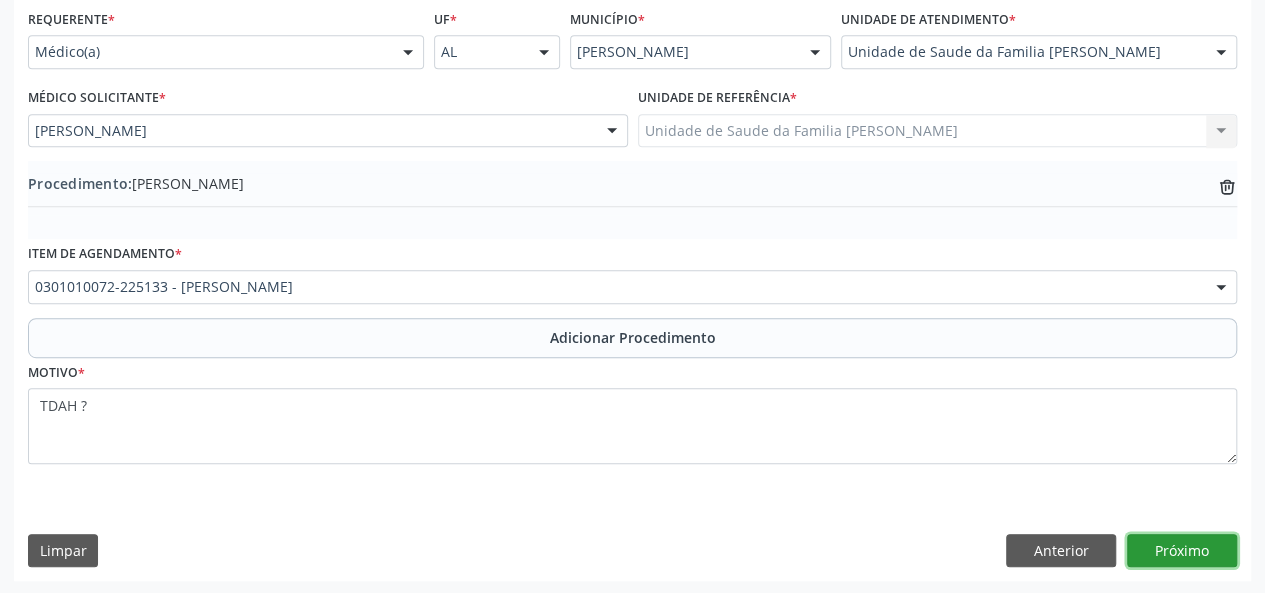 click on "Próximo" at bounding box center [1182, 551] 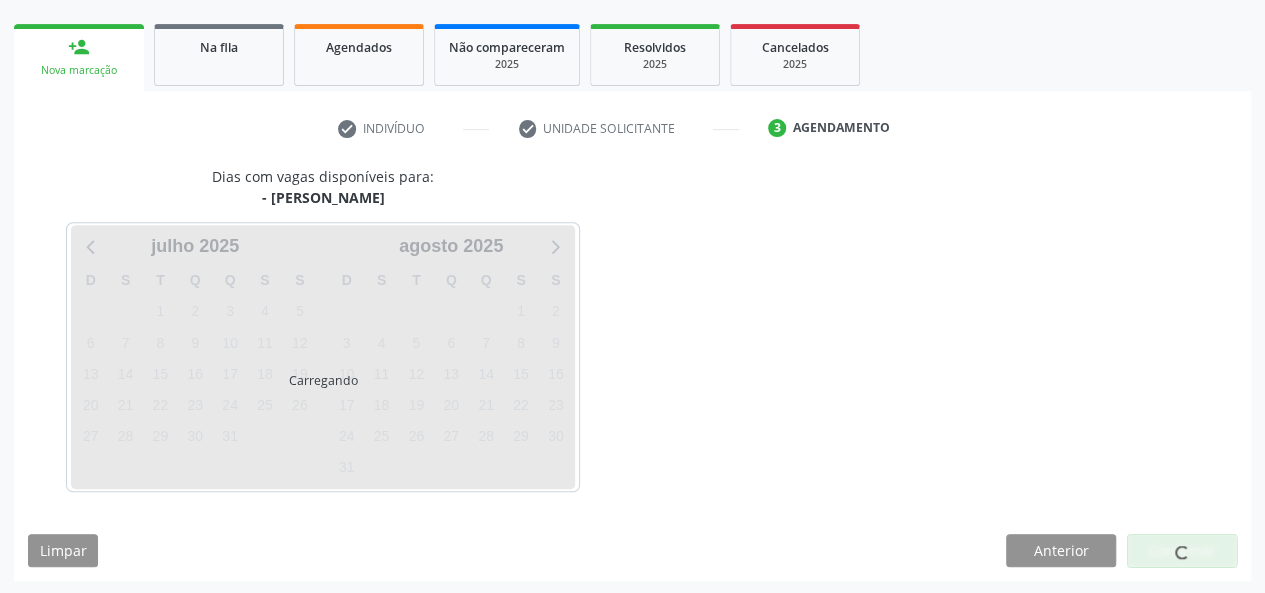 scroll, scrollTop: 362, scrollLeft: 0, axis: vertical 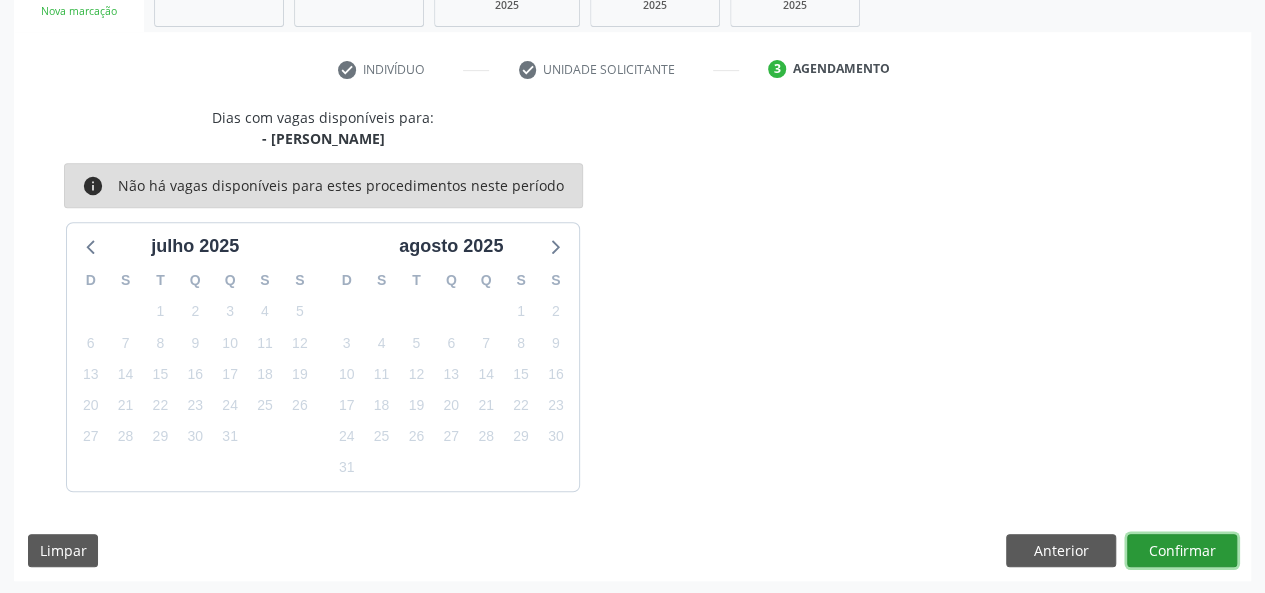 click on "Confirmar" at bounding box center [1182, 551] 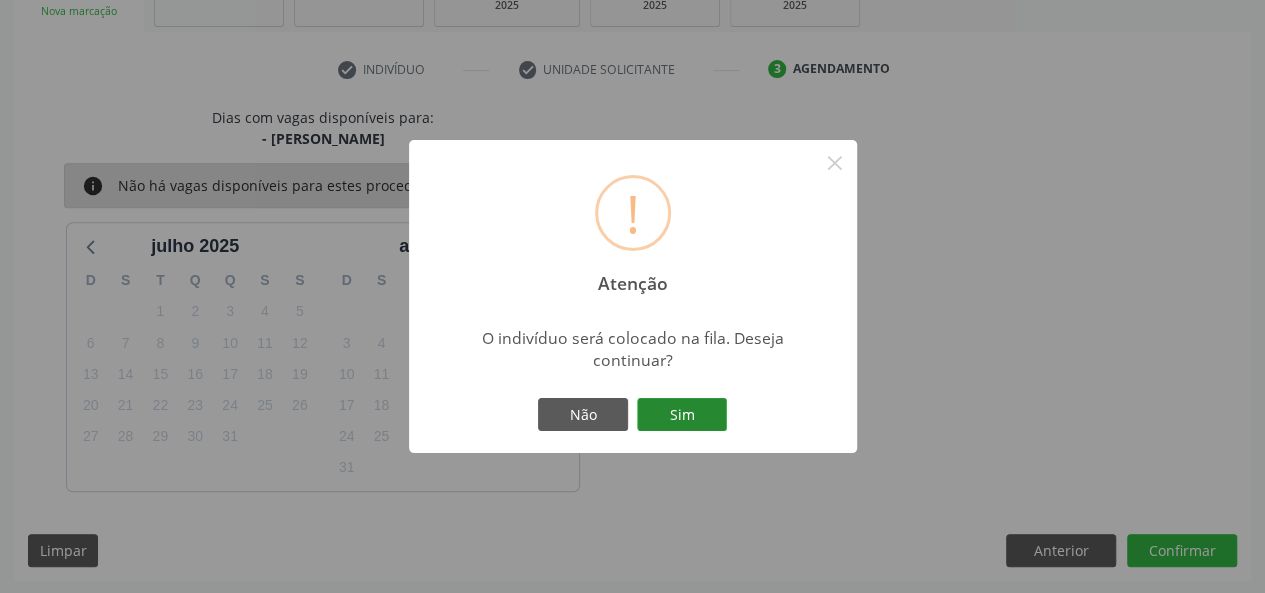 click on "Sim" at bounding box center [682, 415] 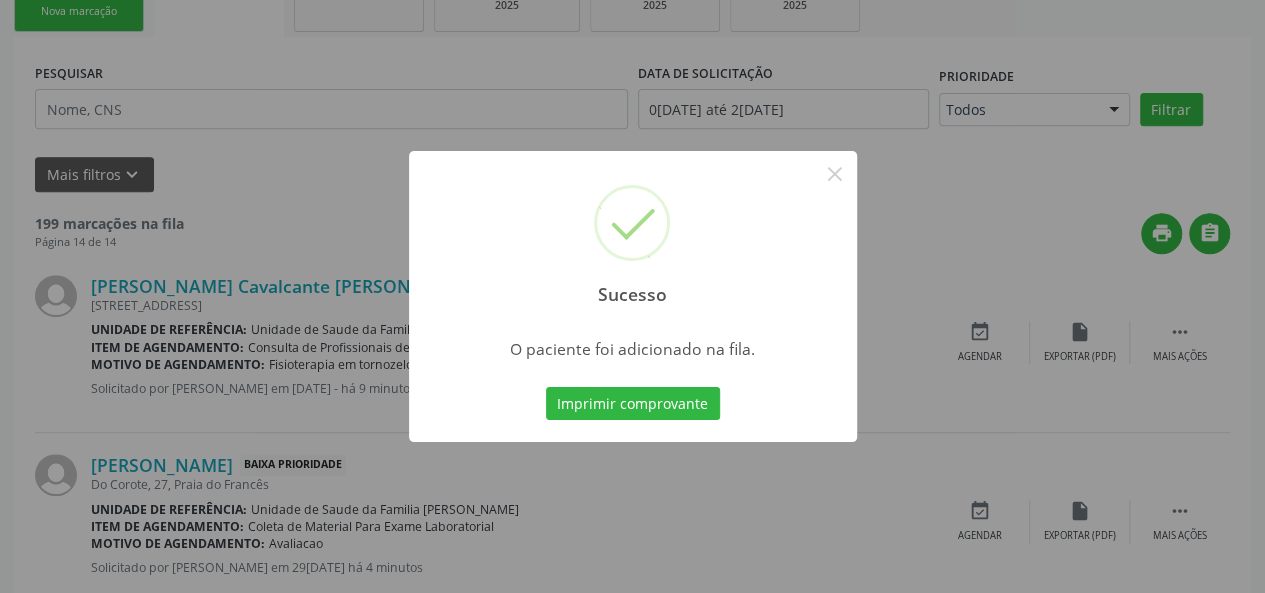 scroll, scrollTop: 100, scrollLeft: 0, axis: vertical 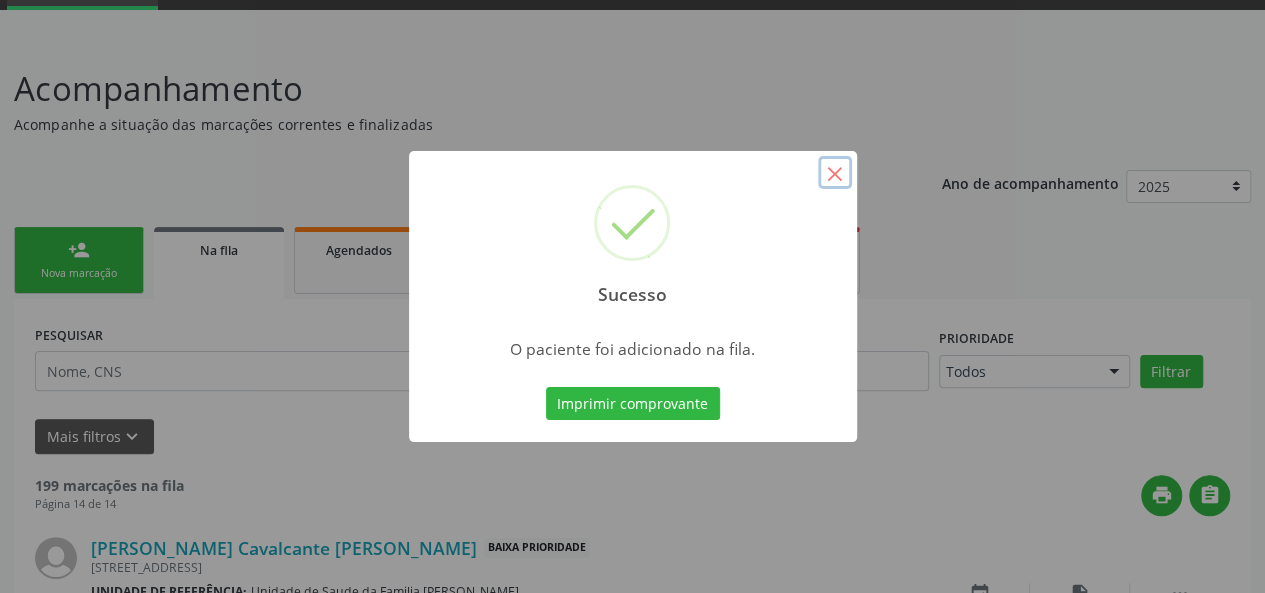 click on "×" at bounding box center (835, 173) 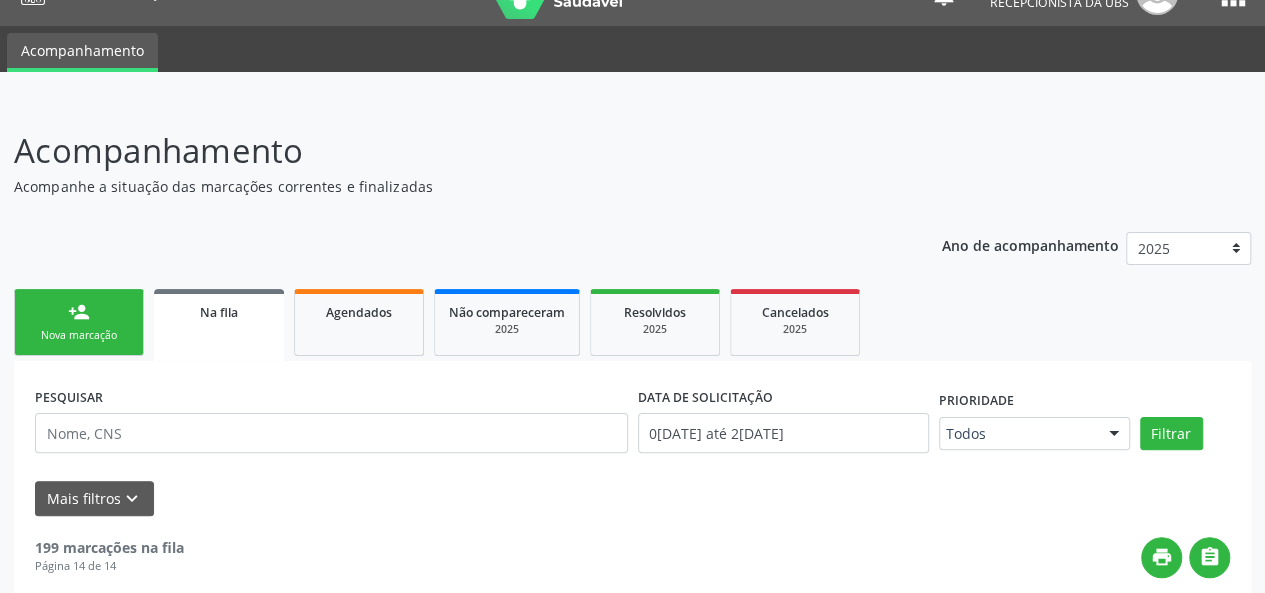 scroll, scrollTop: 28, scrollLeft: 0, axis: vertical 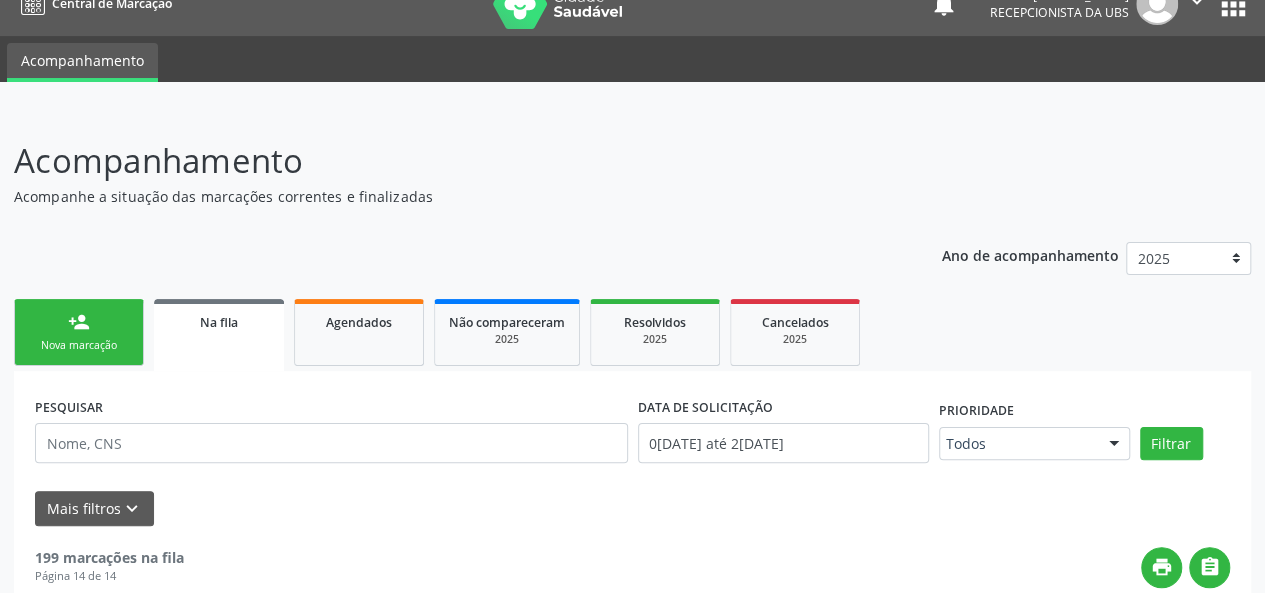 click on "person_add
Nova marcação" at bounding box center [79, 332] 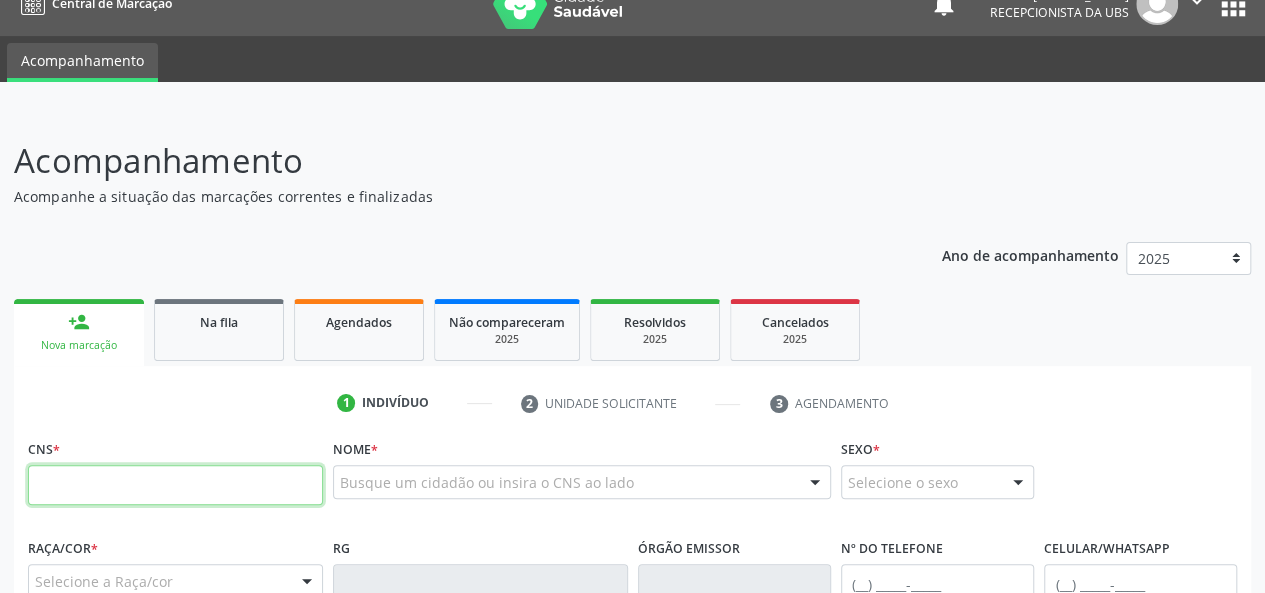 click at bounding box center (175, 485) 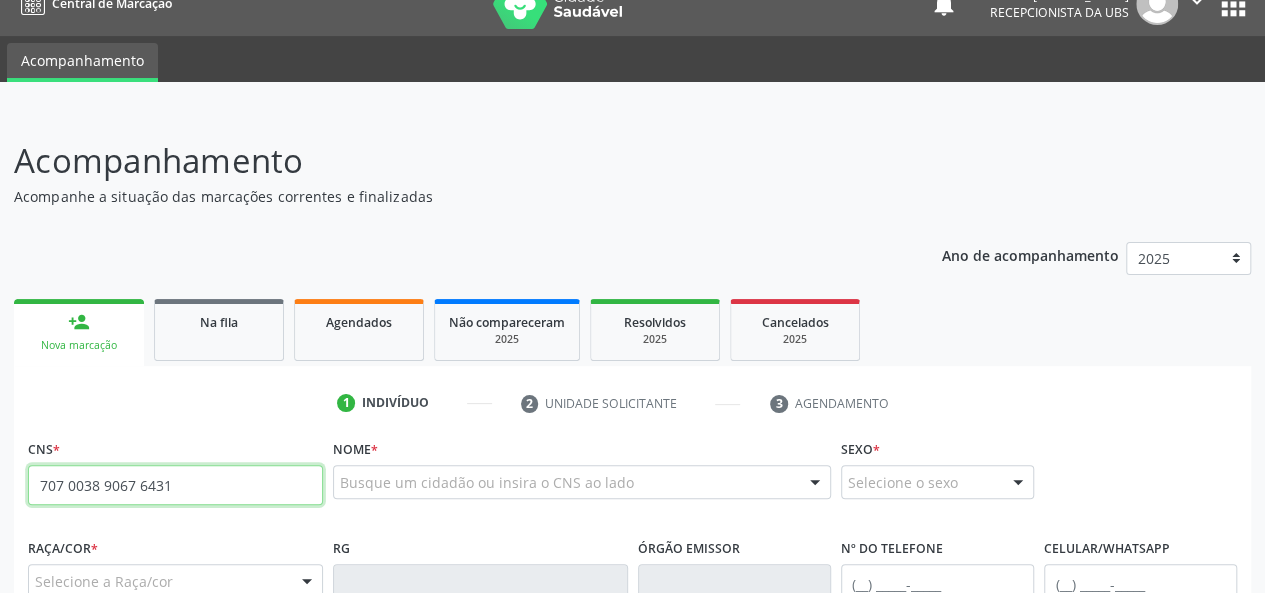 type on "707 0038 9067 6431" 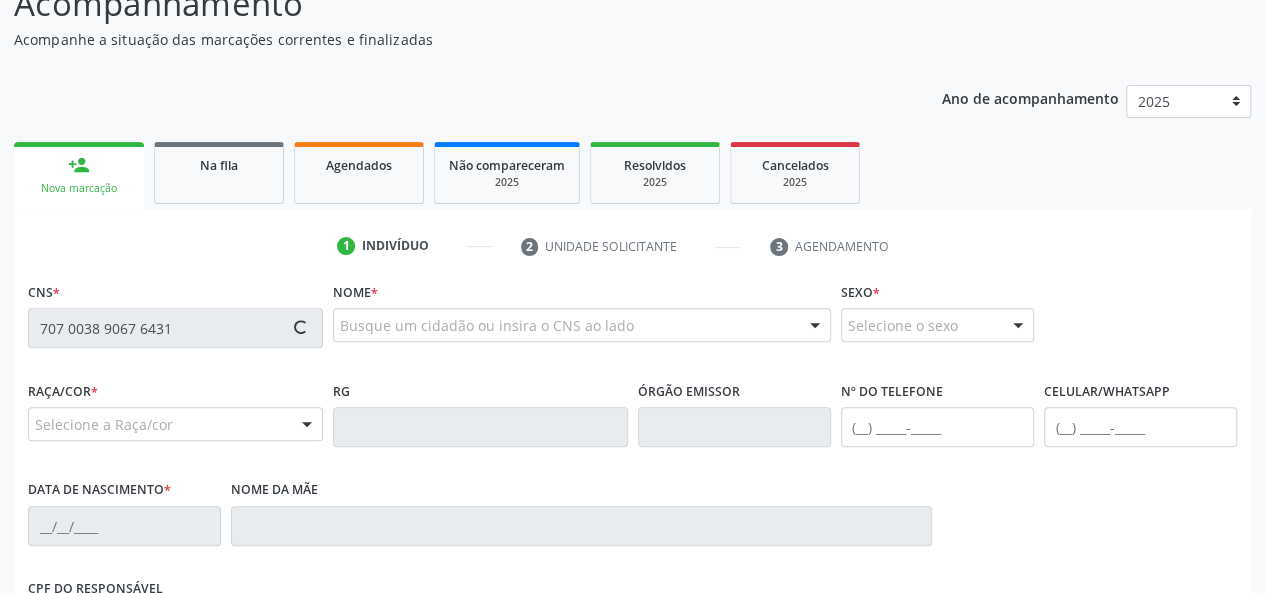 scroll, scrollTop: 328, scrollLeft: 0, axis: vertical 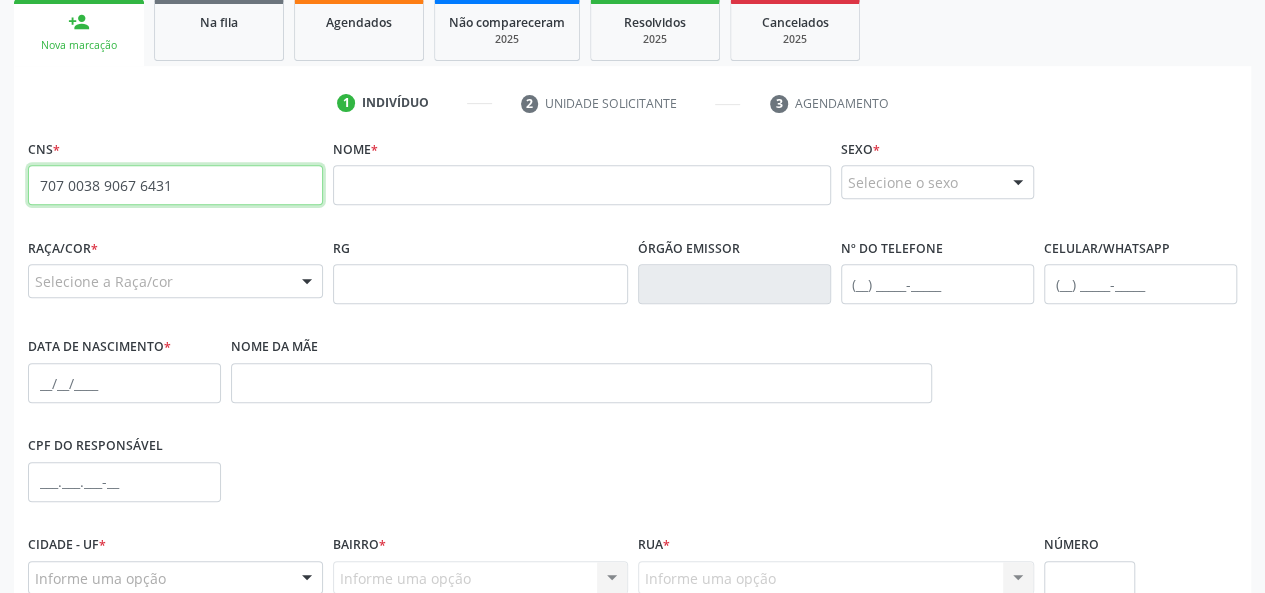 drag, startPoint x: 208, startPoint y: 171, endPoint x: 0, endPoint y: 191, distance: 208.95932 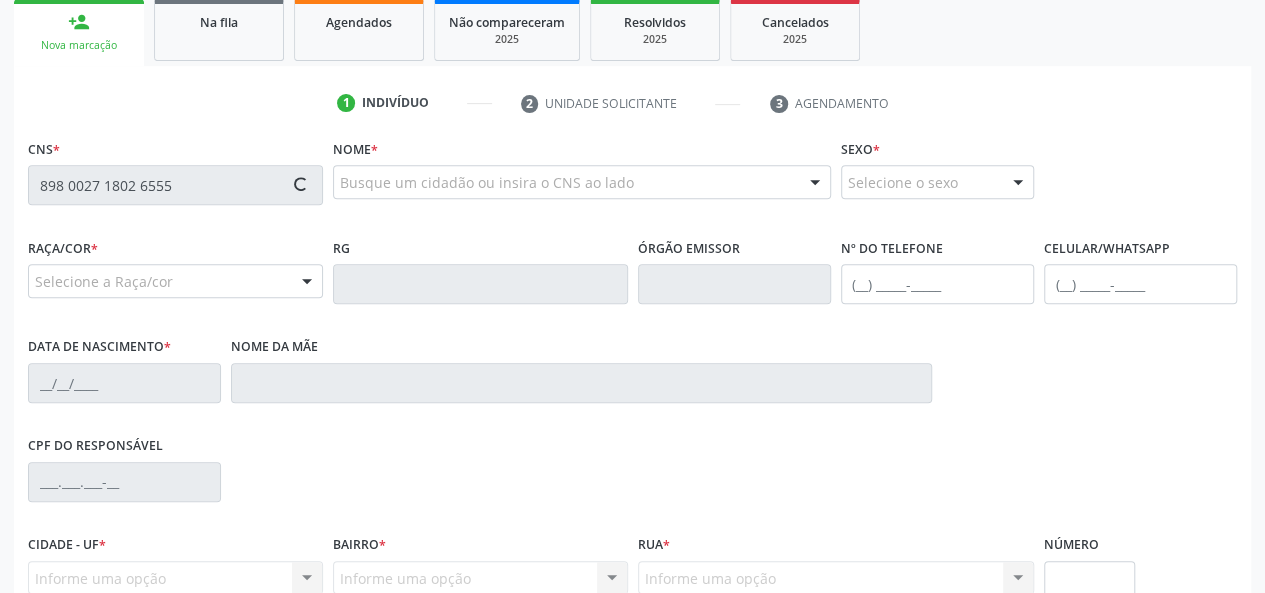 type on "898 0027 1802 6555" 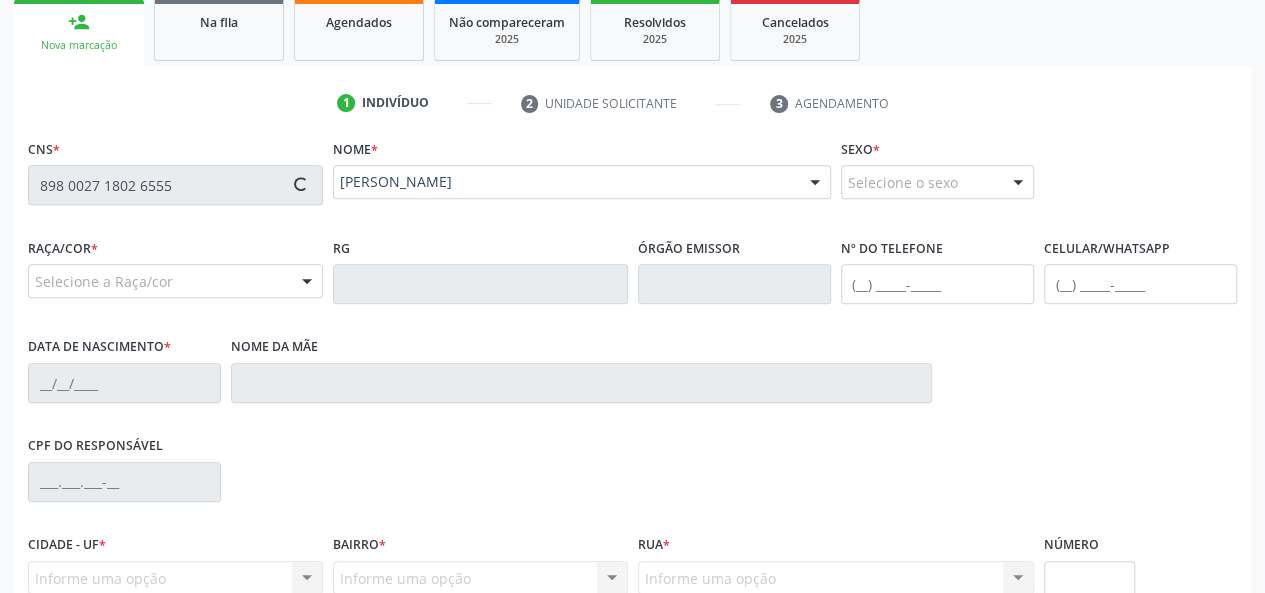 scroll, scrollTop: 518, scrollLeft: 0, axis: vertical 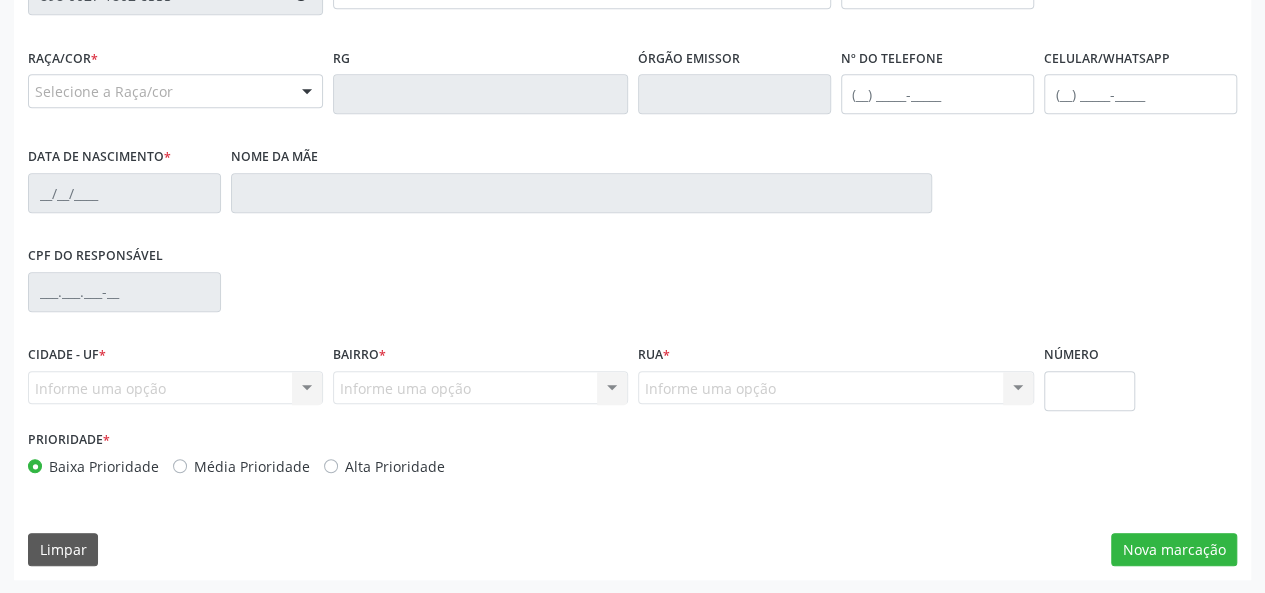 type on "[PHONE_NUMBER]" 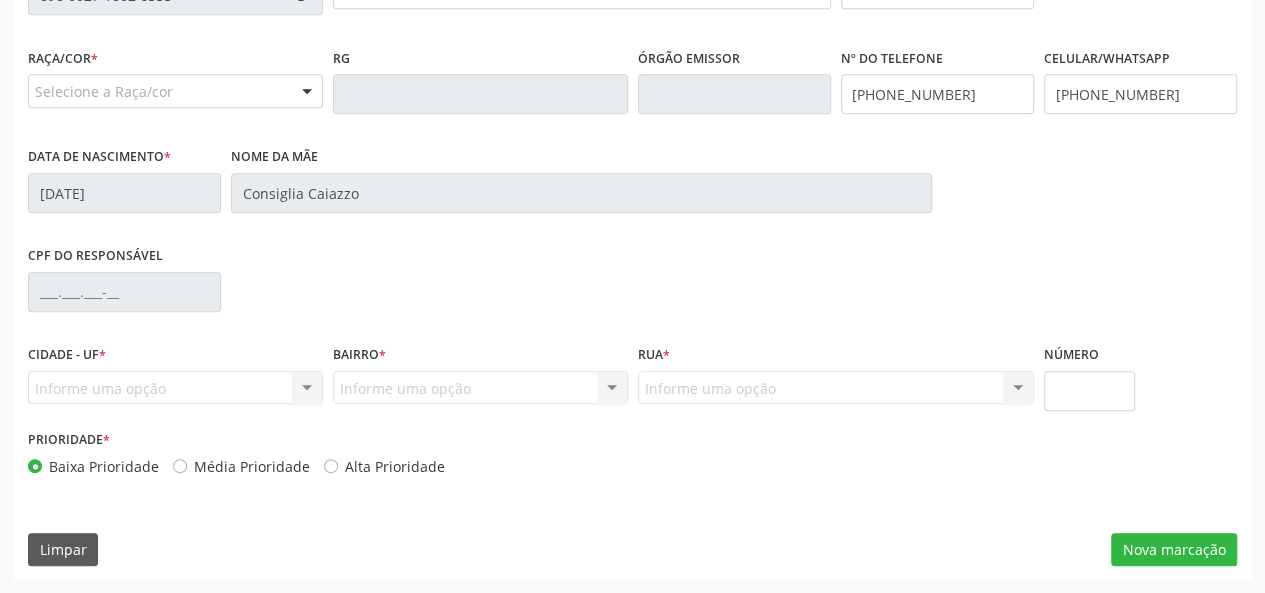type on "422" 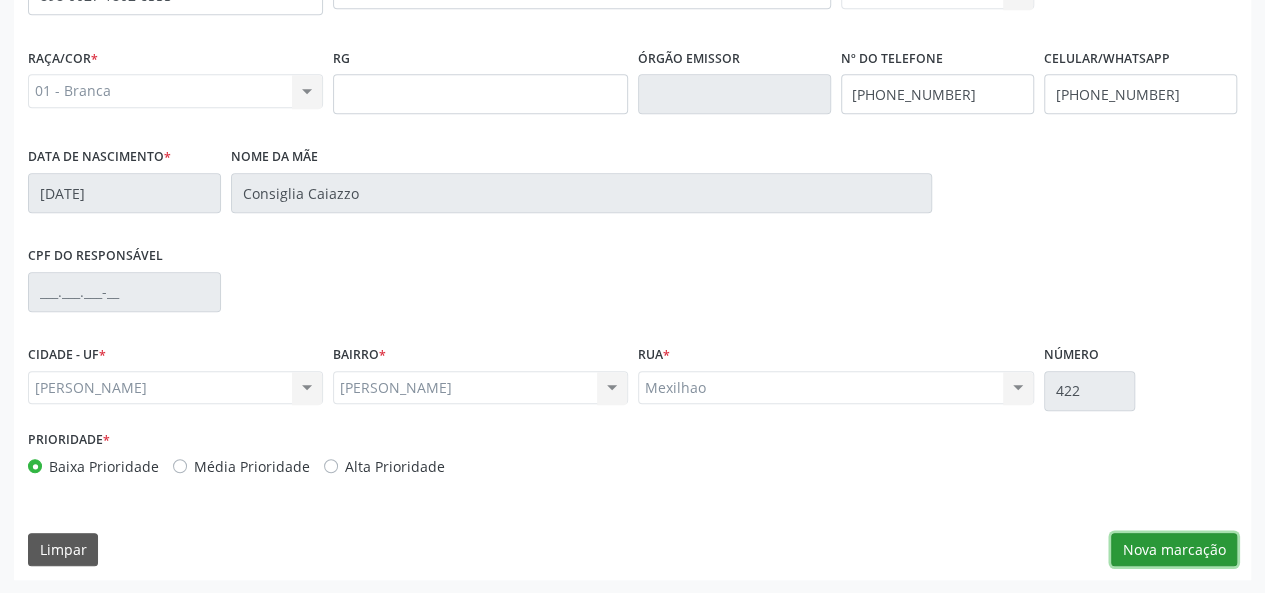 click on "Nova marcação" at bounding box center [1174, 550] 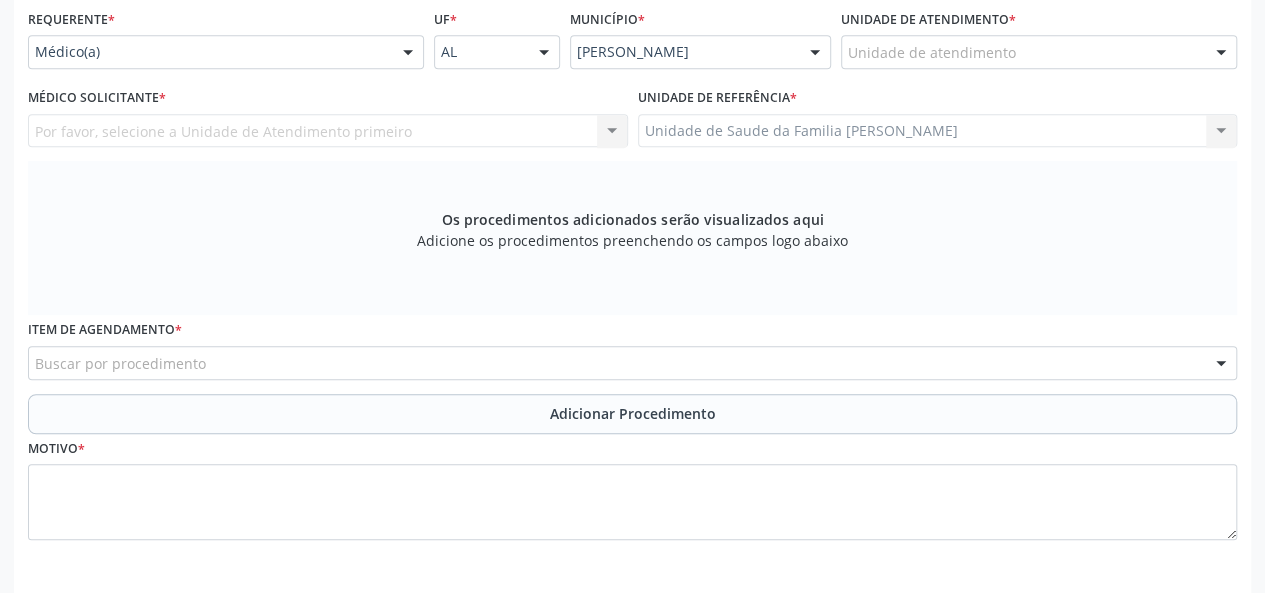 scroll, scrollTop: 418, scrollLeft: 0, axis: vertical 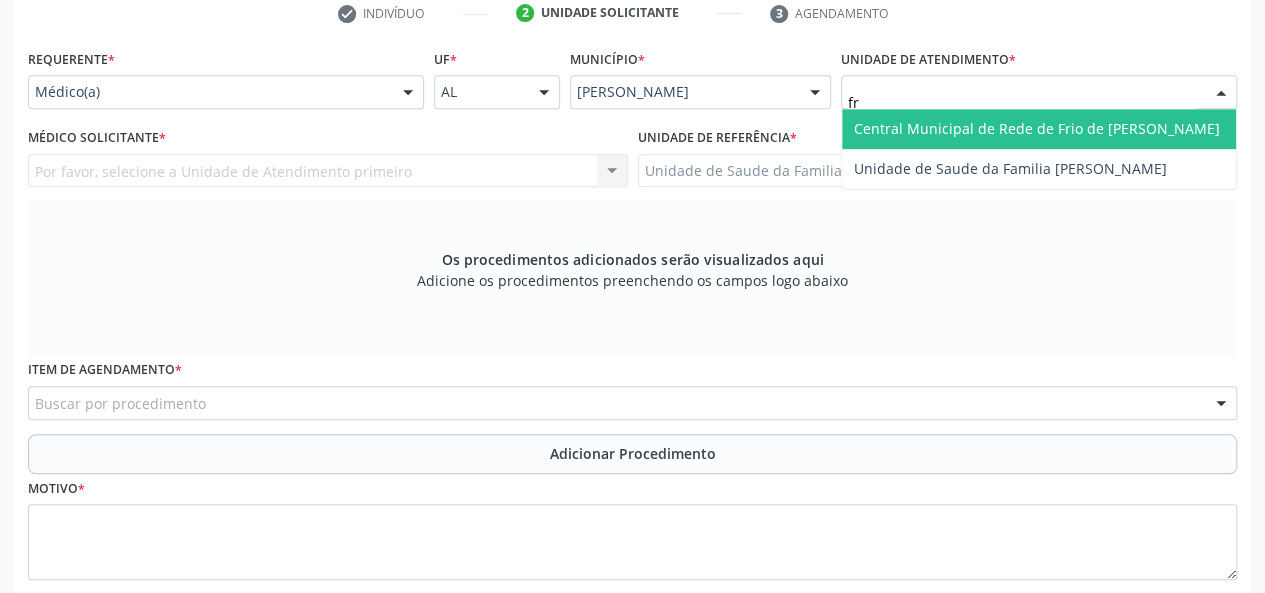 type on "fra" 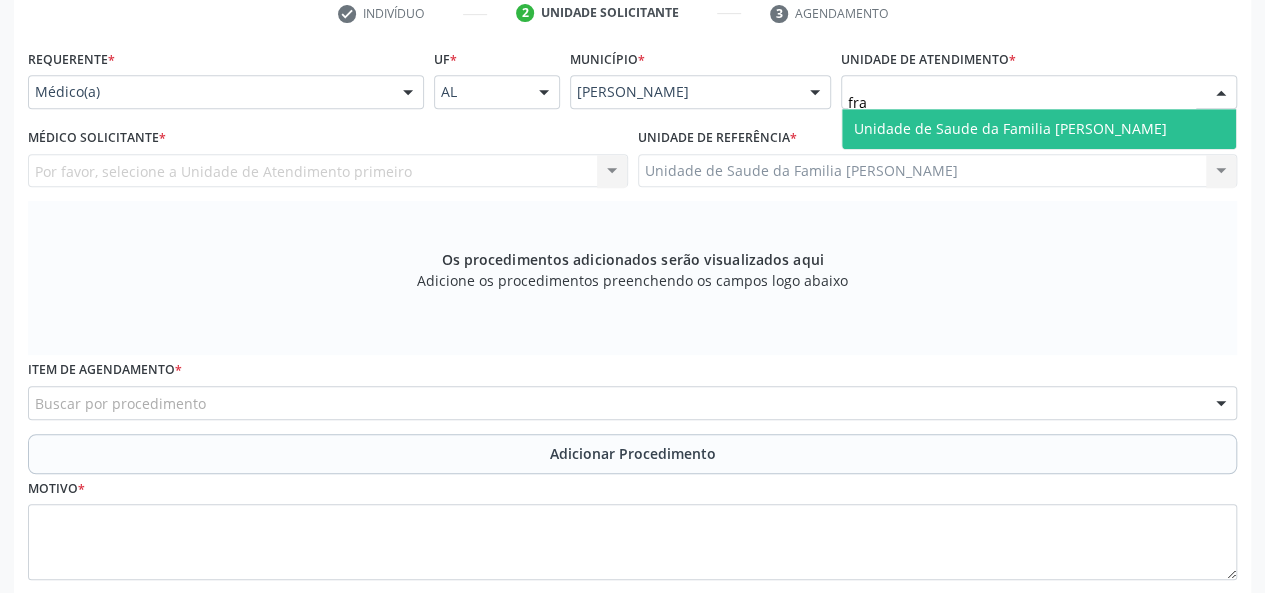 click on "Unidade de Saude da Familia [PERSON_NAME]" at bounding box center (1010, 128) 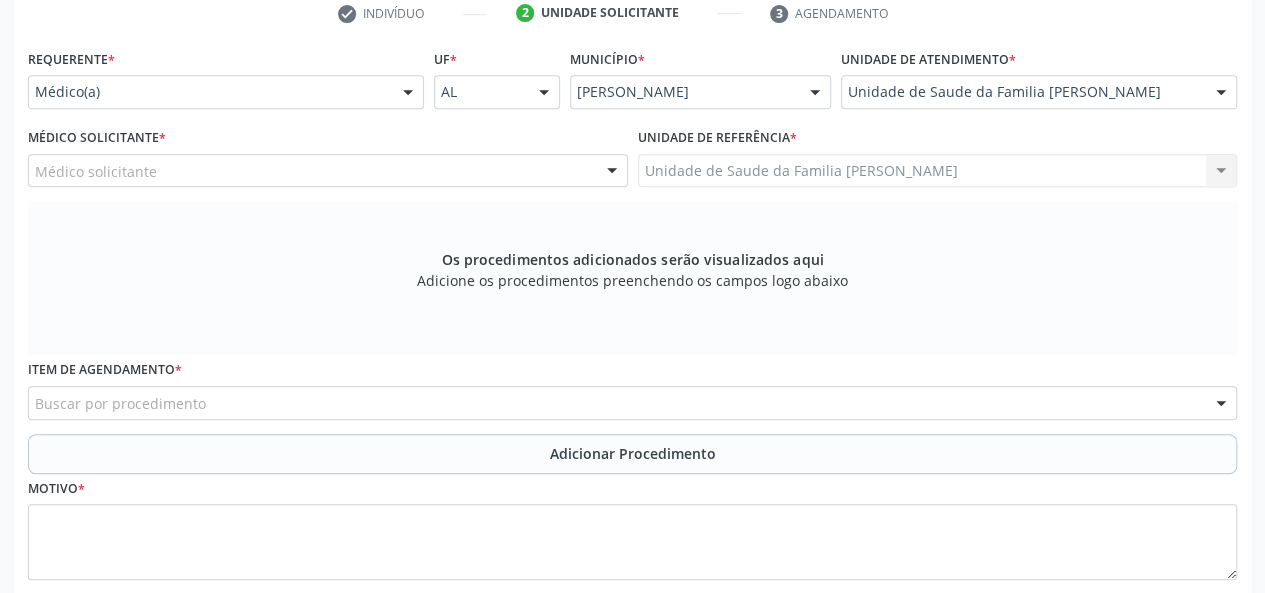 click on "Médico solicitante" at bounding box center (328, 171) 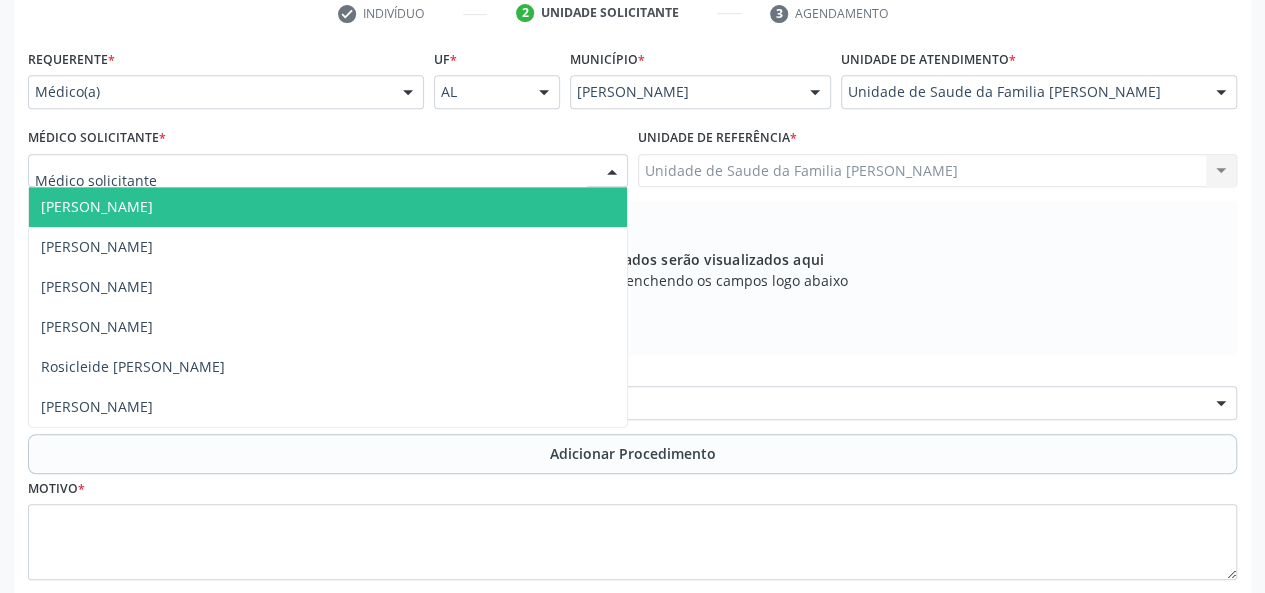 click on "[PERSON_NAME]" at bounding box center [97, 206] 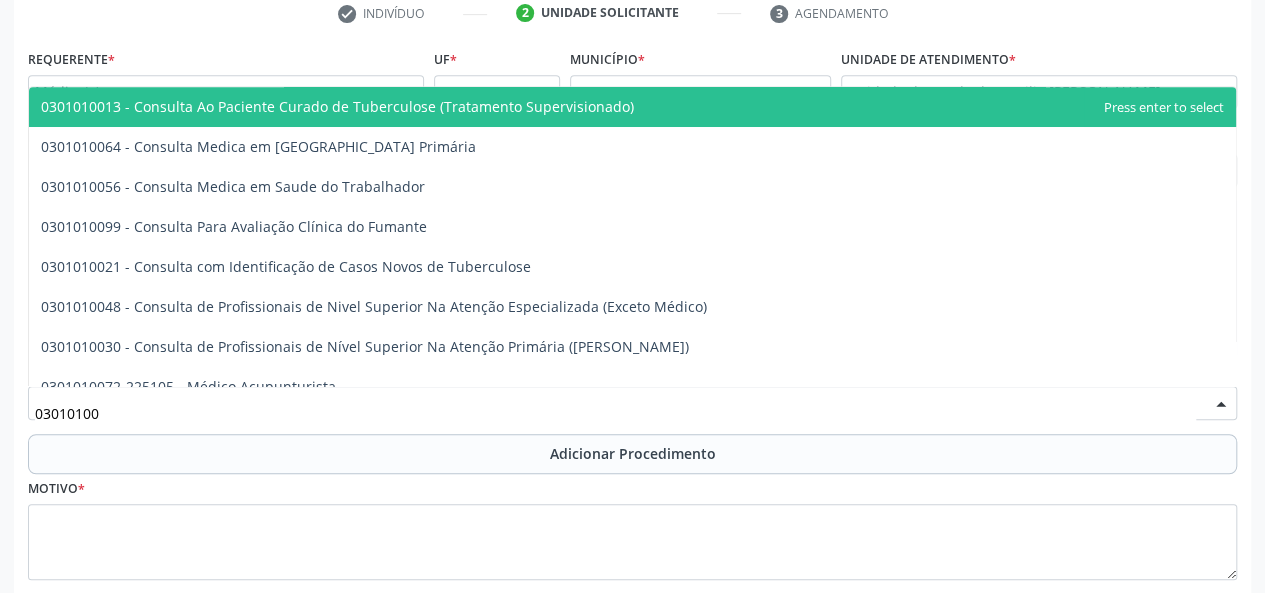 type on "030101004" 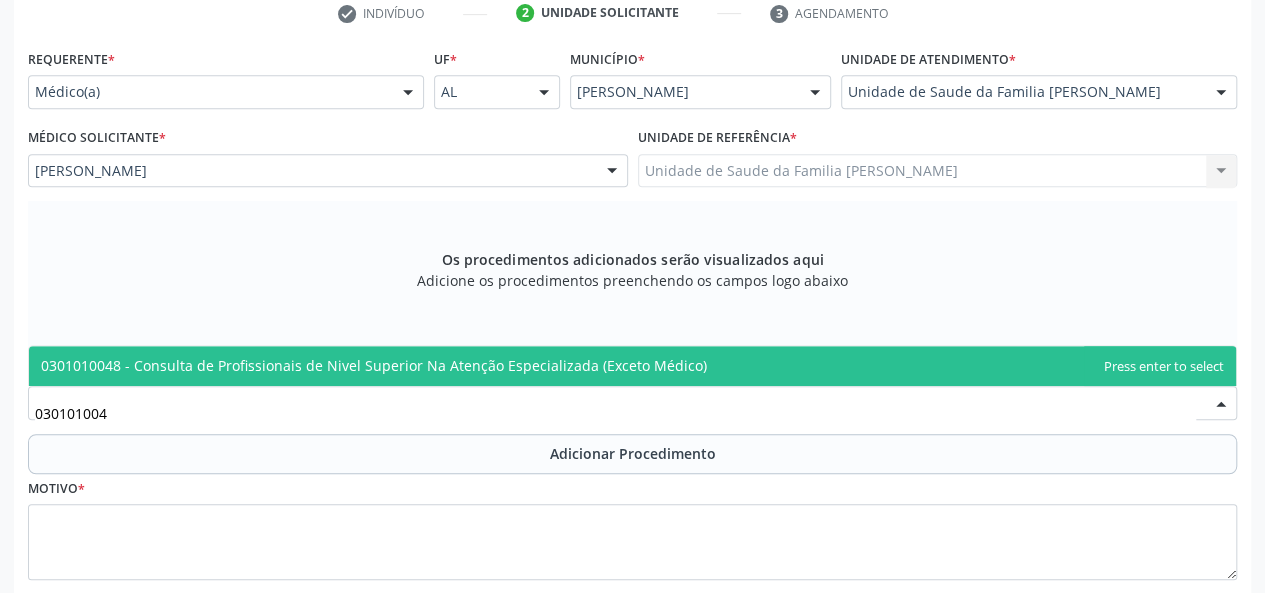 click on "0301010048 - Consulta de Profissionais de Nivel Superior Na Atenção Especializada (Exceto Médico)" at bounding box center (374, 365) 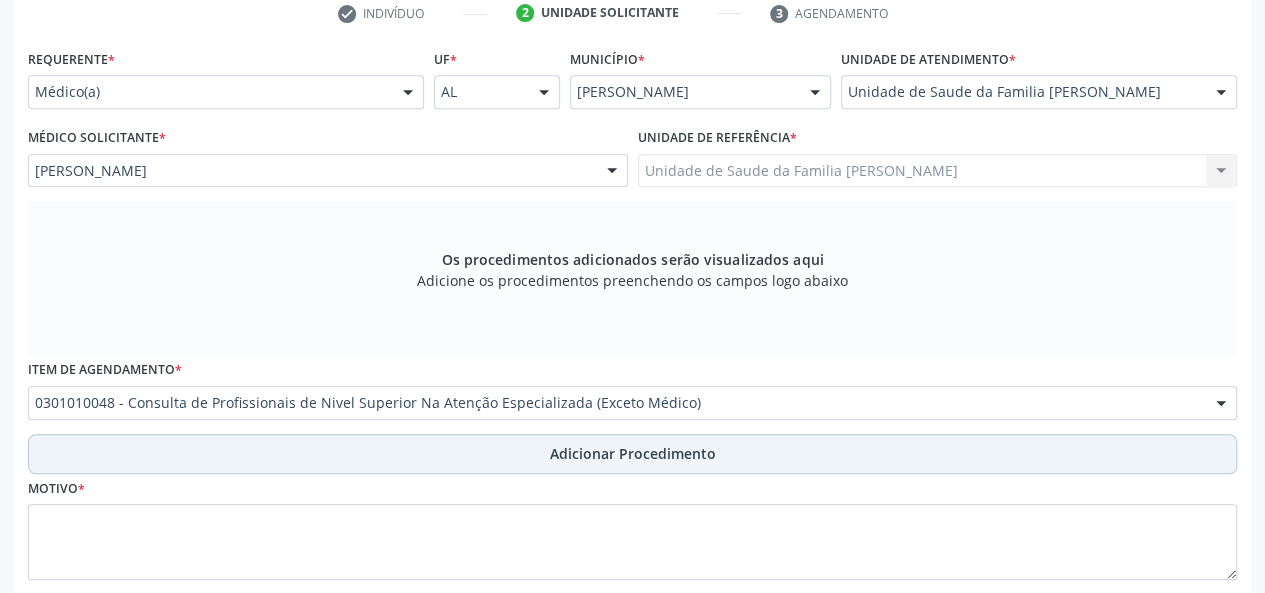 click on "Adicionar Procedimento" at bounding box center (633, 453) 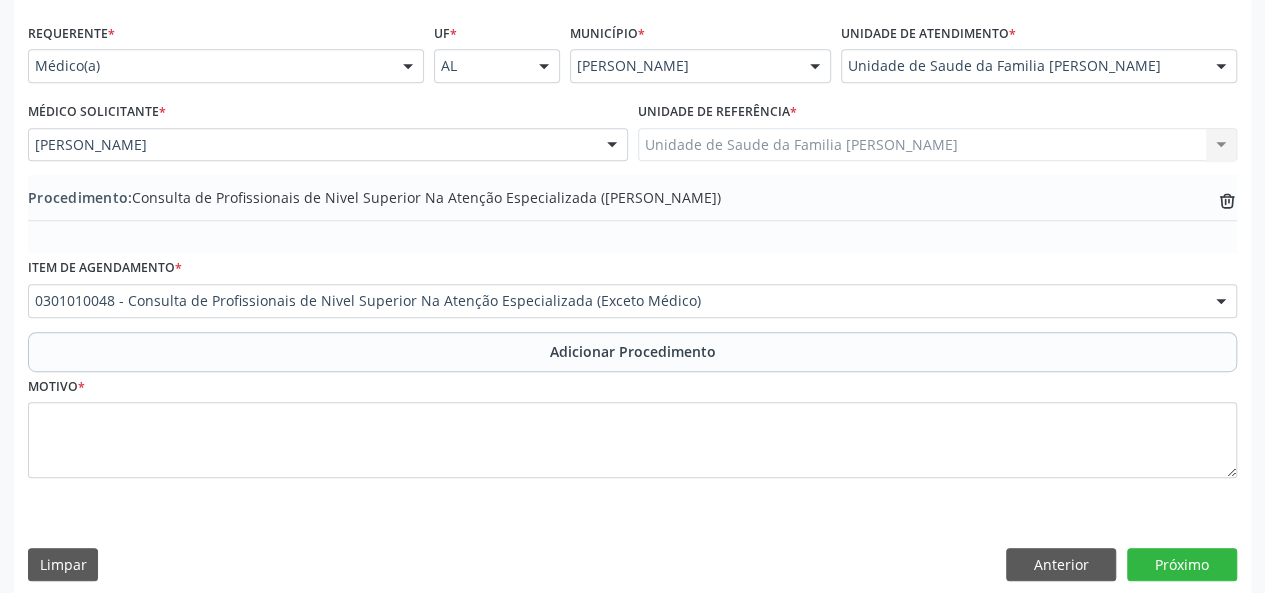 scroll, scrollTop: 458, scrollLeft: 0, axis: vertical 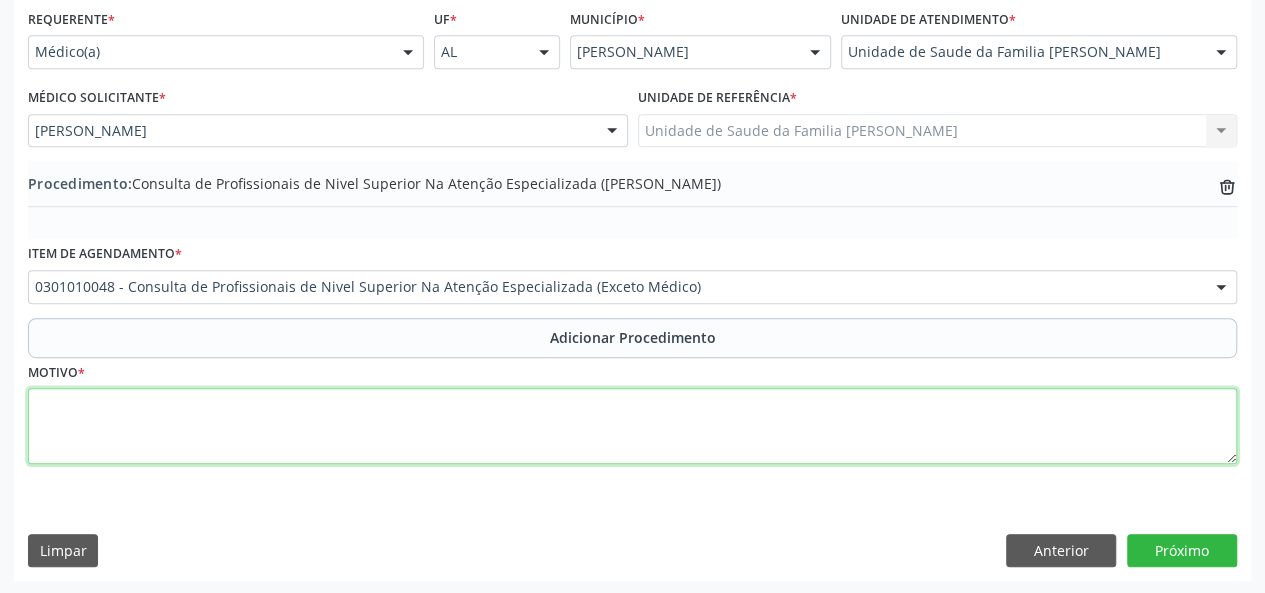 click at bounding box center [632, 426] 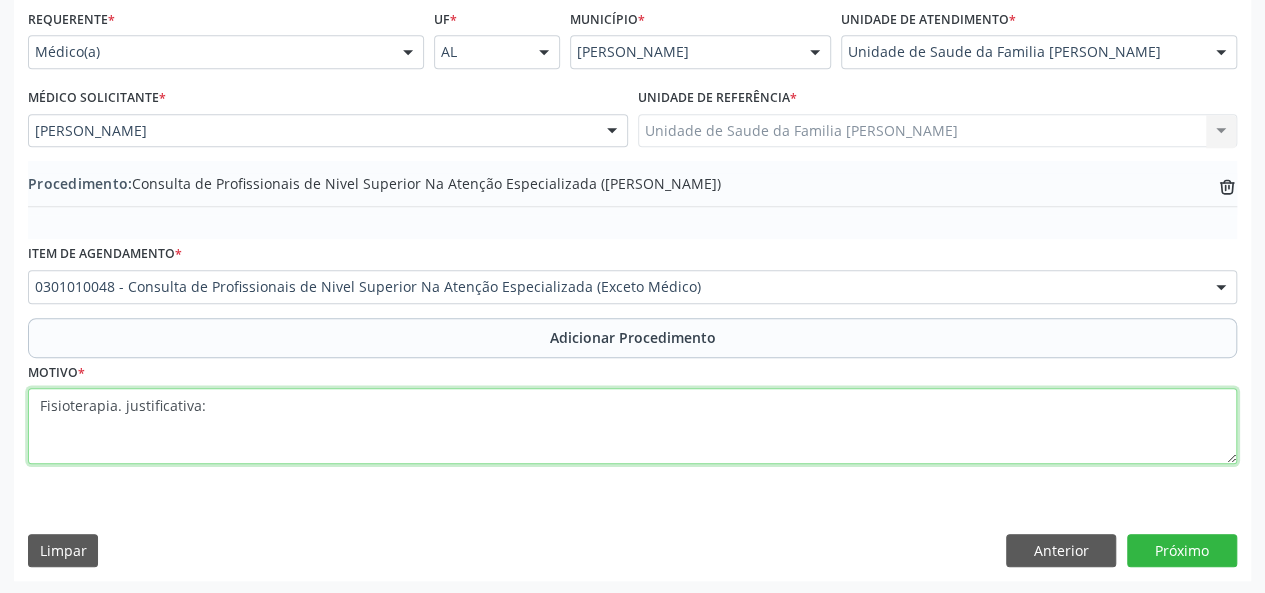 click on "Fisioterapia. justificativa:" at bounding box center (632, 426) 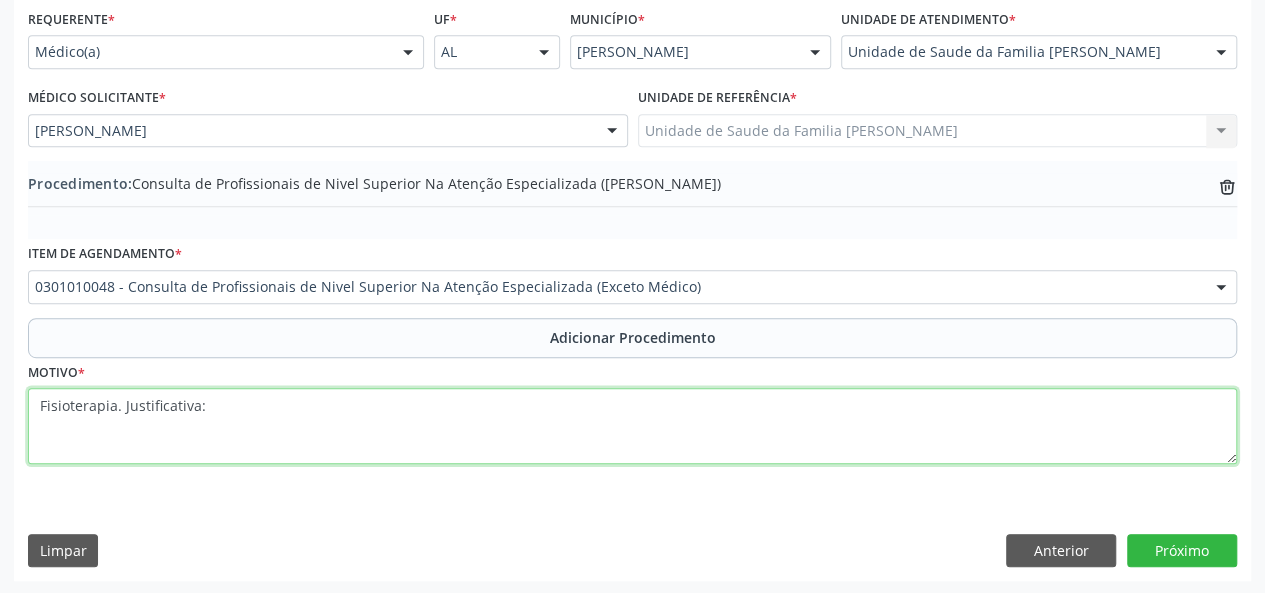 click on "Fisioterapia. Justificativa:" at bounding box center [632, 426] 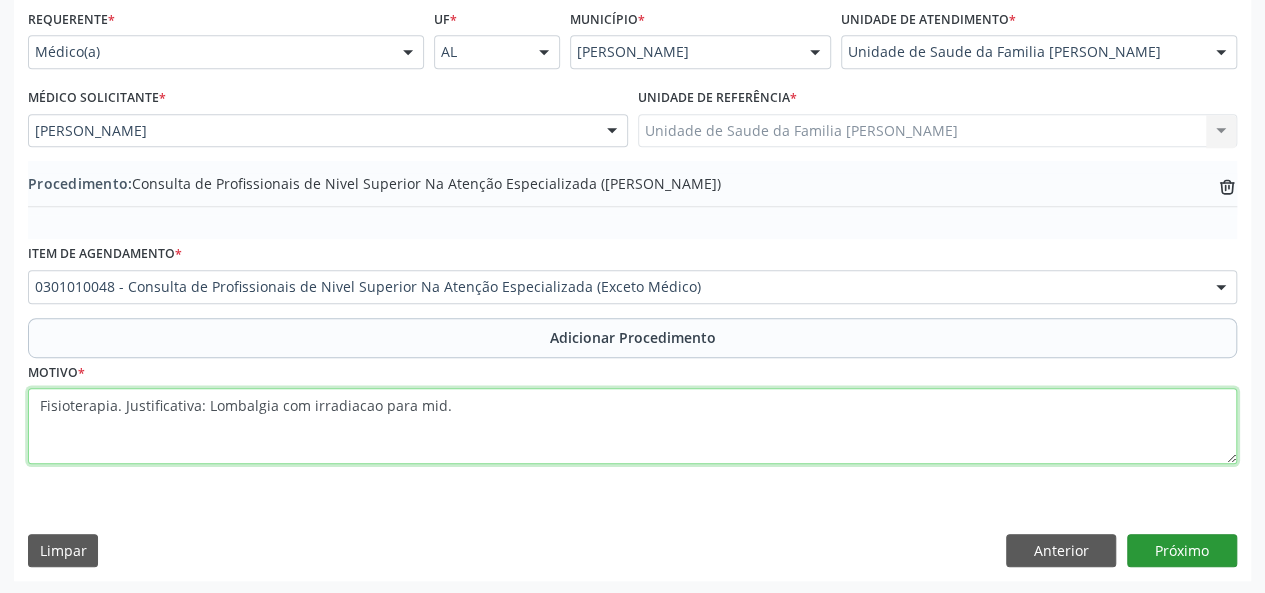 type on "Fisioterapia. Justificativa: Lombalgia com irradiacao para mid." 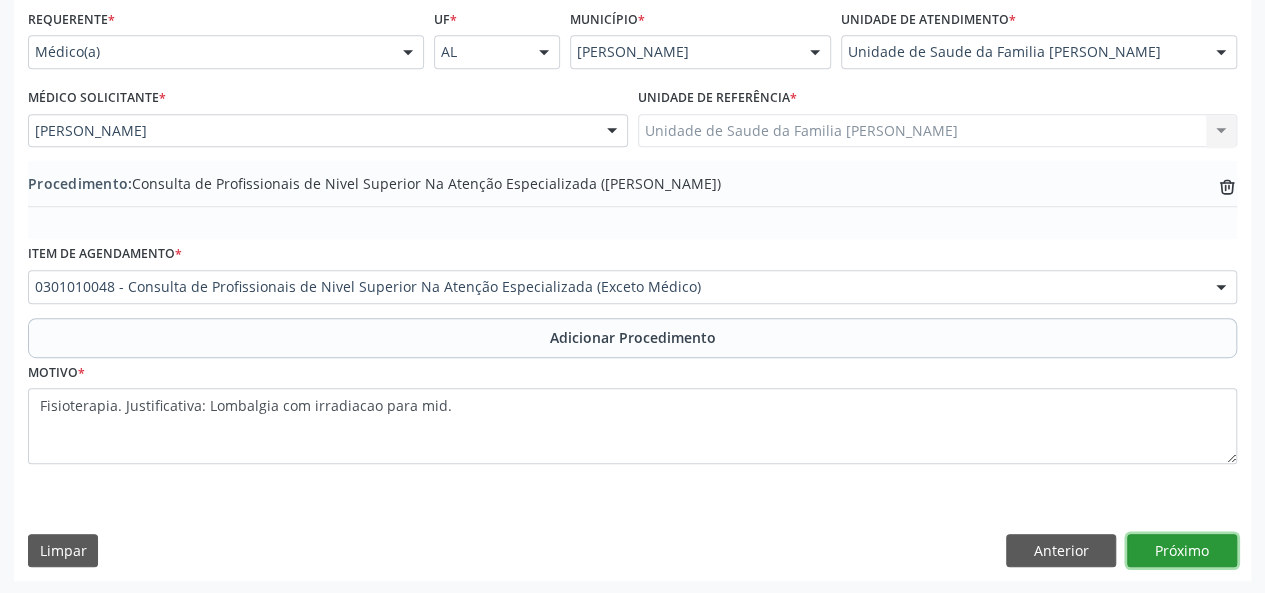 click on "Próximo" at bounding box center (1182, 551) 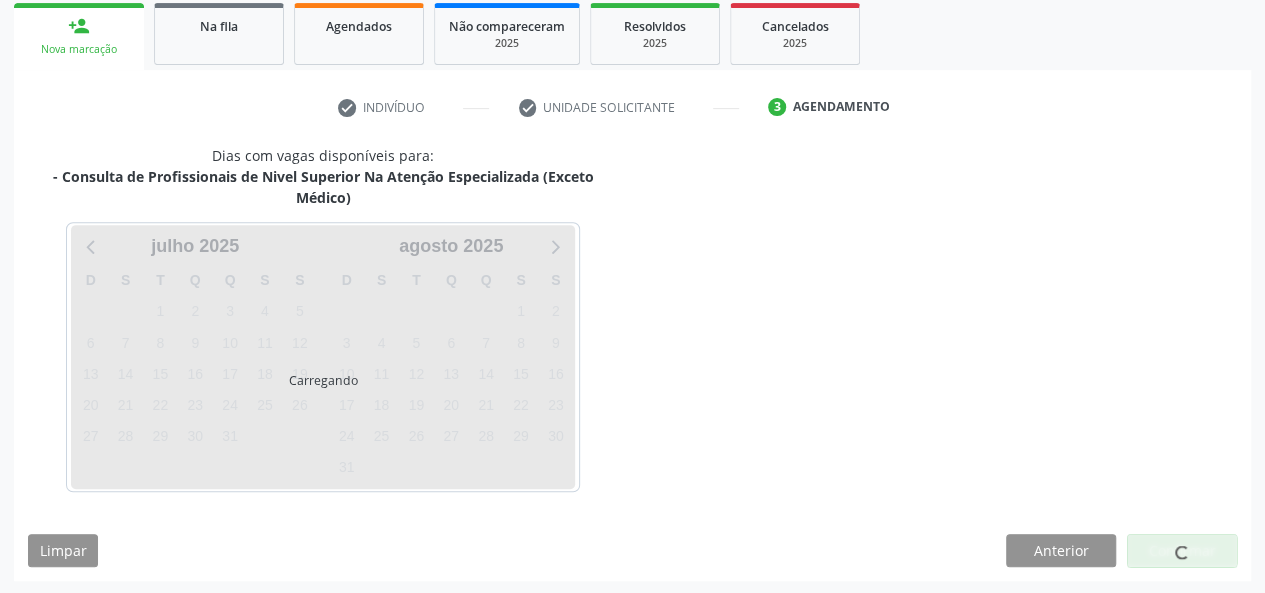 scroll, scrollTop: 382, scrollLeft: 0, axis: vertical 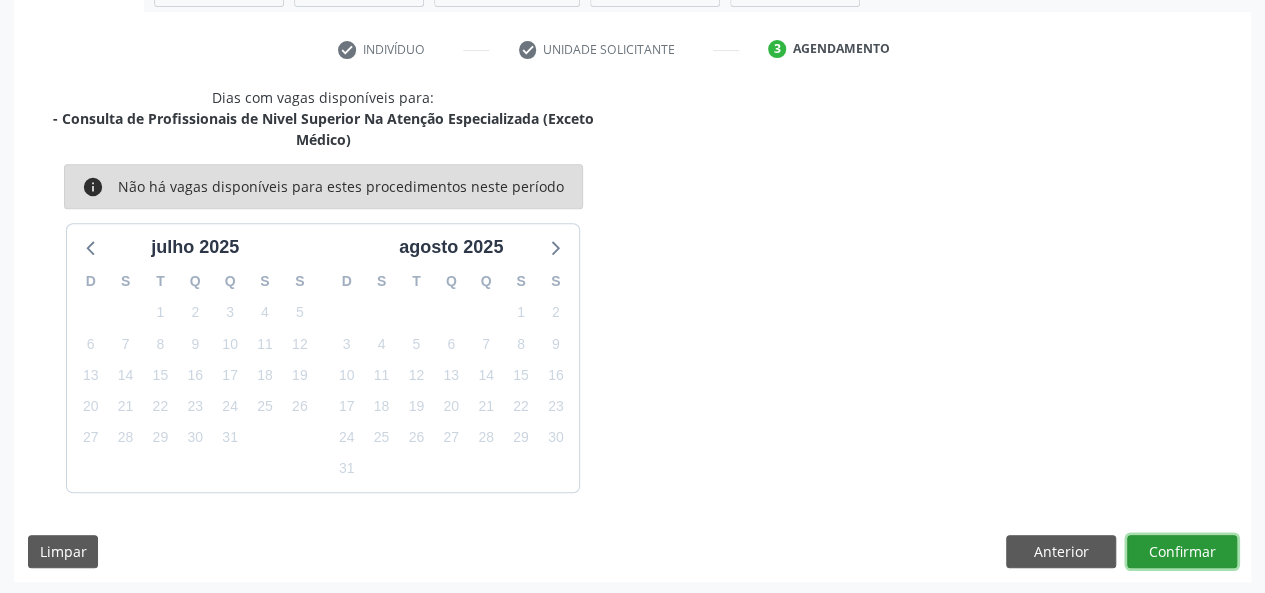 click on "Confirmar" at bounding box center (1182, 552) 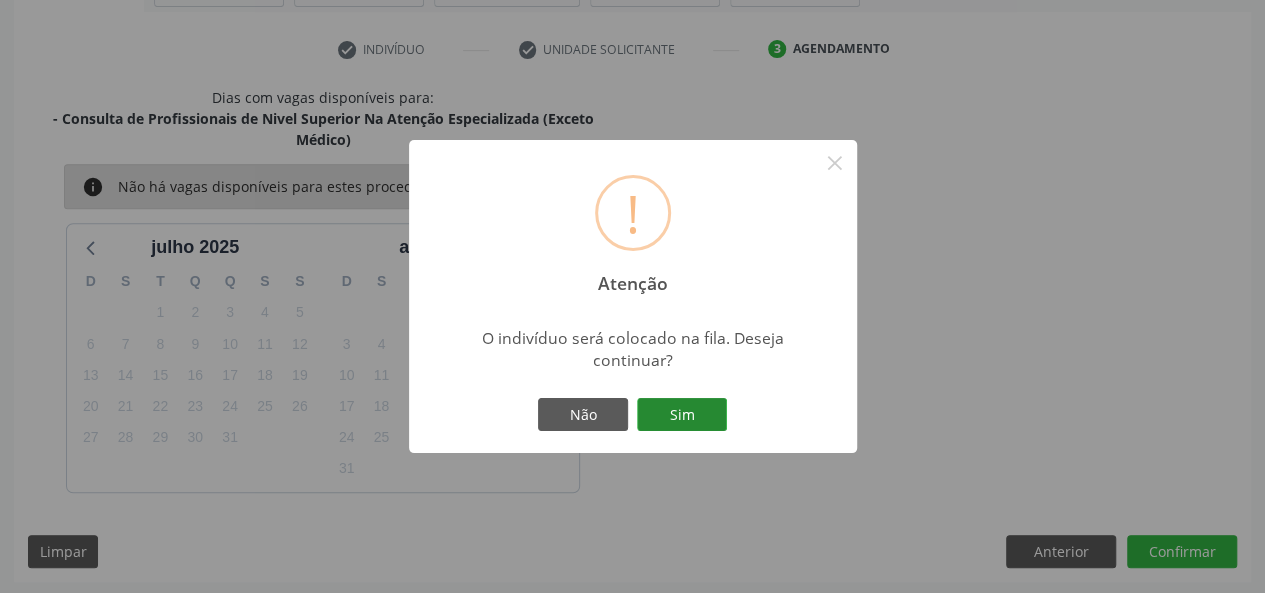 click on "Sim" at bounding box center (682, 415) 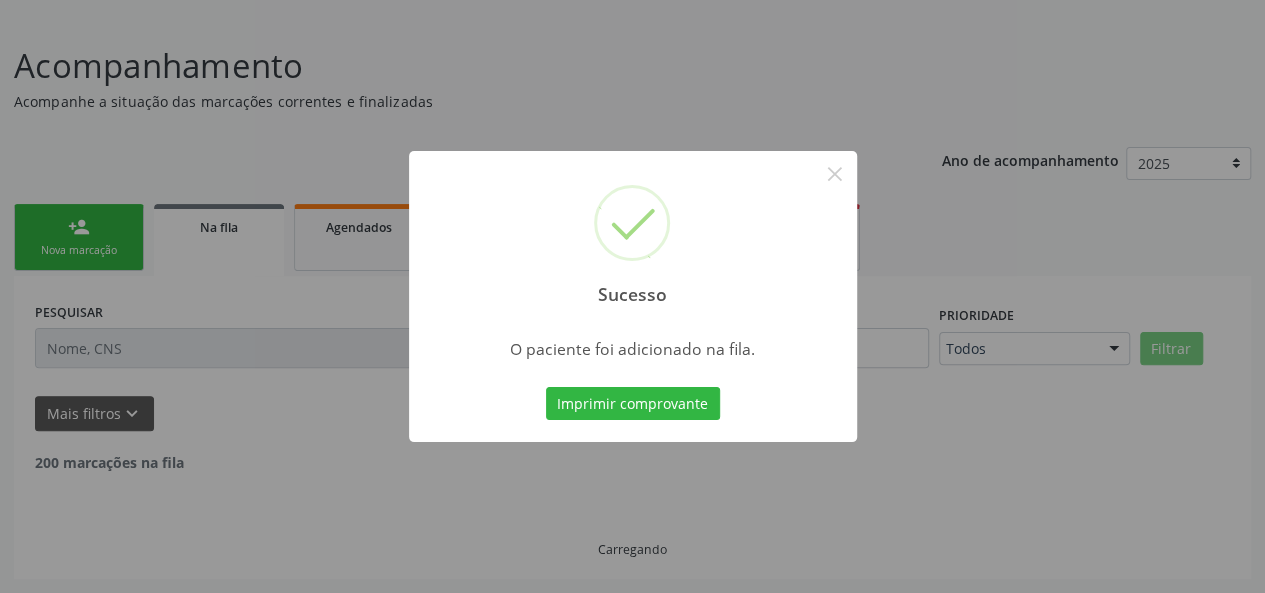 scroll, scrollTop: 100, scrollLeft: 0, axis: vertical 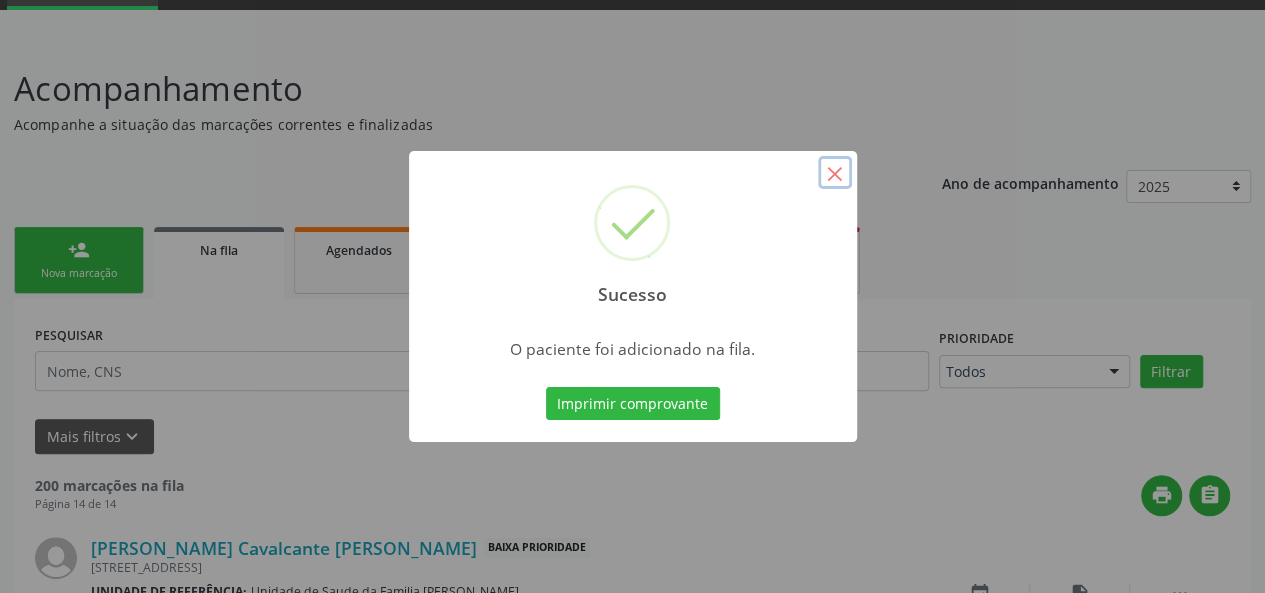 click on "×" at bounding box center [835, 173] 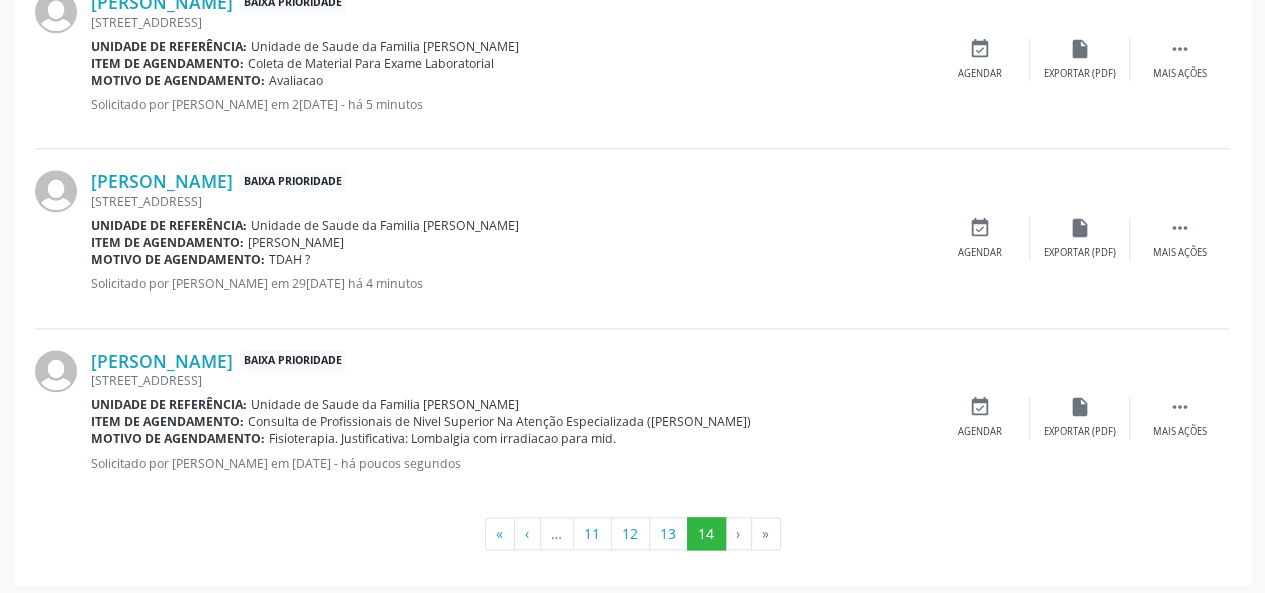 scroll, scrollTop: 1006, scrollLeft: 0, axis: vertical 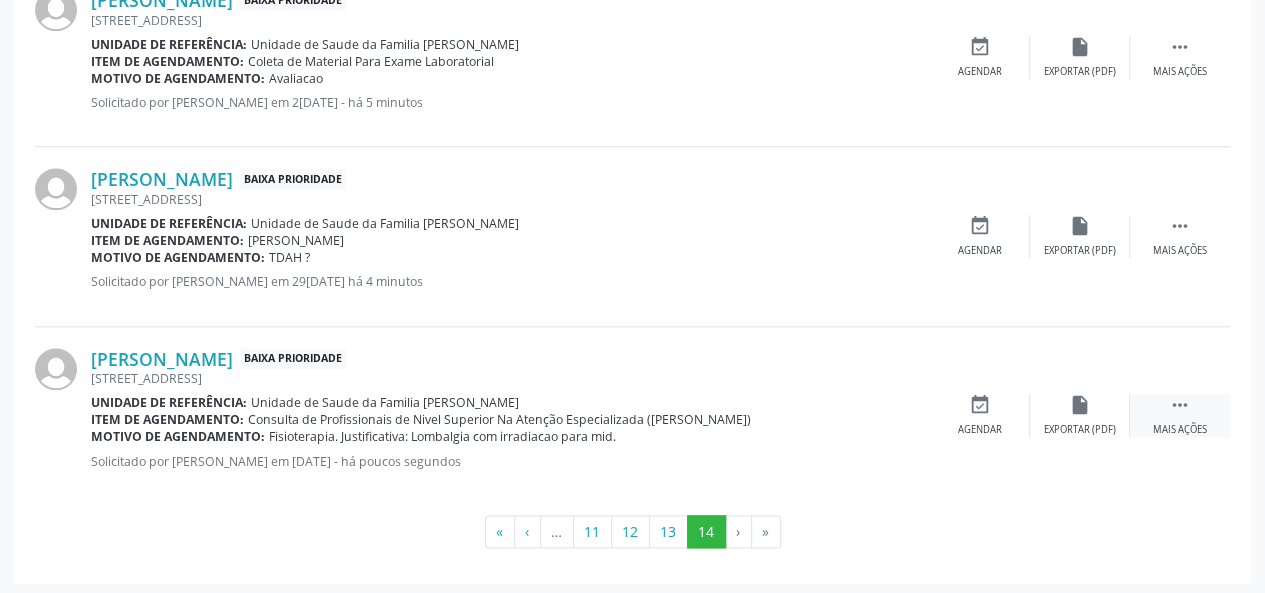 click on "Mais ações" at bounding box center [1180, 430] 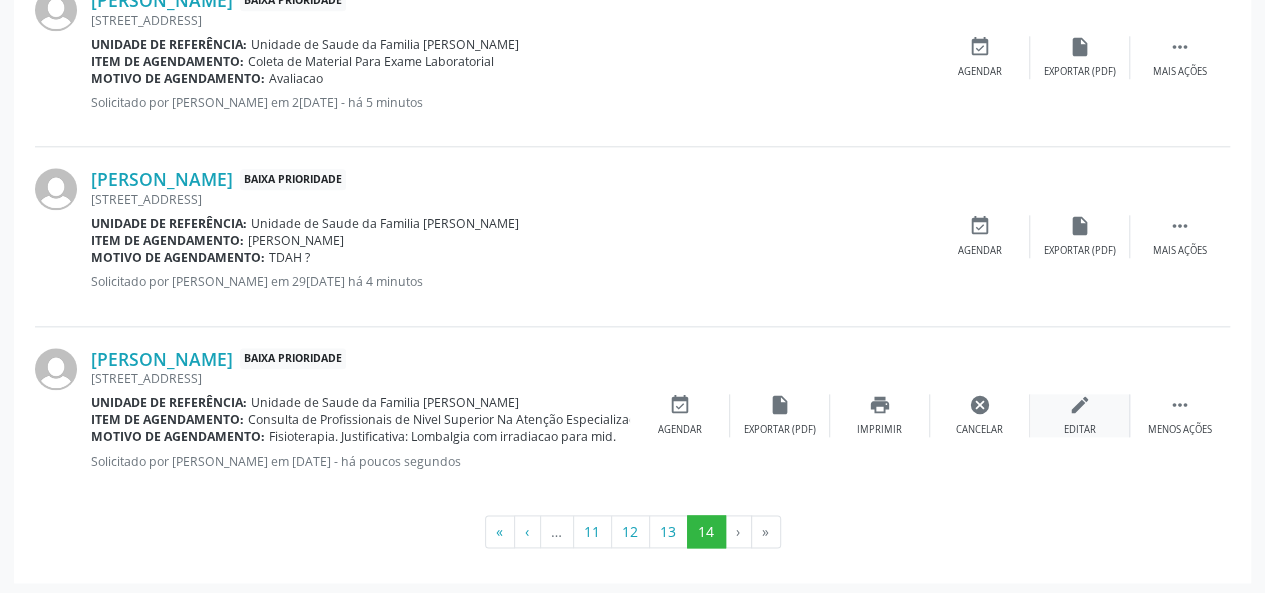 click on "Editar" at bounding box center (1080, 430) 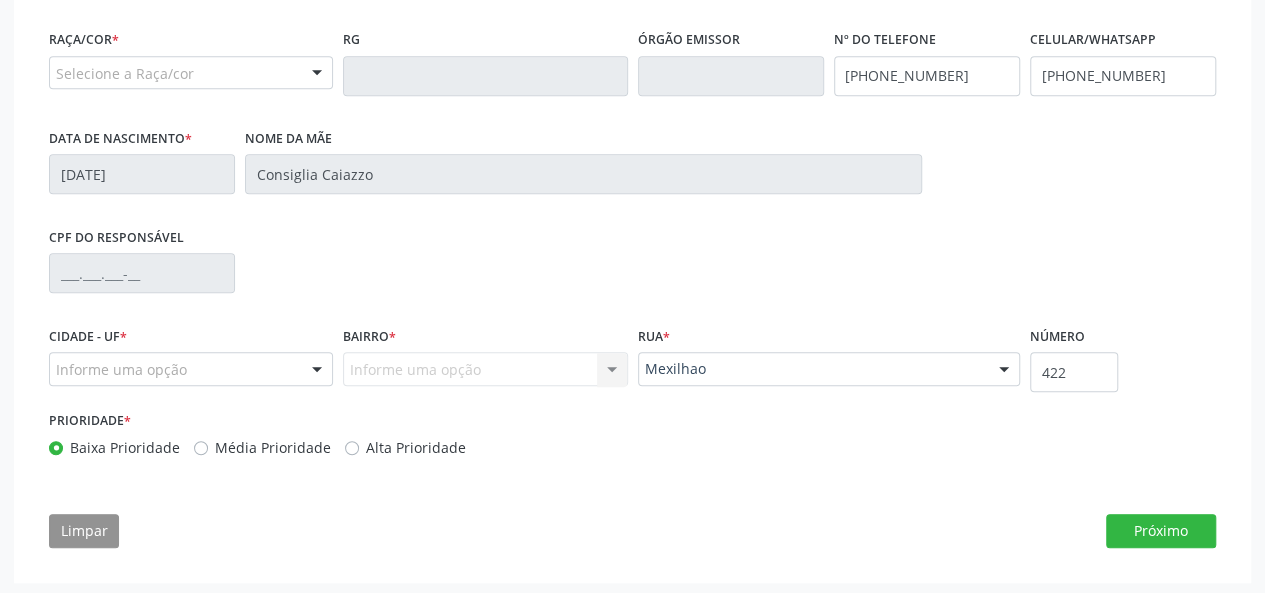 scroll, scrollTop: 544, scrollLeft: 0, axis: vertical 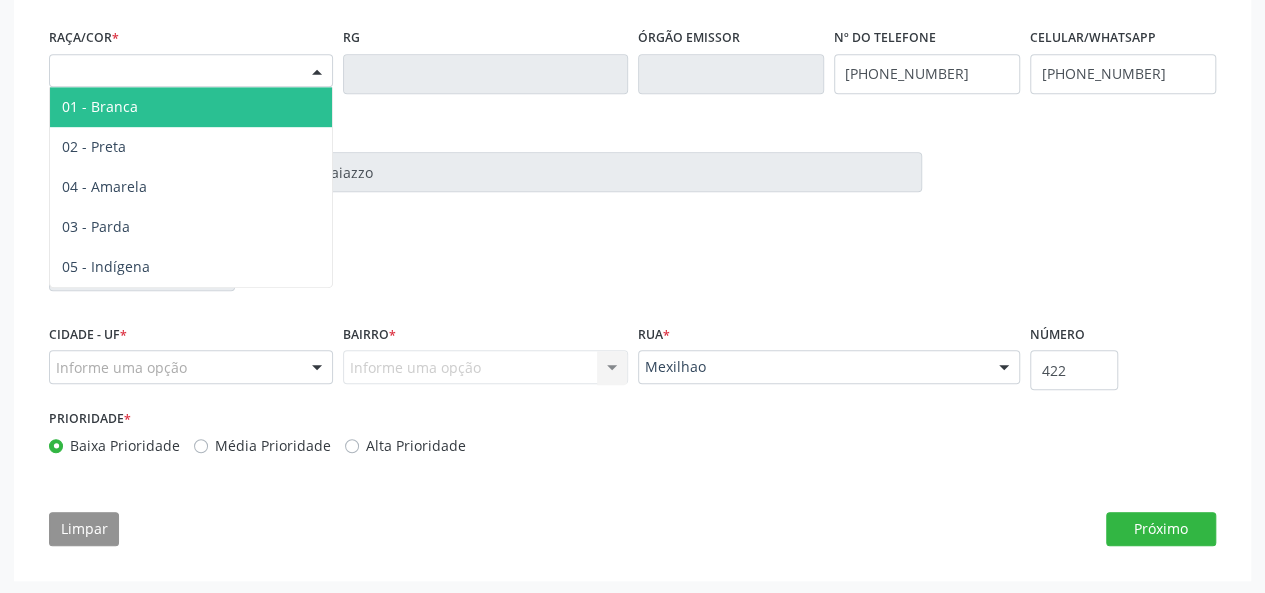 click on "Selecione a Raça/cor" at bounding box center (191, 71) 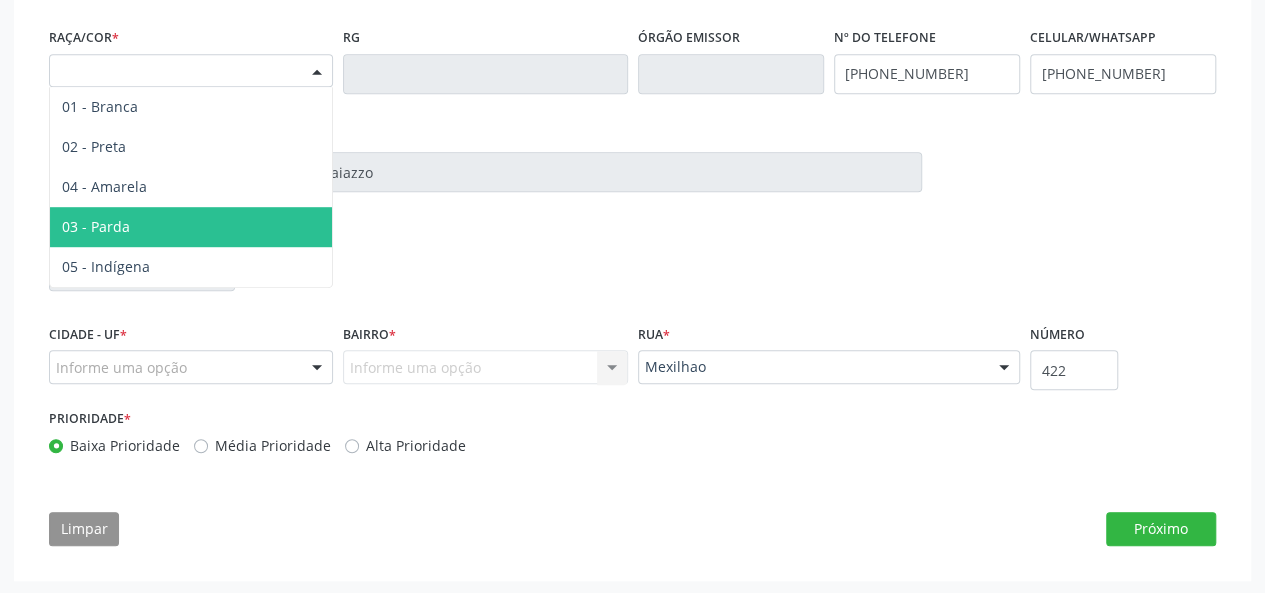 click on "03 - Parda" at bounding box center [191, 227] 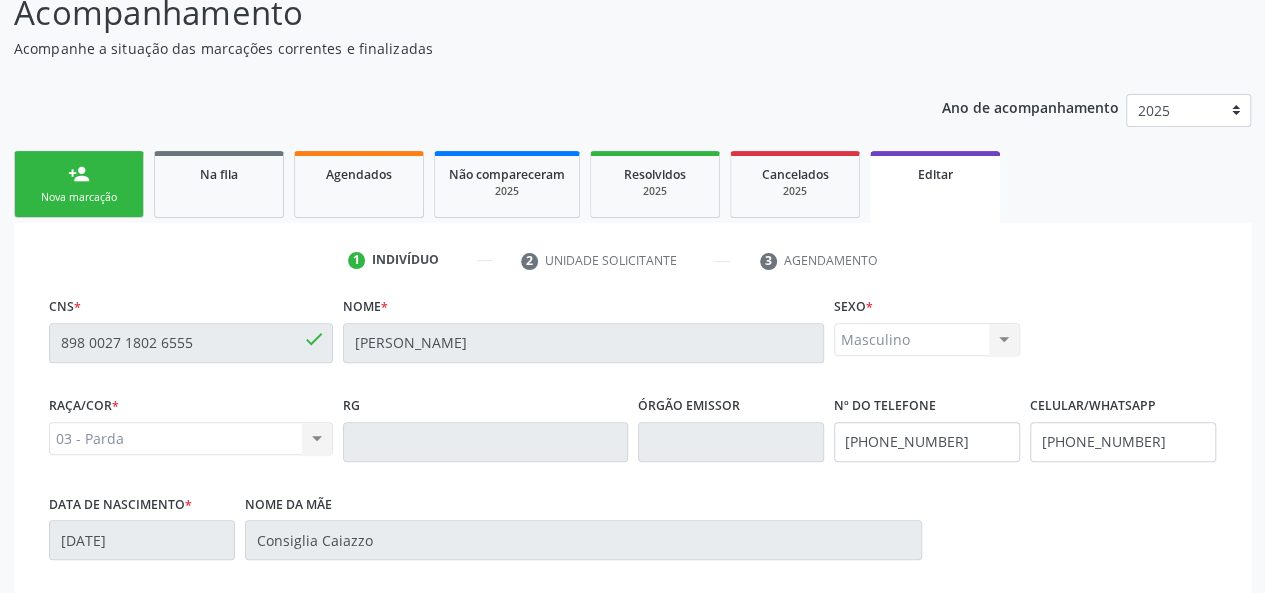 scroll, scrollTop: 144, scrollLeft: 0, axis: vertical 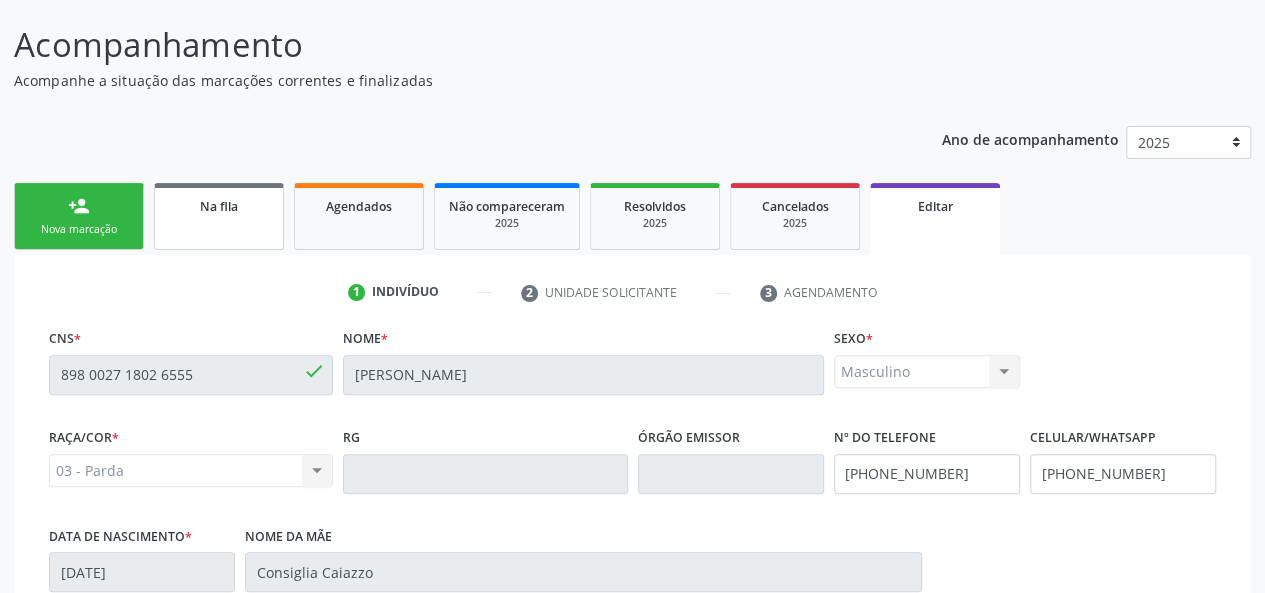 click on "Na fila" at bounding box center [219, 216] 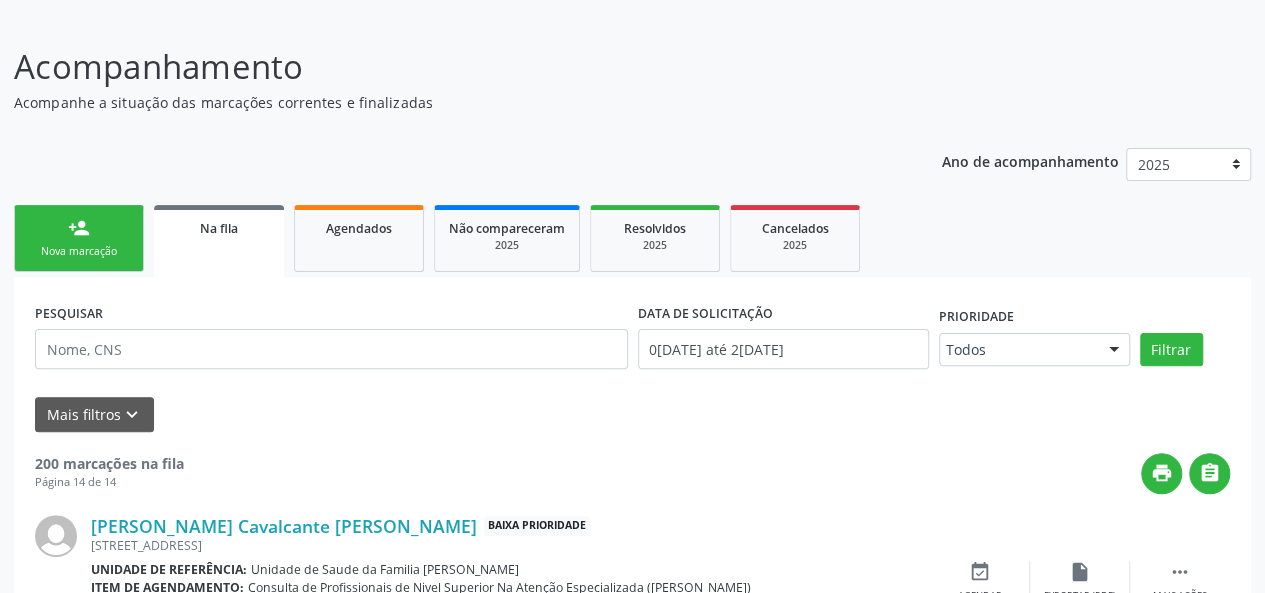 scroll, scrollTop: 144, scrollLeft: 0, axis: vertical 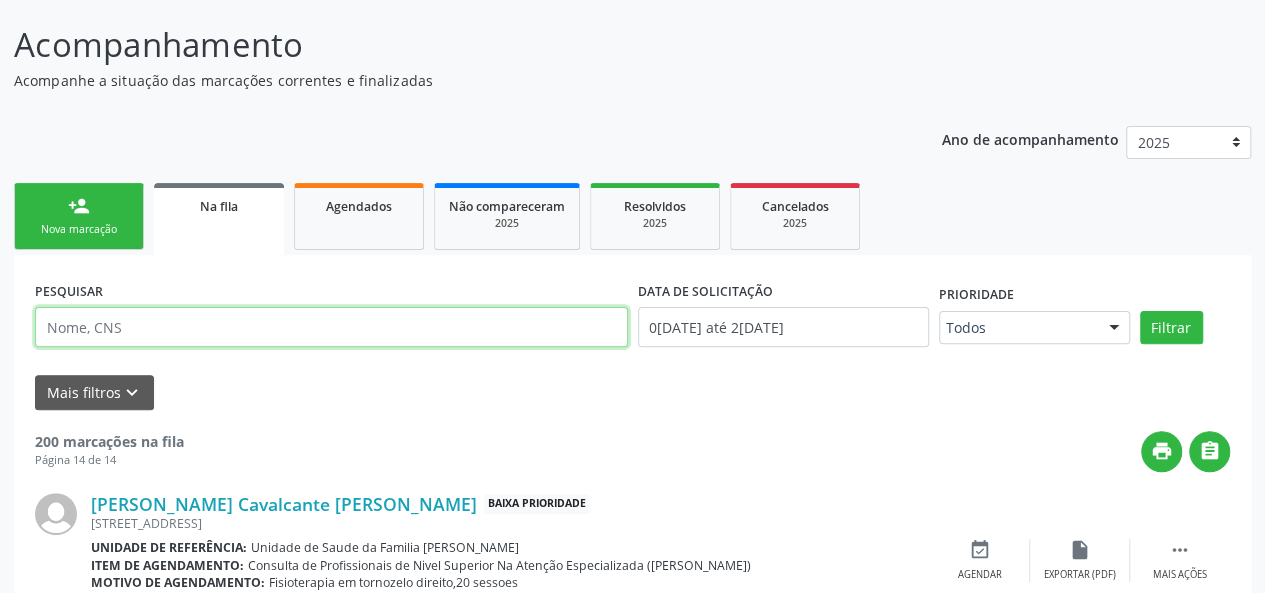 click at bounding box center (331, 327) 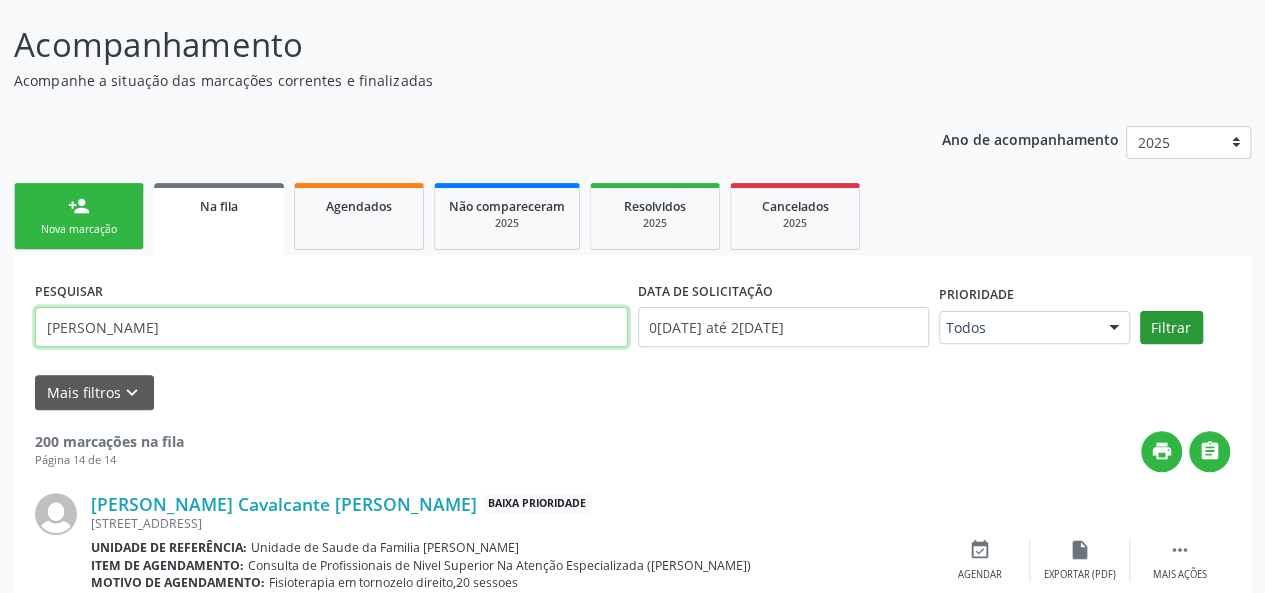 type on "[PERSON_NAME]" 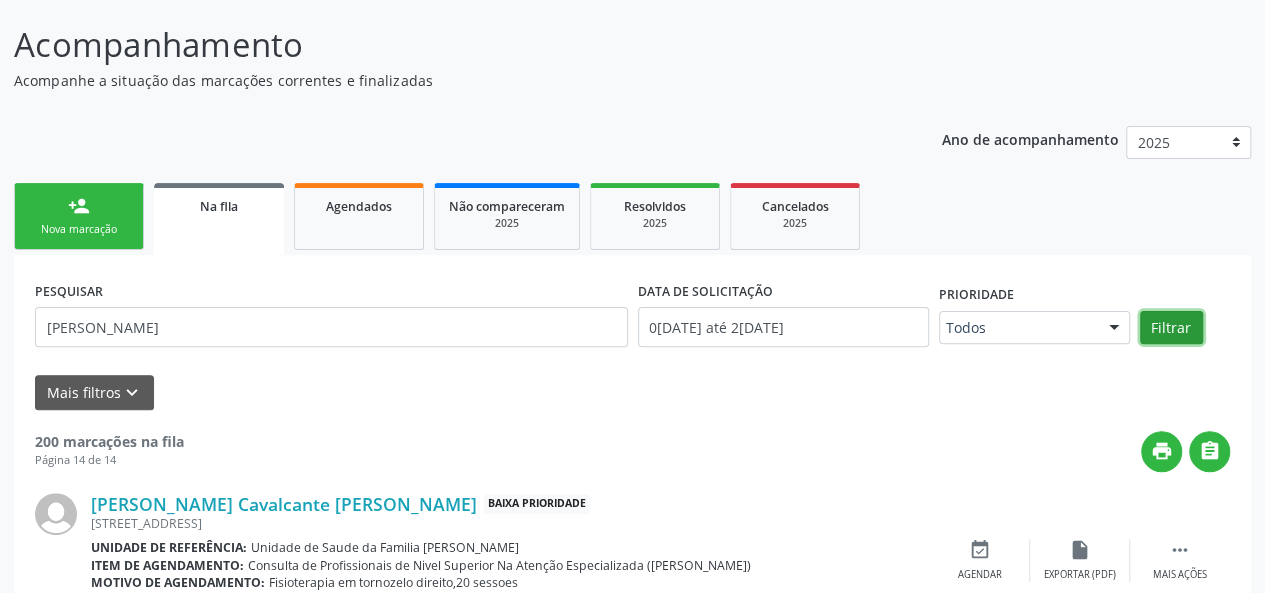 click on "Filtrar" at bounding box center [1171, 328] 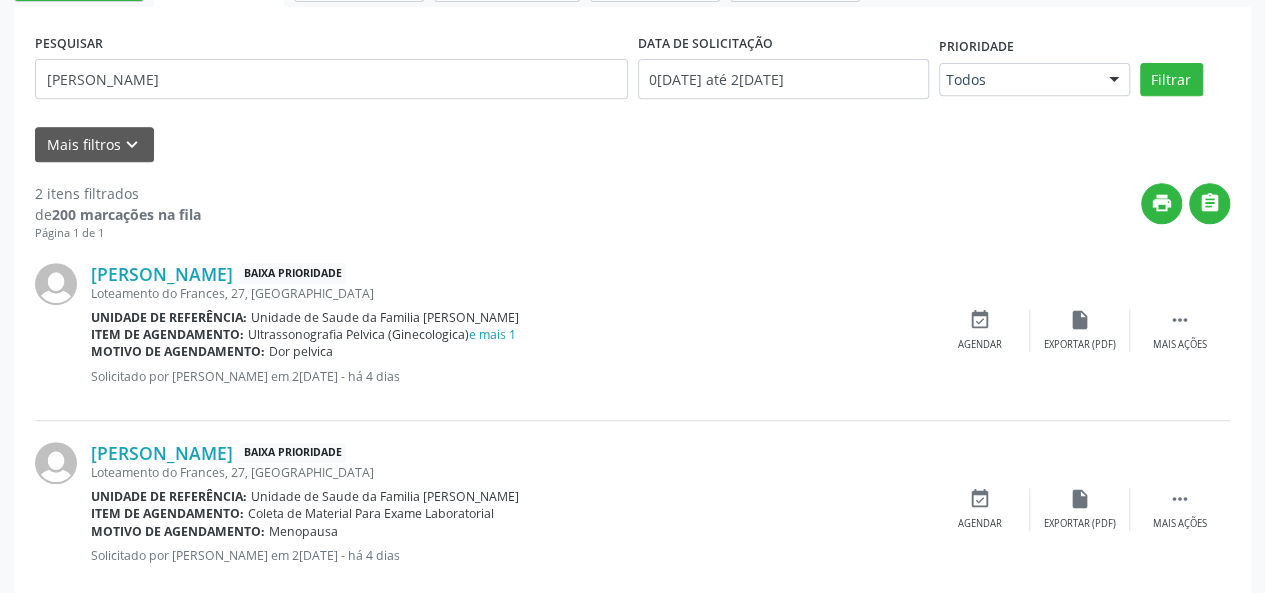 scroll, scrollTop: 431, scrollLeft: 0, axis: vertical 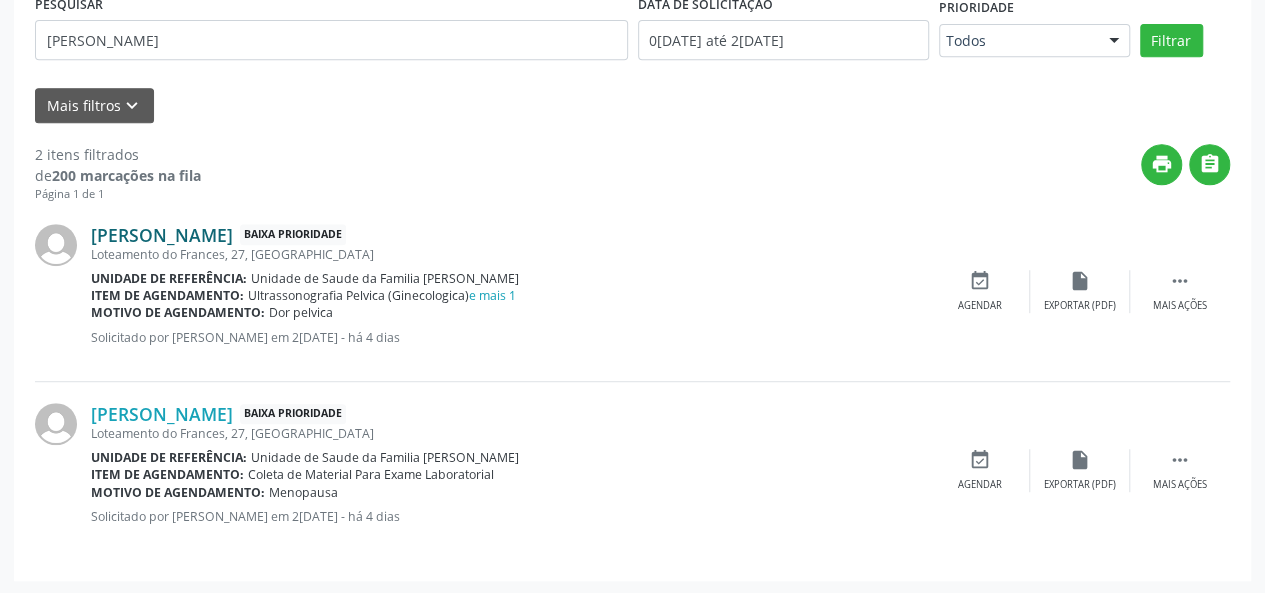 click on "[PERSON_NAME]" at bounding box center [162, 235] 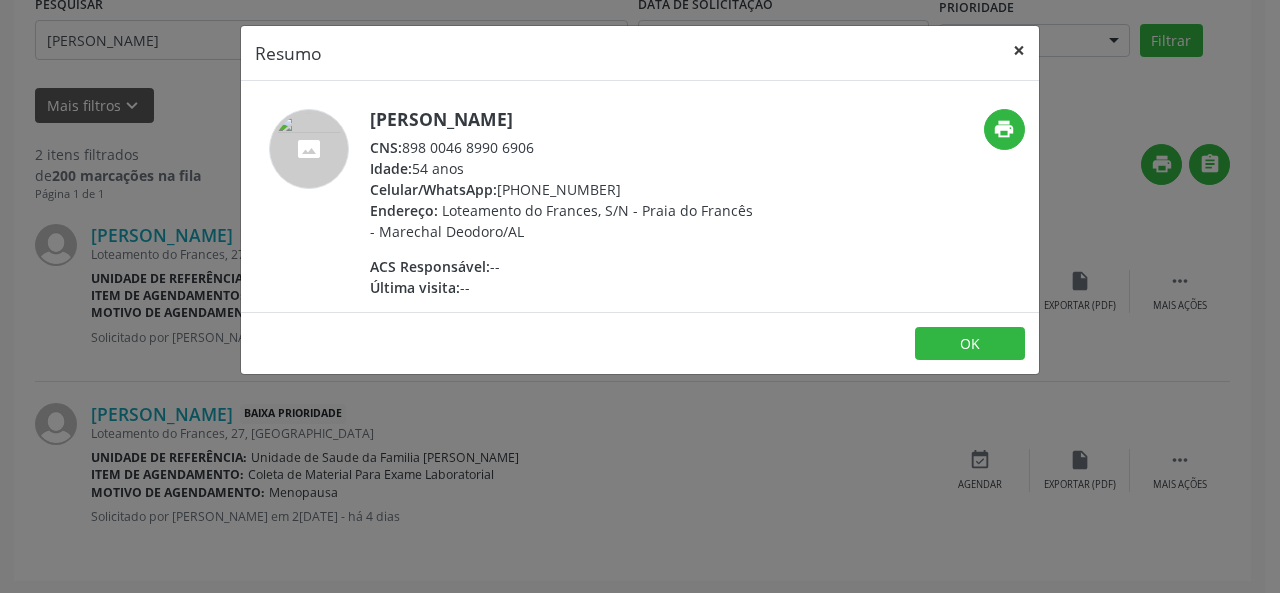 click on "×" at bounding box center (1019, 50) 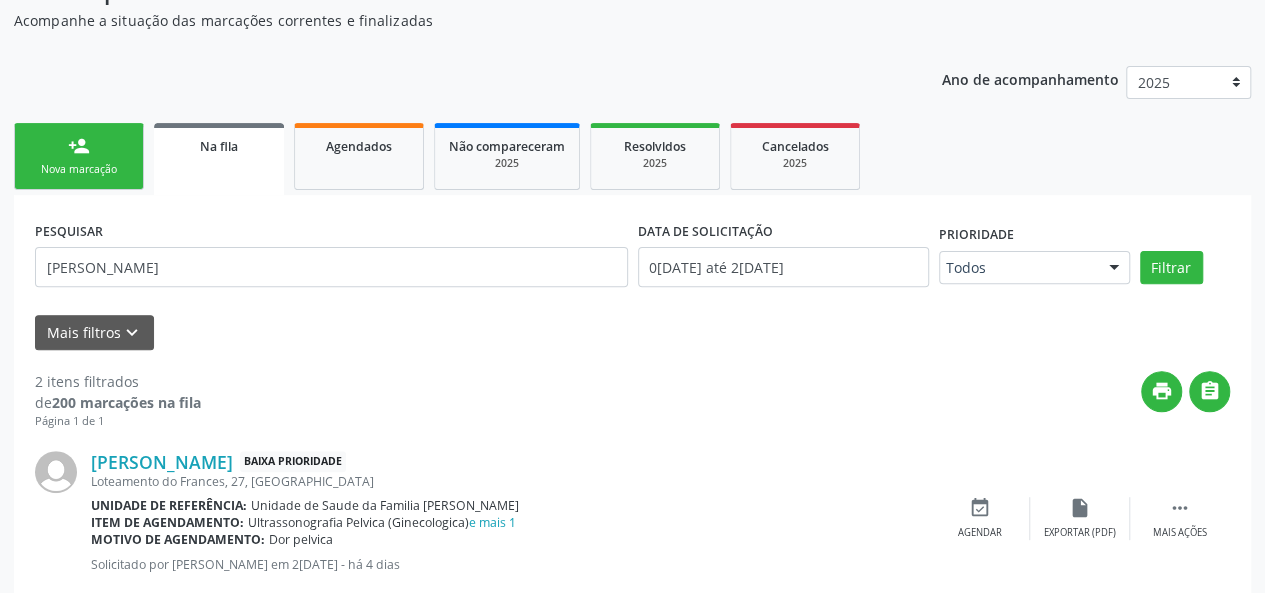 scroll, scrollTop: 131, scrollLeft: 0, axis: vertical 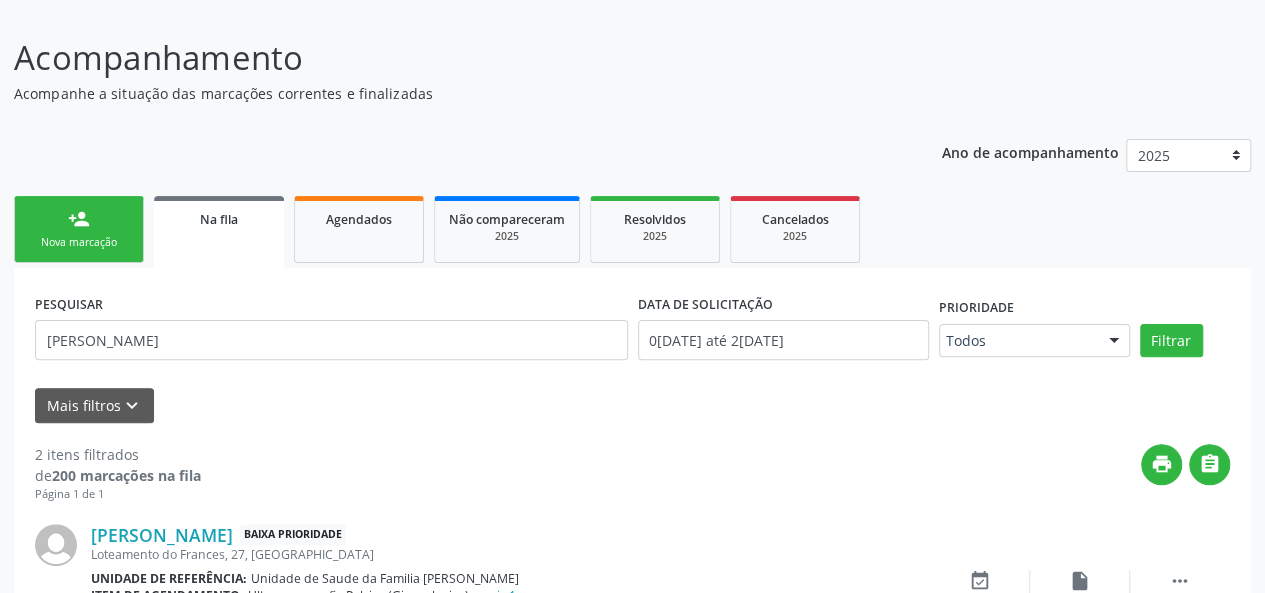 click on "person_add" at bounding box center (79, 219) 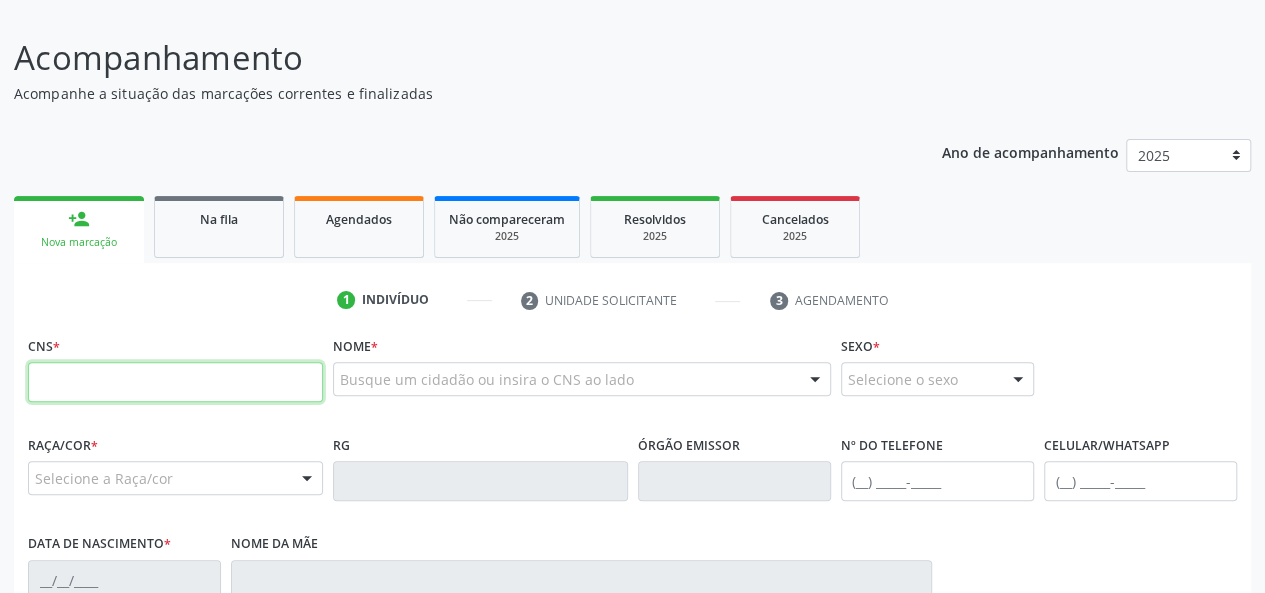 paste on "707 0038 9067 6431" 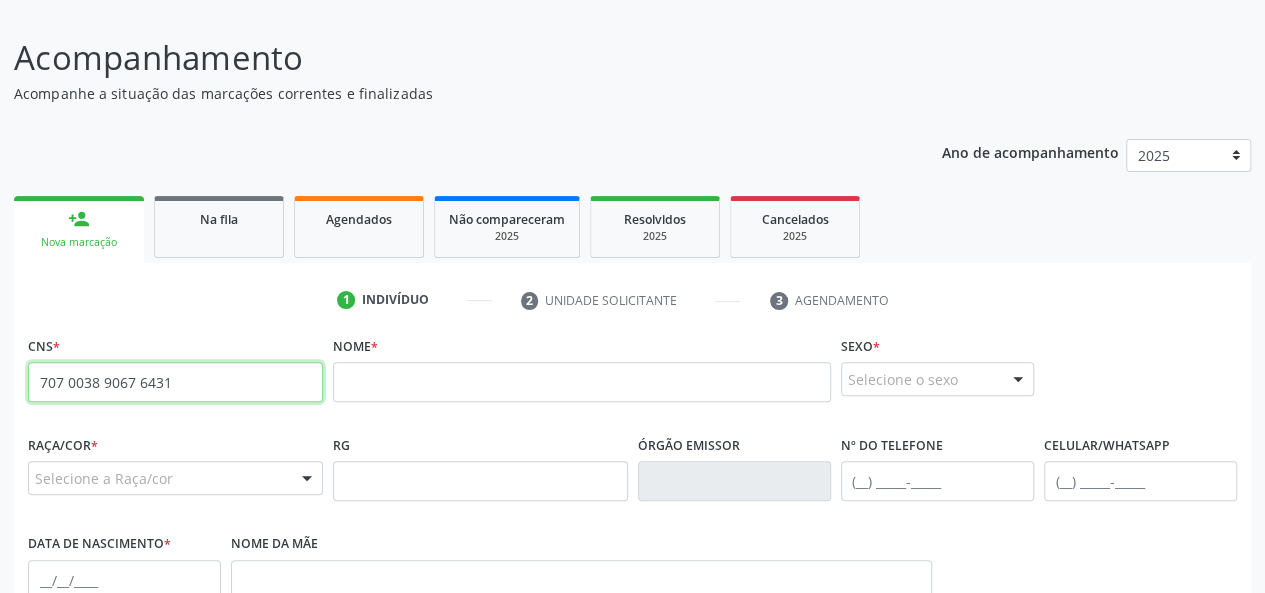 drag, startPoint x: 200, startPoint y: 383, endPoint x: 688, endPoint y: 495, distance: 500.68753 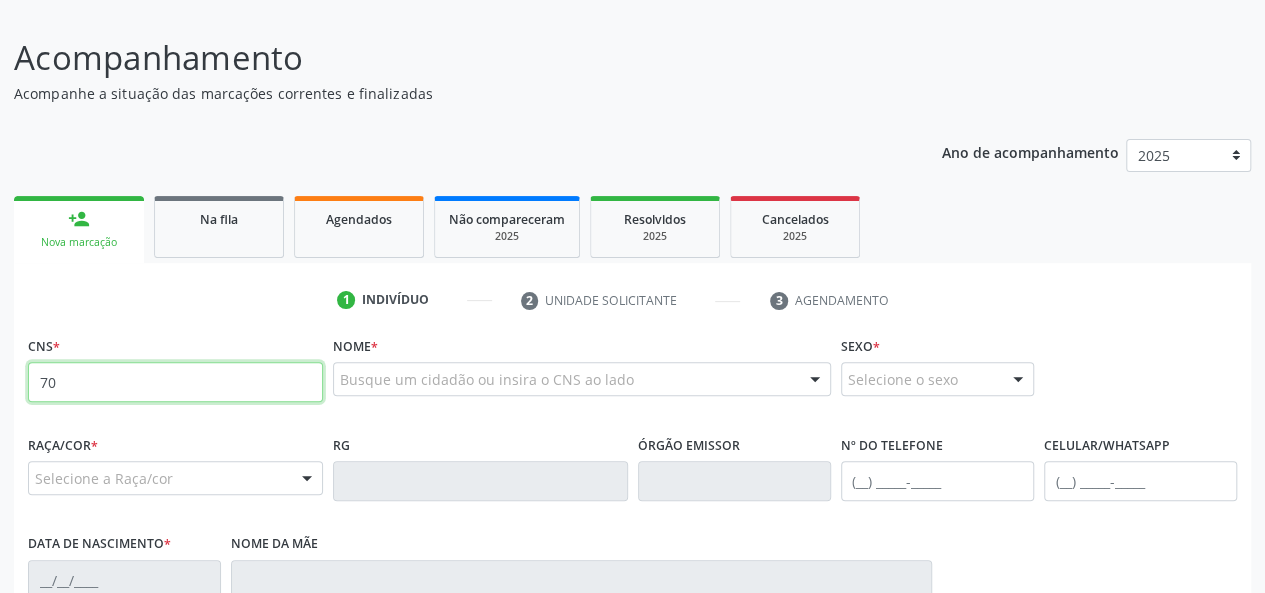 type on "7" 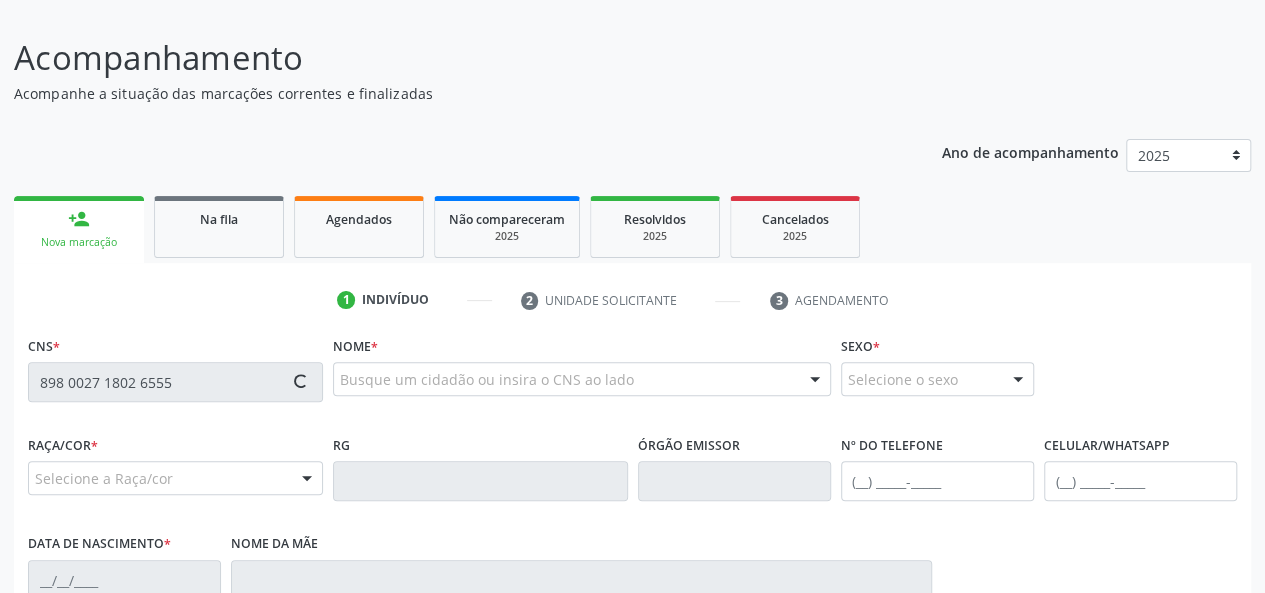 type on "898 0027 1802 6555" 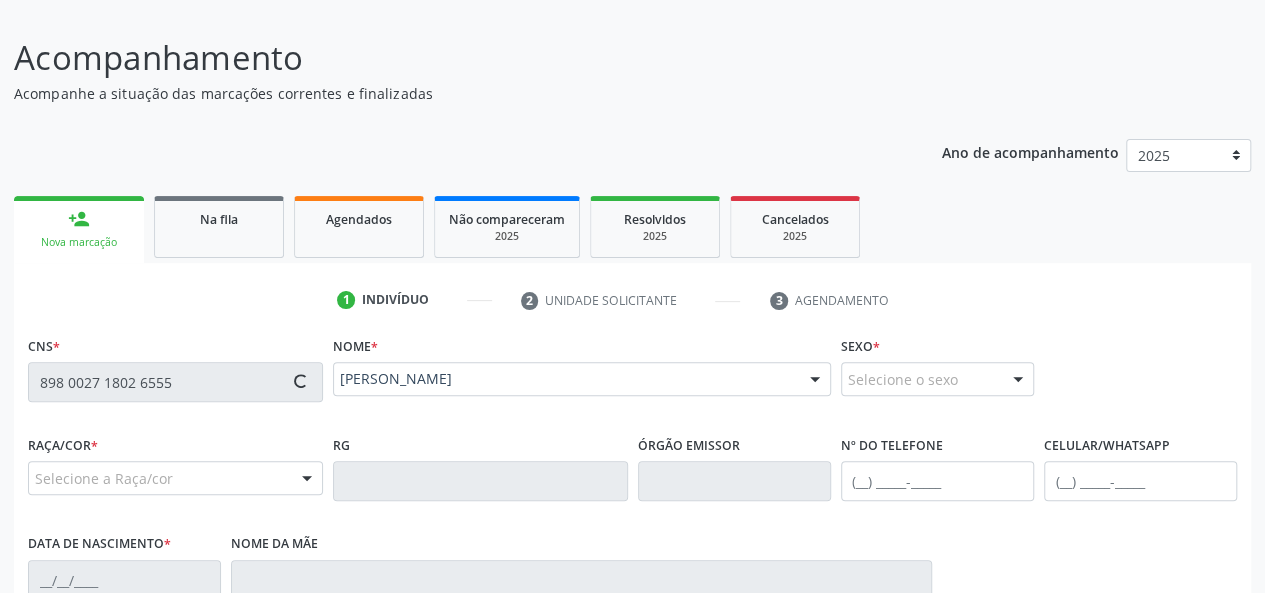 type on "[PHONE_NUMBER]" 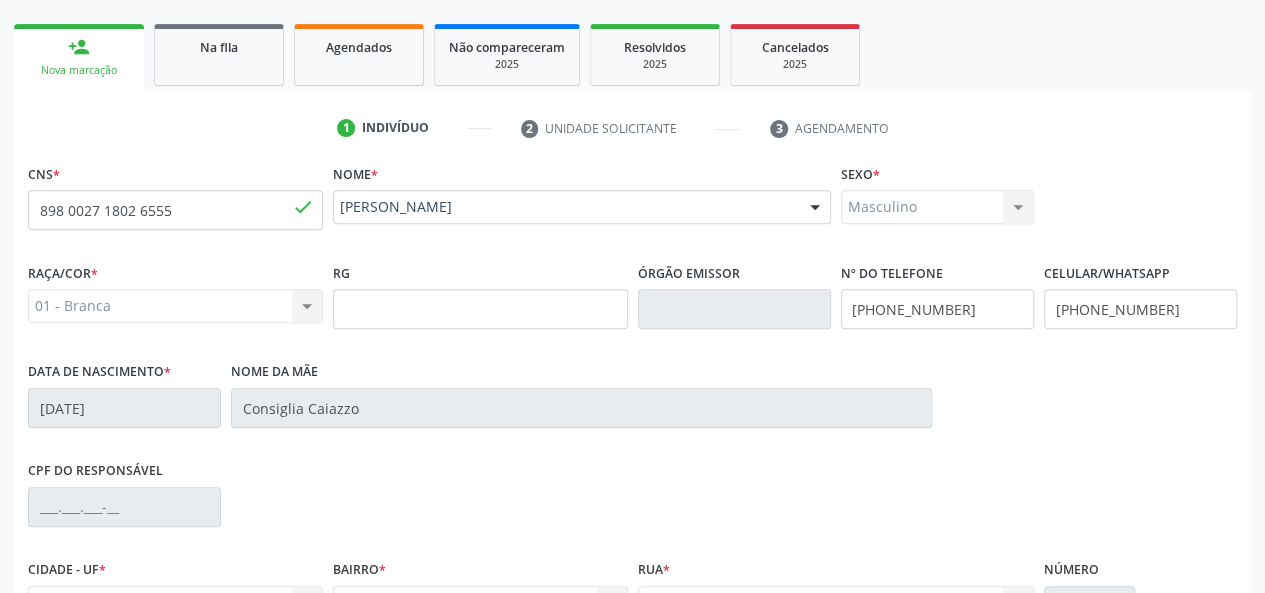 scroll, scrollTop: 518, scrollLeft: 0, axis: vertical 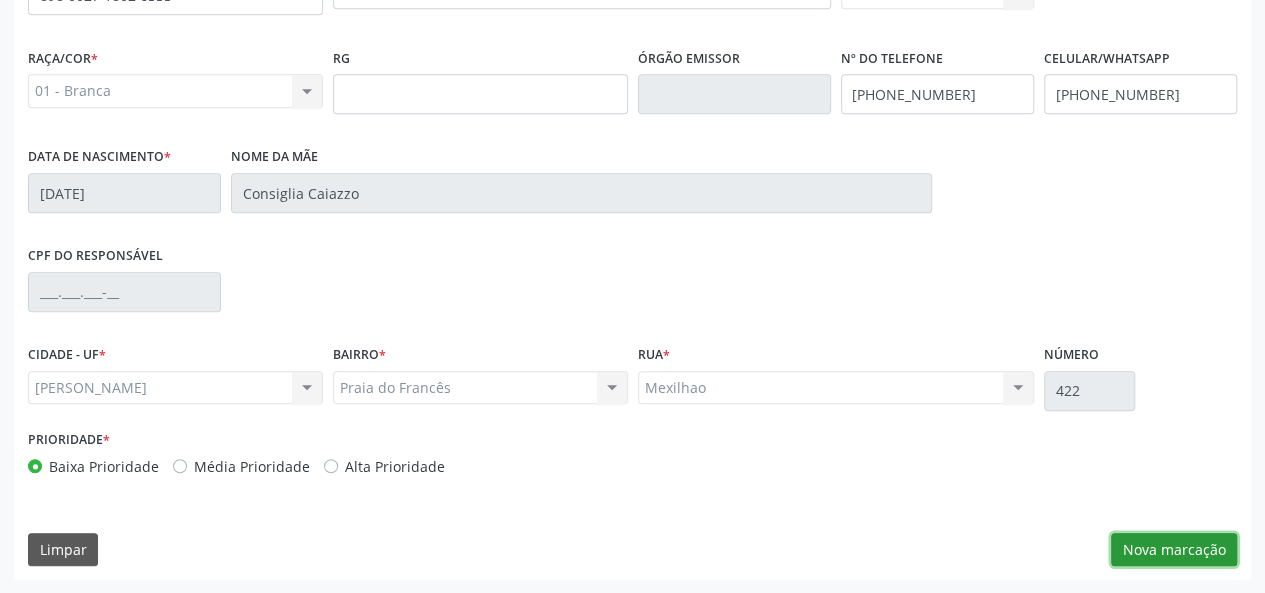 click on "Nova marcação" at bounding box center (1174, 550) 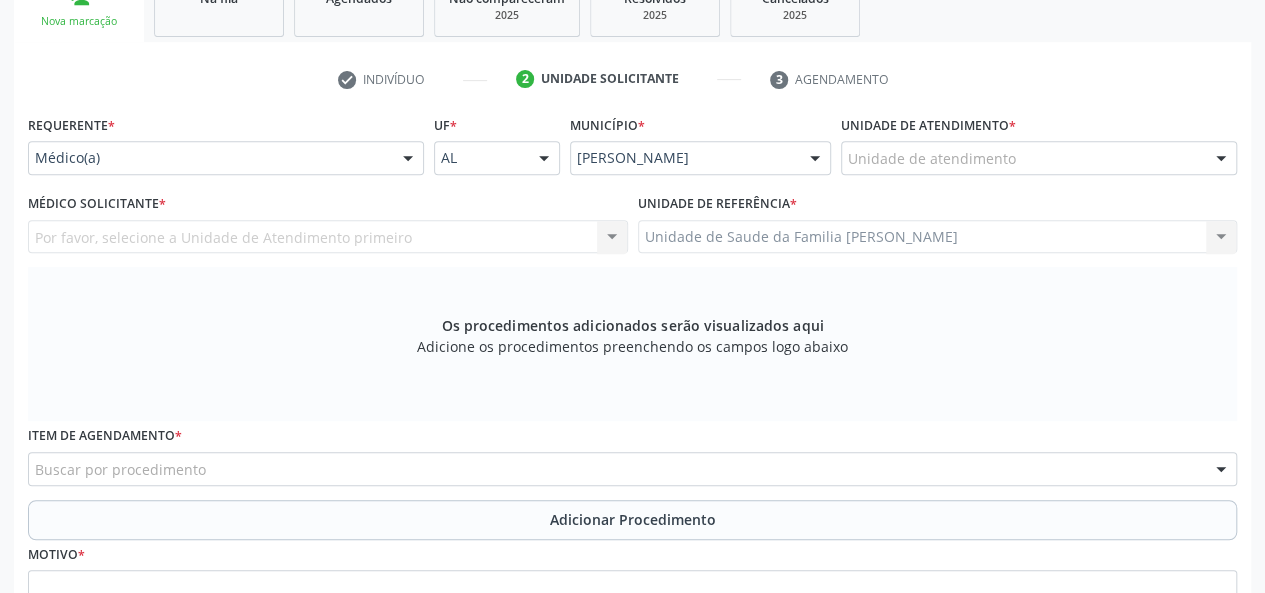scroll, scrollTop: 218, scrollLeft: 0, axis: vertical 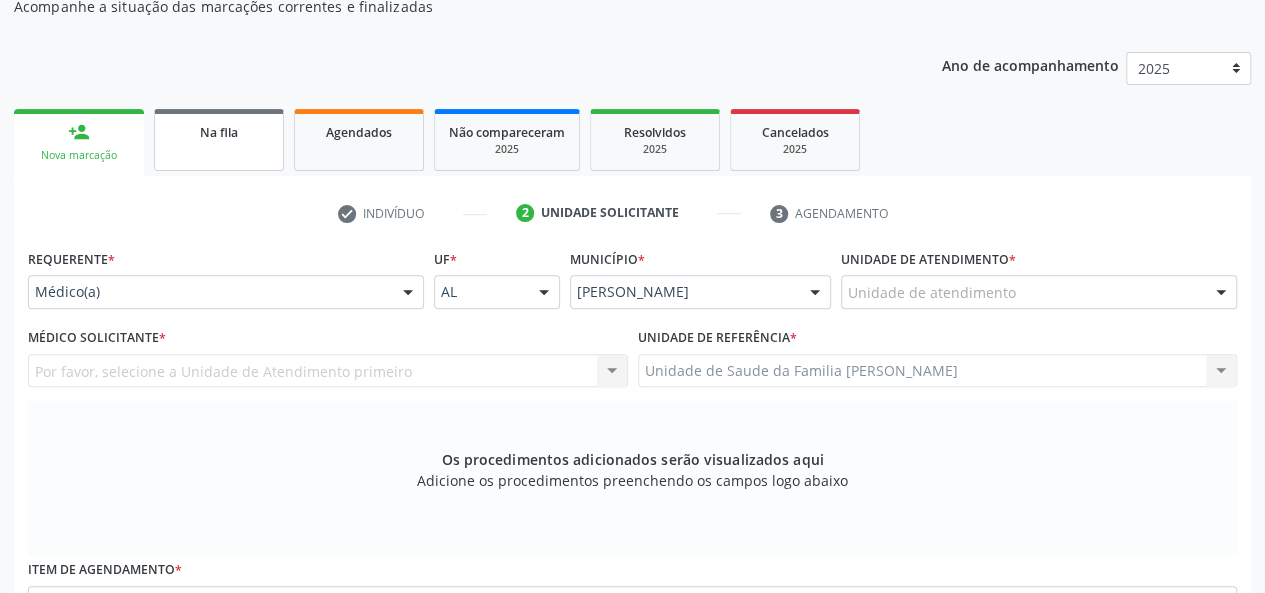 click on "Na fila" at bounding box center [219, 140] 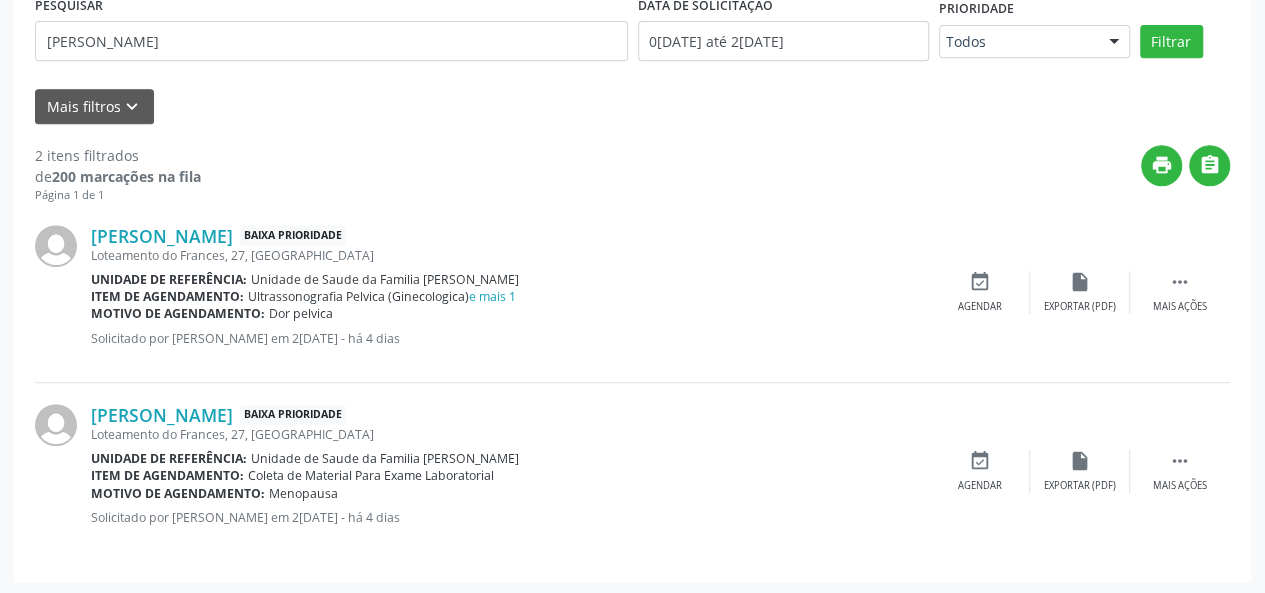 scroll, scrollTop: 431, scrollLeft: 0, axis: vertical 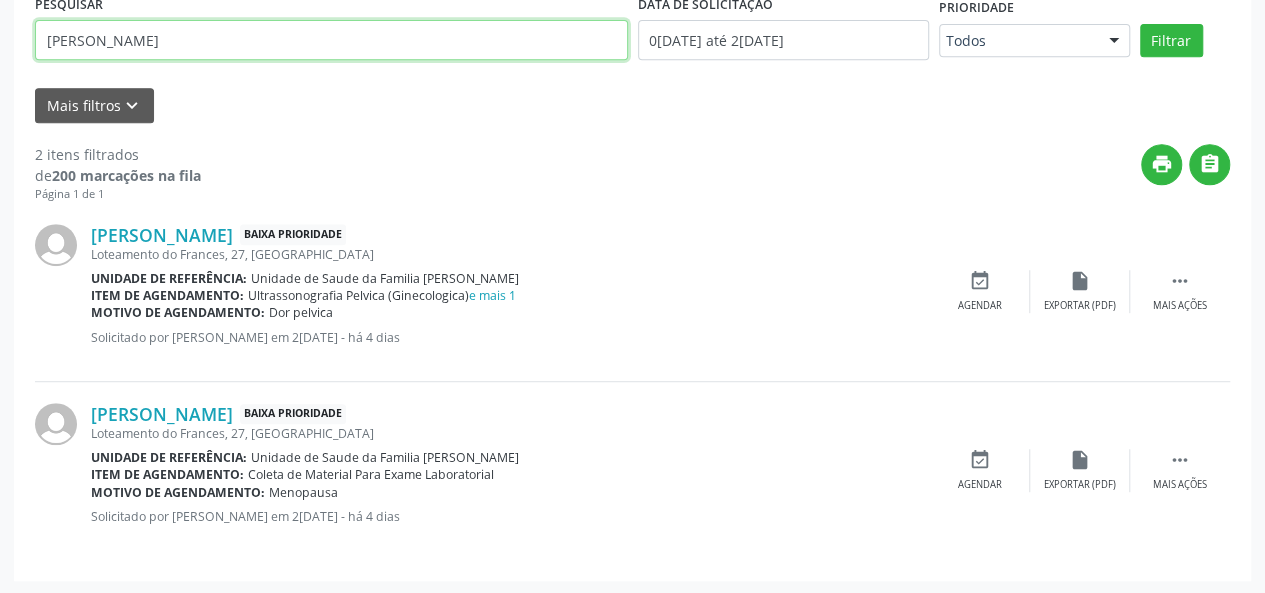 drag, startPoint x: 141, startPoint y: 33, endPoint x: 0, endPoint y: 71, distance: 146.03082 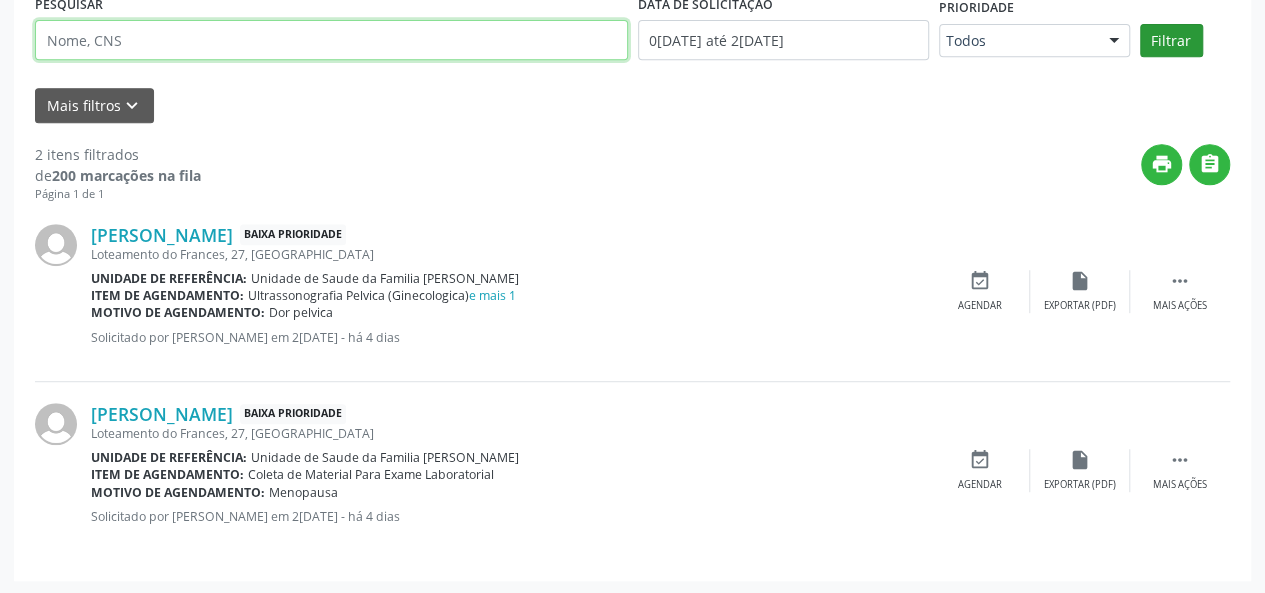 type 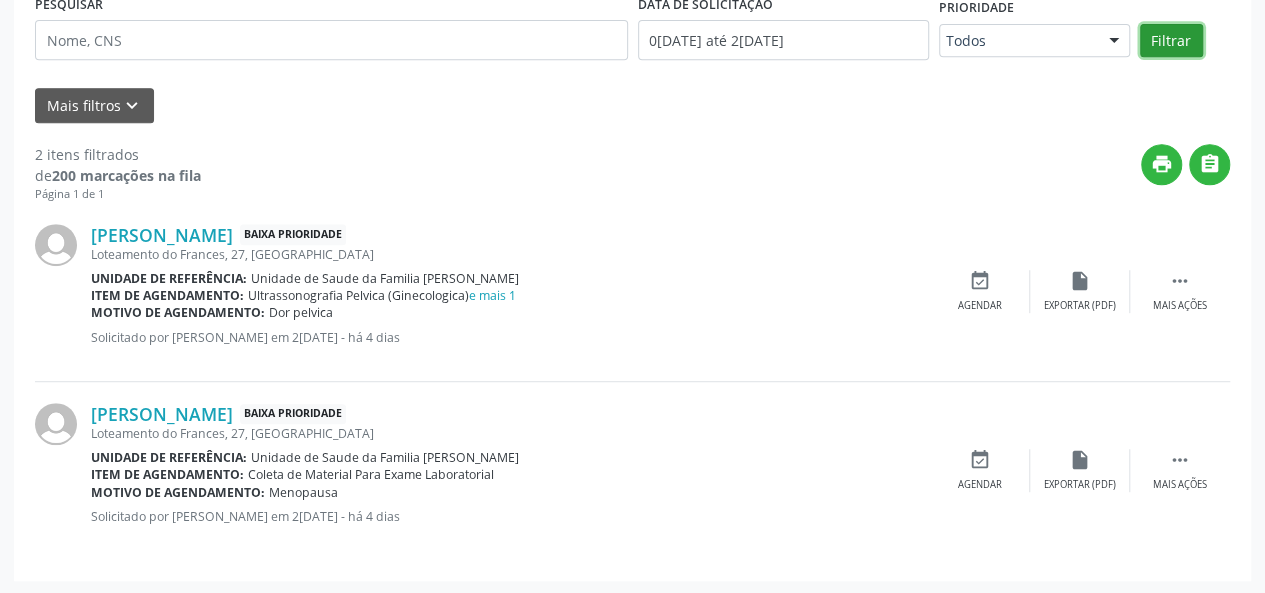 click on "Filtrar" at bounding box center (1171, 41) 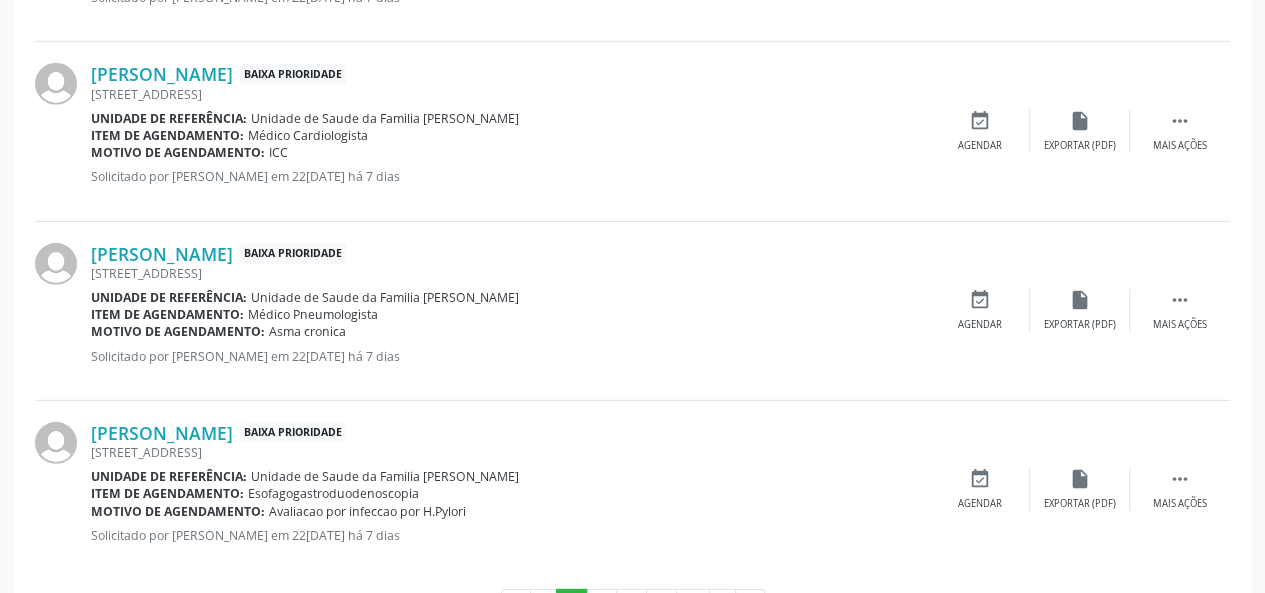 scroll, scrollTop: 2829, scrollLeft: 0, axis: vertical 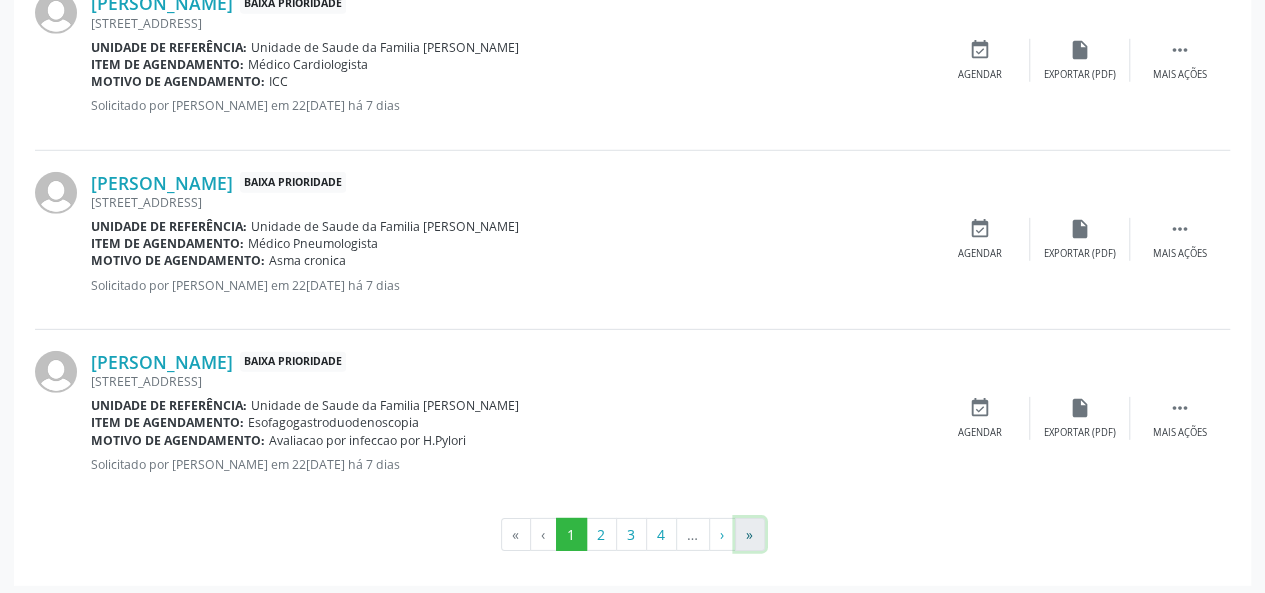 click on "»" at bounding box center [750, 535] 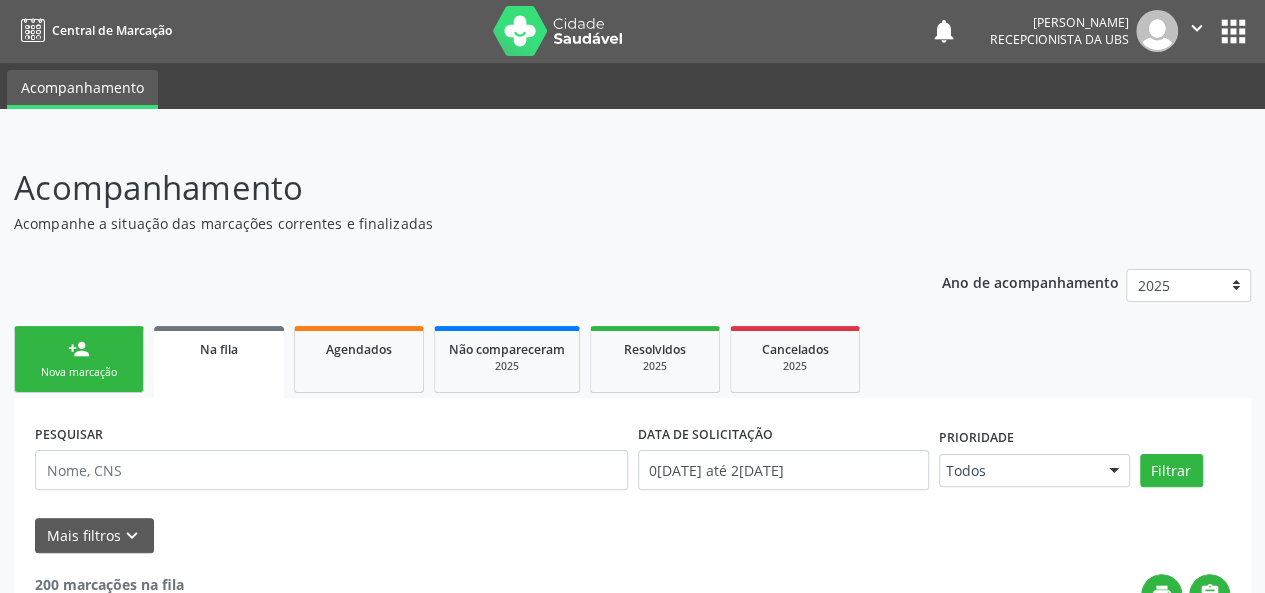 scroll, scrollTop: 0, scrollLeft: 0, axis: both 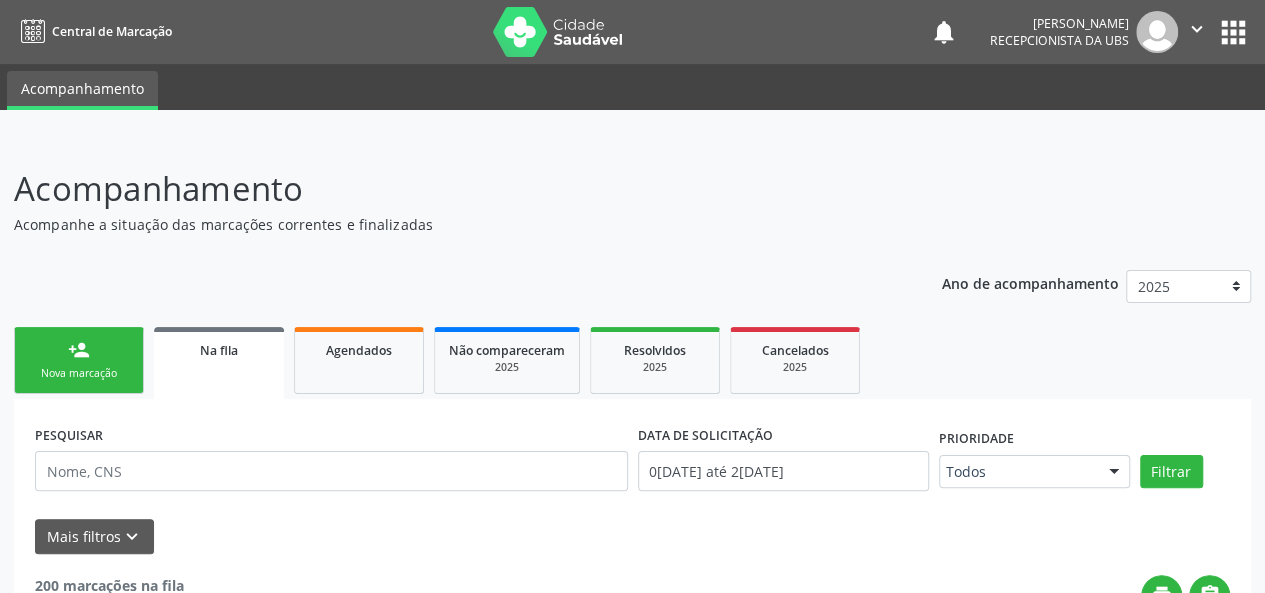 drag, startPoint x: 111, startPoint y: 379, endPoint x: 354, endPoint y: 0, distance: 450.21106 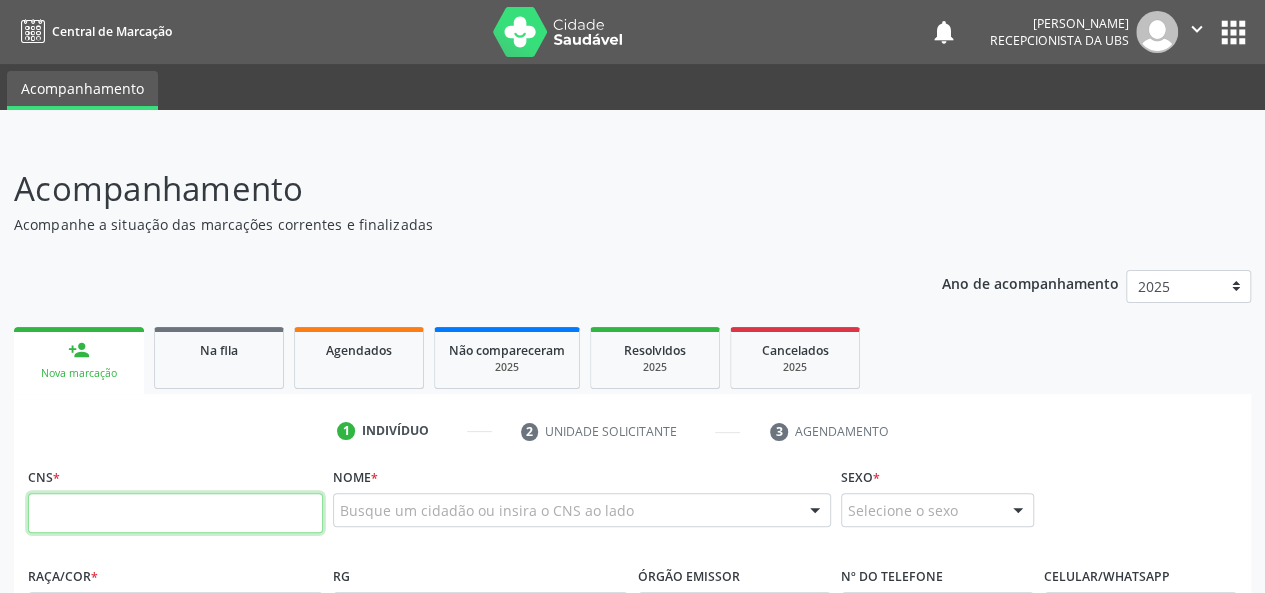click at bounding box center (175, 513) 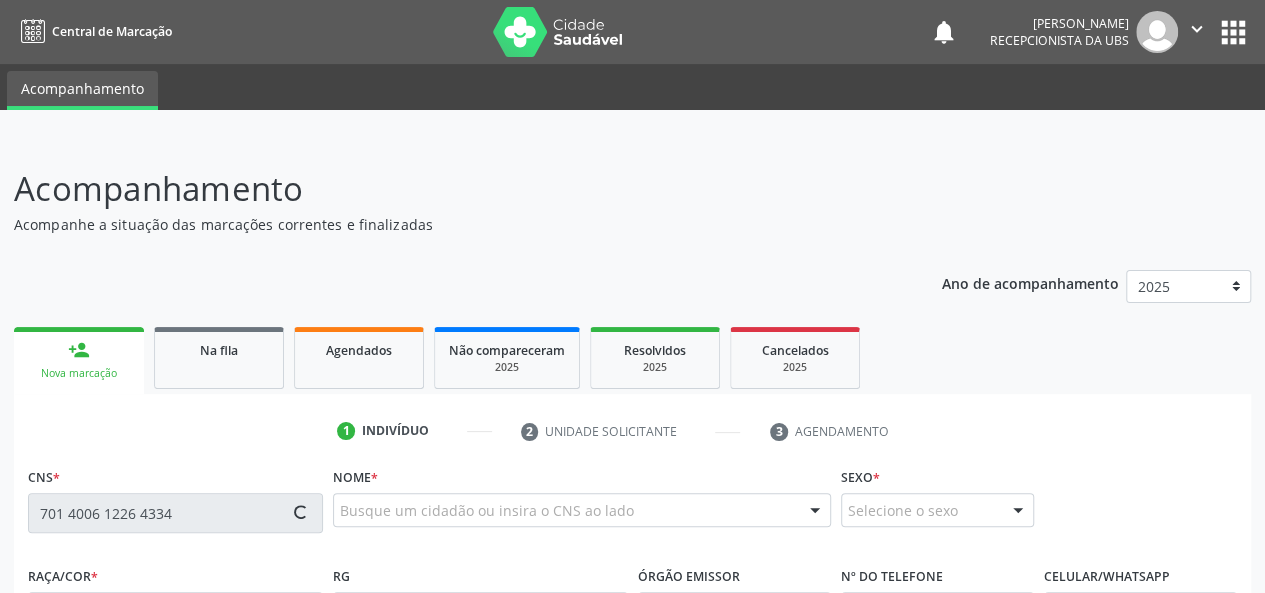 type on "701 4006 1226 4334" 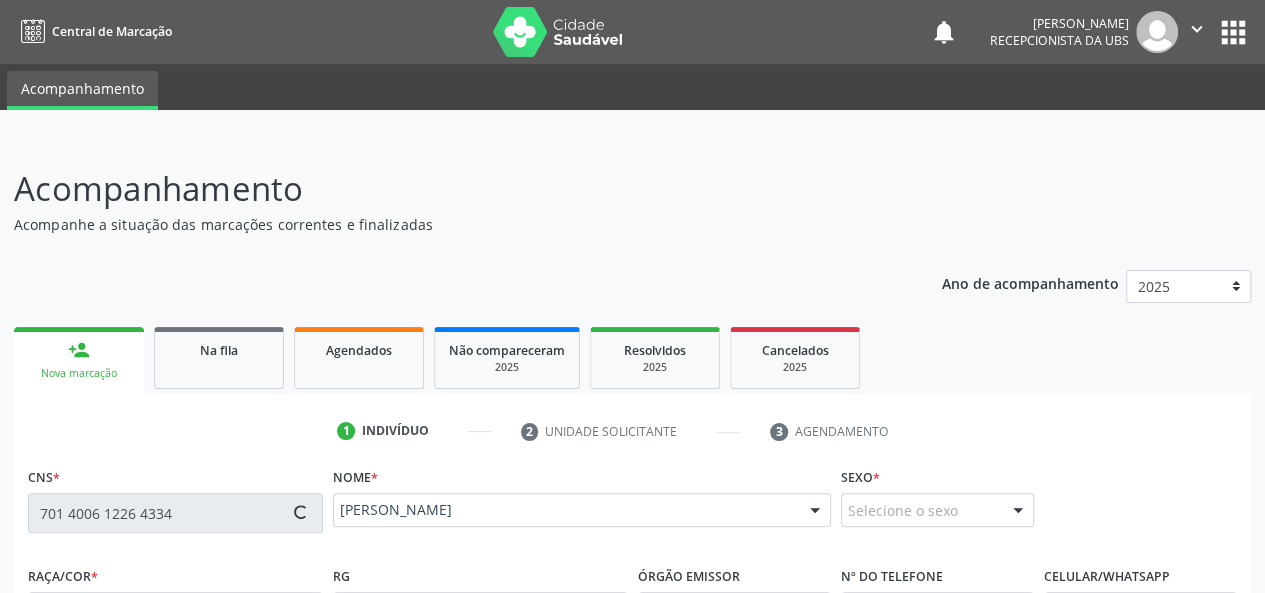 type on "[PHONE_NUMBER]" 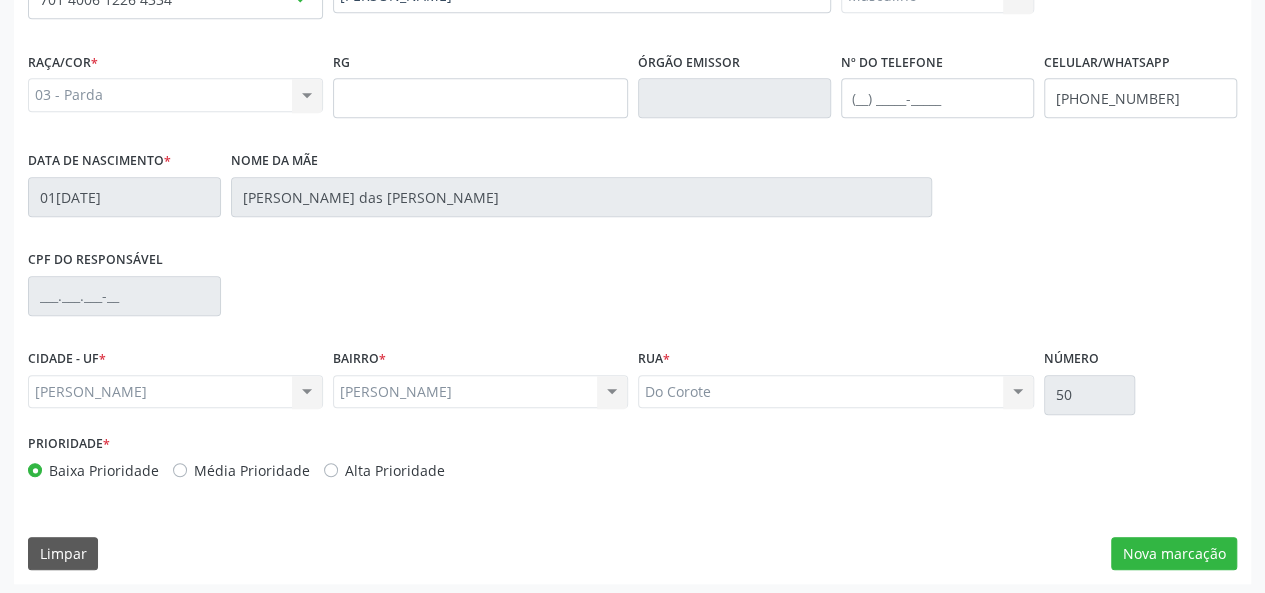 scroll, scrollTop: 518, scrollLeft: 0, axis: vertical 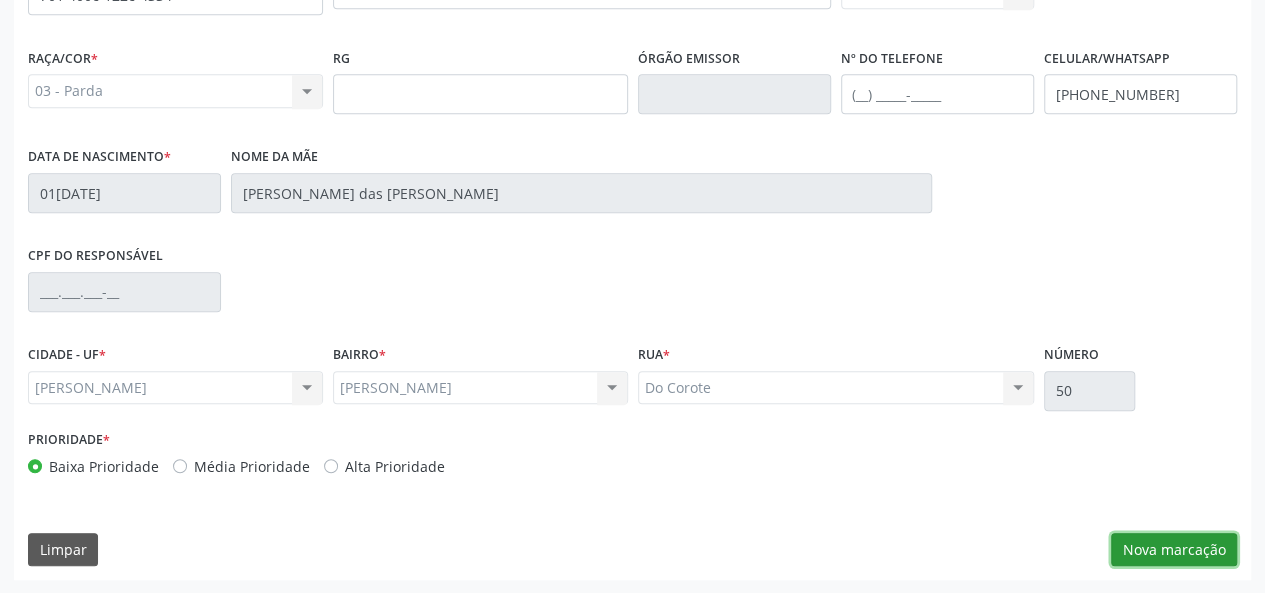 click on "Nova marcação" at bounding box center [1174, 550] 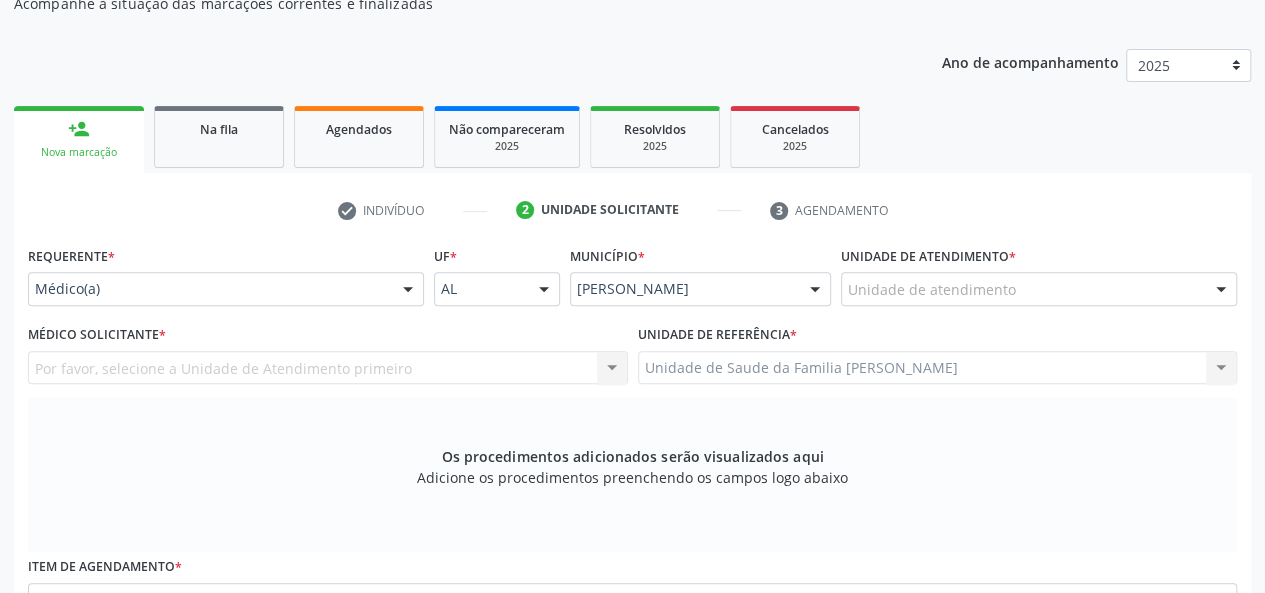 scroll, scrollTop: 218, scrollLeft: 0, axis: vertical 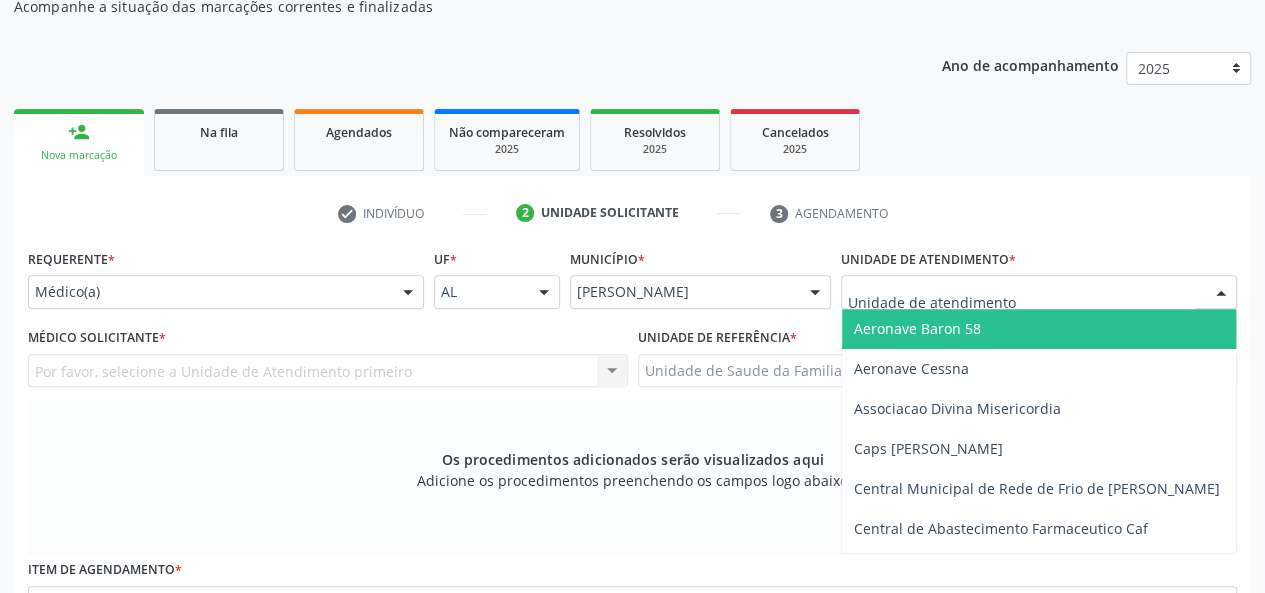 click at bounding box center (1039, 292) 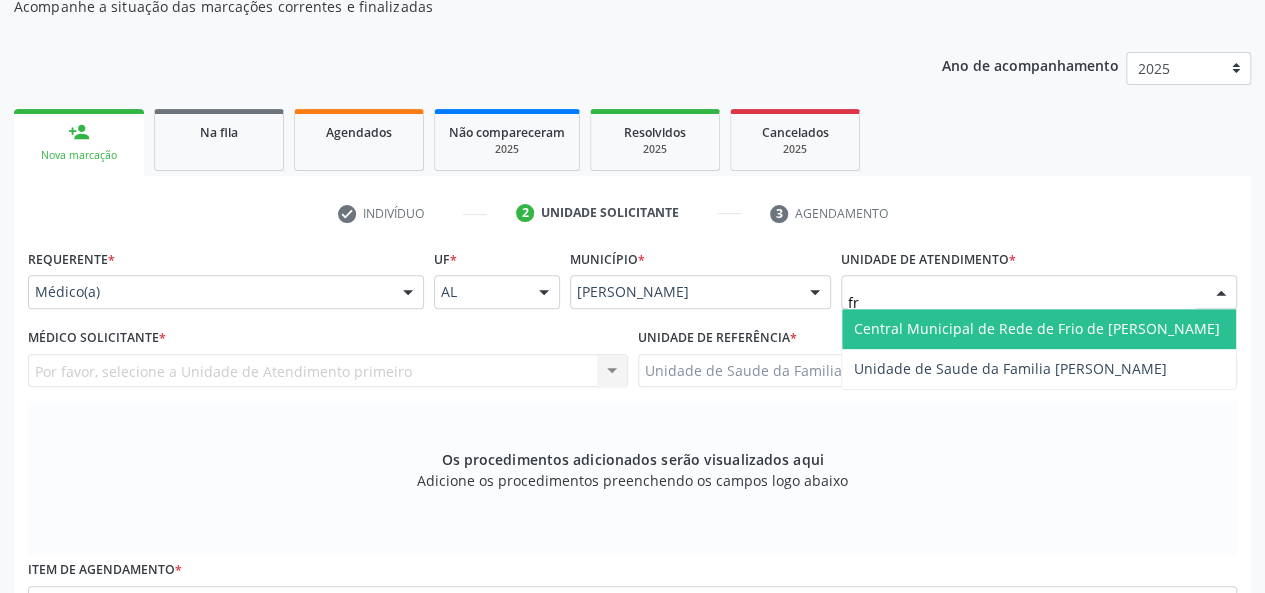 type on "fra" 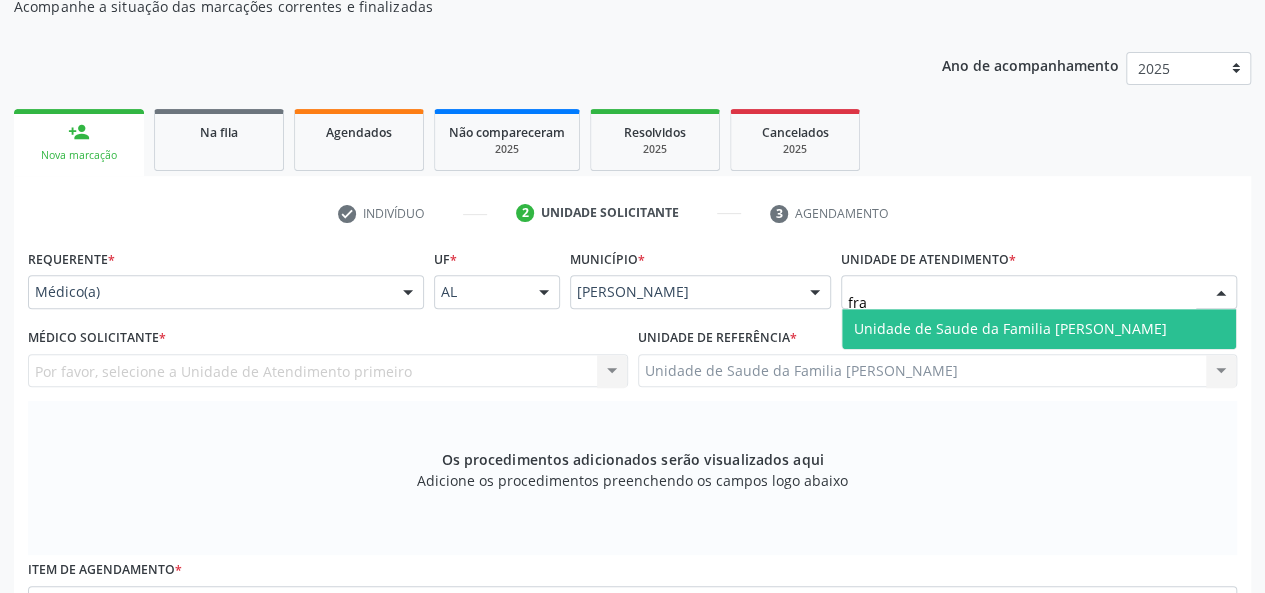 click on "Unidade de Saude da Familia [PERSON_NAME]" at bounding box center [1010, 328] 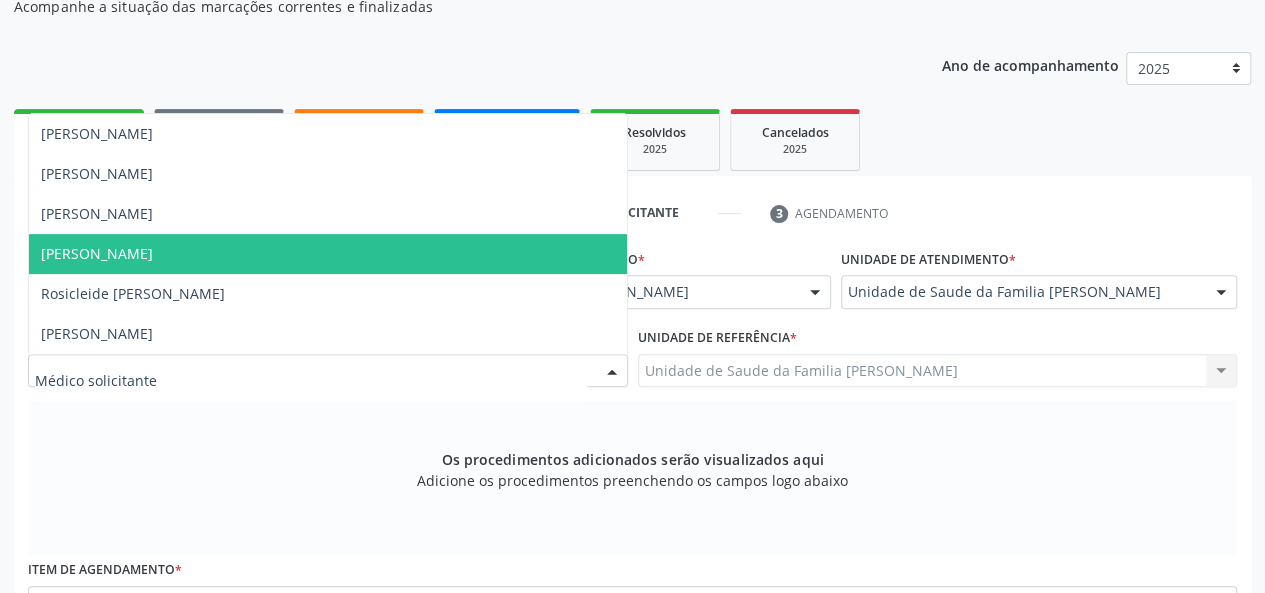 click on "[PERSON_NAME]" at bounding box center (97, 253) 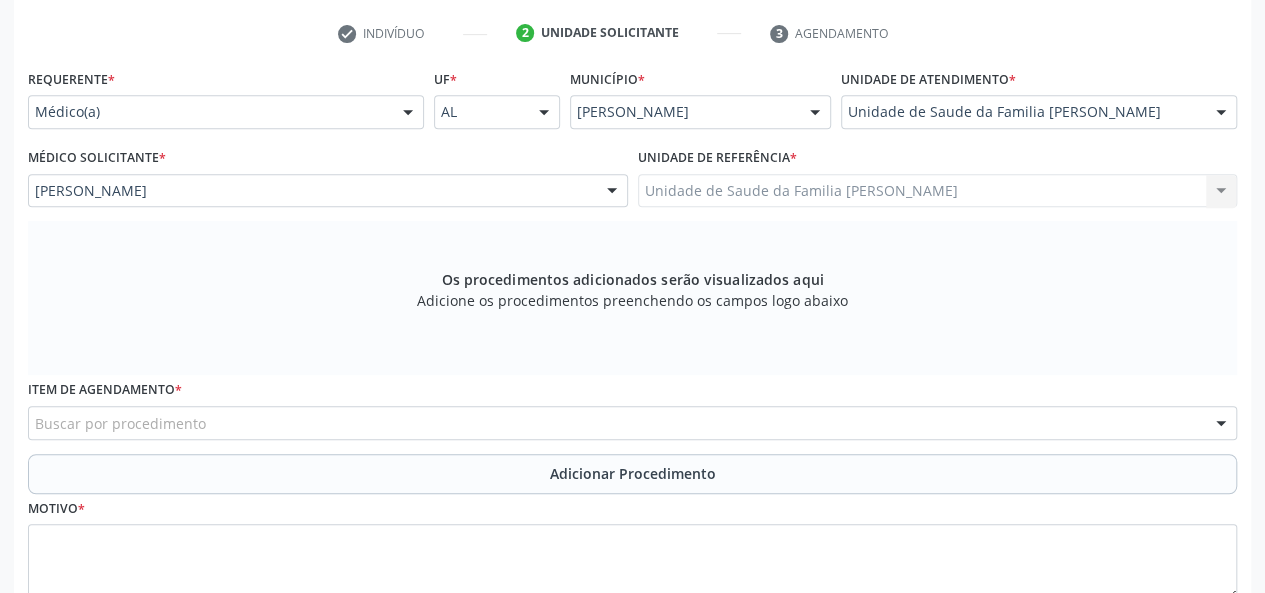 scroll, scrollTop: 418, scrollLeft: 0, axis: vertical 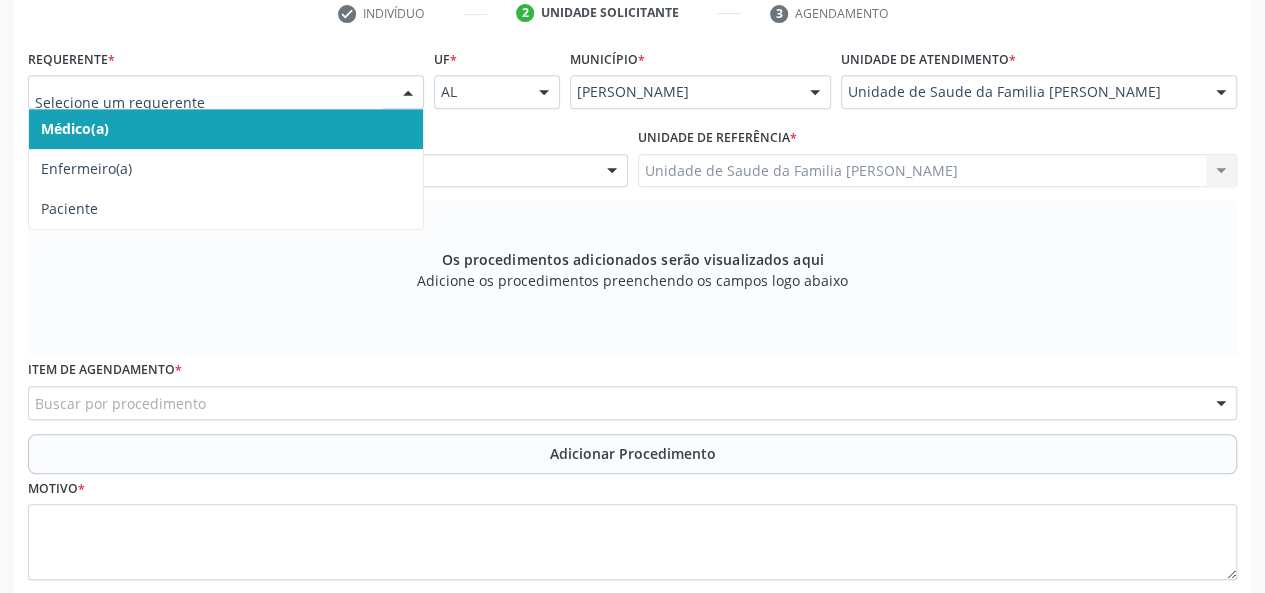 click at bounding box center (408, 93) 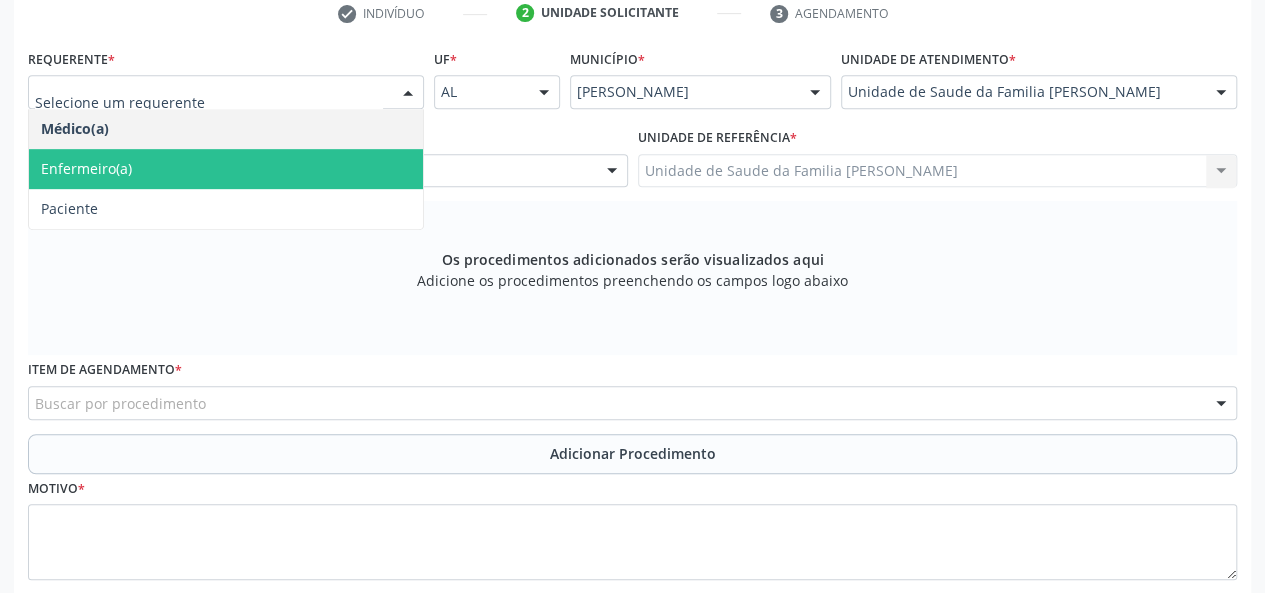 click on "Enfermeiro(a)" at bounding box center (86, 168) 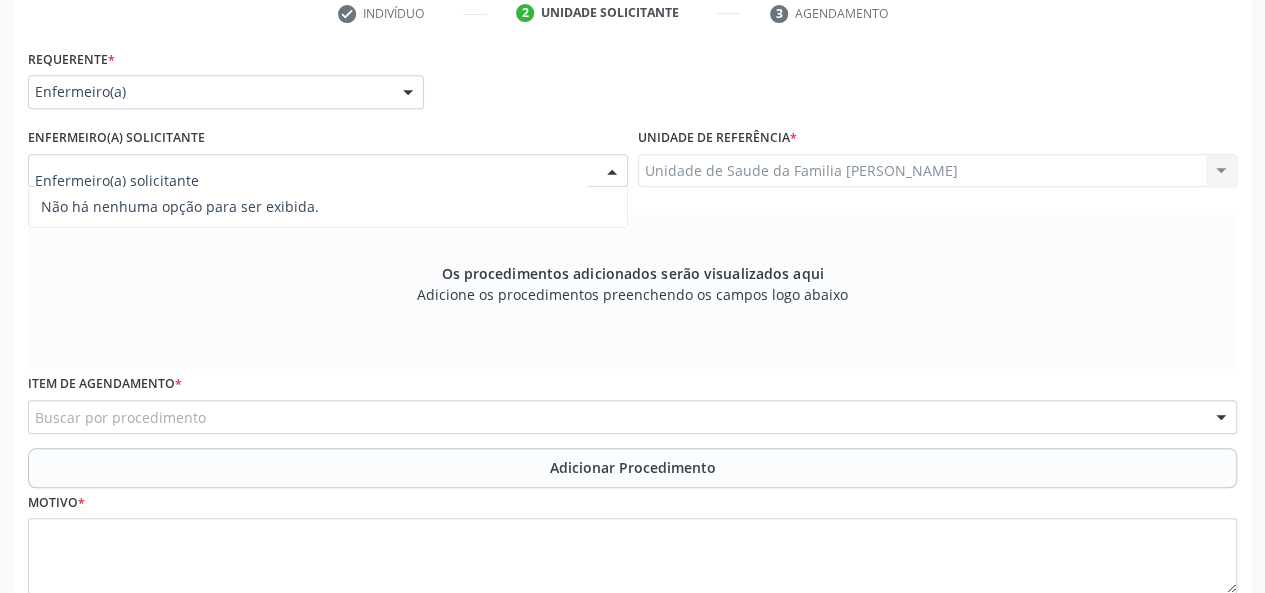 click at bounding box center [311, 181] 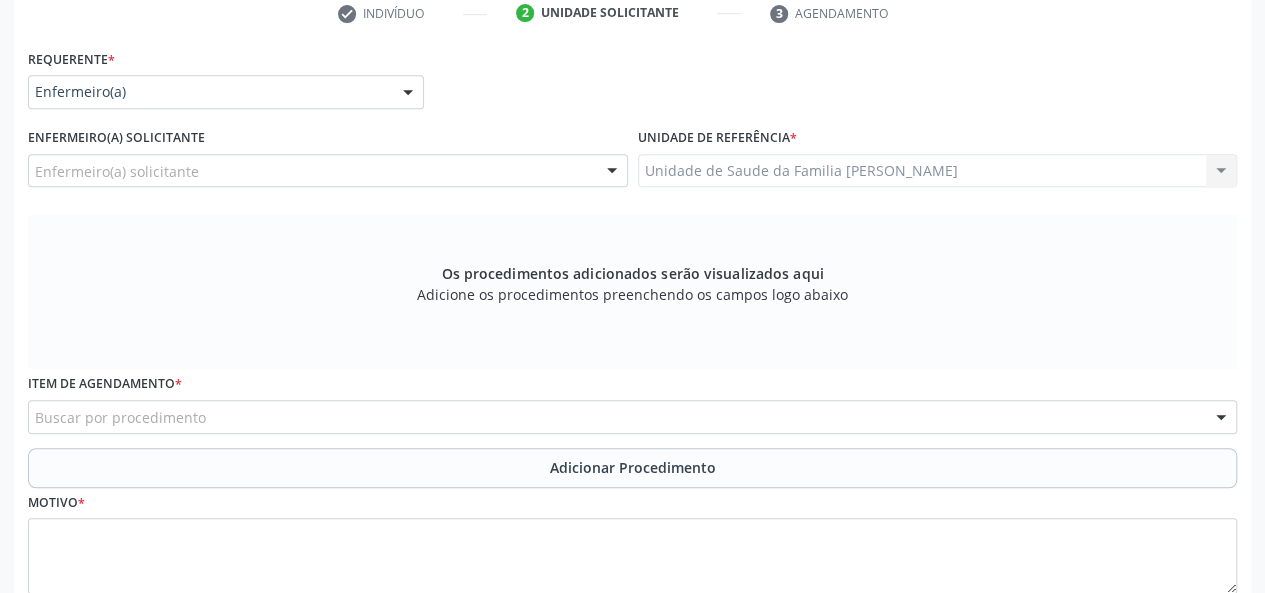 click on "Os procedimentos adicionados serão visualizados aqui
Adicione os procedimentos preenchendo os campos logo abaixo" at bounding box center [632, 292] 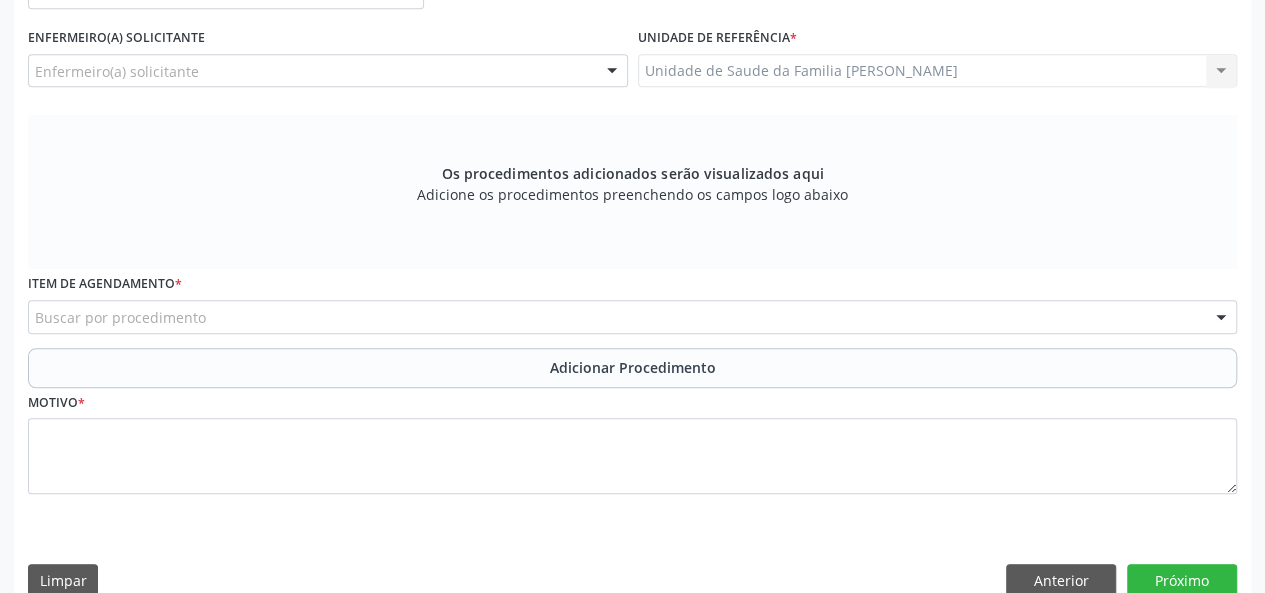 scroll, scrollTop: 548, scrollLeft: 0, axis: vertical 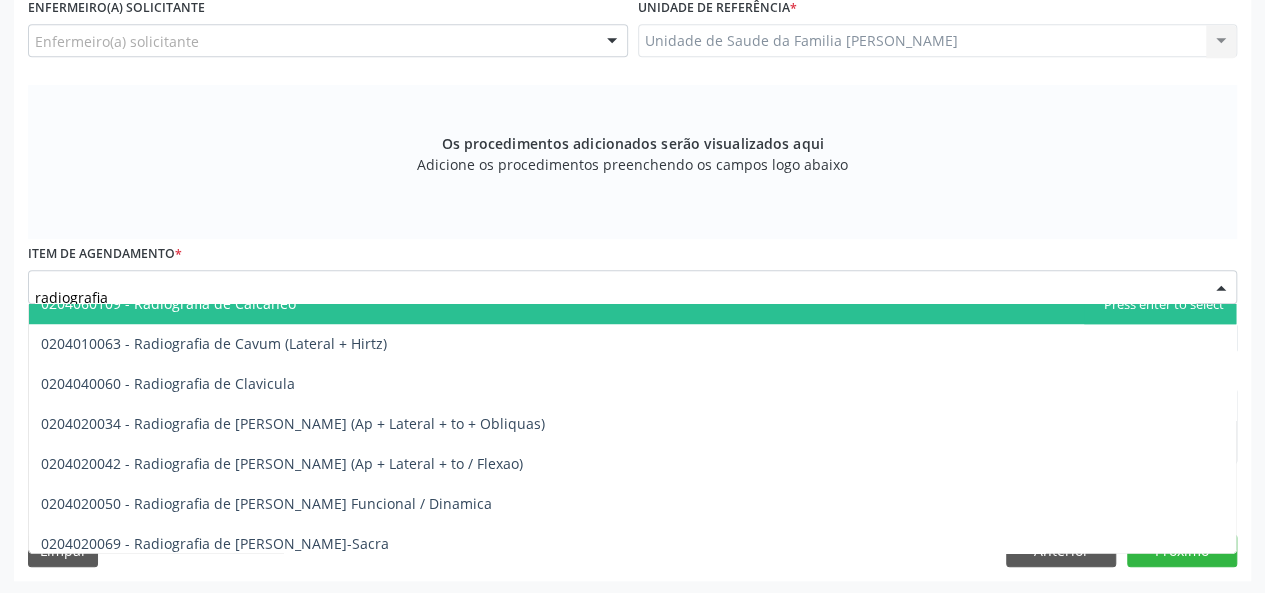 click on "radiografia" at bounding box center [615, 297] 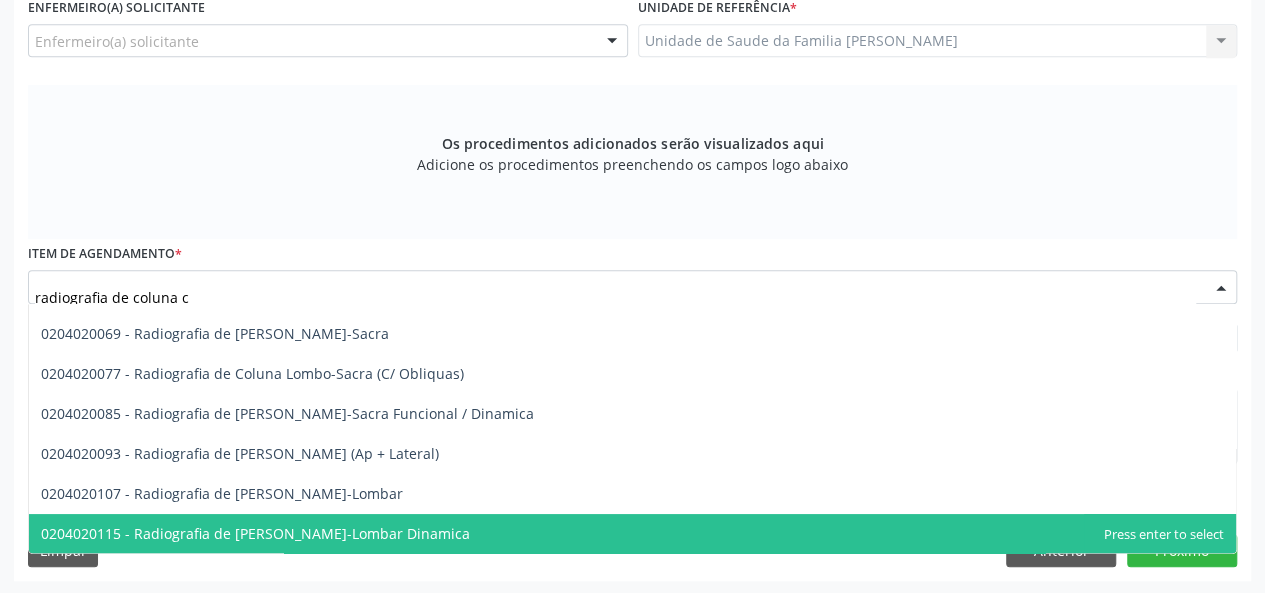 scroll, scrollTop: 0, scrollLeft: 0, axis: both 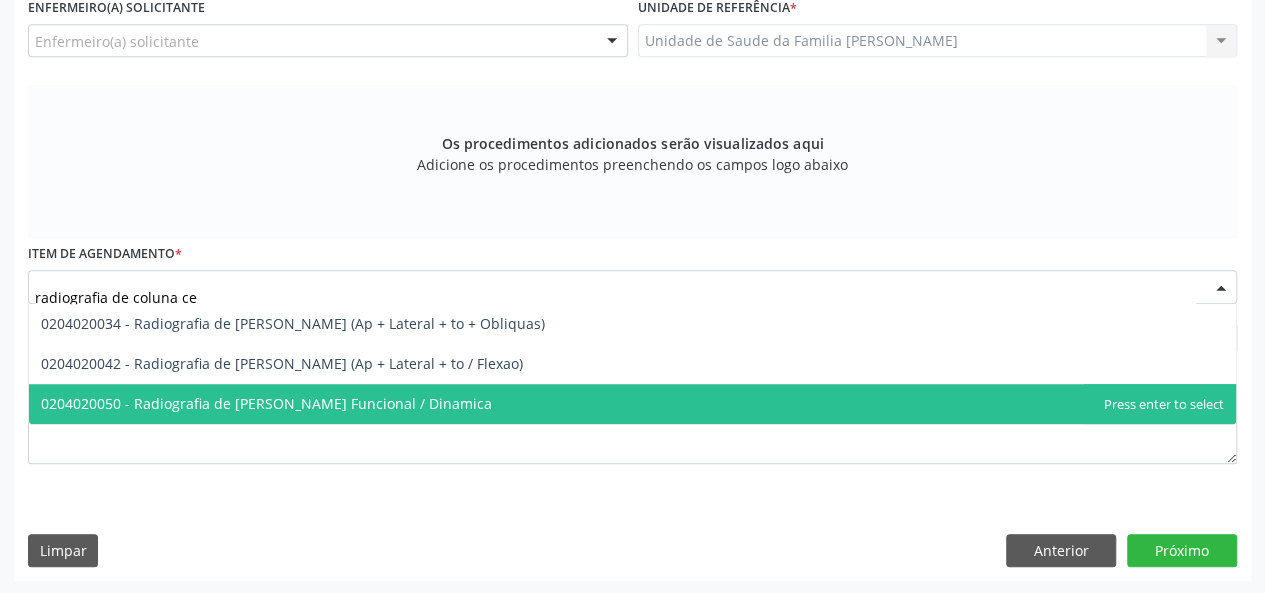 type on "radiografia de coluna cer" 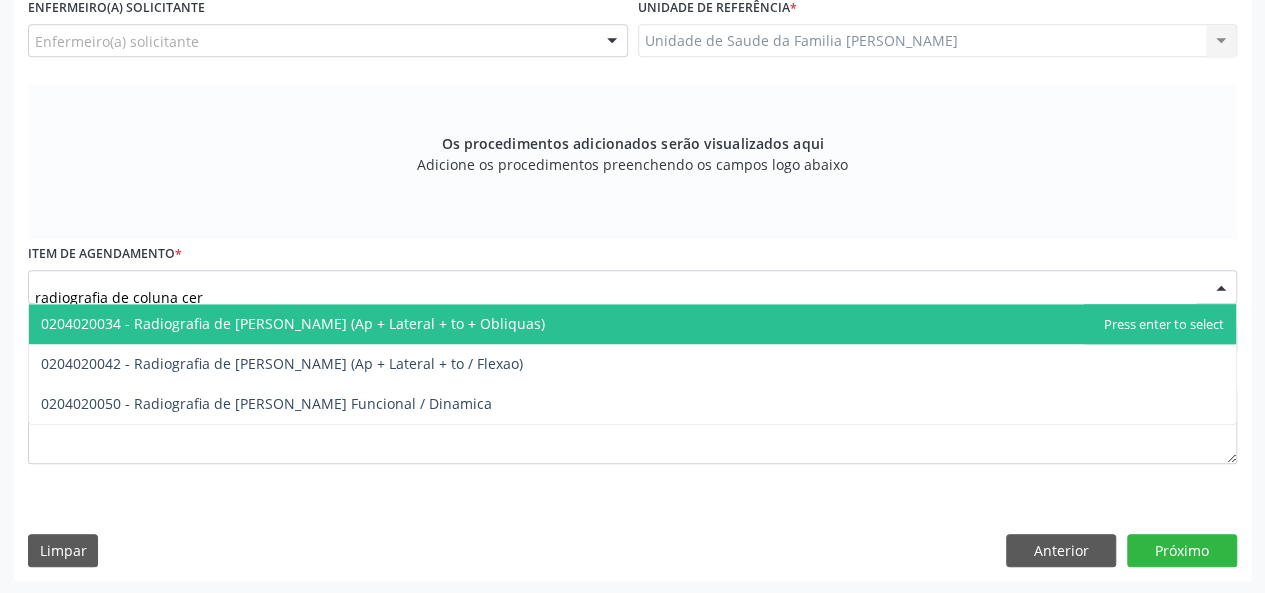 click on "0204020034 - Radiografia de [PERSON_NAME] (Ap + Lateral + to + Obliquas)" at bounding box center (293, 323) 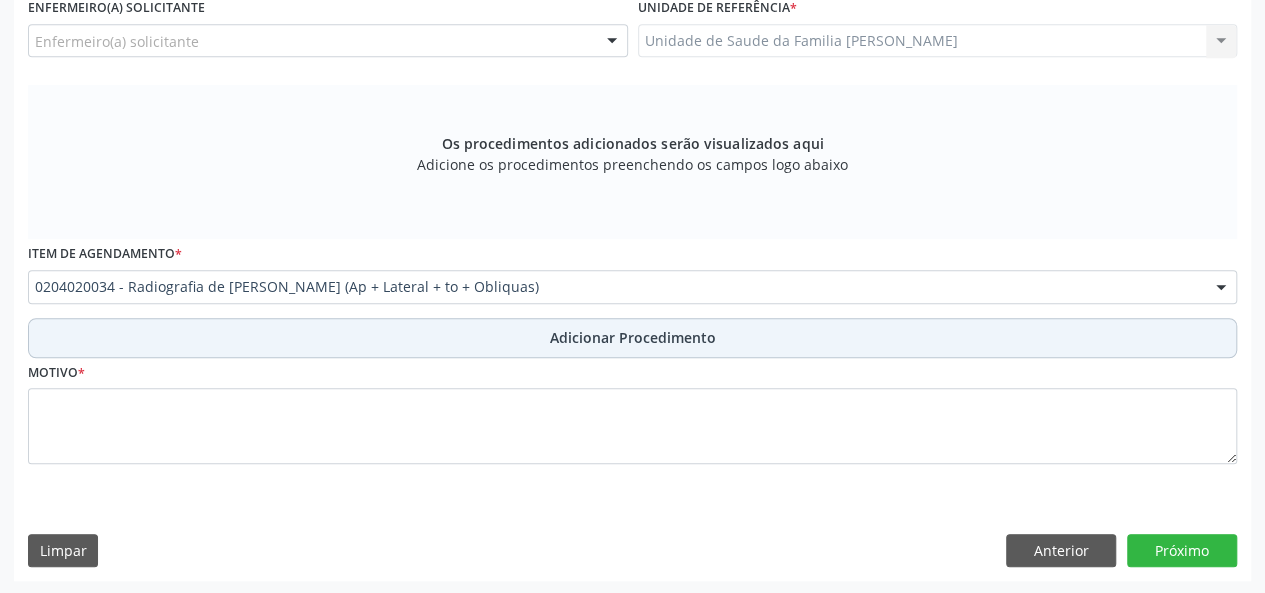 click on "Adicionar Procedimento" at bounding box center (633, 337) 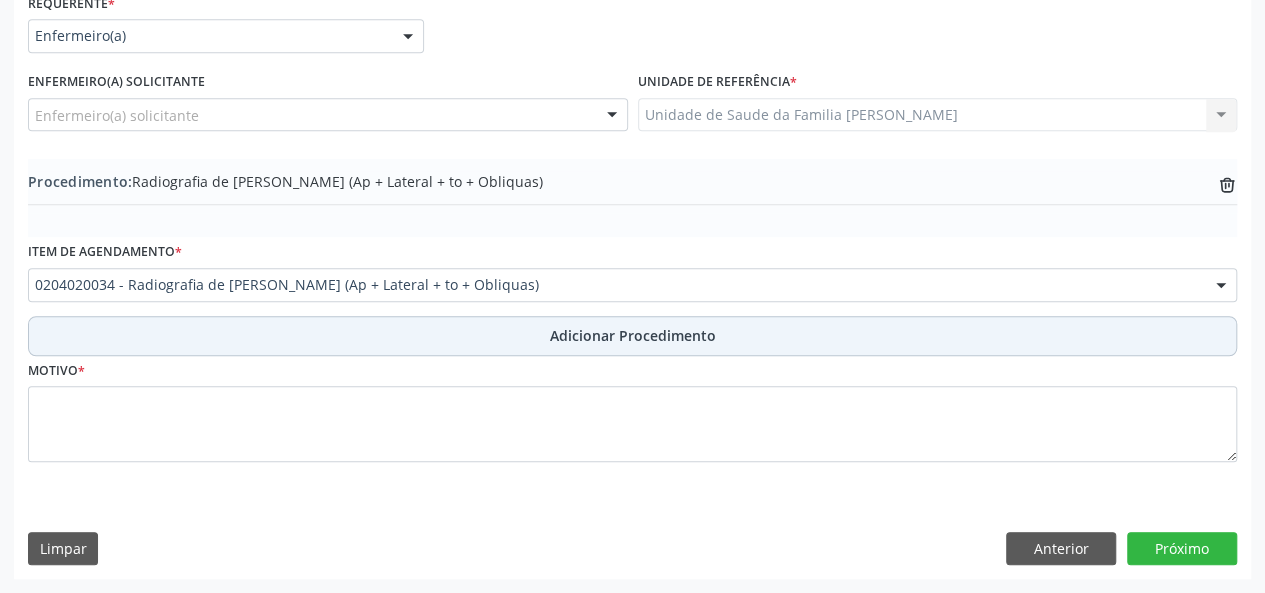 scroll, scrollTop: 472, scrollLeft: 0, axis: vertical 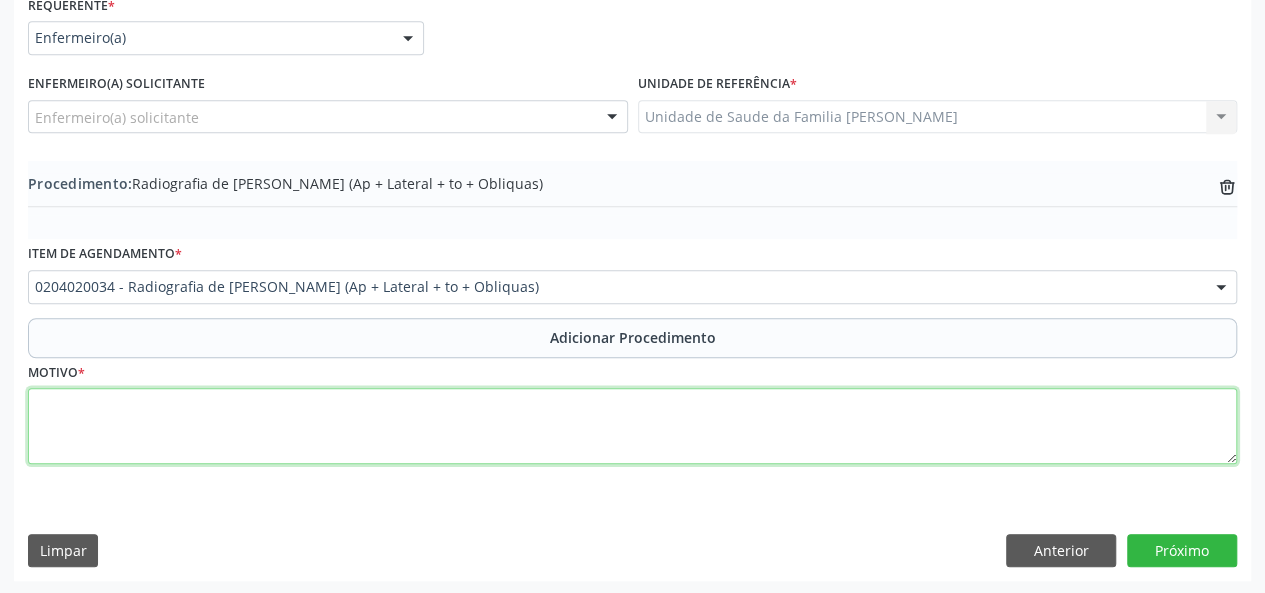 click at bounding box center [632, 426] 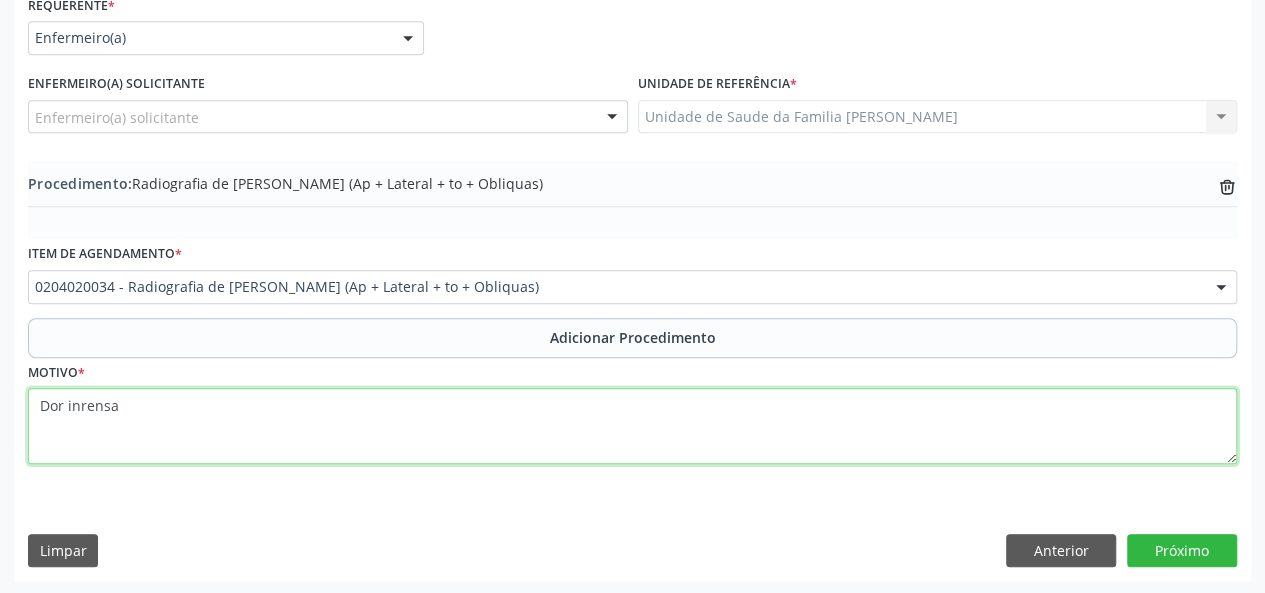 click on "Dor inrensa" at bounding box center [632, 426] 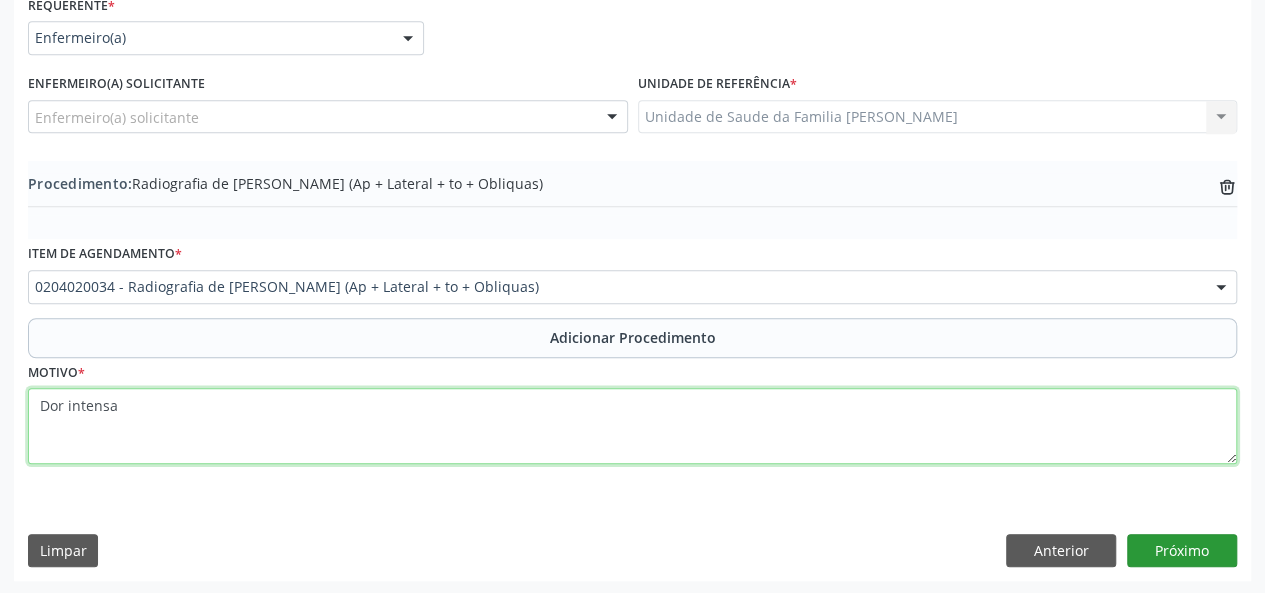 type on "Dor intensa" 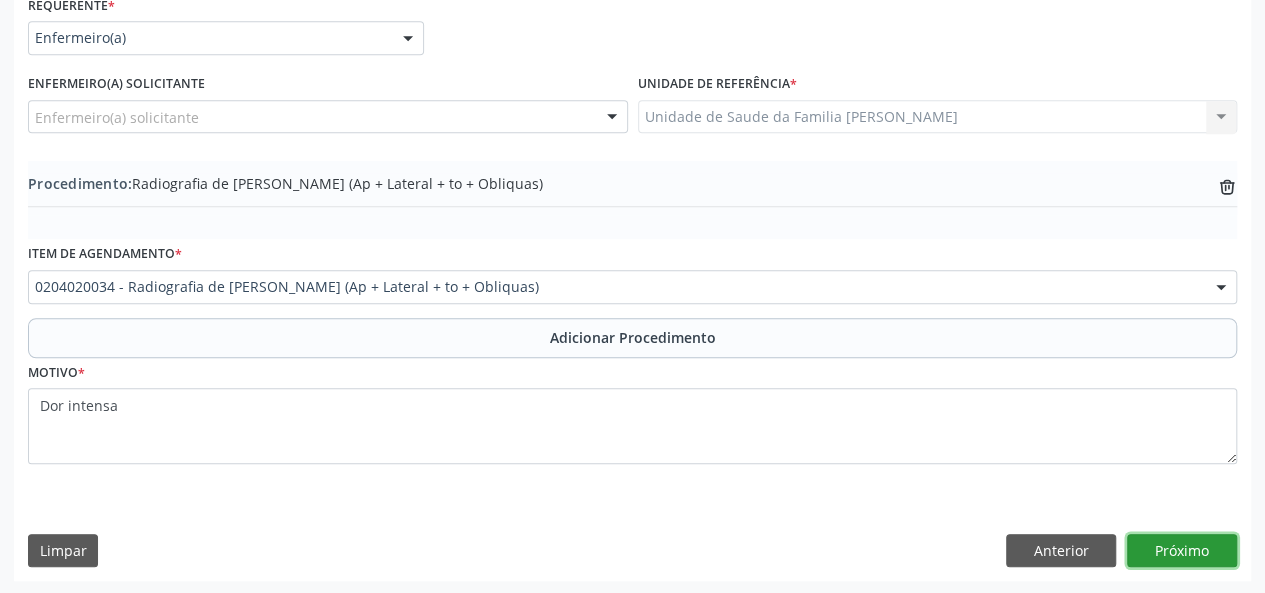 click on "Próximo" at bounding box center [1182, 551] 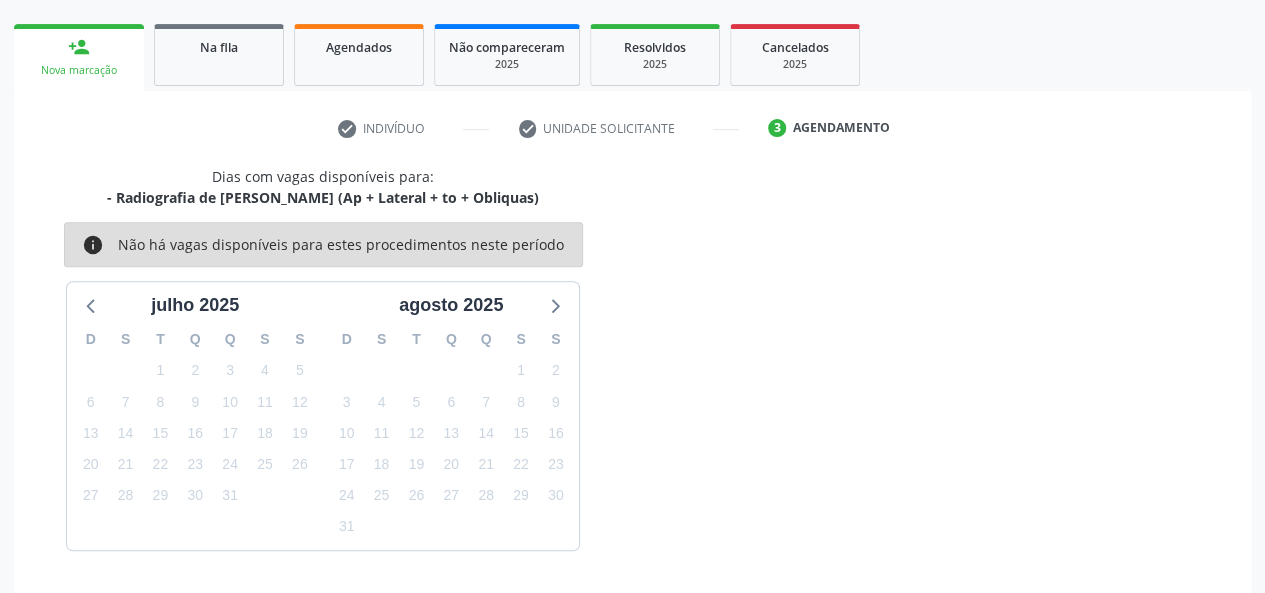 scroll, scrollTop: 362, scrollLeft: 0, axis: vertical 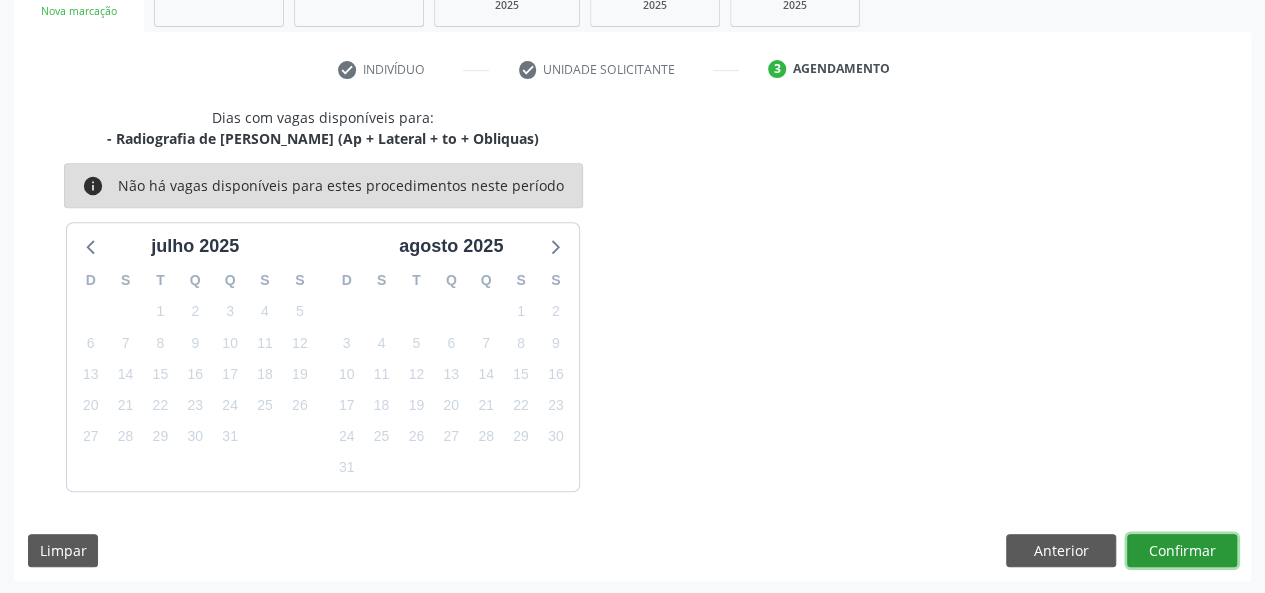 click on "Confirmar" at bounding box center (1182, 551) 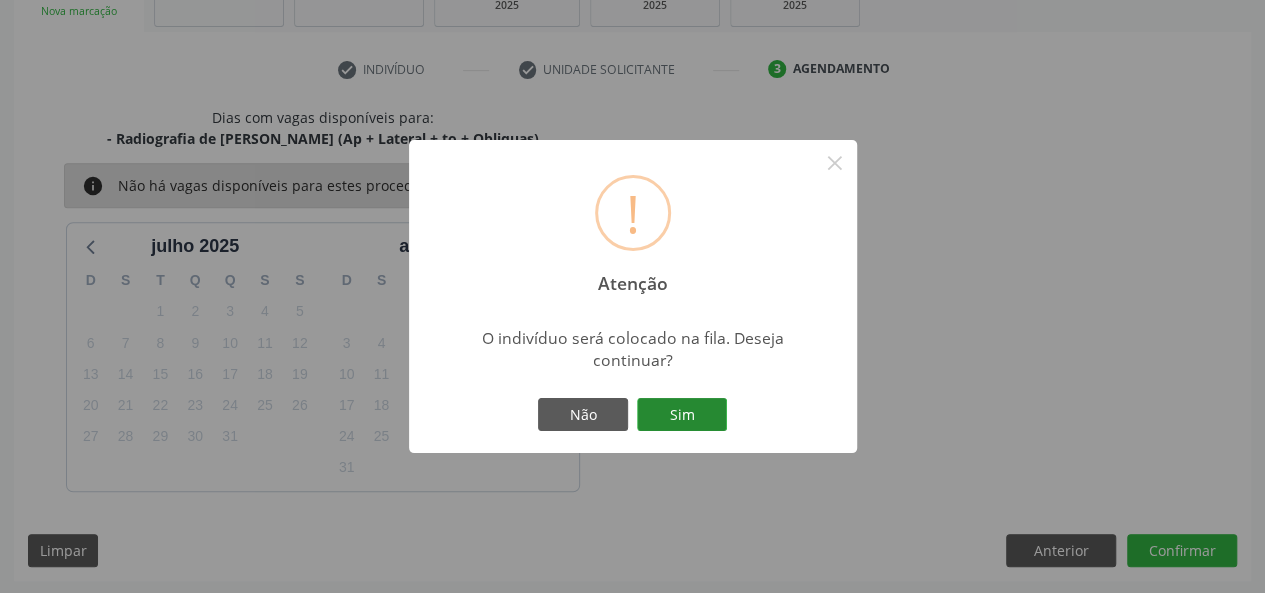 click on "Sim" at bounding box center (682, 415) 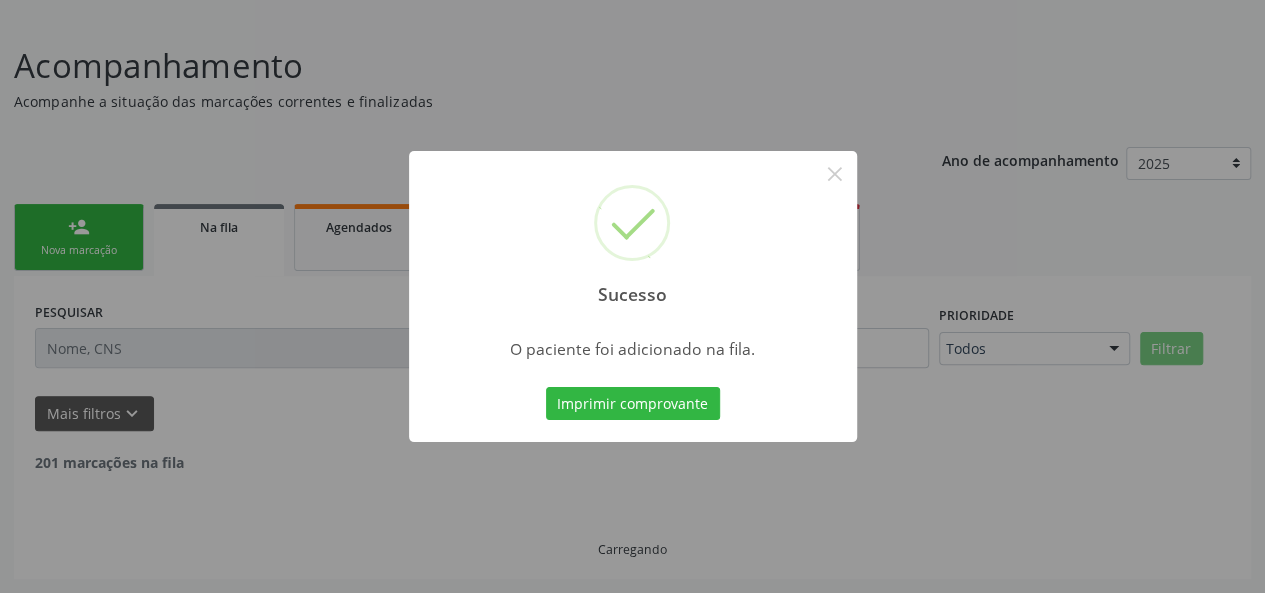 scroll, scrollTop: 100, scrollLeft: 0, axis: vertical 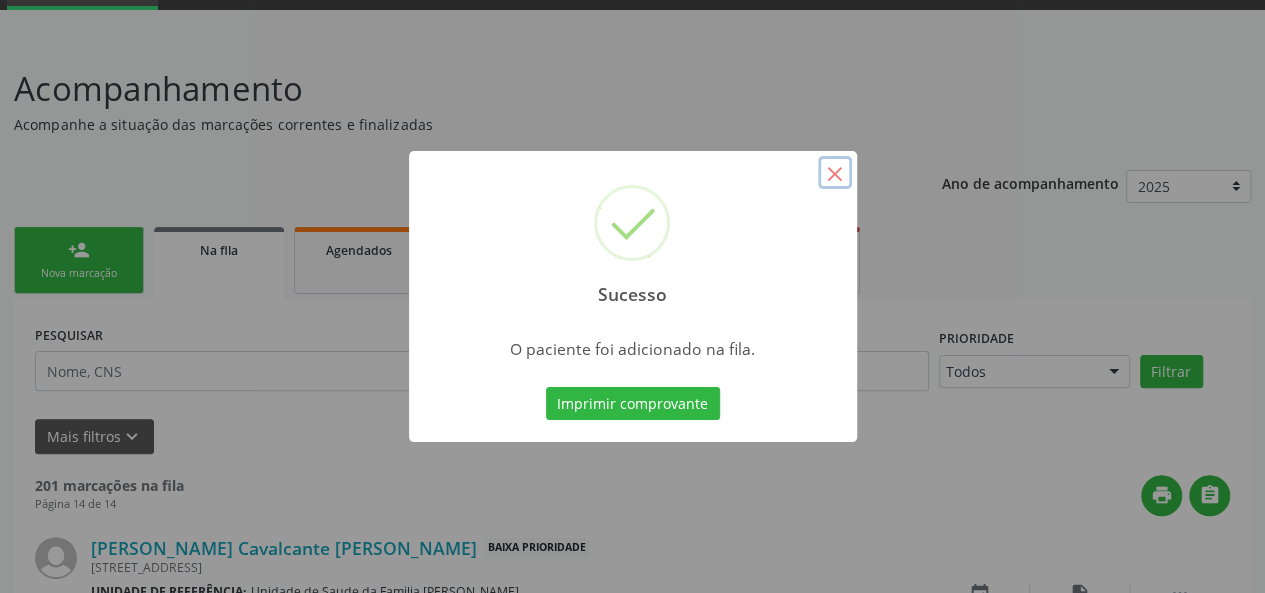 click on "×" at bounding box center (835, 173) 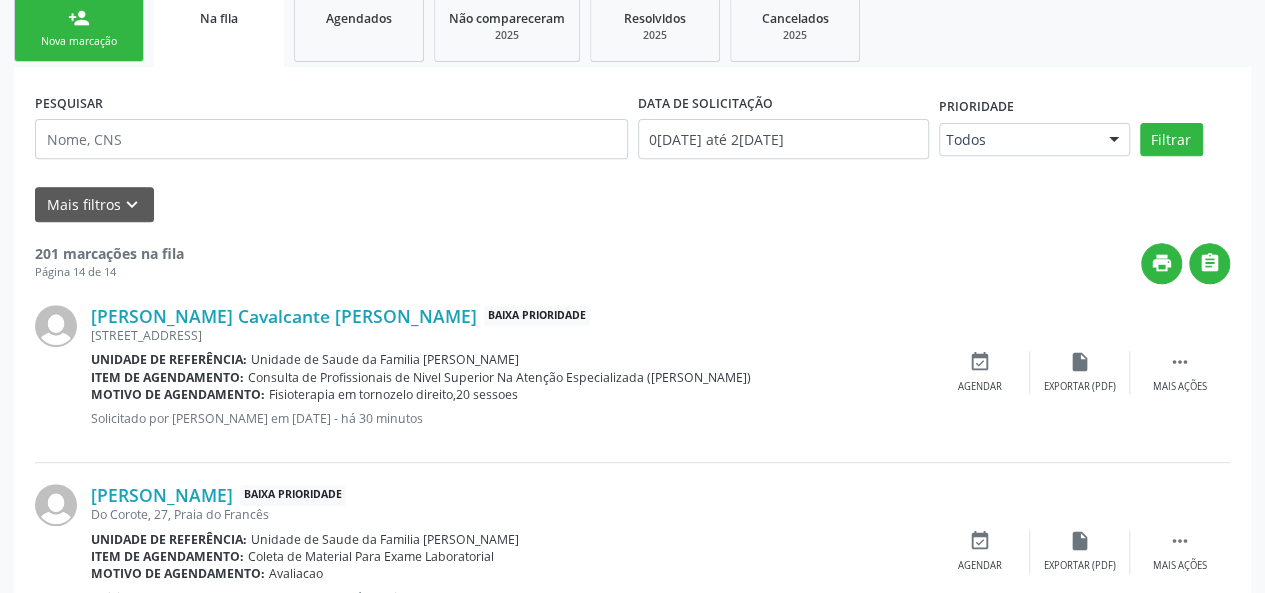 scroll, scrollTop: 286, scrollLeft: 0, axis: vertical 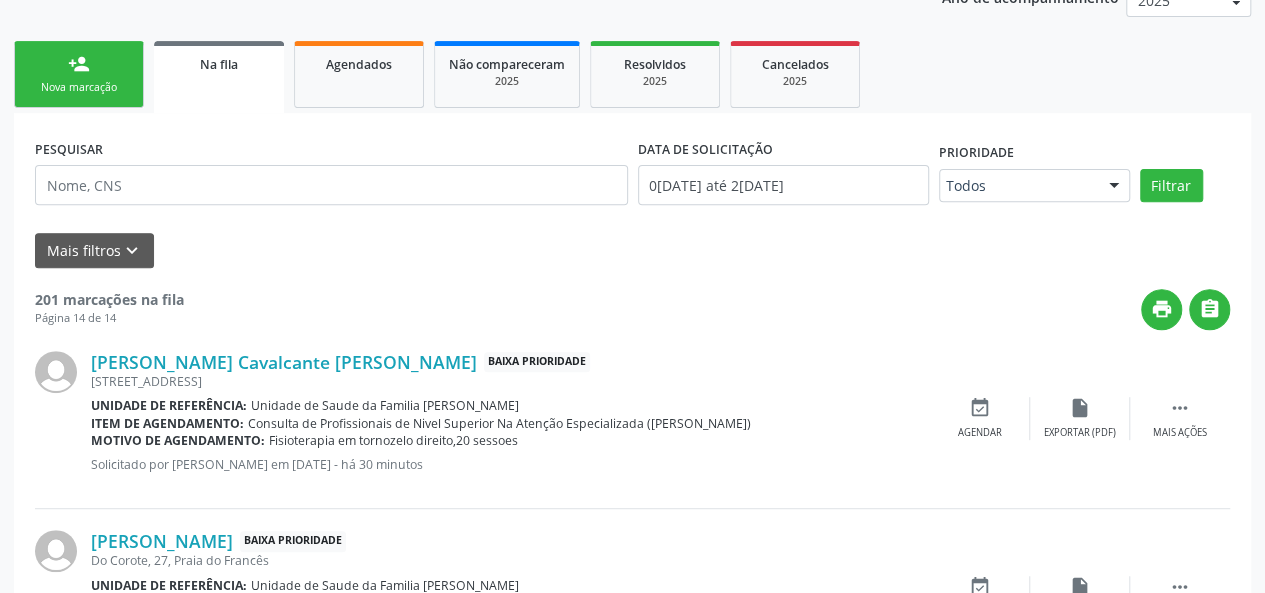 click on "person_add
Nova marcação" at bounding box center (79, 74) 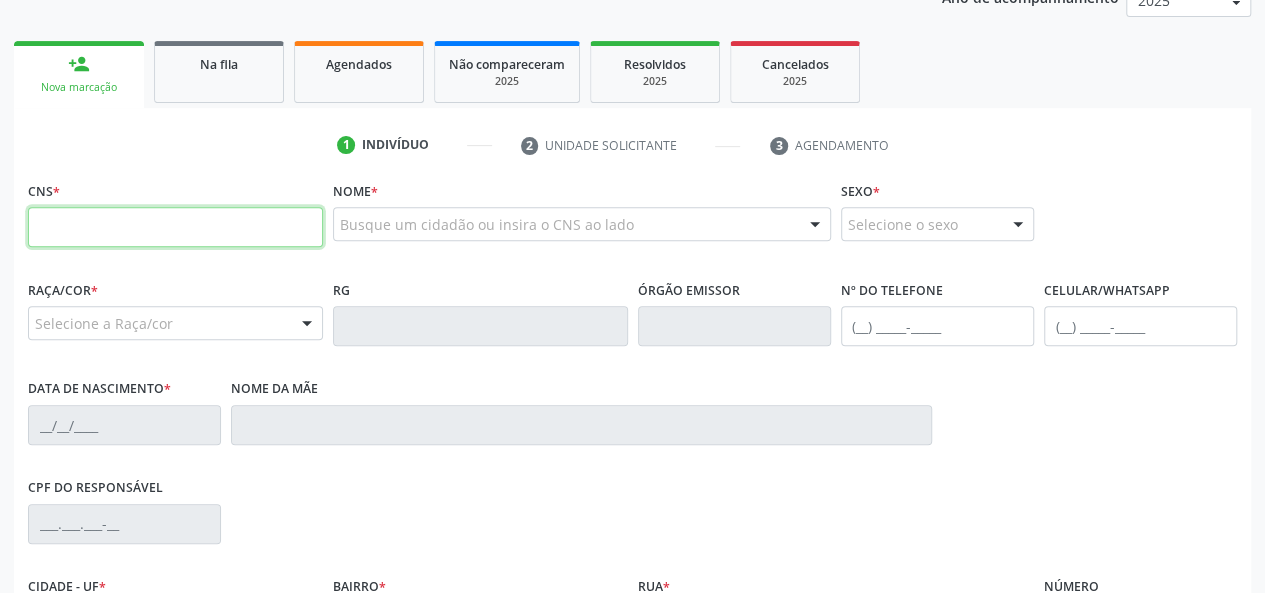 click at bounding box center [175, 227] 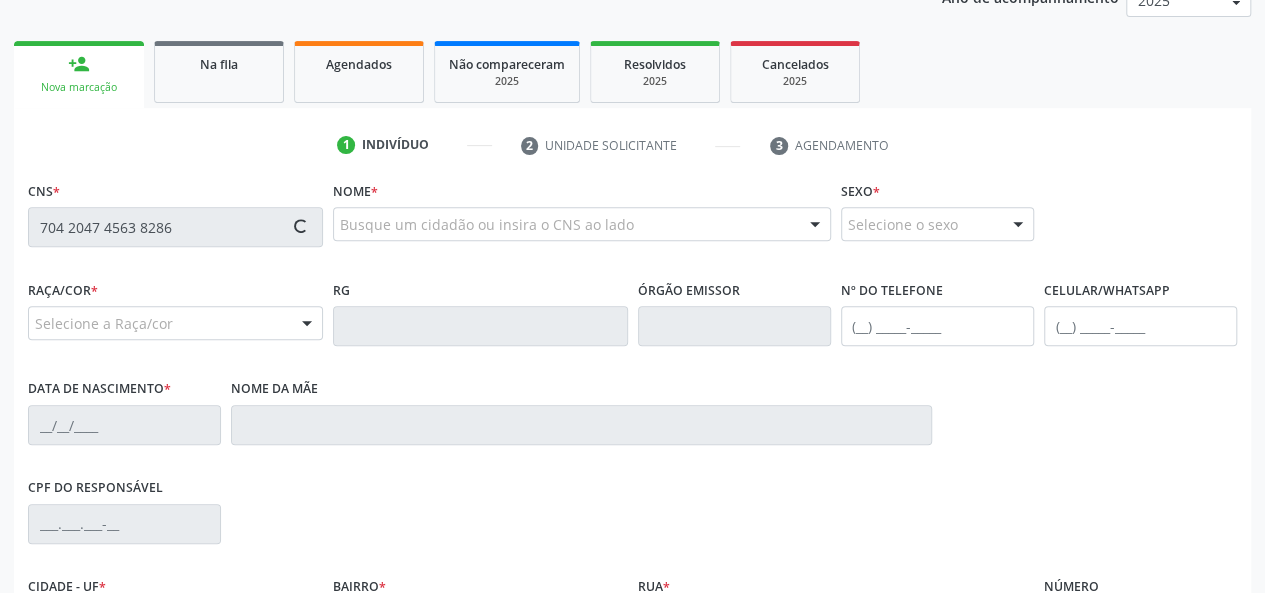 type on "704 2047 4563 8286" 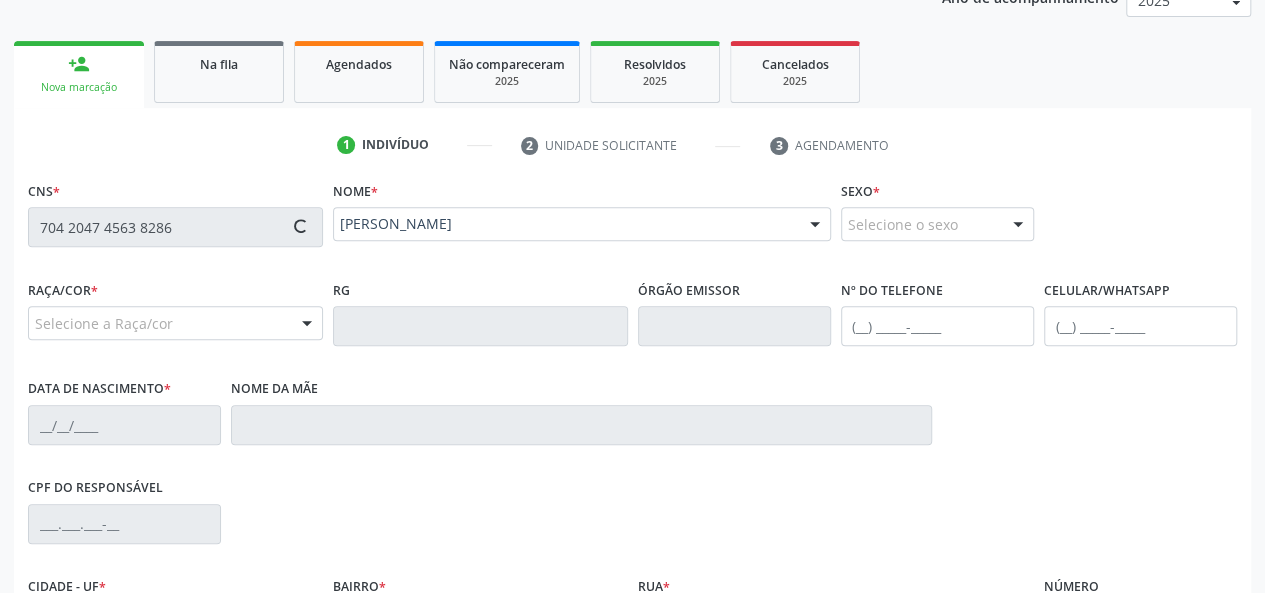 scroll, scrollTop: 386, scrollLeft: 0, axis: vertical 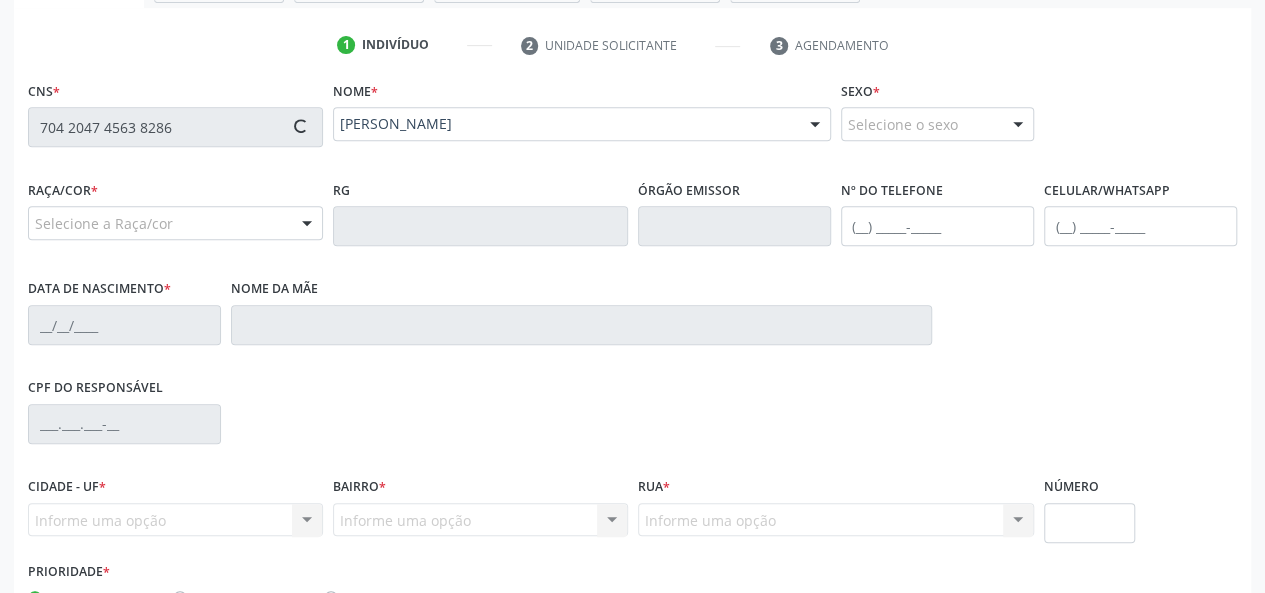 type on "[PHONE_NUMBER]" 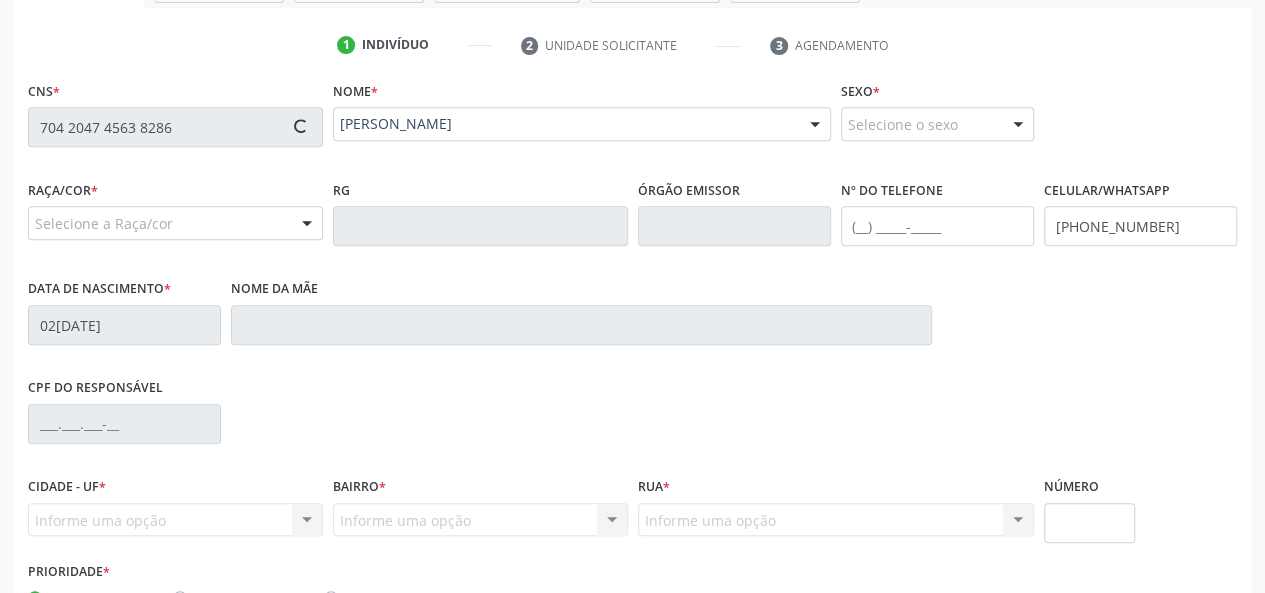 type on "[PERSON_NAME]" 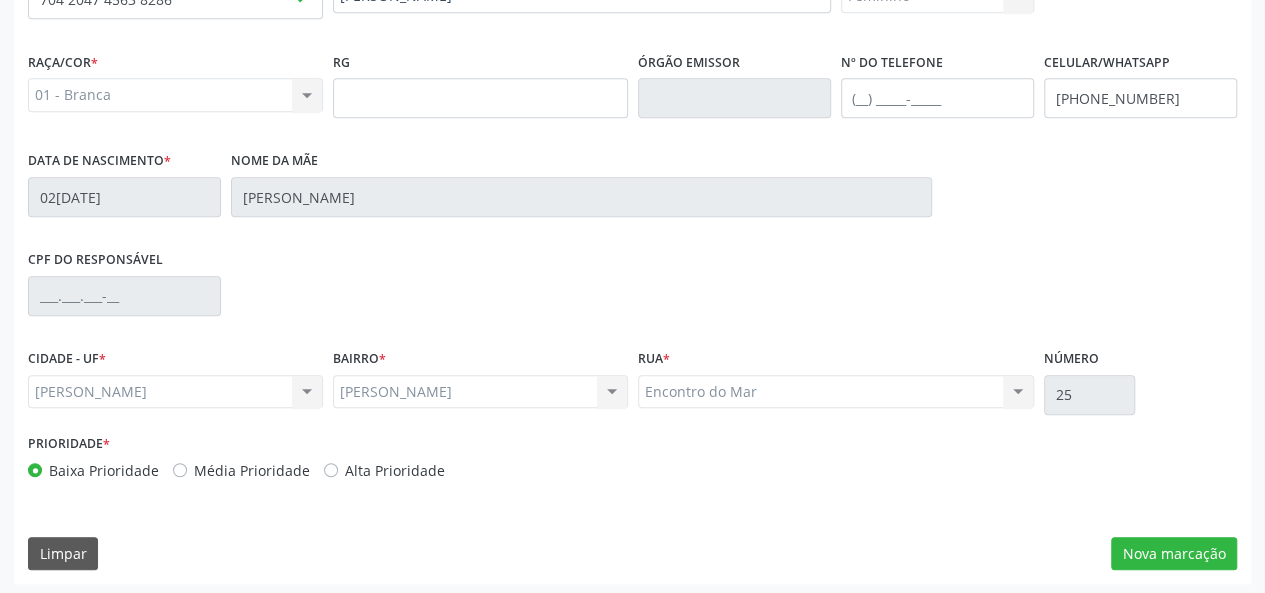 scroll, scrollTop: 518, scrollLeft: 0, axis: vertical 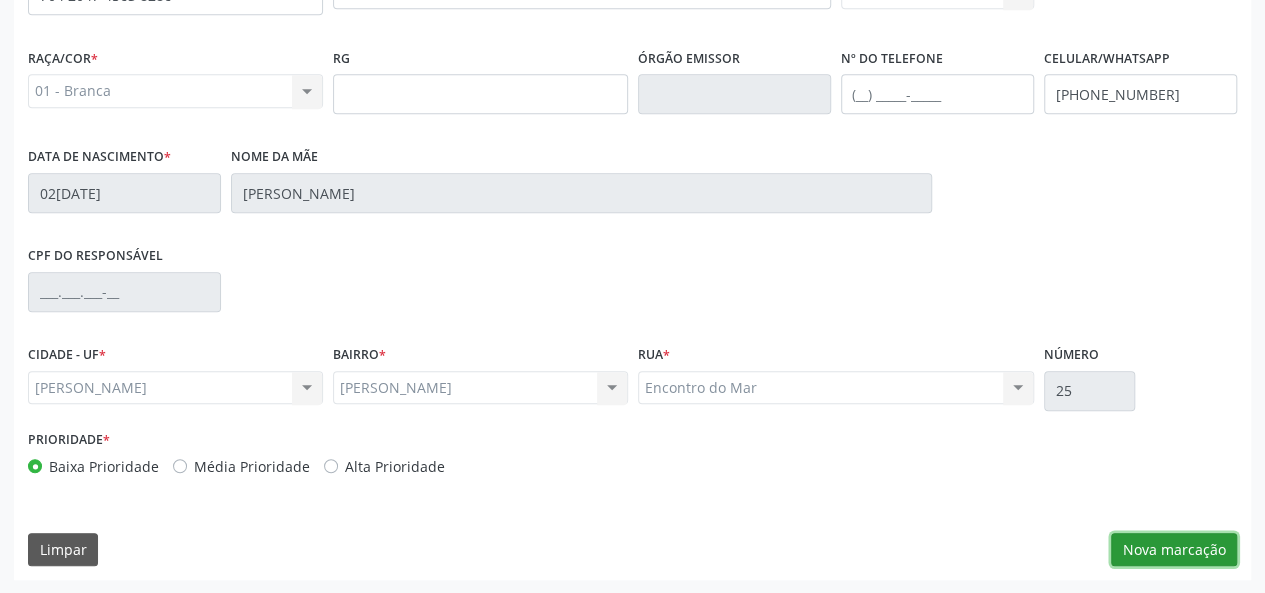 click on "Nova marcação" at bounding box center (1174, 550) 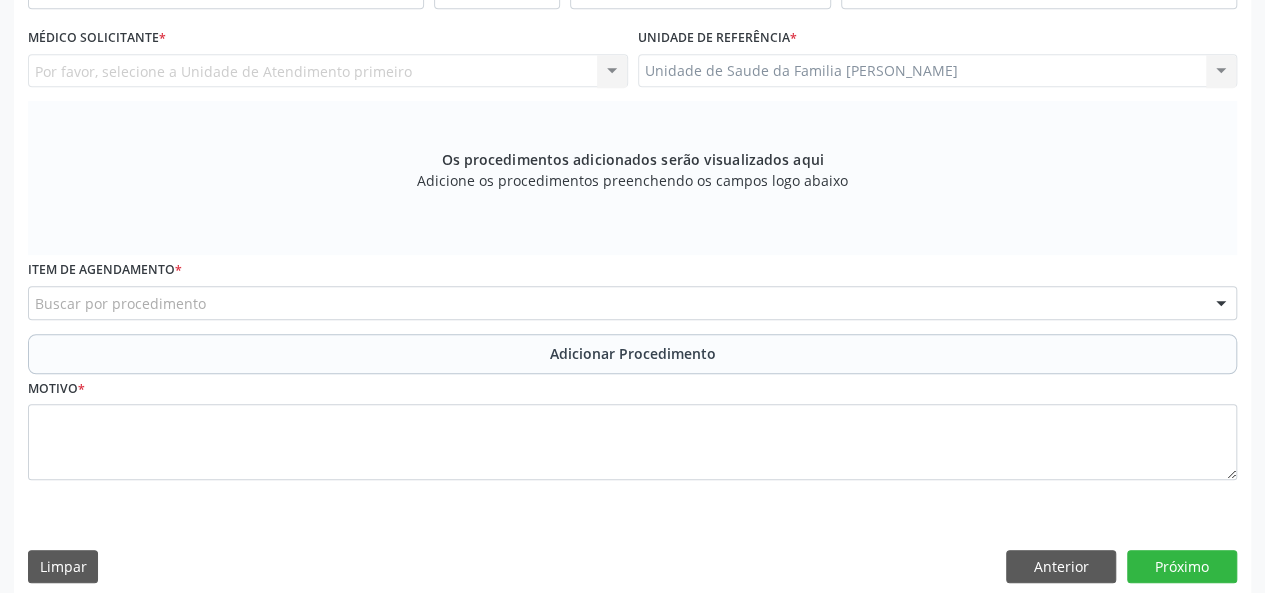 scroll, scrollTop: 318, scrollLeft: 0, axis: vertical 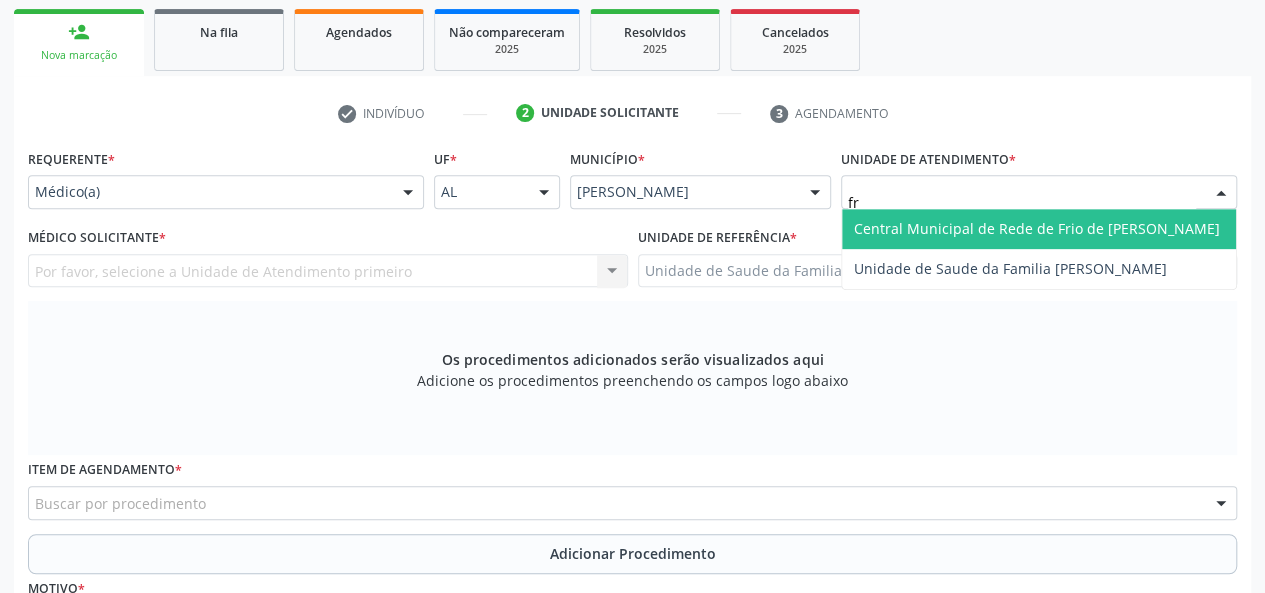 type on "fra" 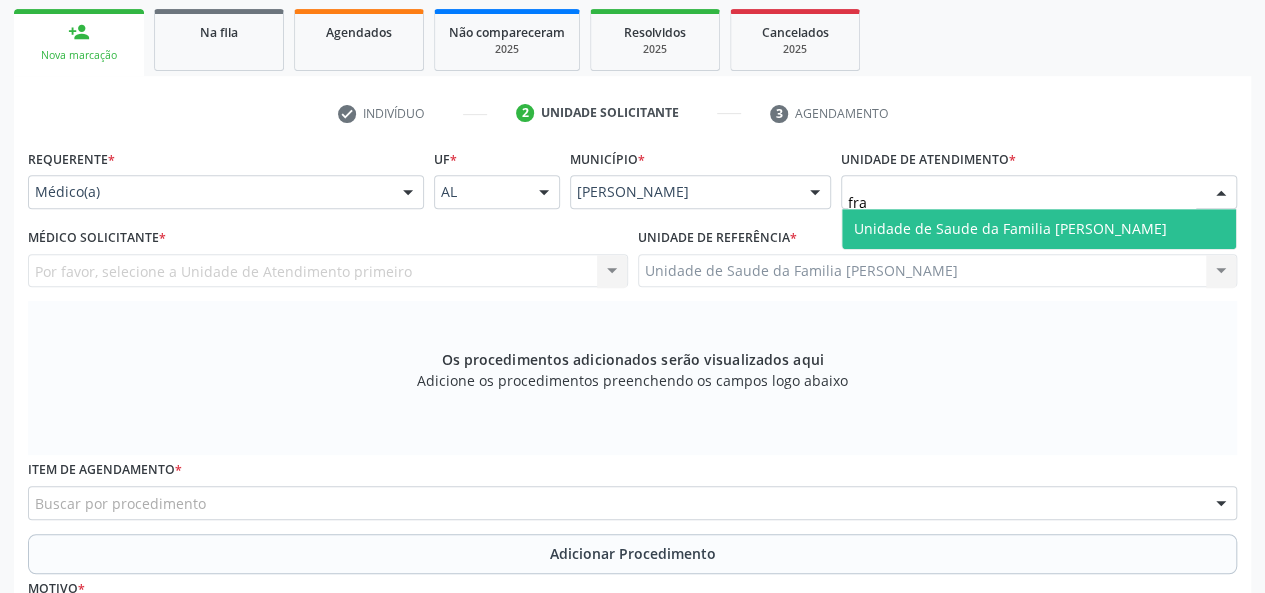 click on "Unidade de Saude da Familia [PERSON_NAME]" at bounding box center (1039, 229) 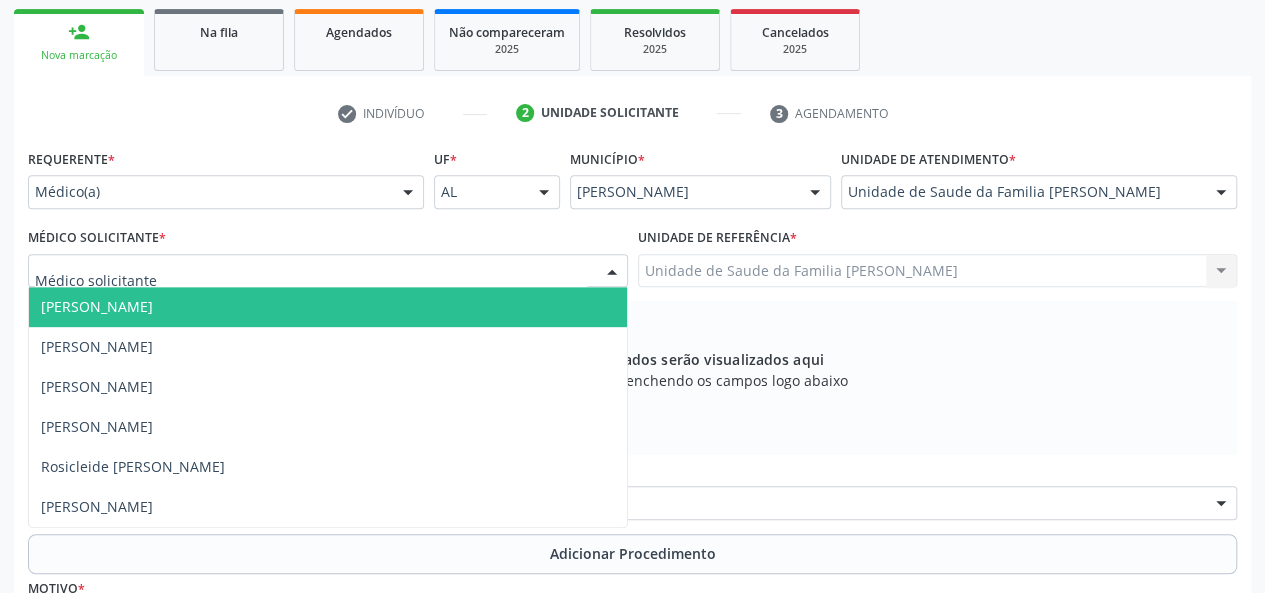 click on "[PERSON_NAME]" at bounding box center (97, 306) 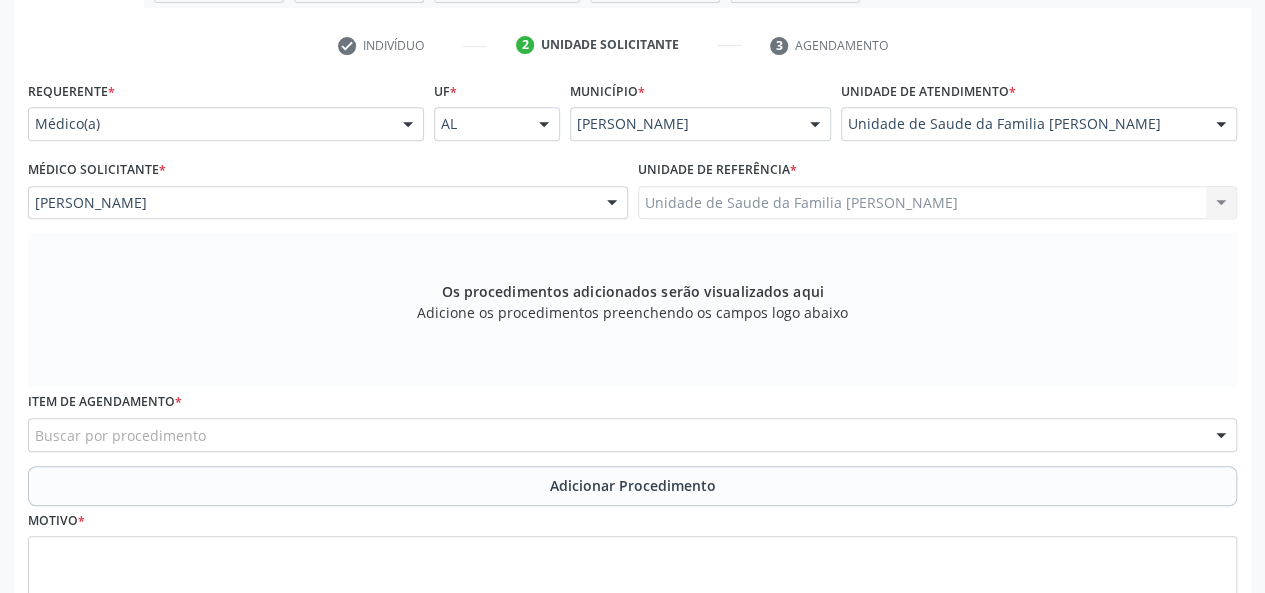 scroll, scrollTop: 418, scrollLeft: 0, axis: vertical 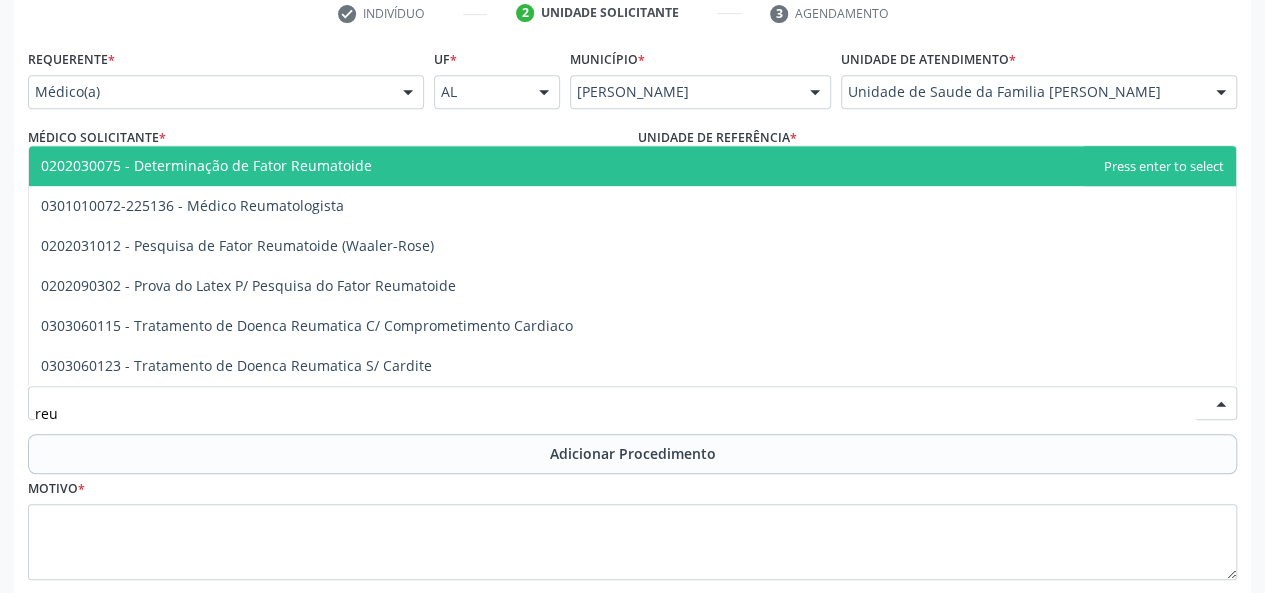 type on "reum" 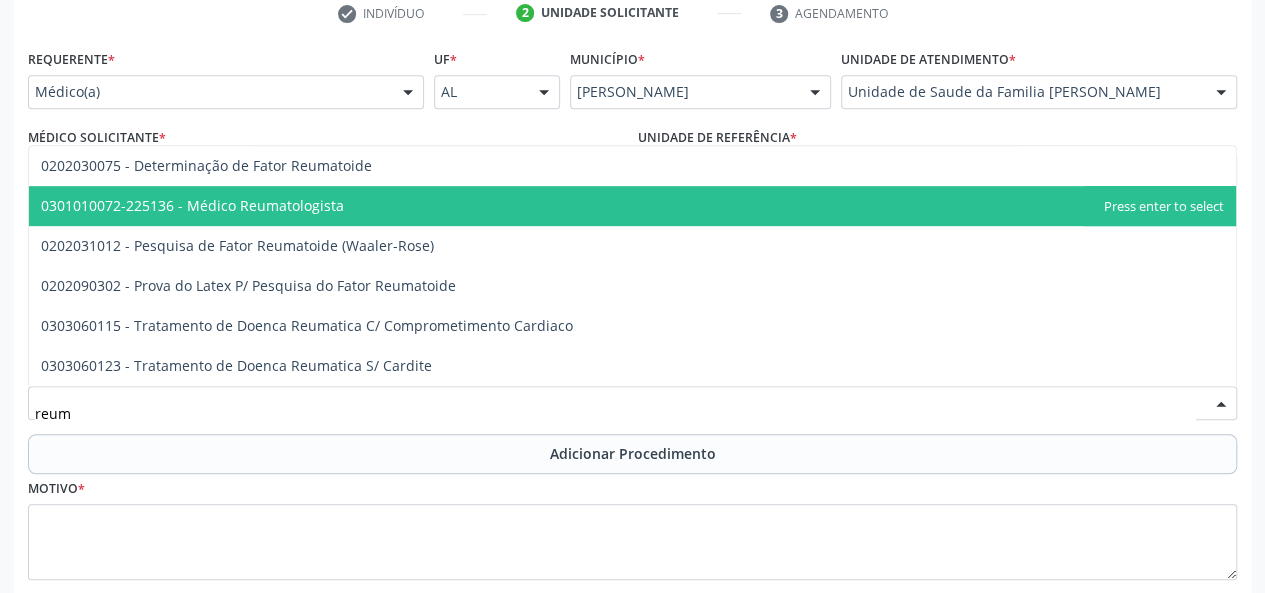 click on "0301010072-225136 - Médico Reumatologista" at bounding box center [192, 205] 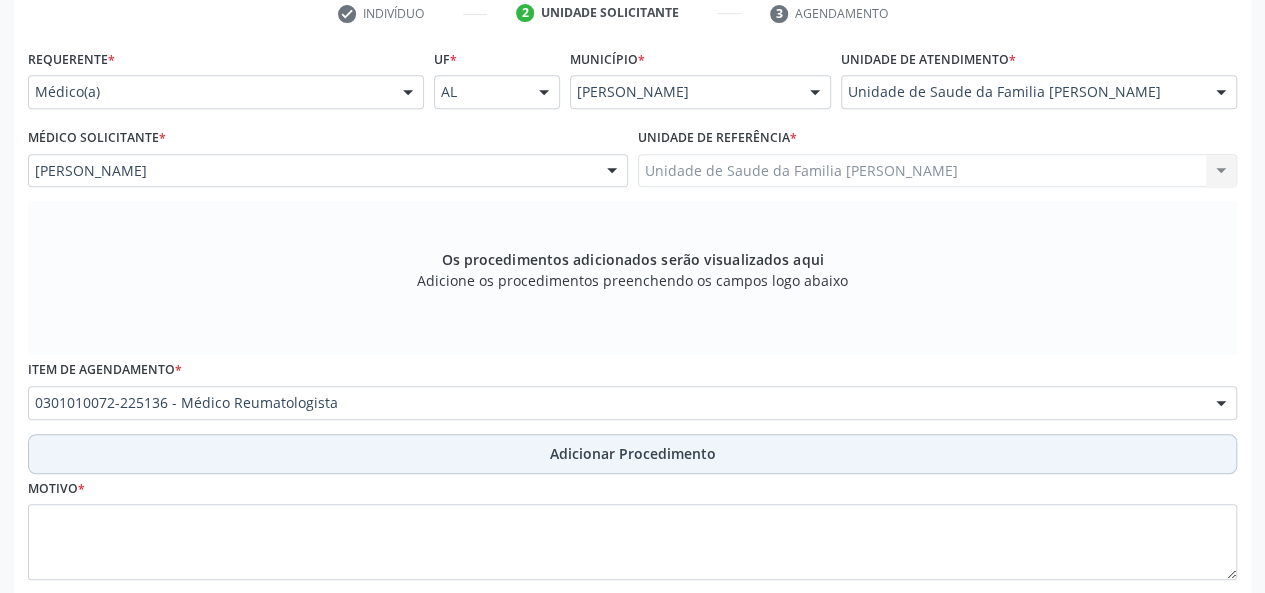 click on "Adicionar Procedimento" at bounding box center (633, 453) 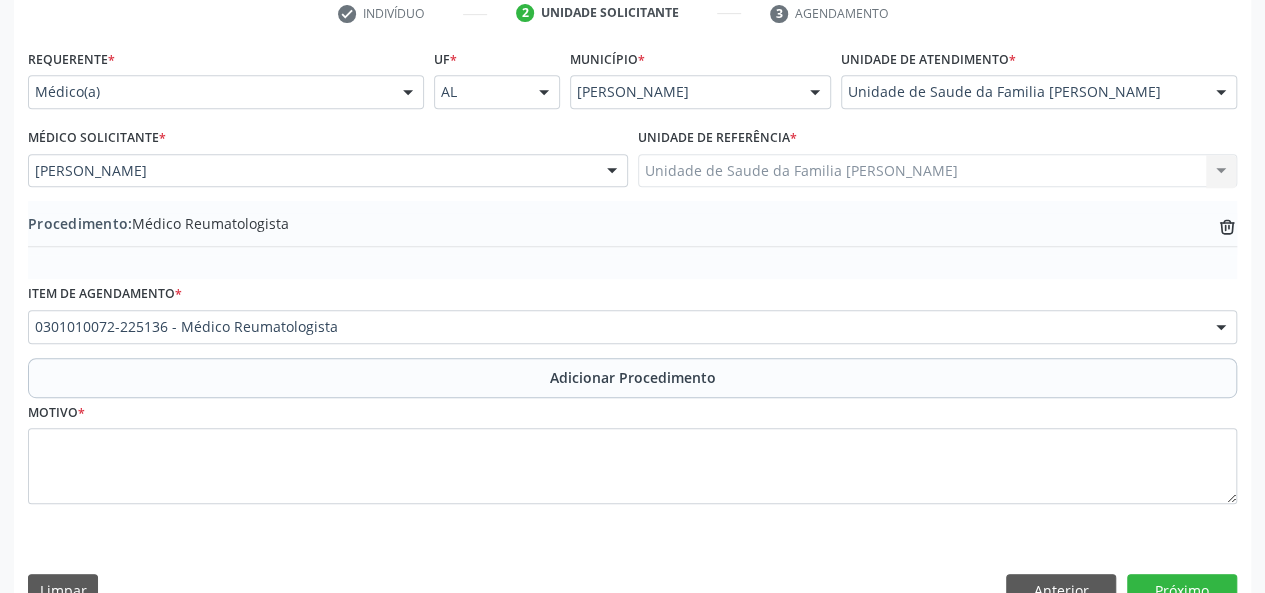 scroll, scrollTop: 458, scrollLeft: 0, axis: vertical 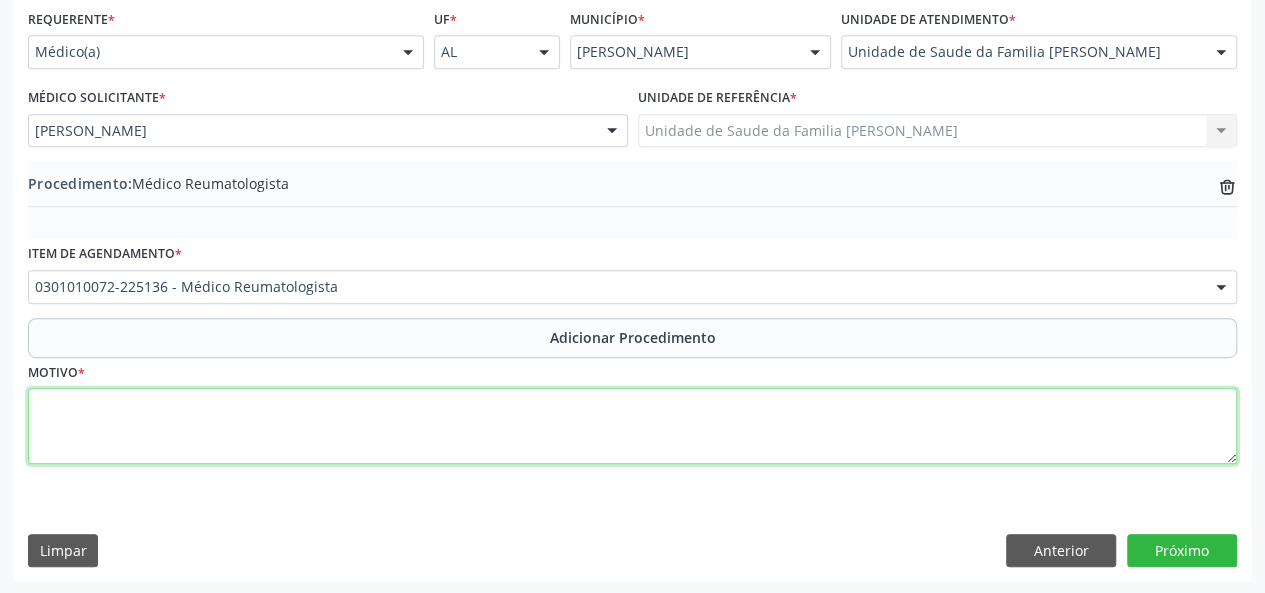 click at bounding box center (632, 426) 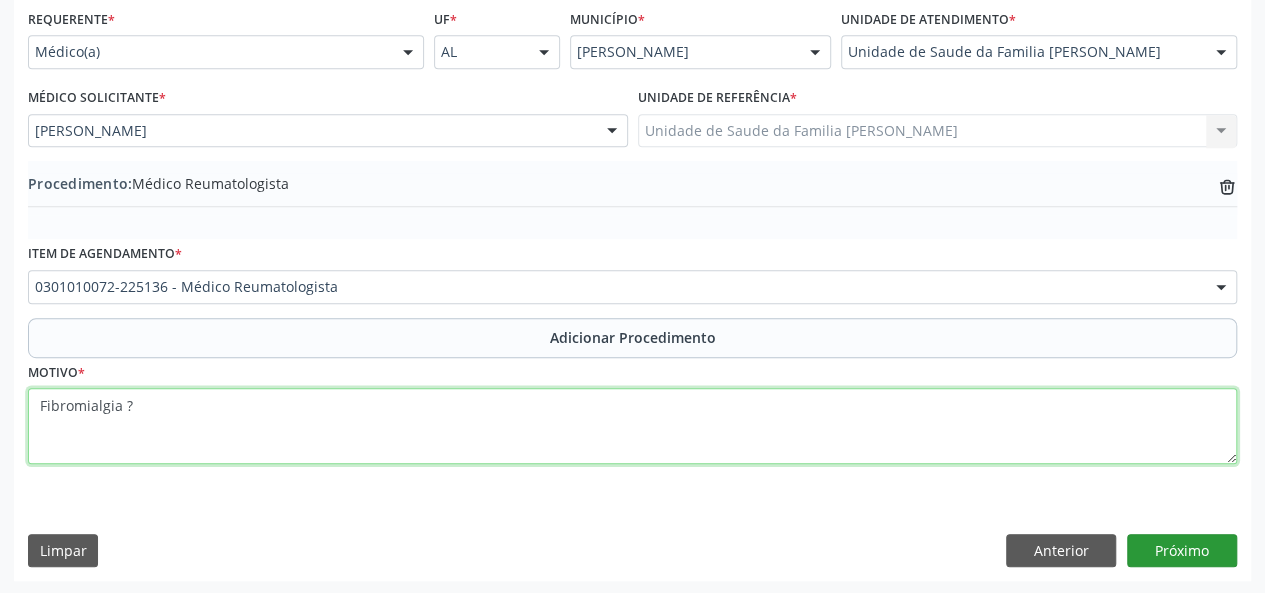 type on "Fibromialgia ?" 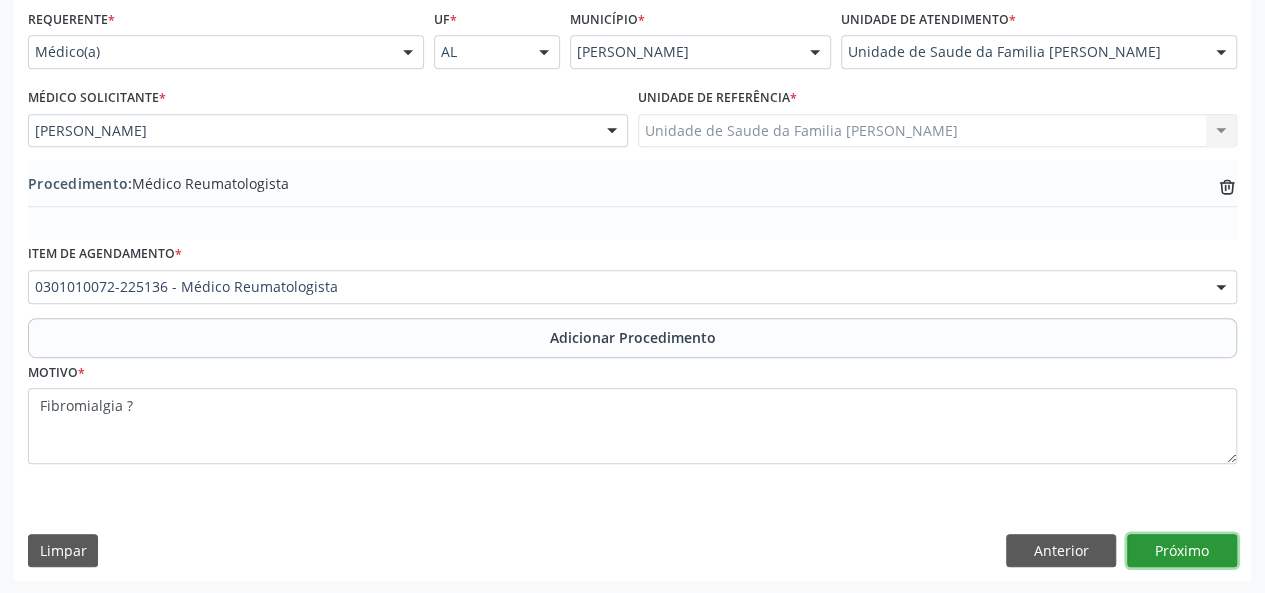 click on "Próximo" at bounding box center [1182, 551] 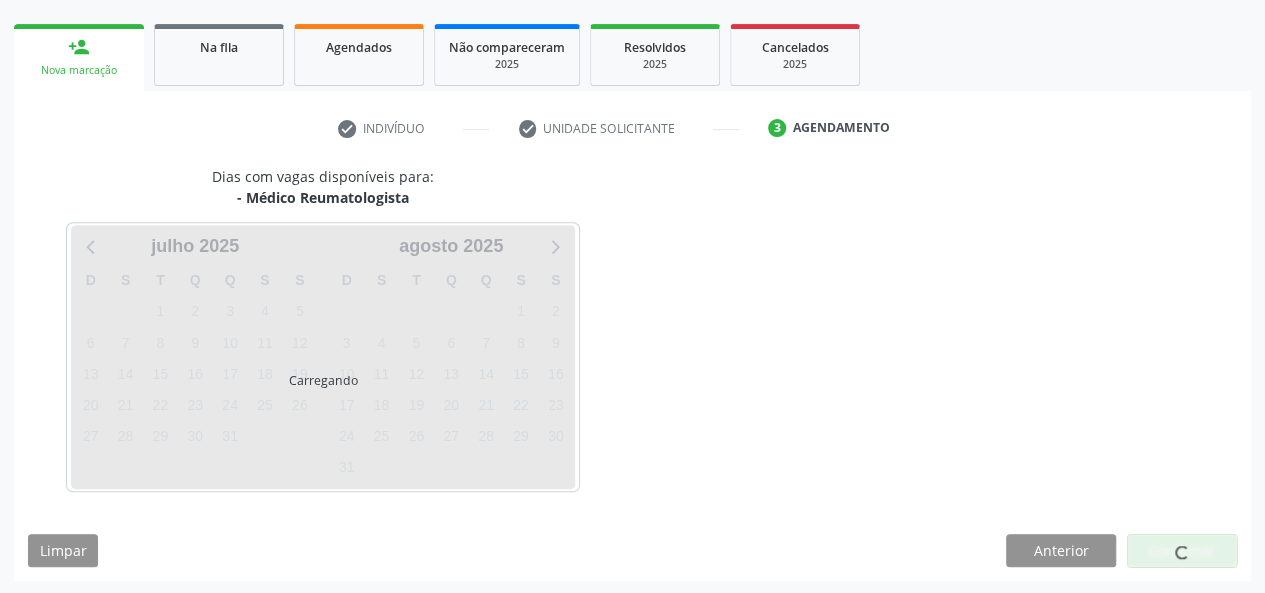scroll, scrollTop: 362, scrollLeft: 0, axis: vertical 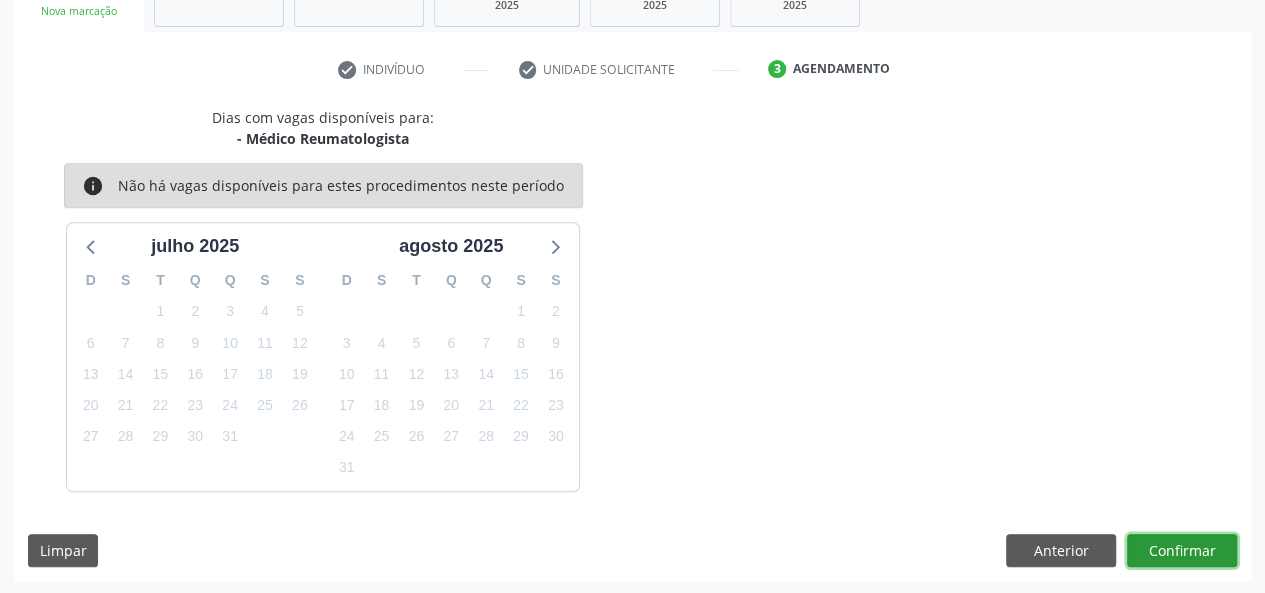 click on "Confirmar" at bounding box center (1182, 551) 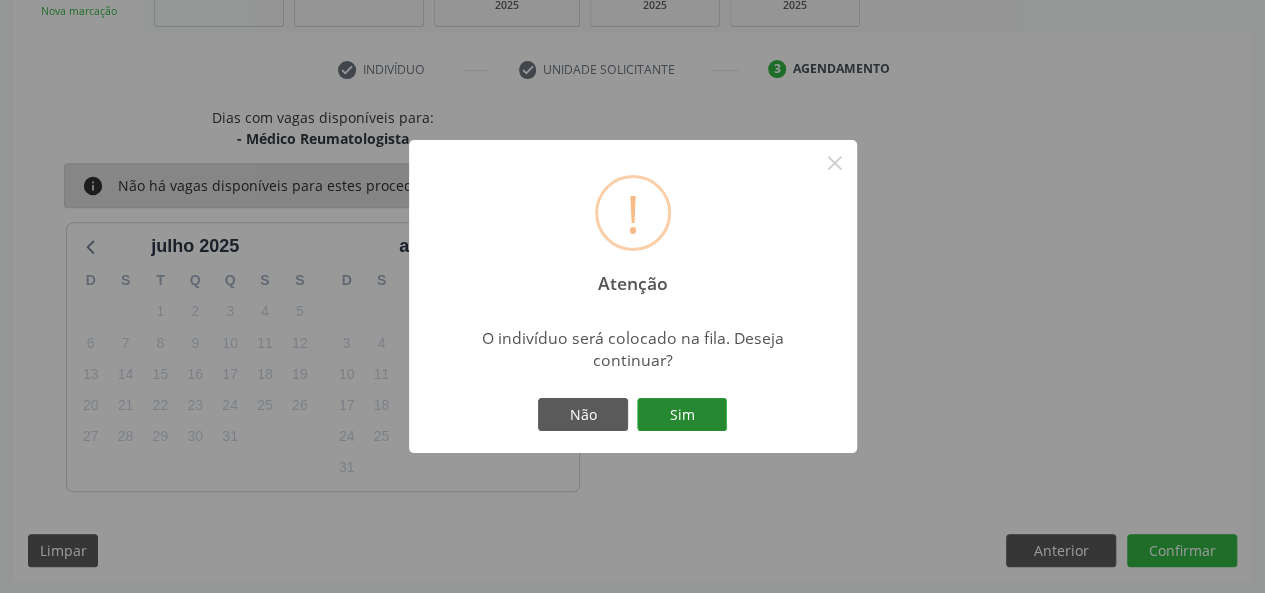 click on "Sim" at bounding box center [682, 415] 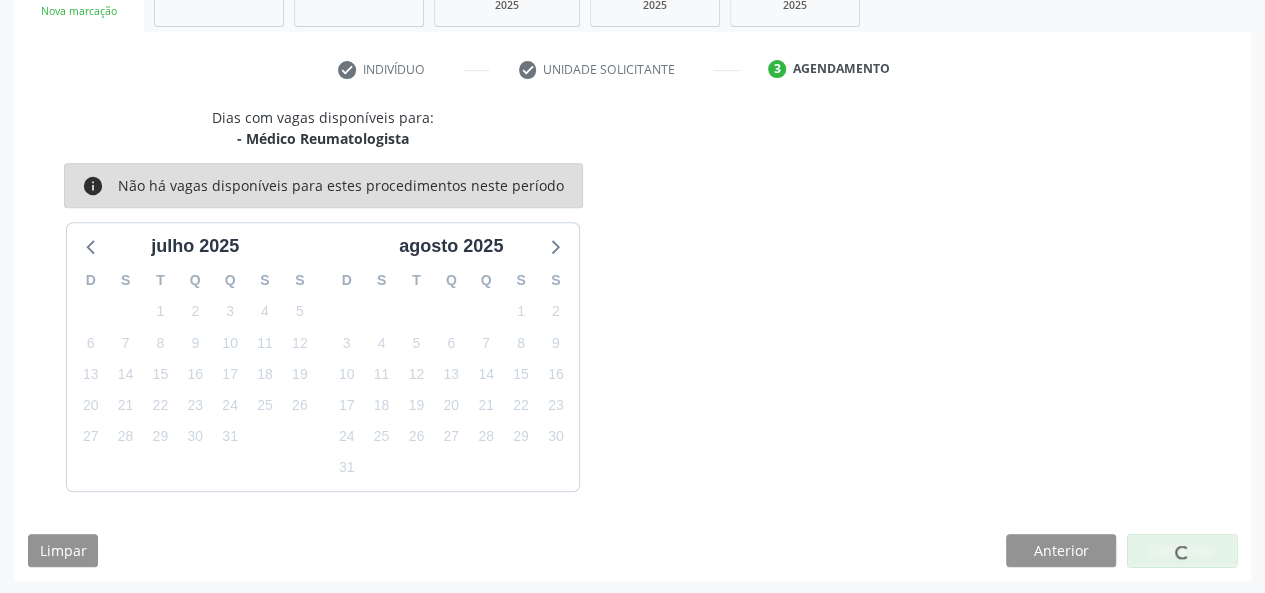 scroll, scrollTop: 100, scrollLeft: 0, axis: vertical 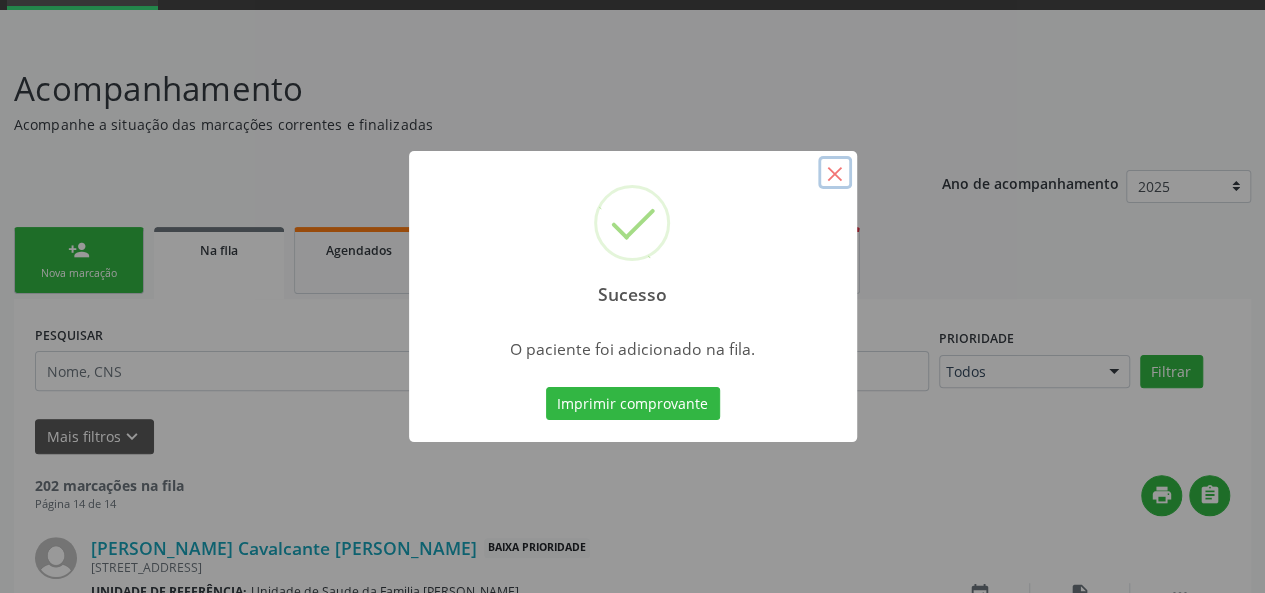 click on "×" at bounding box center [835, 173] 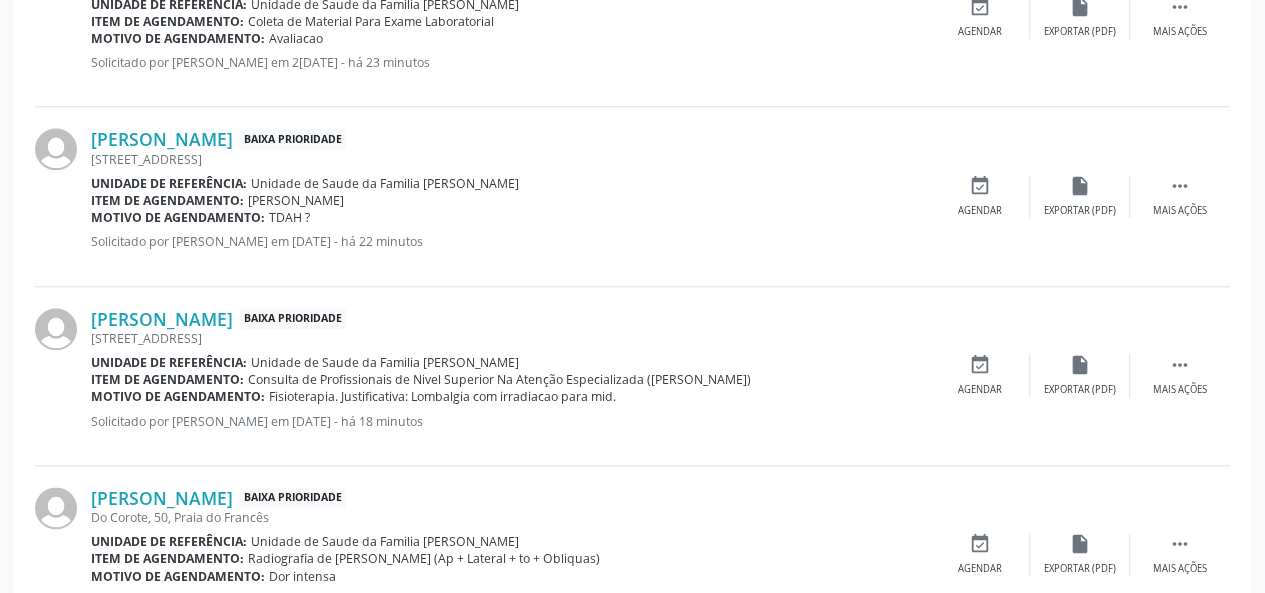 scroll, scrollTop: 1364, scrollLeft: 0, axis: vertical 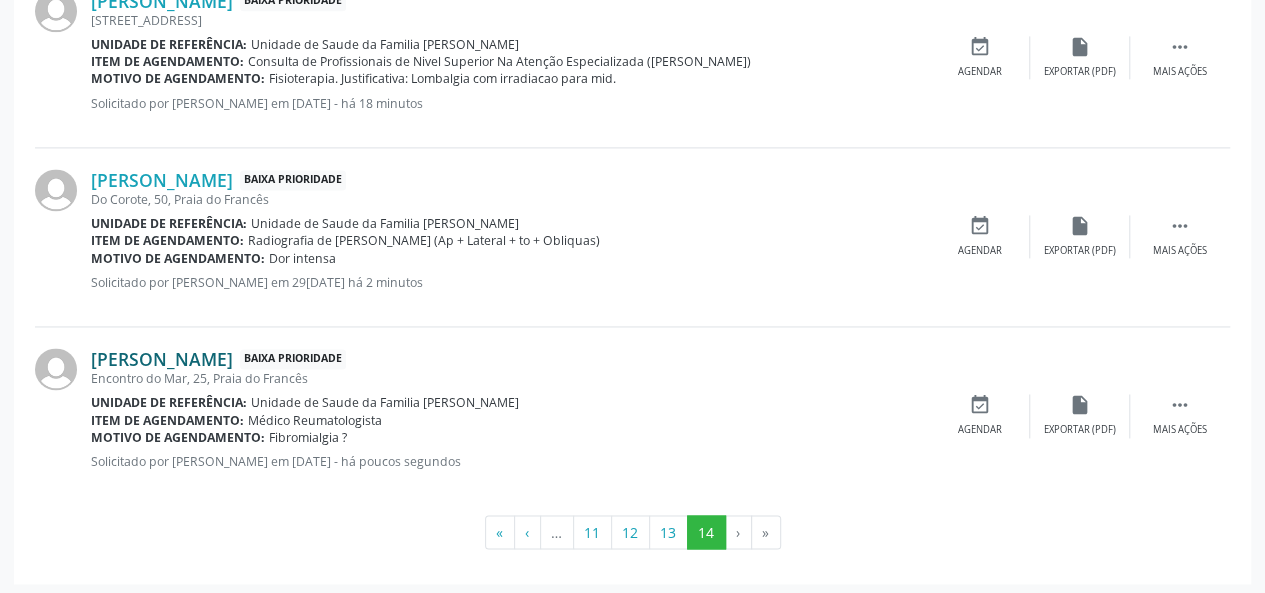 click on "[PERSON_NAME]" at bounding box center [162, 359] 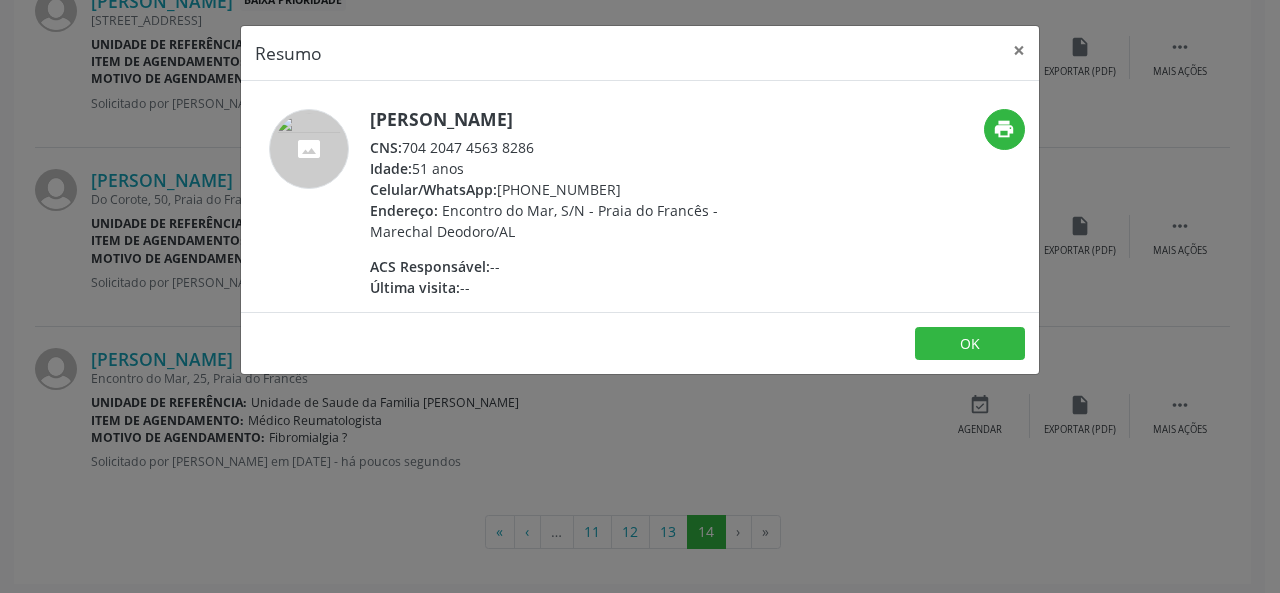 drag, startPoint x: 548, startPoint y: 150, endPoint x: 405, endPoint y: 147, distance: 143.03146 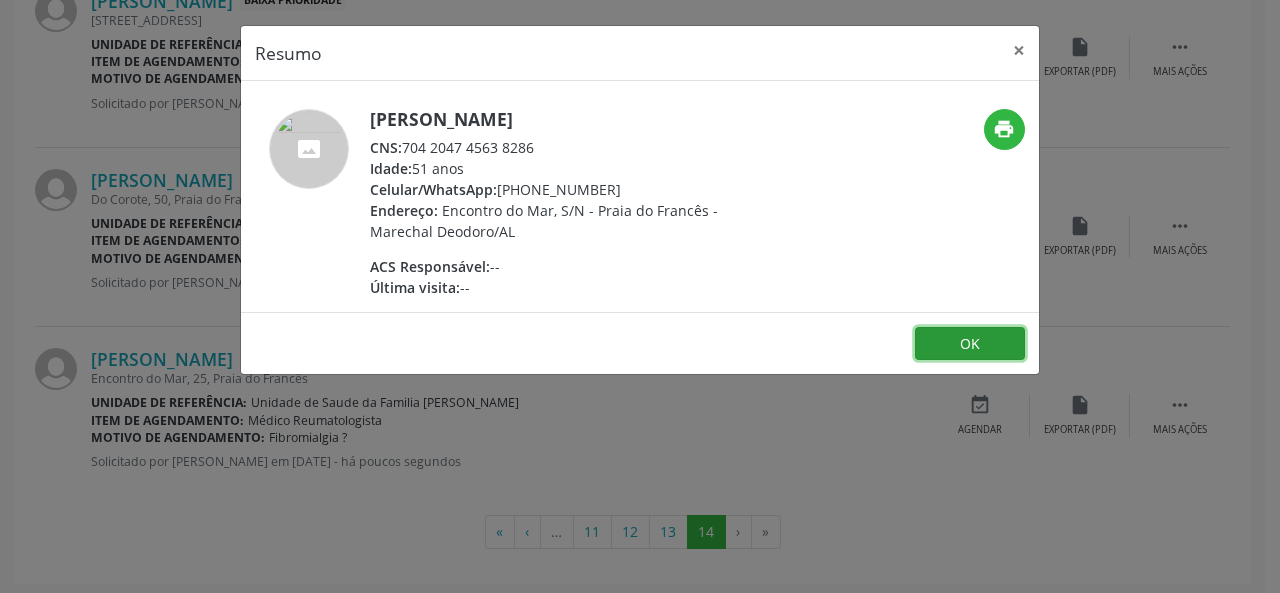 click on "OK" at bounding box center [970, 344] 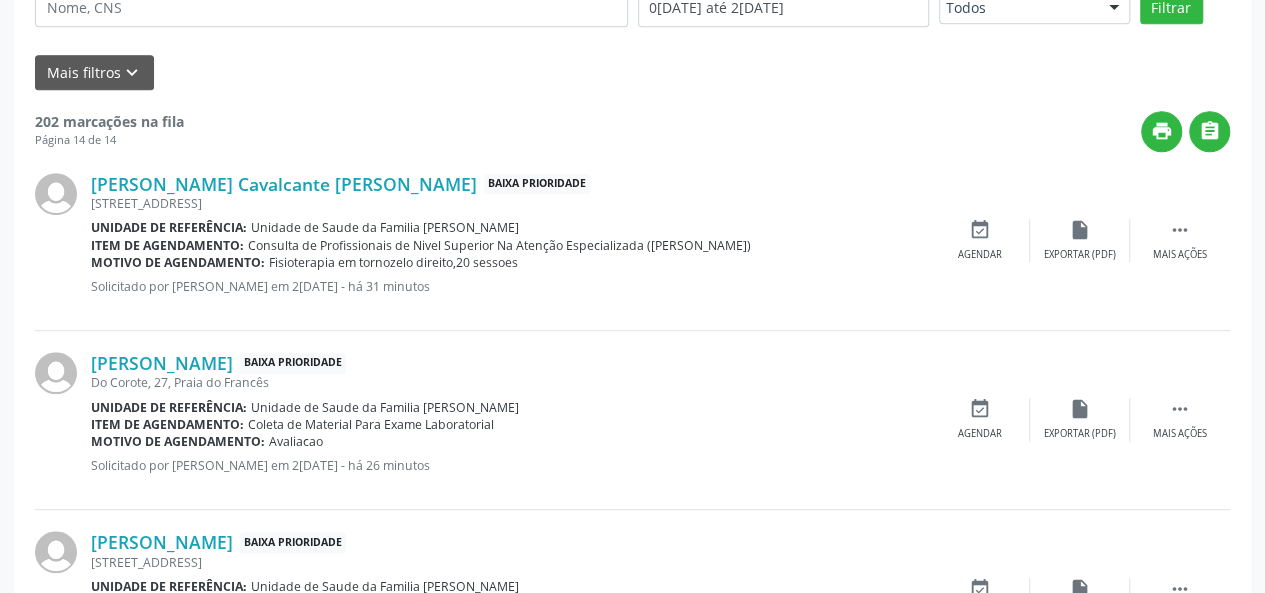 scroll, scrollTop: 0, scrollLeft: 0, axis: both 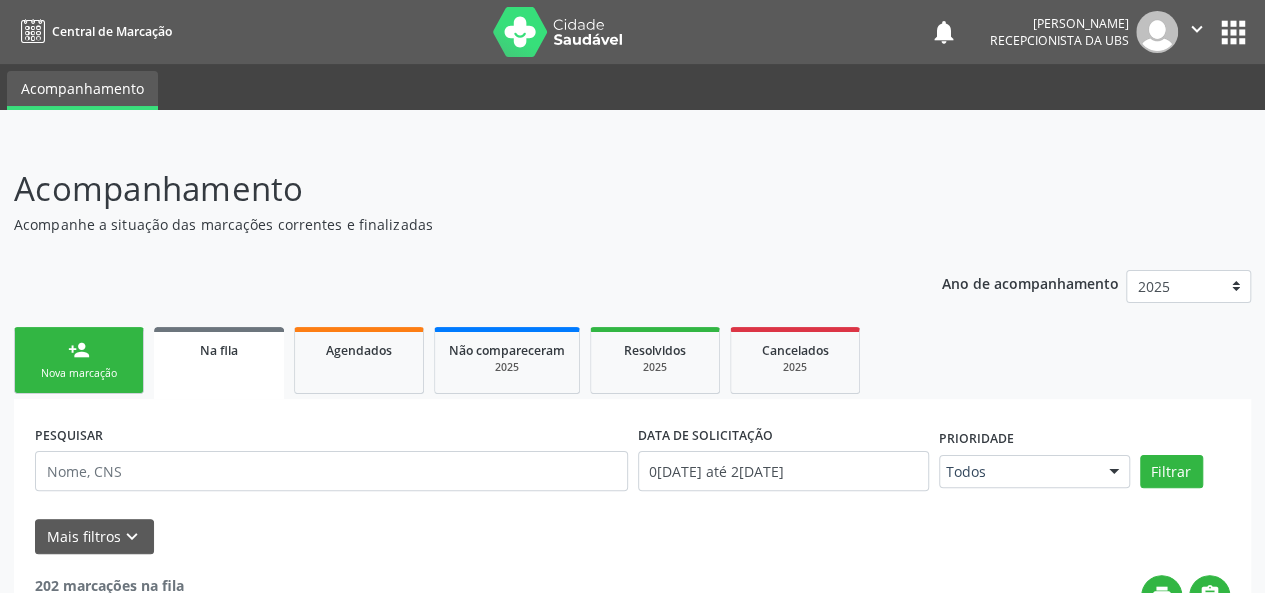 click on "person_add
Nova marcação" at bounding box center (79, 360) 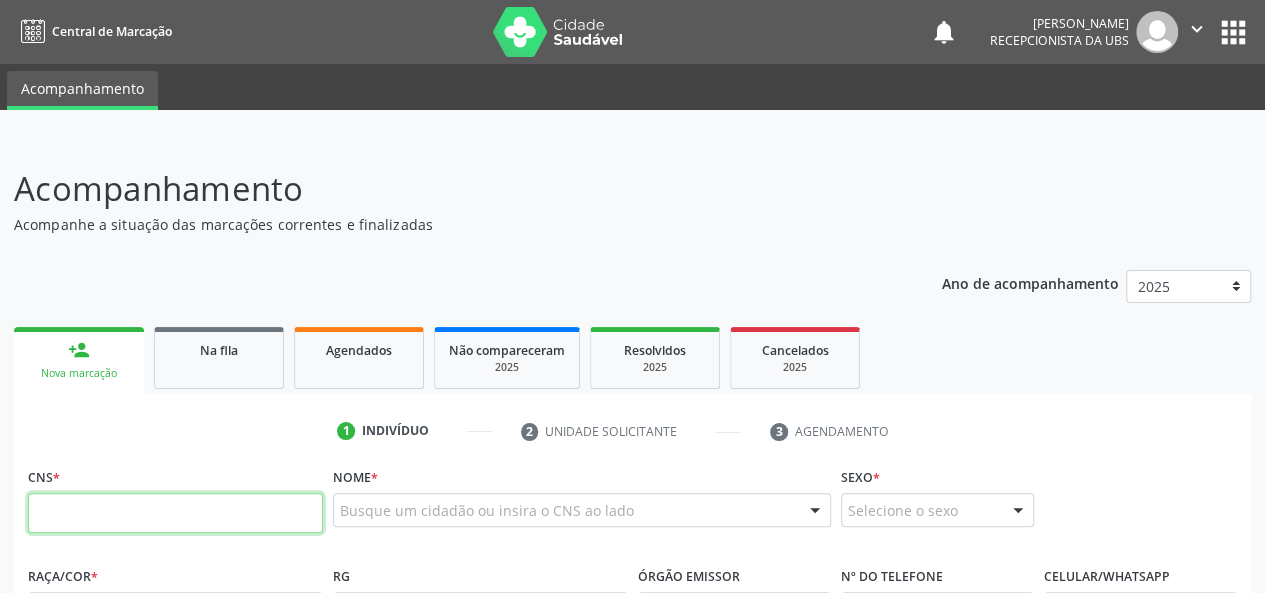 paste on "704 2047 4563 8286" 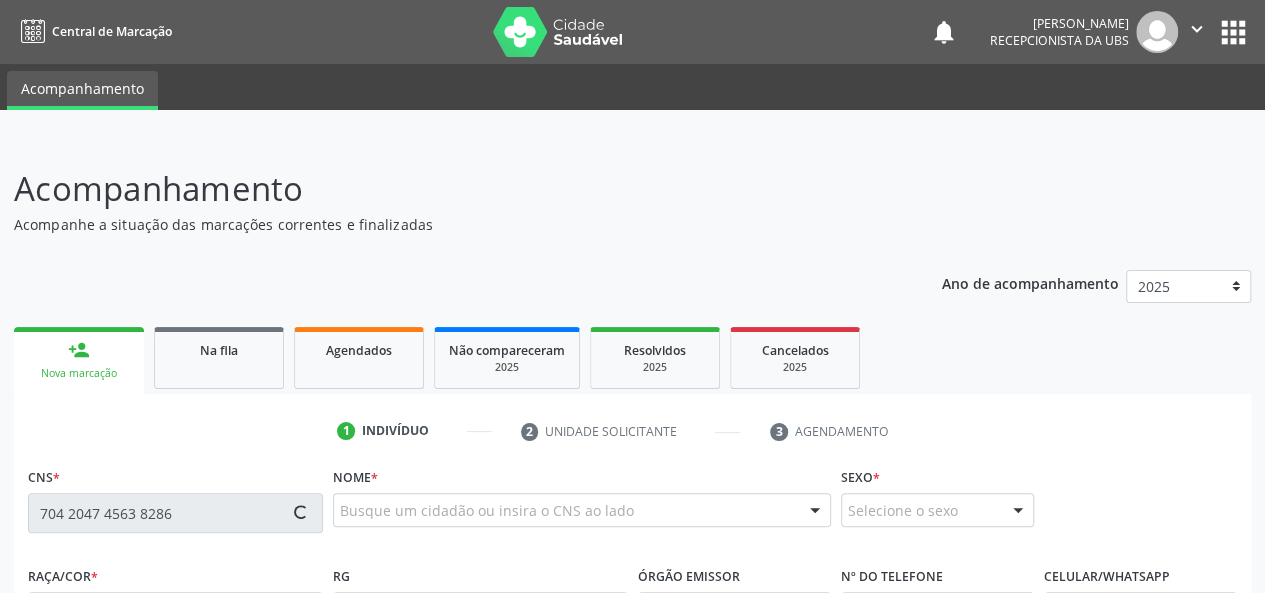 type on "704 2047 4563 8286" 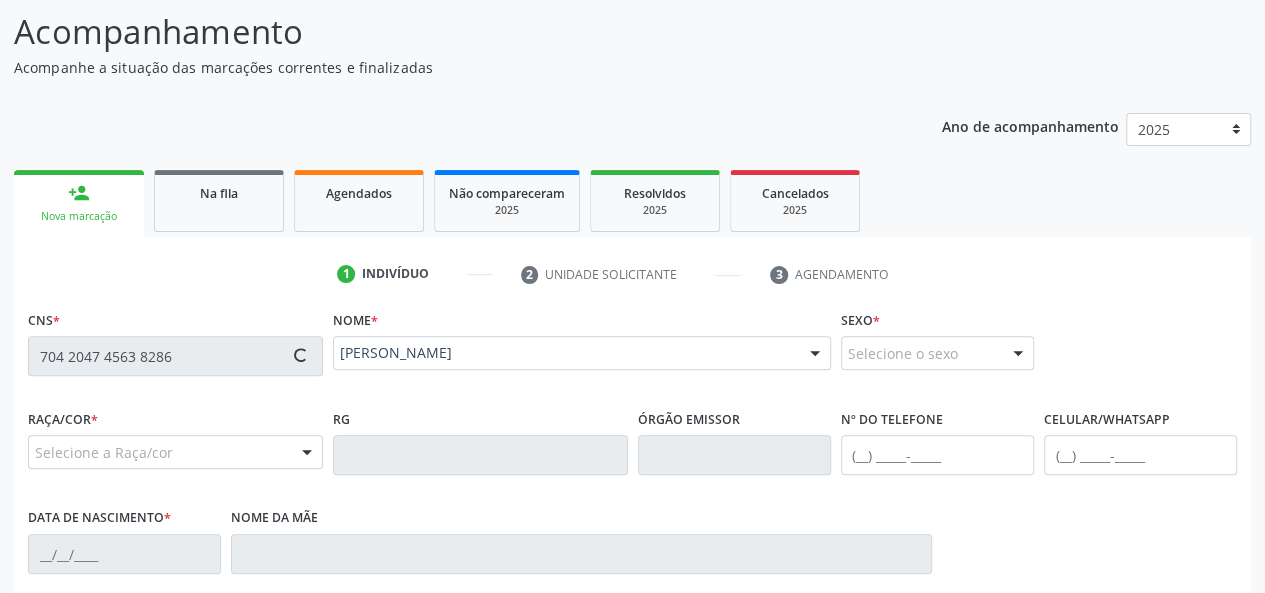 scroll, scrollTop: 300, scrollLeft: 0, axis: vertical 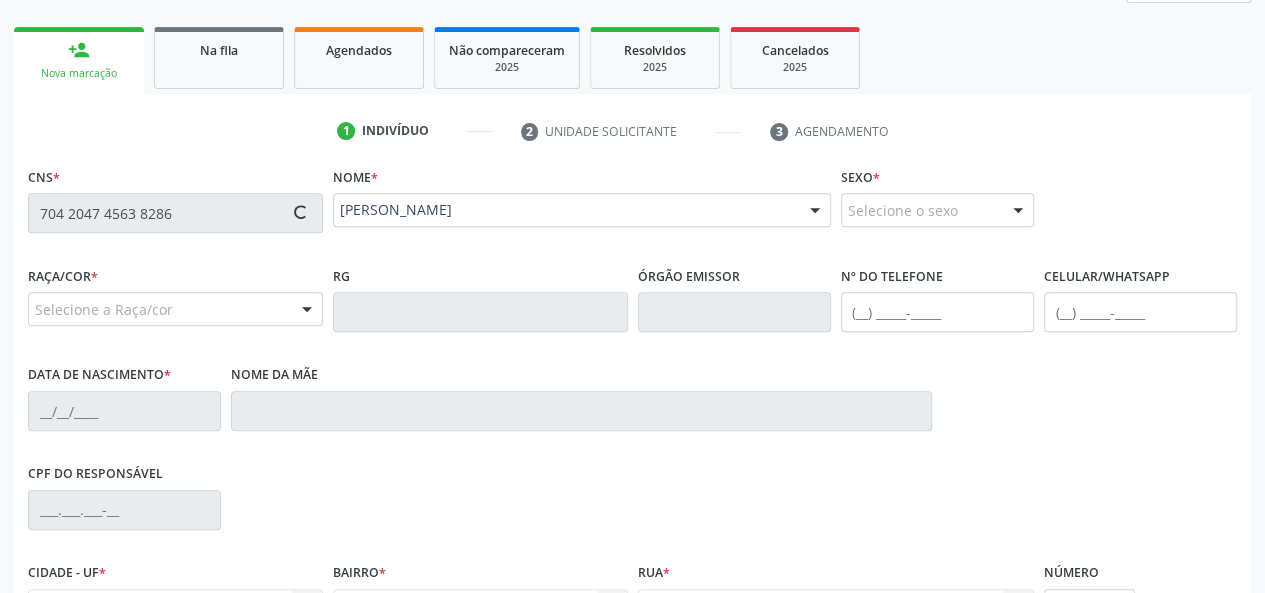 type on "[PHONE_NUMBER]" 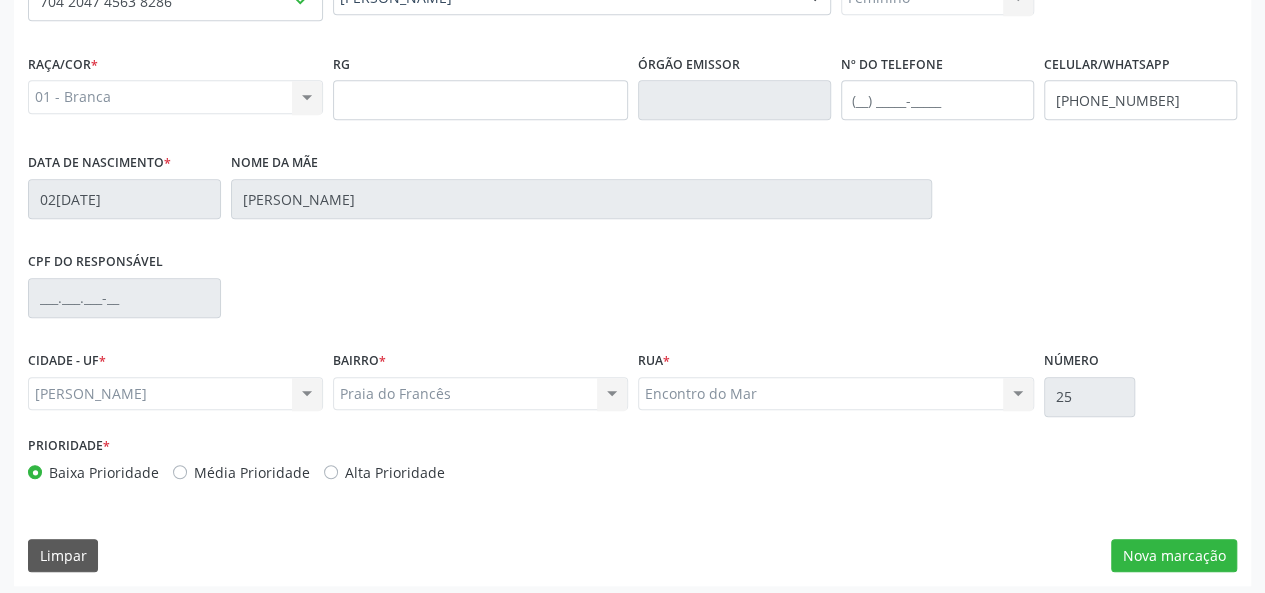 scroll, scrollTop: 518, scrollLeft: 0, axis: vertical 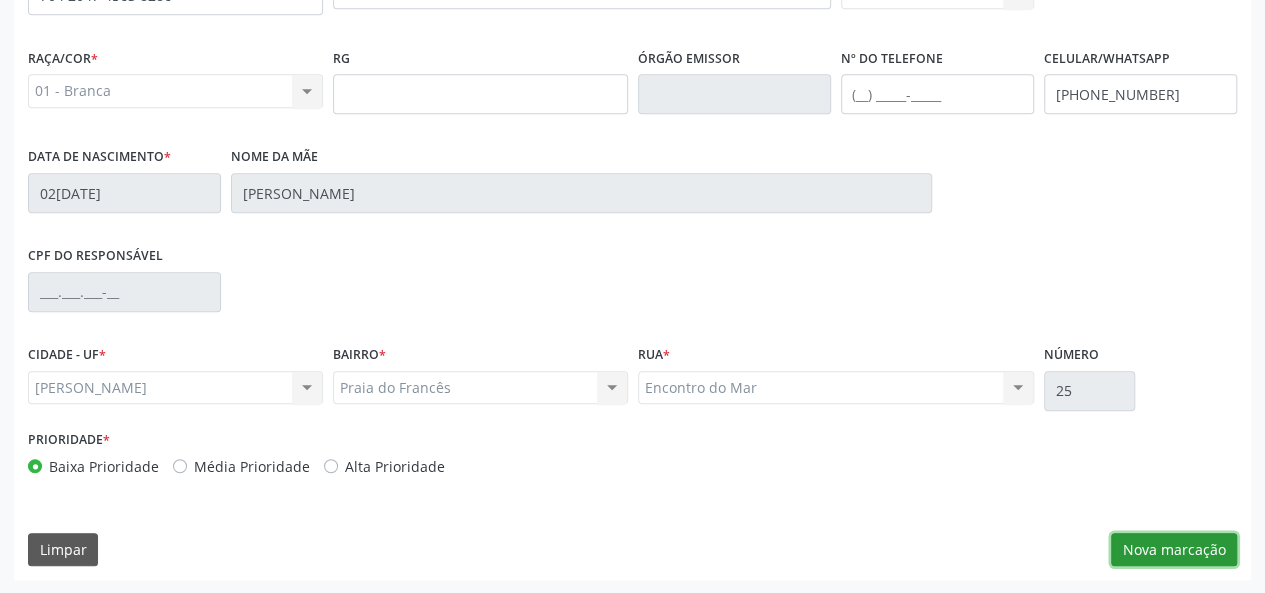 click on "Nova marcação" at bounding box center (1174, 550) 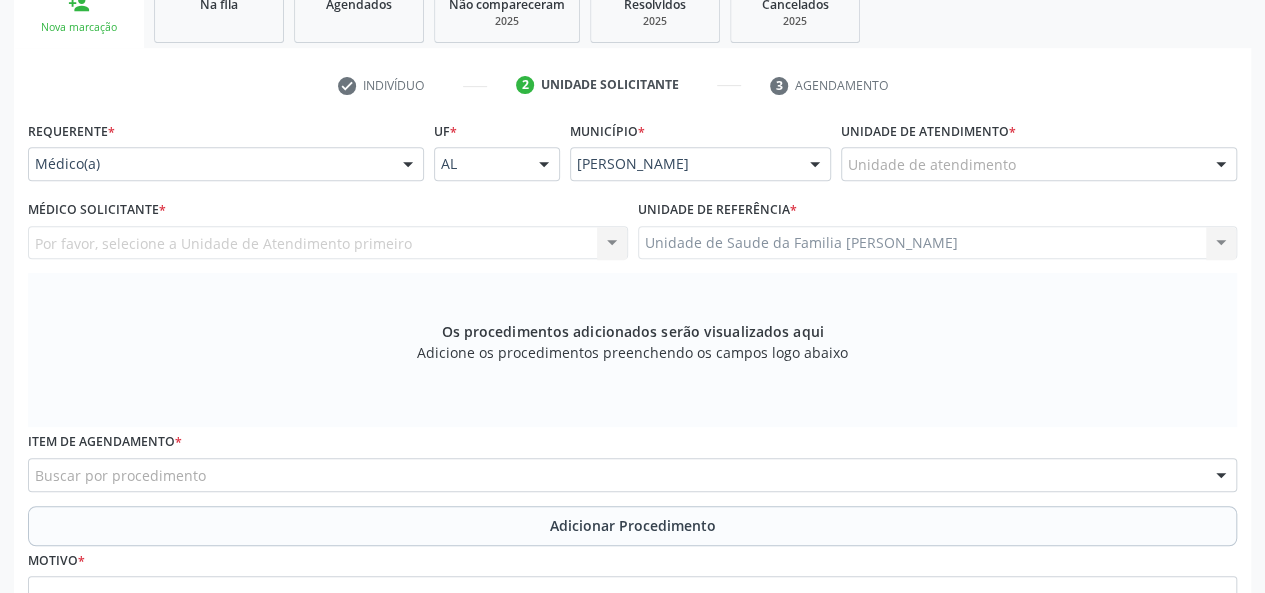 scroll, scrollTop: 118, scrollLeft: 0, axis: vertical 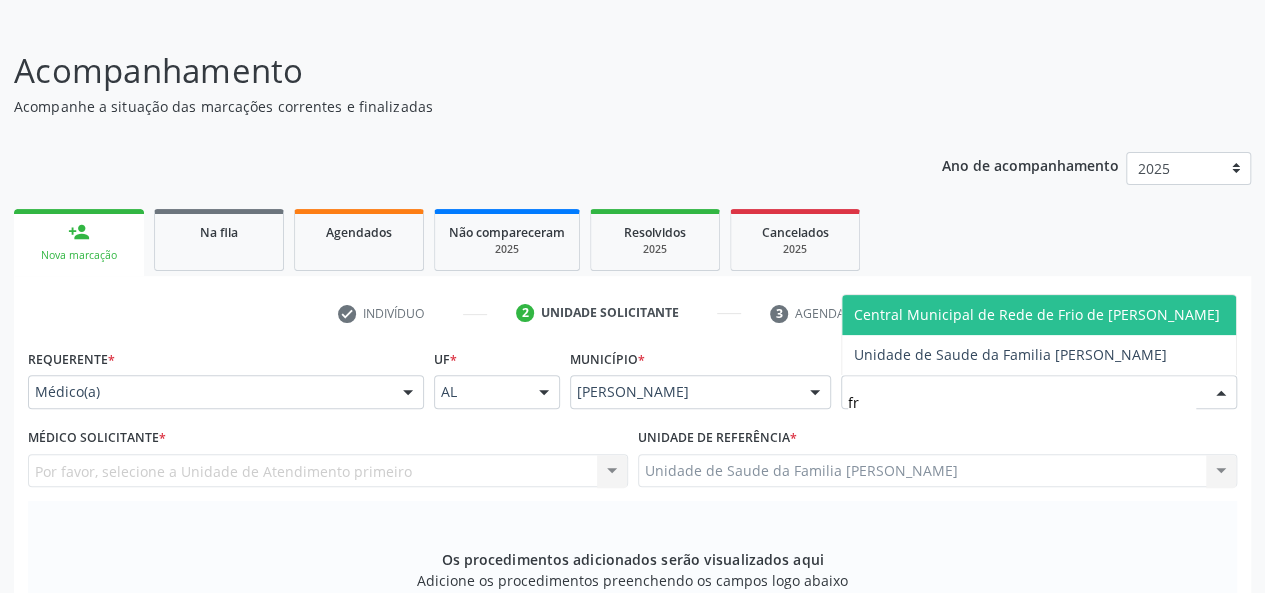 type on "fra" 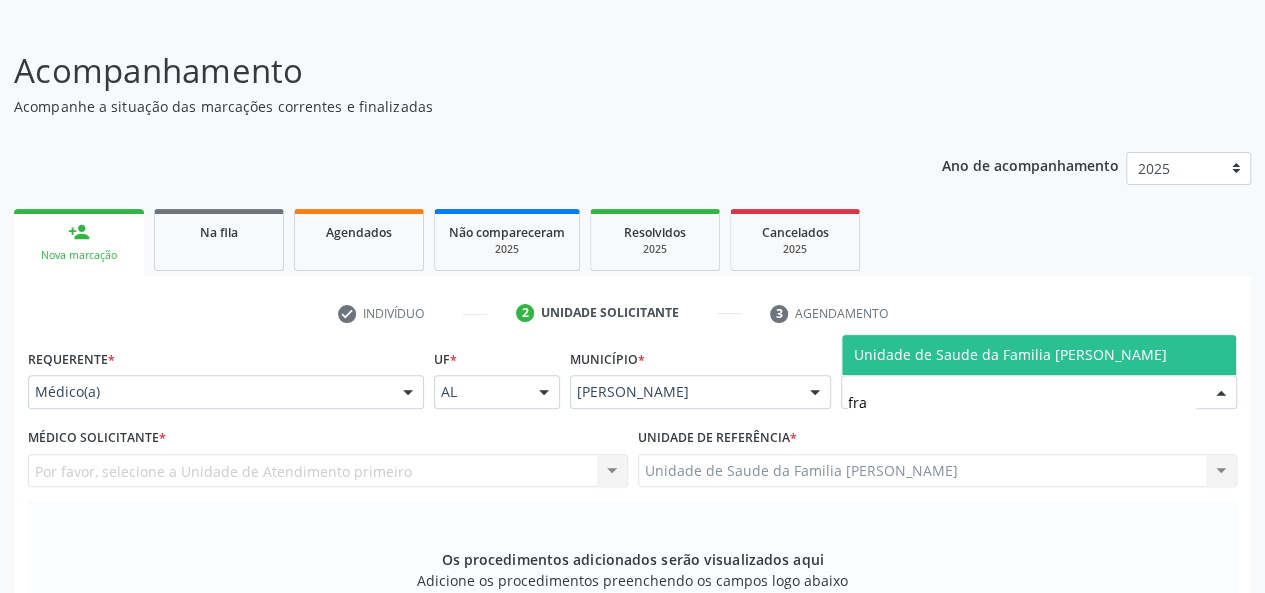 click on "Unidade de Saude da Familia [PERSON_NAME]" at bounding box center [1010, 354] 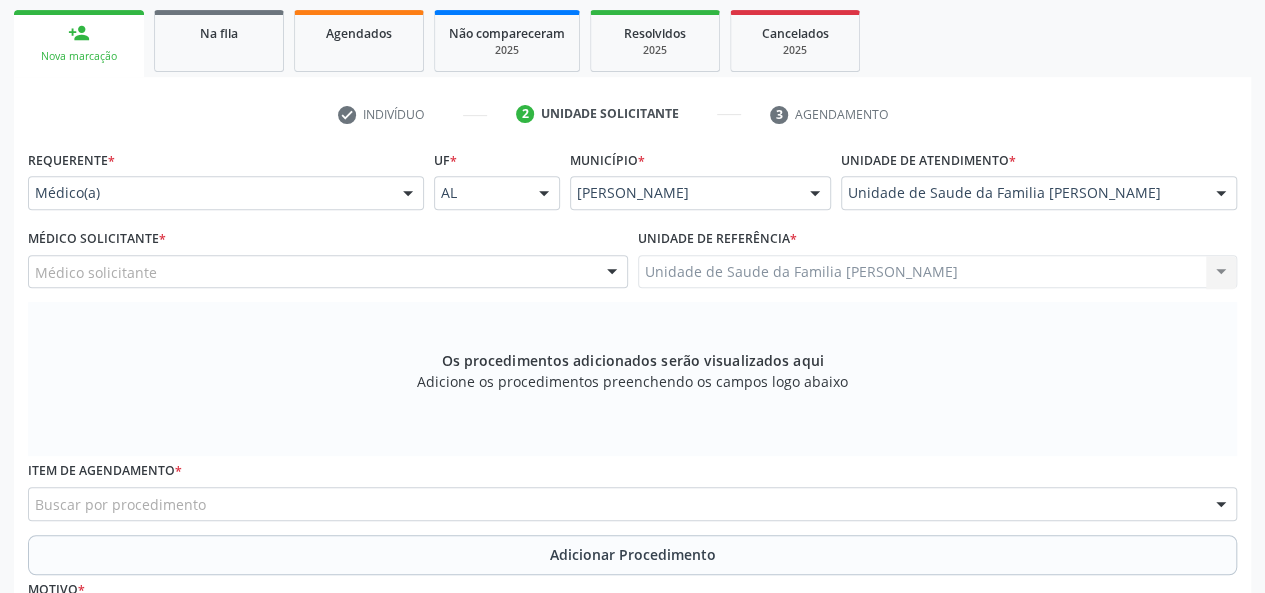 scroll, scrollTop: 318, scrollLeft: 0, axis: vertical 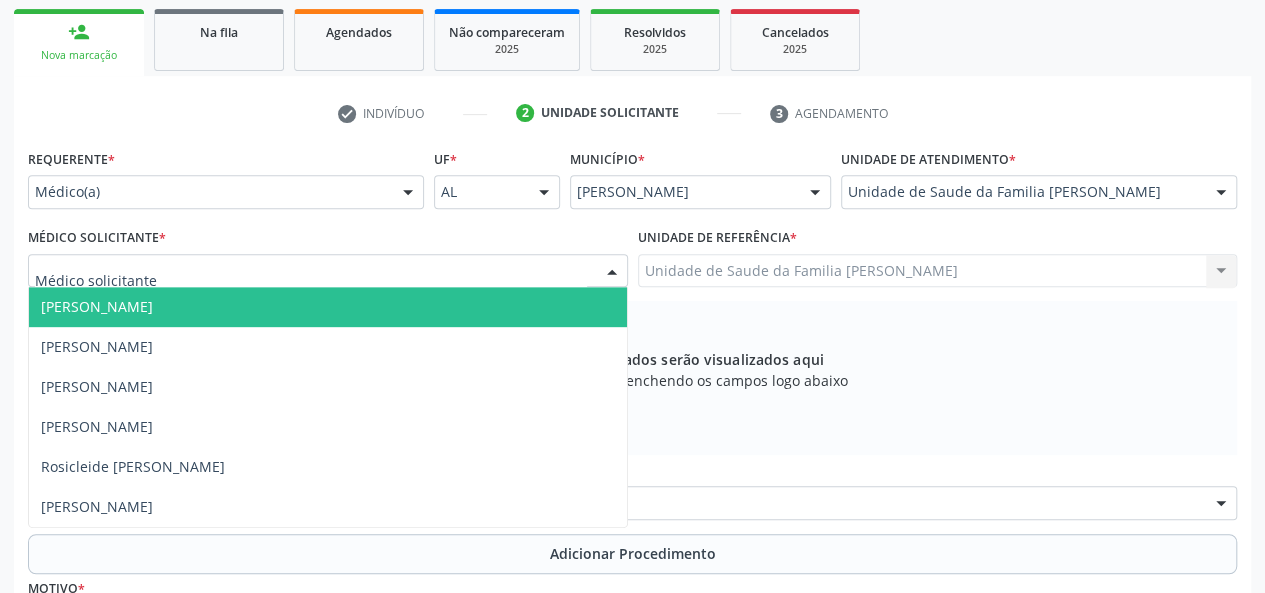 click on "[PERSON_NAME]" at bounding box center [97, 306] 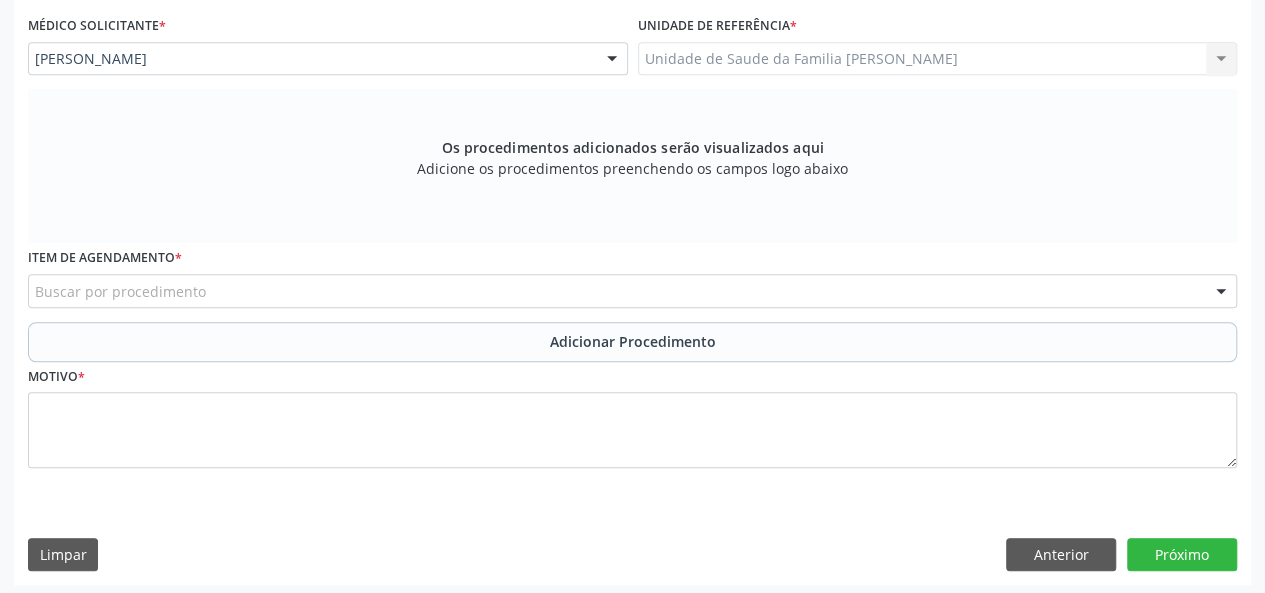 scroll, scrollTop: 534, scrollLeft: 0, axis: vertical 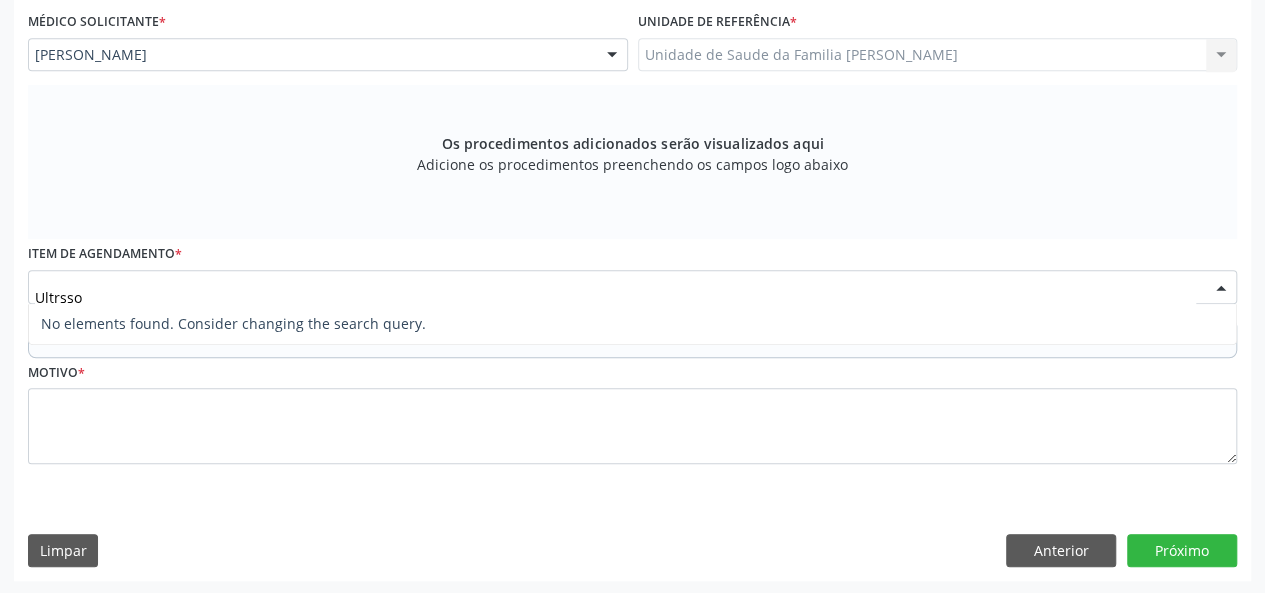 click on "Ultrsso" at bounding box center [615, 297] 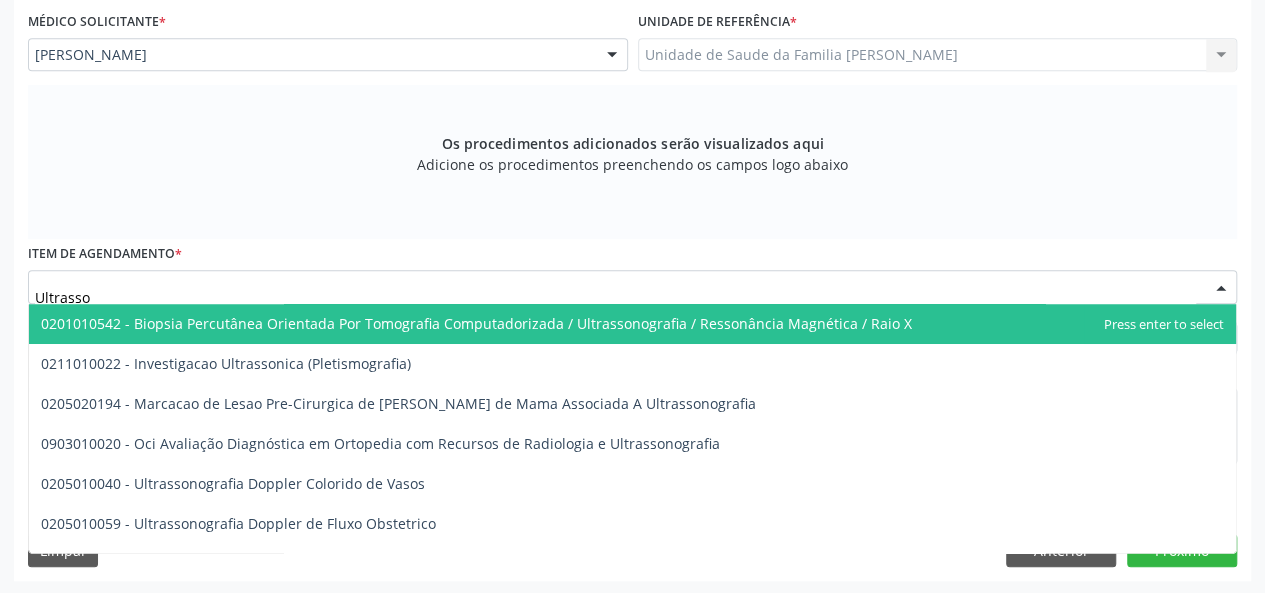 click on "Ultrasso" at bounding box center (615, 297) 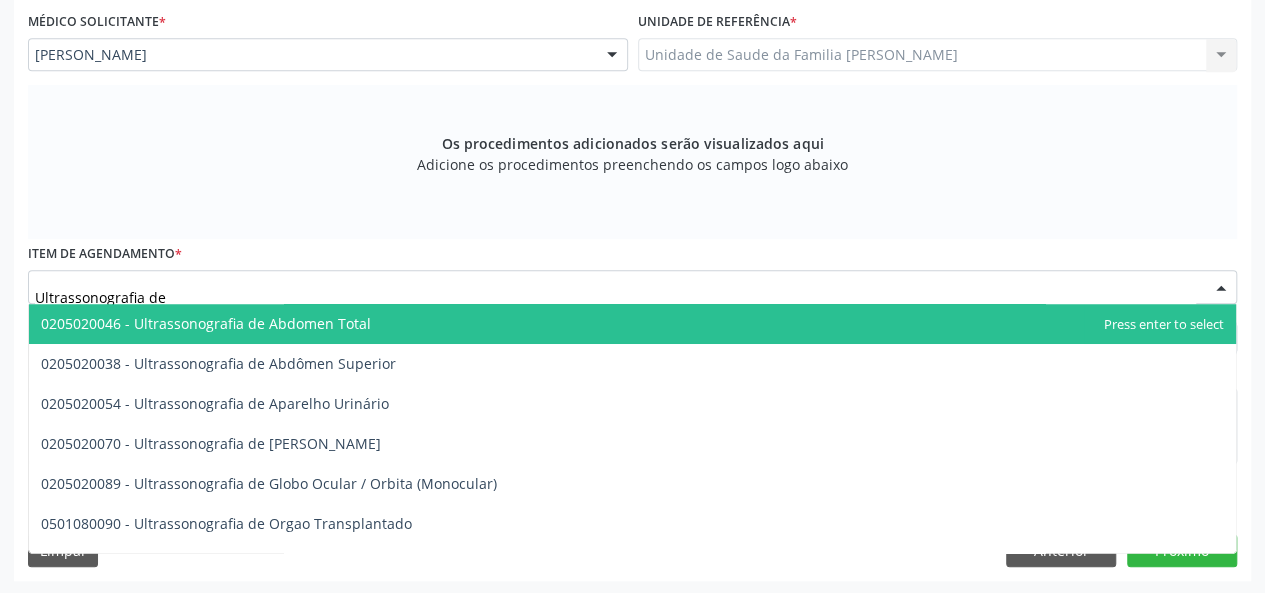 type on "Ultrassonografia de a" 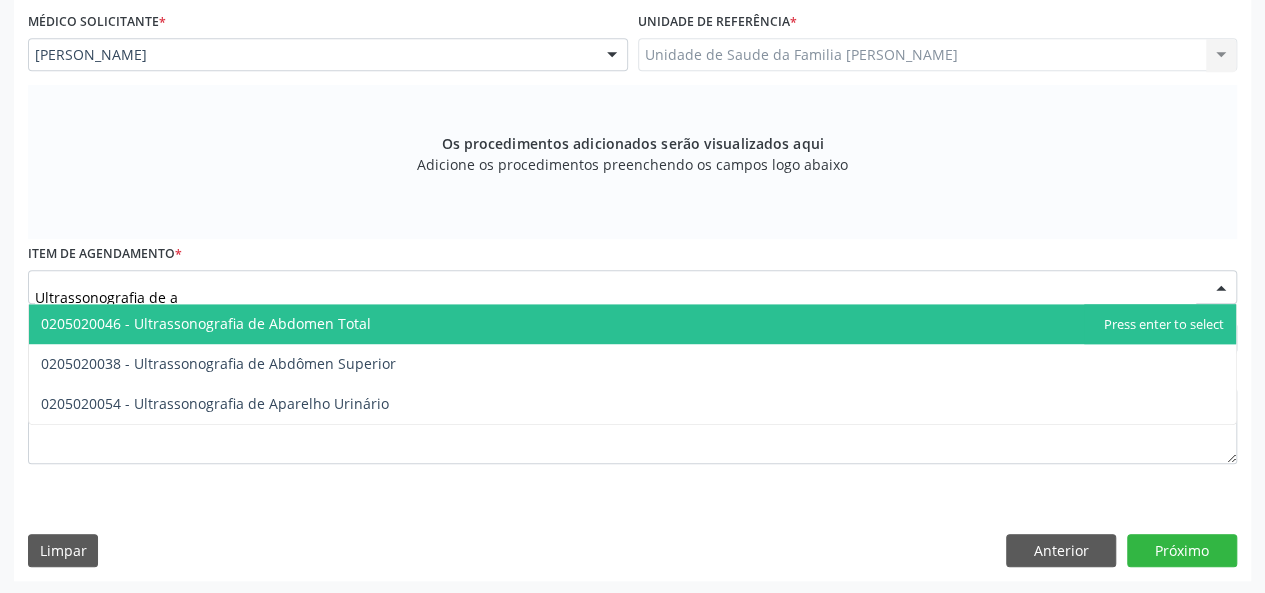 click on "0205020046 - Ultrassonografia de Abdomen Total" at bounding box center (632, 324) 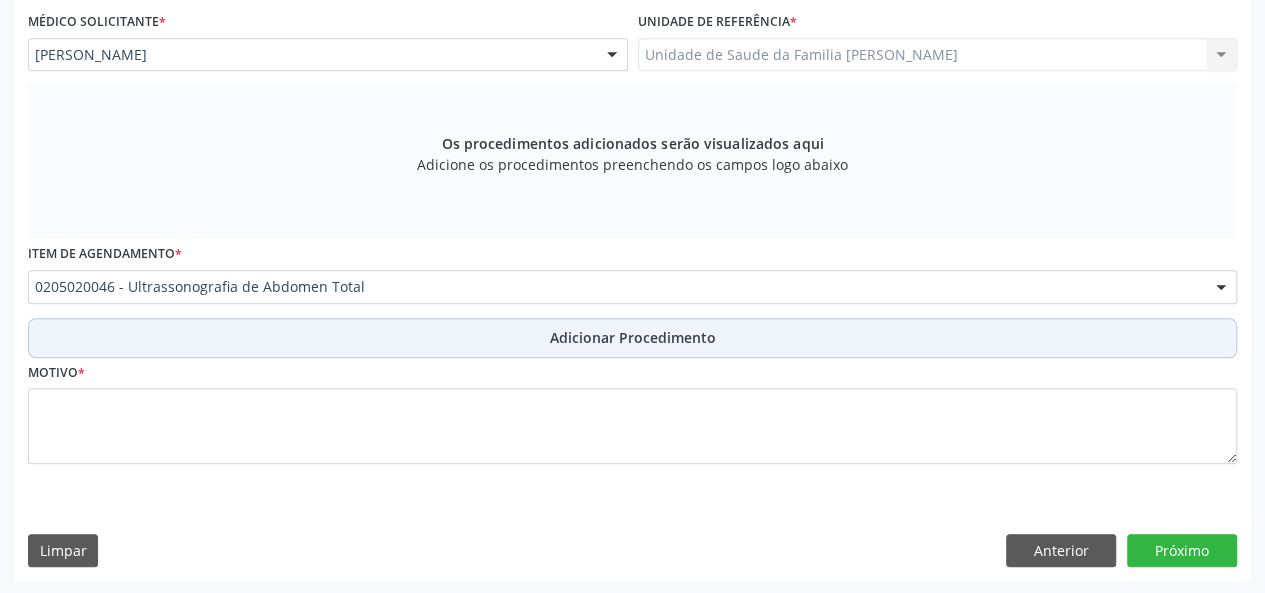 click on "Adicionar Procedimento" at bounding box center [632, 338] 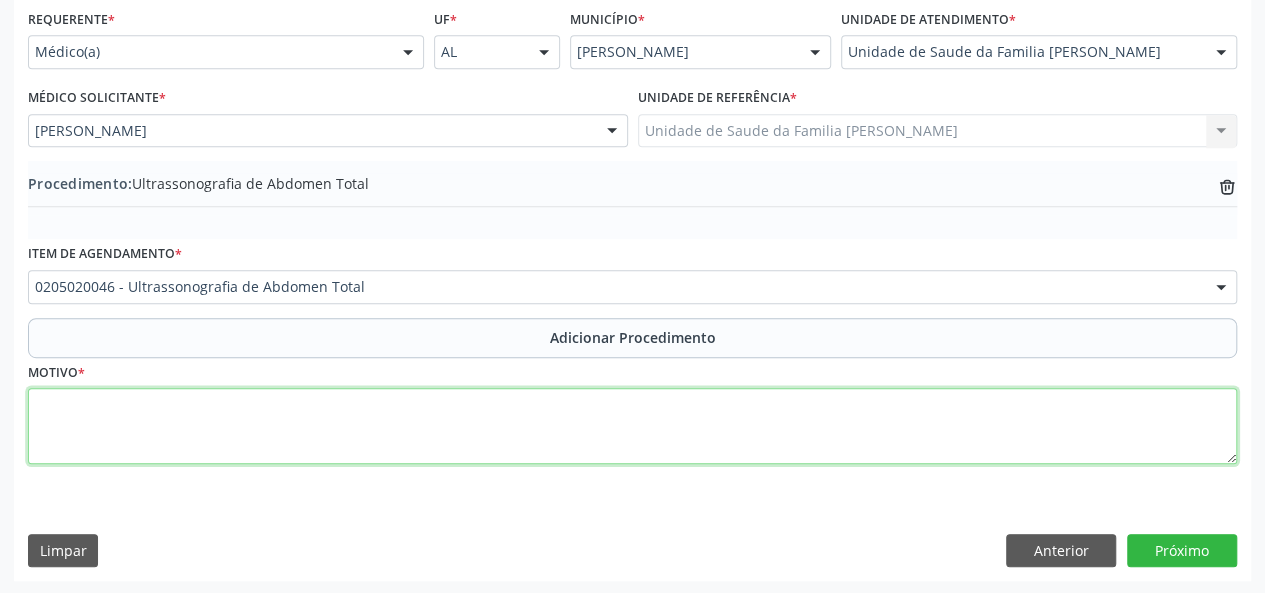 click at bounding box center [632, 426] 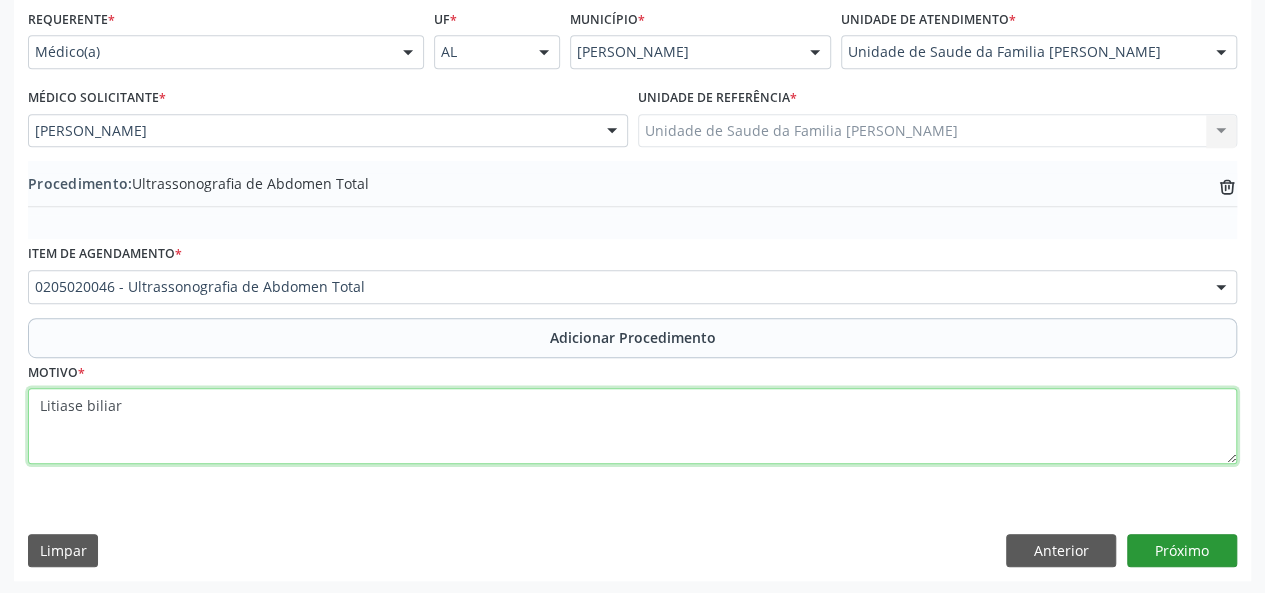 type on "Litiase biliar" 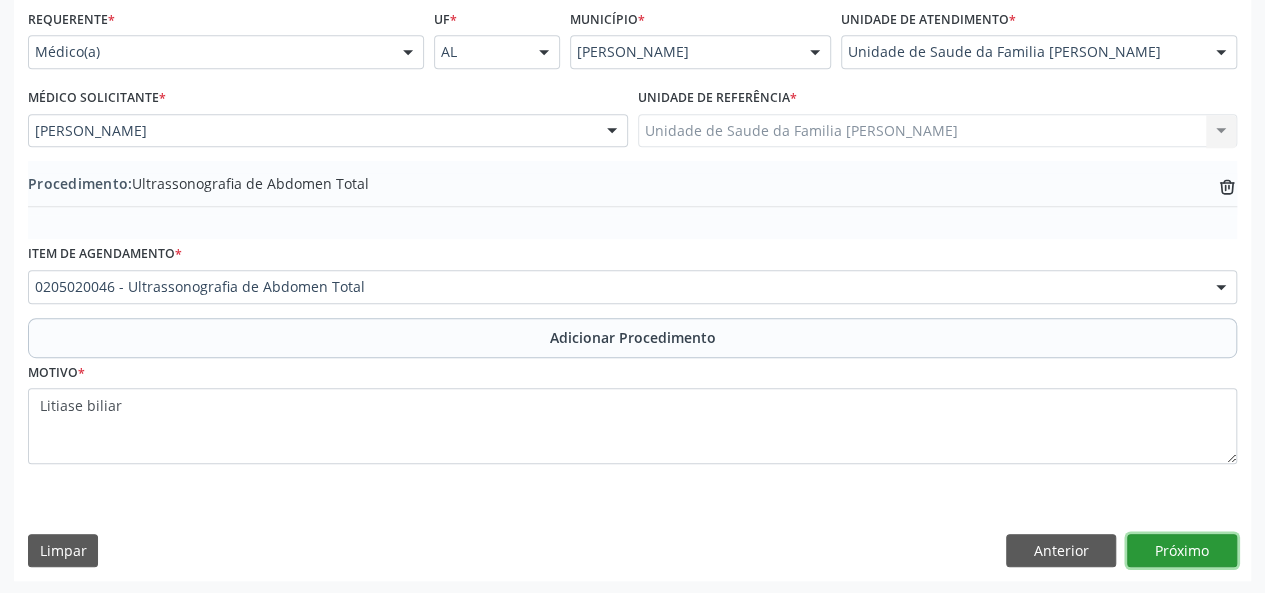 click on "Próximo" at bounding box center (1182, 551) 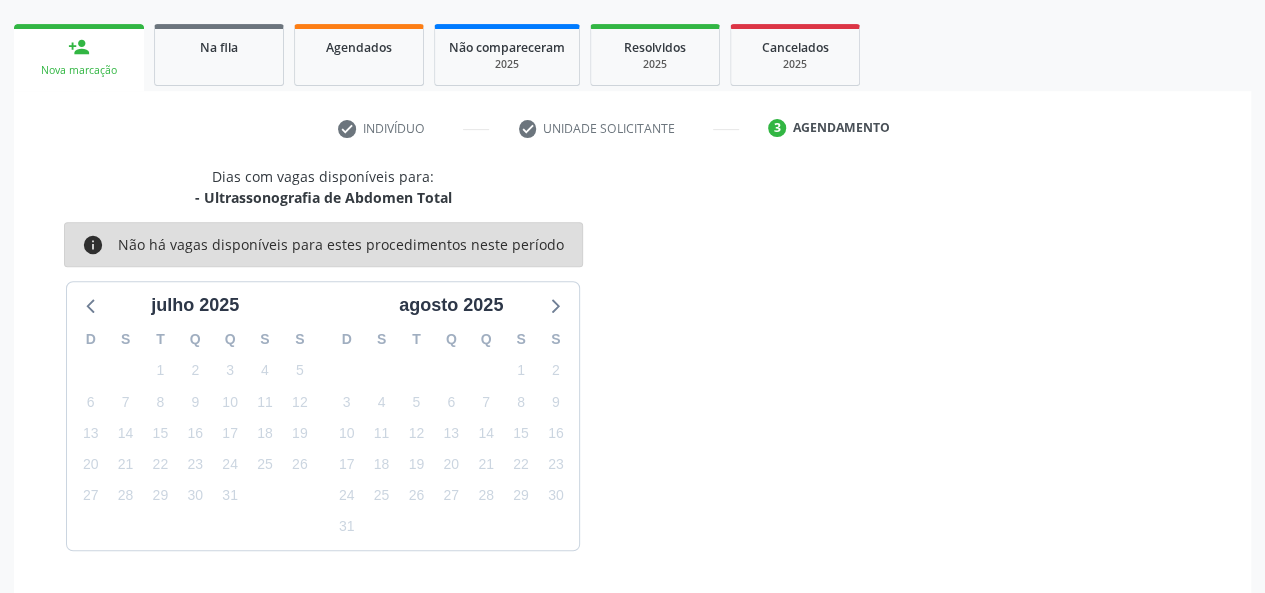 scroll, scrollTop: 362, scrollLeft: 0, axis: vertical 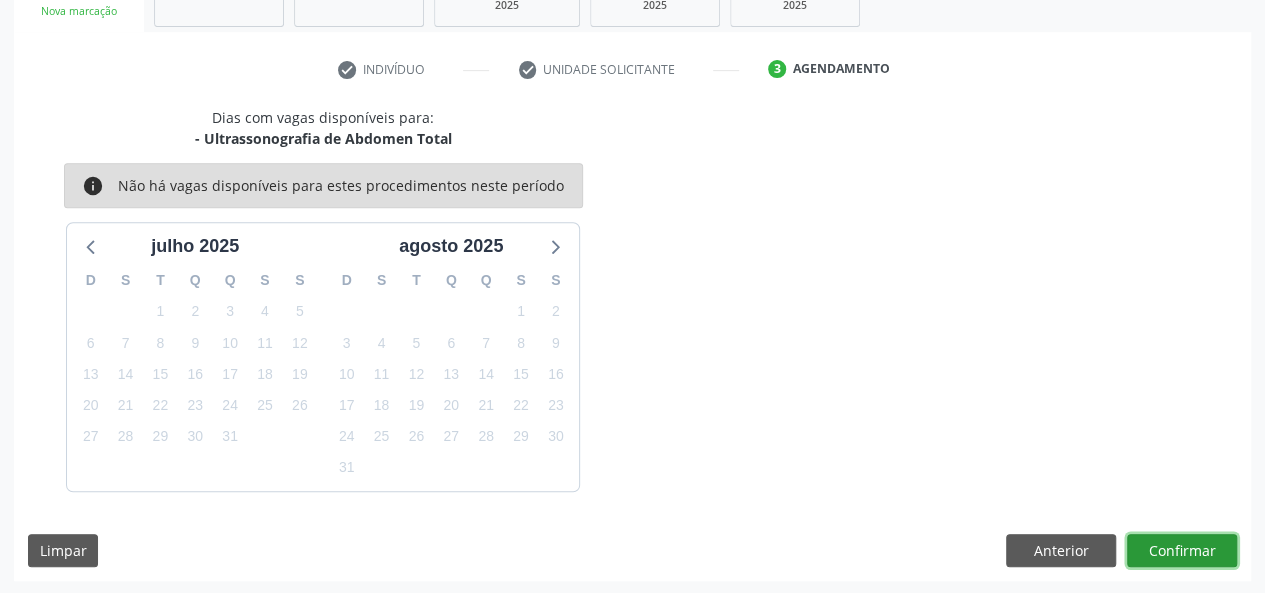 click on "Confirmar" at bounding box center (1182, 551) 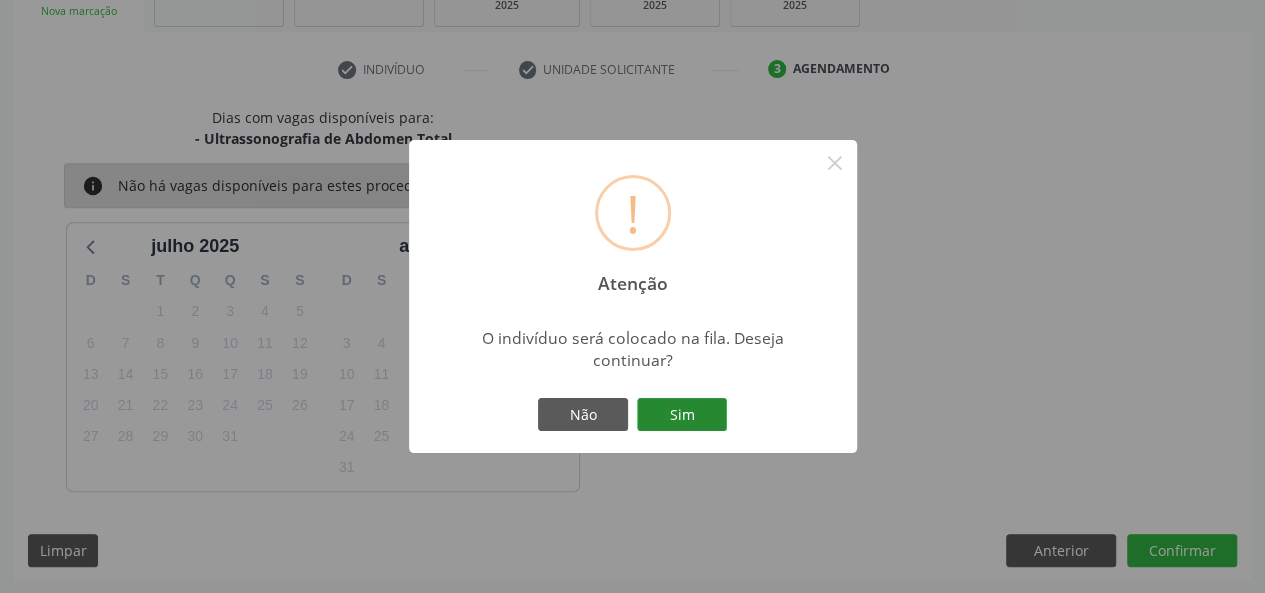 click on "Sim" at bounding box center [682, 415] 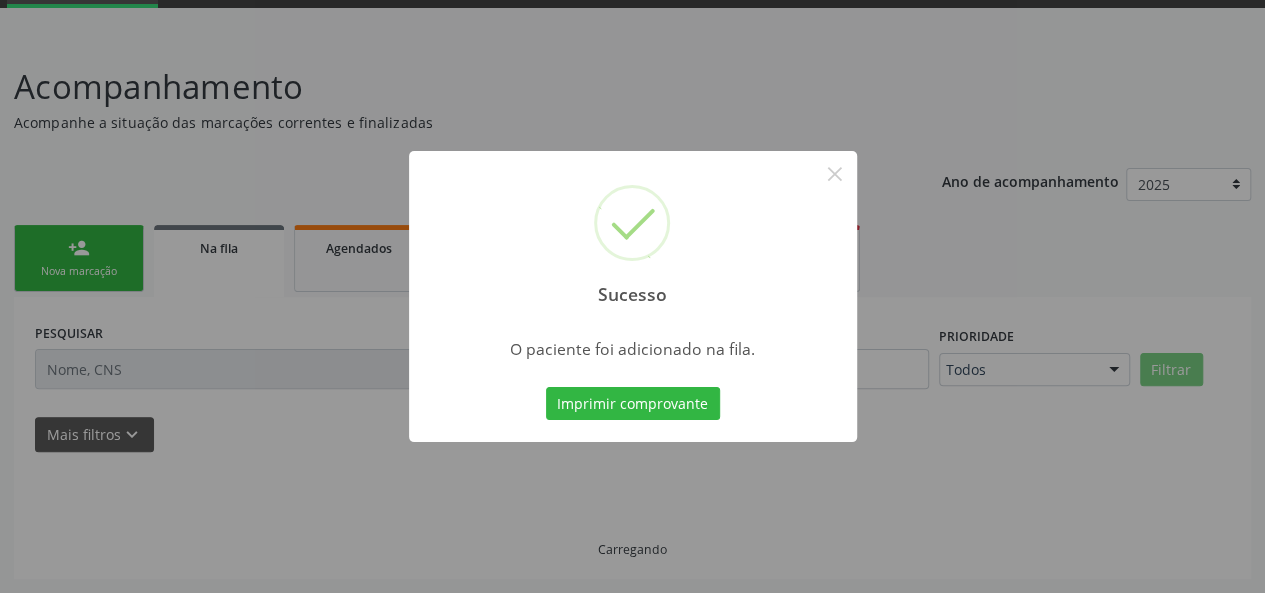 scroll, scrollTop: 100, scrollLeft: 0, axis: vertical 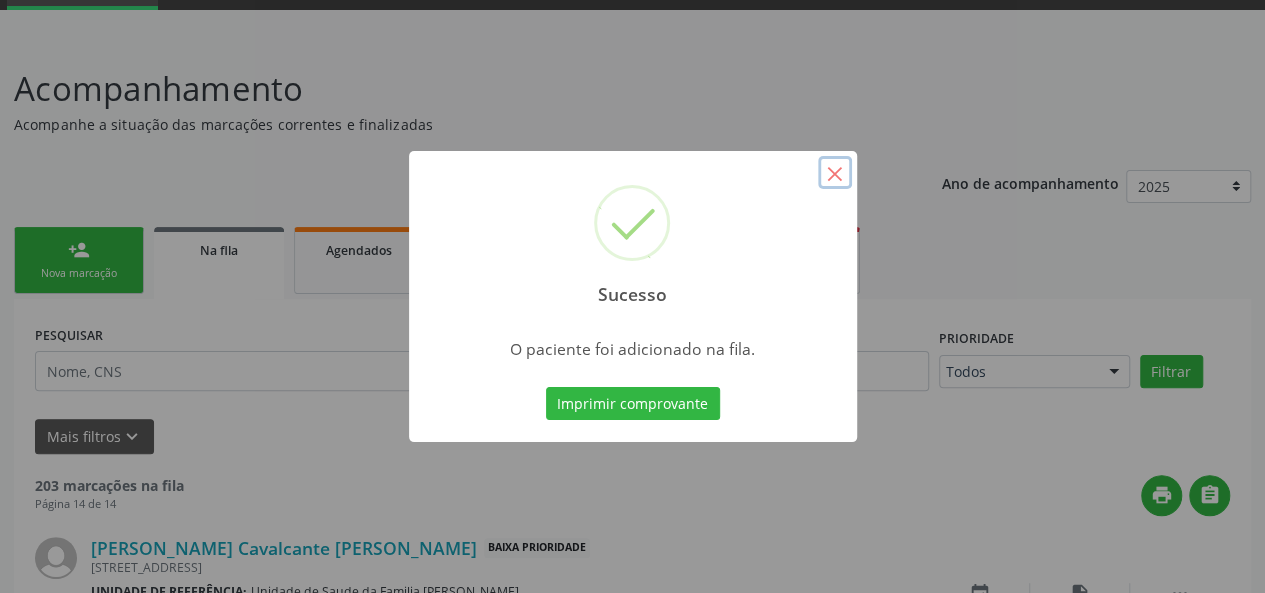click on "×" at bounding box center (835, 173) 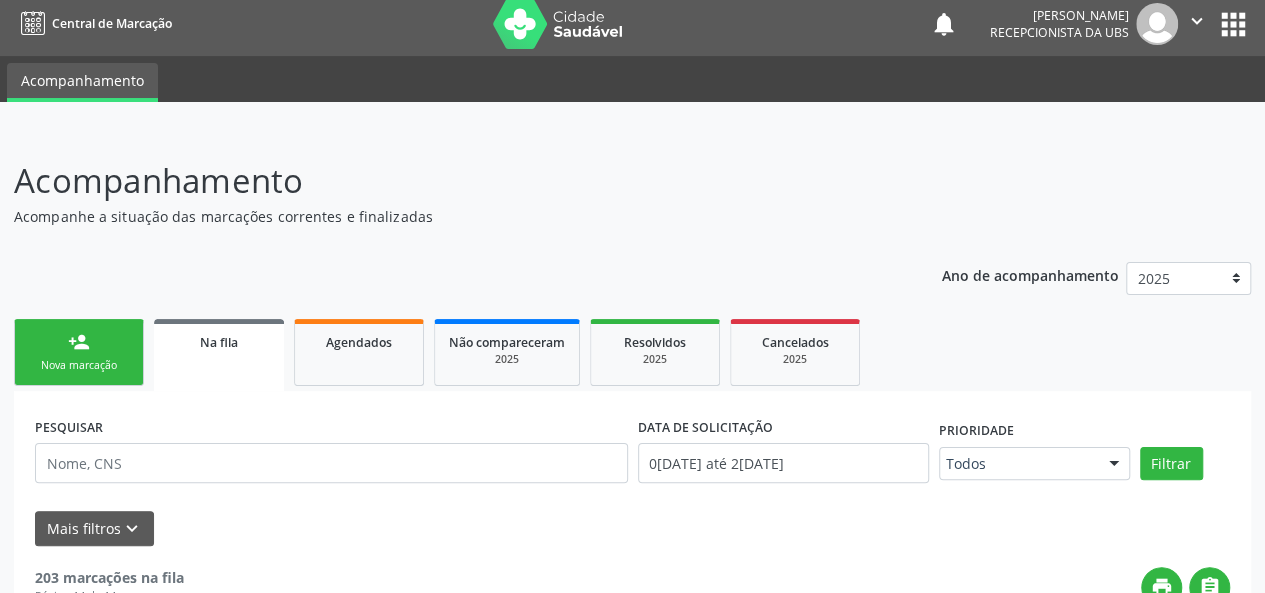 scroll, scrollTop: 0, scrollLeft: 0, axis: both 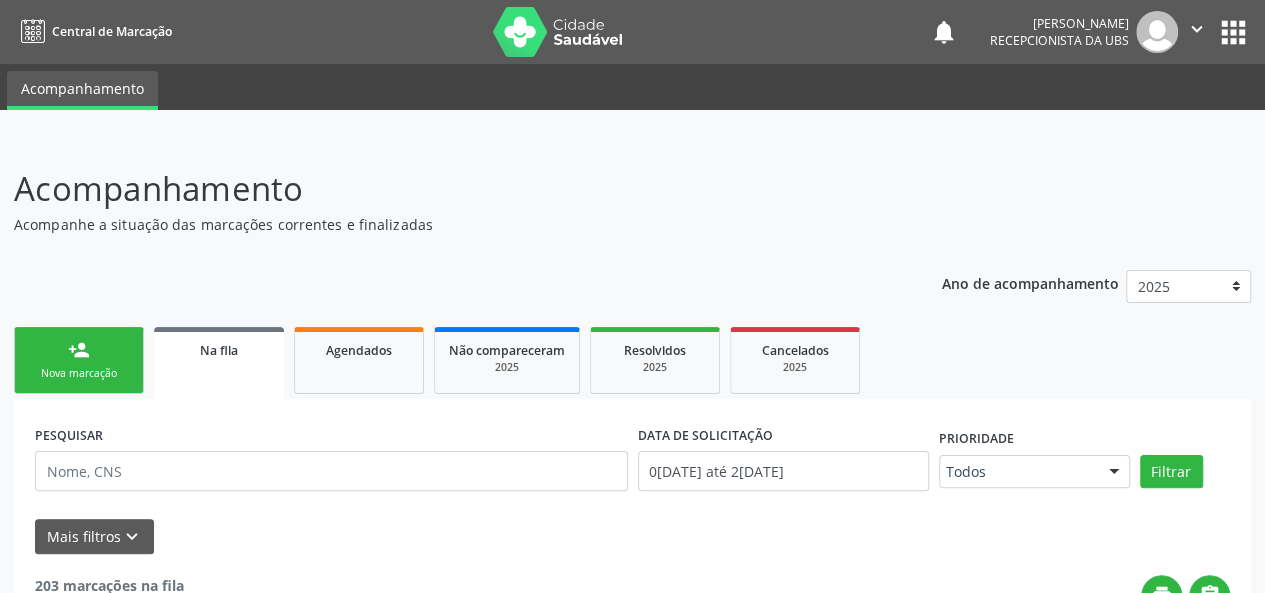 click on "Nova marcação" at bounding box center [79, 373] 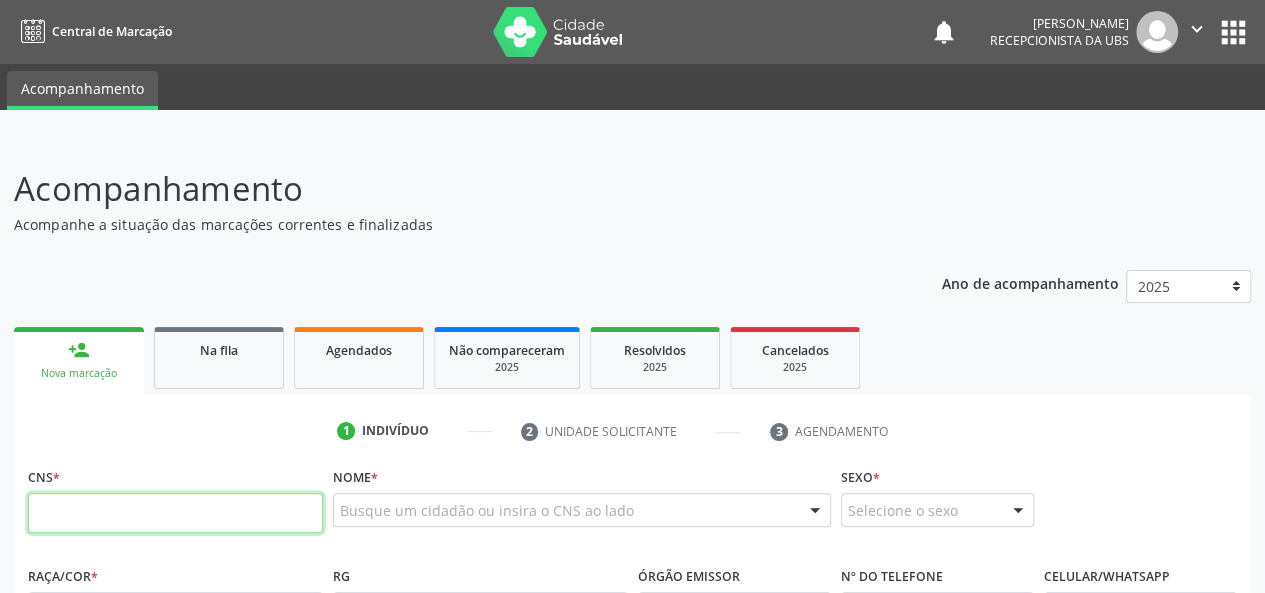 paste on "702 6092 3095 7645" 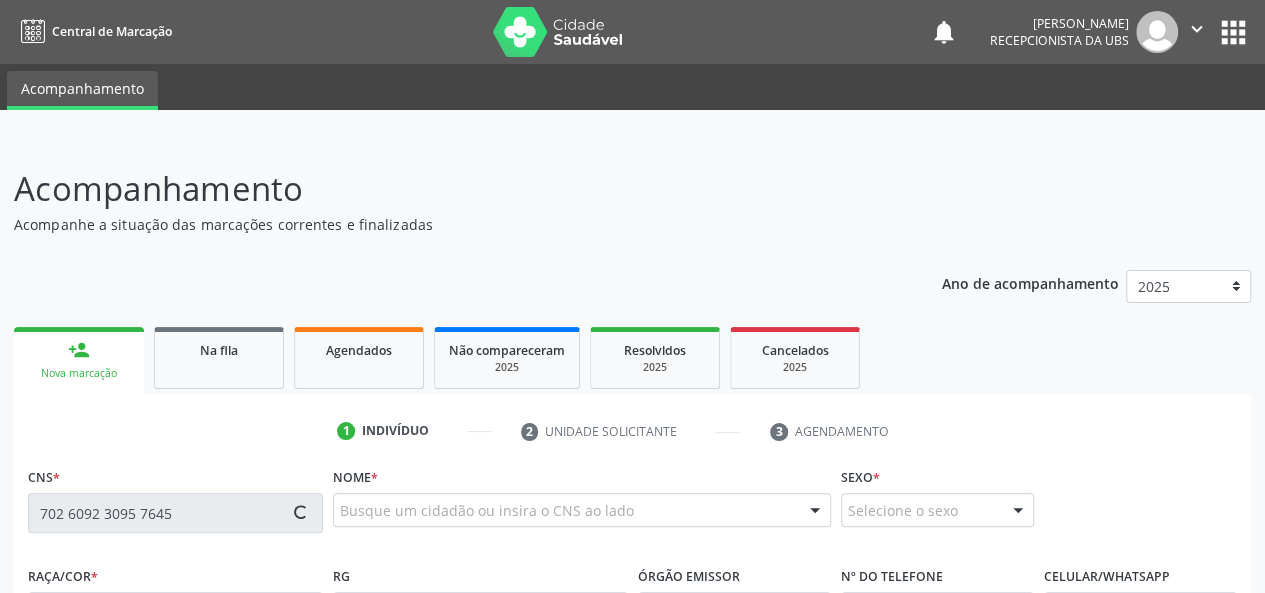 type on "702 6092 3095 7645" 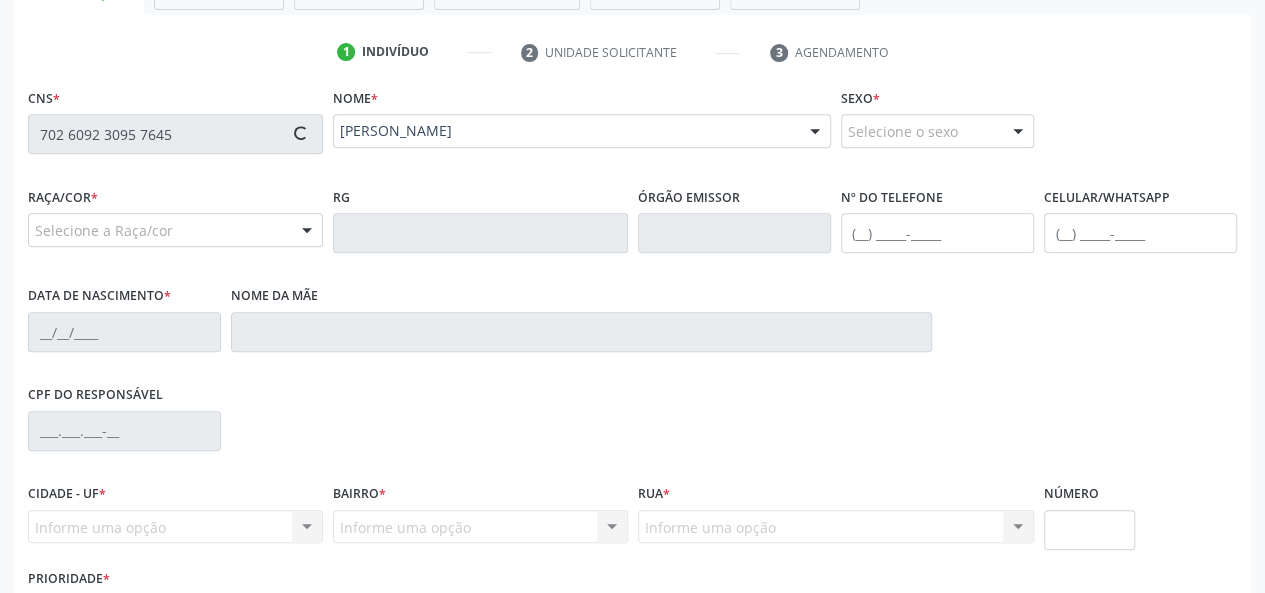 scroll, scrollTop: 400, scrollLeft: 0, axis: vertical 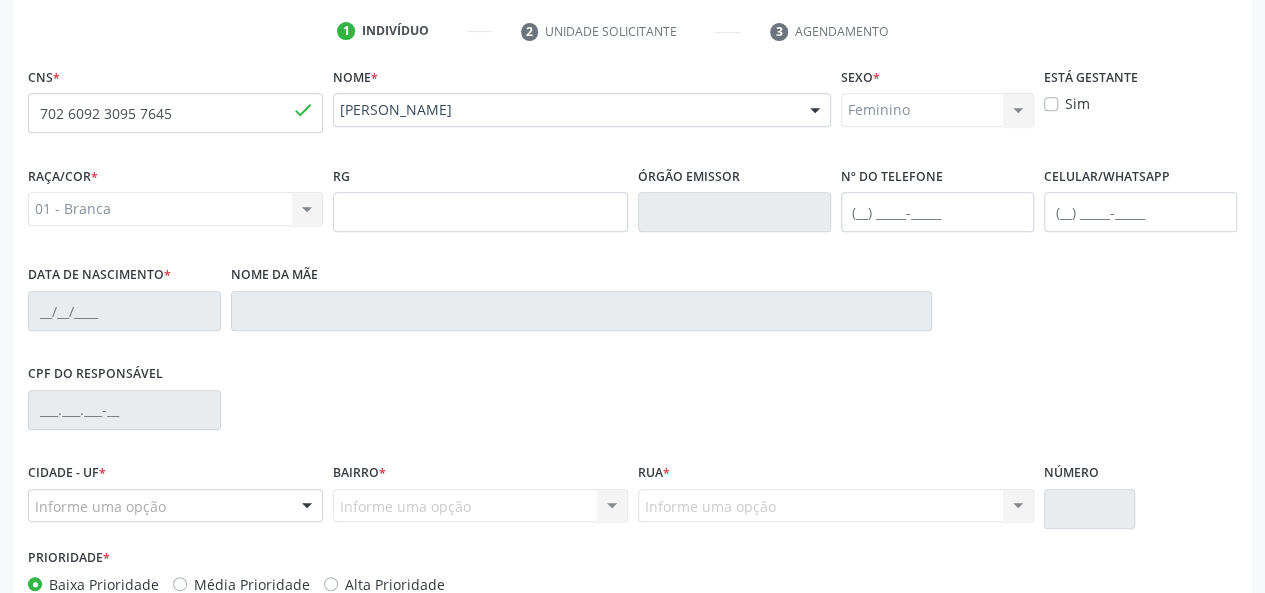 type on "[PHONE_NUMBER]" 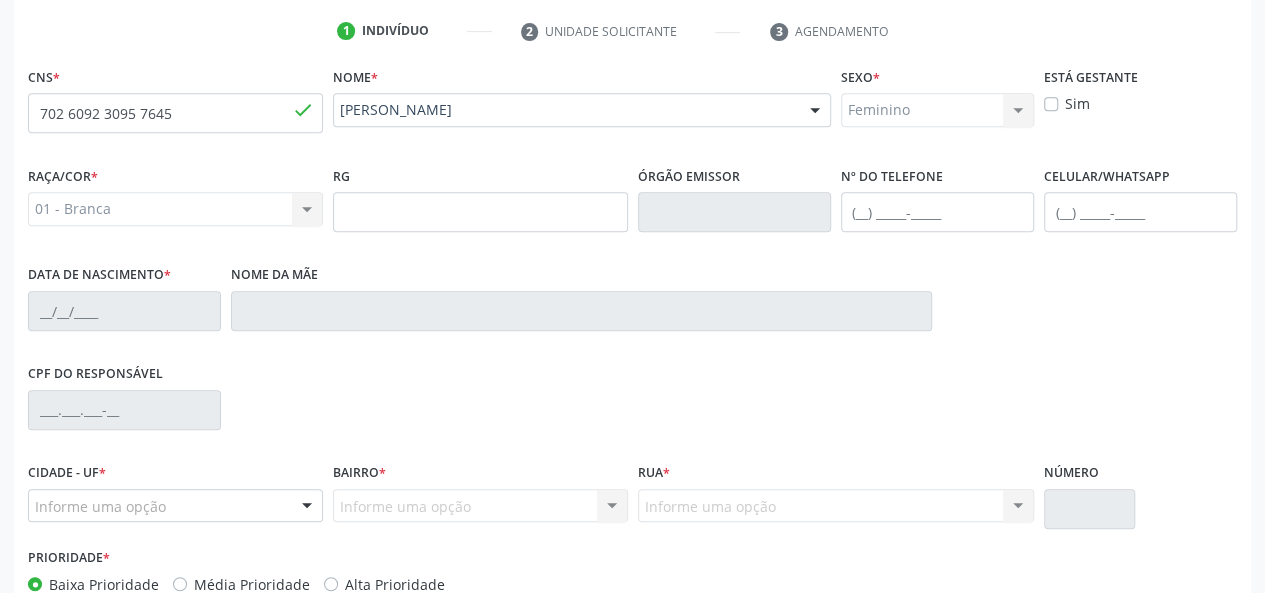 type on "04[DATE]" 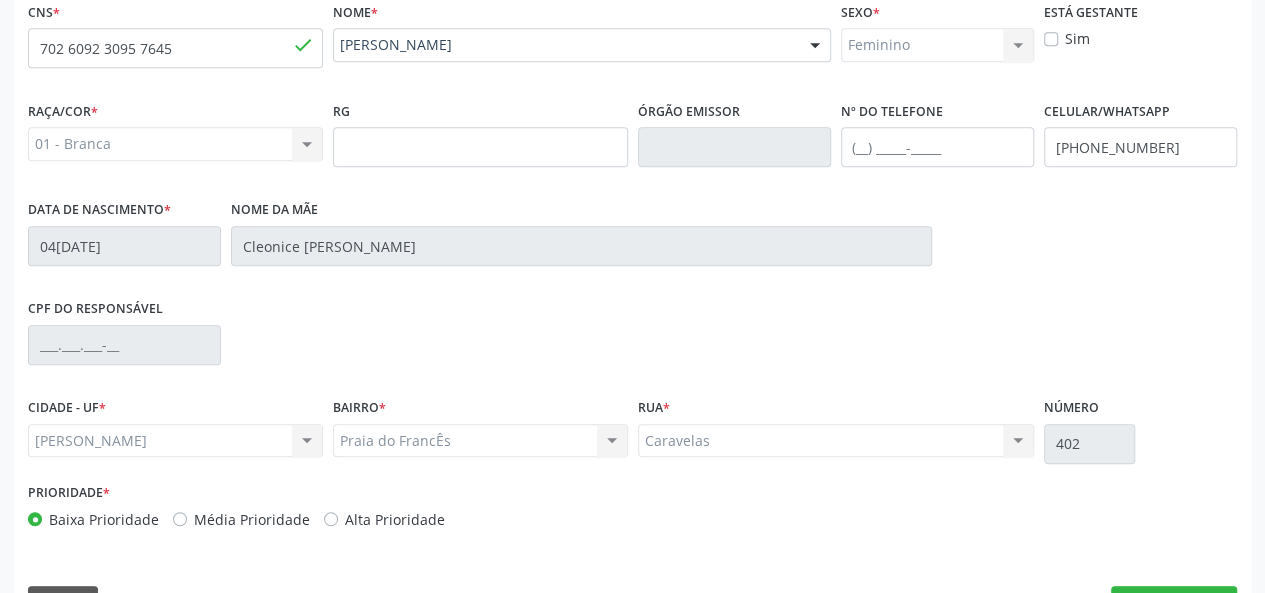 scroll, scrollTop: 518, scrollLeft: 0, axis: vertical 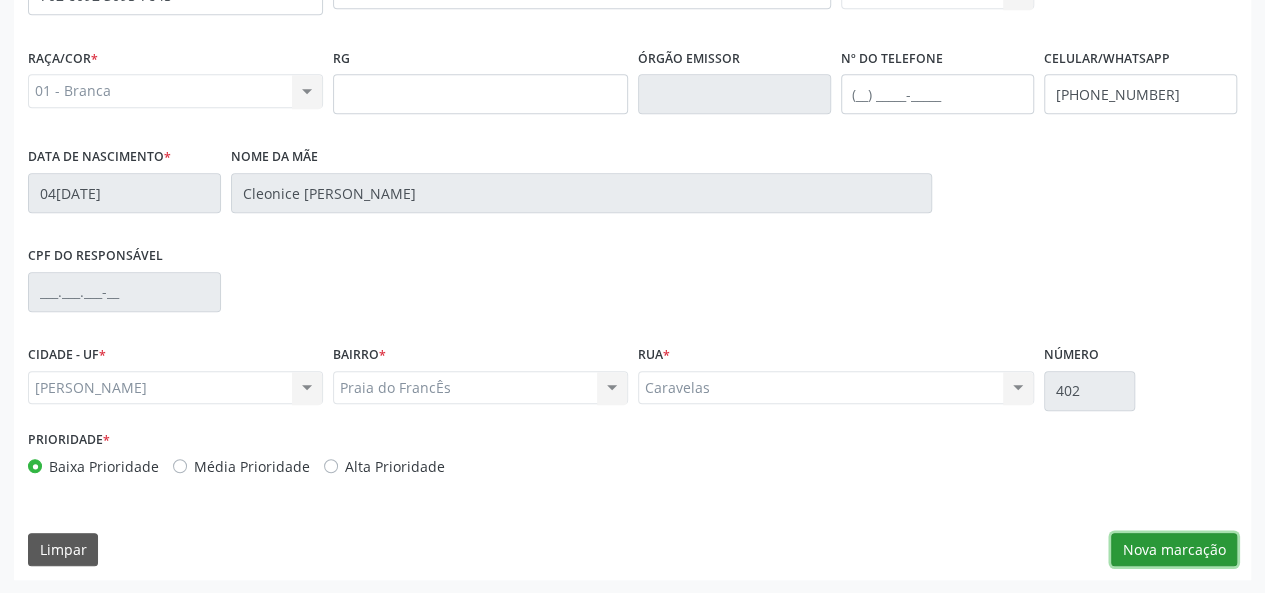 click on "Nova marcação" at bounding box center (1174, 550) 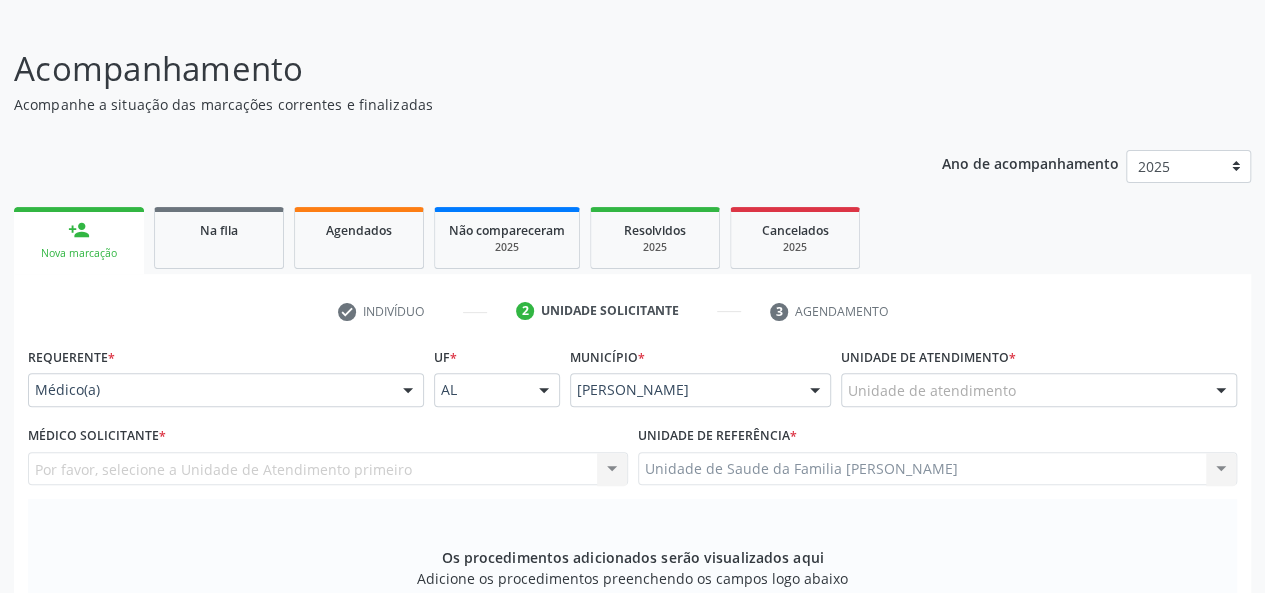 scroll, scrollTop: 118, scrollLeft: 0, axis: vertical 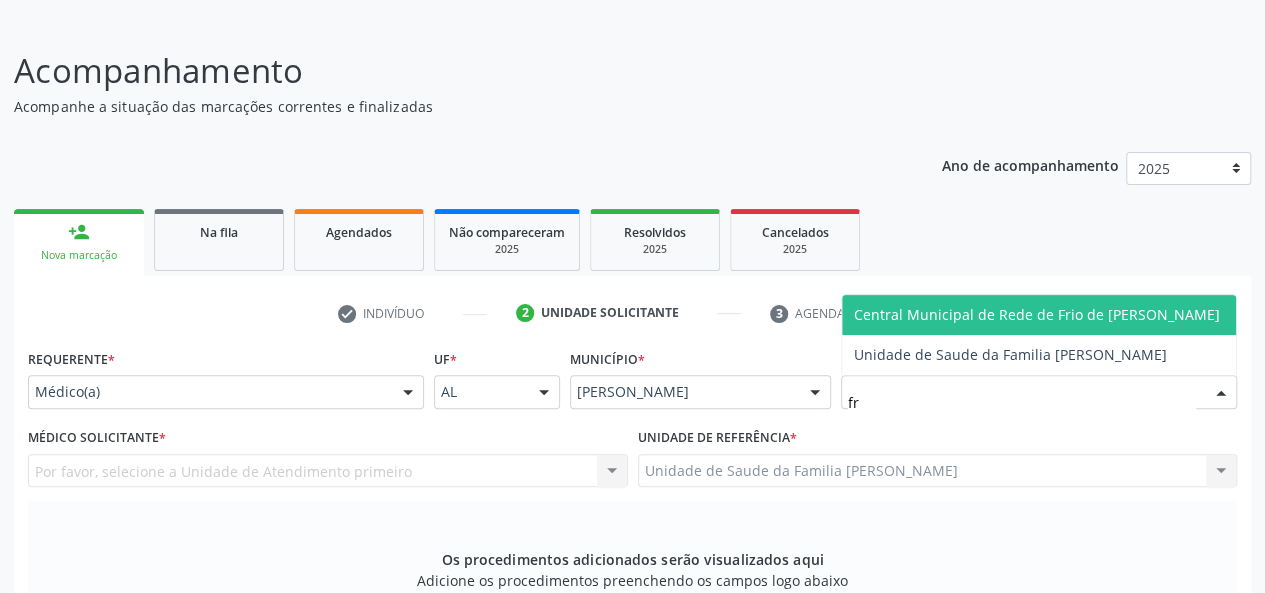 type on "fra" 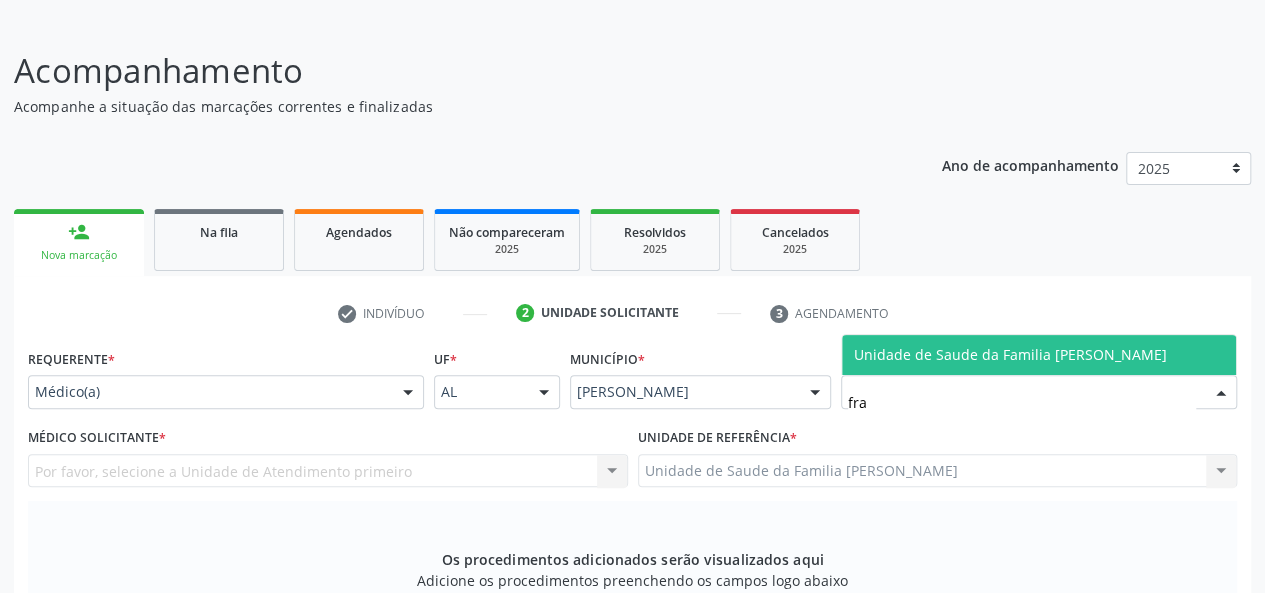 click on "Unidade de Saude da Familia [PERSON_NAME]" at bounding box center (1010, 354) 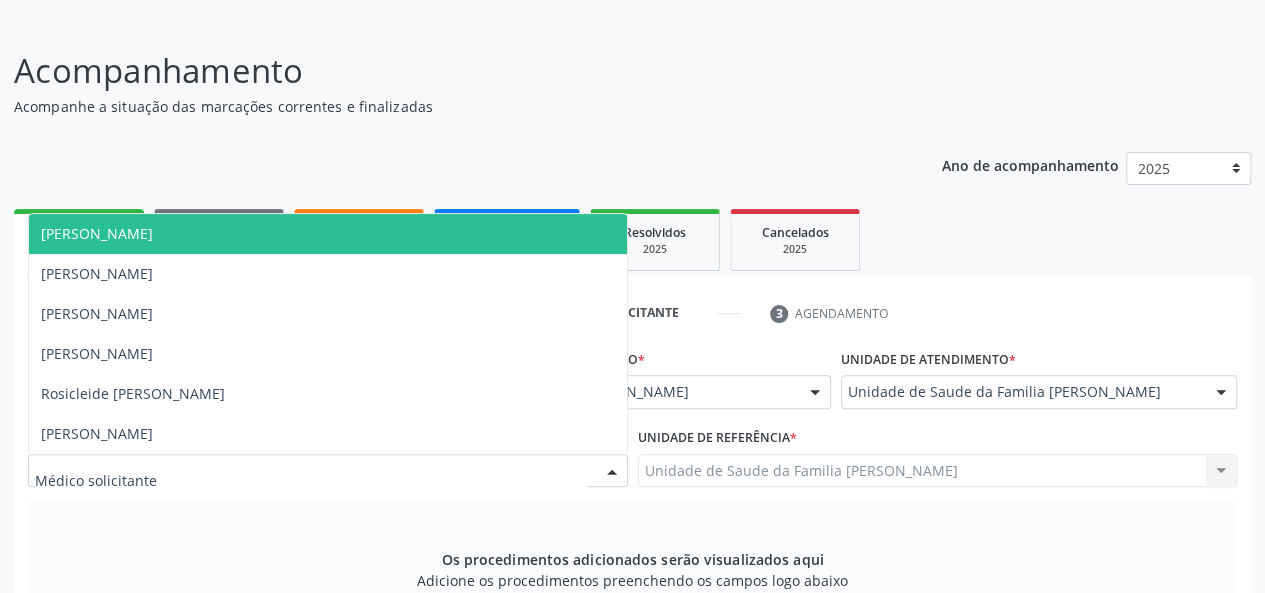 click on "[PERSON_NAME]" at bounding box center (97, 233) 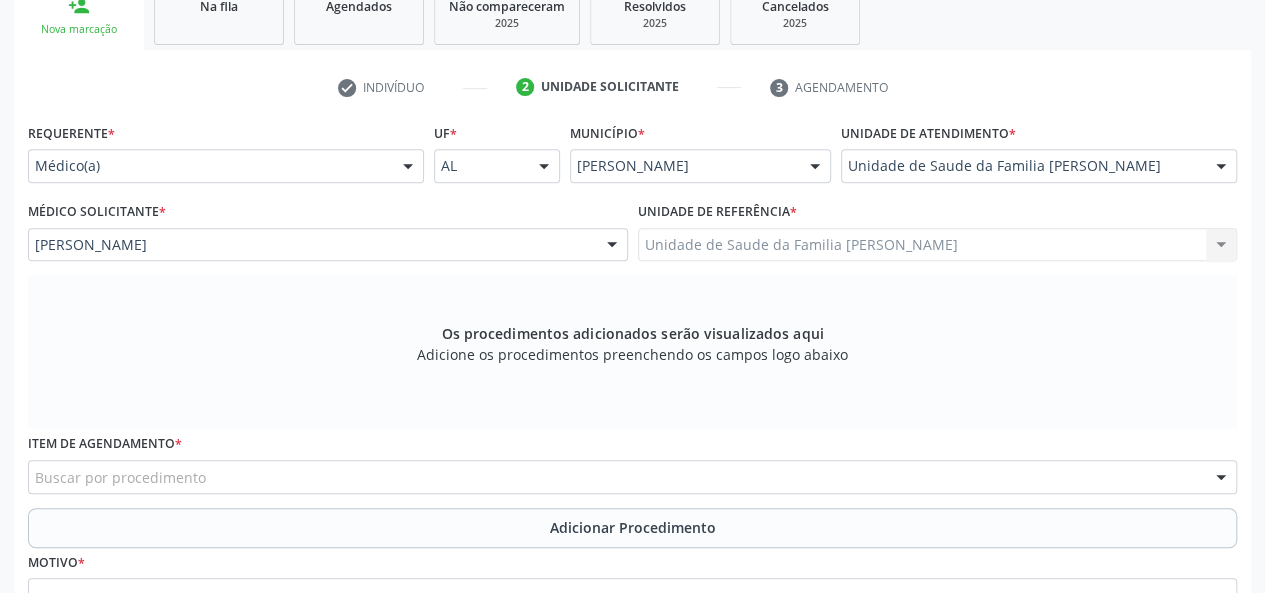 scroll, scrollTop: 418, scrollLeft: 0, axis: vertical 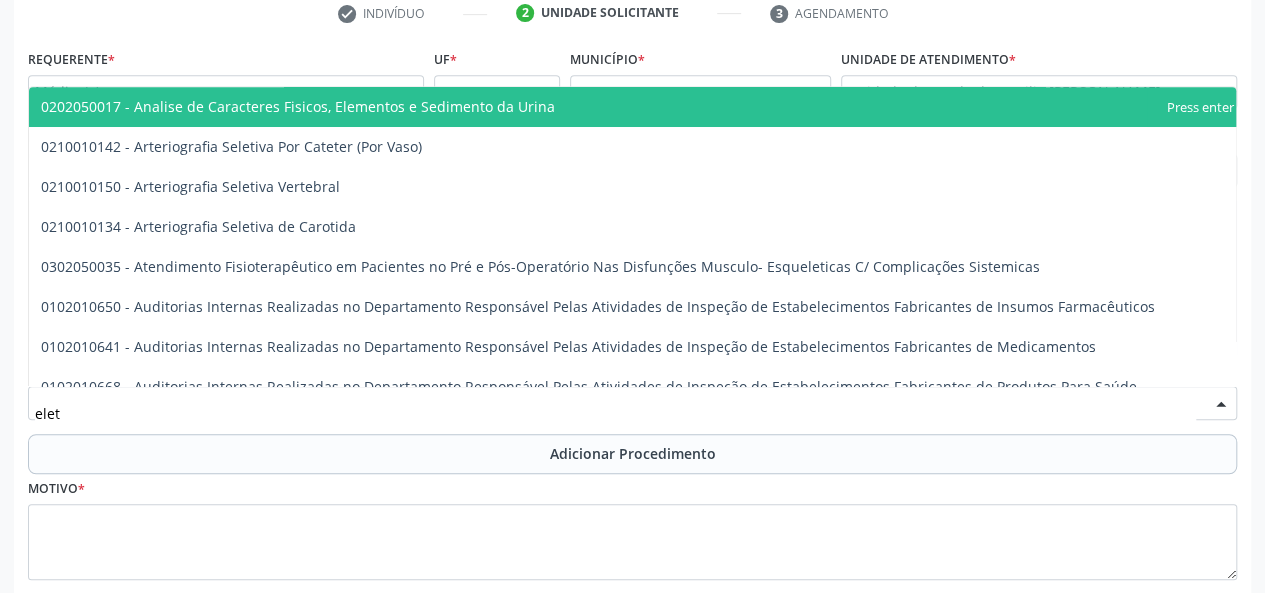 type on "eletr" 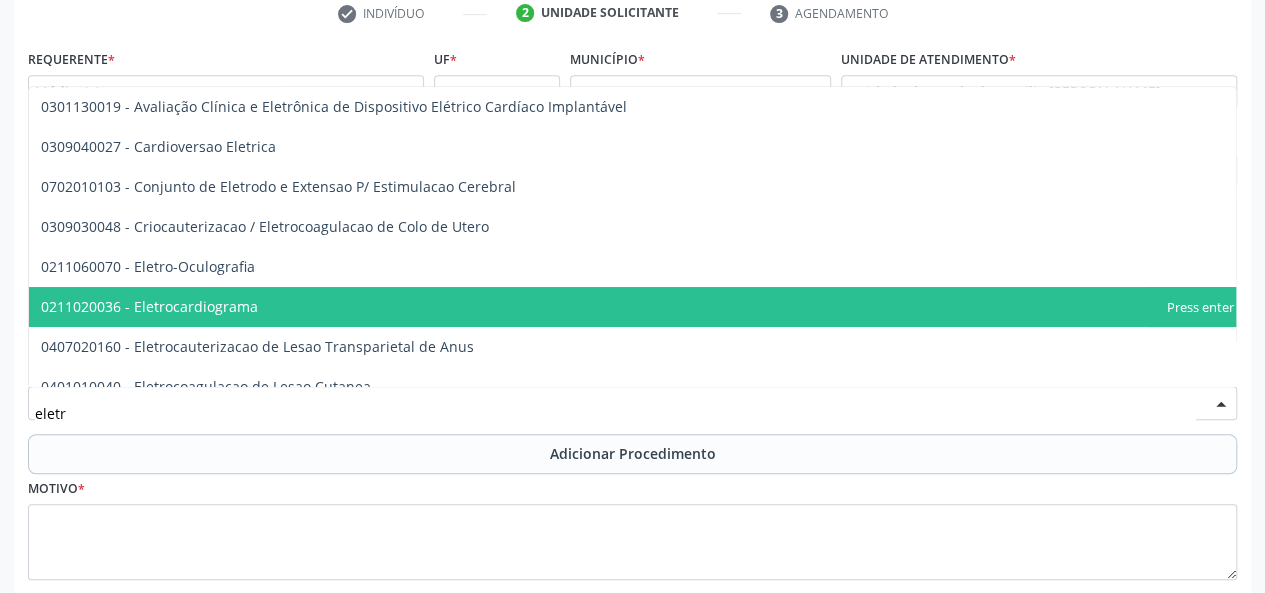 click on "0211020036 - Eletrocardiograma" at bounding box center [149, 306] 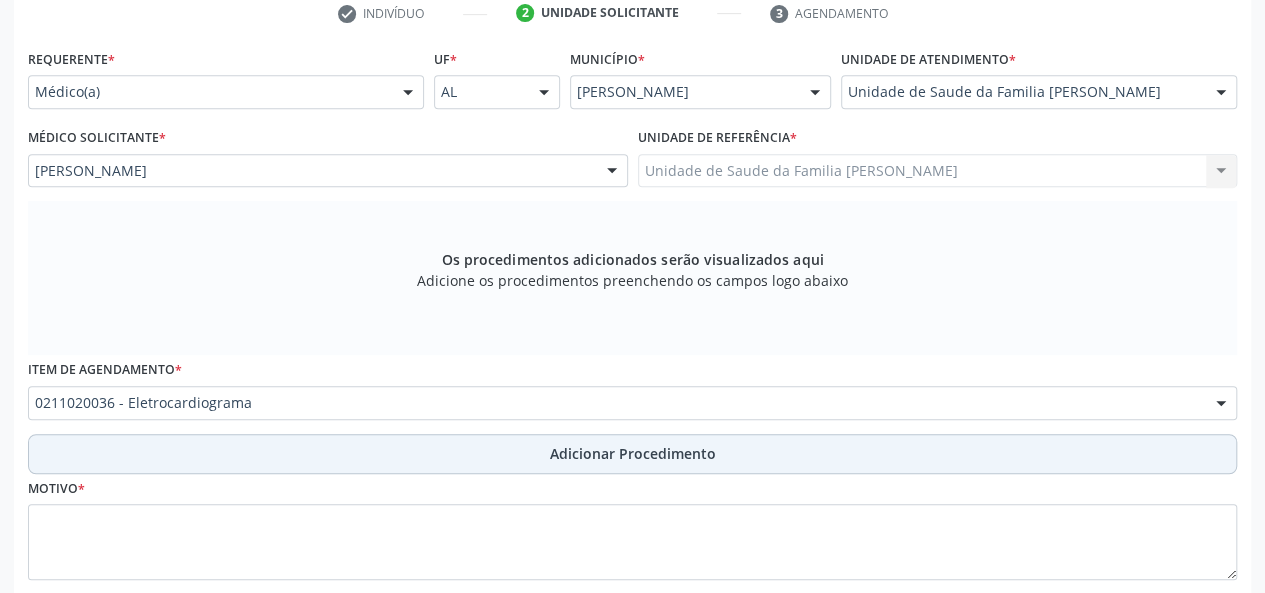 click on "Adicionar Procedimento" at bounding box center [633, 453] 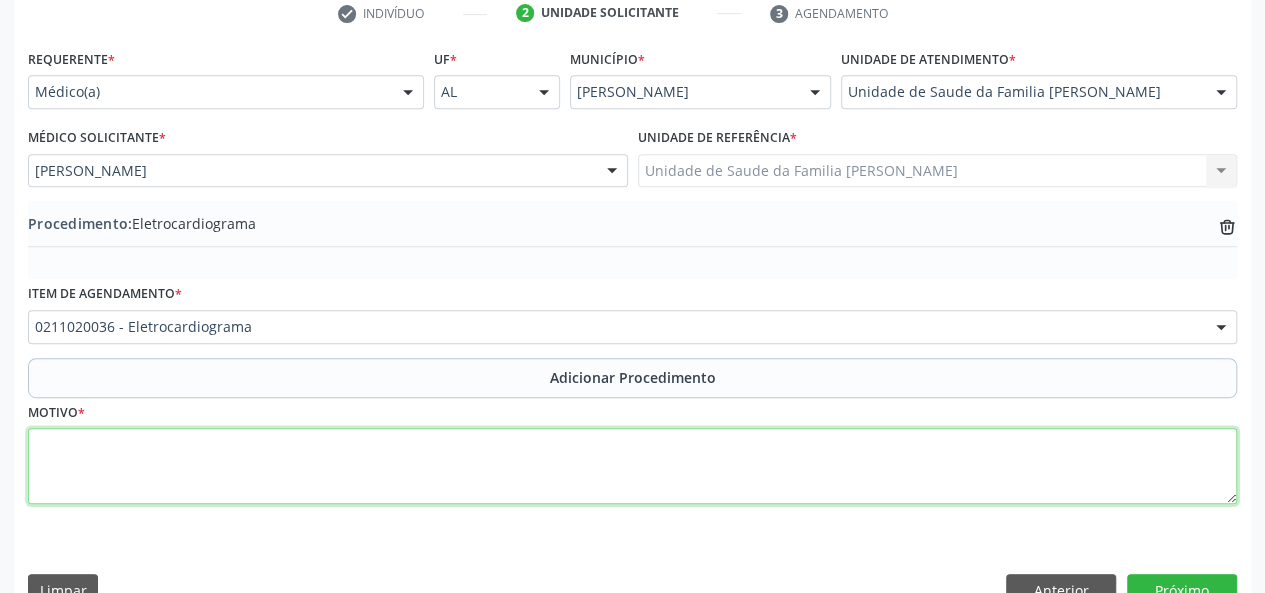 click at bounding box center (632, 466) 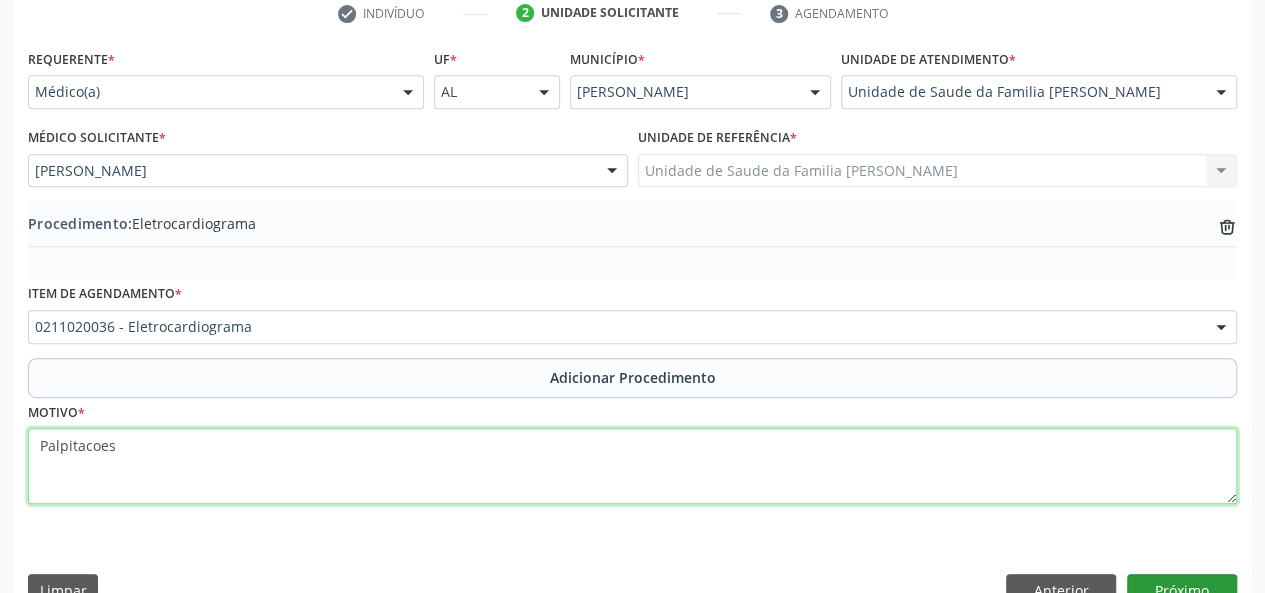 type on "Palpitacoes" 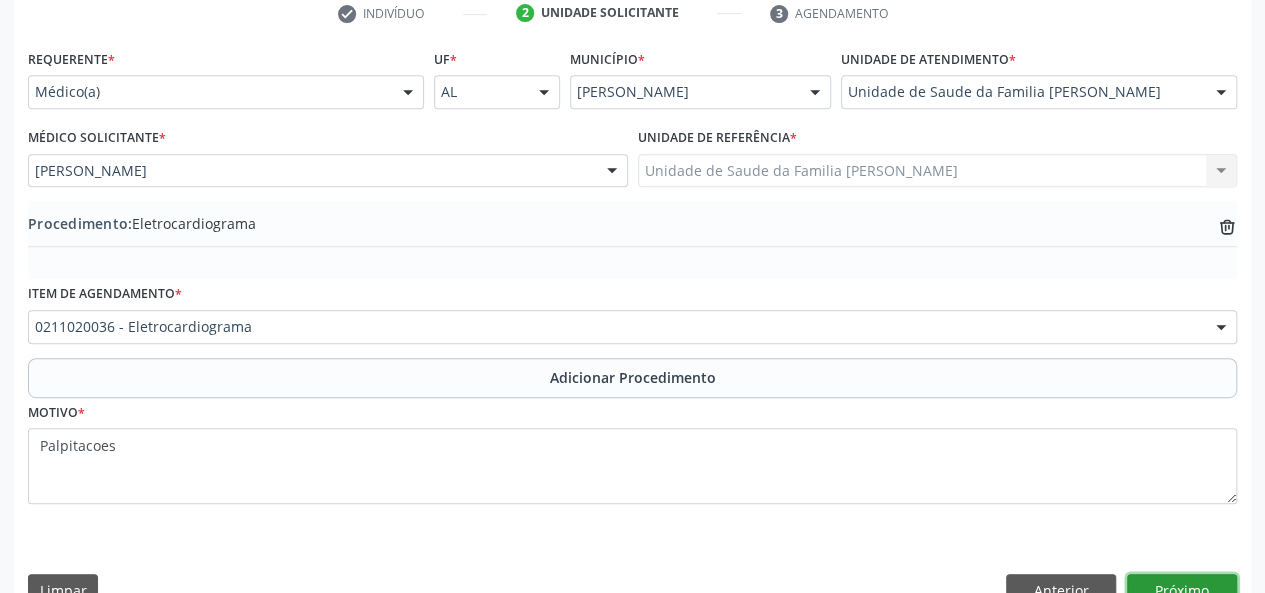 click on "Próximo" at bounding box center [1182, 591] 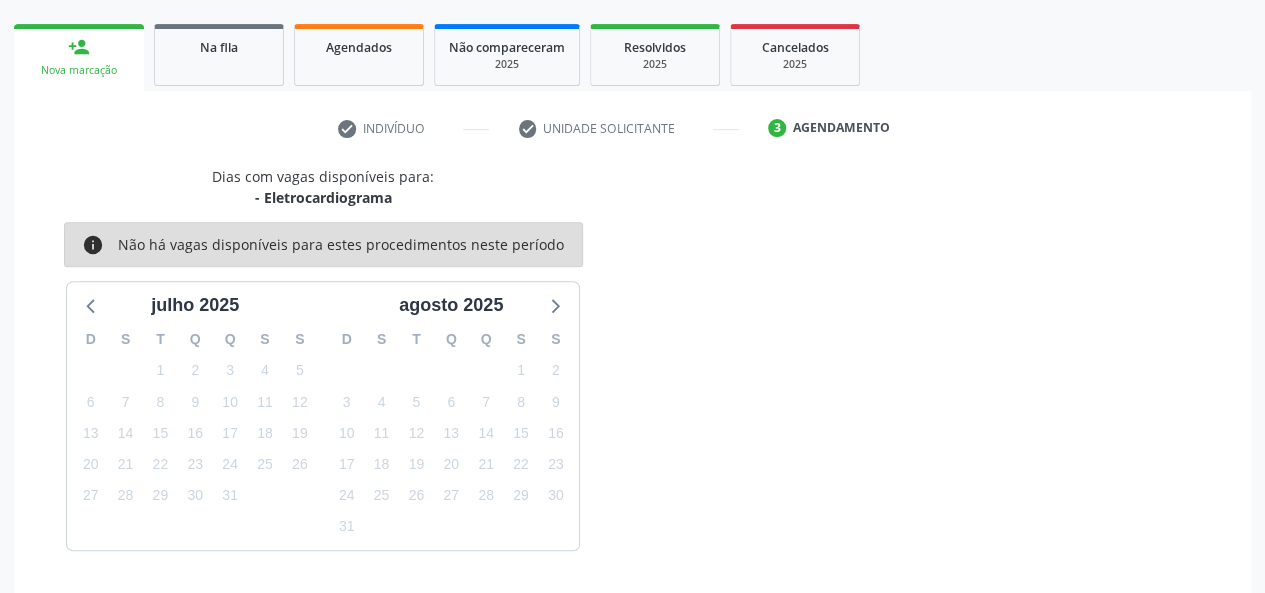 scroll, scrollTop: 362, scrollLeft: 0, axis: vertical 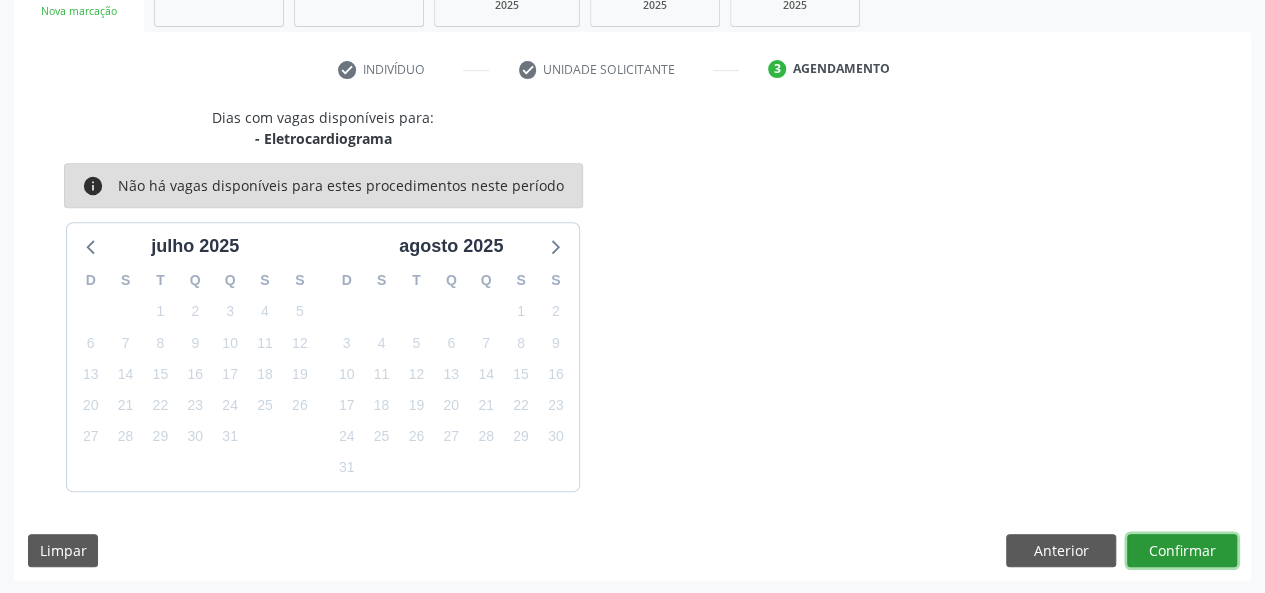 click on "Confirmar" at bounding box center [1182, 551] 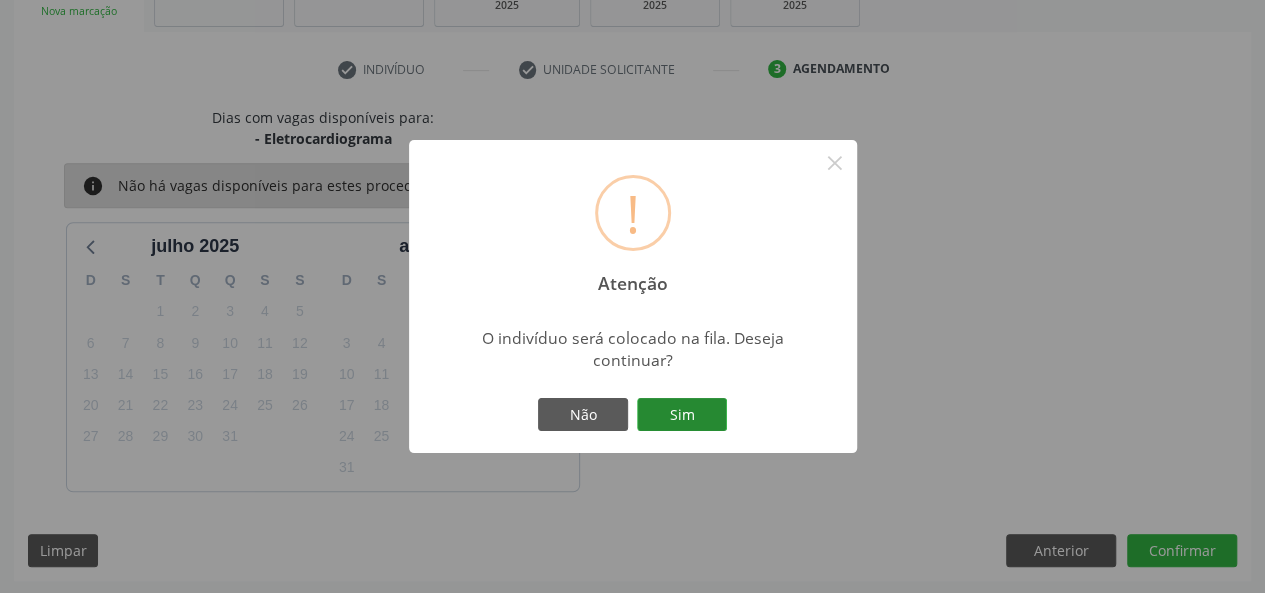 click on "Sim" at bounding box center [682, 415] 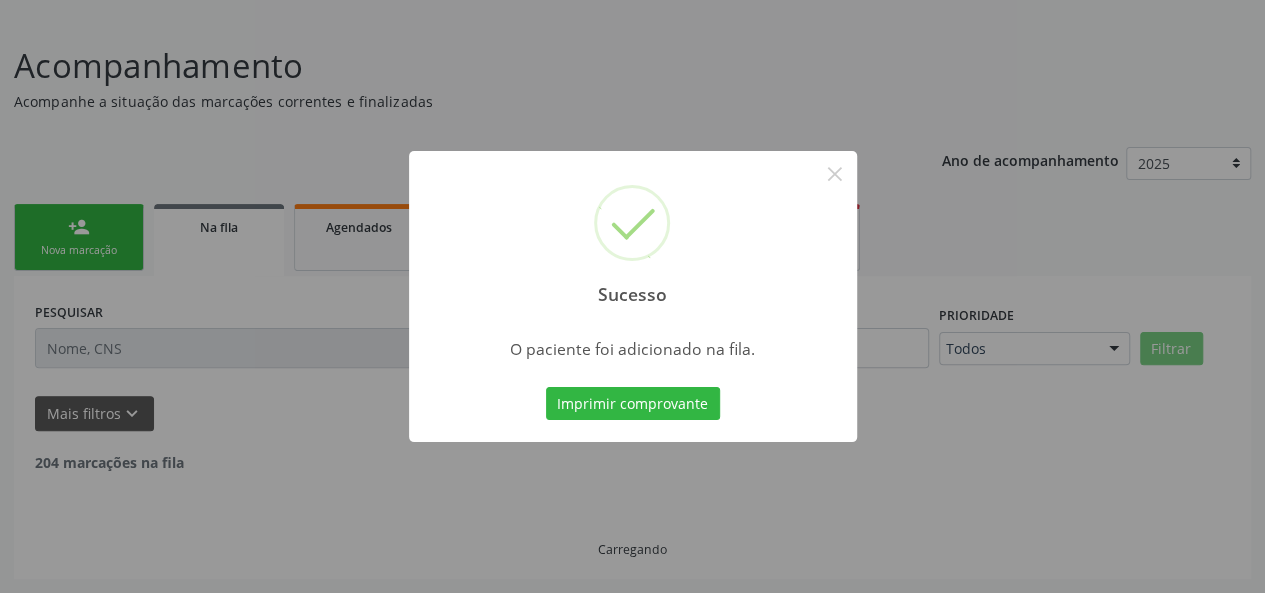 scroll, scrollTop: 100, scrollLeft: 0, axis: vertical 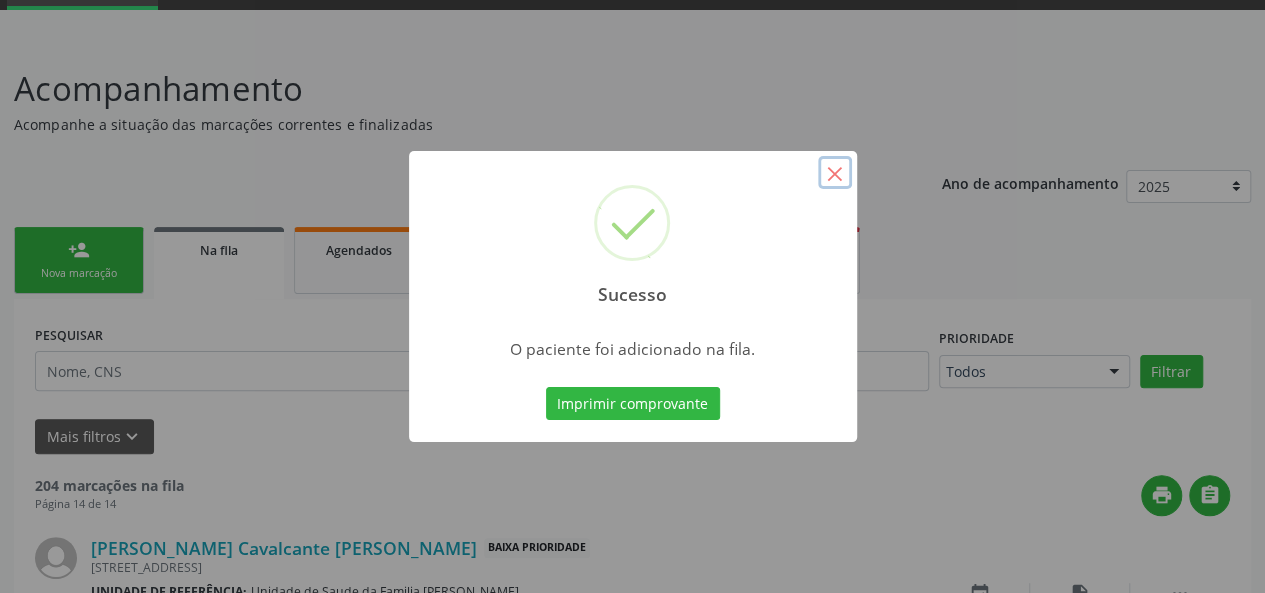 click on "×" at bounding box center [835, 173] 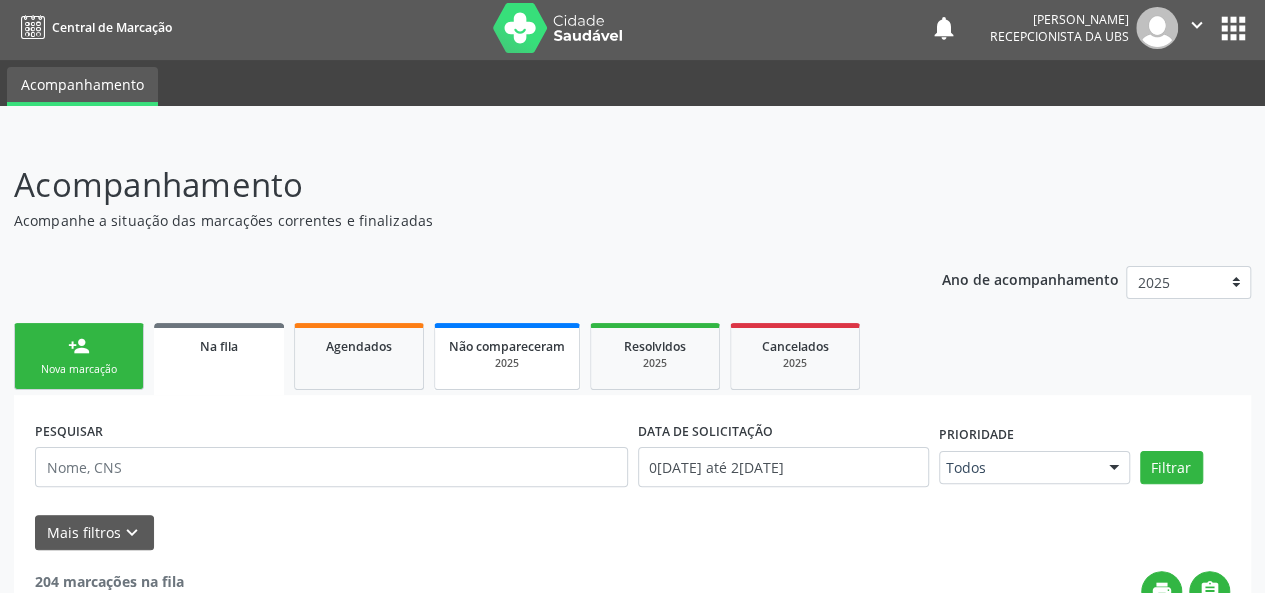 scroll, scrollTop: 0, scrollLeft: 0, axis: both 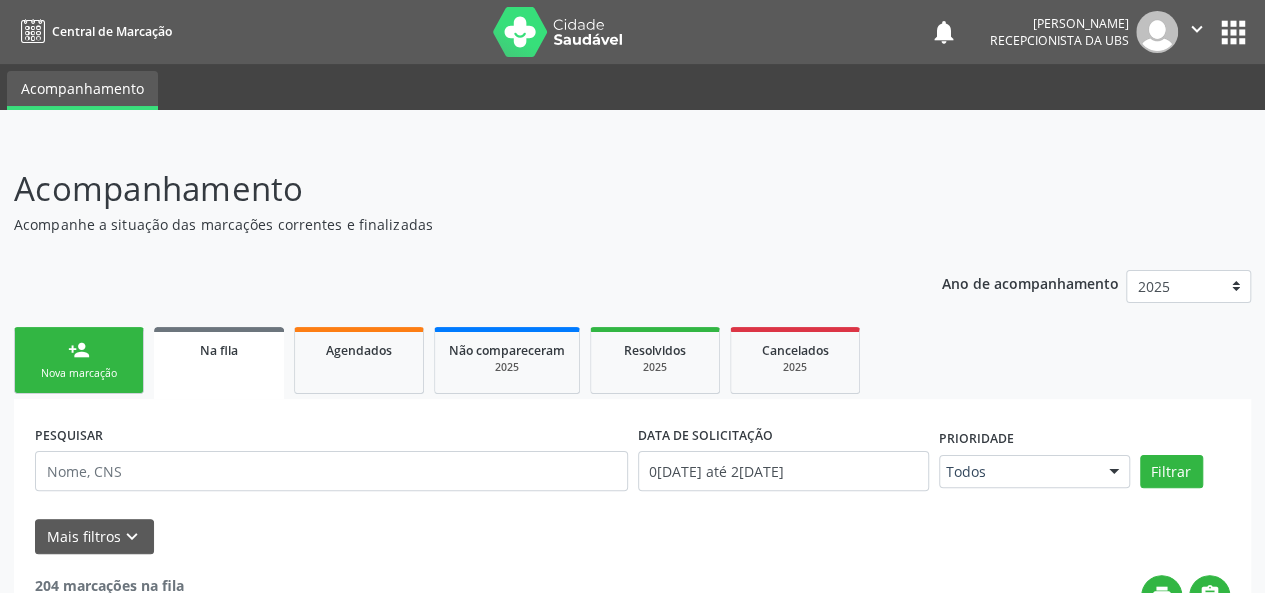 click on "person_add
Nova marcação" at bounding box center (79, 360) 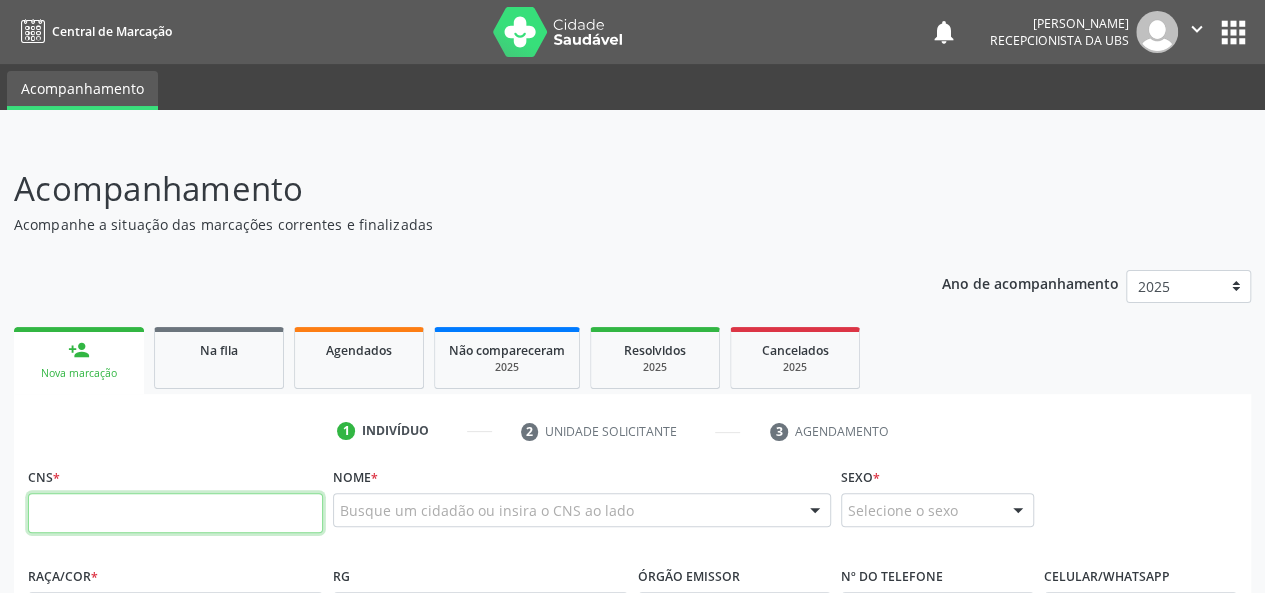 click at bounding box center [175, 513] 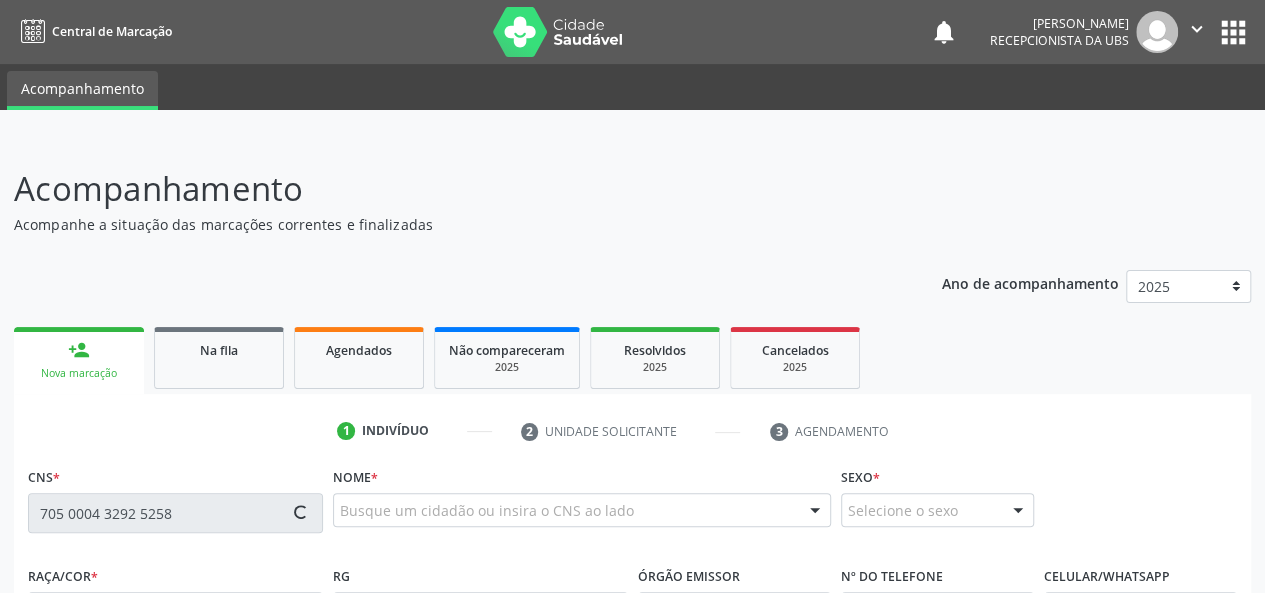 type on "705 0004 3292 5258" 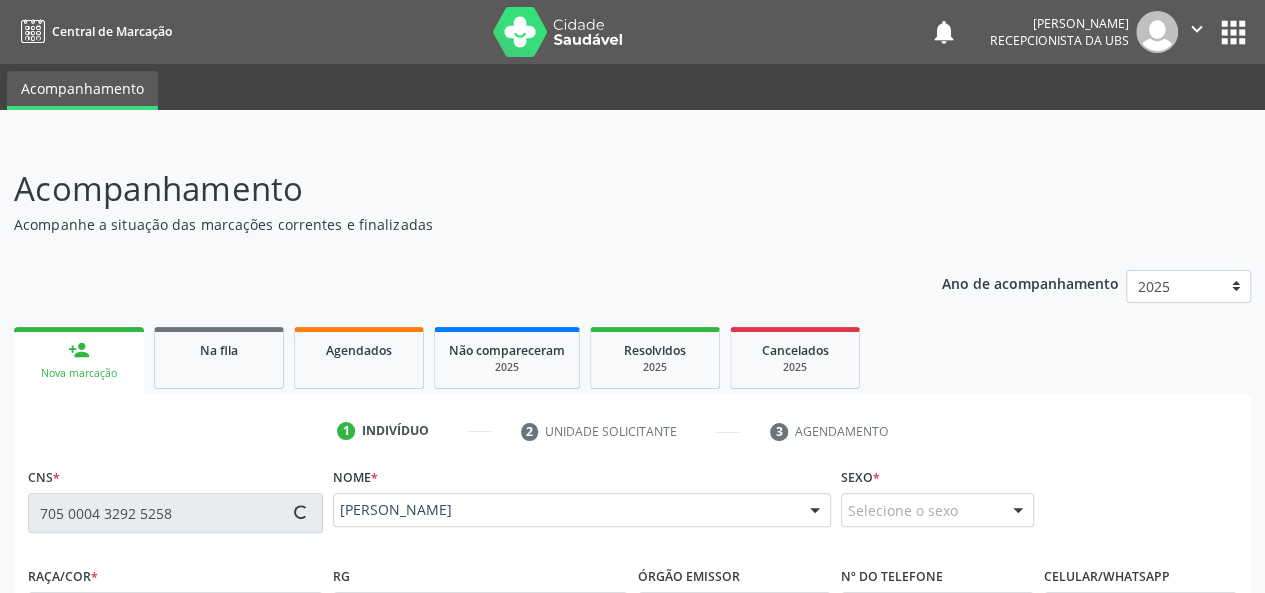 type on "[PHONE_NUMBER]" 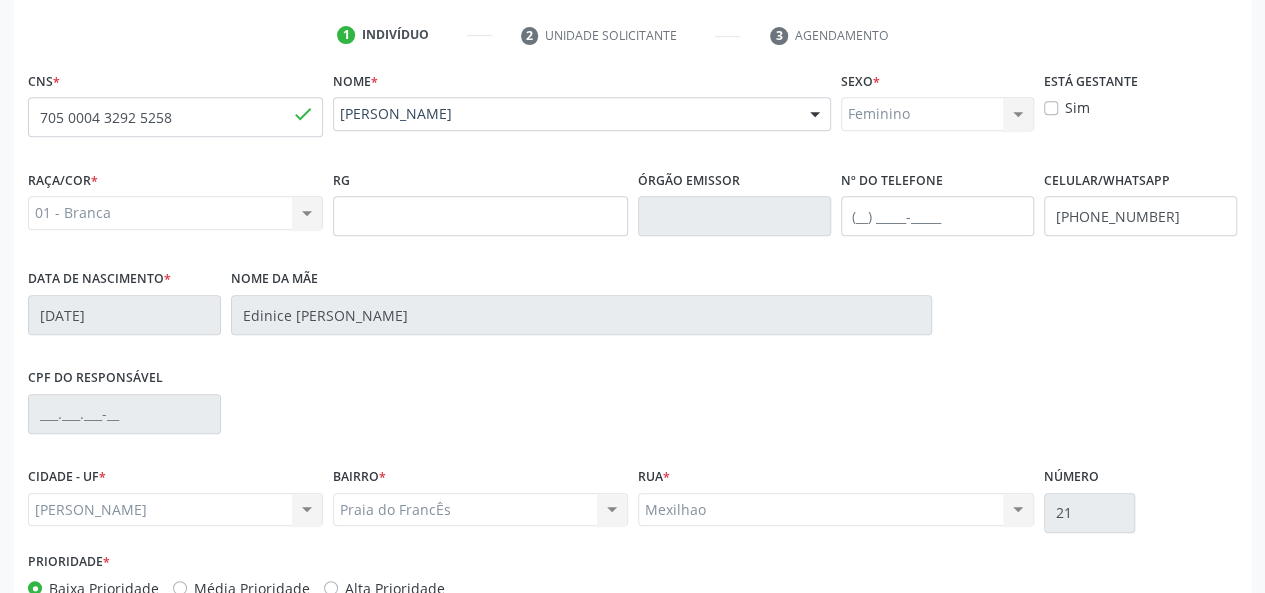 scroll, scrollTop: 500, scrollLeft: 0, axis: vertical 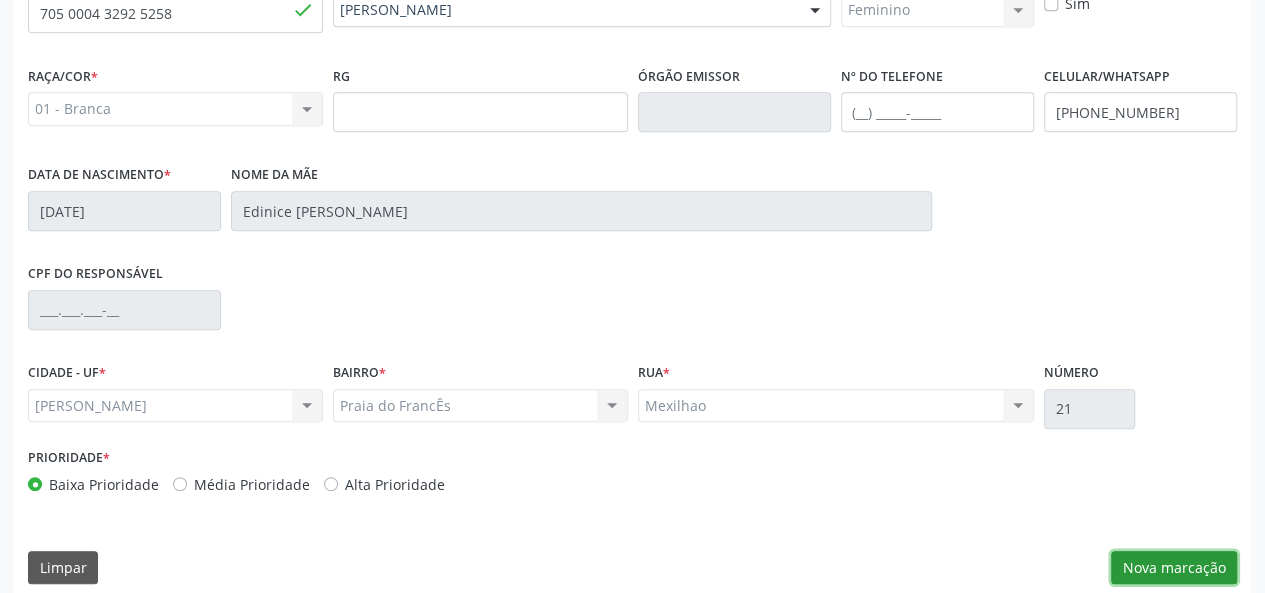 click on "Nova marcação" at bounding box center (1174, 568) 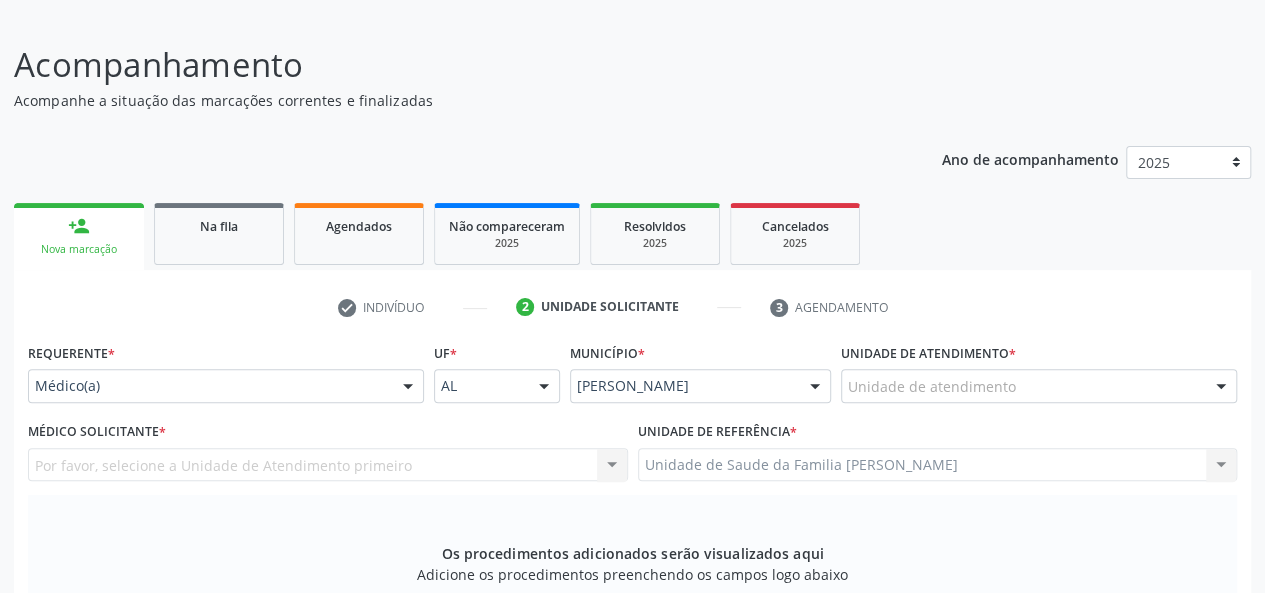 scroll, scrollTop: 100, scrollLeft: 0, axis: vertical 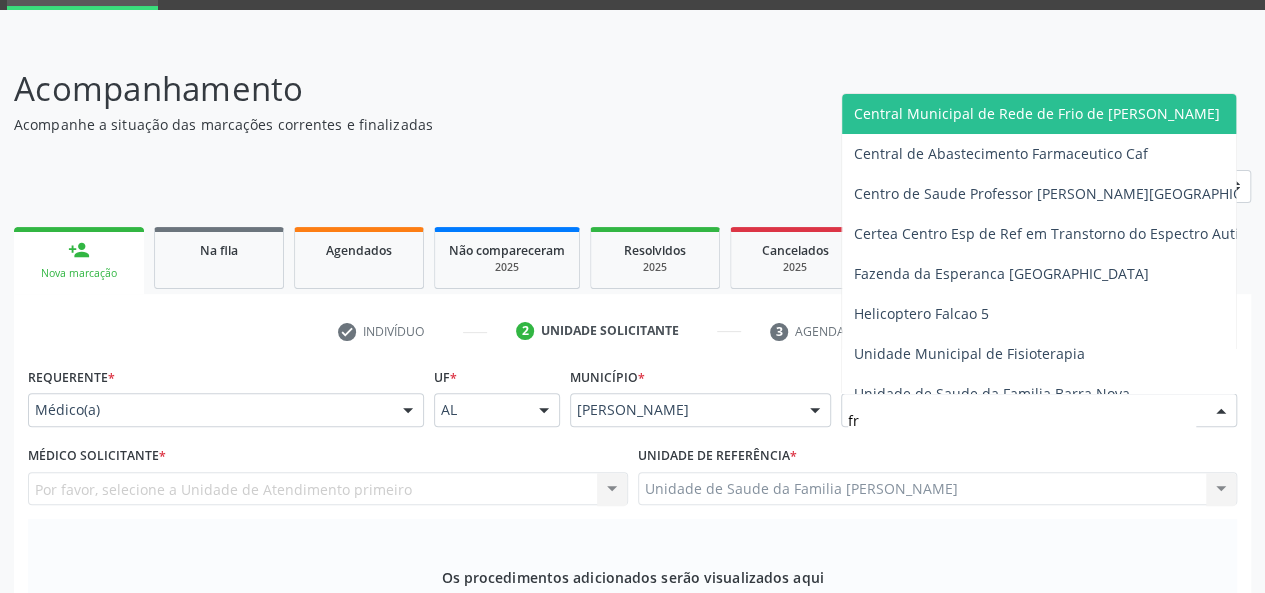 type on "fra" 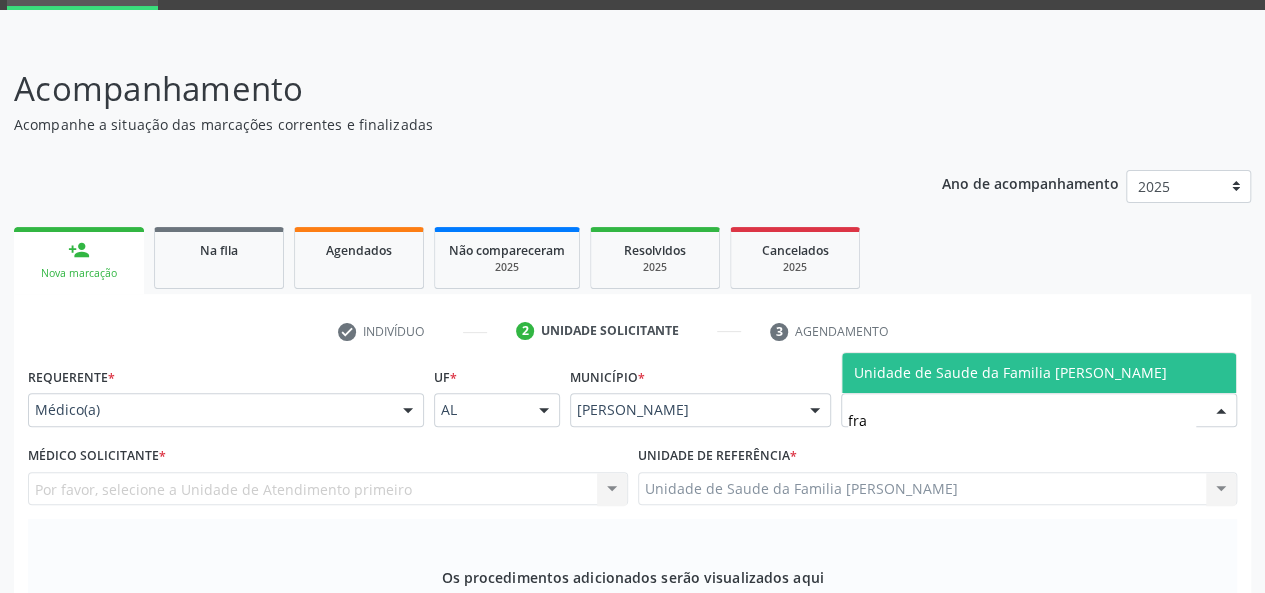 click on "Unidade de Saude da Familia [PERSON_NAME]" at bounding box center (1010, 372) 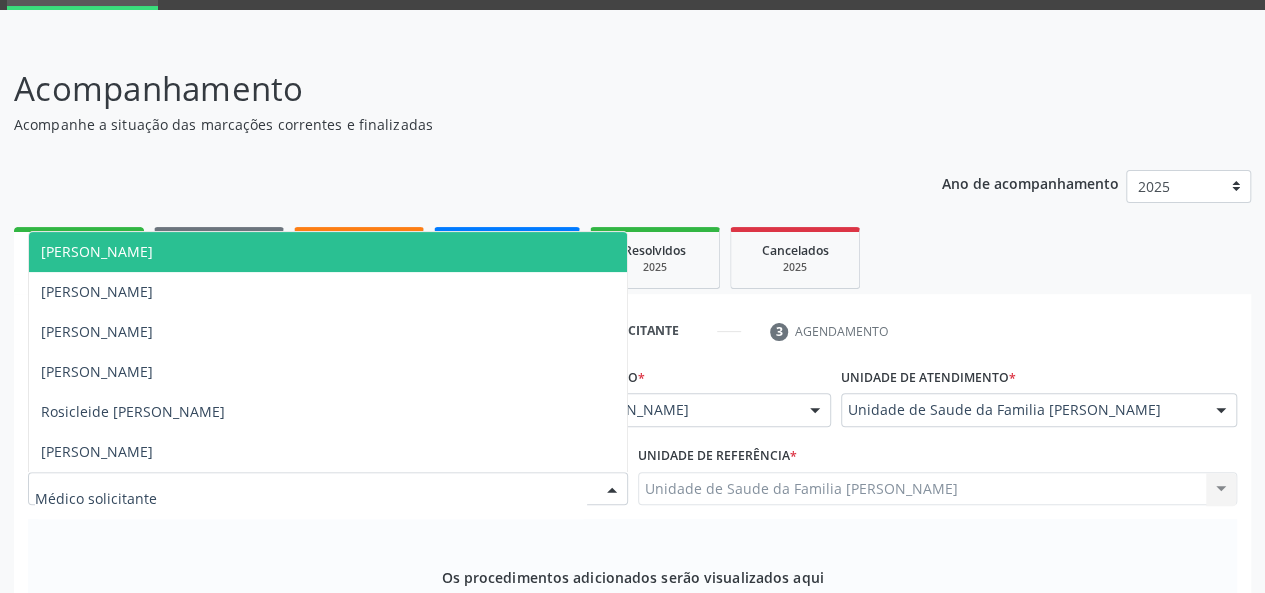 drag, startPoint x: 150, startPoint y: 301, endPoint x: 152, endPoint y: 259, distance: 42.047592 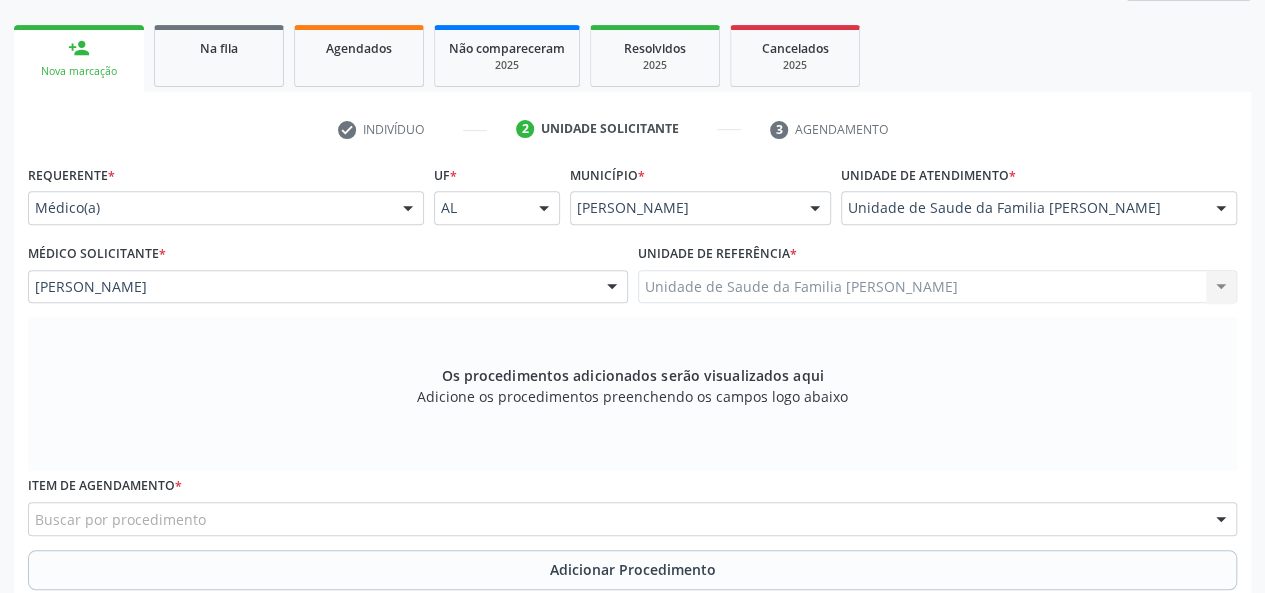 scroll, scrollTop: 500, scrollLeft: 0, axis: vertical 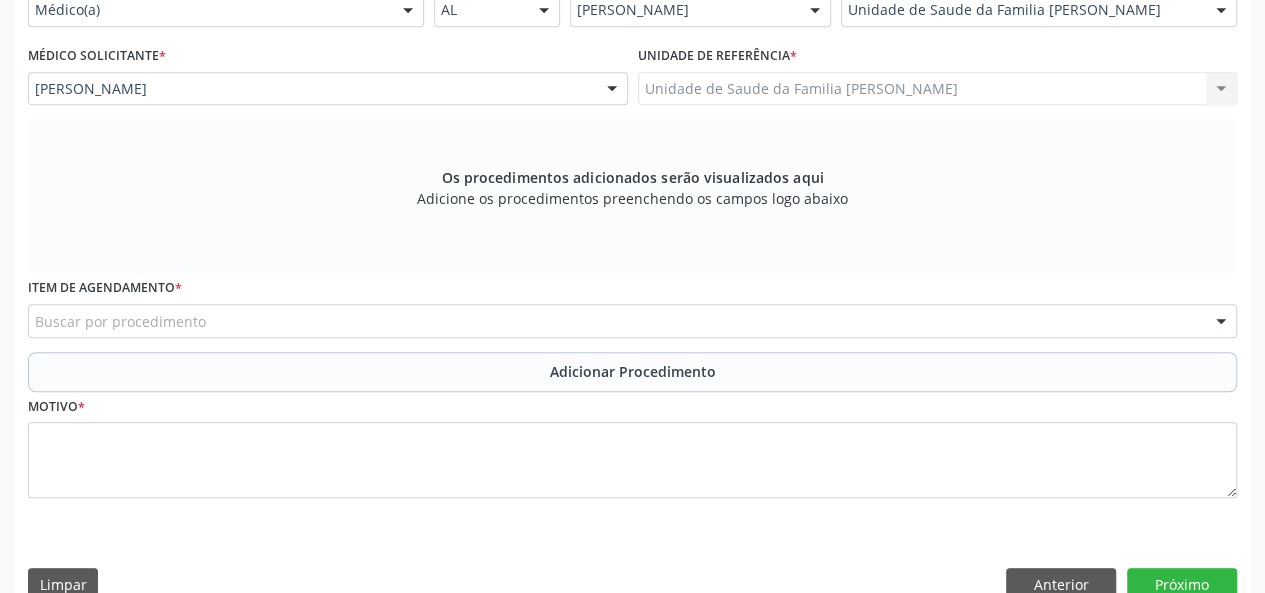 click on "Buscar por procedimento" at bounding box center [632, 321] 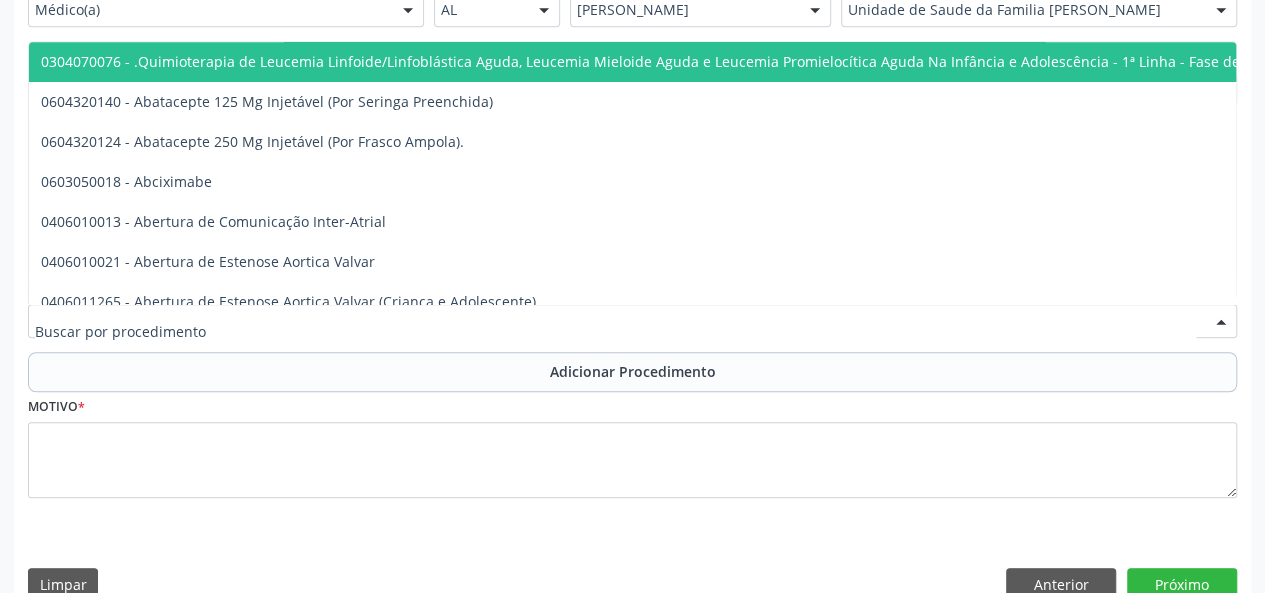 click at bounding box center (615, 331) 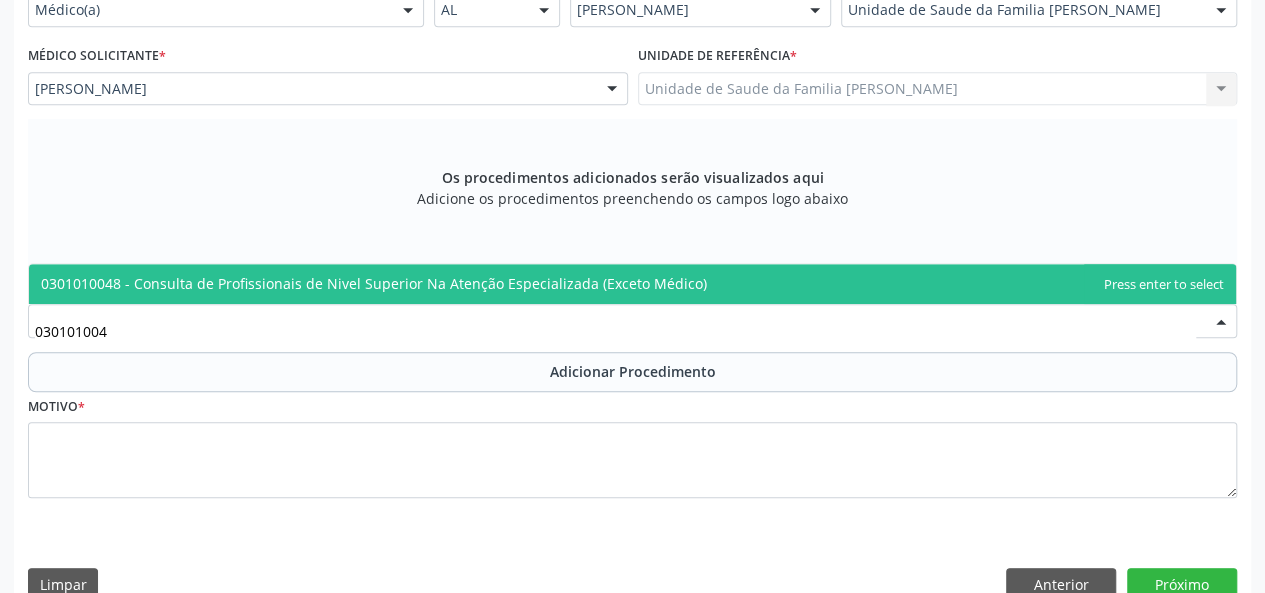 type on "0301010048" 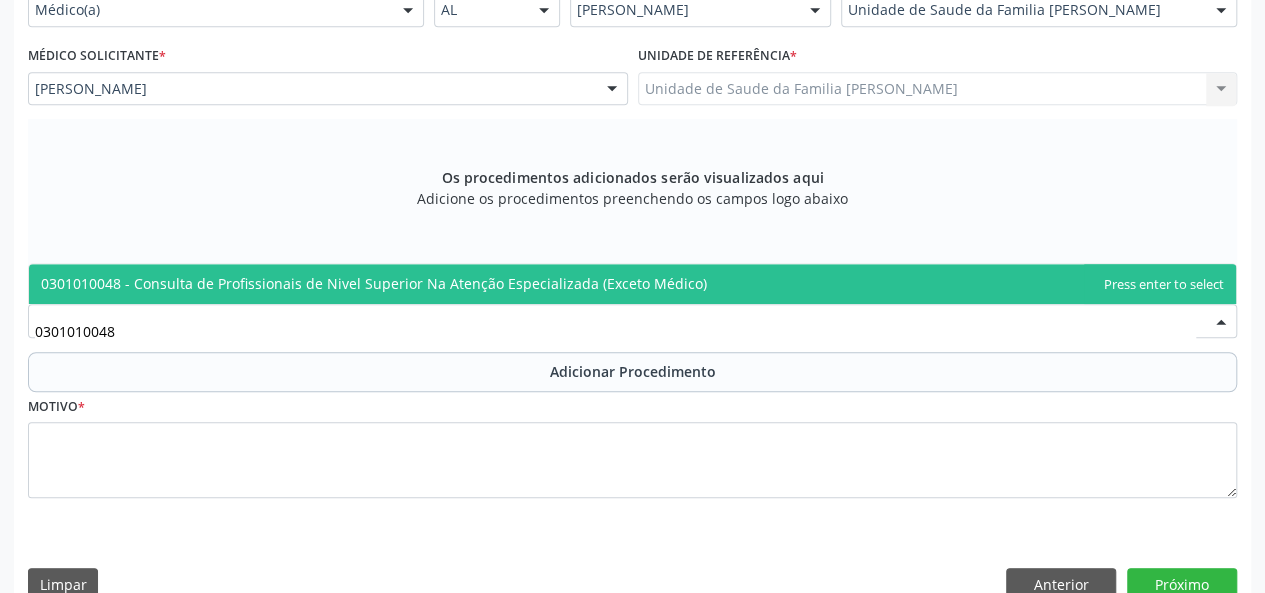 click on "0301010048 - Consulta de Profissionais de Nivel Superior Na Atenção Especializada (Exceto Médico)" at bounding box center [632, 284] 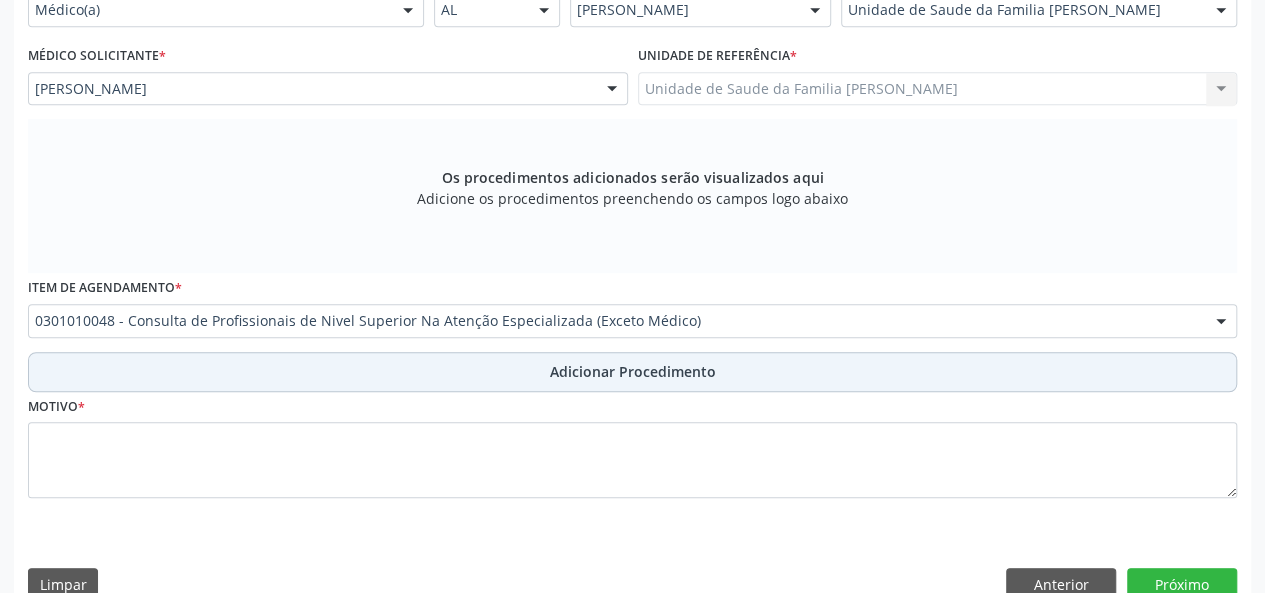 click on "Adicionar Procedimento" at bounding box center [633, 371] 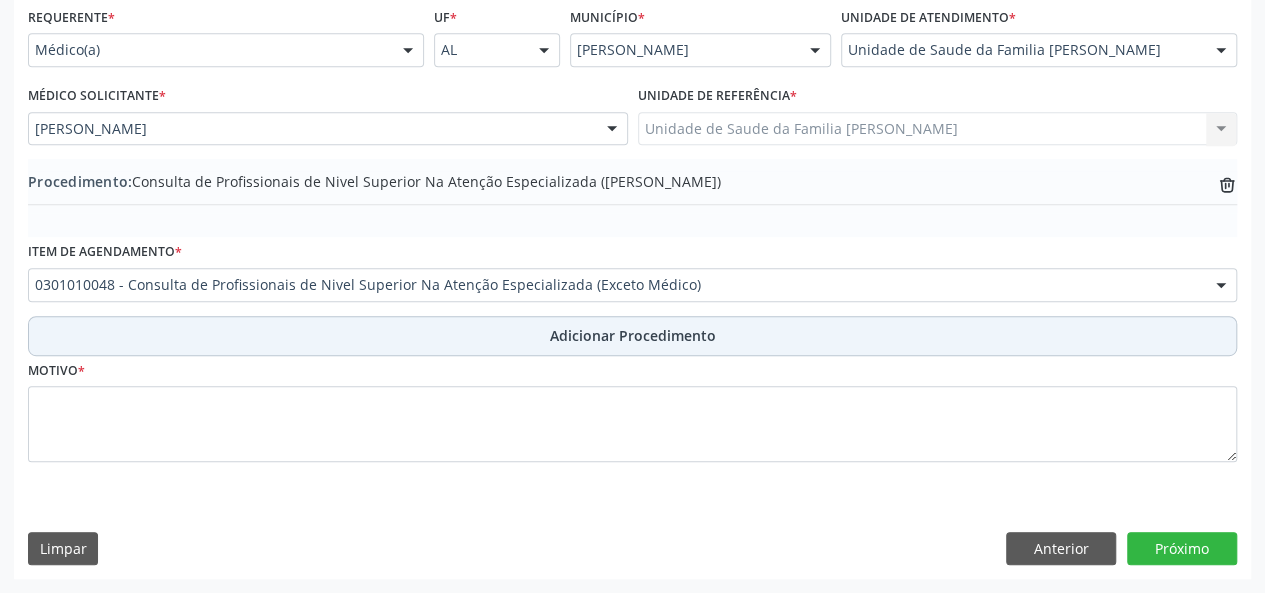 scroll, scrollTop: 458, scrollLeft: 0, axis: vertical 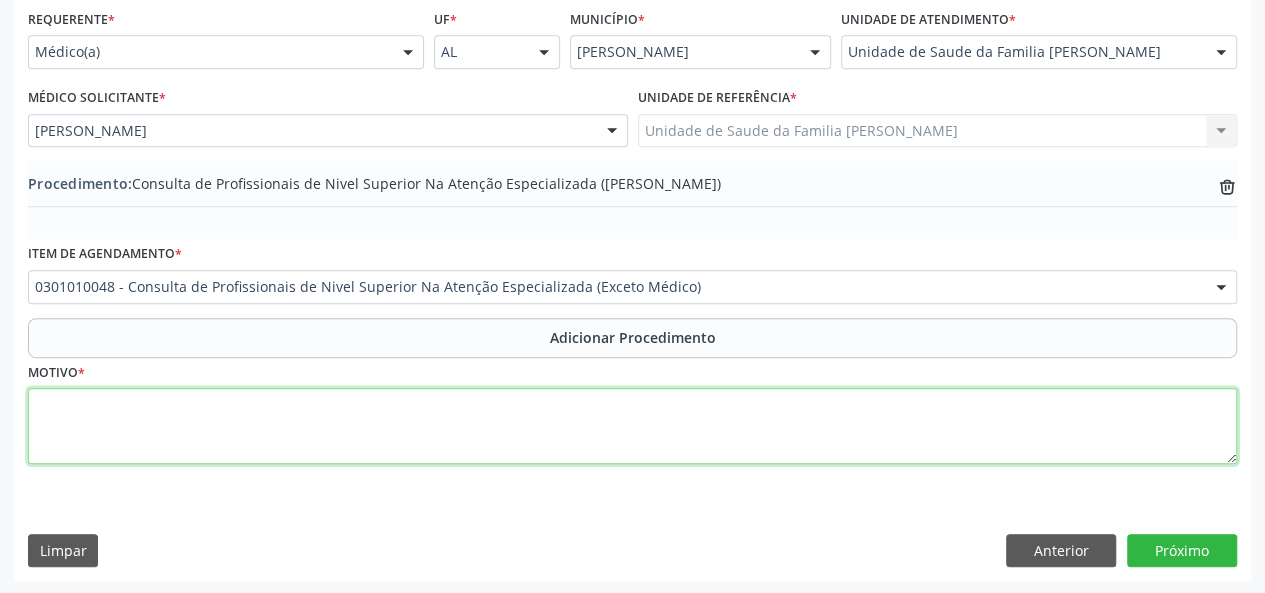 click at bounding box center [632, 426] 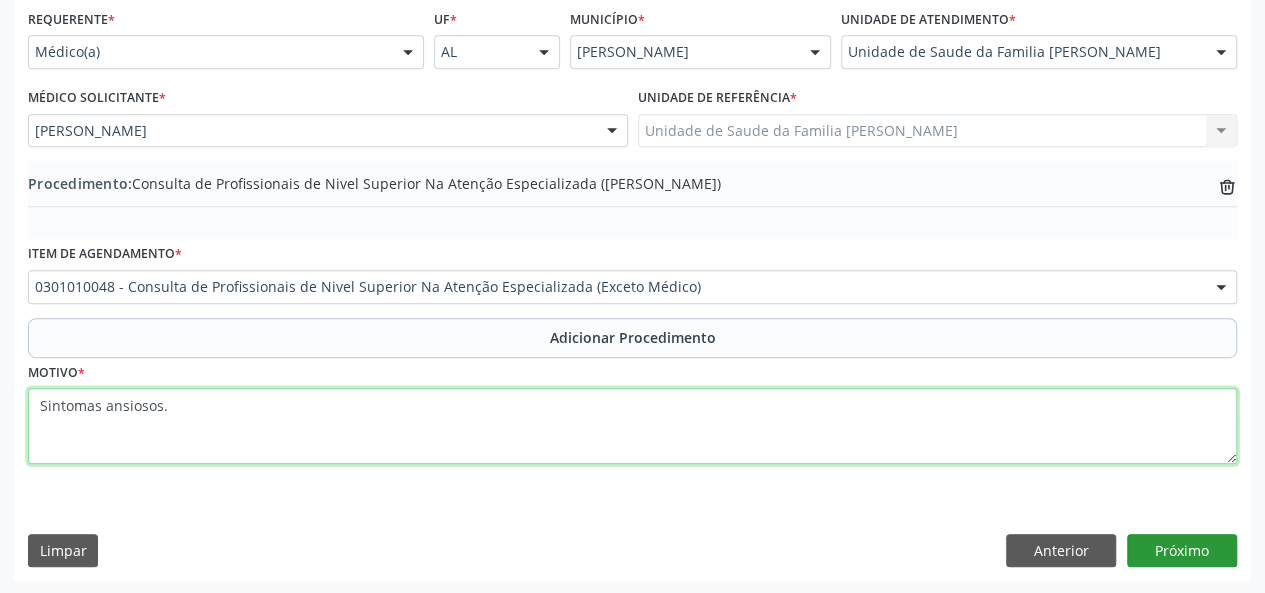 type on "Sintomas ansiosos." 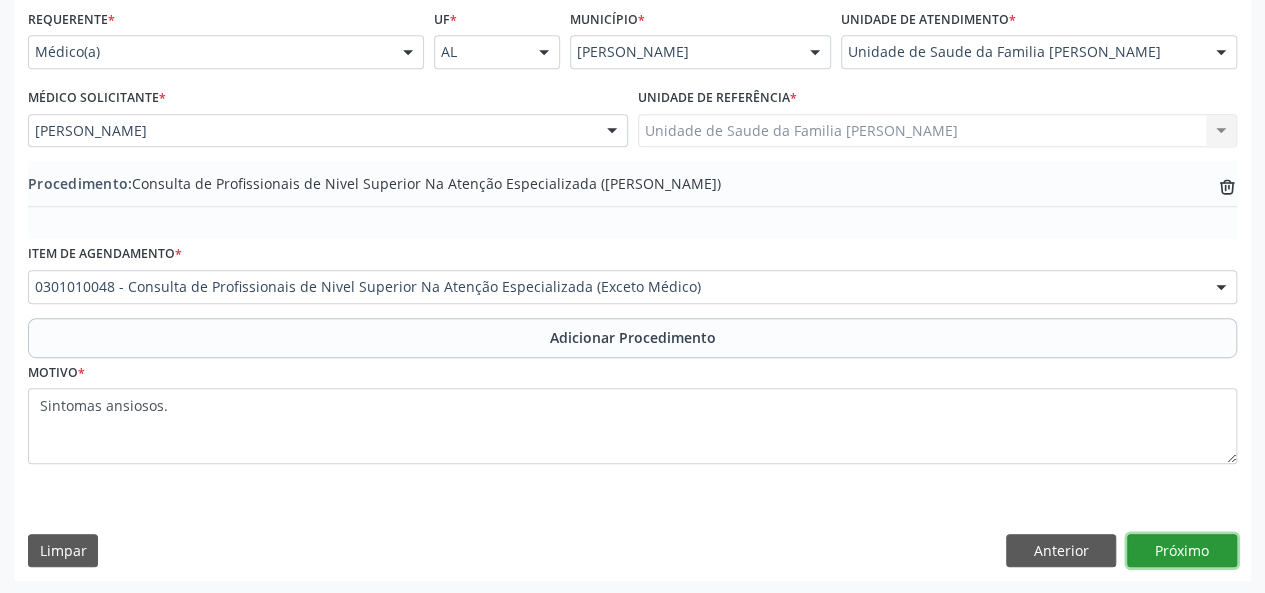 click on "Próximo" at bounding box center [1182, 551] 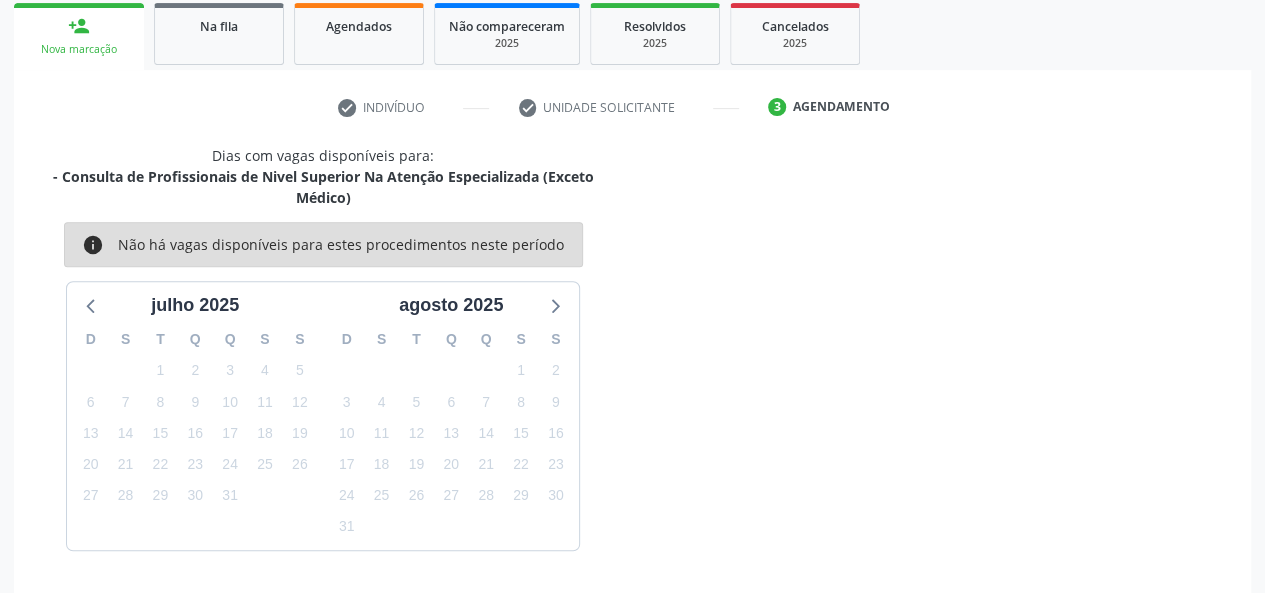 scroll, scrollTop: 382, scrollLeft: 0, axis: vertical 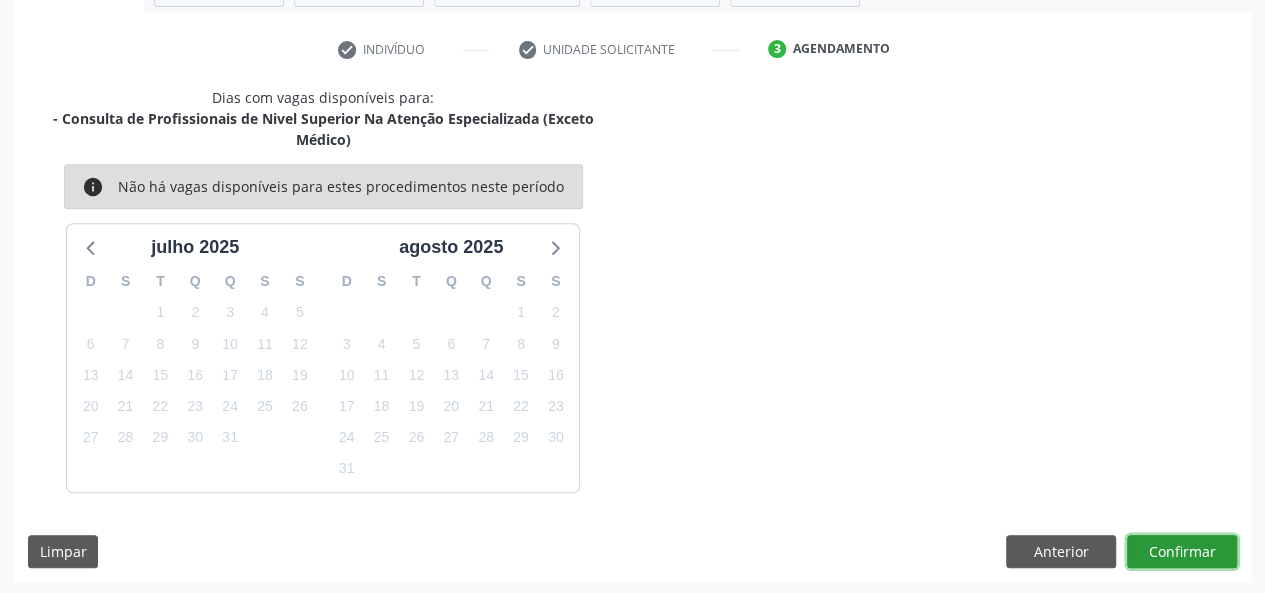 click on "Confirmar" at bounding box center (1182, 552) 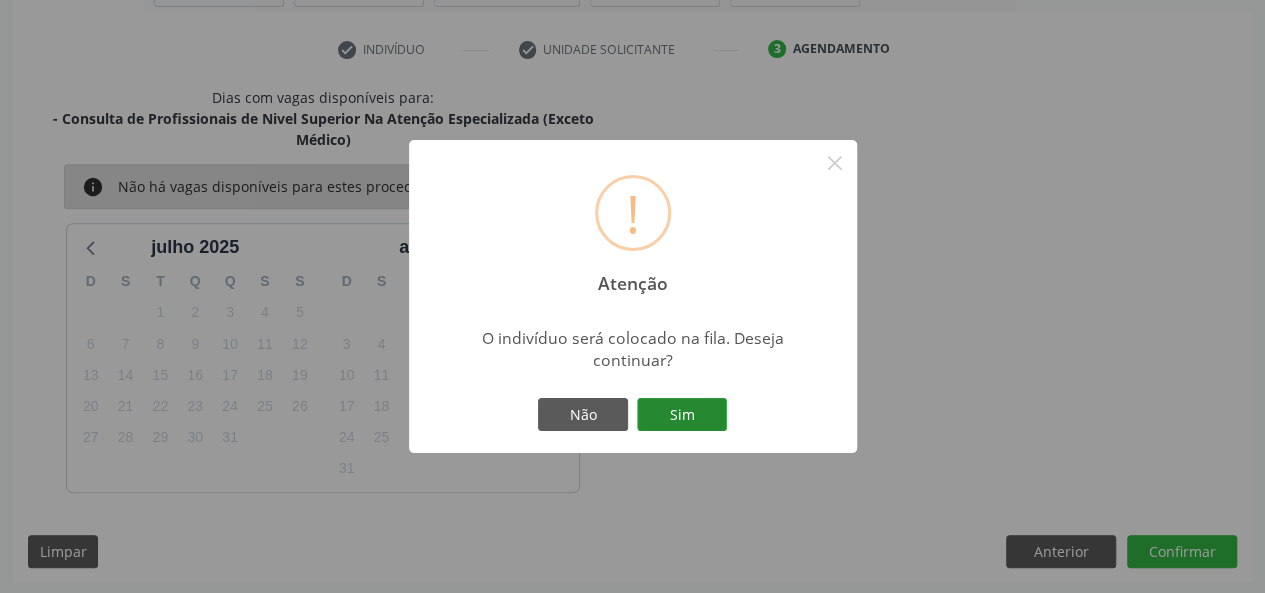 click on "Sim" at bounding box center (682, 415) 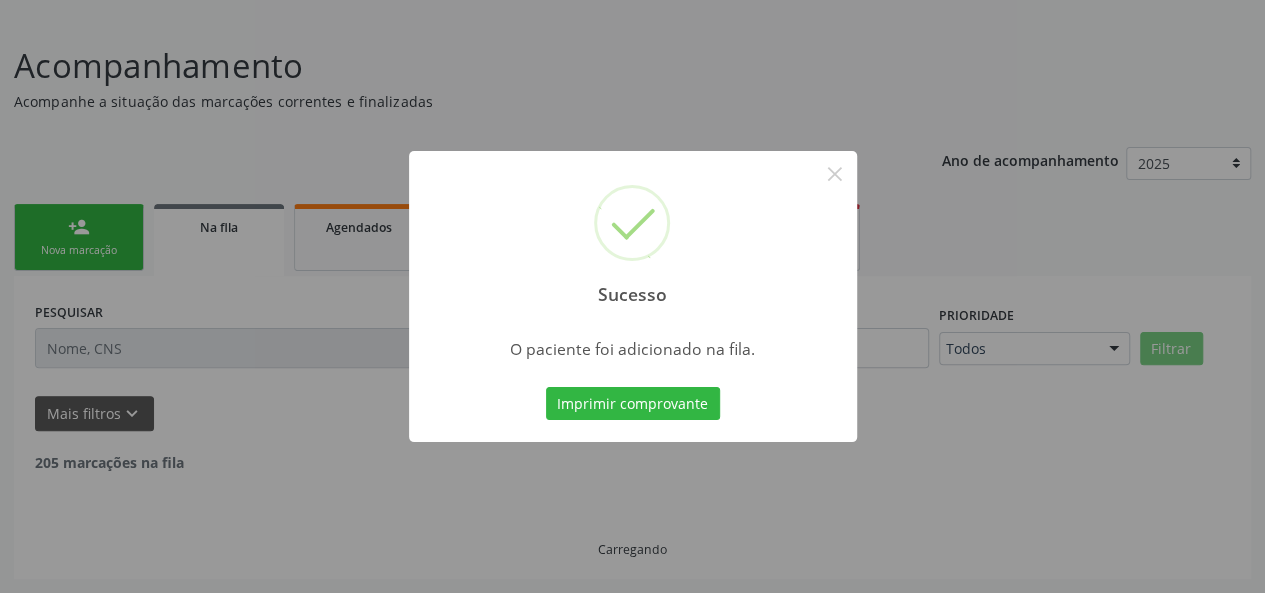 scroll, scrollTop: 100, scrollLeft: 0, axis: vertical 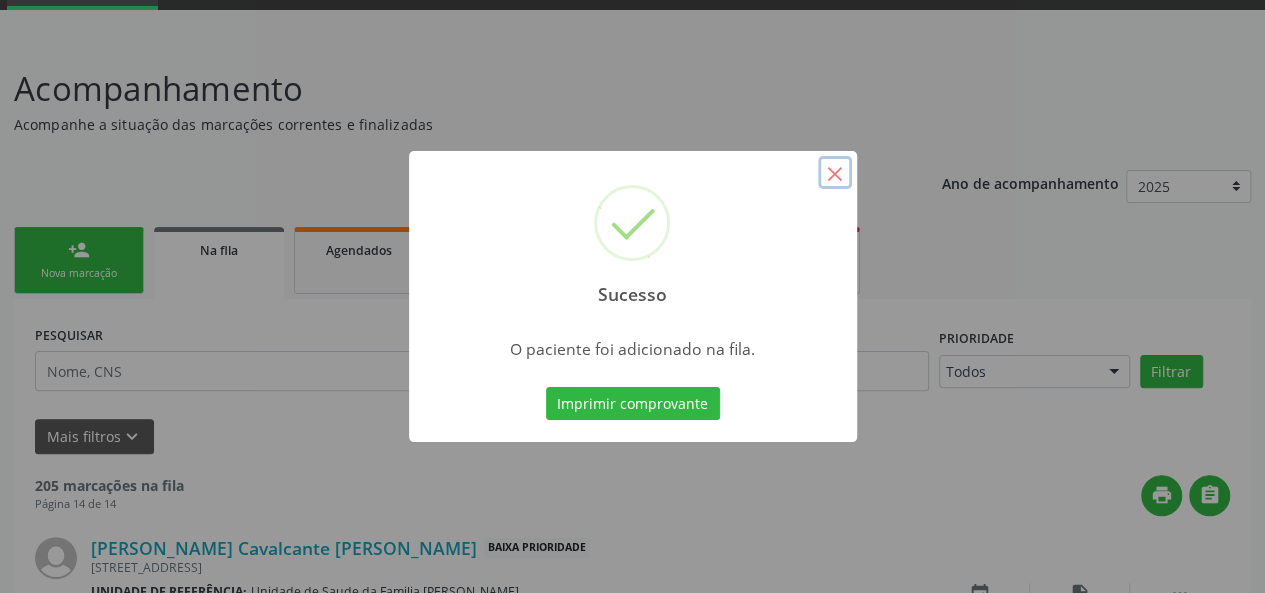 click on "×" at bounding box center (835, 173) 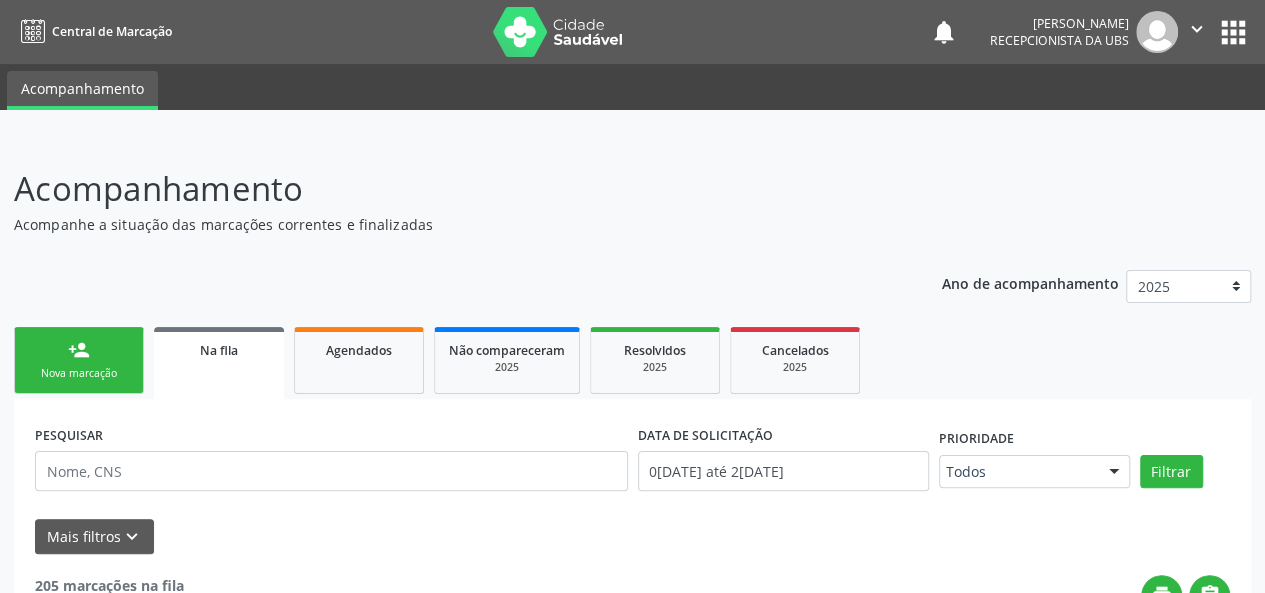 scroll, scrollTop: 0, scrollLeft: 0, axis: both 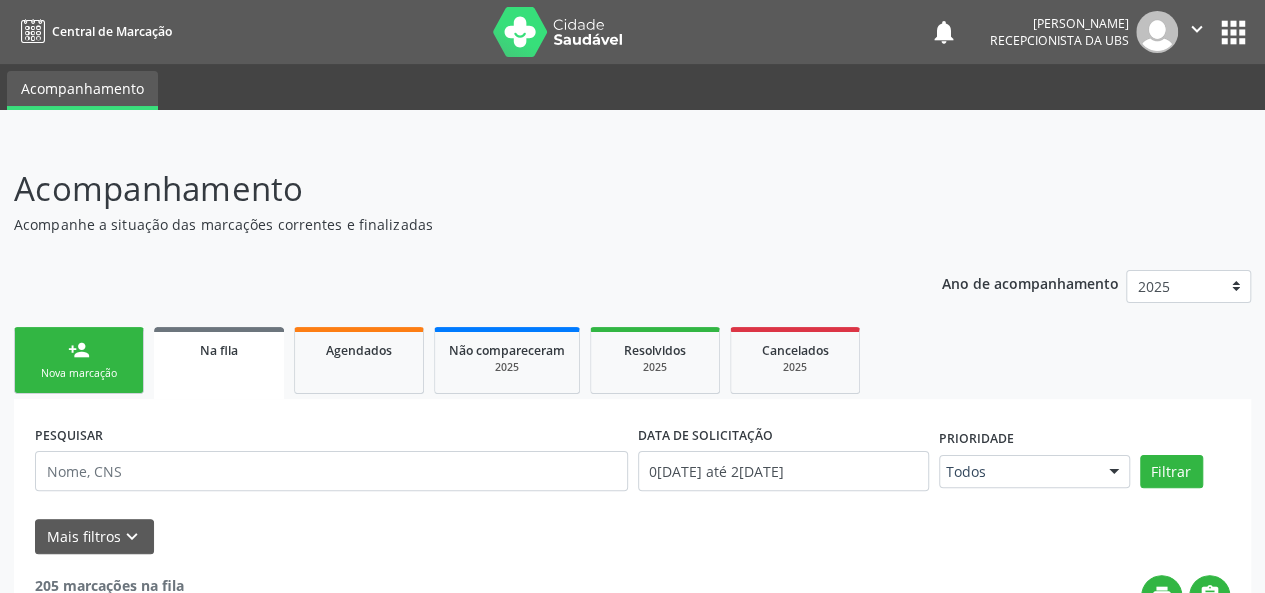 click on "person_add" at bounding box center (79, 350) 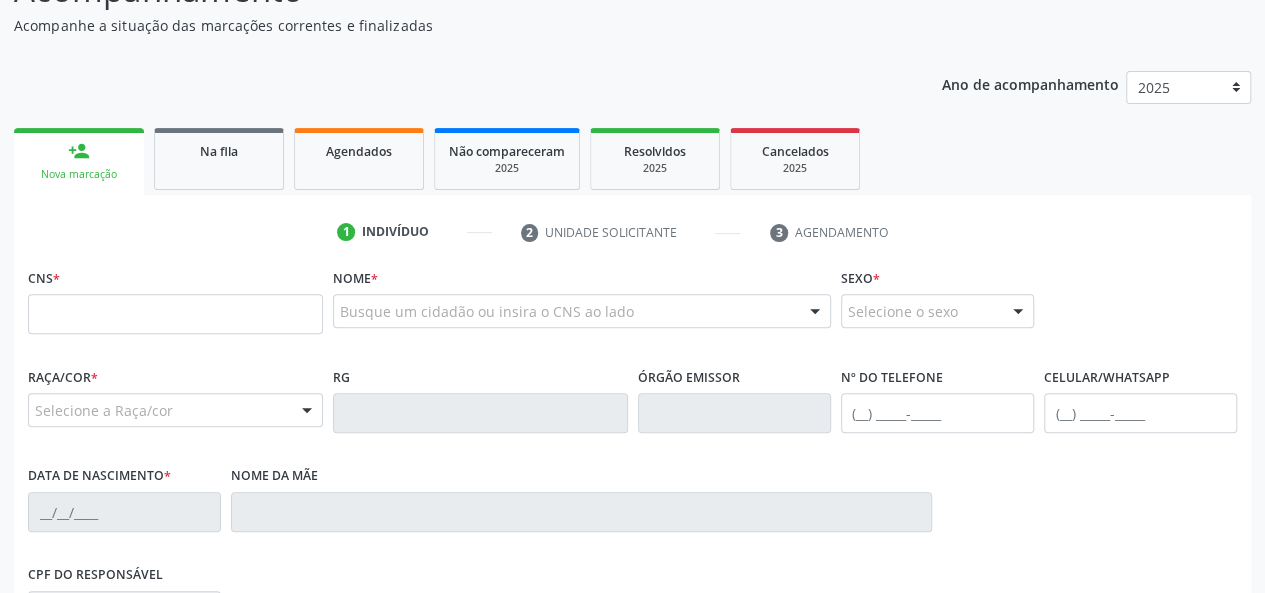 scroll, scrollTop: 200, scrollLeft: 0, axis: vertical 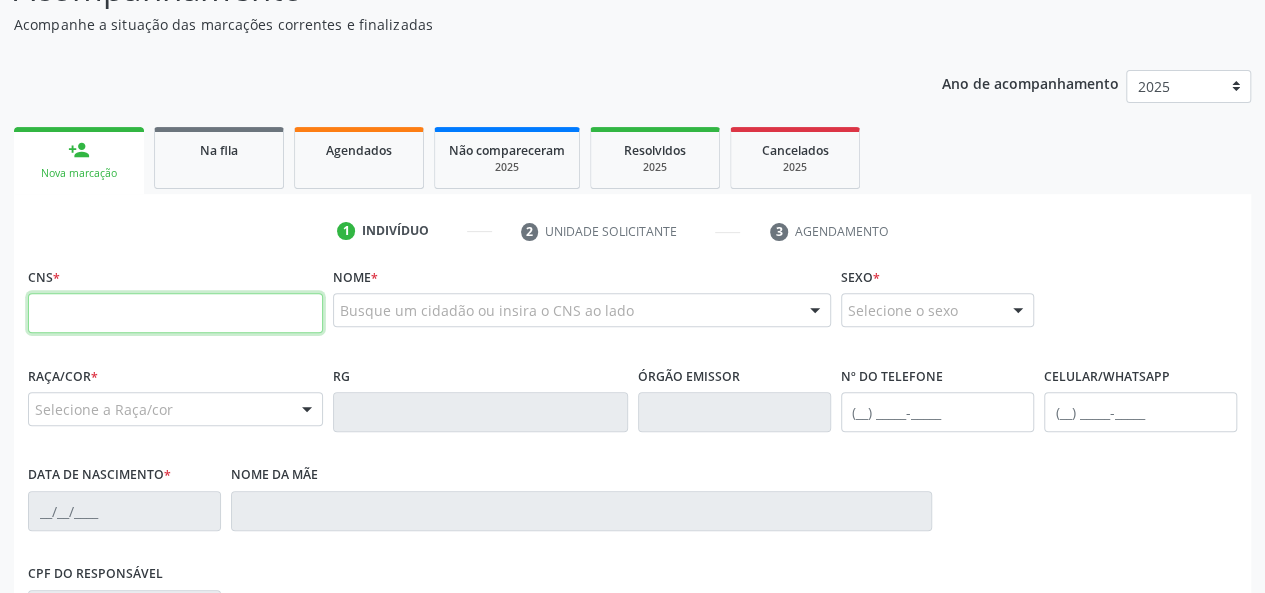 click at bounding box center [175, 313] 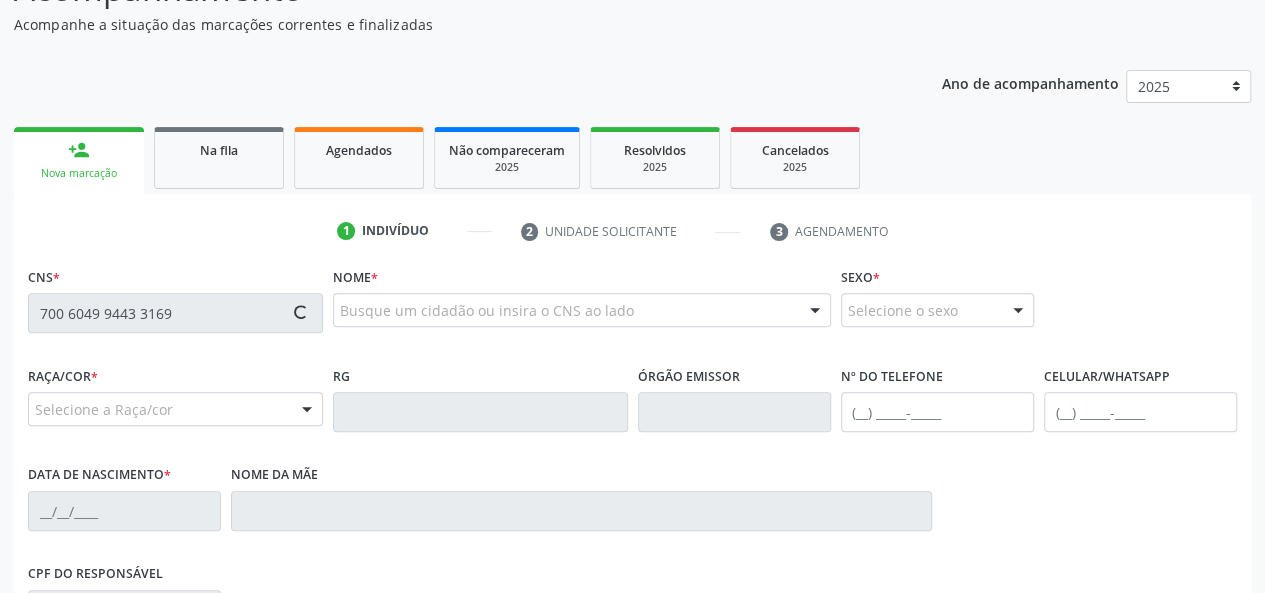 type on "700 6049 9443 3169" 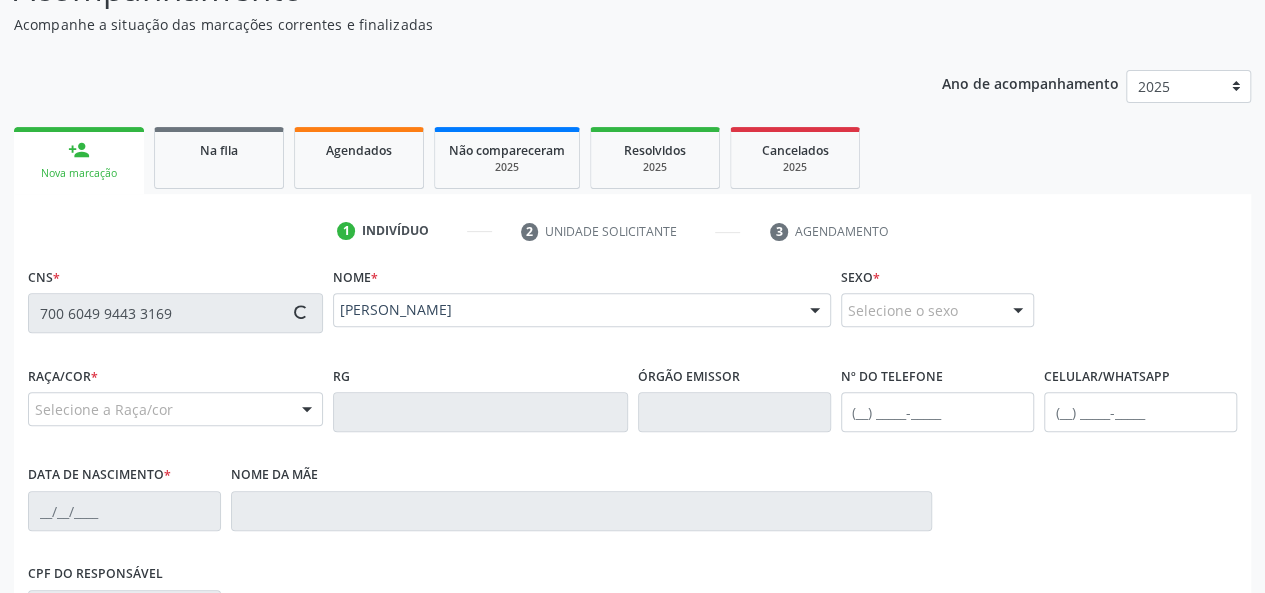type on "[PHONE_NUMBER]" 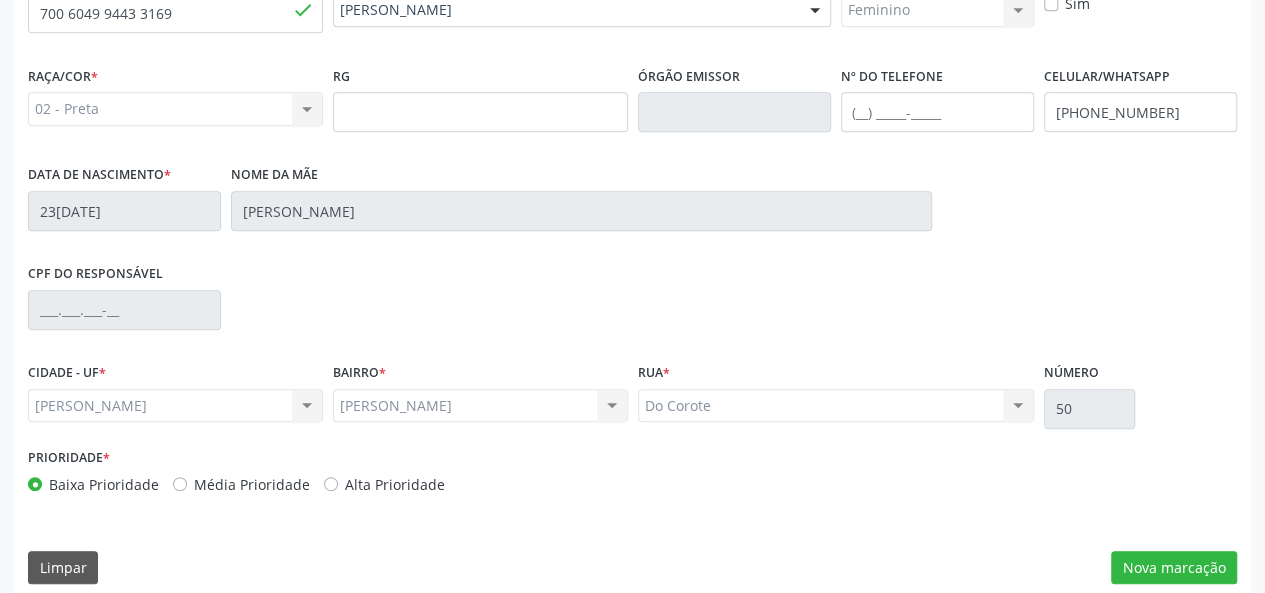 scroll, scrollTop: 518, scrollLeft: 0, axis: vertical 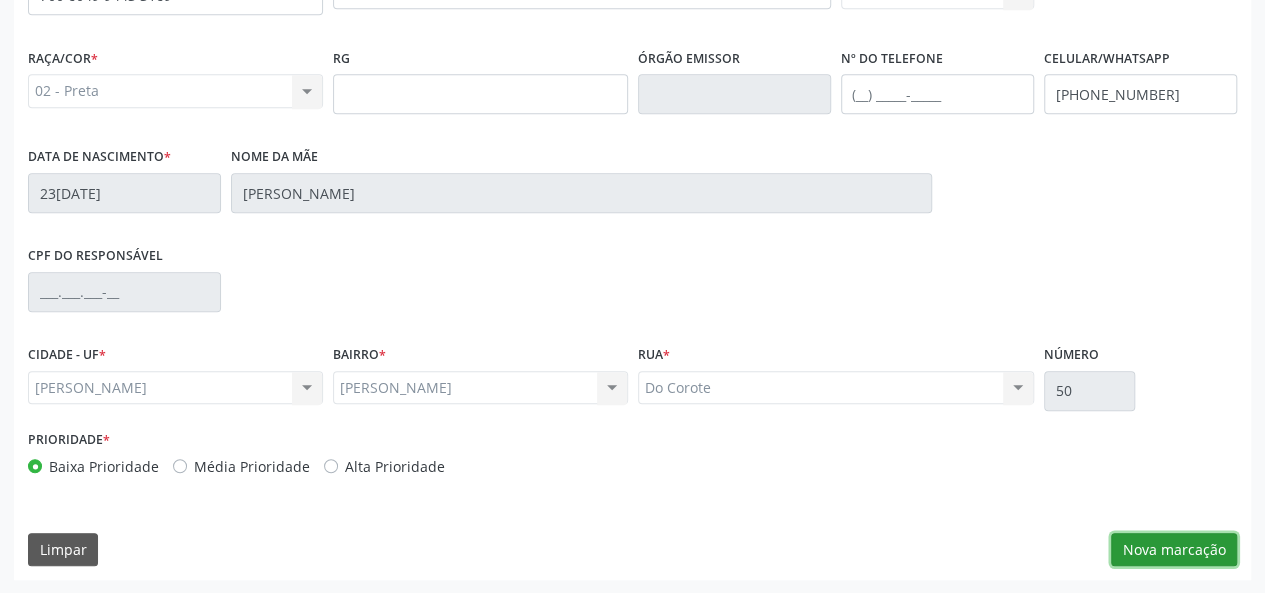 click on "Nova marcação" at bounding box center (1174, 550) 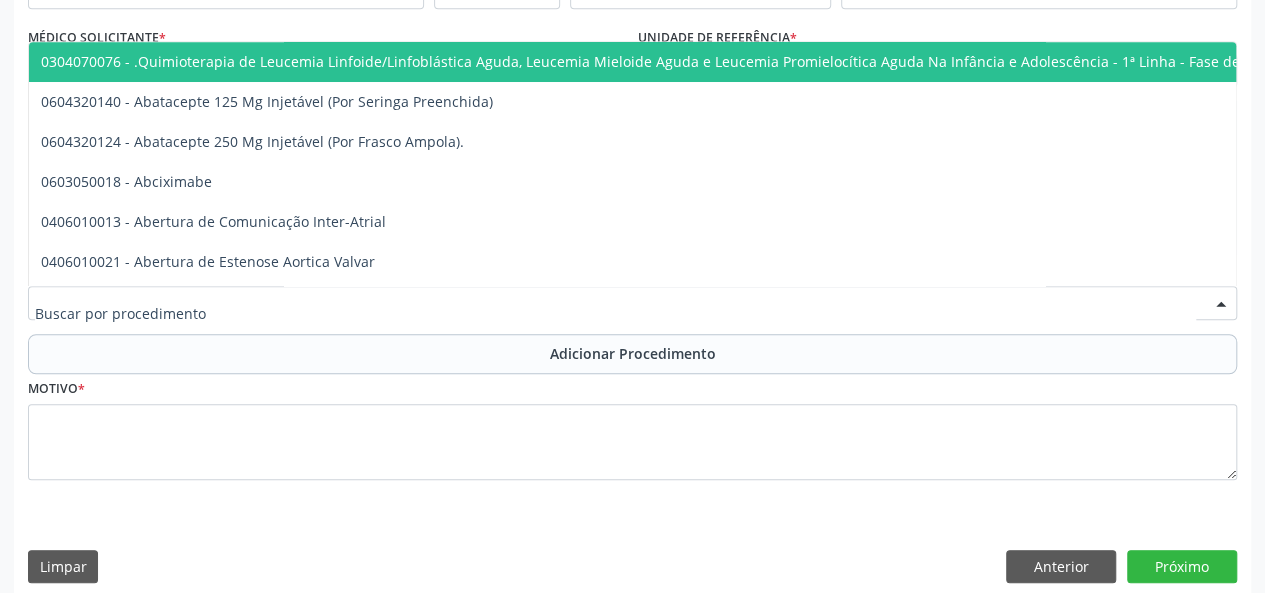 click at bounding box center [615, 313] 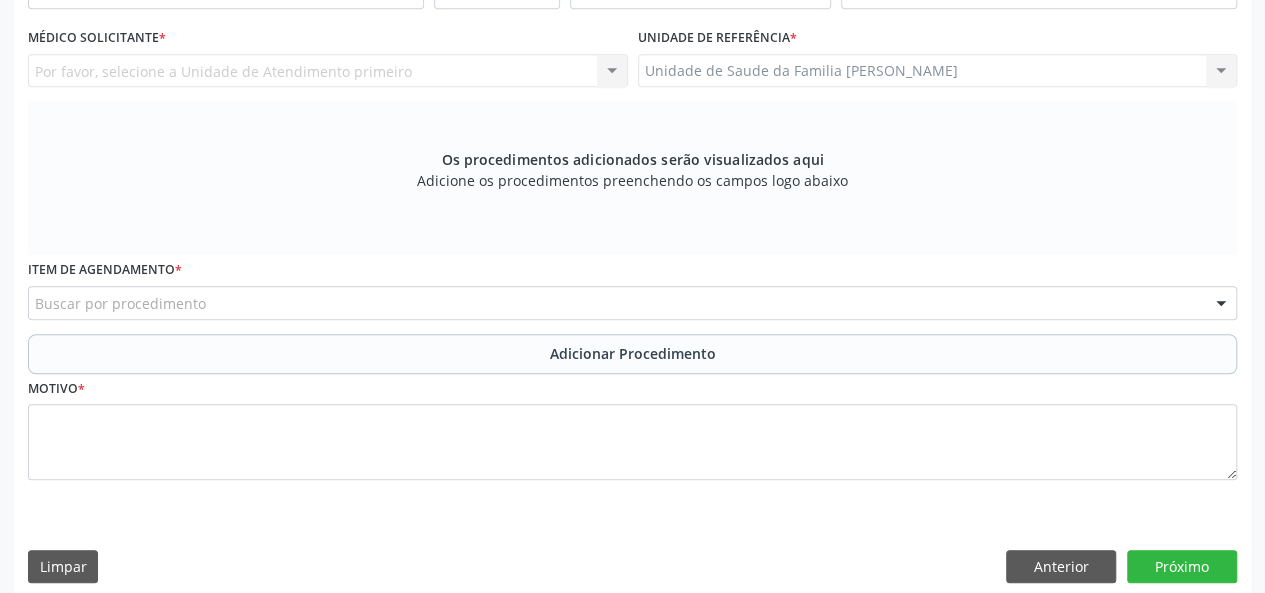 drag, startPoint x: 860, startPoint y: 511, endPoint x: 843, endPoint y: 511, distance: 17 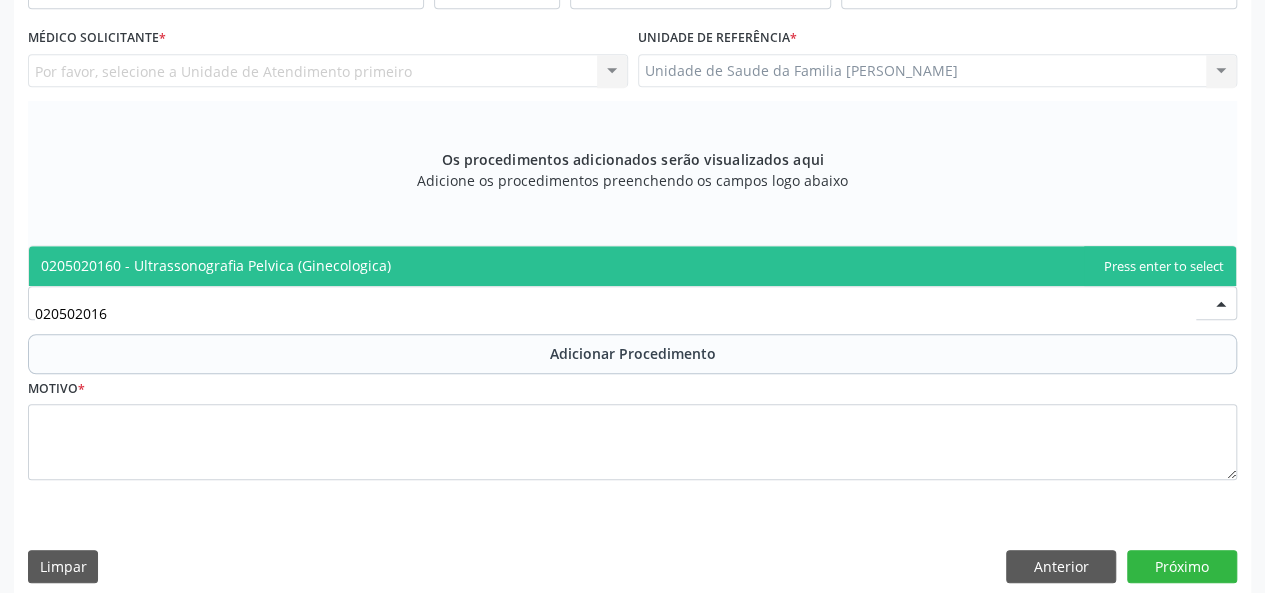 type on "0205020160" 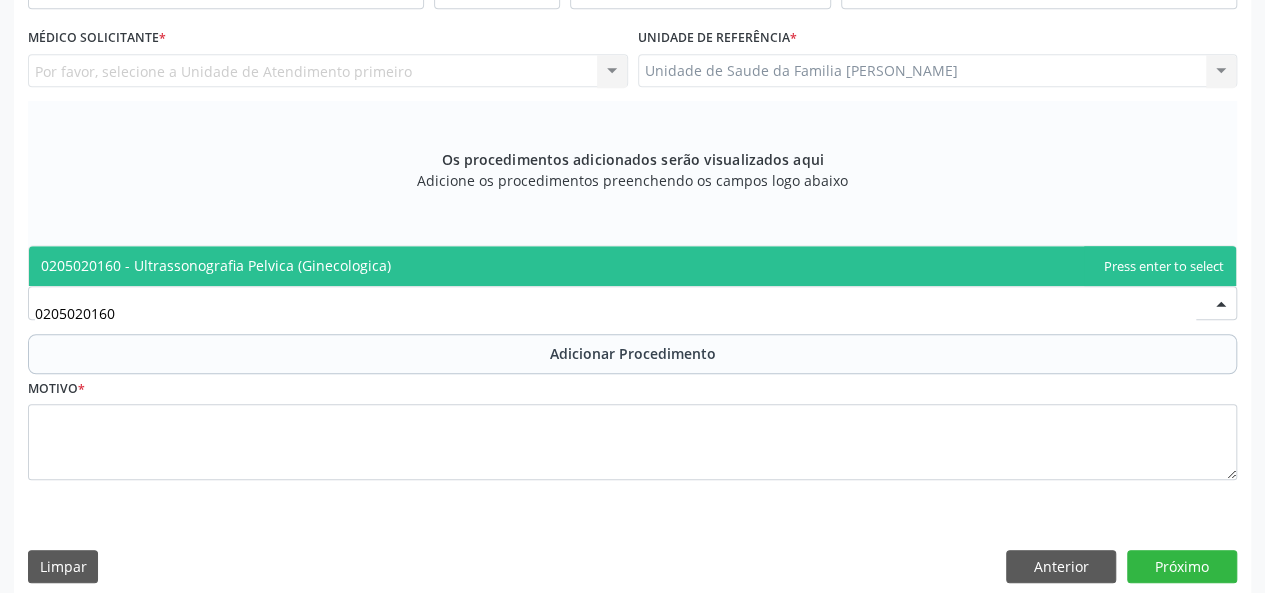 click on "0205020160 - Ultrassonografia Pelvica (Ginecologica)" at bounding box center (216, 265) 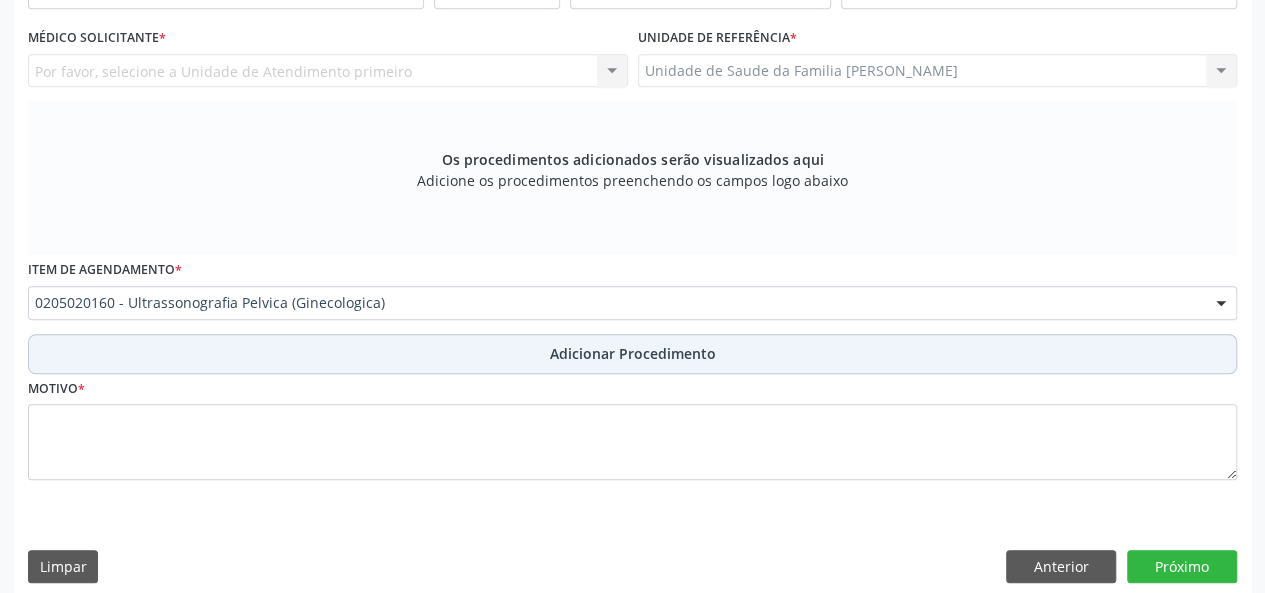 click on "Adicionar Procedimento" at bounding box center (633, 353) 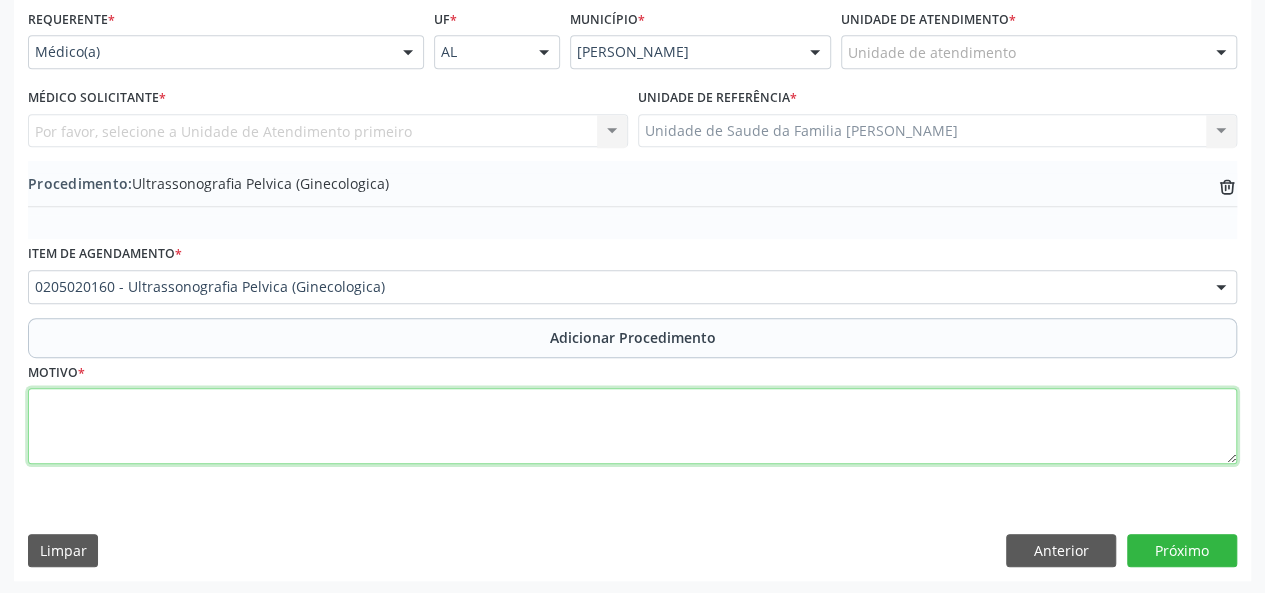 click at bounding box center (632, 426) 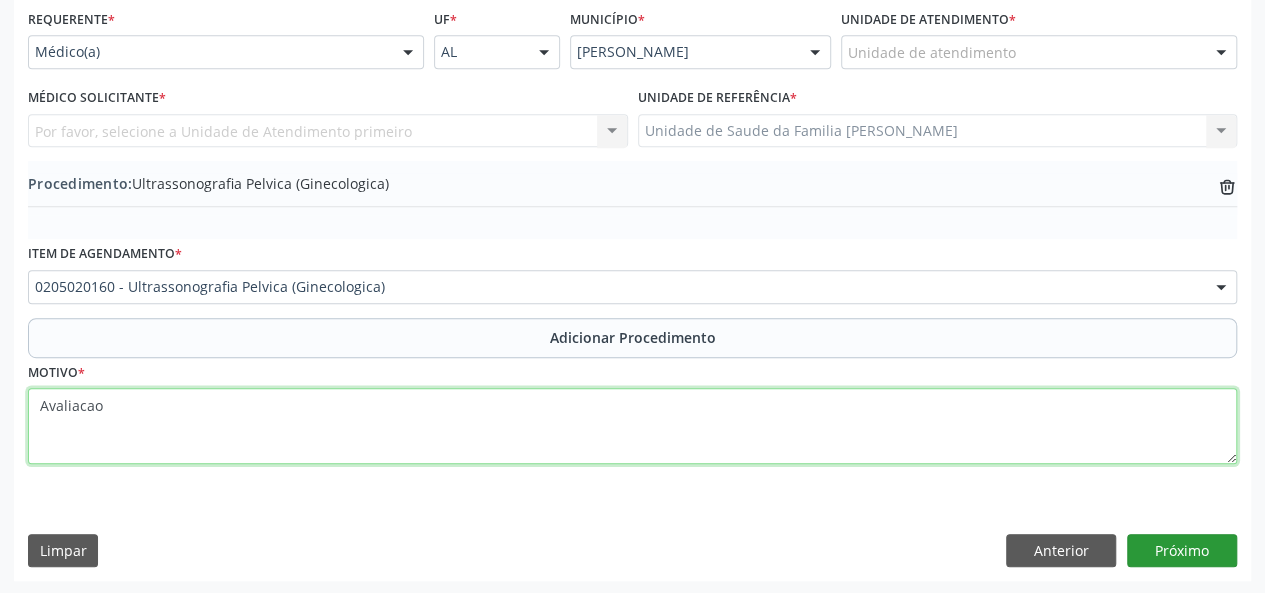 type on "Avaliacao" 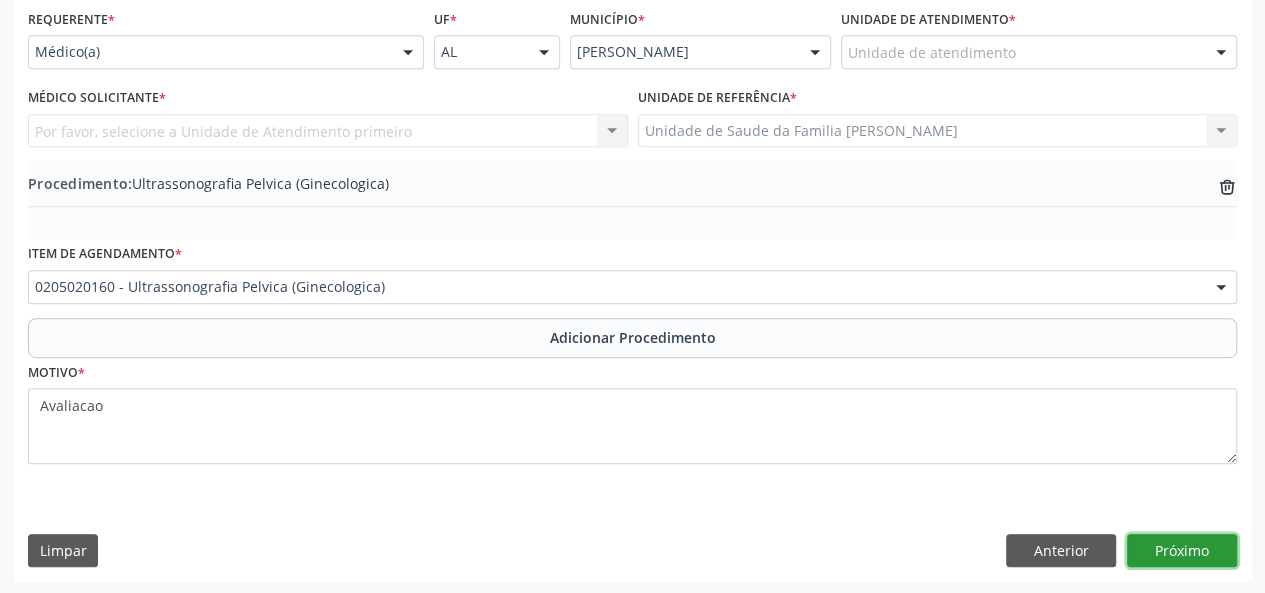 click on "Próximo" at bounding box center (1182, 551) 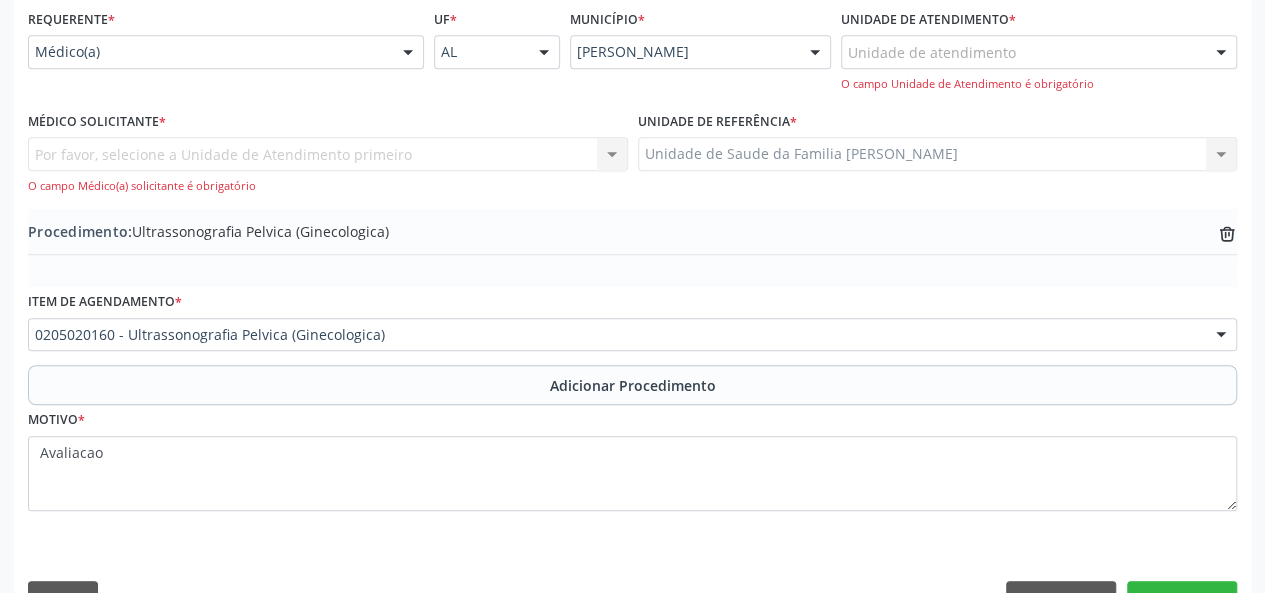 click on "Por favor, selecione a Unidade de Atendimento primeiro
Nenhum resultado encontrado para: "   "
Não há nenhuma opção para ser exibida.
O campo Médico(a) solicitante é obrigatório" at bounding box center [328, 165] 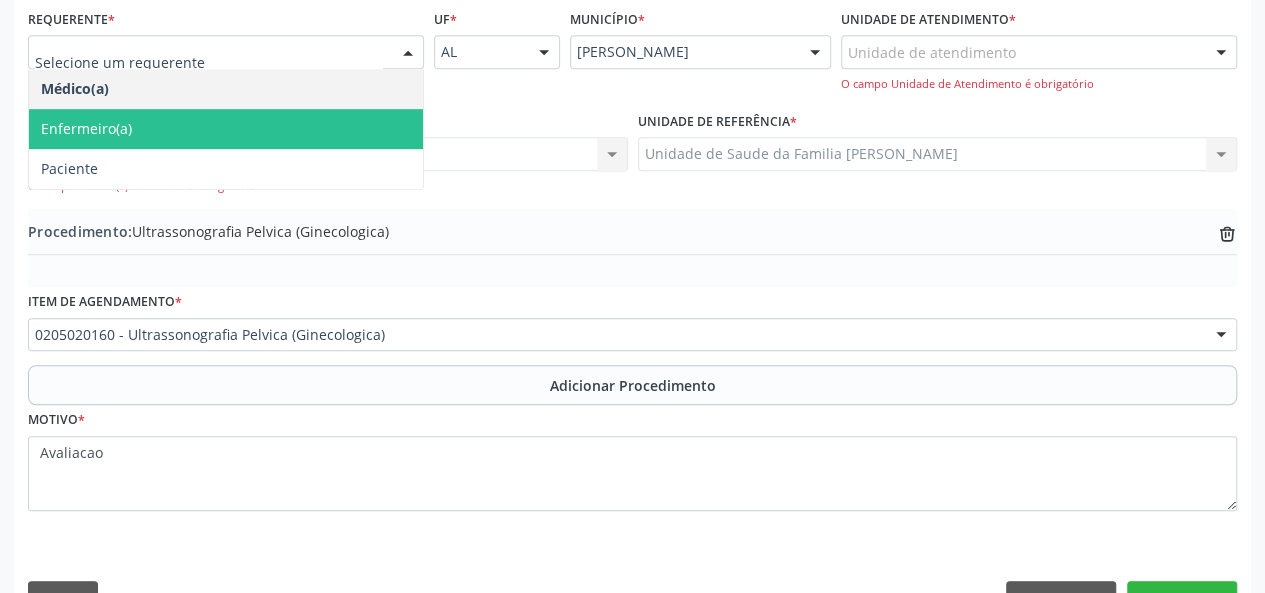 click on "Enfermeiro(a)" at bounding box center [86, 128] 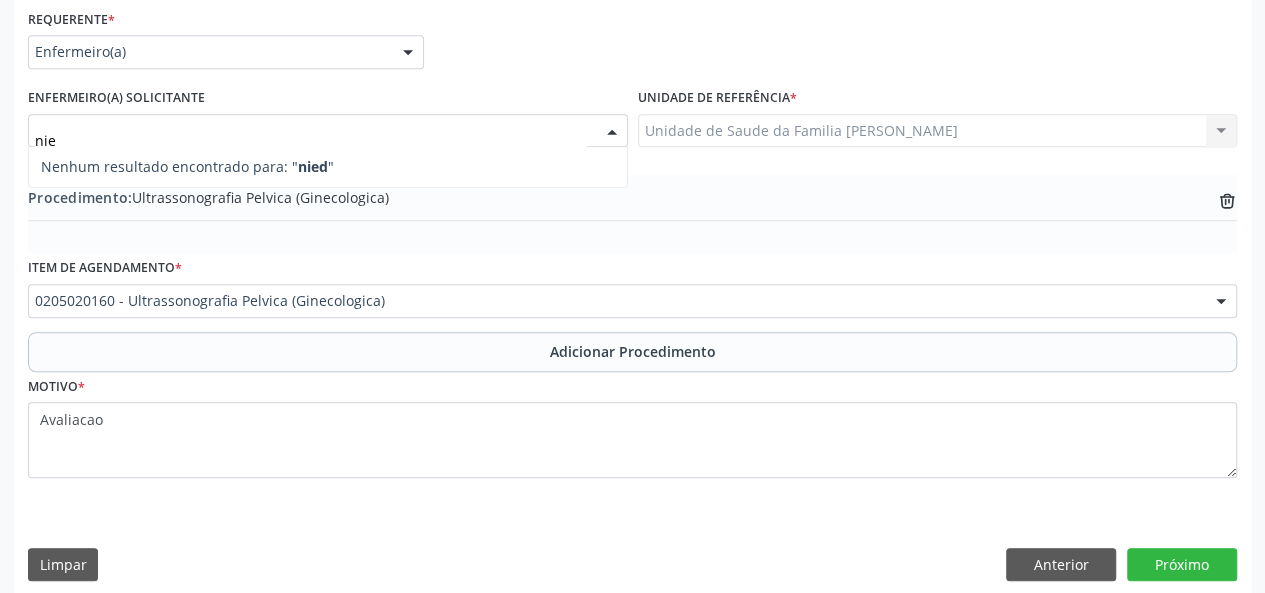 type on "nied" 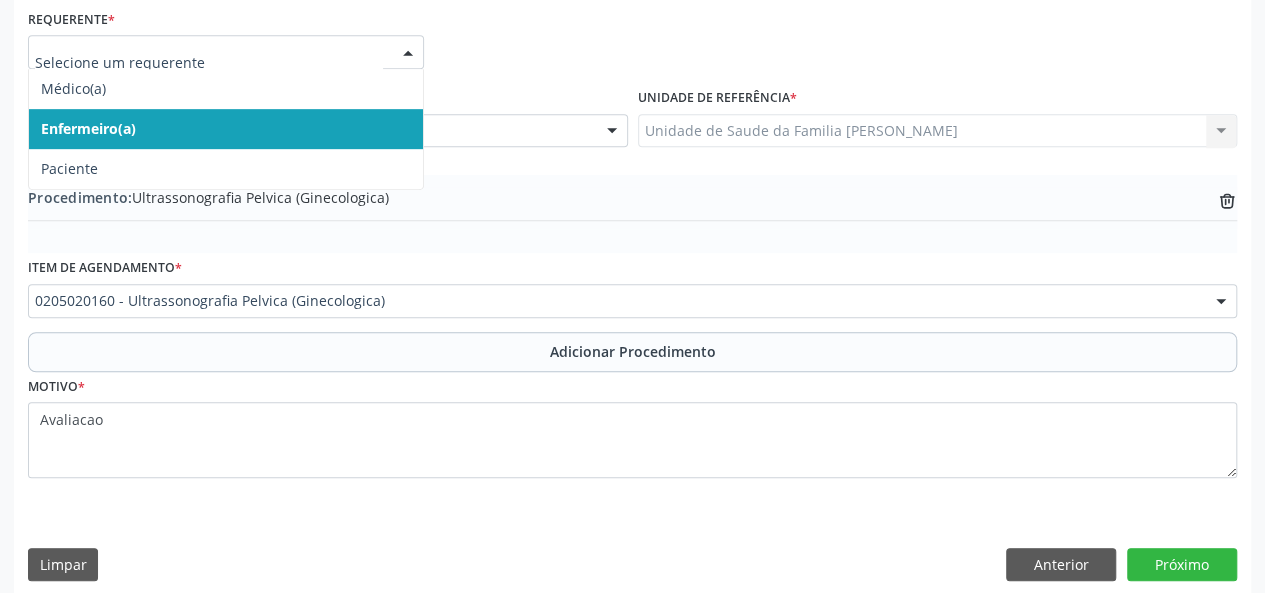 click at bounding box center [408, 53] 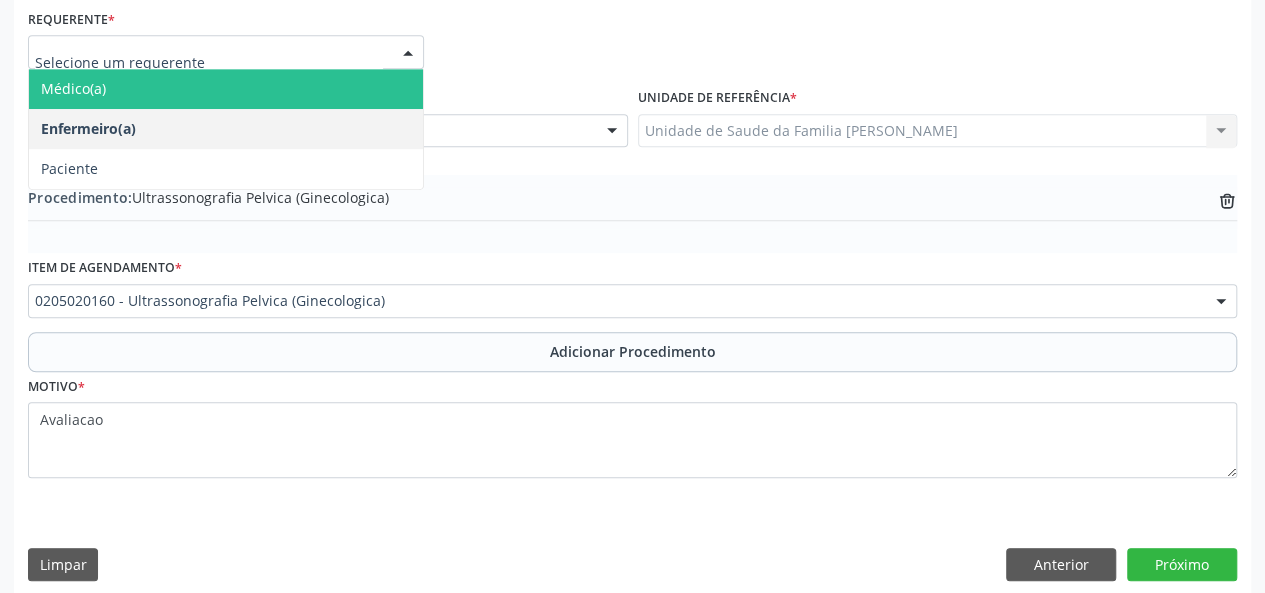 click on "Médico(a)" at bounding box center [226, 89] 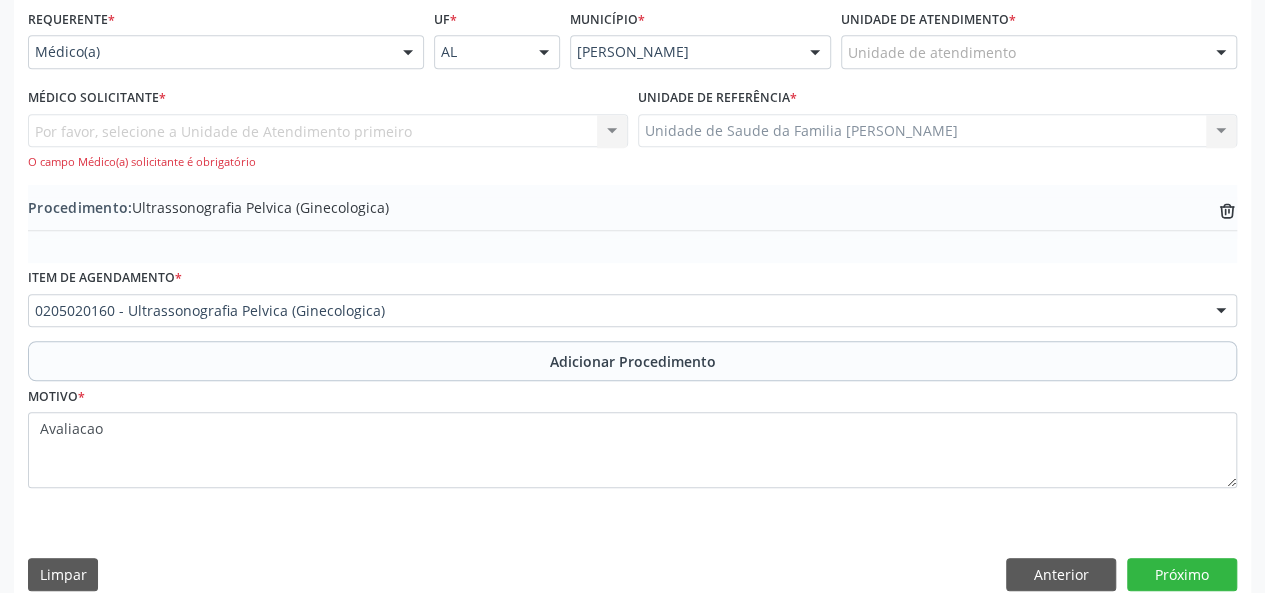 click on "Por favor, selecione a Unidade de Atendimento primeiro
Nenhum resultado encontrado para: "   "
Não há nenhuma opção para ser exibida.
O campo Médico(a) solicitante é obrigatório" at bounding box center [328, 142] 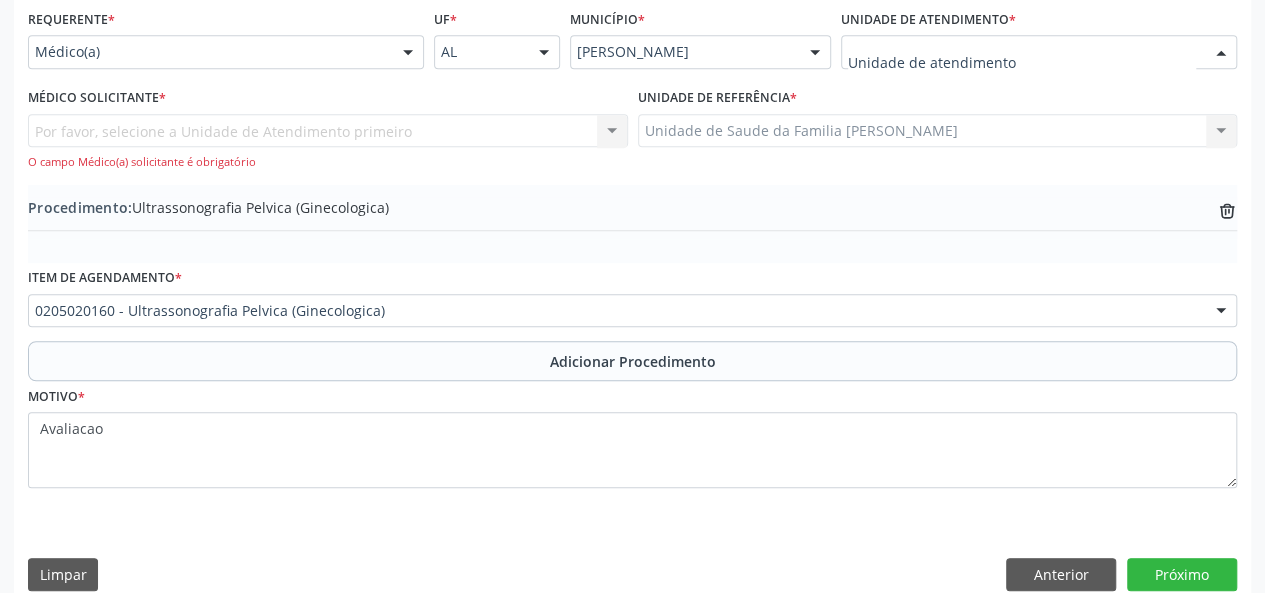 click at bounding box center (1039, 52) 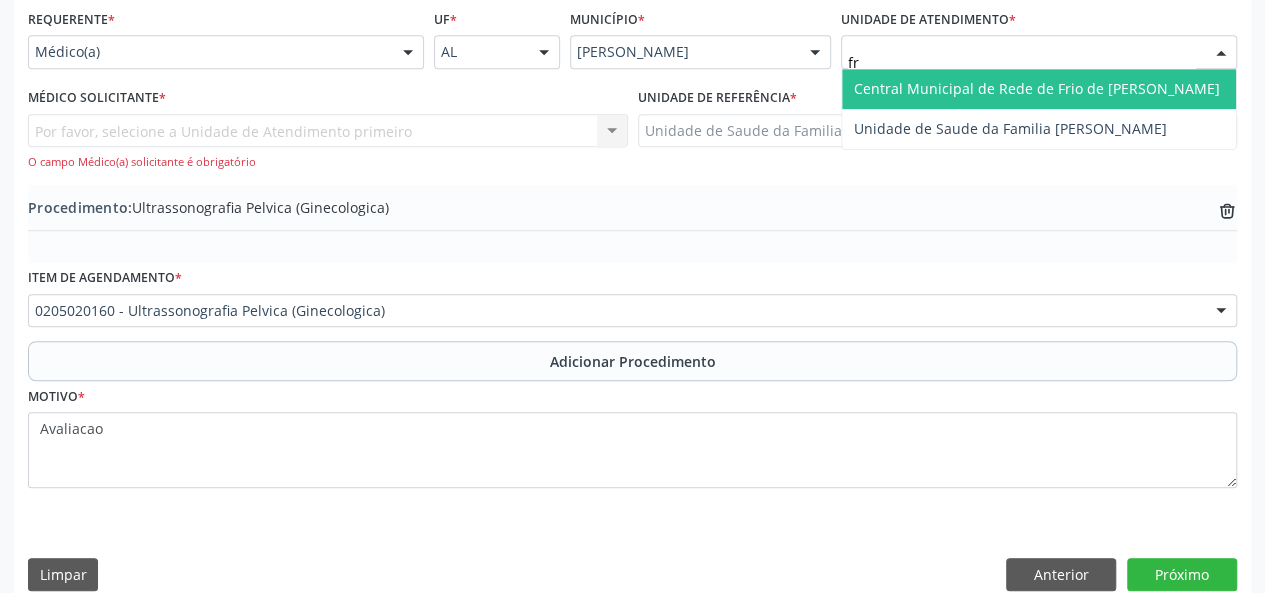 type on "fra" 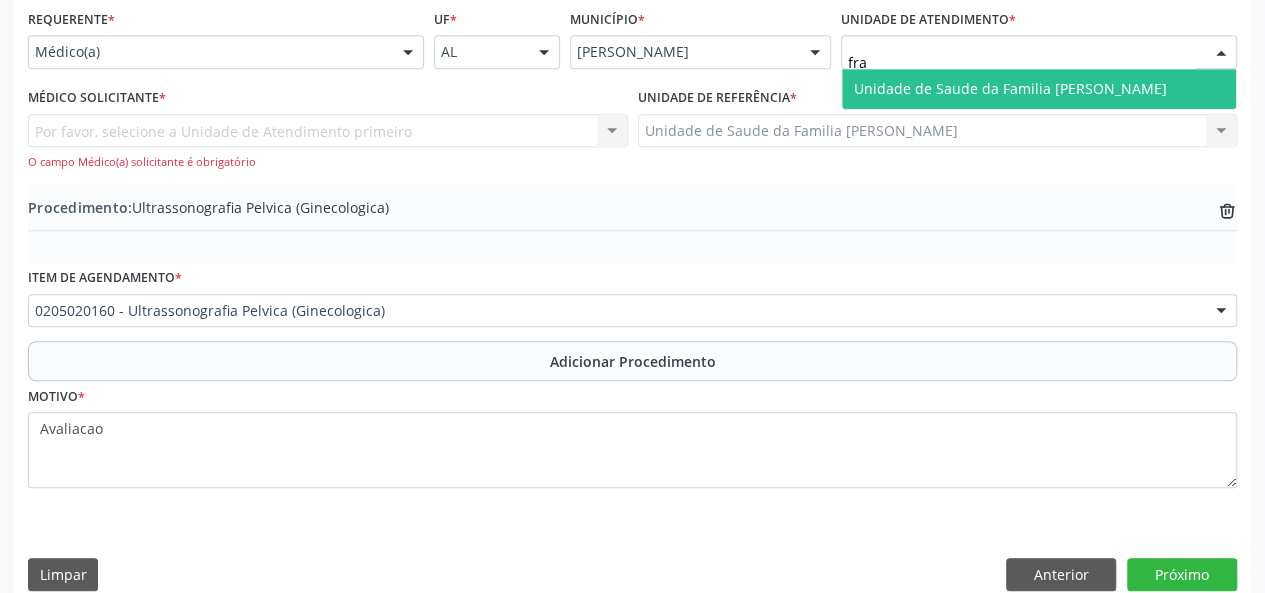 click on "Unidade de Saude da Familia [PERSON_NAME]" at bounding box center (1010, 88) 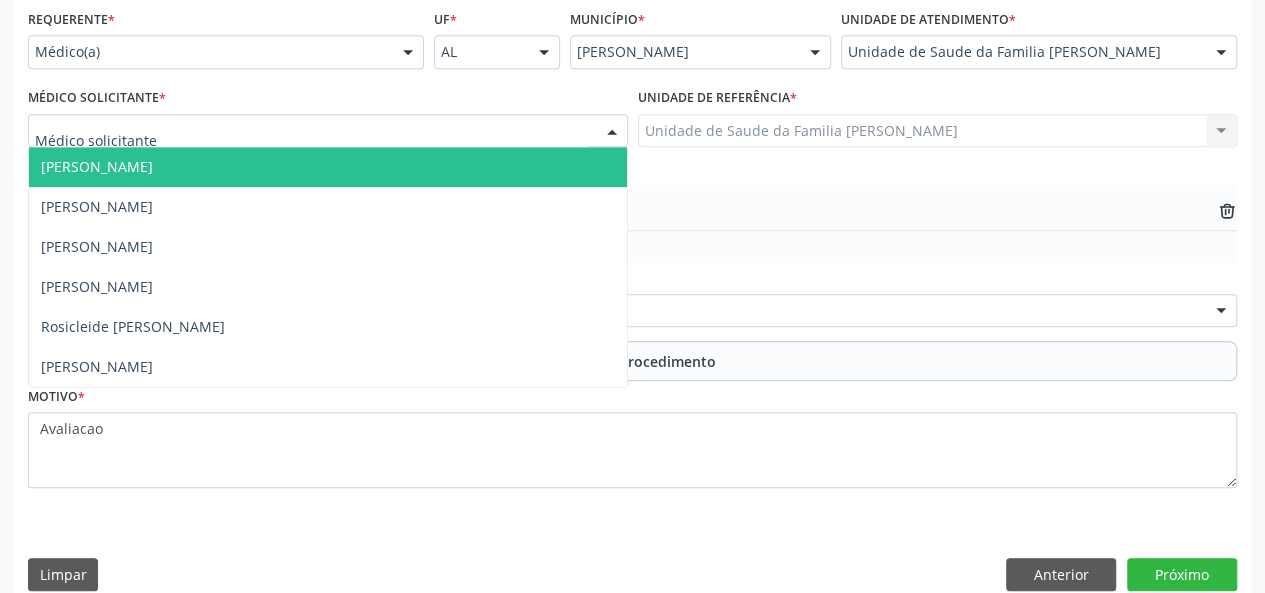click at bounding box center (328, 131) 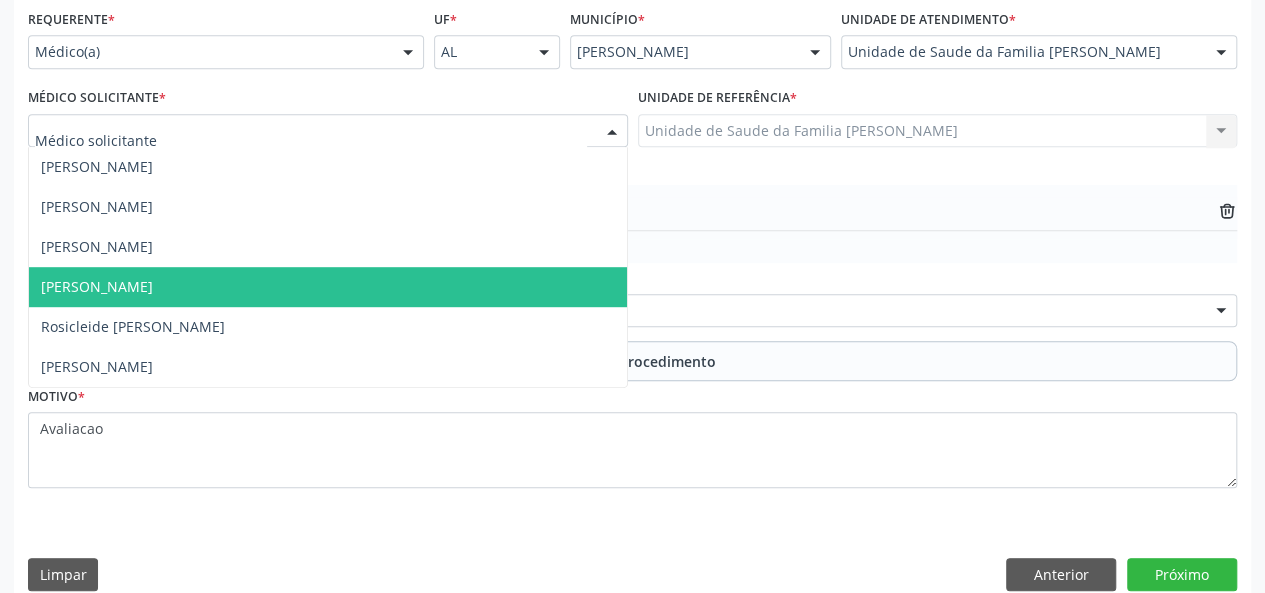 drag, startPoint x: 112, startPoint y: 282, endPoint x: 458, endPoint y: 323, distance: 348.42072 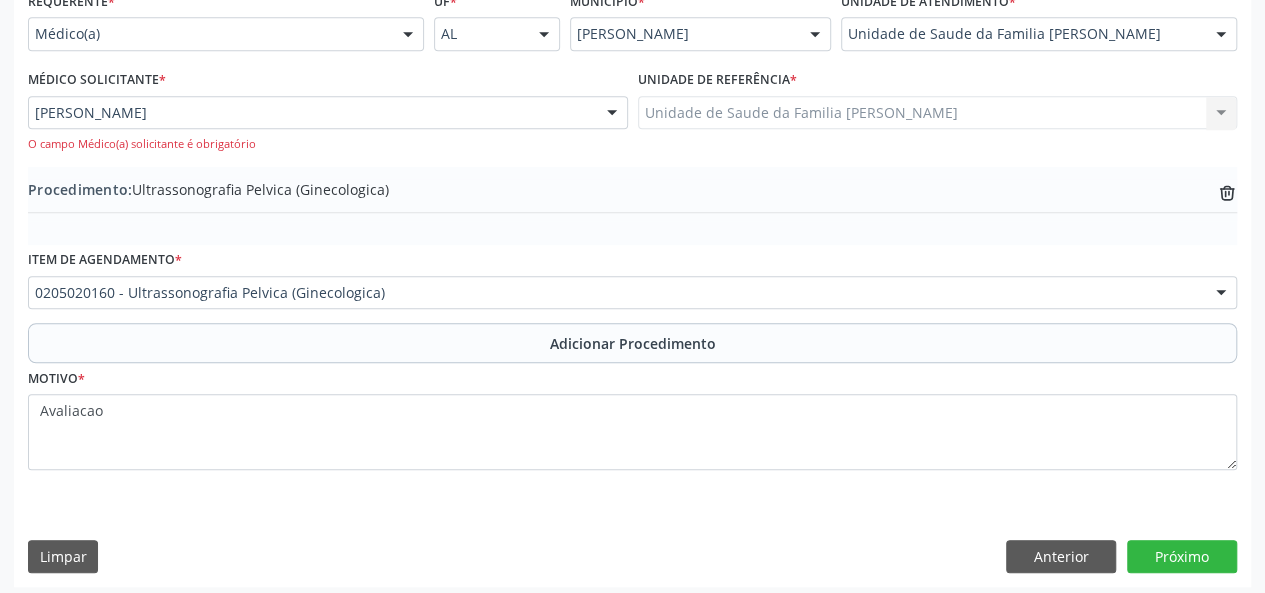 scroll, scrollTop: 482, scrollLeft: 0, axis: vertical 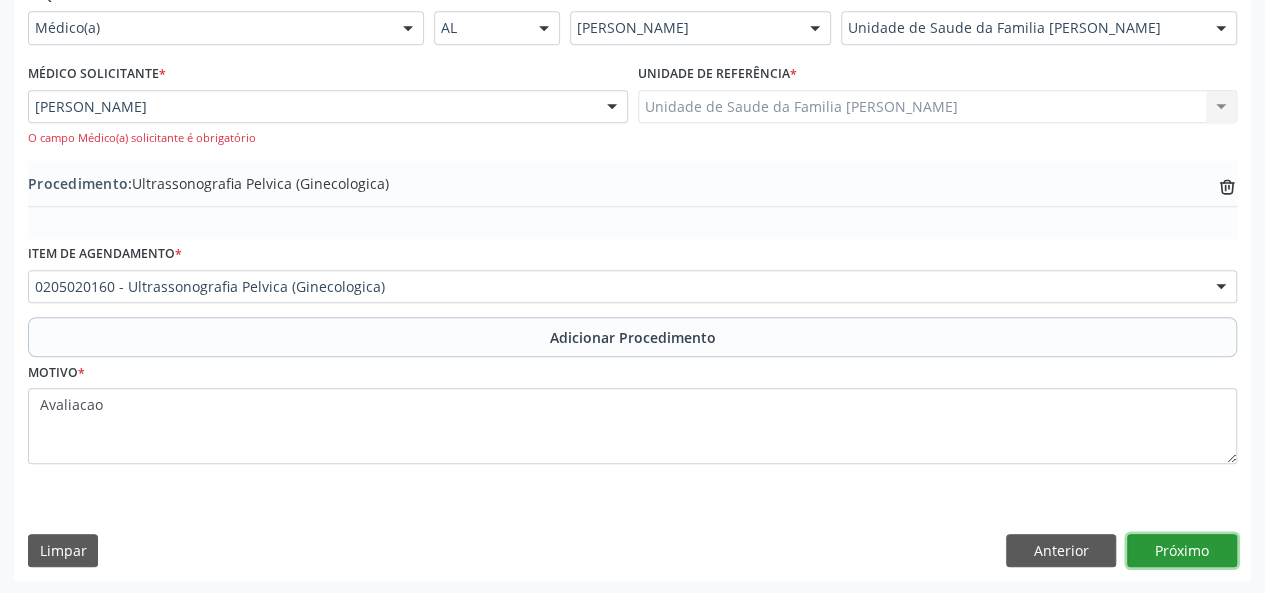 click on "Próximo" at bounding box center [1182, 551] 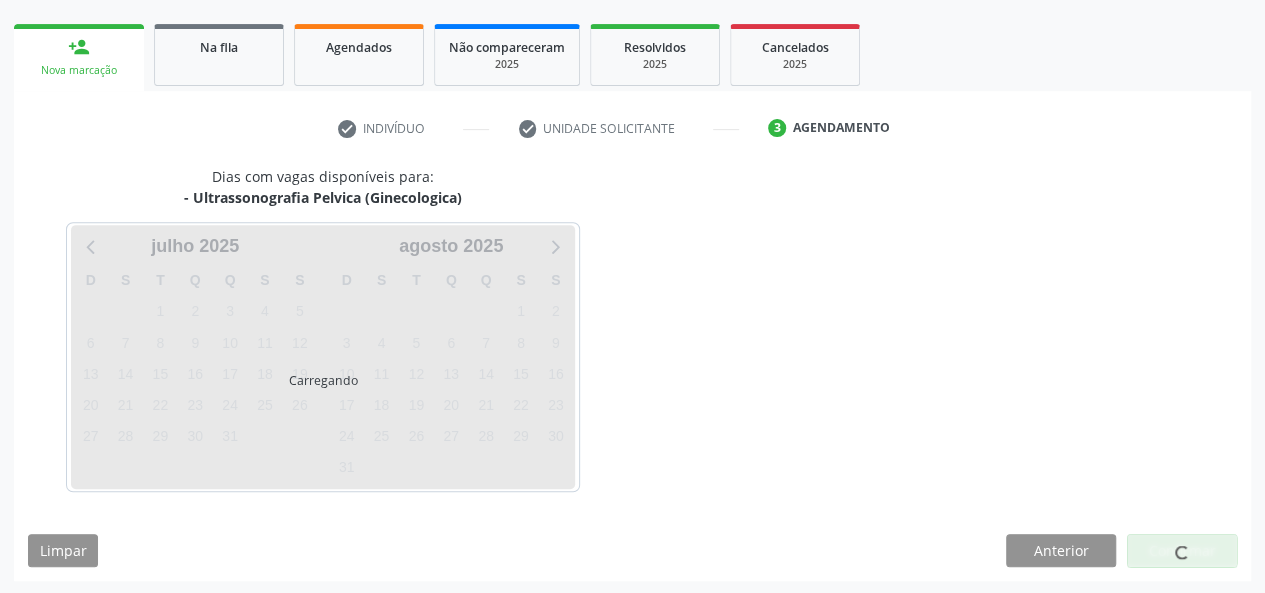 scroll, scrollTop: 362, scrollLeft: 0, axis: vertical 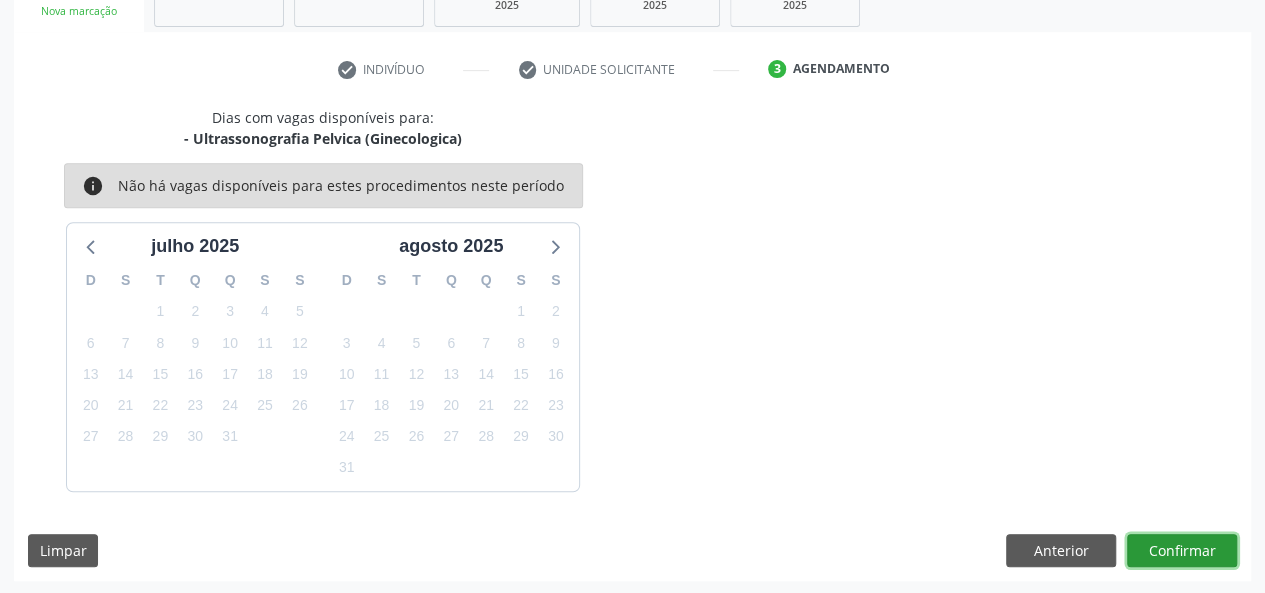 click on "Confirmar" at bounding box center (1182, 551) 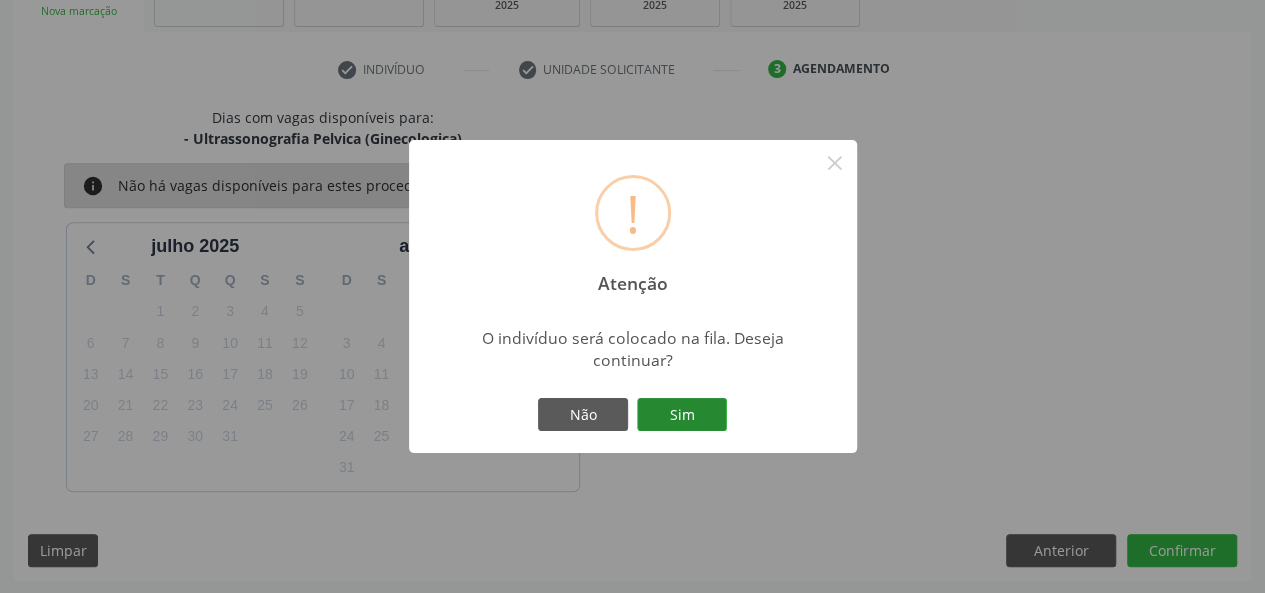 click on "Sim" at bounding box center (682, 415) 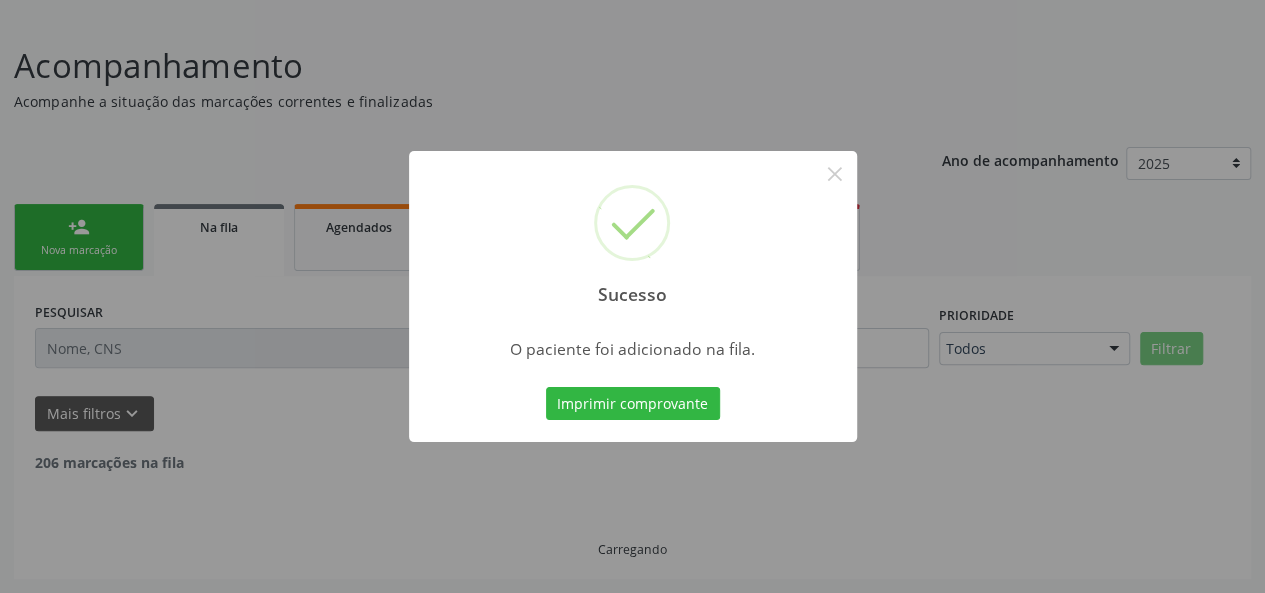 scroll, scrollTop: 100, scrollLeft: 0, axis: vertical 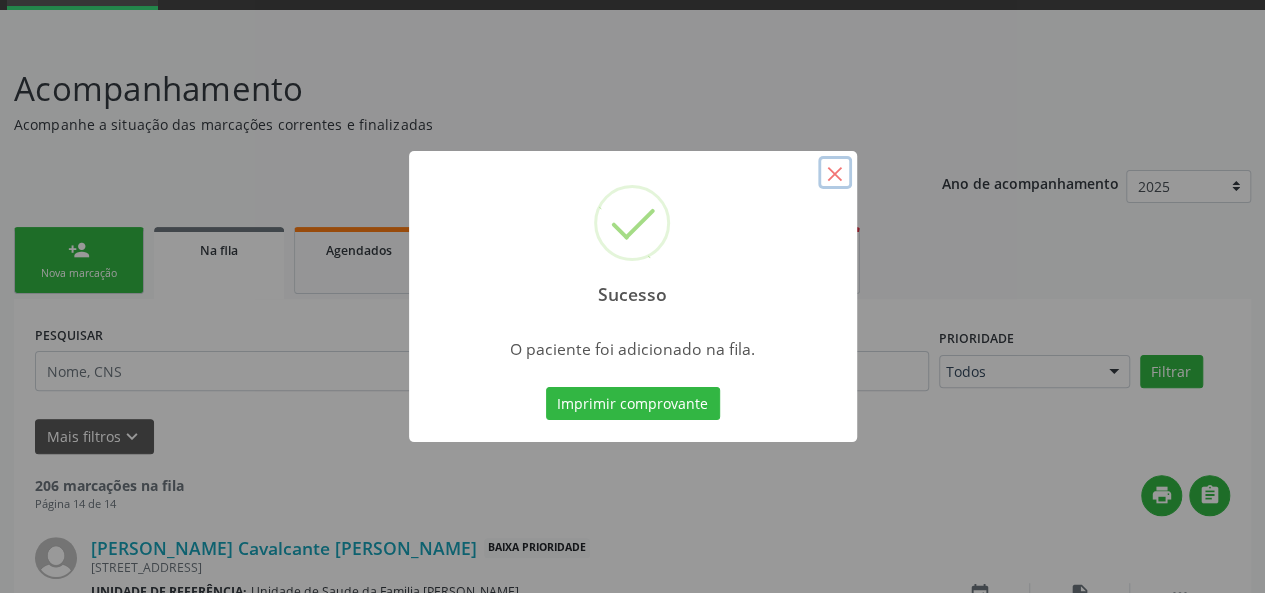 click on "×" at bounding box center [835, 173] 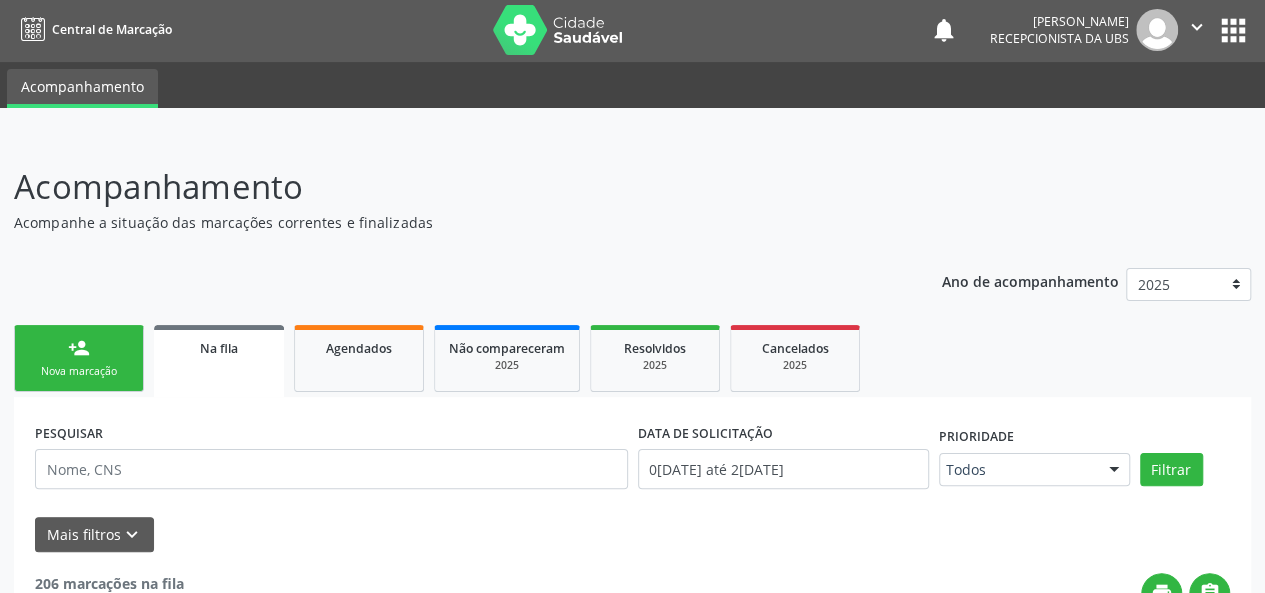 scroll, scrollTop: 0, scrollLeft: 0, axis: both 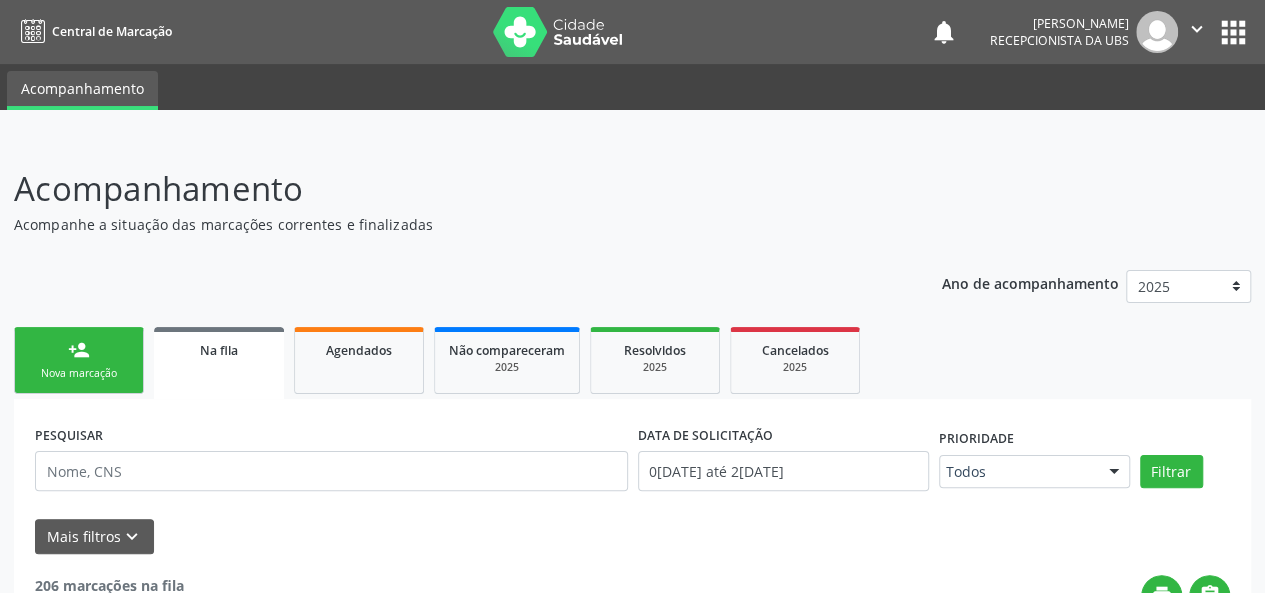 click on "Nova marcação" at bounding box center [79, 373] 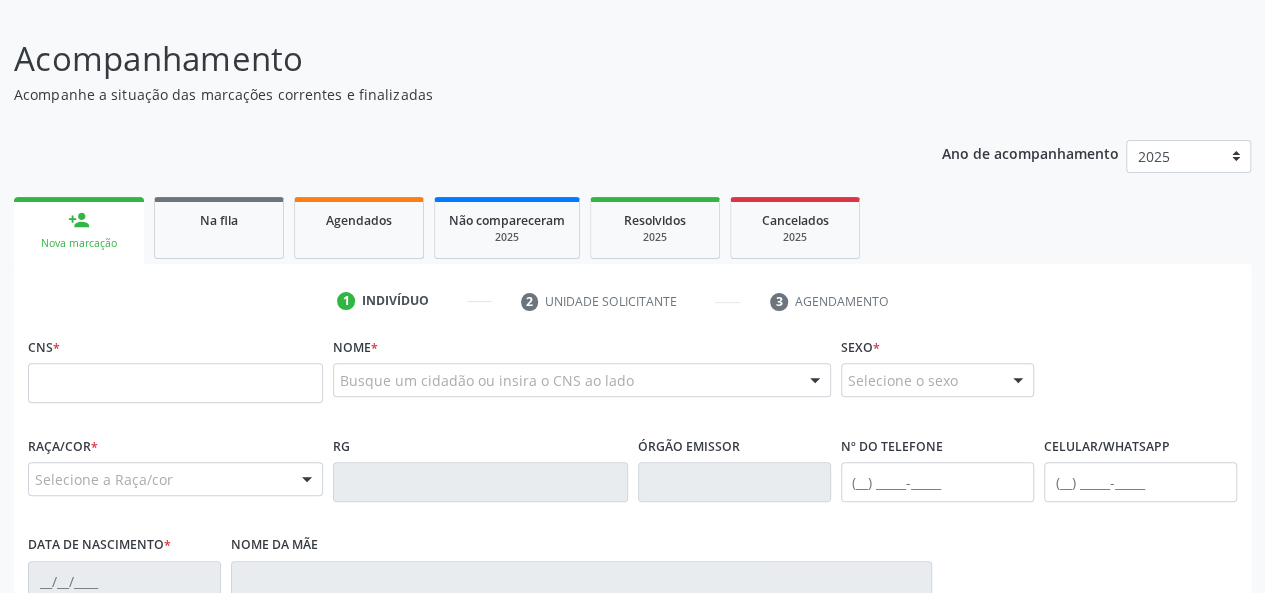 scroll, scrollTop: 200, scrollLeft: 0, axis: vertical 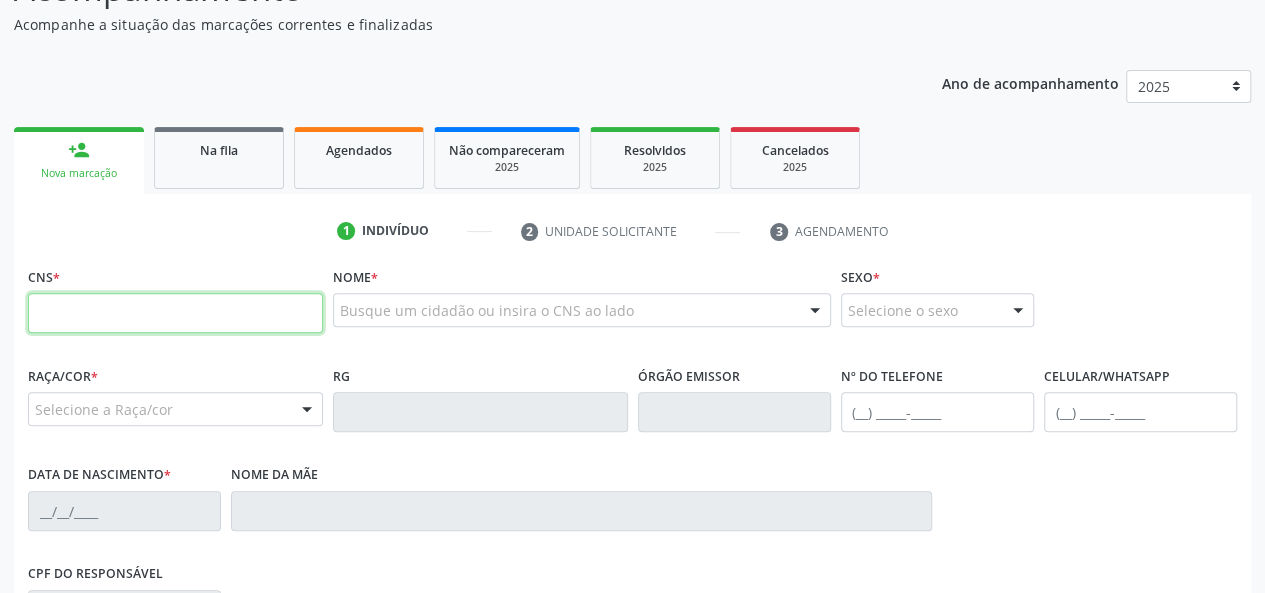 click at bounding box center (175, 313) 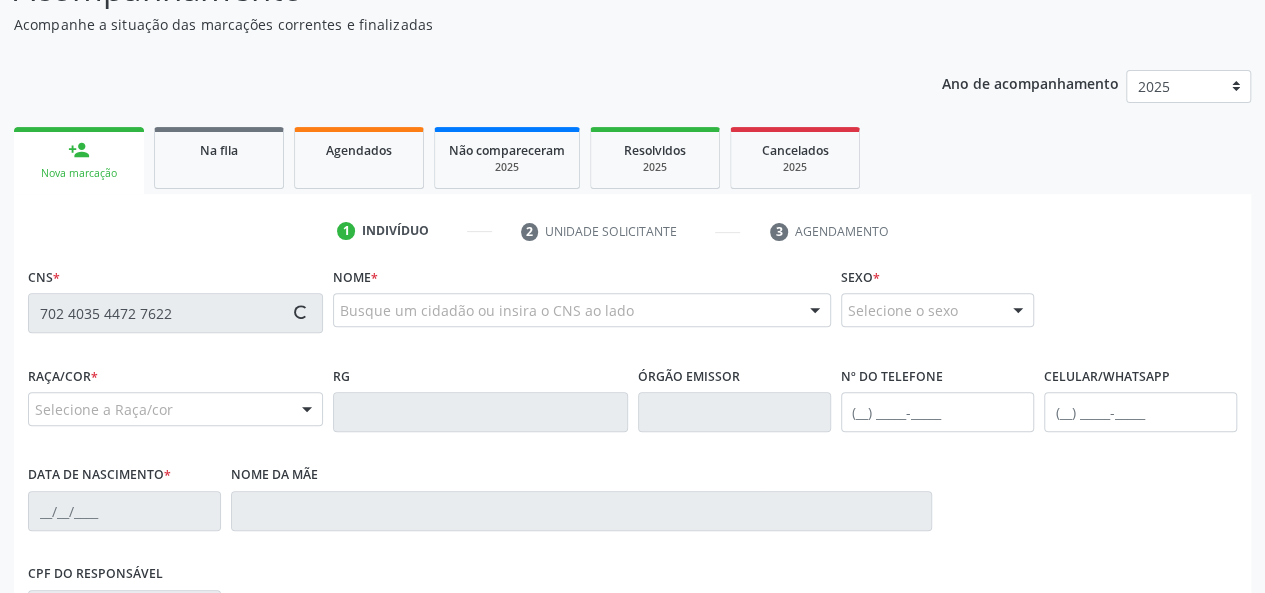 type on "702 4035 4472 7622" 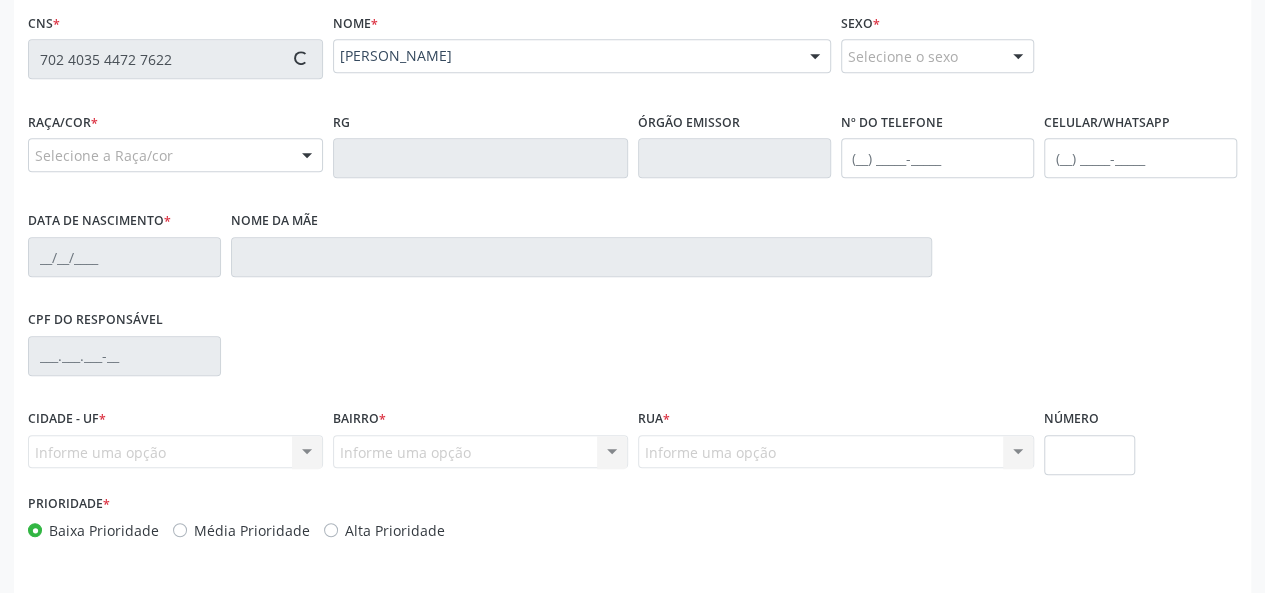 scroll, scrollTop: 500, scrollLeft: 0, axis: vertical 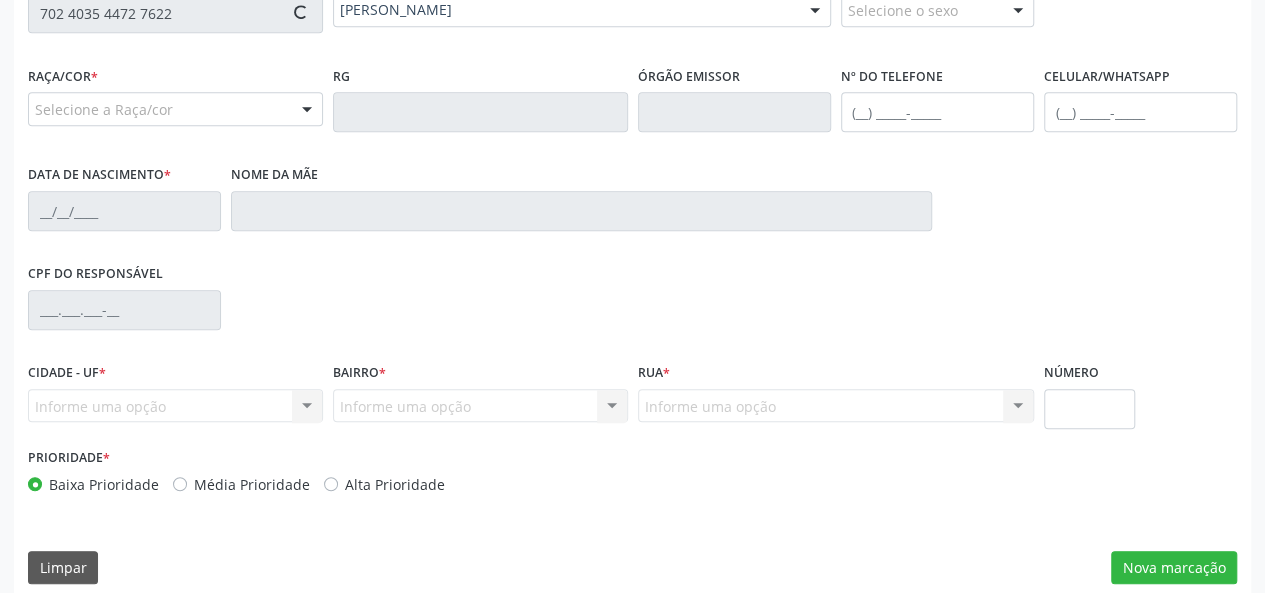 type on "[PHONE_NUMBER]" 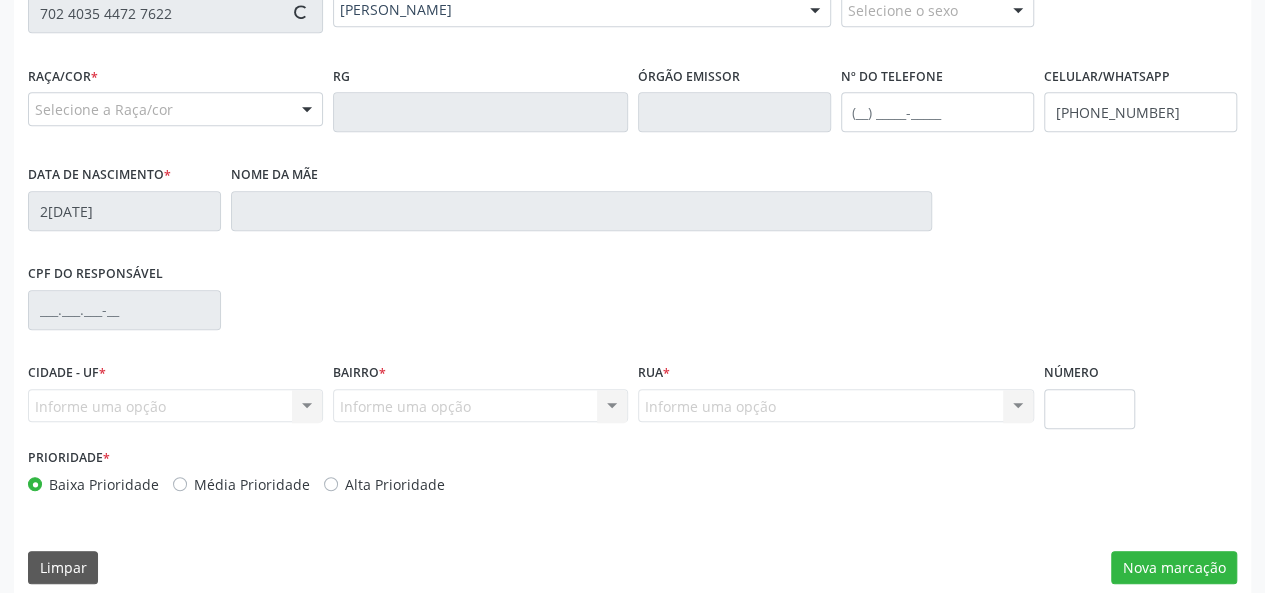 type on "[PERSON_NAME]" 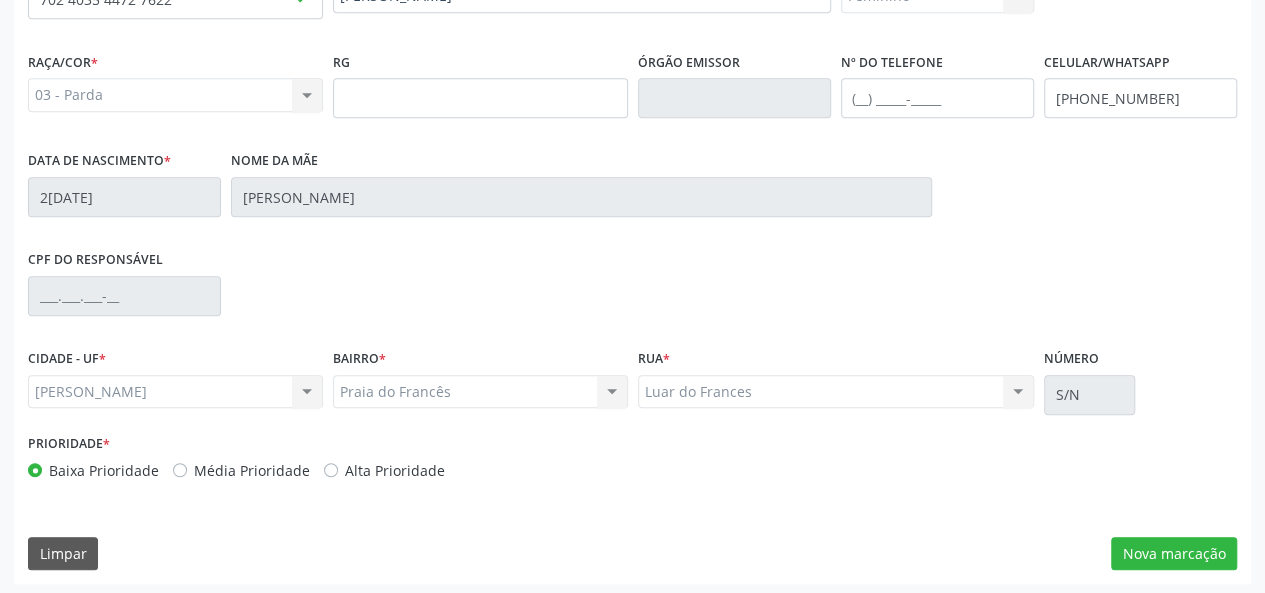 scroll, scrollTop: 518, scrollLeft: 0, axis: vertical 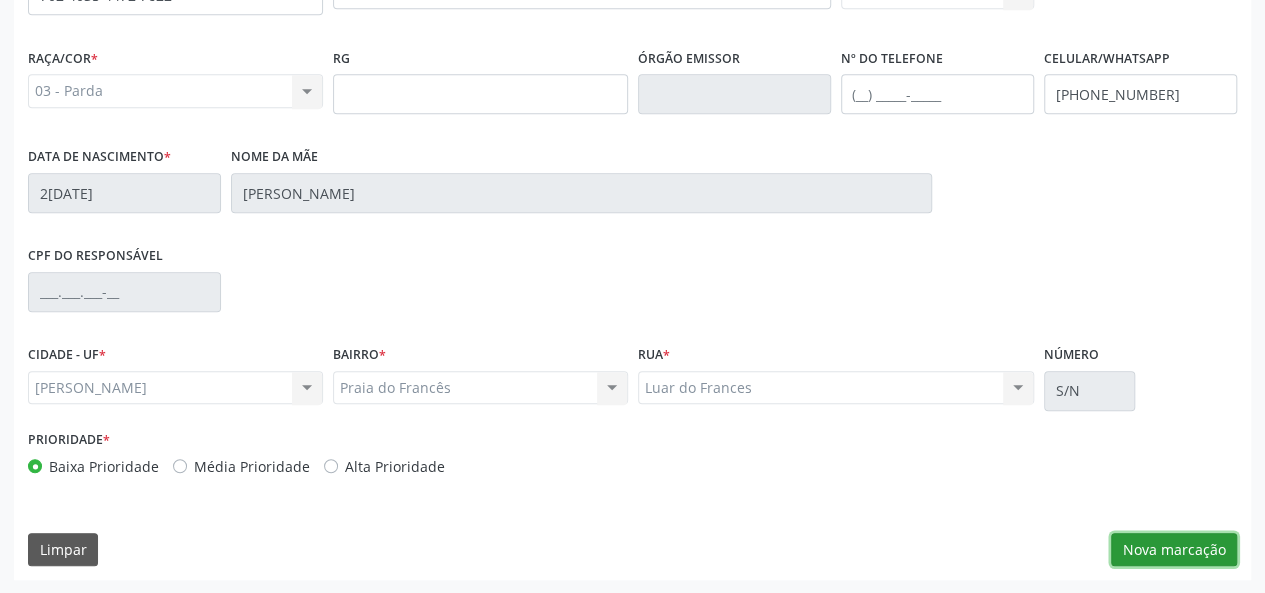 click on "Nova marcação" at bounding box center [1174, 550] 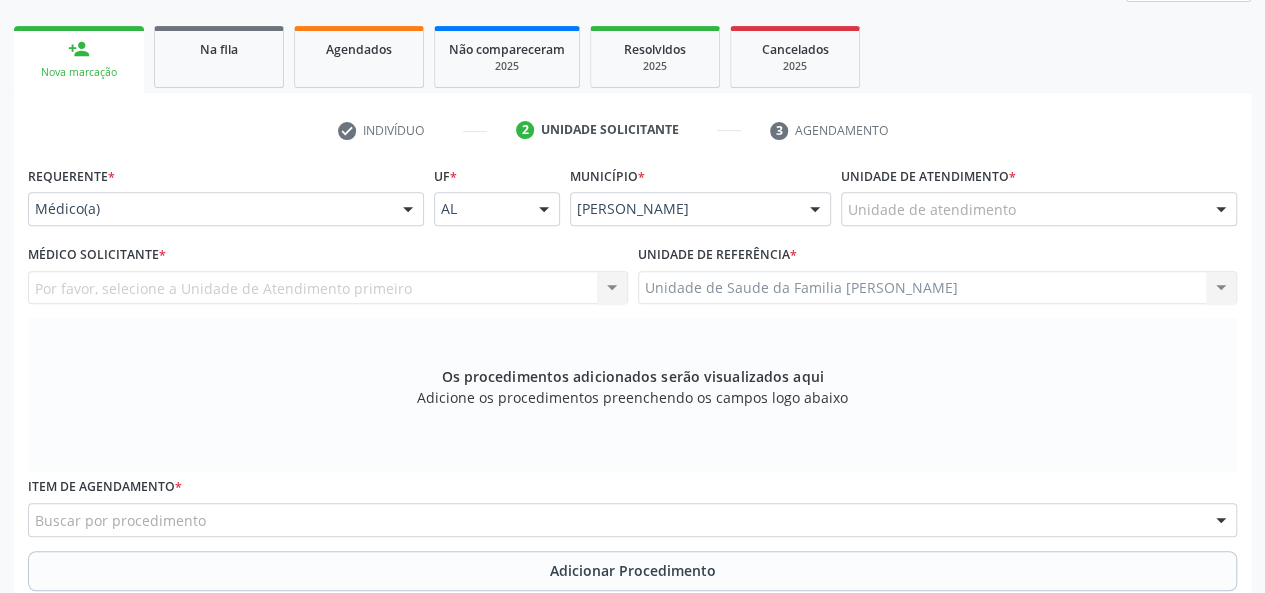 scroll, scrollTop: 118, scrollLeft: 0, axis: vertical 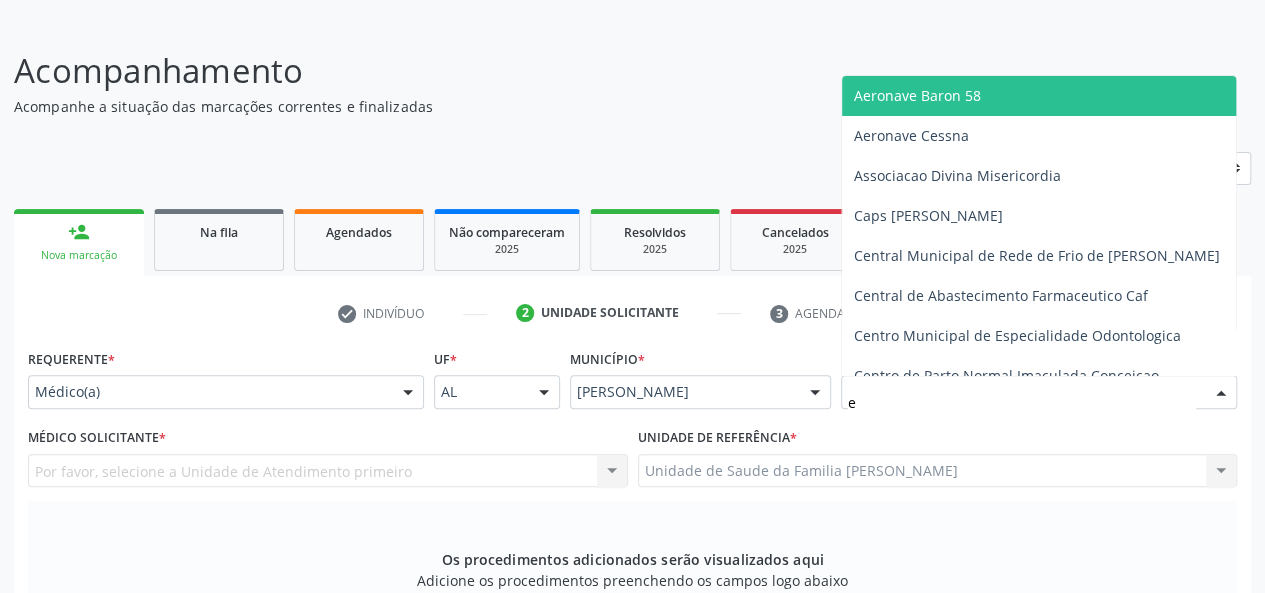 type on "es" 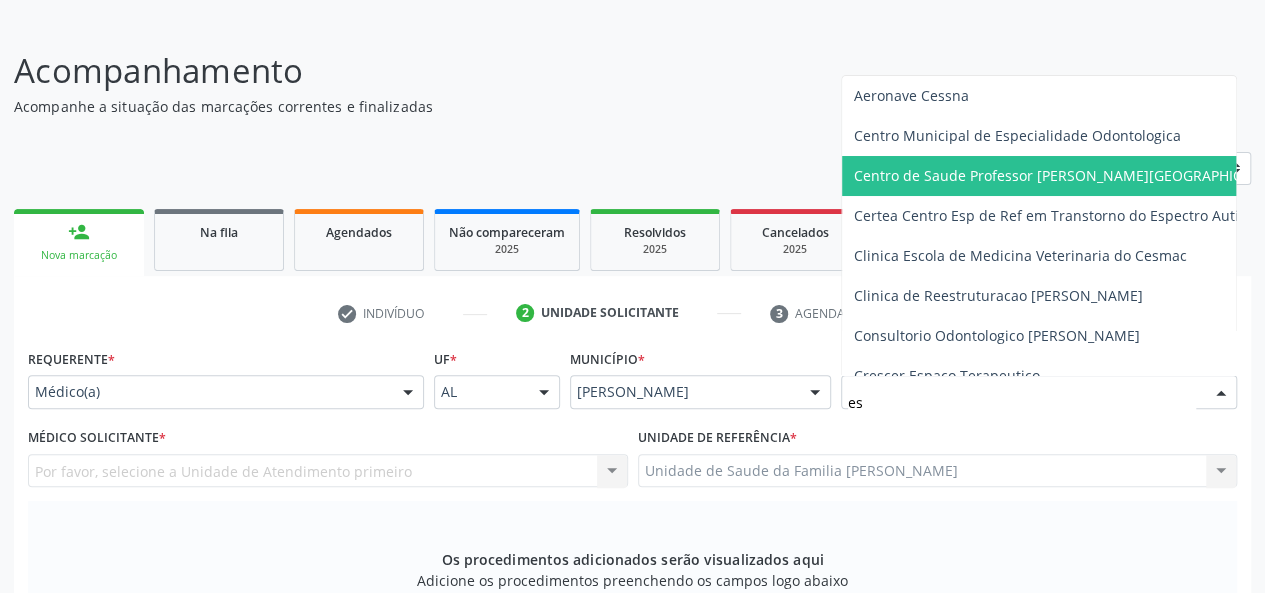 click on "Centro de Saude Professor [PERSON_NAME][GEOGRAPHIC_DATA]" at bounding box center (1071, 175) 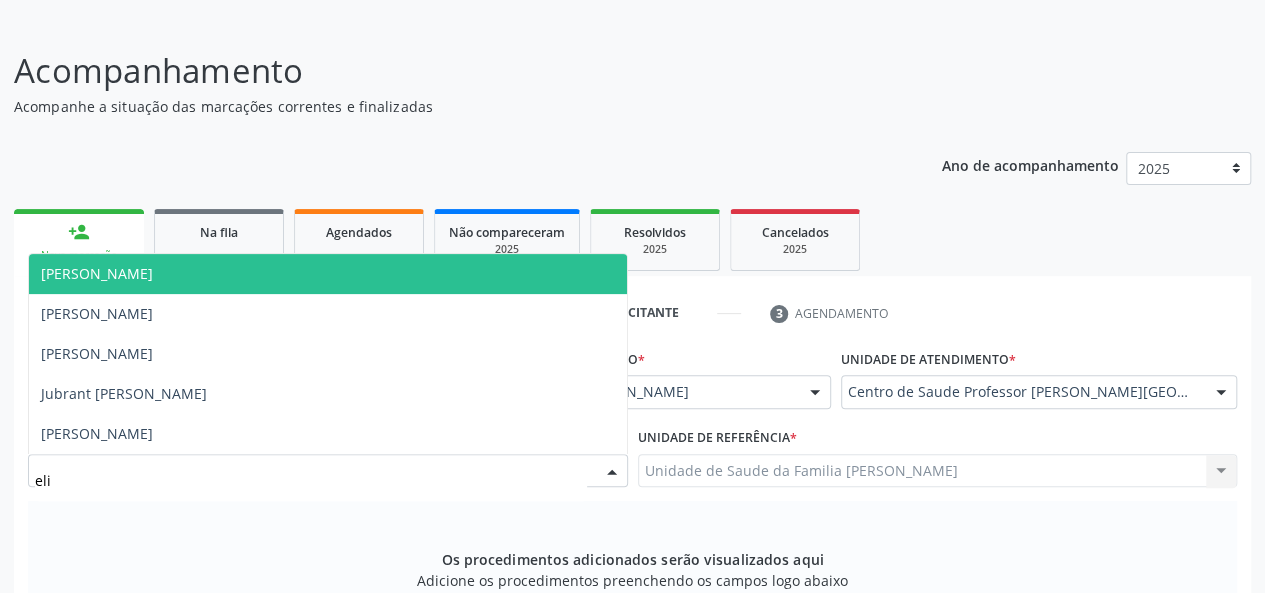 type on "[PERSON_NAME]" 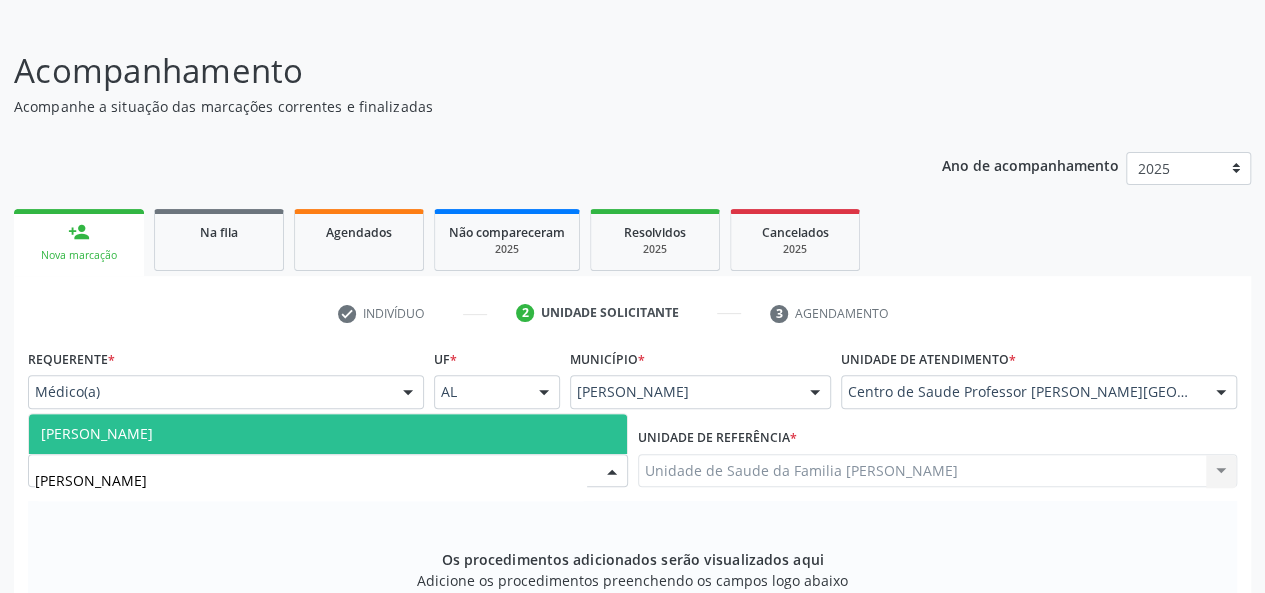 click on "[PERSON_NAME]" at bounding box center (97, 433) 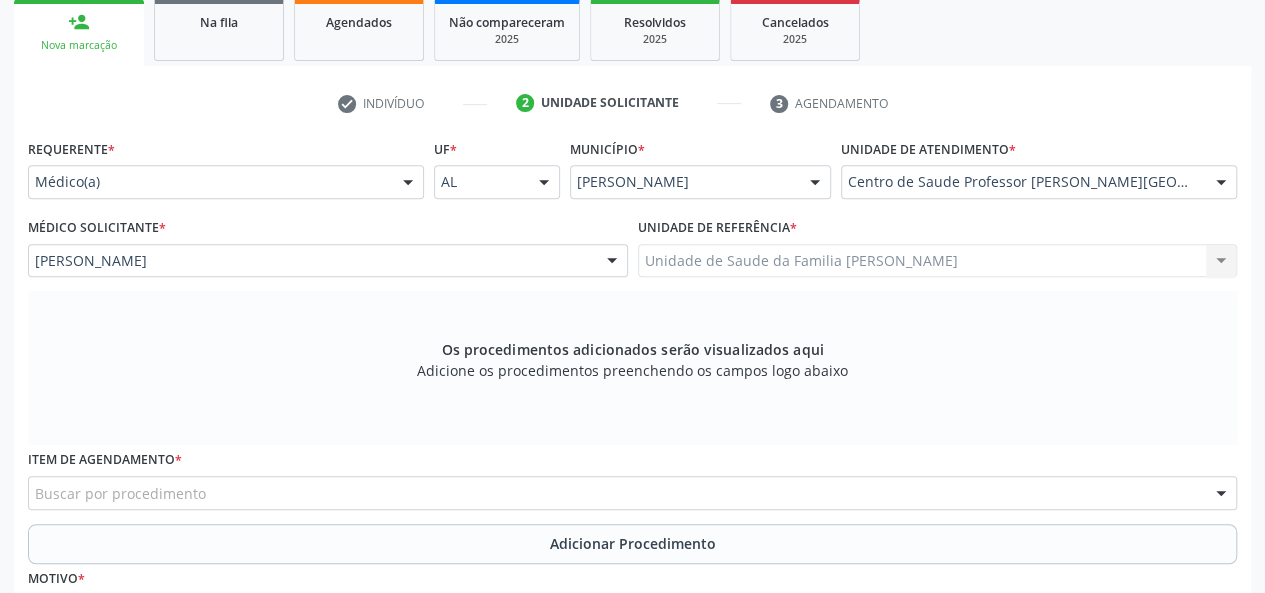 scroll, scrollTop: 518, scrollLeft: 0, axis: vertical 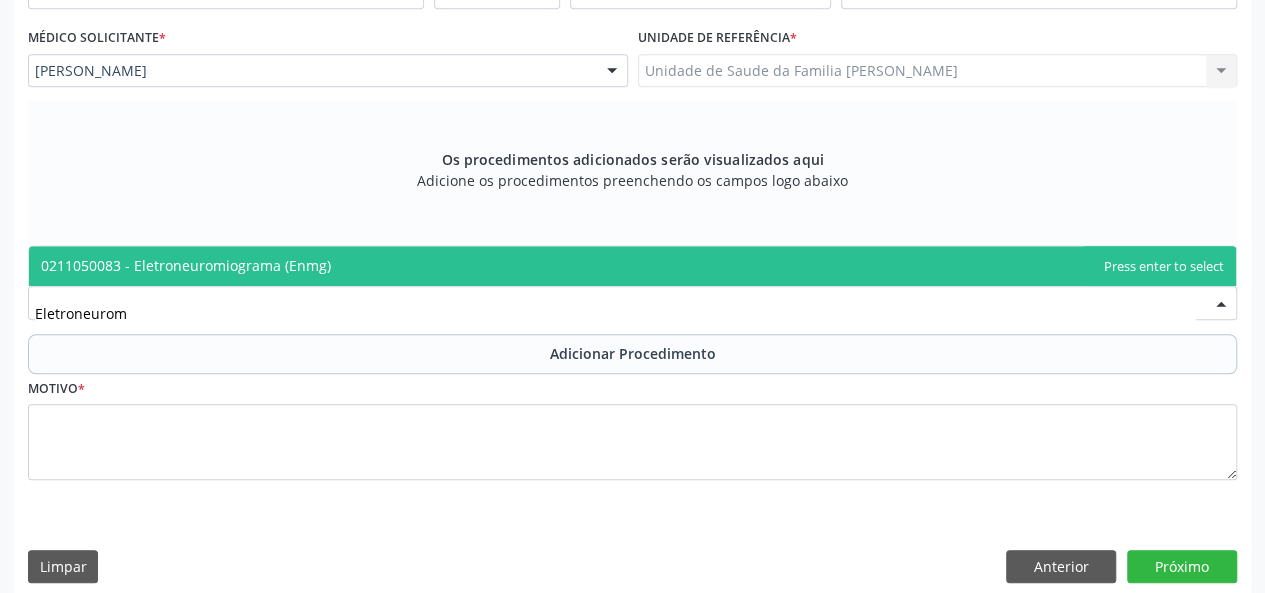 type on "Eletroneuromi" 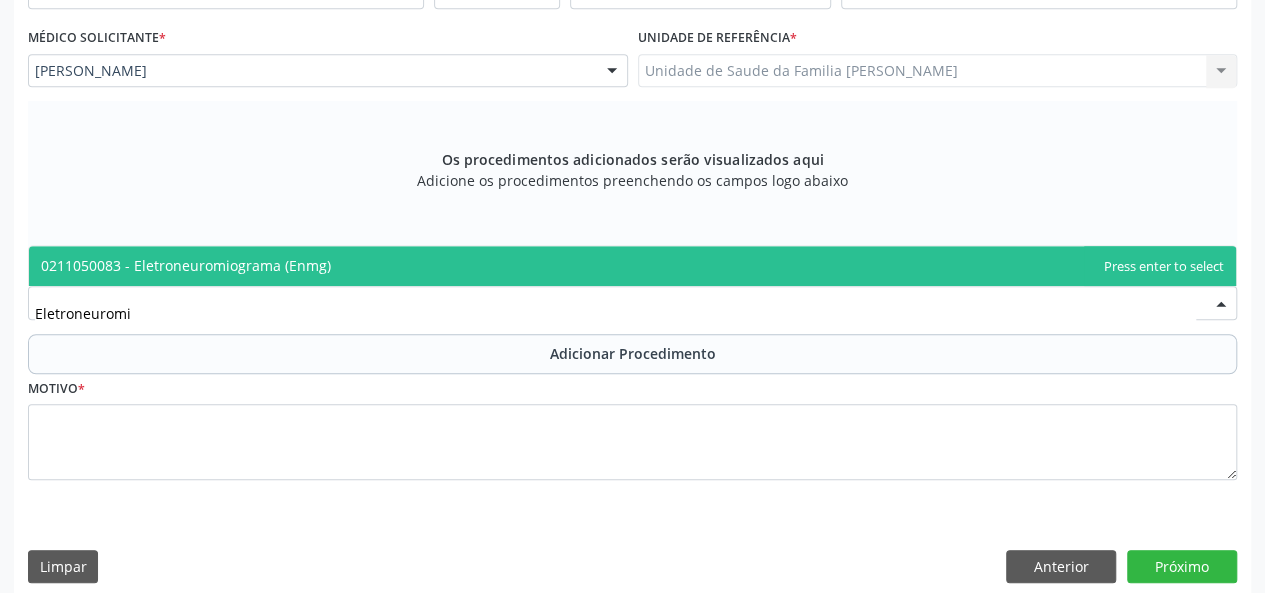 click on "0211050083 - Eletroneuromiograma (Enmg)" at bounding box center [186, 265] 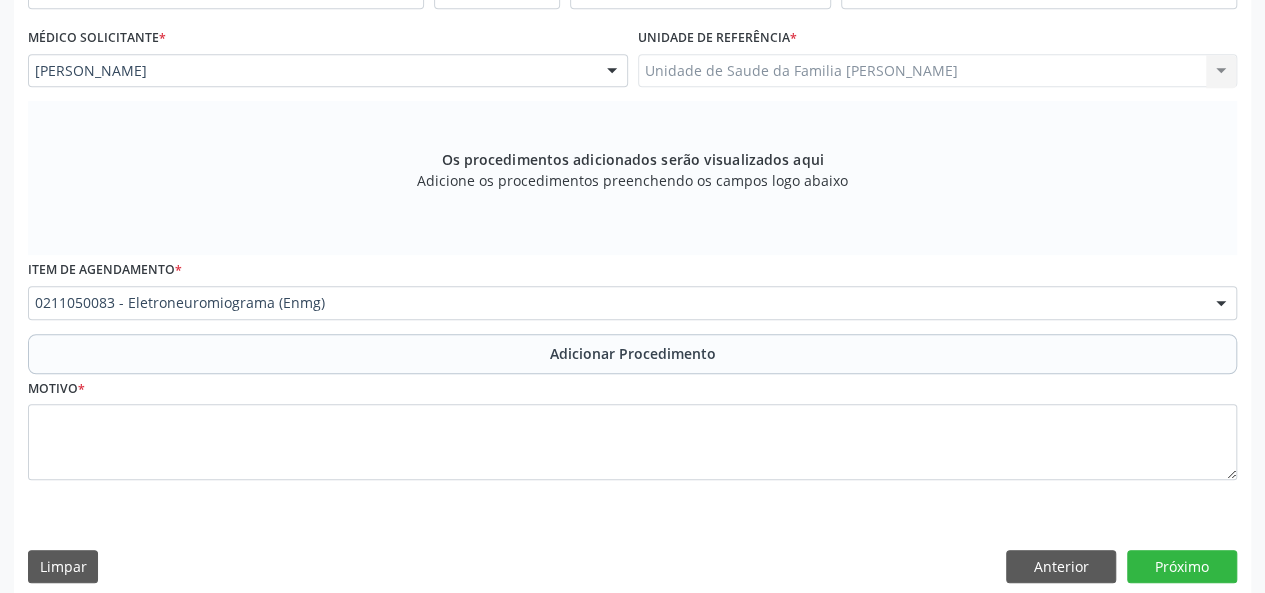 click on "Requerente
*
Médico(a)         Médico(a)   Enfermeiro(a)   Paciente
Nenhum resultado encontrado para: "   "
Não há nenhuma opção para ser exibida.
UF
*
AL         AL
Nenhum resultado encontrado para: "   "
Não há nenhuma opção para ser exibida.
Município
*
[PERSON_NAME] resultado encontrado para: "   "
Não há nenhuma opção para ser exibida.
Unidade de atendimento
*
Centro de Saude Professor [PERSON_NAME]         Aeronave Baron 58   Aeronave Cessna   Associacao Divina Misericordia   Caps [PERSON_NAME] Sarmento   Central Municipal de Rede de Frio de Marechal Deodoro   Central de Abastecimento Farmaceutico Caf   Centro Municipal de Especialidade Odontologica   Centro de Parto Normal Imaculada Conceicao   Centro de Saude Professor Estacio de [GEOGRAPHIC_DATA]" at bounding box center (632, 270) 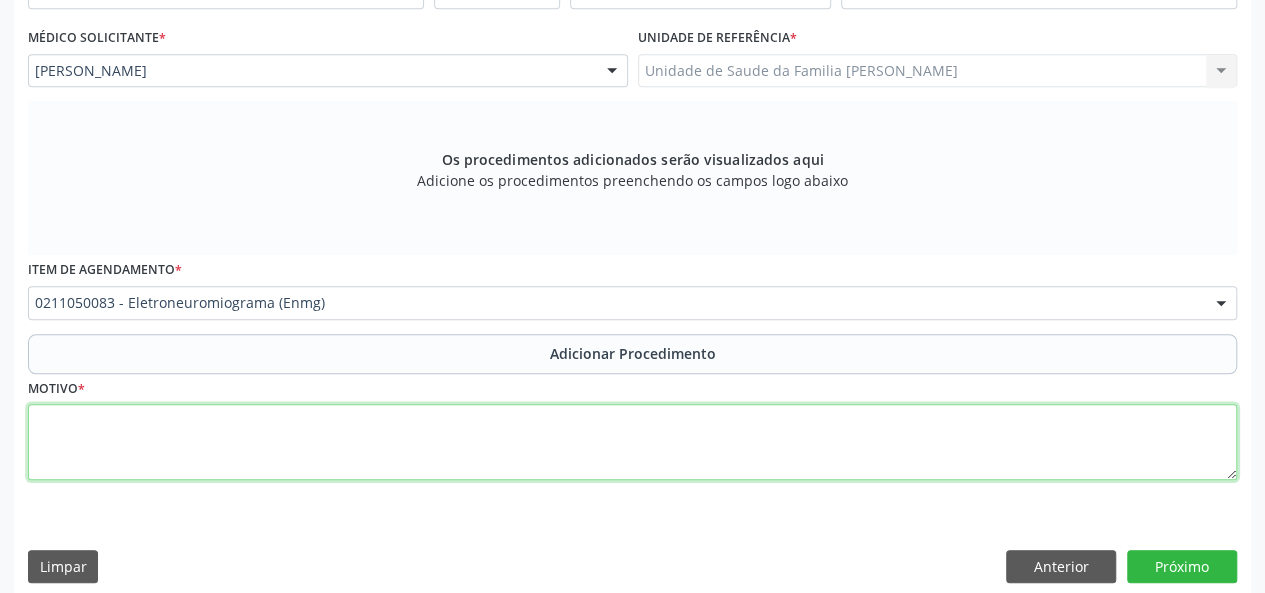 click at bounding box center [632, 442] 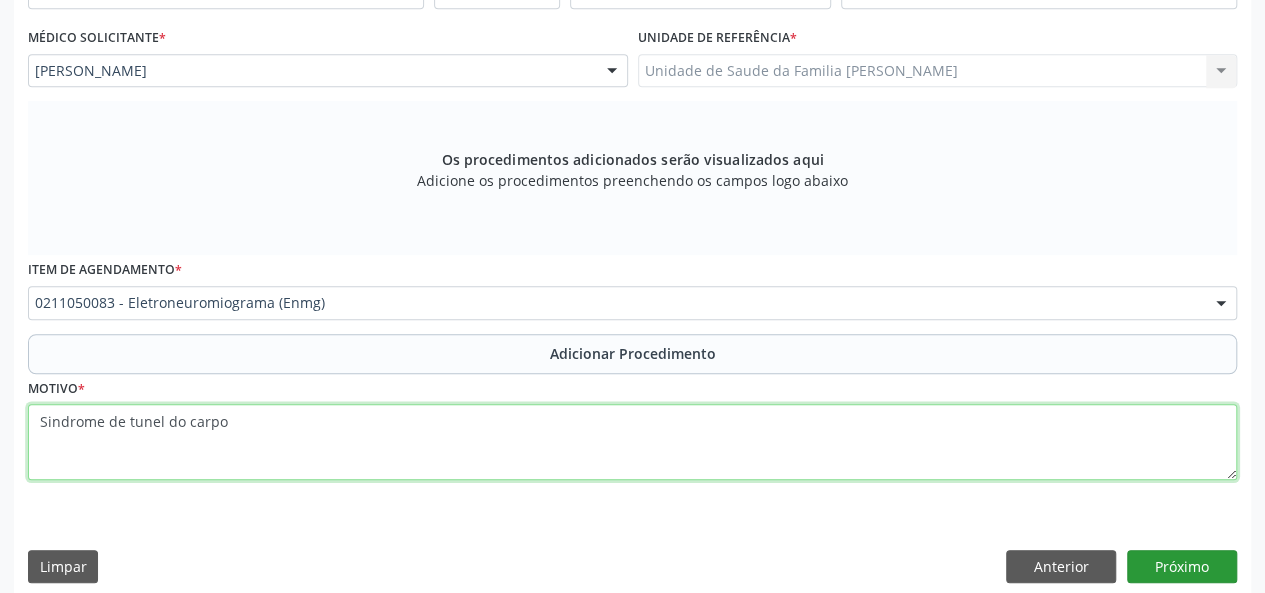 type on "Sindrome de tunel do carpo" 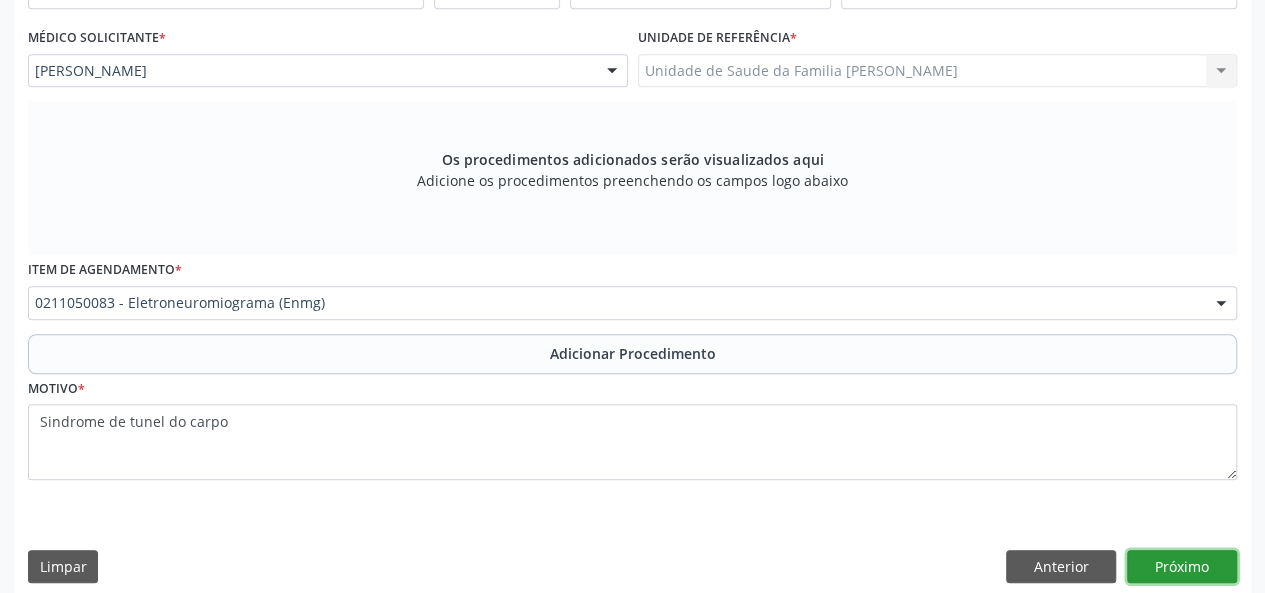 click on "Próximo" at bounding box center [1182, 567] 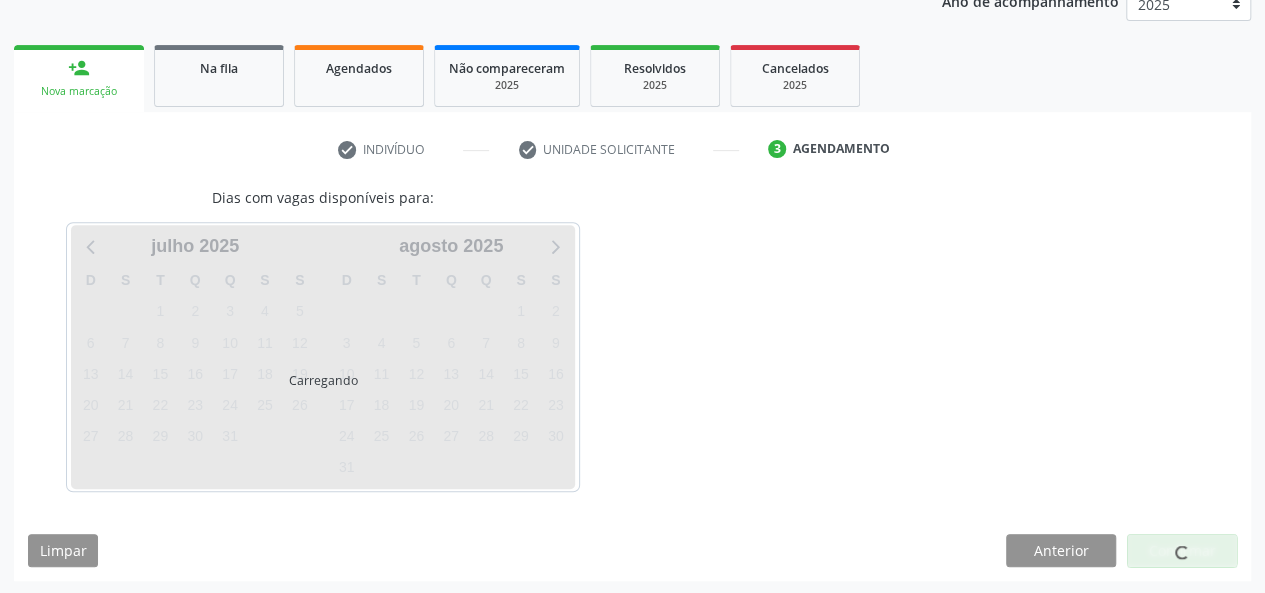 scroll, scrollTop: 340, scrollLeft: 0, axis: vertical 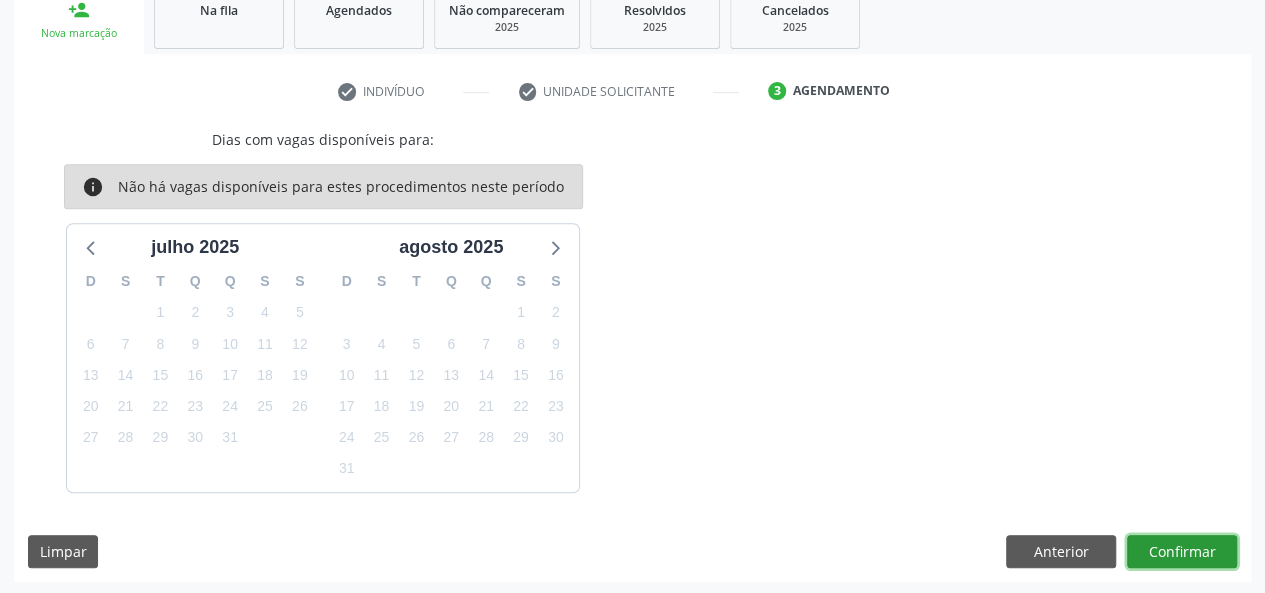 click on "Confirmar" at bounding box center (1182, 552) 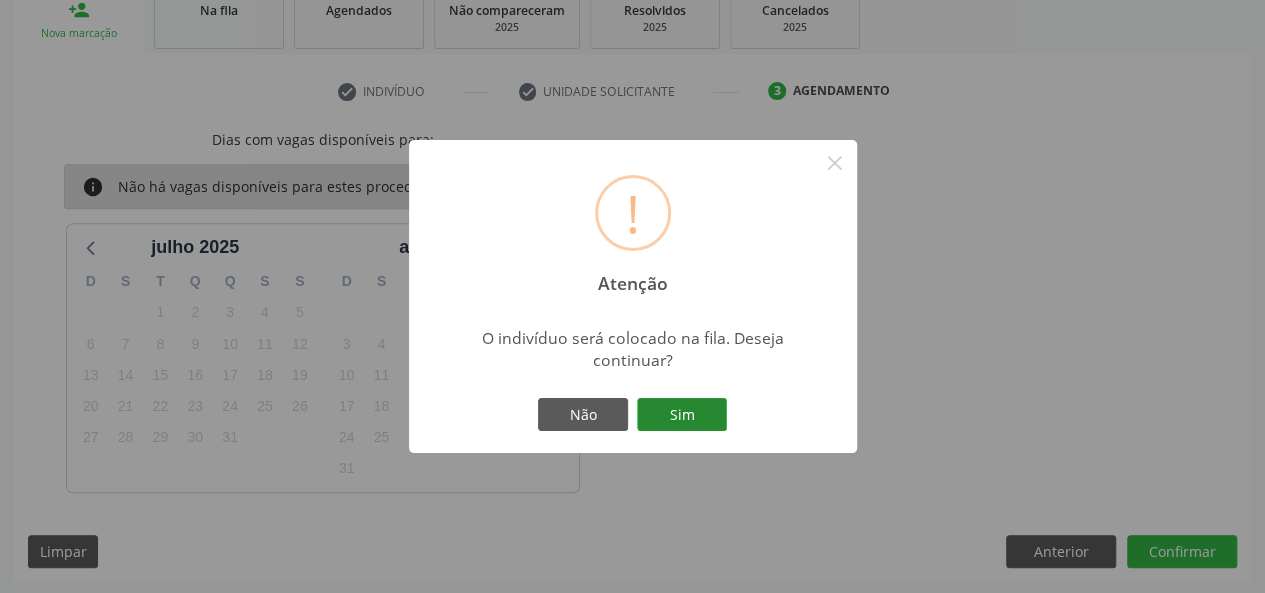 drag, startPoint x: 728, startPoint y: 399, endPoint x: 713, endPoint y: 402, distance: 15.297058 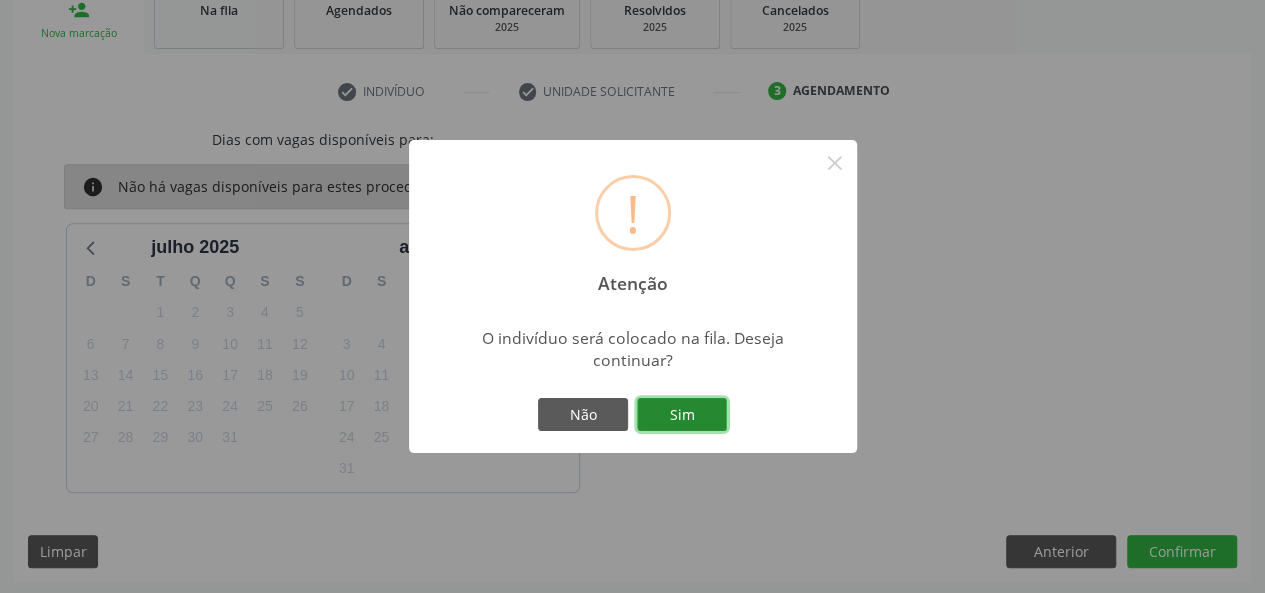 click on "Sim" at bounding box center (682, 415) 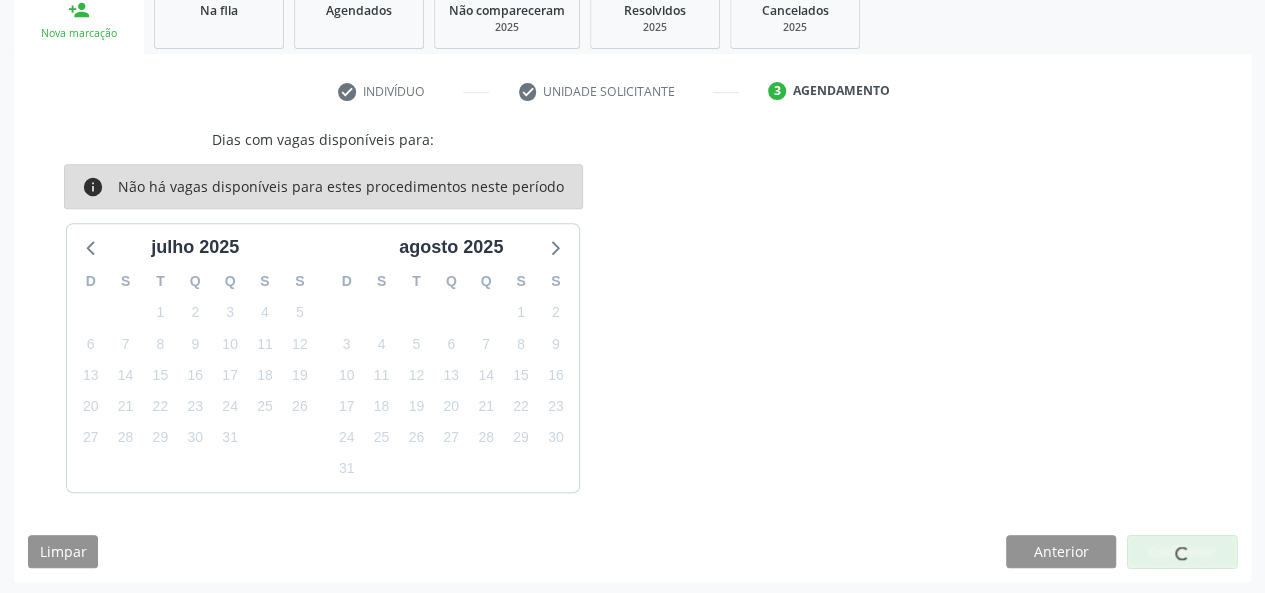 scroll, scrollTop: 100, scrollLeft: 0, axis: vertical 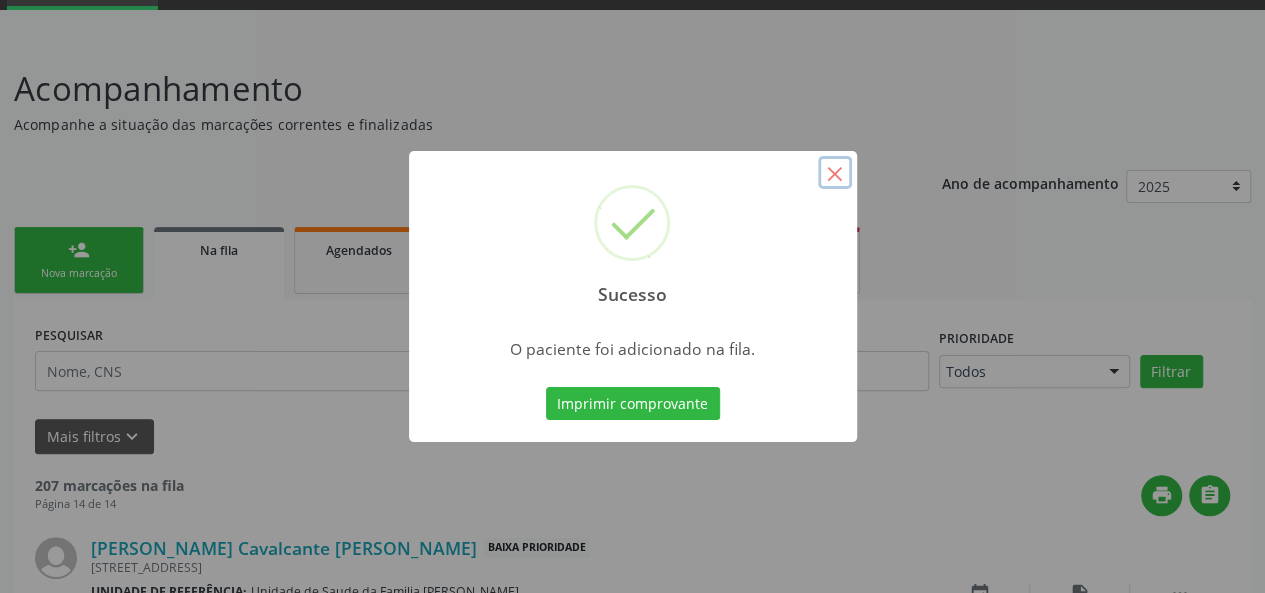 click on "×" at bounding box center [835, 173] 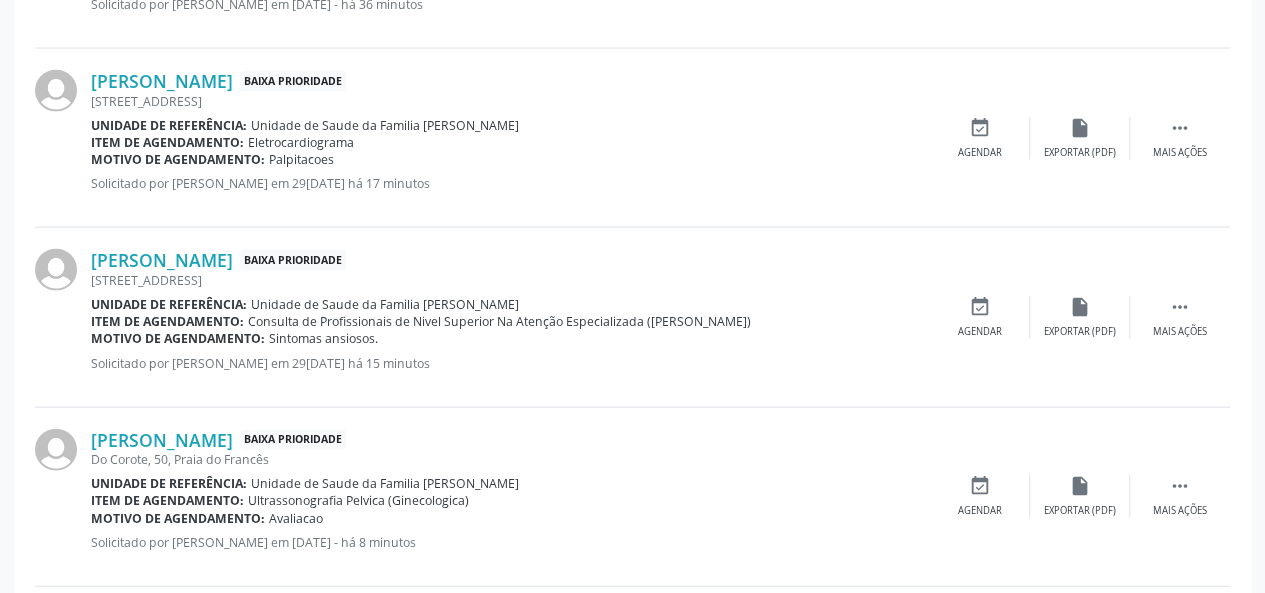 scroll, scrollTop: 2258, scrollLeft: 0, axis: vertical 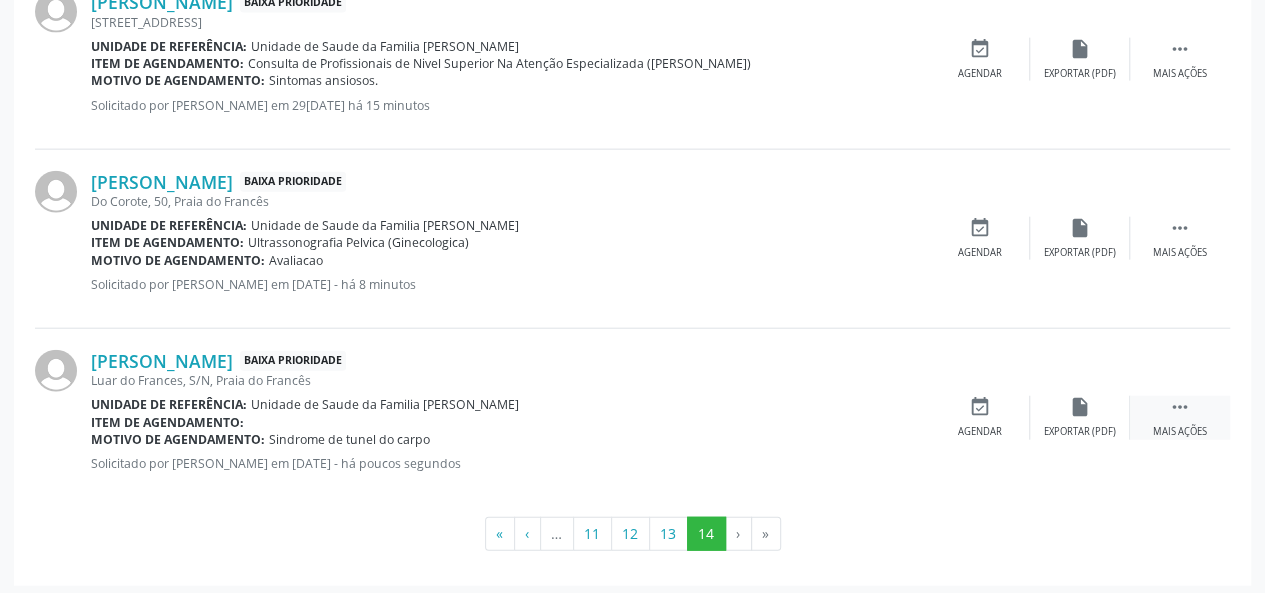 click on "" at bounding box center (1180, 407) 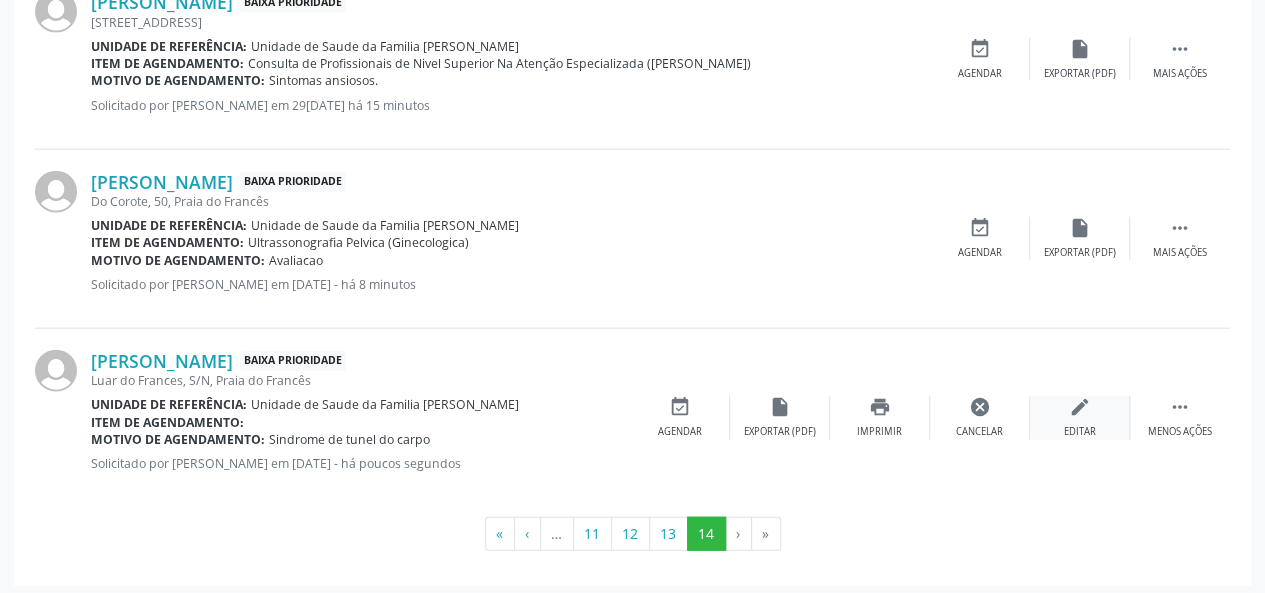 click on "edit
Editar" at bounding box center (1080, 417) 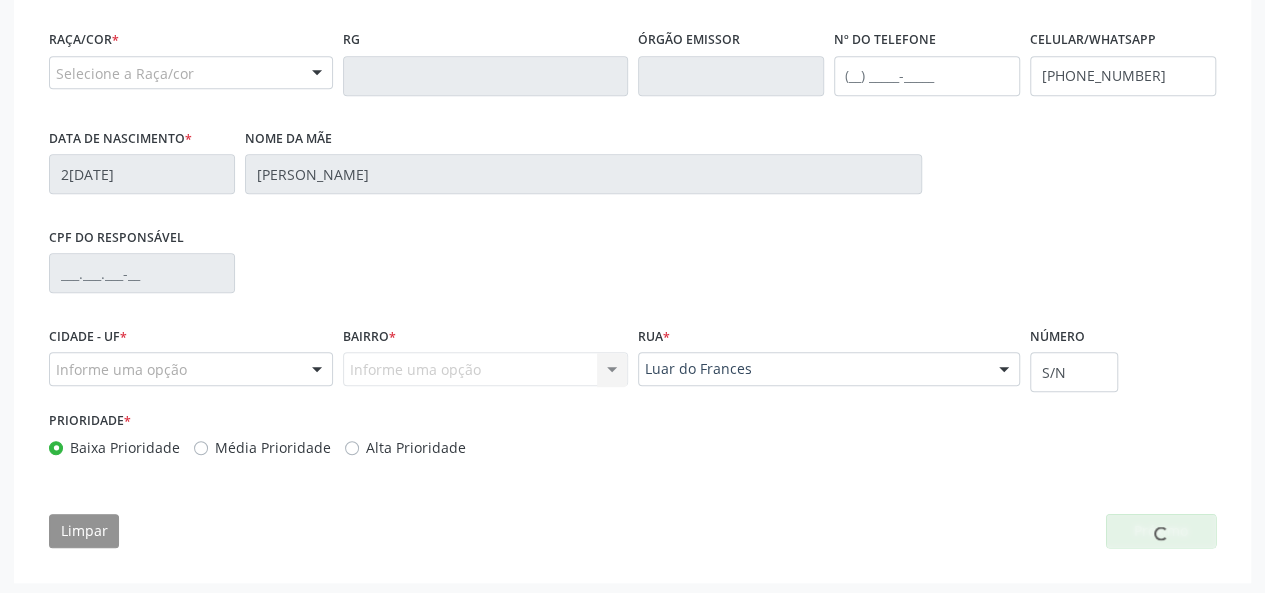 scroll, scrollTop: 544, scrollLeft: 0, axis: vertical 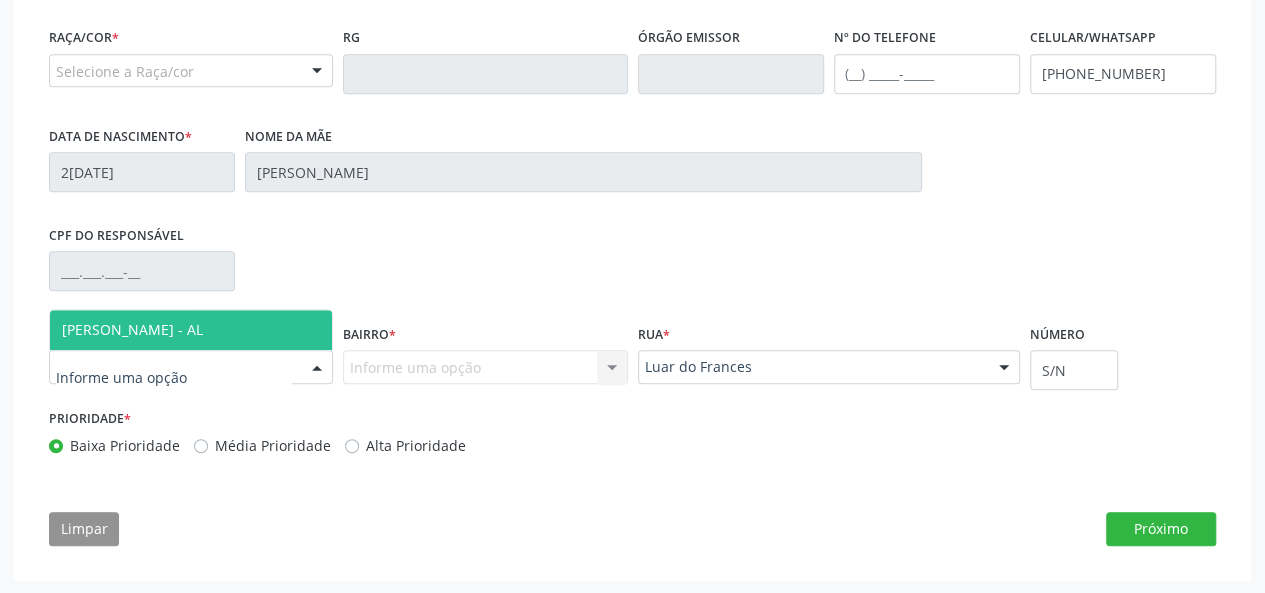 click on "[PERSON_NAME] - AL" at bounding box center [191, 330] 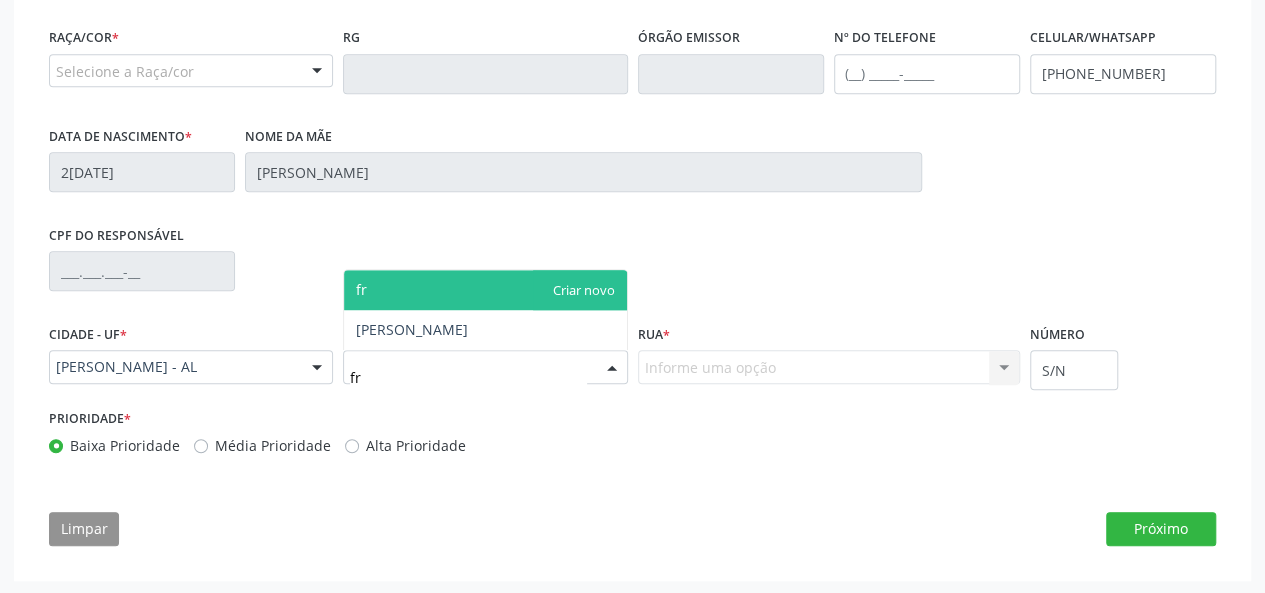 type on "fra" 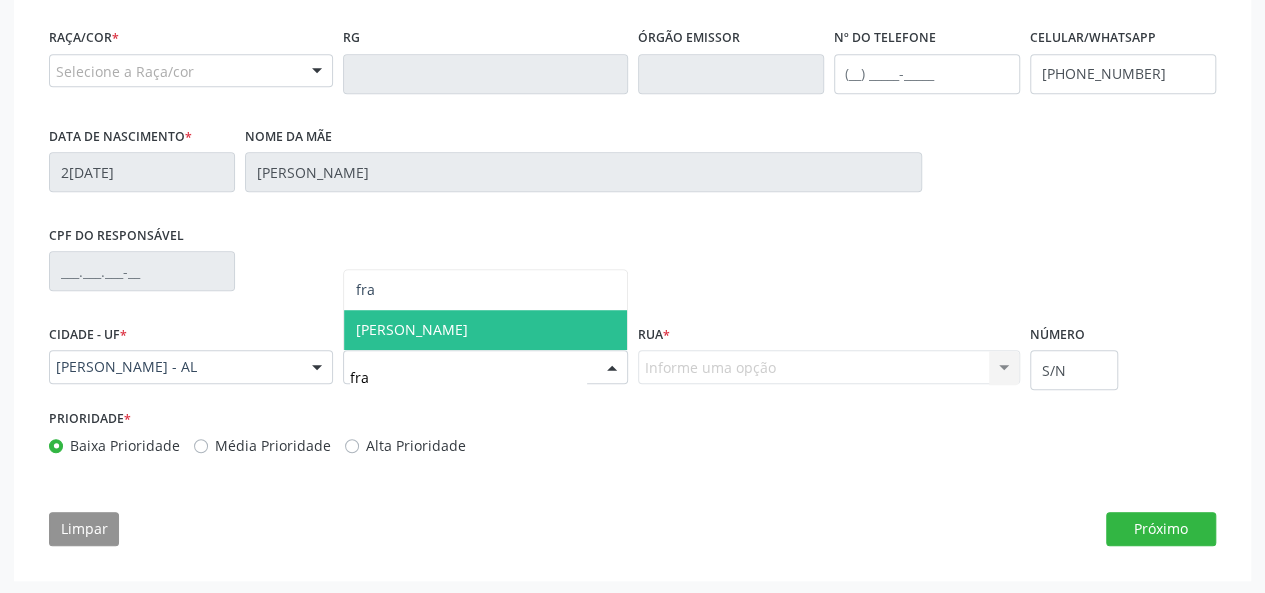 click on "[PERSON_NAME]" at bounding box center (412, 329) 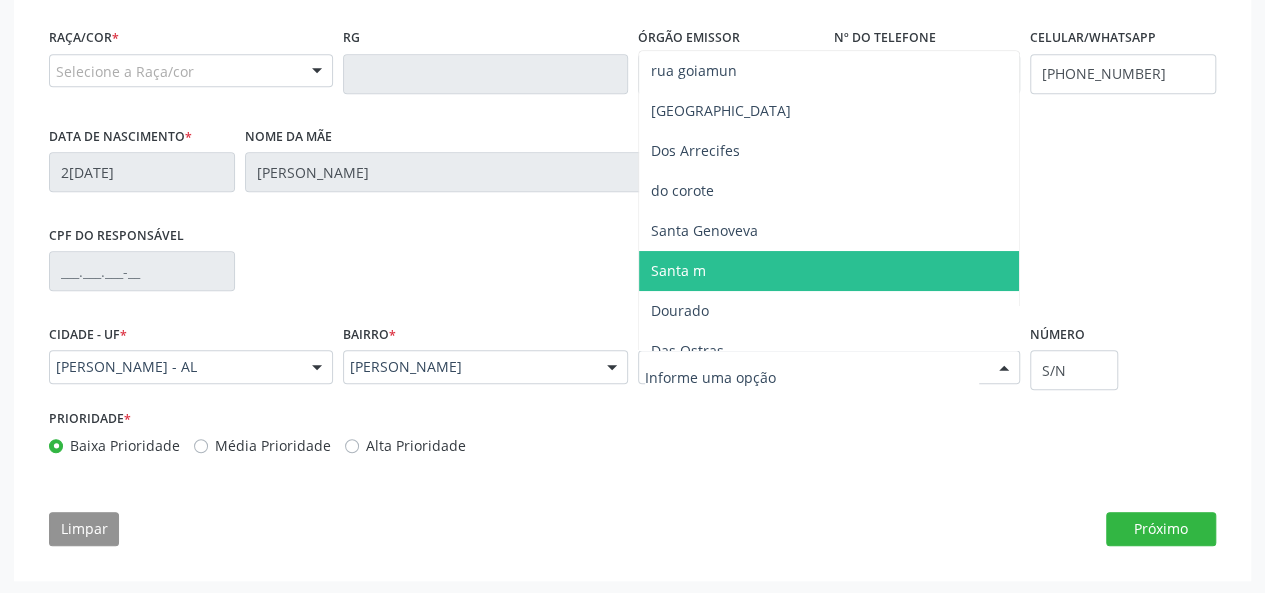 drag, startPoint x: 697, startPoint y: 261, endPoint x: 606, endPoint y: 250, distance: 91.66242 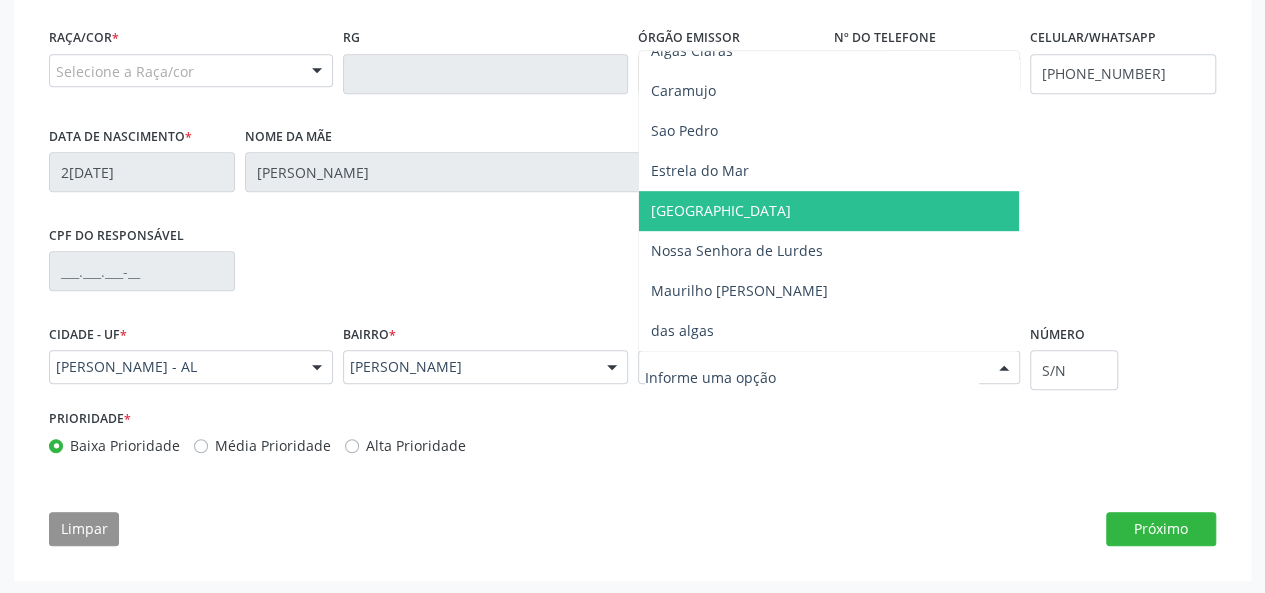 scroll, scrollTop: 580, scrollLeft: 0, axis: vertical 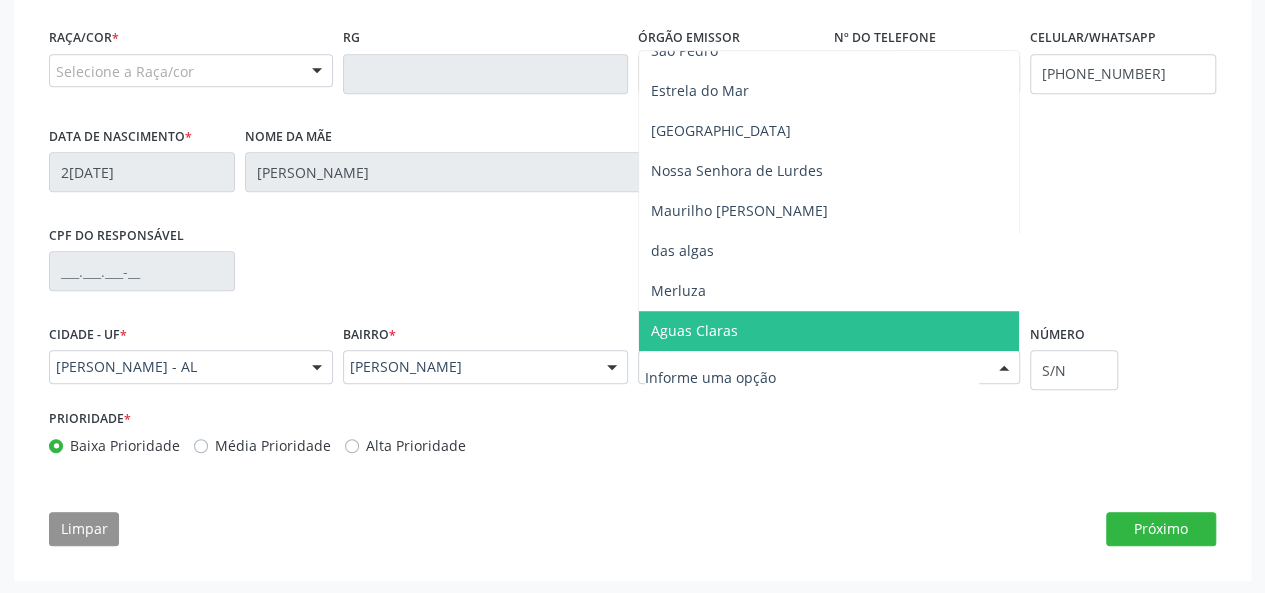 click at bounding box center [812, 377] 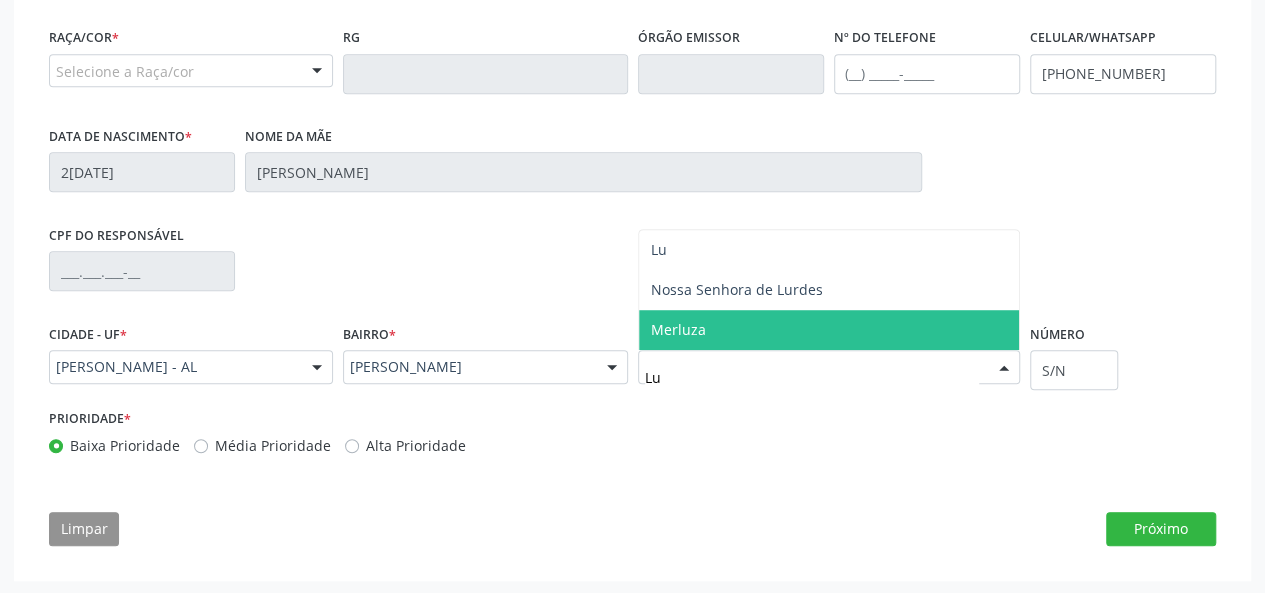 scroll, scrollTop: 0, scrollLeft: 0, axis: both 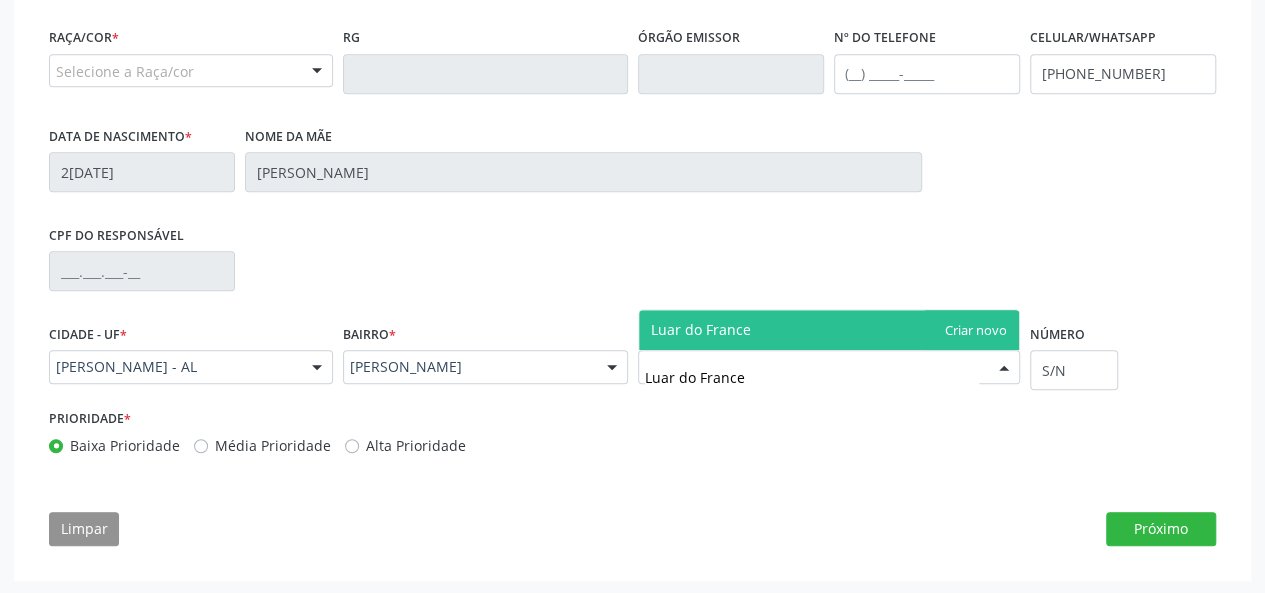type on "Luar do Frances" 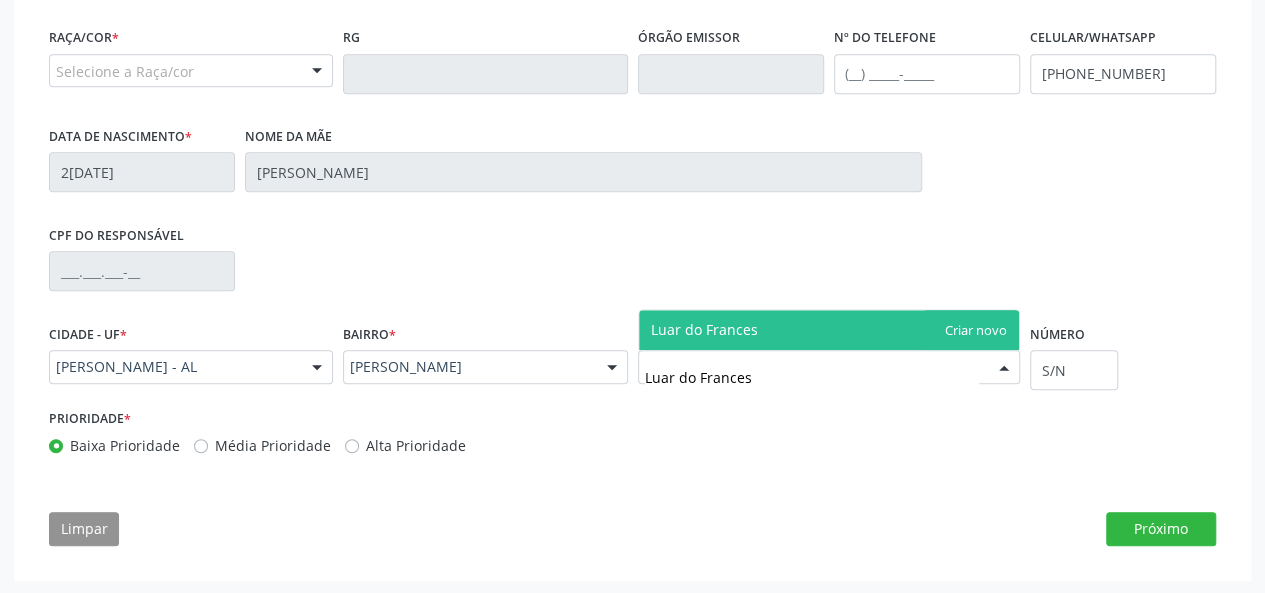 click on "Luar do Frances" at bounding box center (829, 330) 